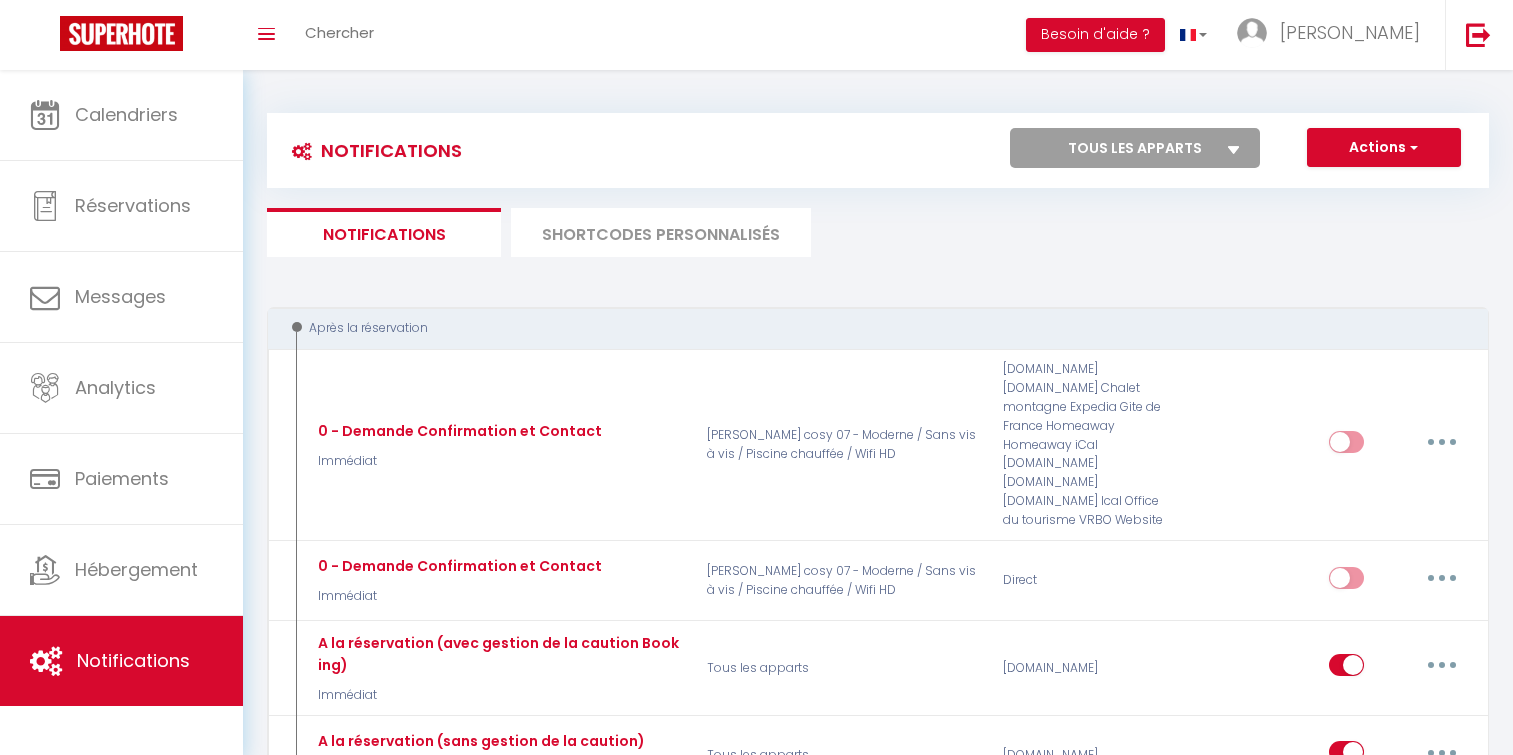 select 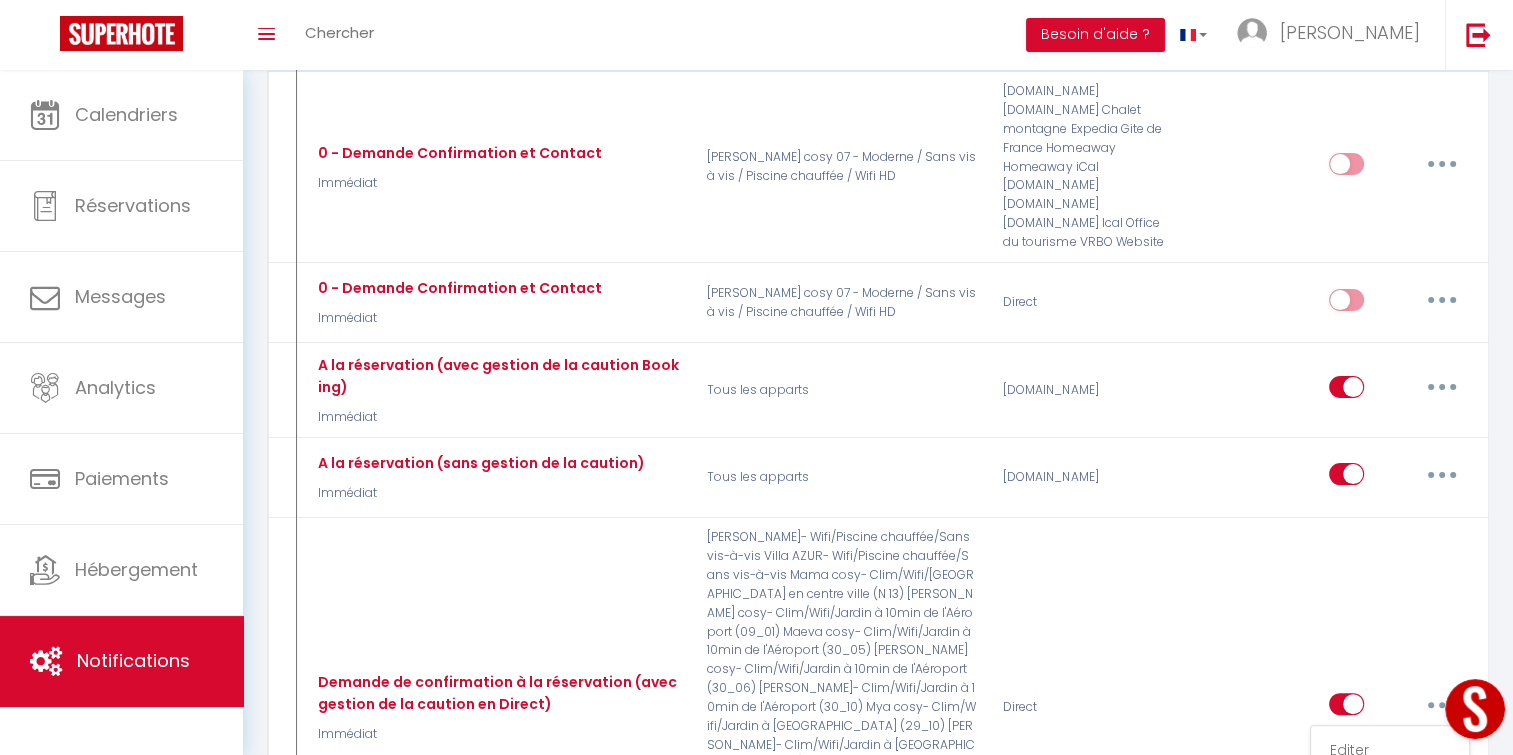 scroll, scrollTop: 0, scrollLeft: 0, axis: both 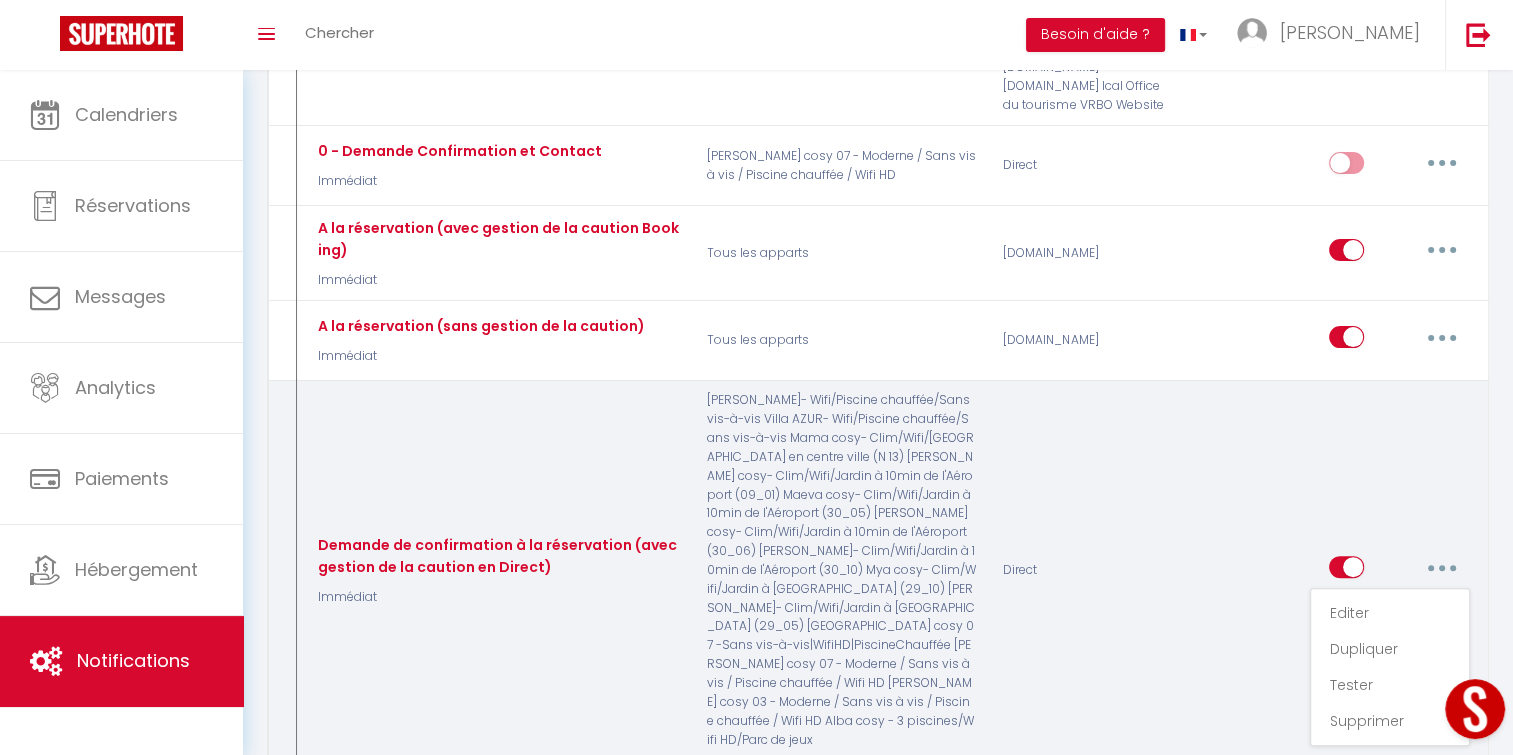 click at bounding box center (1442, 568) 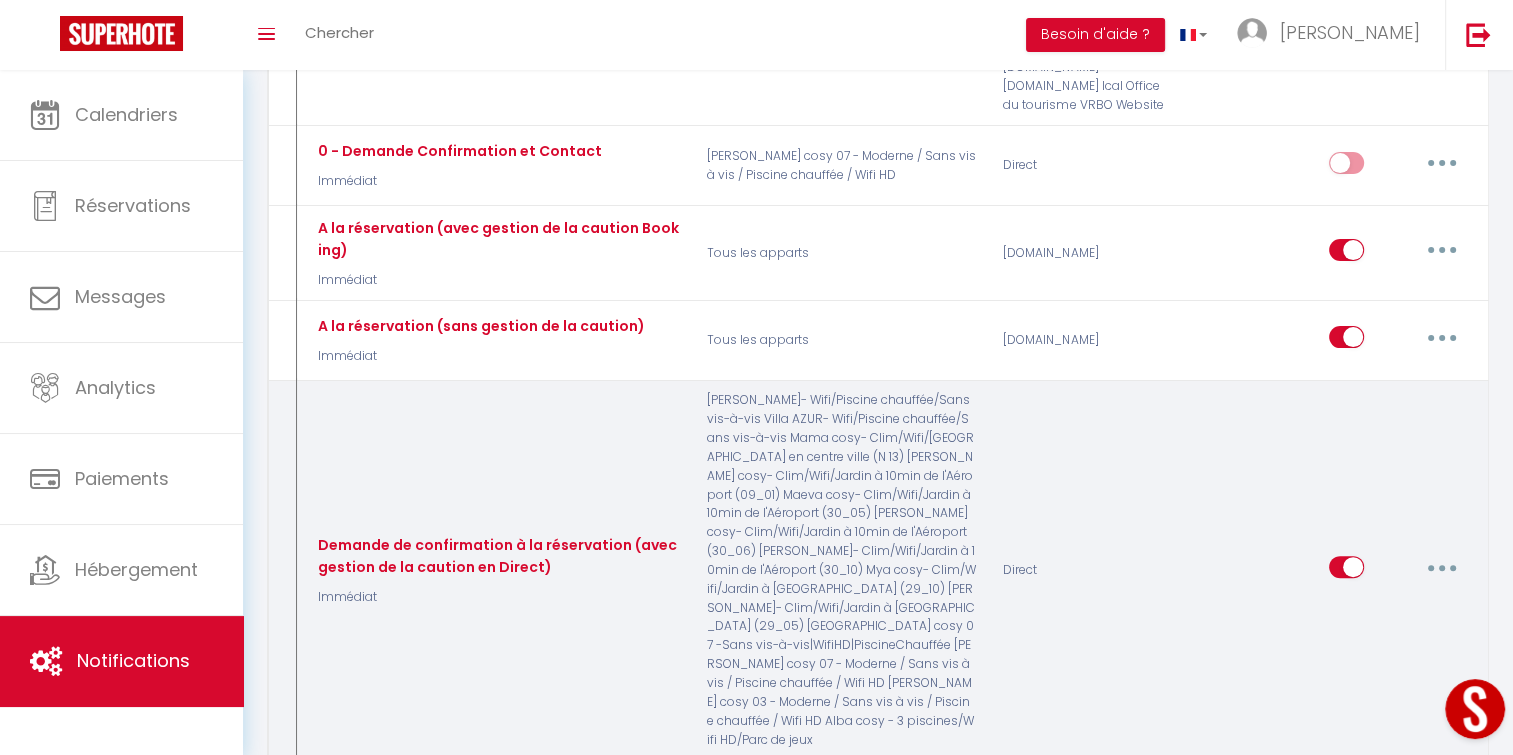click at bounding box center [1442, 568] 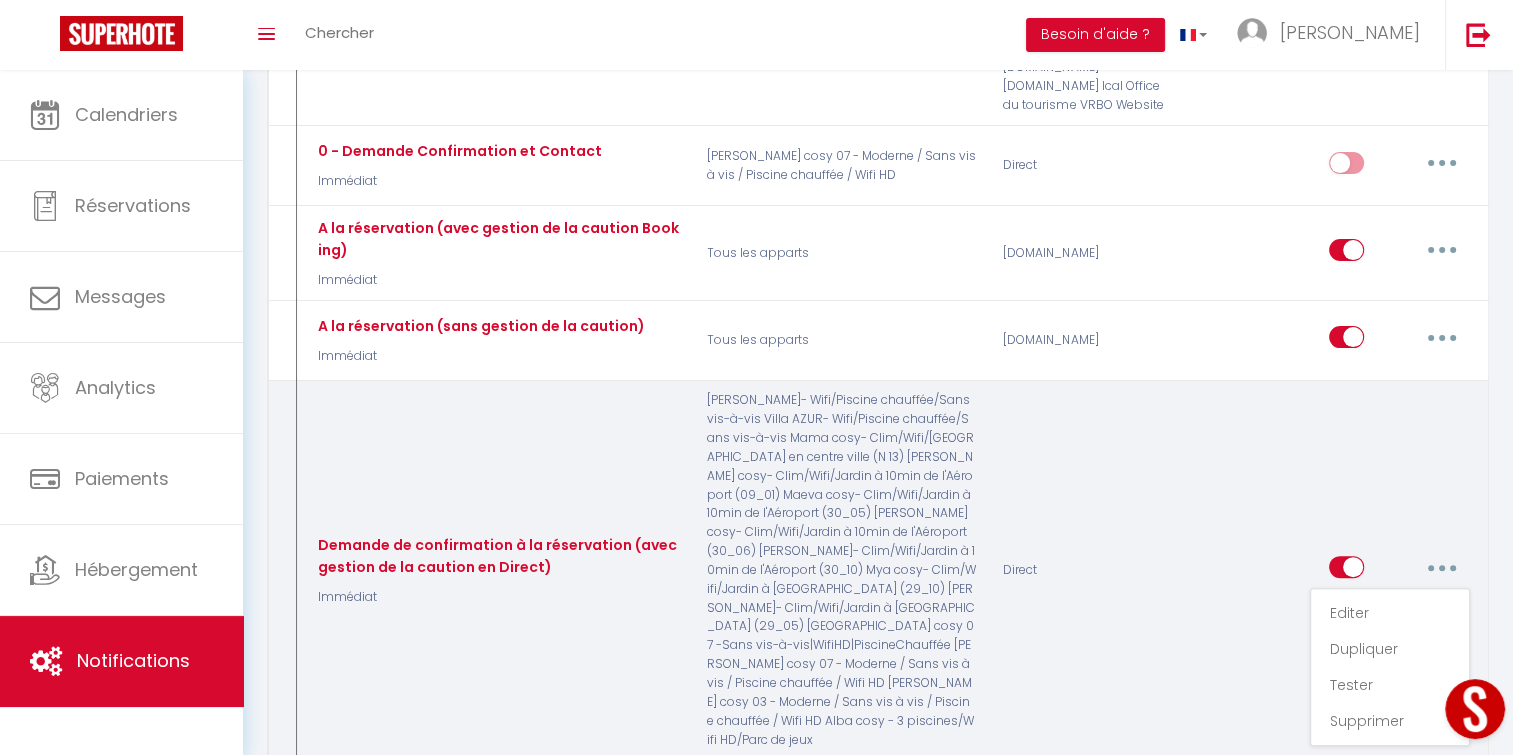 click at bounding box center [1442, 568] 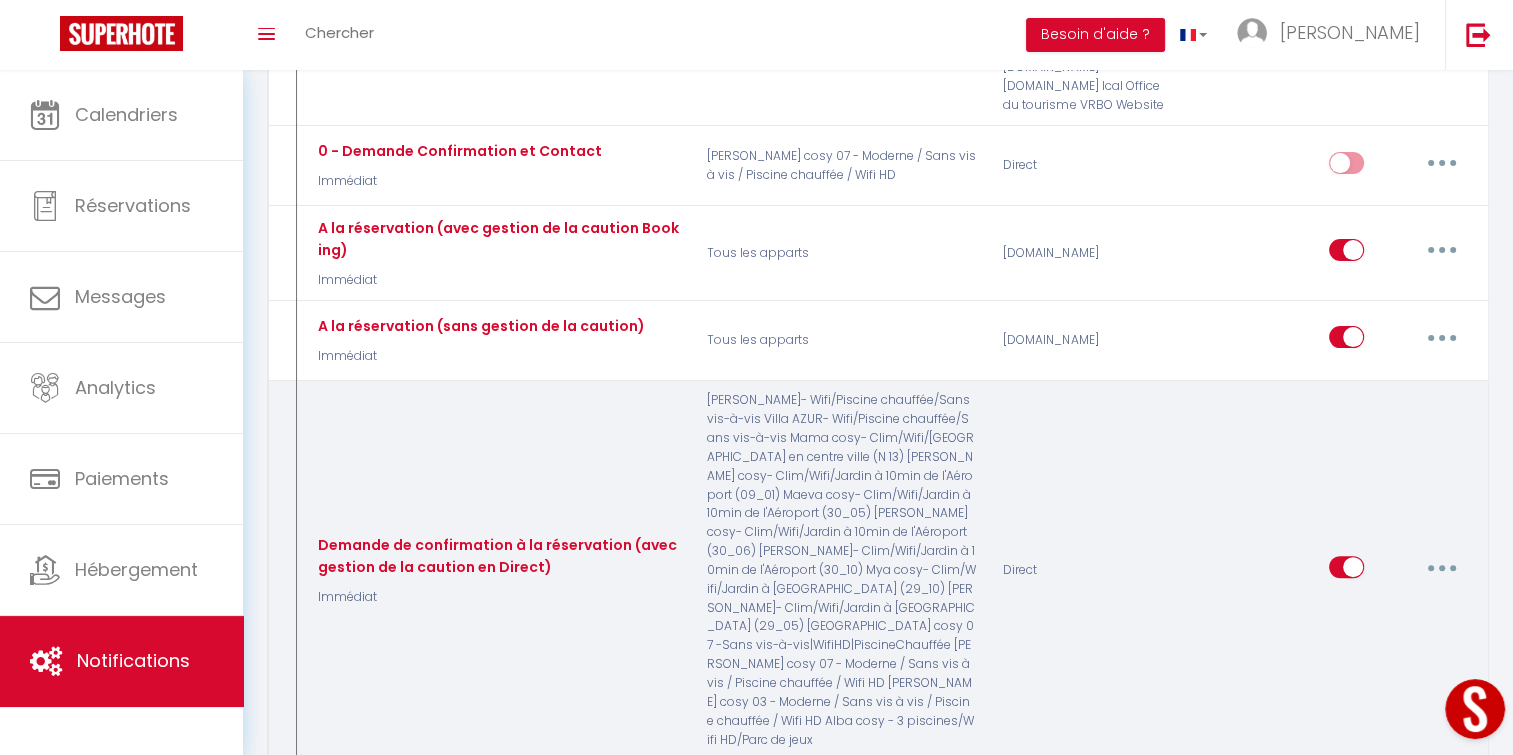 click at bounding box center (1442, 567) 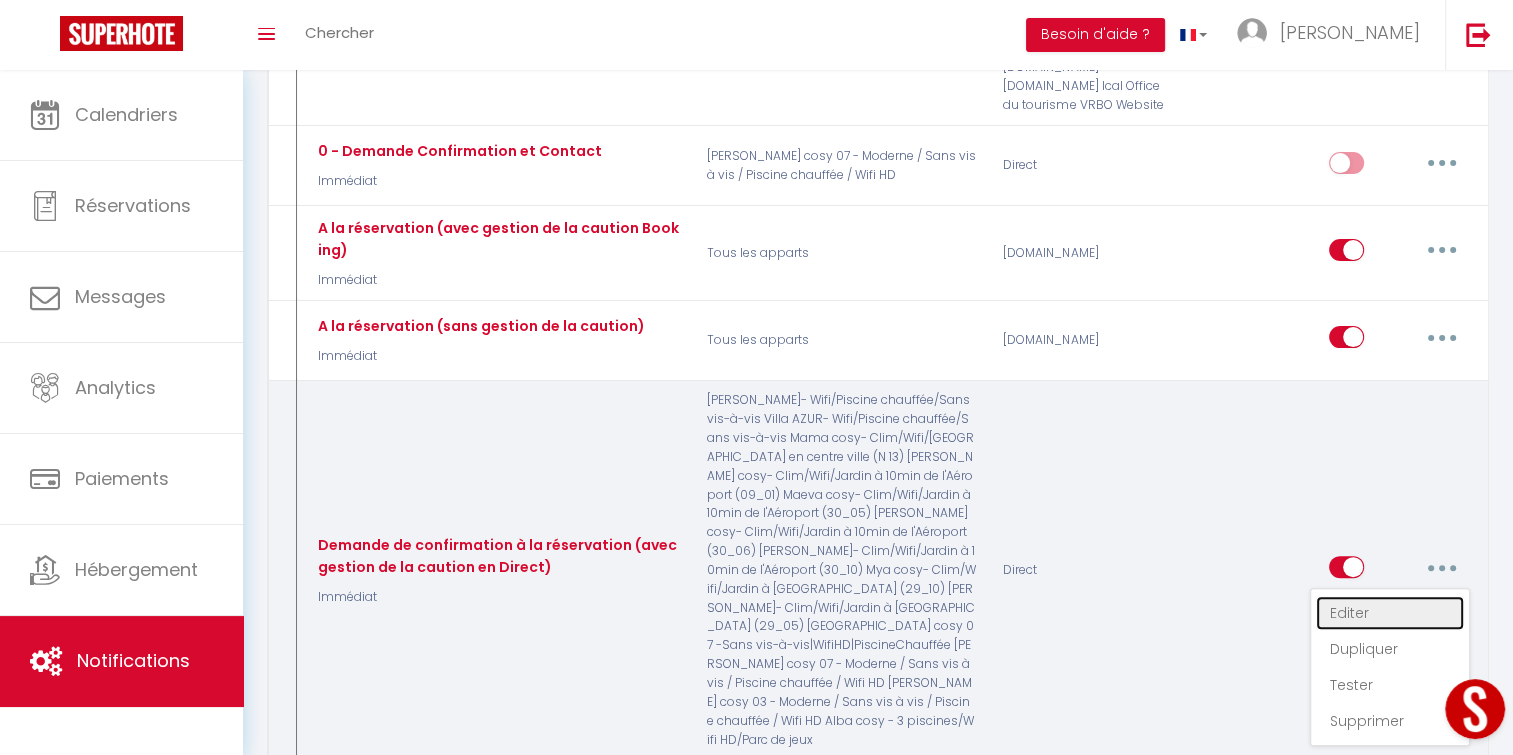 click on "Editer" at bounding box center (1390, 613) 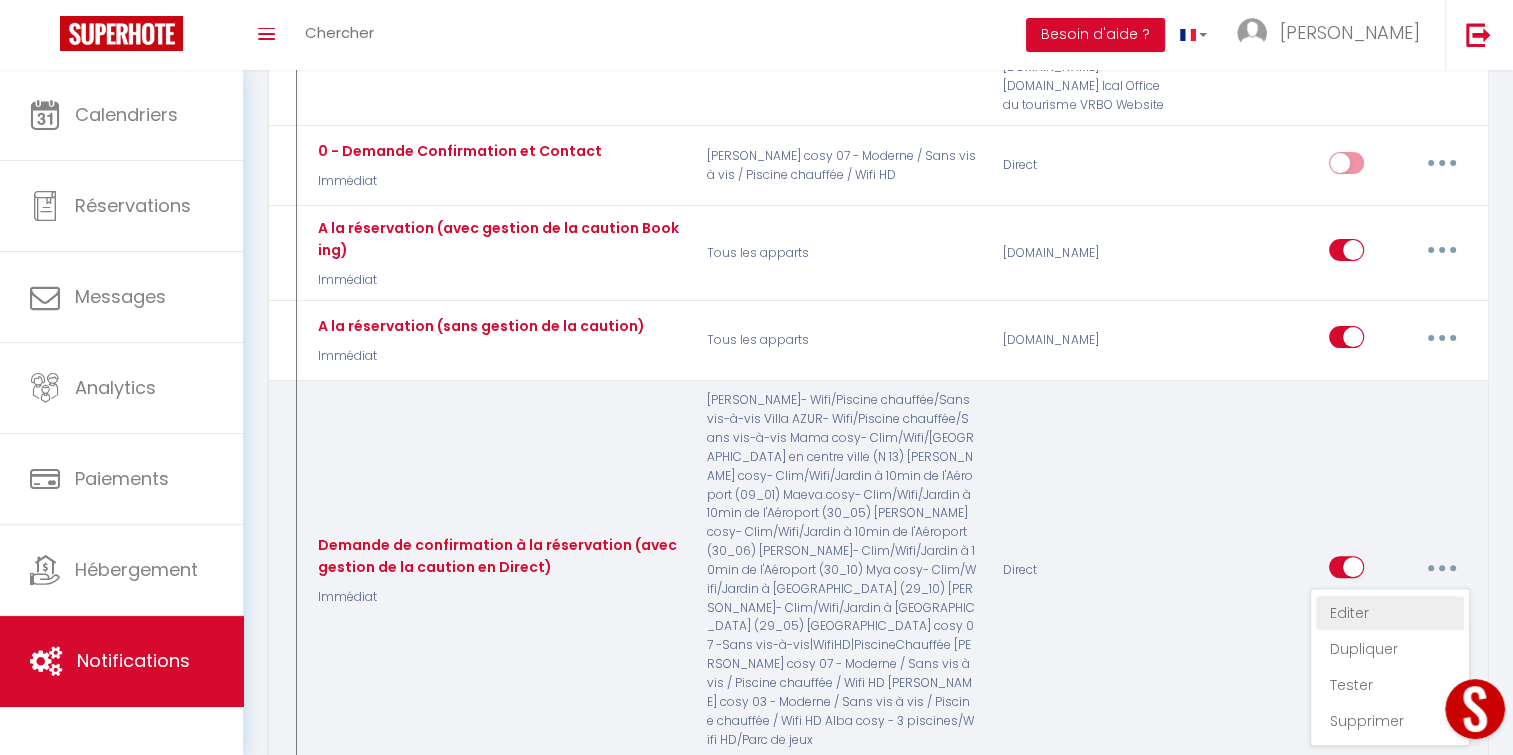 type on "Demande de confirmation à la réservation (avec gestion de la caution en Direct)" 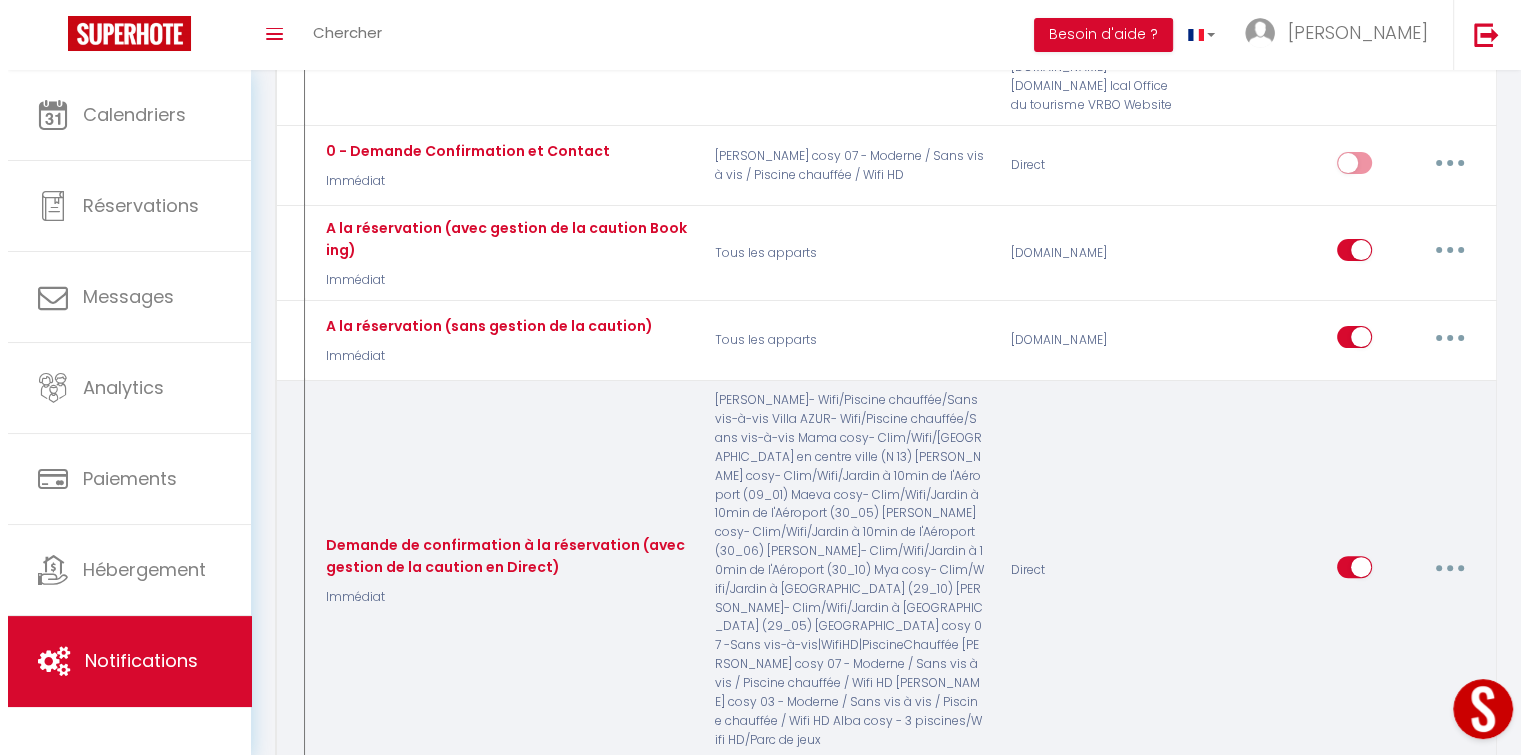 scroll, scrollTop: 90, scrollLeft: 0, axis: vertical 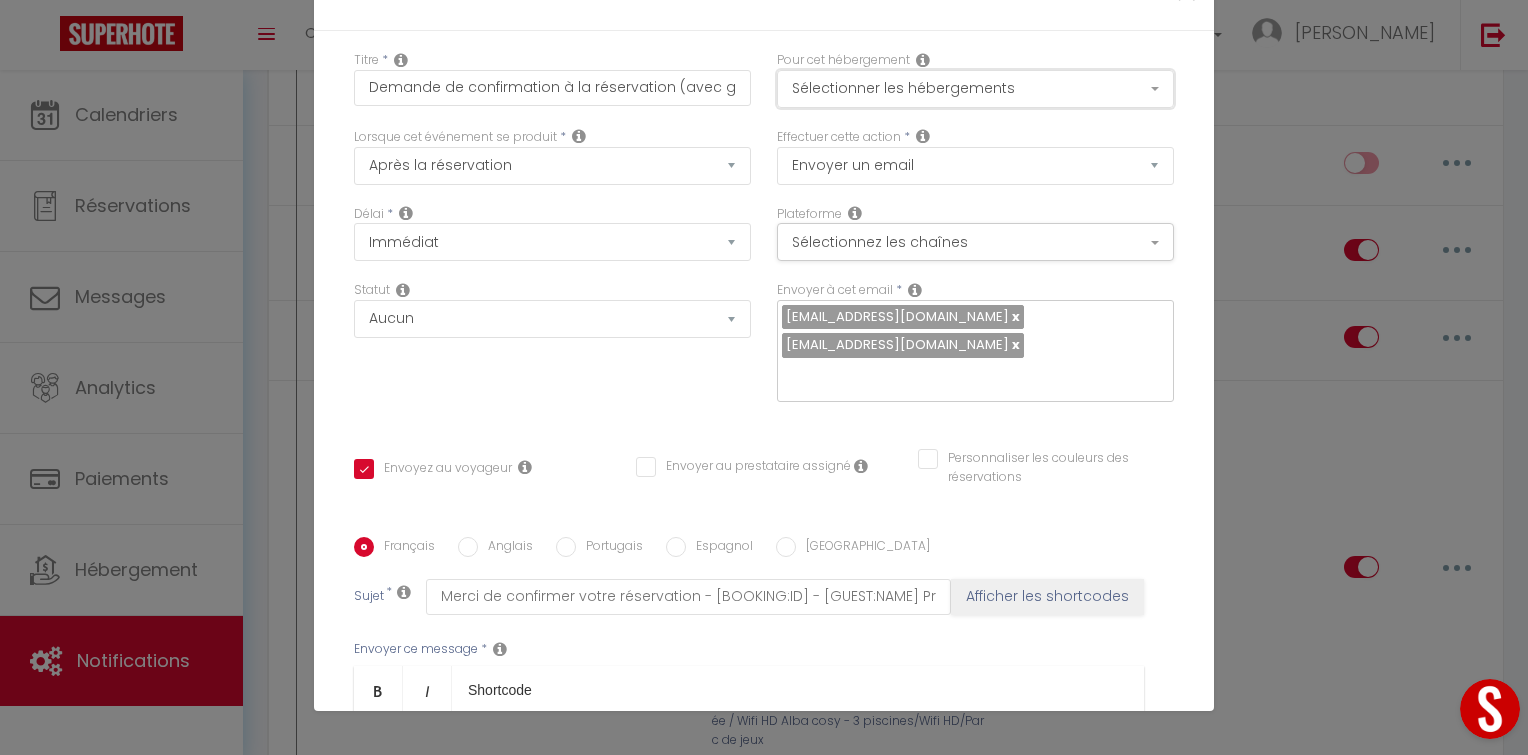 click on "Sélectionner les hébergements" at bounding box center [975, 89] 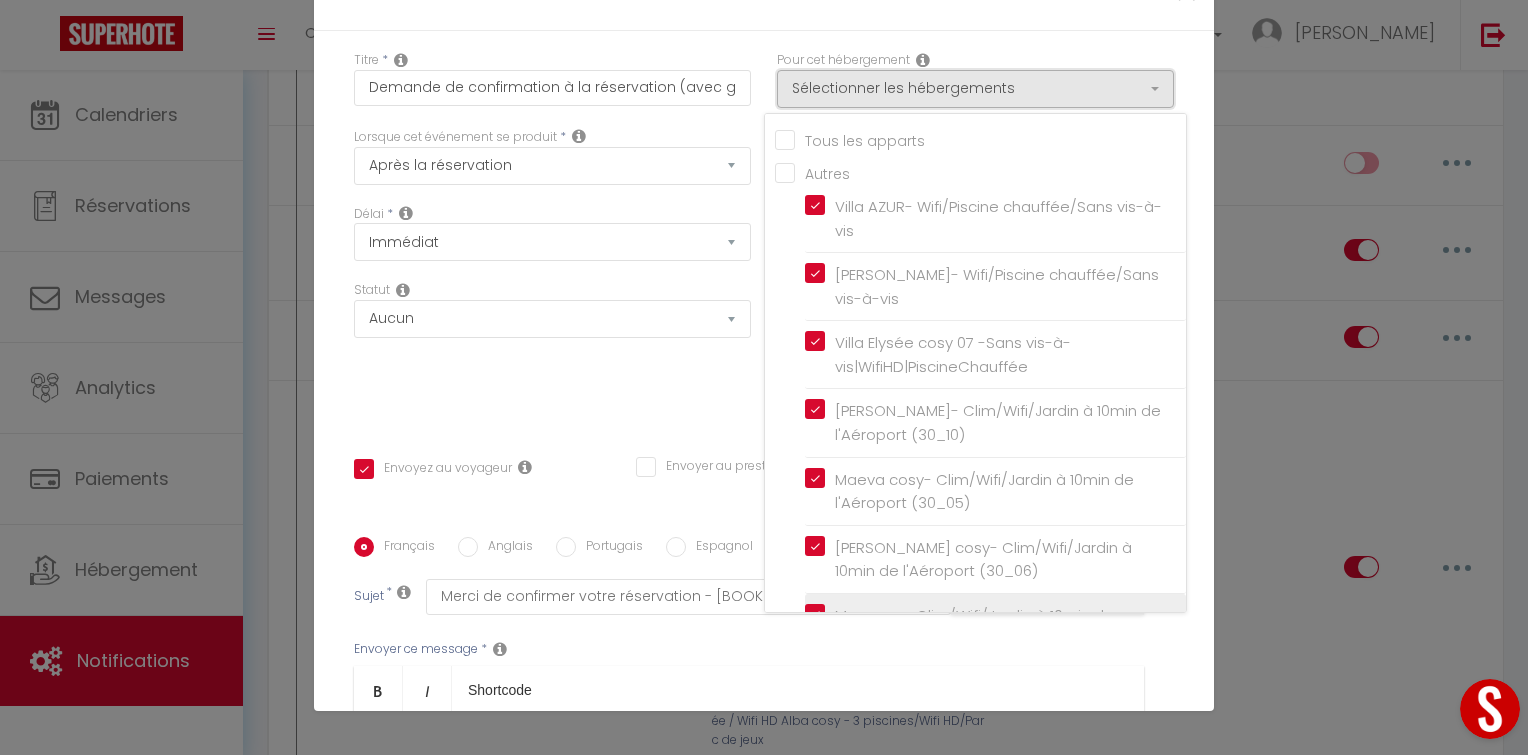 scroll, scrollTop: 513, scrollLeft: 0, axis: vertical 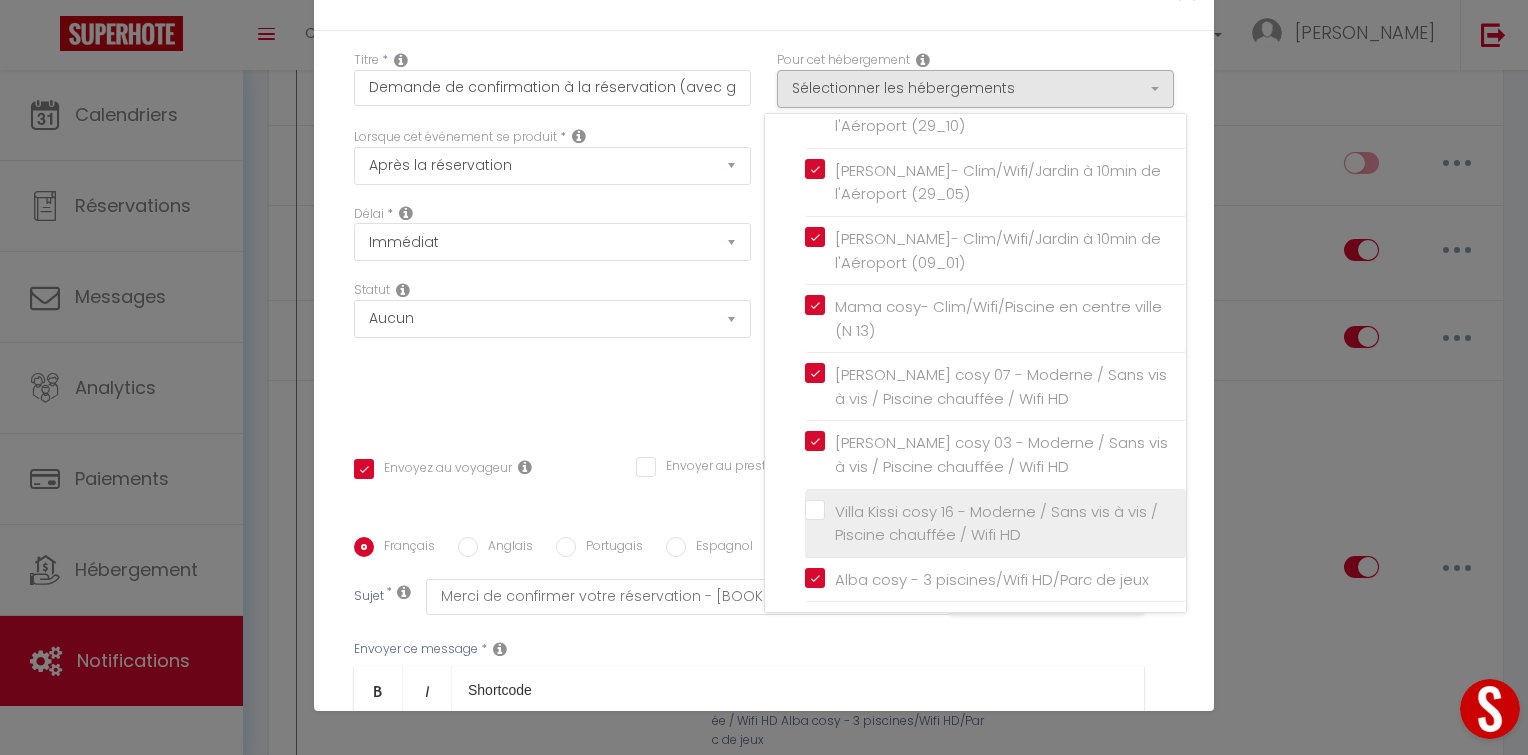 click on "Villa Kissi cosy 16 - Moderne / Sans vis à vis / Piscine chauffée / Wifi HD" at bounding box center [999, 523] 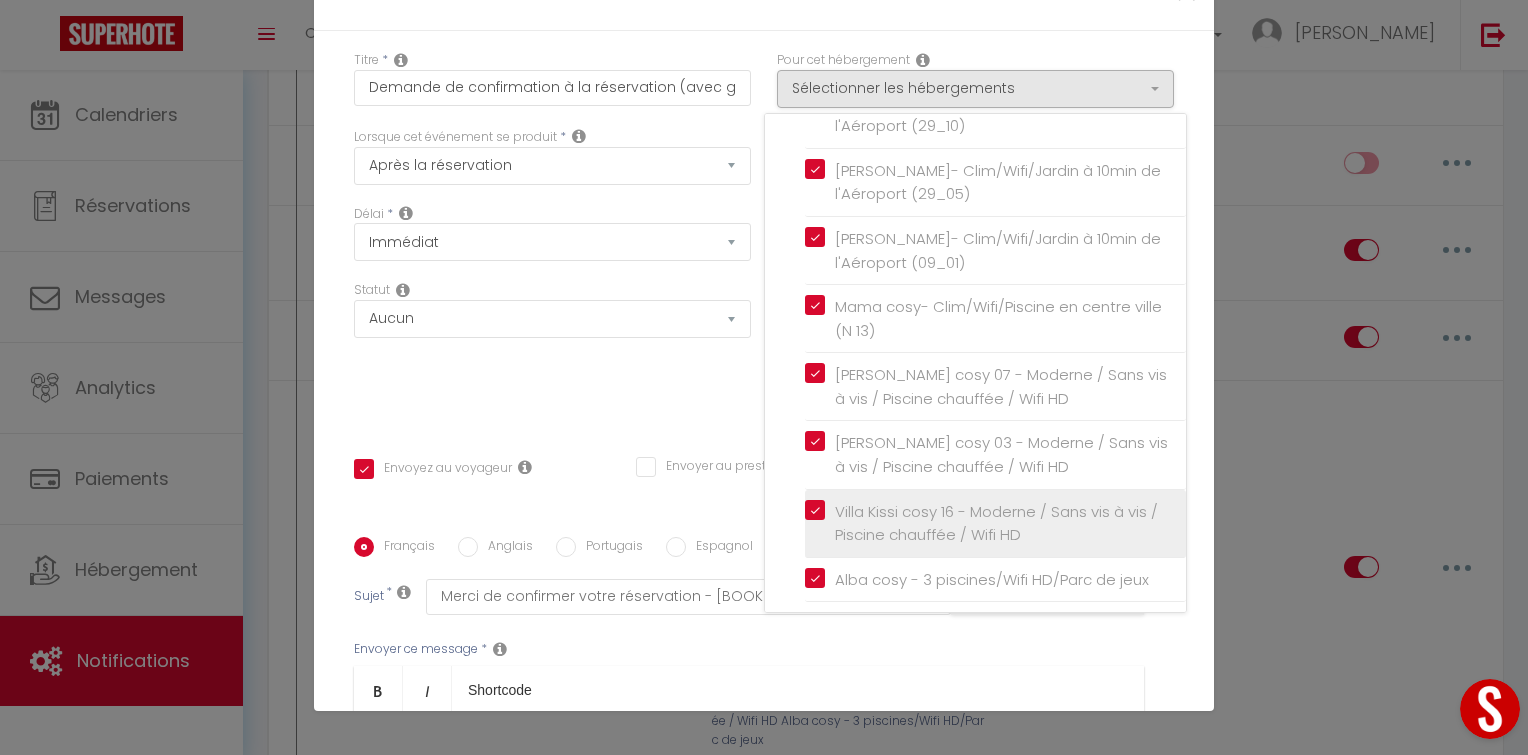 checkbox on "true" 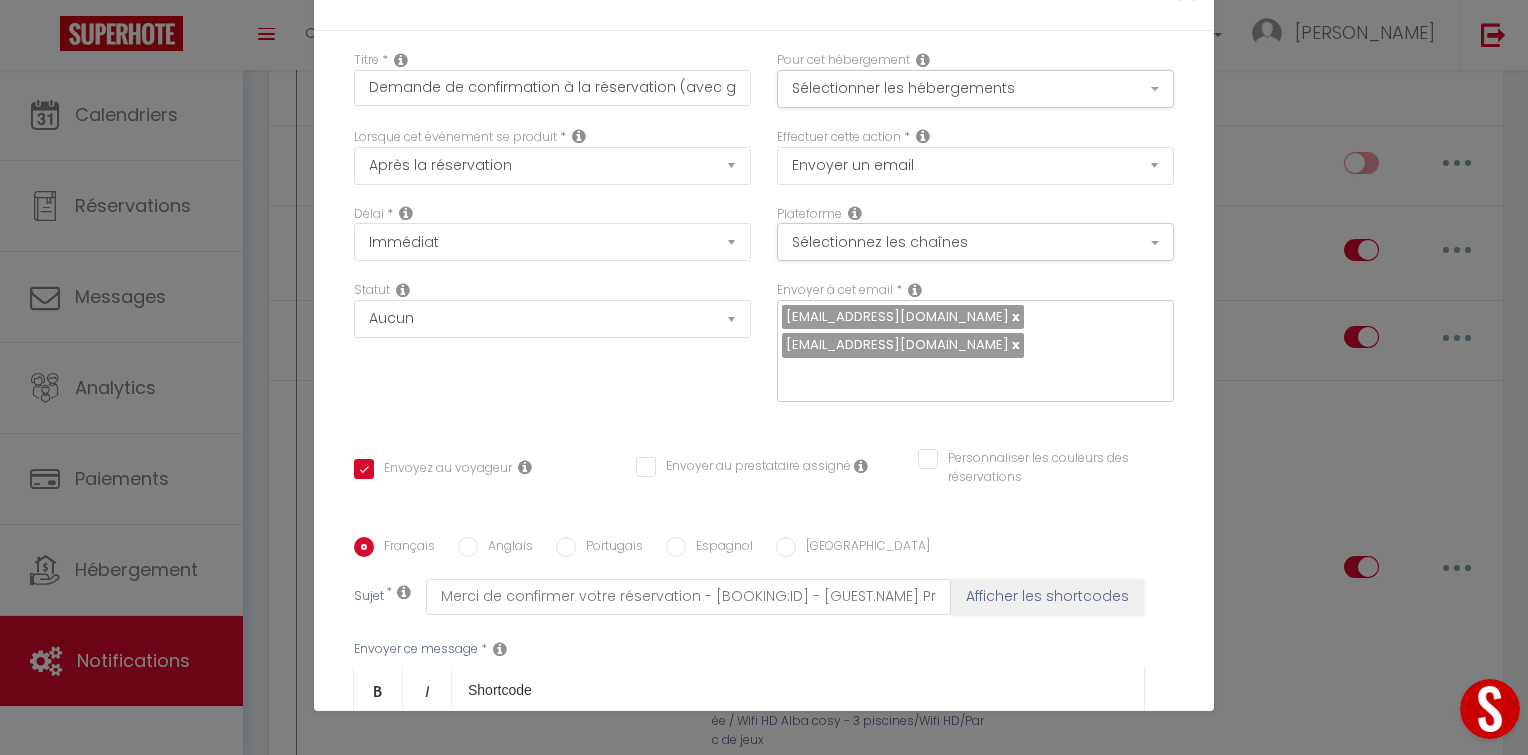scroll, scrollTop: 364, scrollLeft: 0, axis: vertical 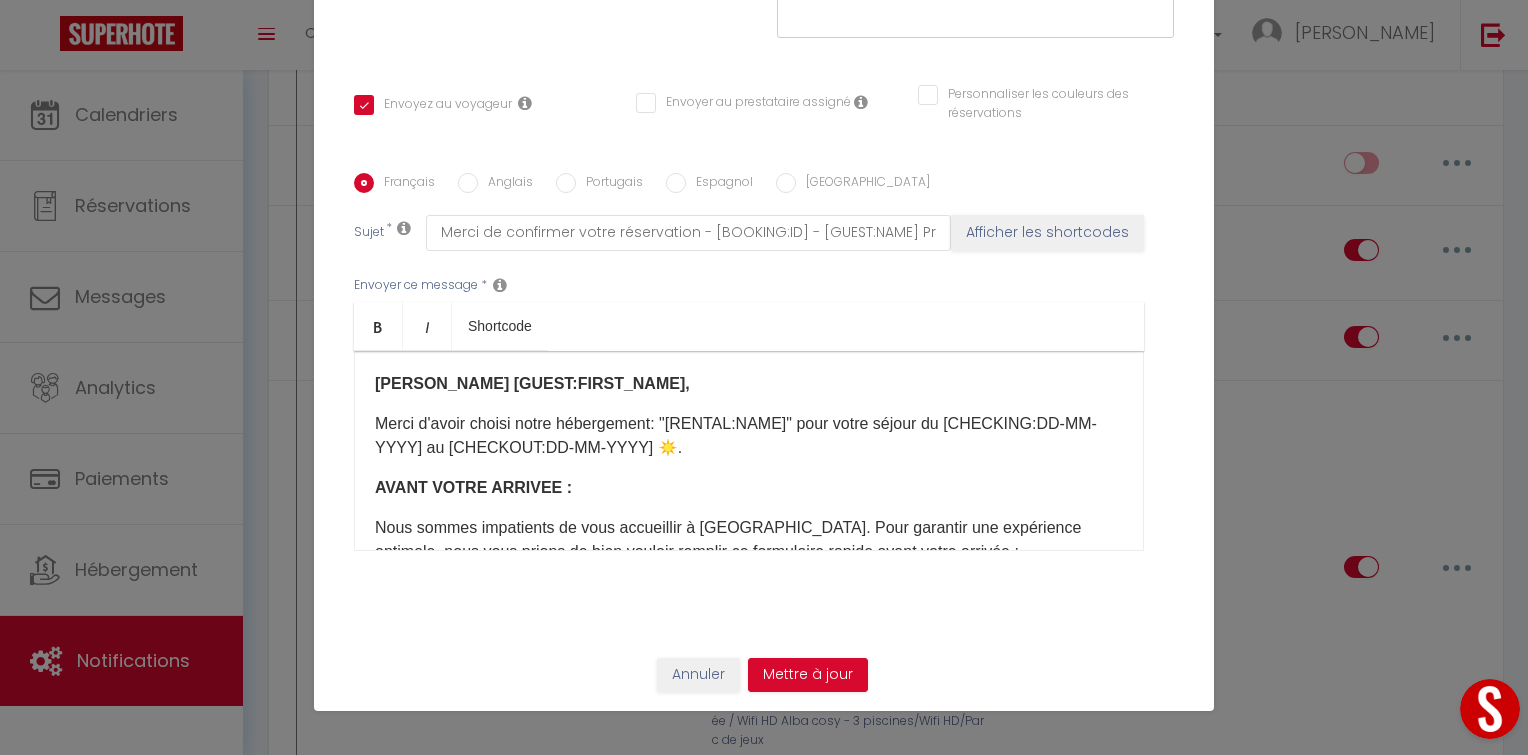 click on "[PERSON_NAME] [GUEST:FIRST_NAME], ​ ​Merci d'avoir choisi notre hébergement: "[RENTAL:NAME]"​ pour votre séjour du [CHECKING:DD-MM-YYYY] au [CHECKOUT:DD-MM-YYYY] ☀️​​.​
AVANT VOTRE ARRIVEE : ​Nous sommes impatients de vous accueillir à [GEOGRAPHIC_DATA]. Pour garantir une expérience optimale, nous vous prions de bien vouloir remplir ce formulaire rapide avant votre arrivée : [WELCOME_FORM_URL] 📄​
Une fois complété, [PERSON_NAME] recevrez après avoir soumis le formulaire un cadeau de bienvenue.
CAUTION DE SEJOUR :
Comme cela est indiqué dans notre annonce dans la section "à savoir", nous vous prions de régler la caution jusqu'à 48h avant votre arrivée.
Cliquez sur ce lien pour payer la caution jusqu'à 48h avant votre​ arrivée 🛑​ : [DEPOSITLINK]​
Notez qu'en l'absence de caution, nous ne pourrons pas vous [PERSON_NAME] accès au logement. Une fois que vous aurez effectué cette dernière étape du paiement de la caution STRIPE, tout sera au point pour votre arrivée ✅​." at bounding box center [749, 451] 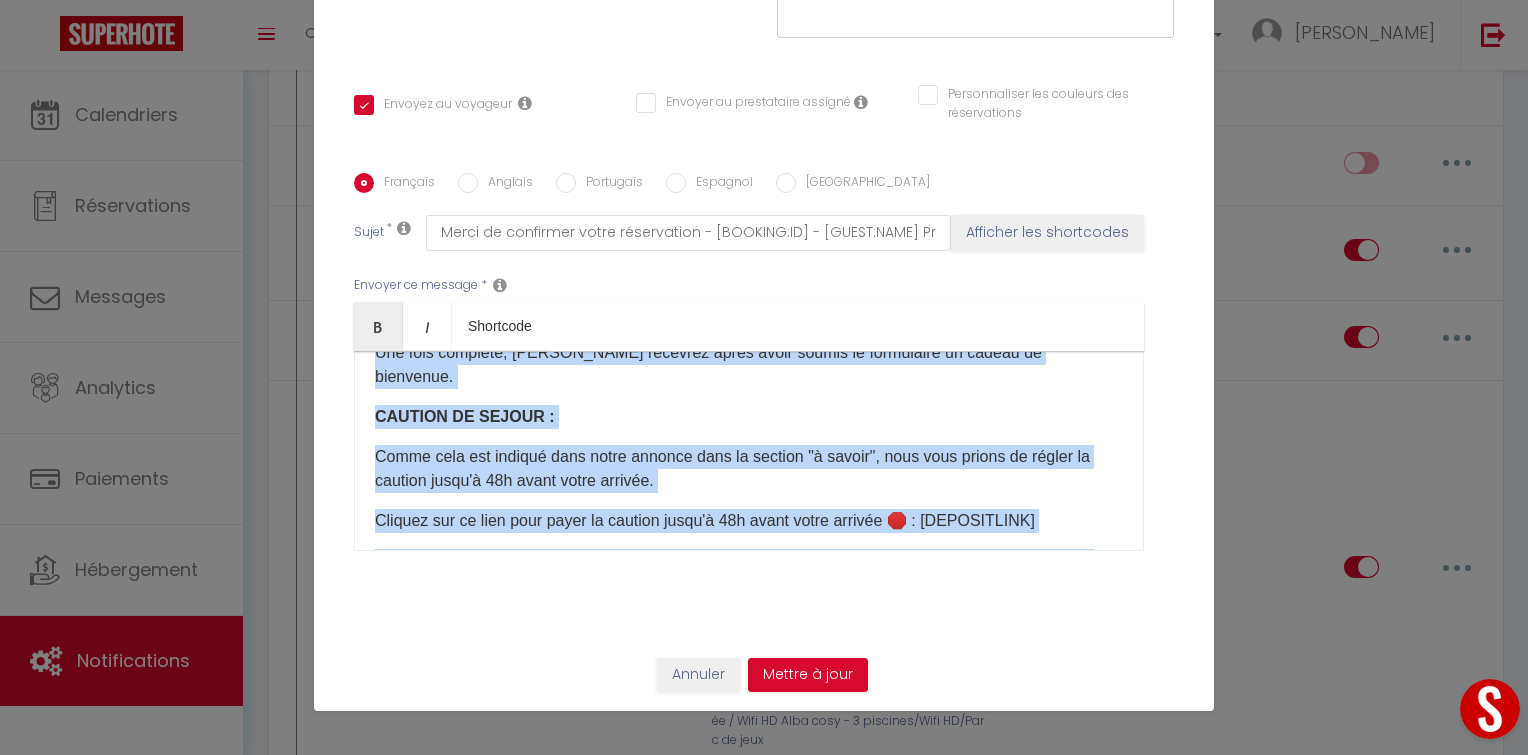 scroll, scrollTop: 805, scrollLeft: 0, axis: vertical 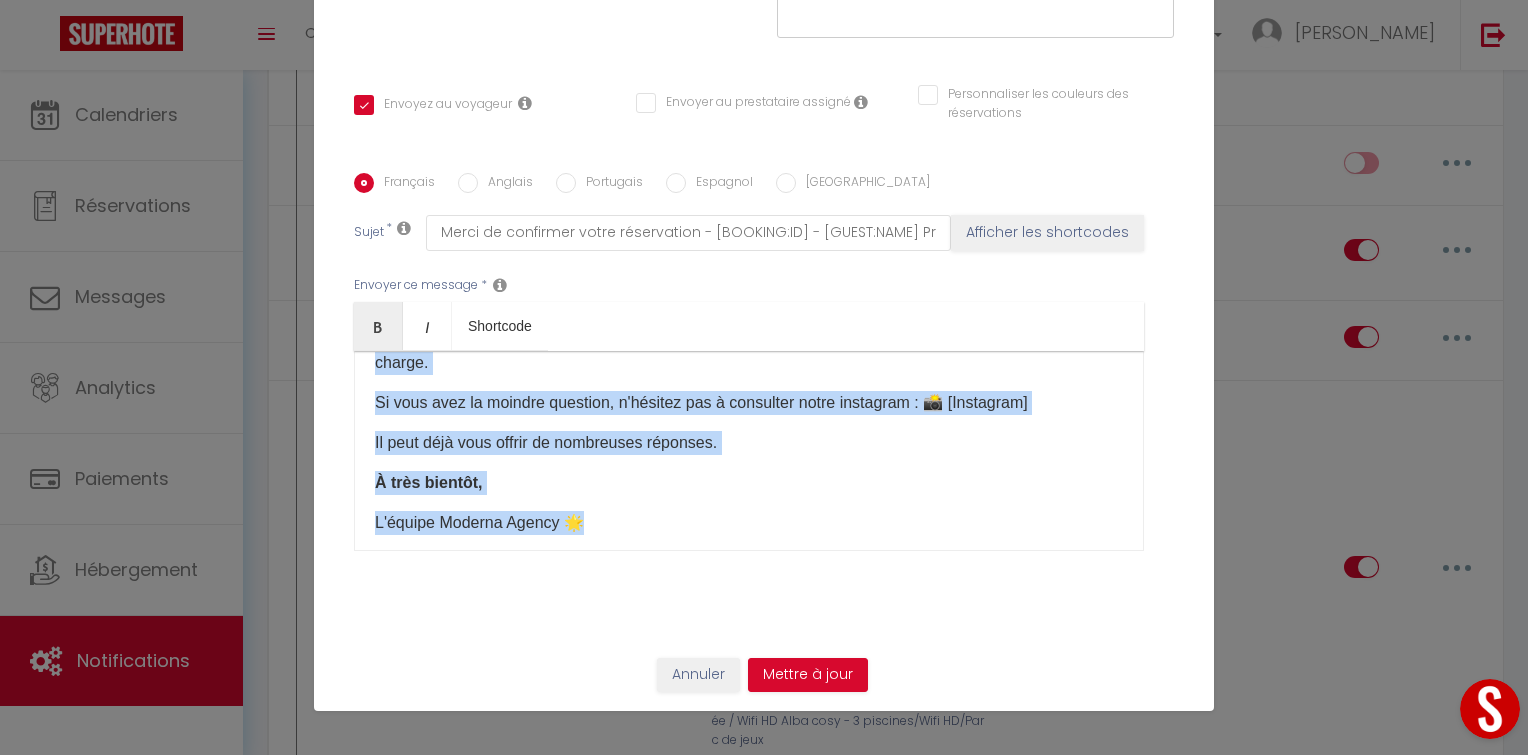 drag, startPoint x: 367, startPoint y: 384, endPoint x: 724, endPoint y: 515, distance: 380.2762 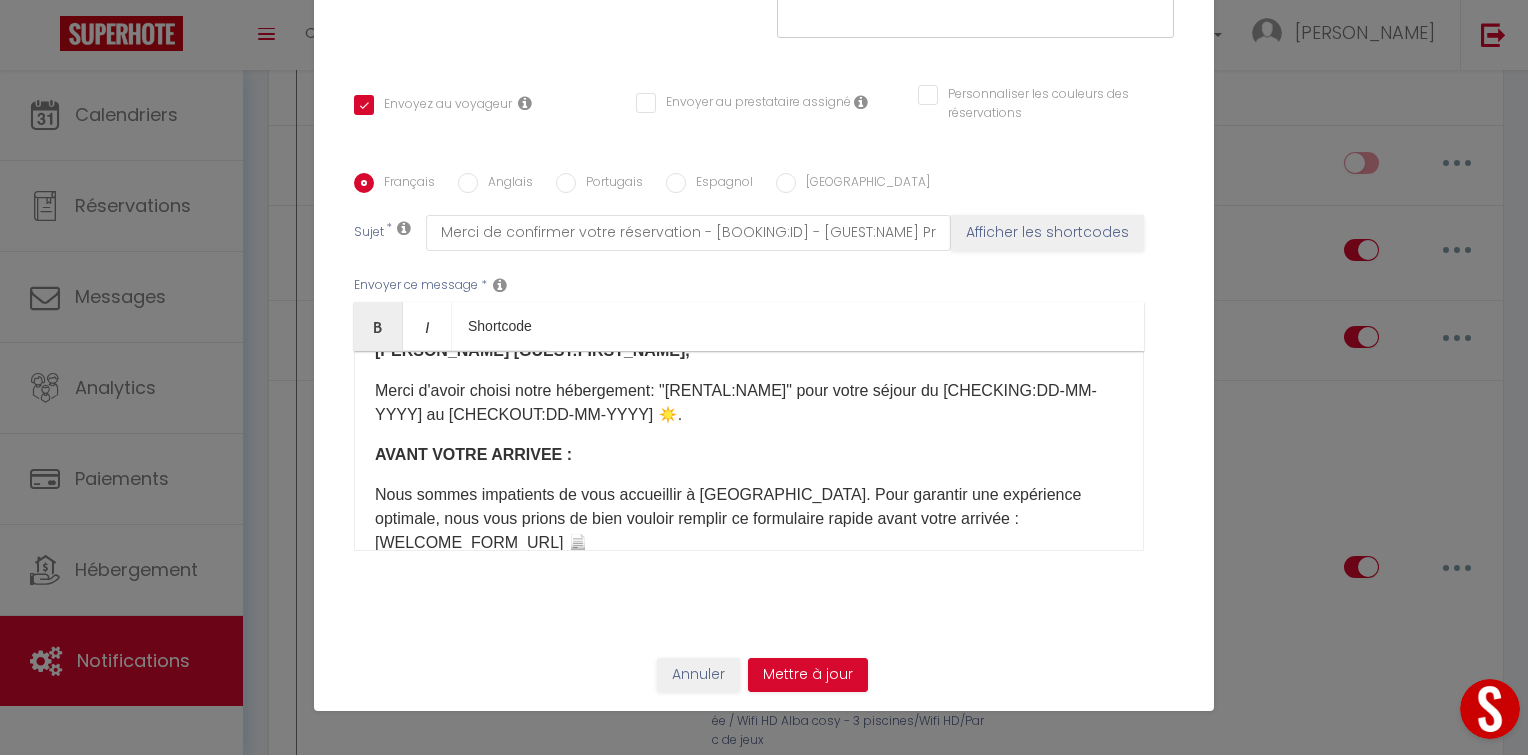 scroll, scrollTop: 0, scrollLeft: 0, axis: both 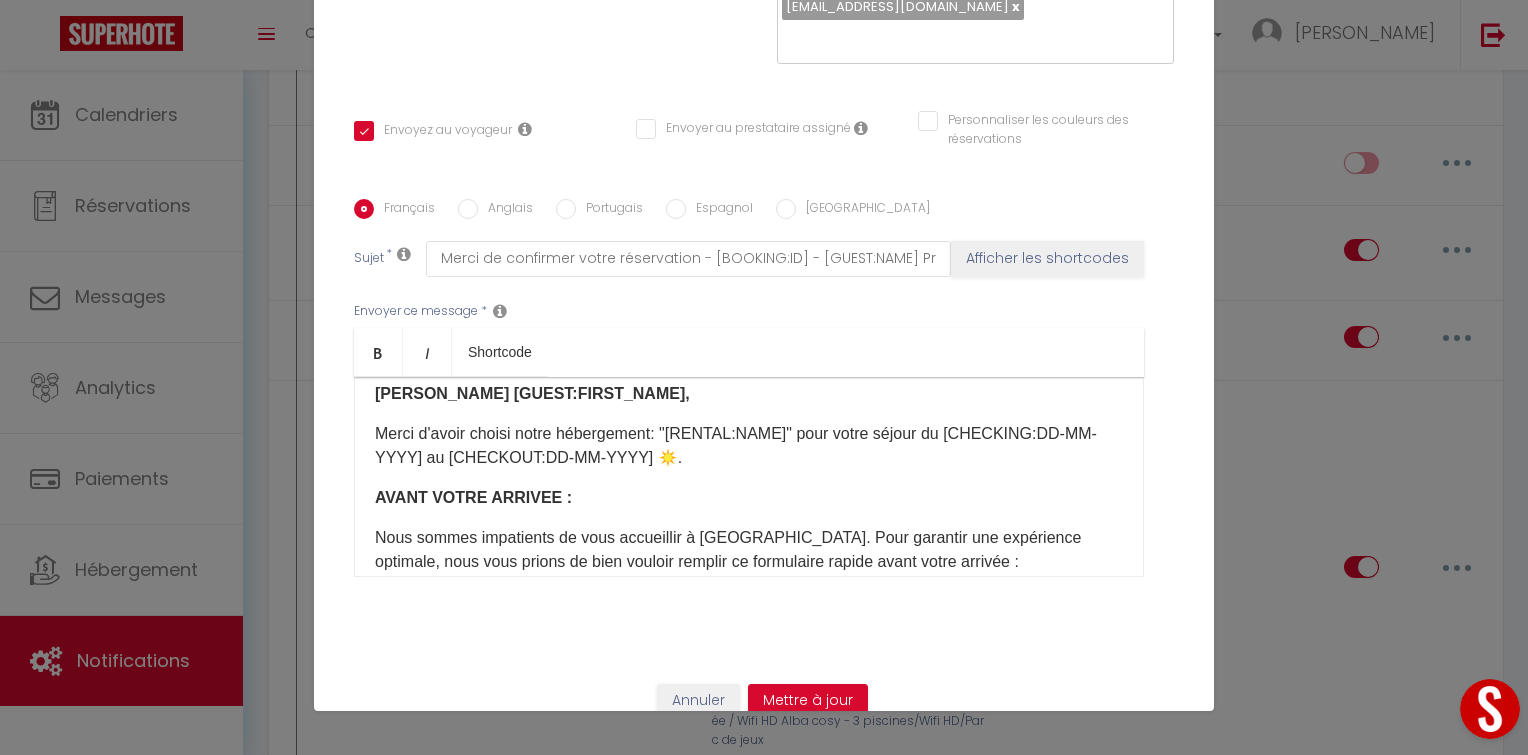 click on "Anglais" at bounding box center (468, 209) 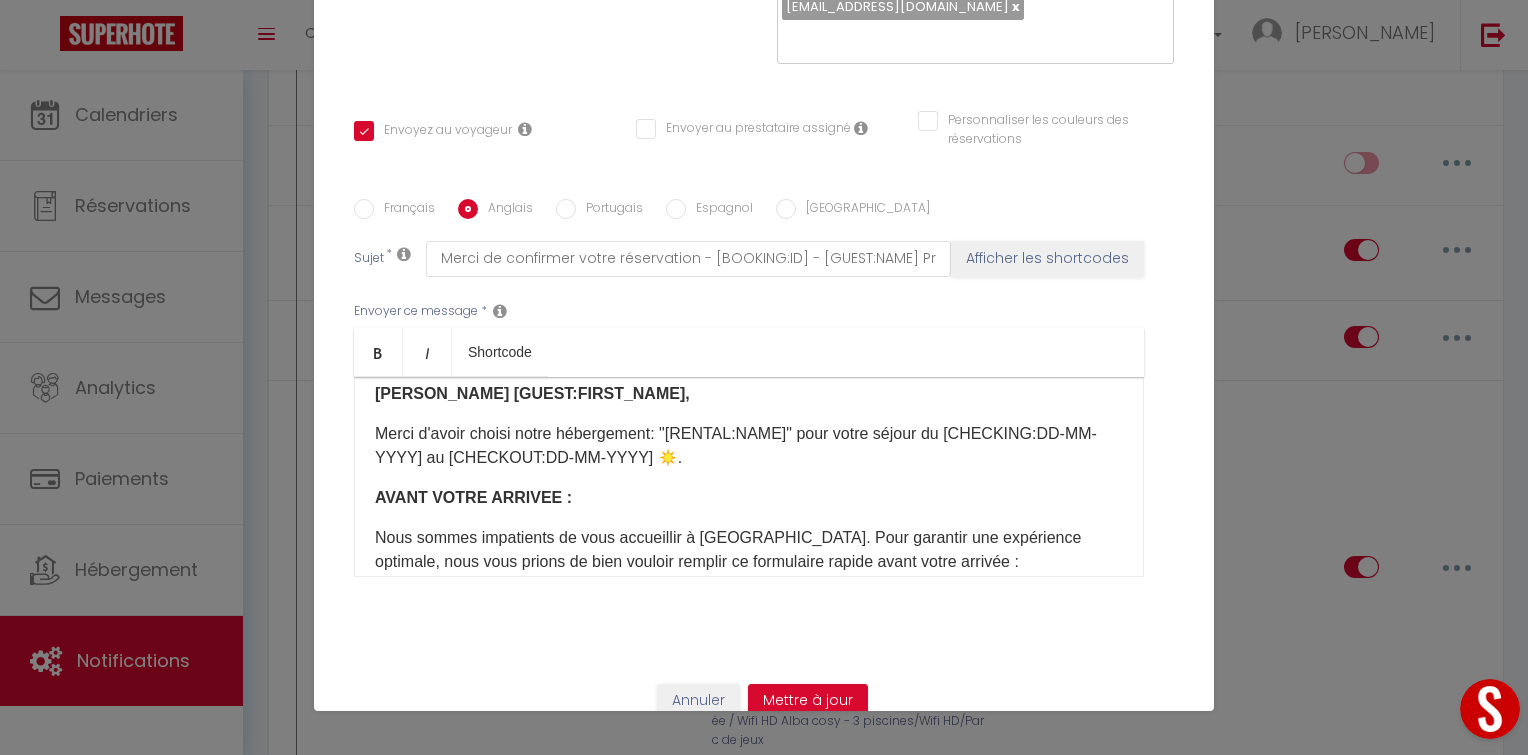 checkbox on "true" 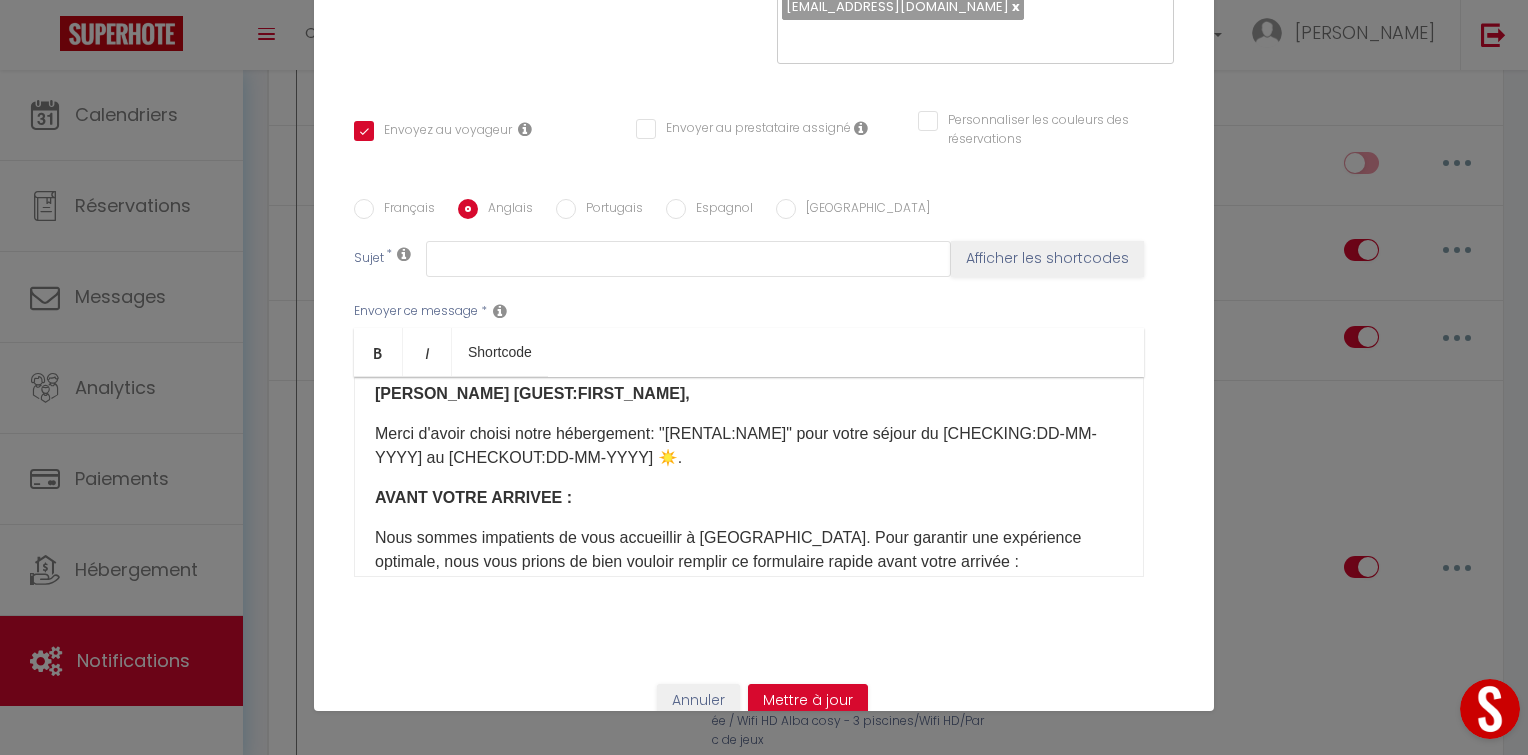 scroll, scrollTop: 0, scrollLeft: 0, axis: both 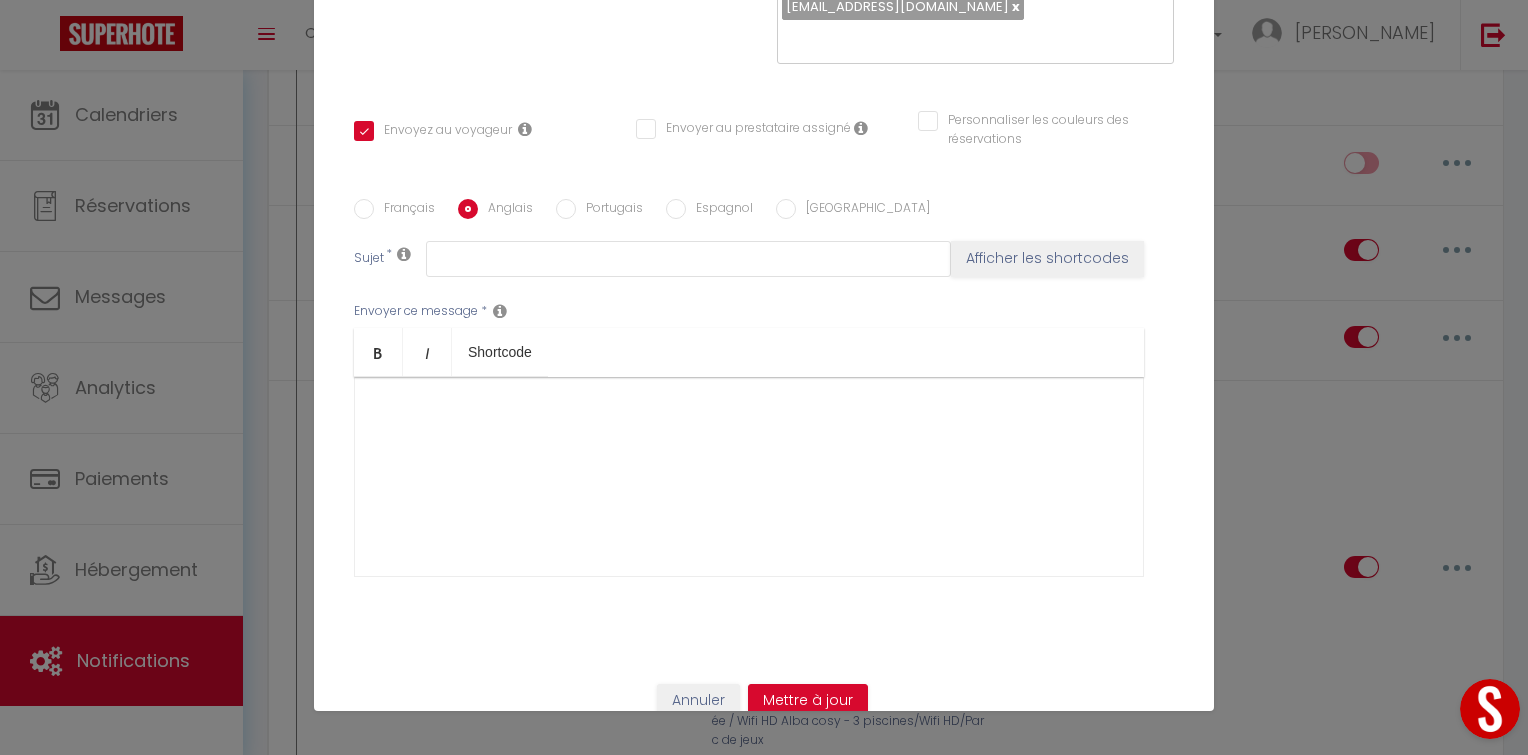 click at bounding box center (749, 477) 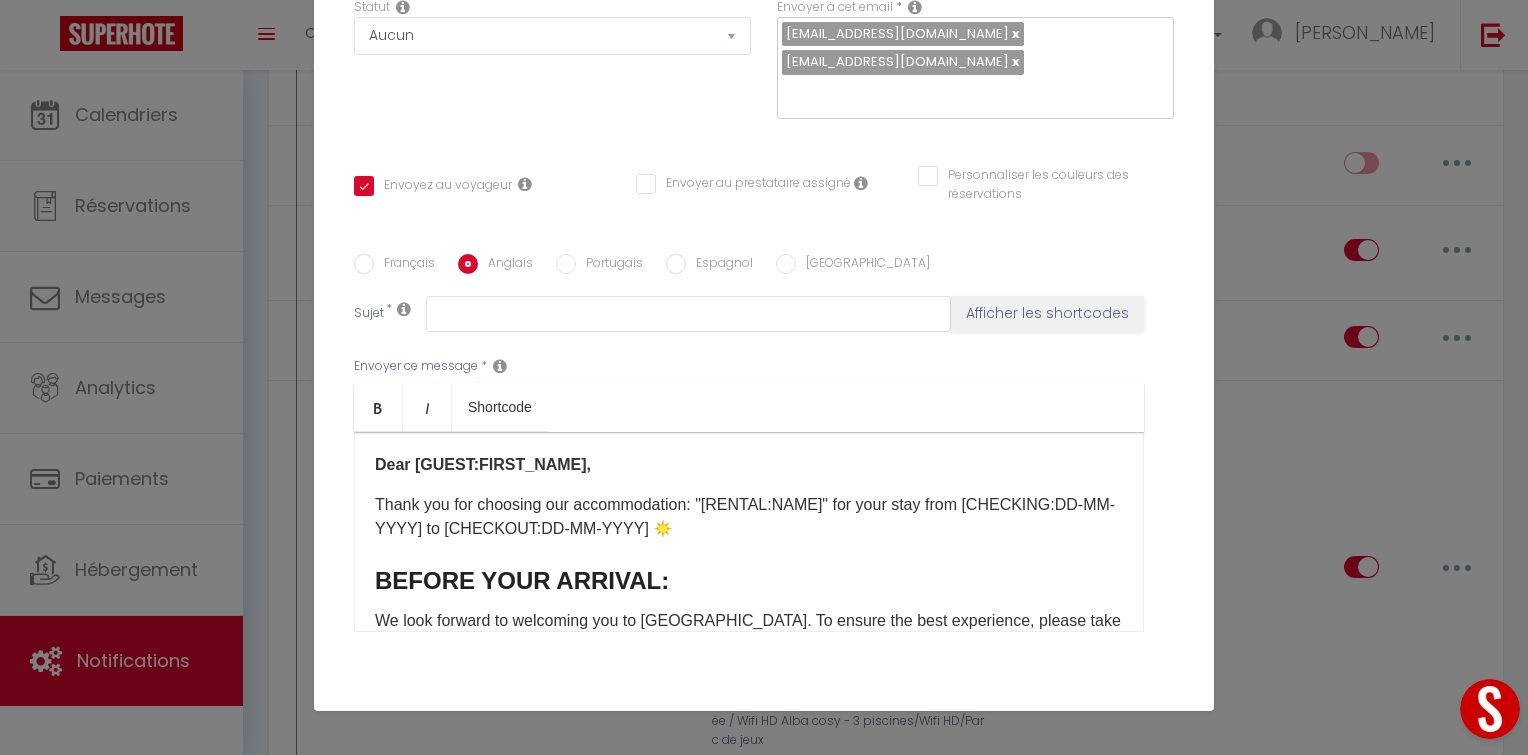 scroll, scrollTop: 282, scrollLeft: 0, axis: vertical 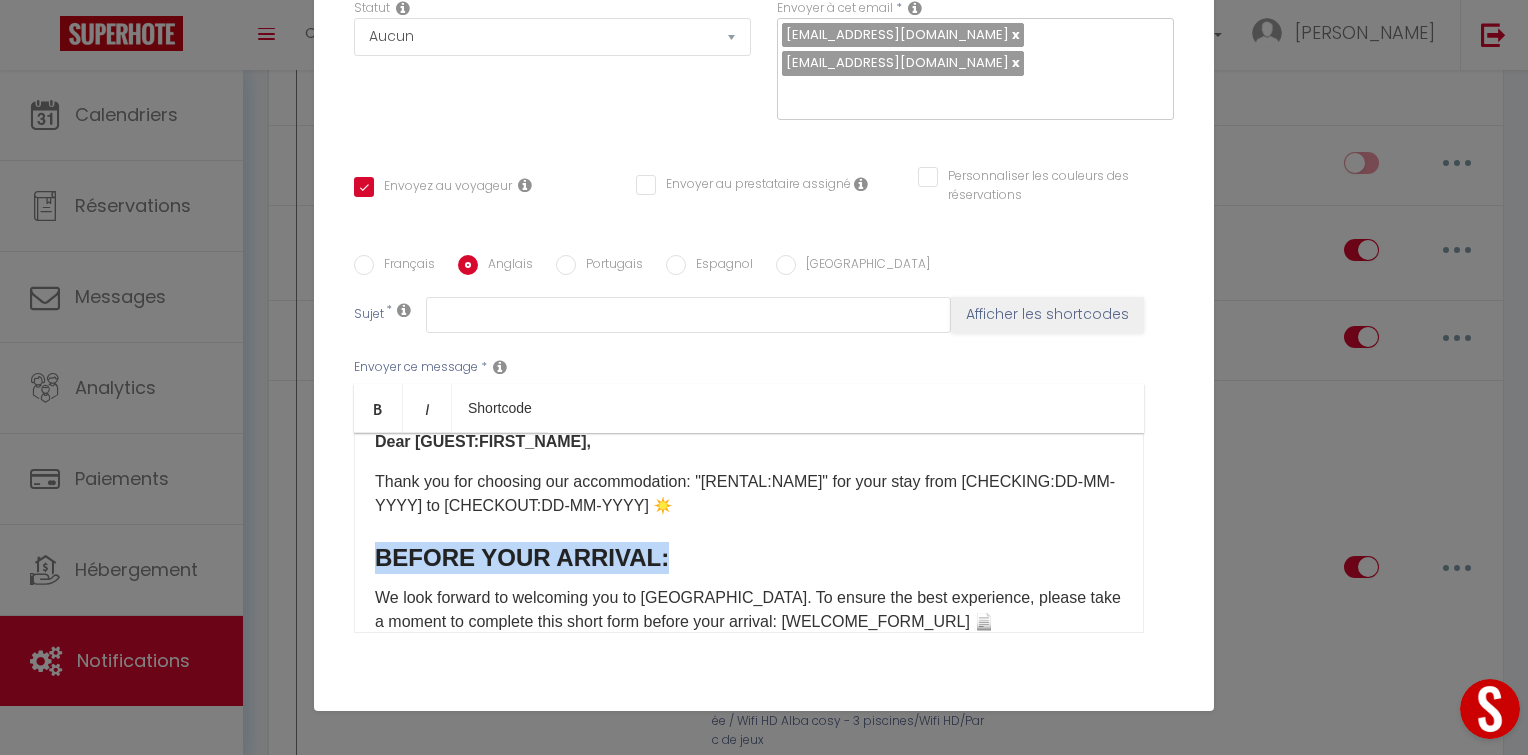 drag, startPoint x: 635, startPoint y: 564, endPoint x: 363, endPoint y: 542, distance: 272.88824 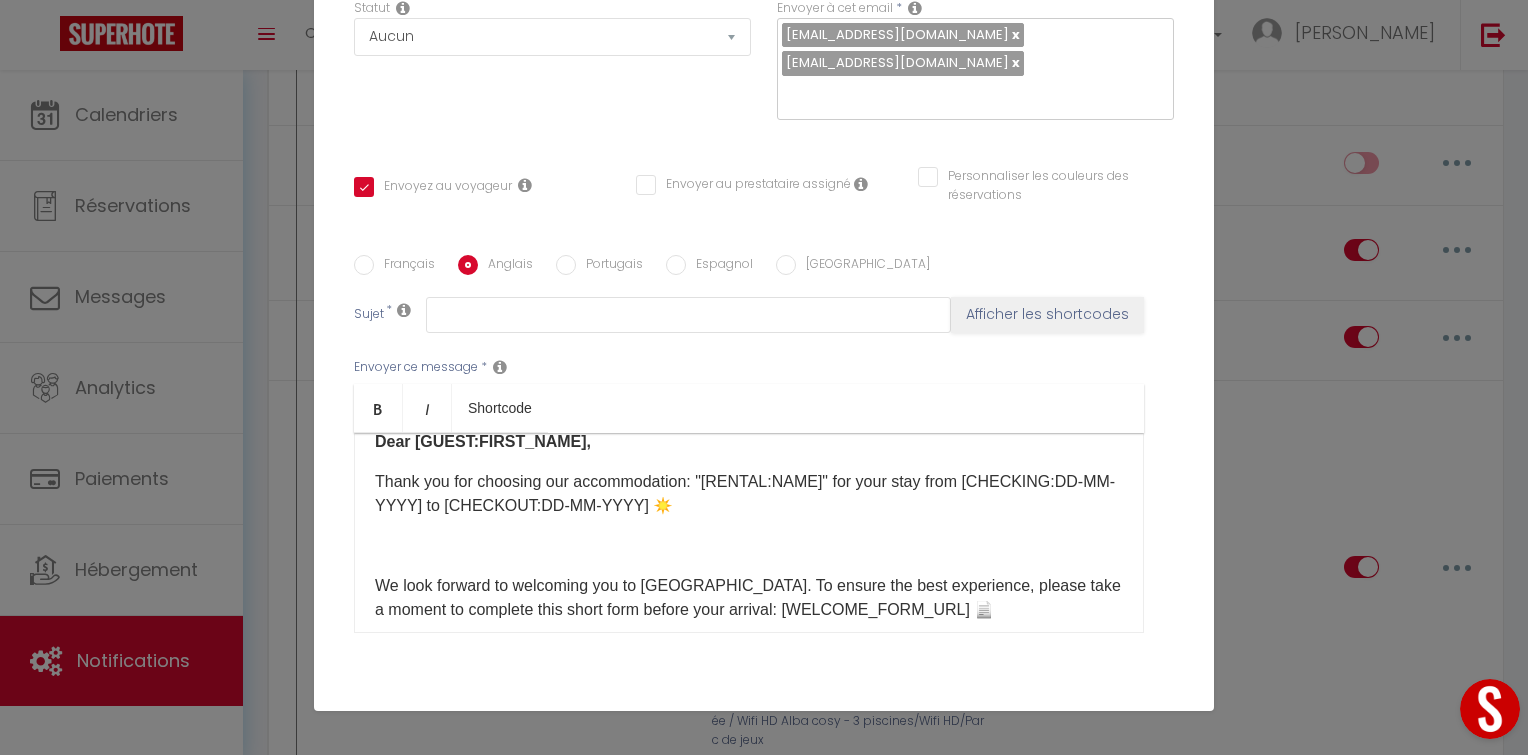 click at bounding box center [749, 546] 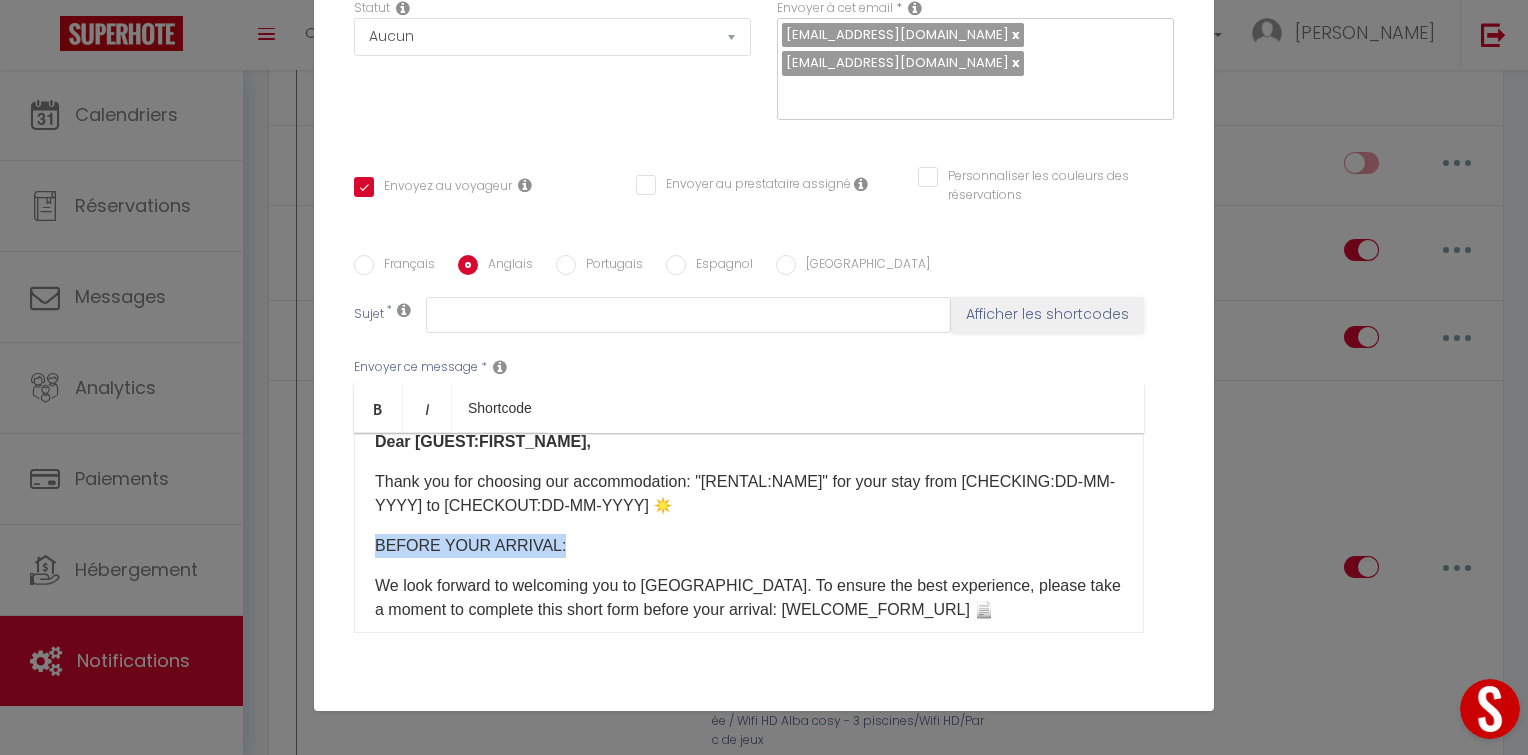 drag, startPoint x: 541, startPoint y: 544, endPoint x: 319, endPoint y: 546, distance: 222.009 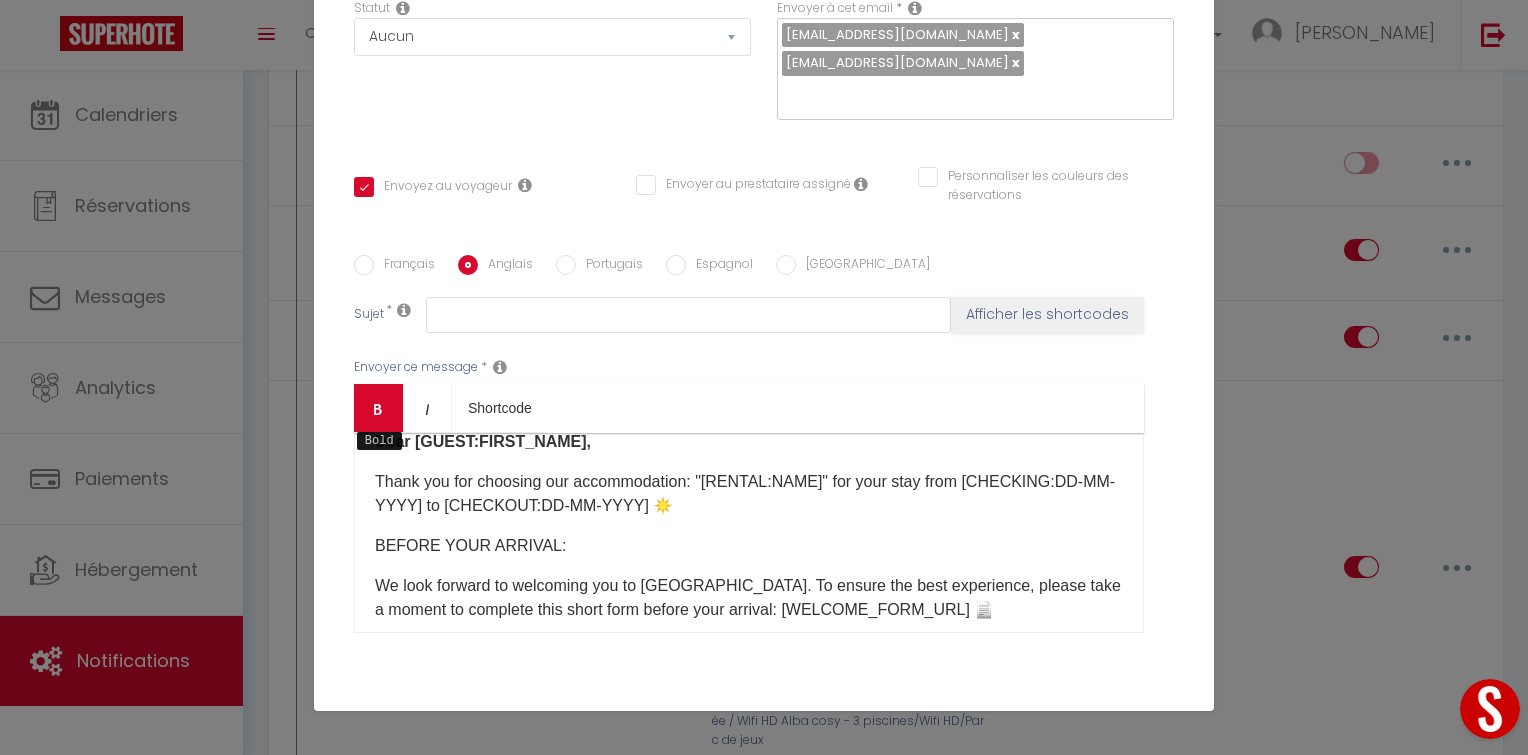 click on "Bold" at bounding box center (378, 408) 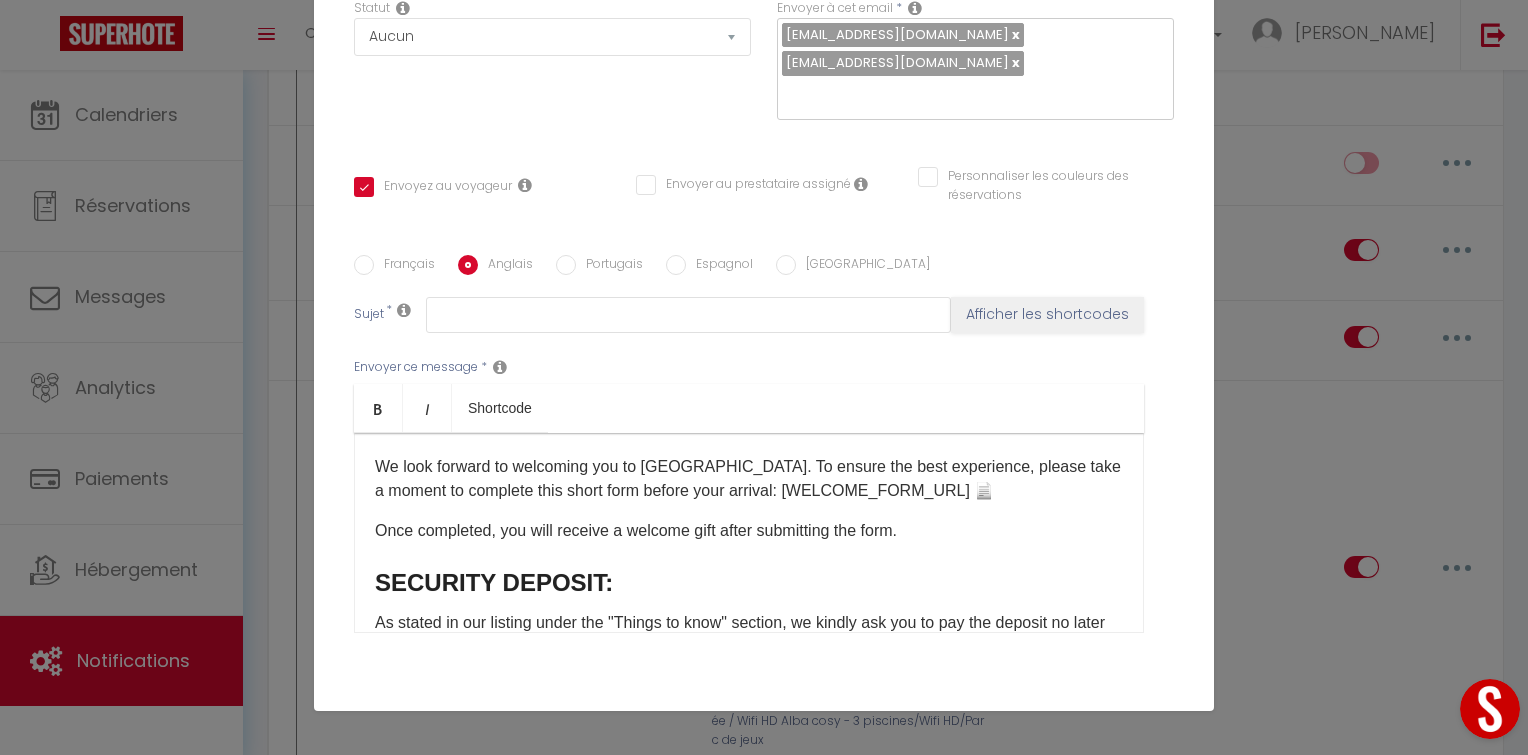 scroll, scrollTop: 199, scrollLeft: 0, axis: vertical 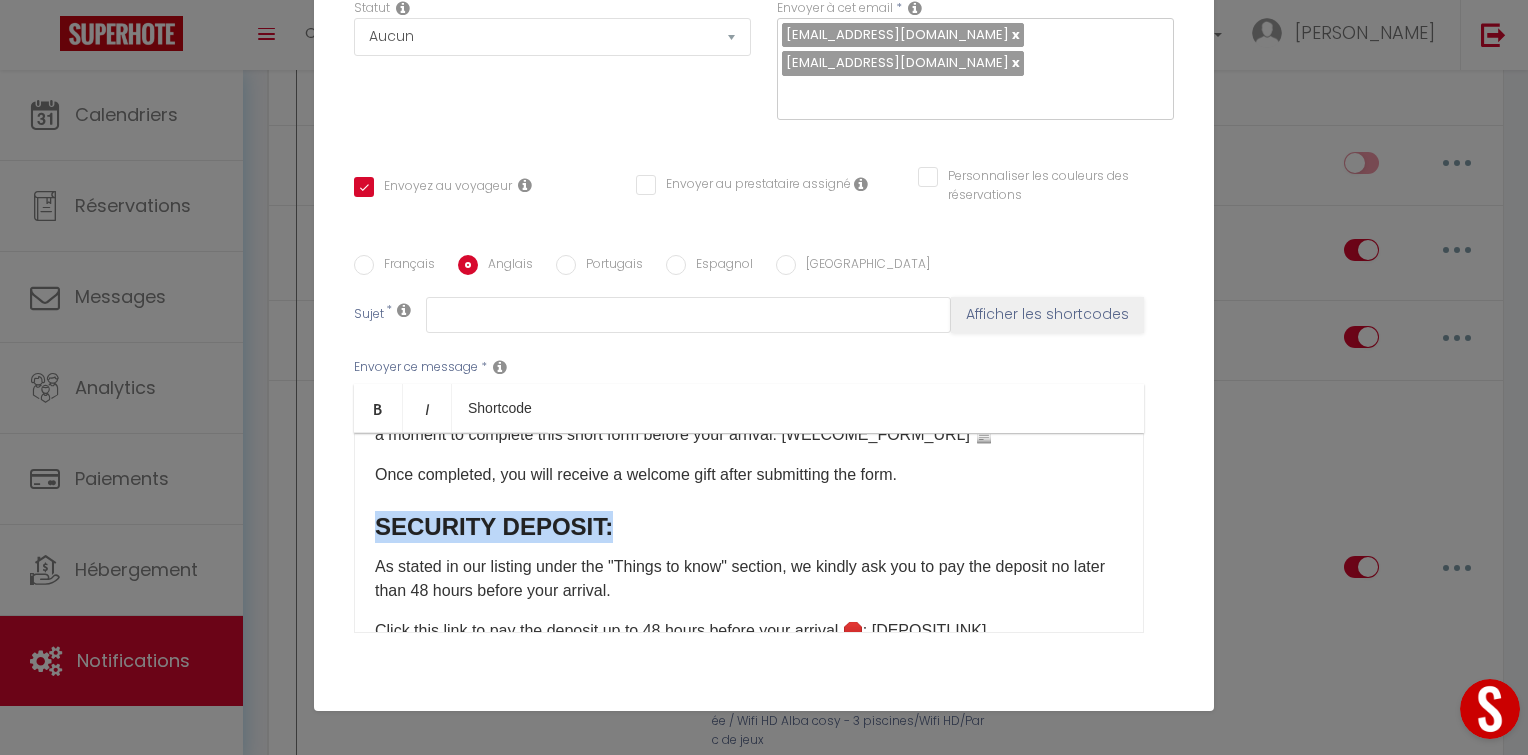 drag, startPoint x: 610, startPoint y: 528, endPoint x: 350, endPoint y: 523, distance: 260.04807 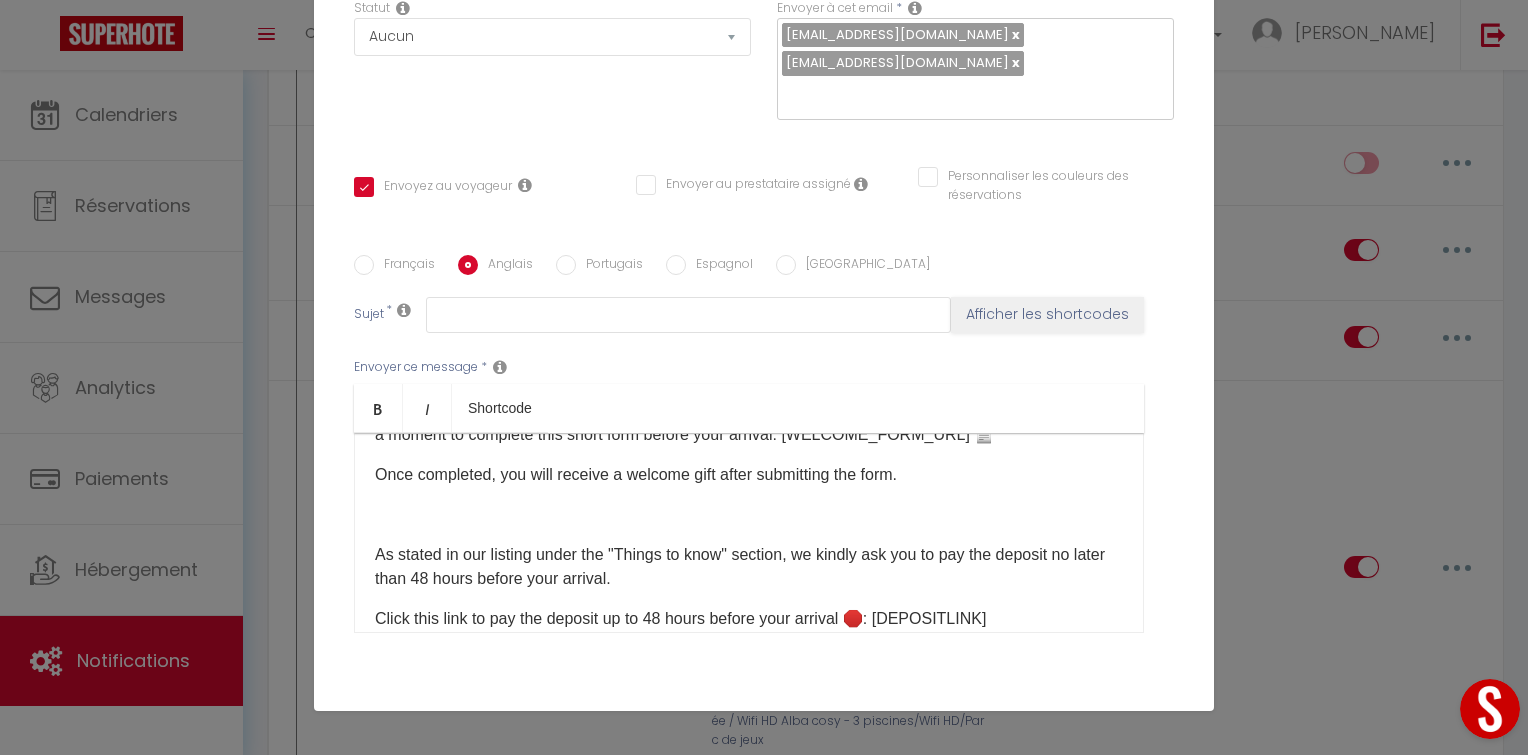 click on "Dear [GUEST:FIRST_NAME],
Thank you for choosing our accommodation: "[RENTAL:NAME]" for your stay from [CHECKING:DD-MM-YYYY] to [CHECKOUT:DD-MM-YYYY] ☀️ BEFORE YOUR ARRIVAL:
We look forward to welcoming you to [GEOGRAPHIC_DATA]. To ensure the best experience, please take a moment to complete this short form before your arrival: [WELCOME_FORM_URL] 📄
Once completed, you will receive a welcome gift after submitting the form.
As stated in our listing under the "Things to know" section, we kindly ask you to pay the deposit no later than 48 hours before your arrival.
Click this link to pay the deposit up to 48 hours before your arrival 🛑: [DEPOSITLINK]
Please note that without the deposit payment, we will not be able to give you access to the property. Once you have completed this final step via STRIPE, everything will be ready for your arrival ✅
IMPORTANT INFORMATION:
🕔  Check-in : From [RENTAL:ARRIVAL_TIME]
⏰  Check-out
🧺  Linen
🎁  Welcome basket" at bounding box center (749, 533) 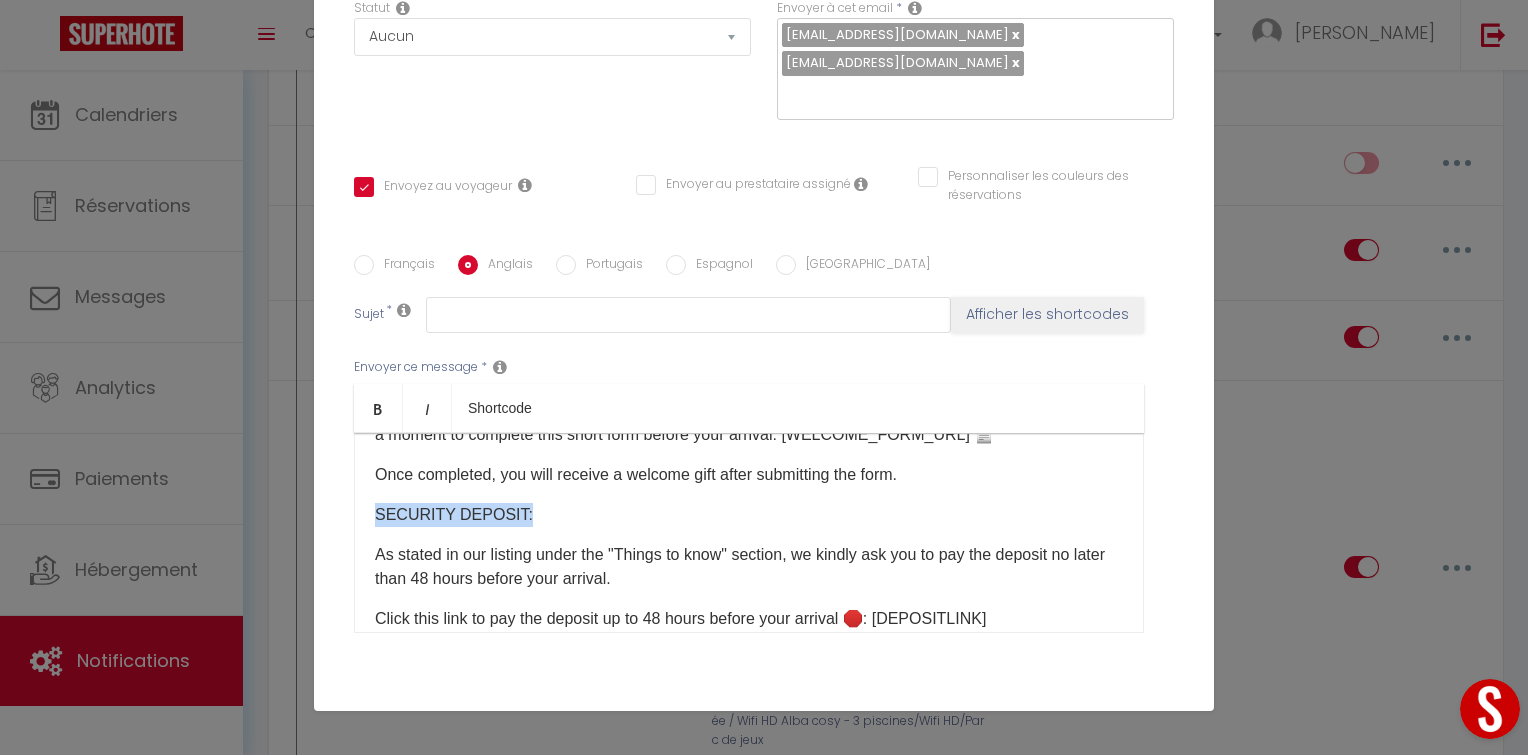 drag, startPoint x: 534, startPoint y: 510, endPoint x: 361, endPoint y: 524, distance: 173.56555 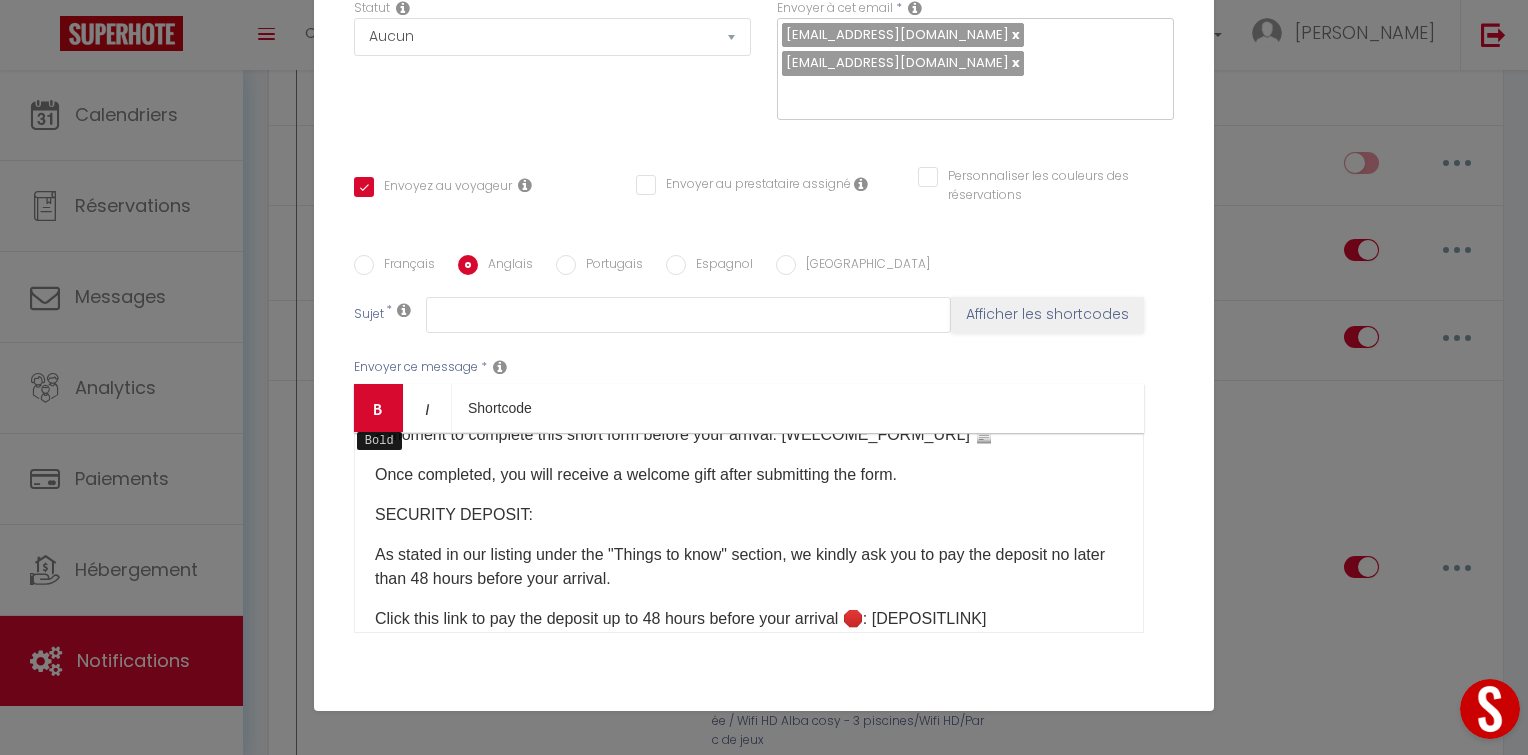 click on "Bold" at bounding box center [378, 408] 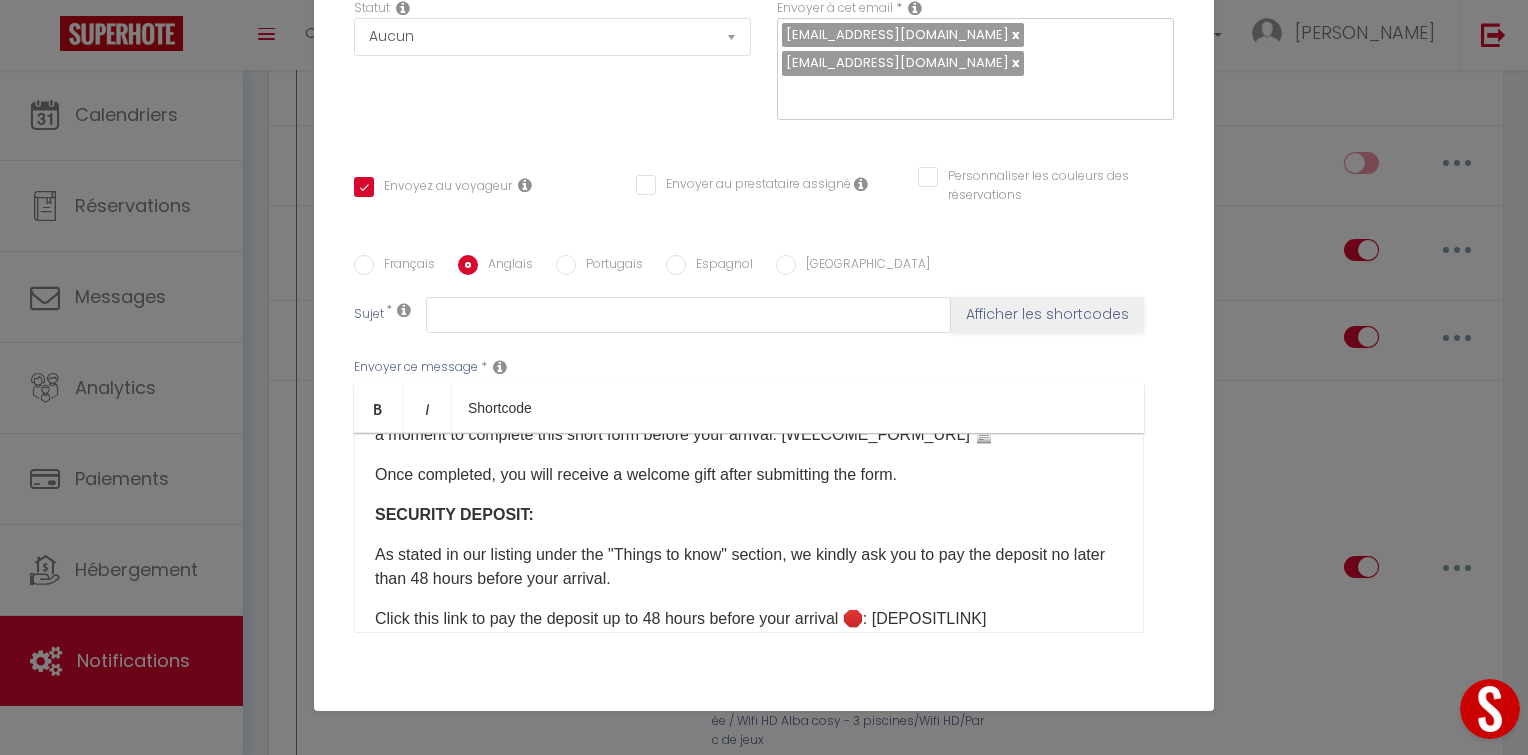 click on "Dear [GUEST:FIRST_NAME],
Thank you for choosing our accommodation: "[RENTAL:NAME]" for your stay from [CHECKING:DD-MM-YYYY] to [CHECKOUT:DD-MM-YYYY] ☀️ BEFORE YOUR ARRIVAL:
We look forward to welcoming you to [GEOGRAPHIC_DATA]. To ensure the best experience, please take a moment to complete this short form before your arrival: [WELCOME_FORM_URL] 📄
Once completed, you will receive a welcome gift after submitting the form. SECURITY DEPOSIT:
As stated in our listing under the "Things to know" section, we kindly ask you to pay the deposit no later than 48 hours before your arrival.
Click this link to pay the deposit up to 48 hours before your arrival 🛑: [DEPOSITLINK]
Please note that without the deposit payment, we will not be able to give you access to the property. Once you have completed this final step via STRIPE, everything will be ready for your arrival ✅
IMPORTANT INFORMATION:
🕔  Check-in : From [RENTAL:ARRIVAL_TIME]
⏰  Check-out
🧺  Linen
🎁" at bounding box center (749, 533) 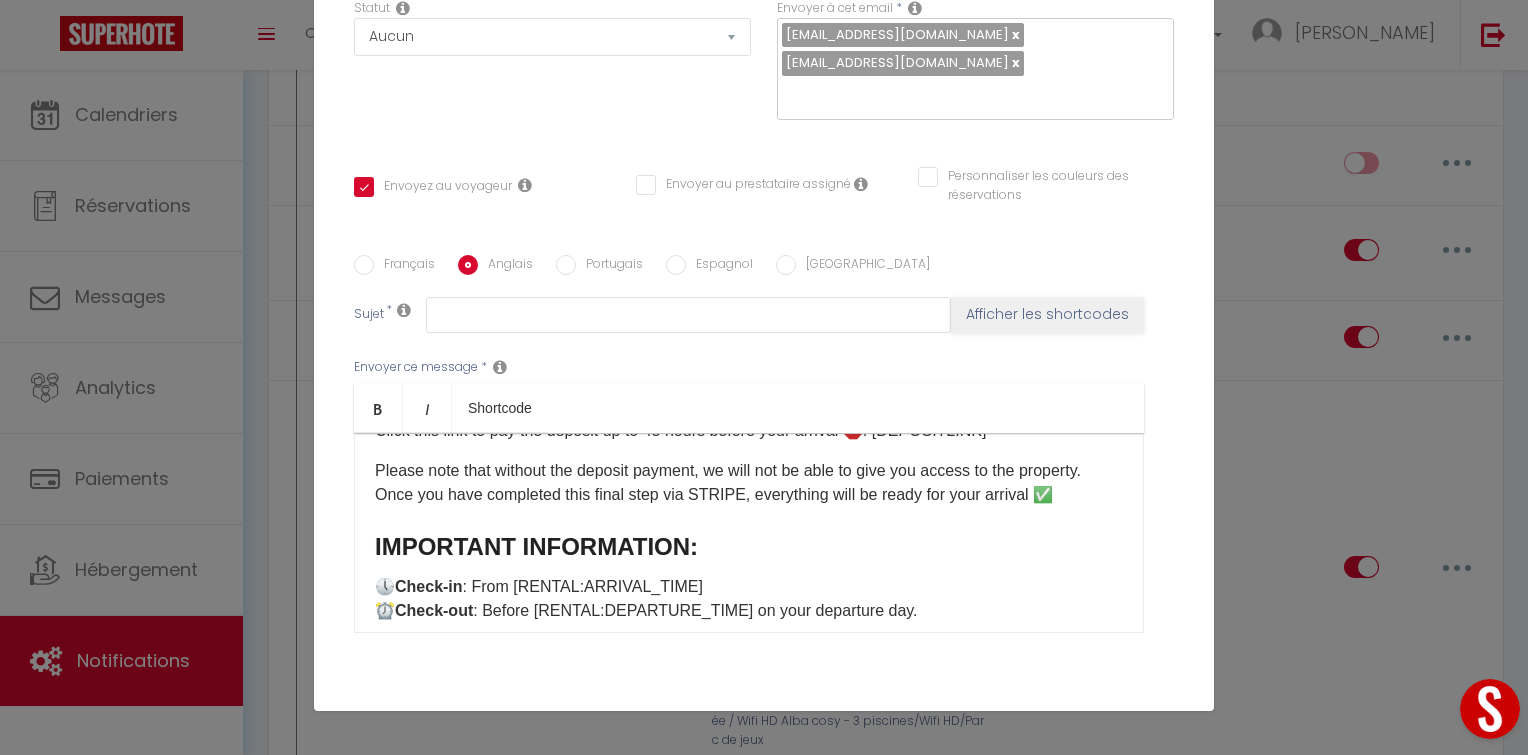 scroll, scrollTop: 455, scrollLeft: 0, axis: vertical 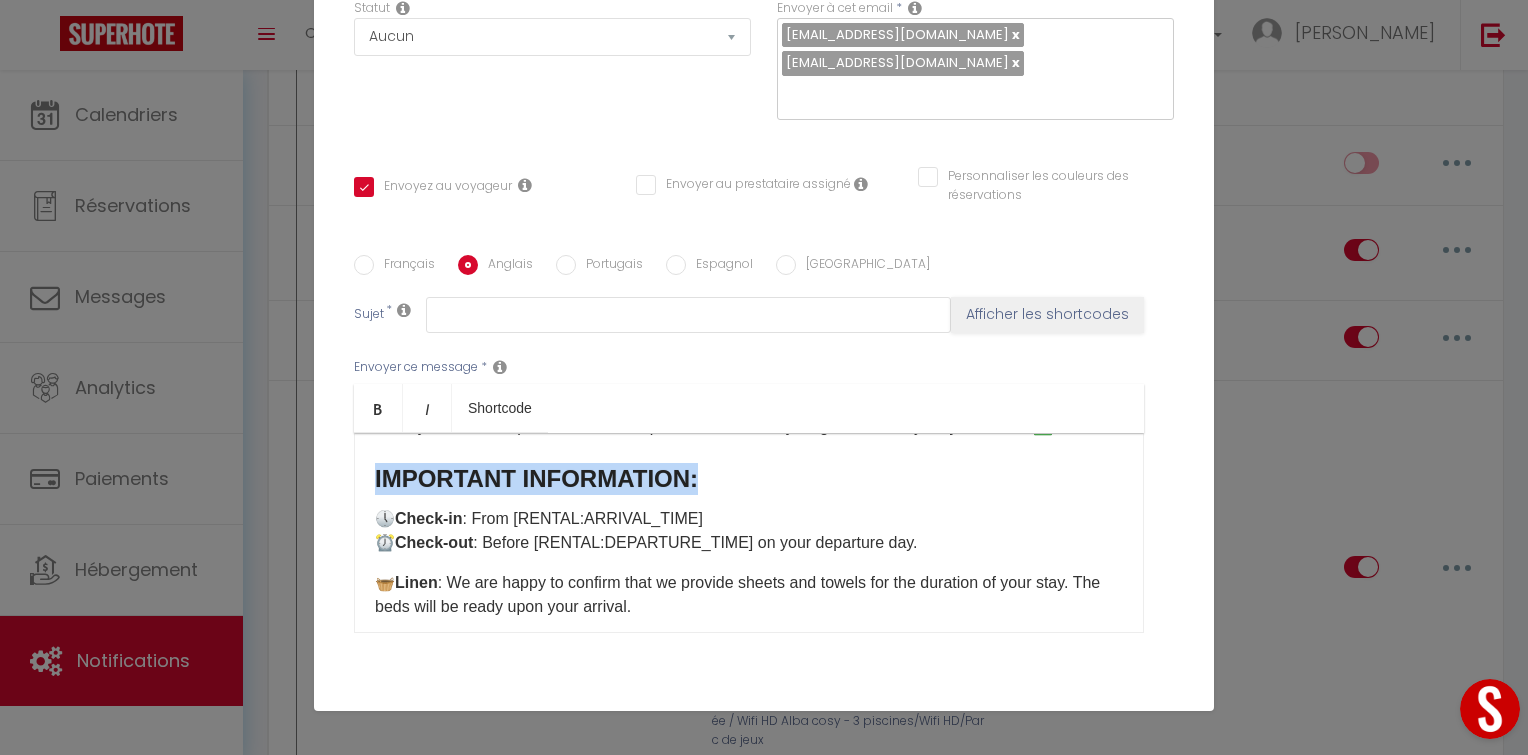 drag, startPoint x: 663, startPoint y: 506, endPoint x: 350, endPoint y: 504, distance: 313.00638 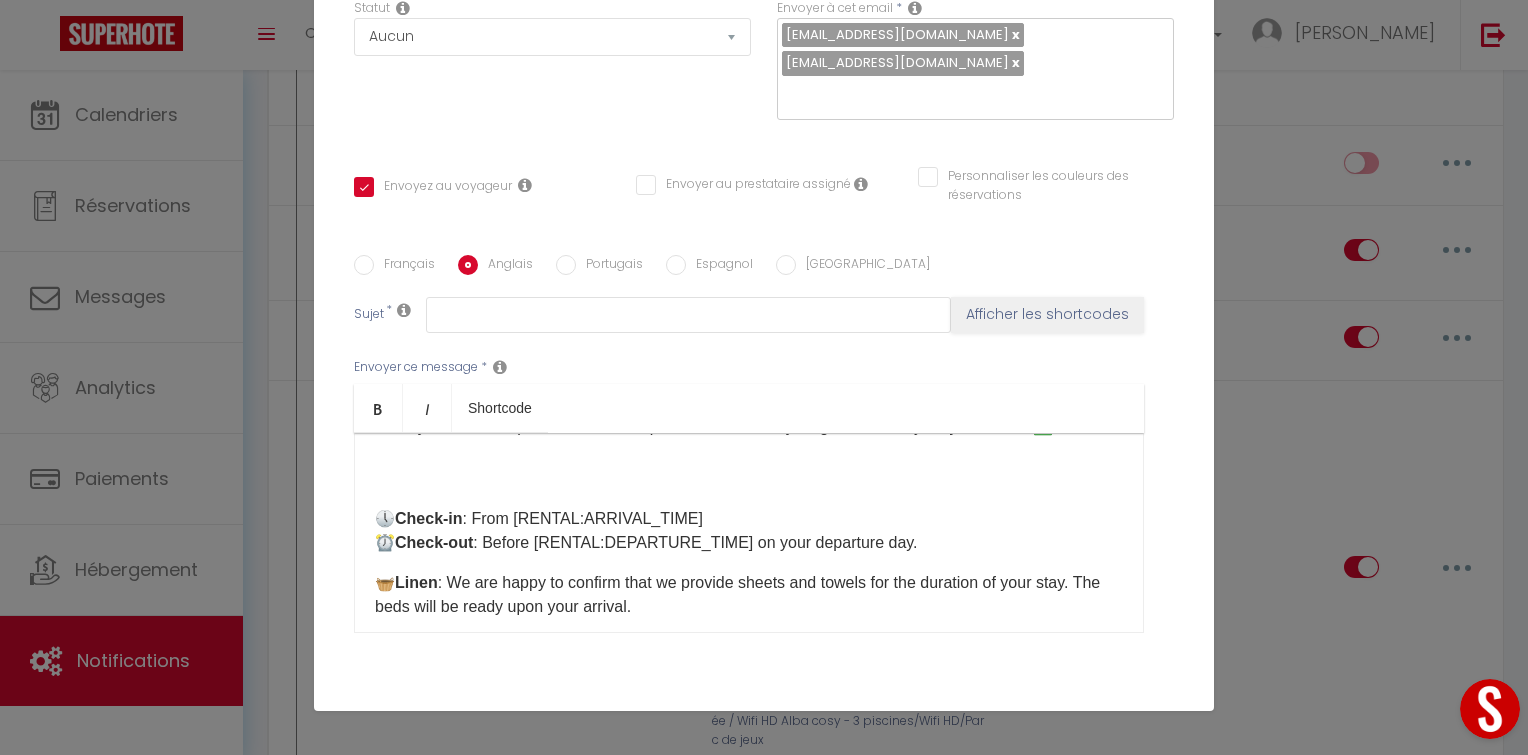 click at bounding box center (749, 479) 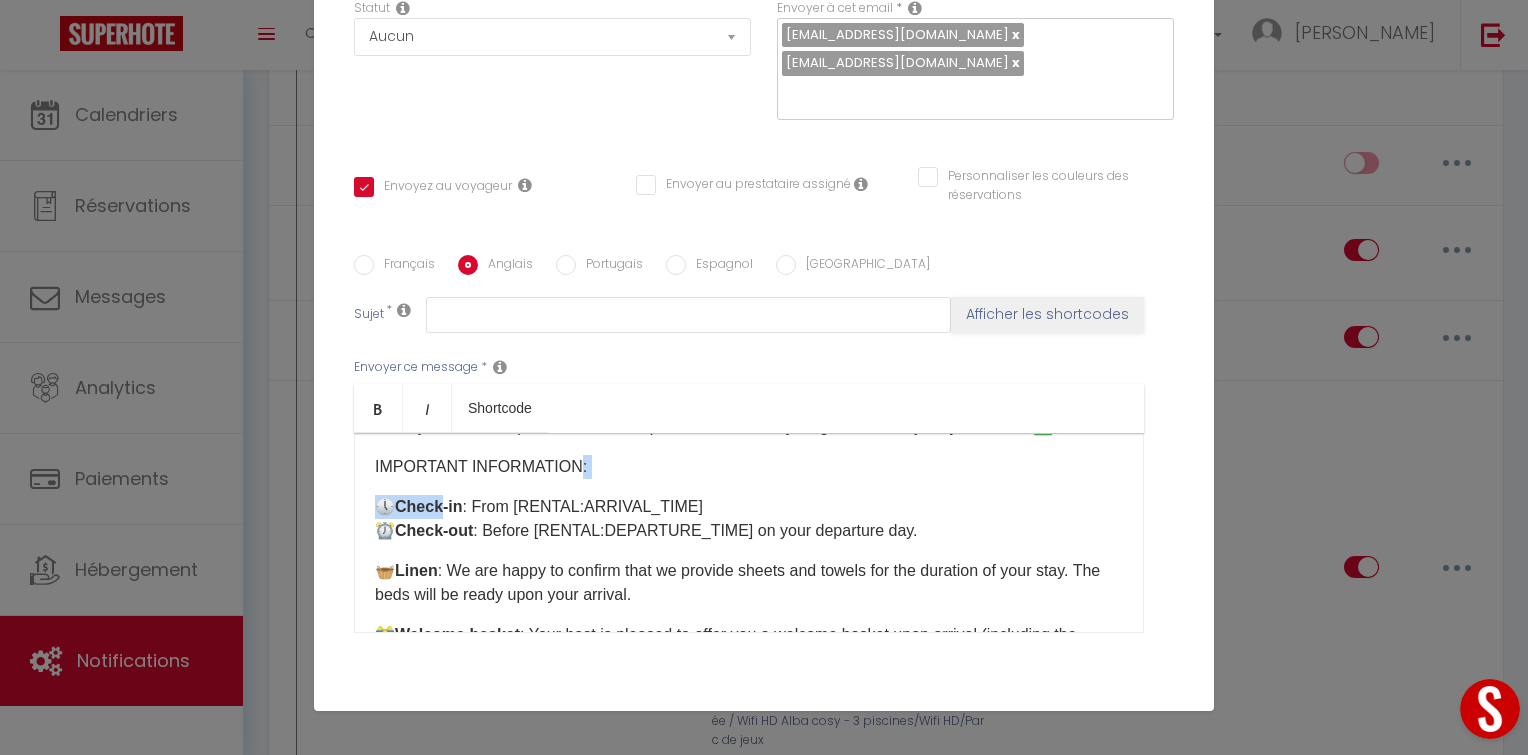 drag, startPoint x: 552, startPoint y: 494, endPoint x: 435, endPoint y: 501, distance: 117.20921 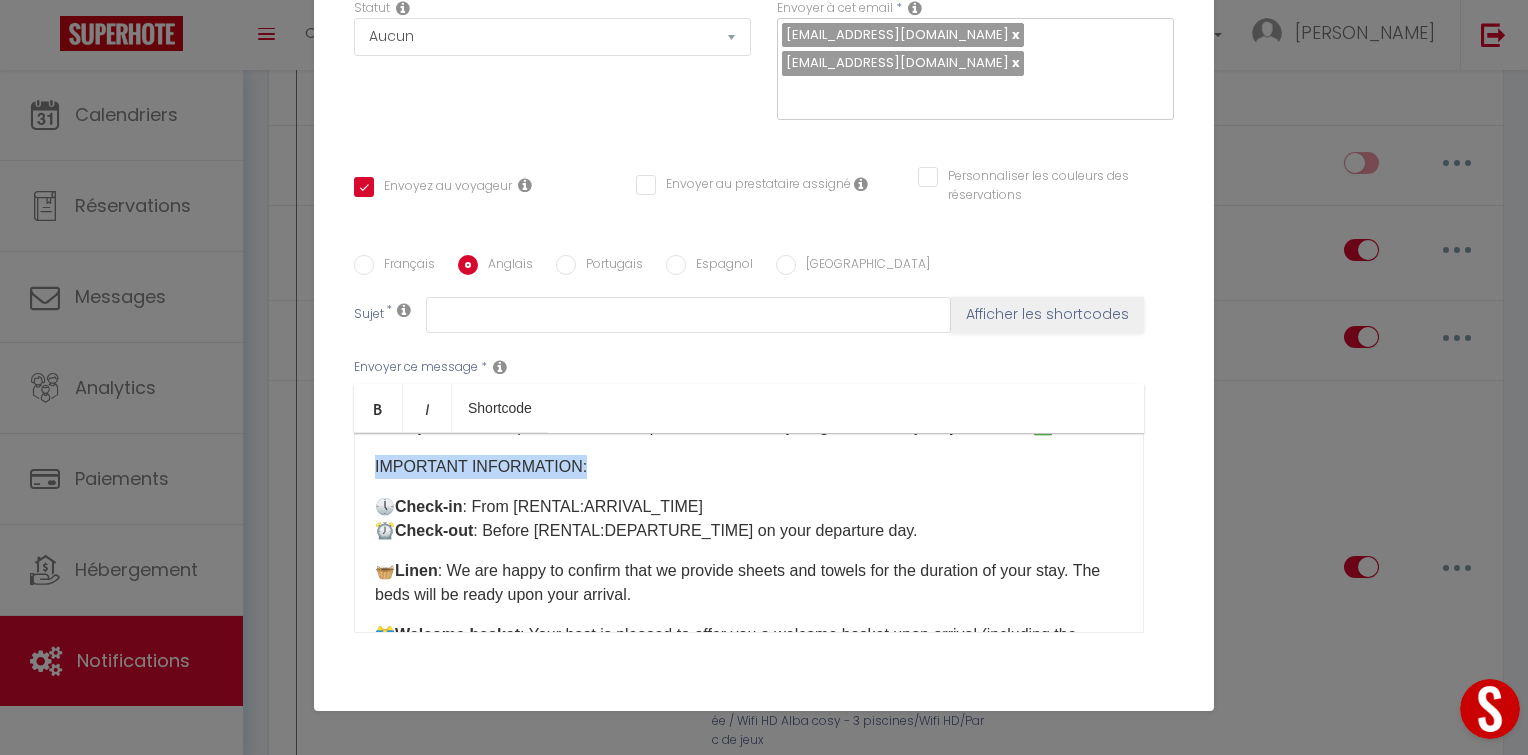 drag, startPoint x: 596, startPoint y: 488, endPoint x: 311, endPoint y: 491, distance: 285.01578 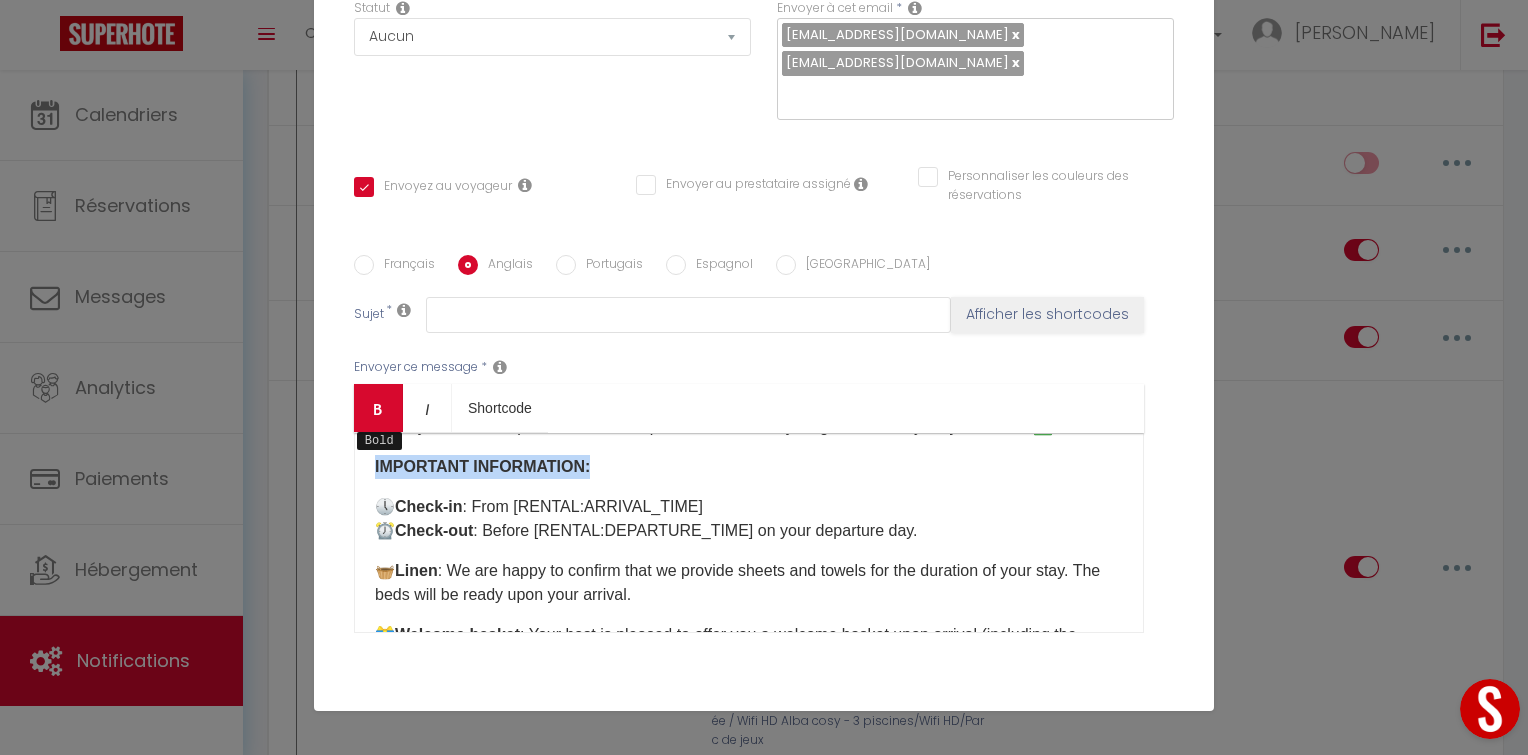 click on "Bold" at bounding box center (378, 408) 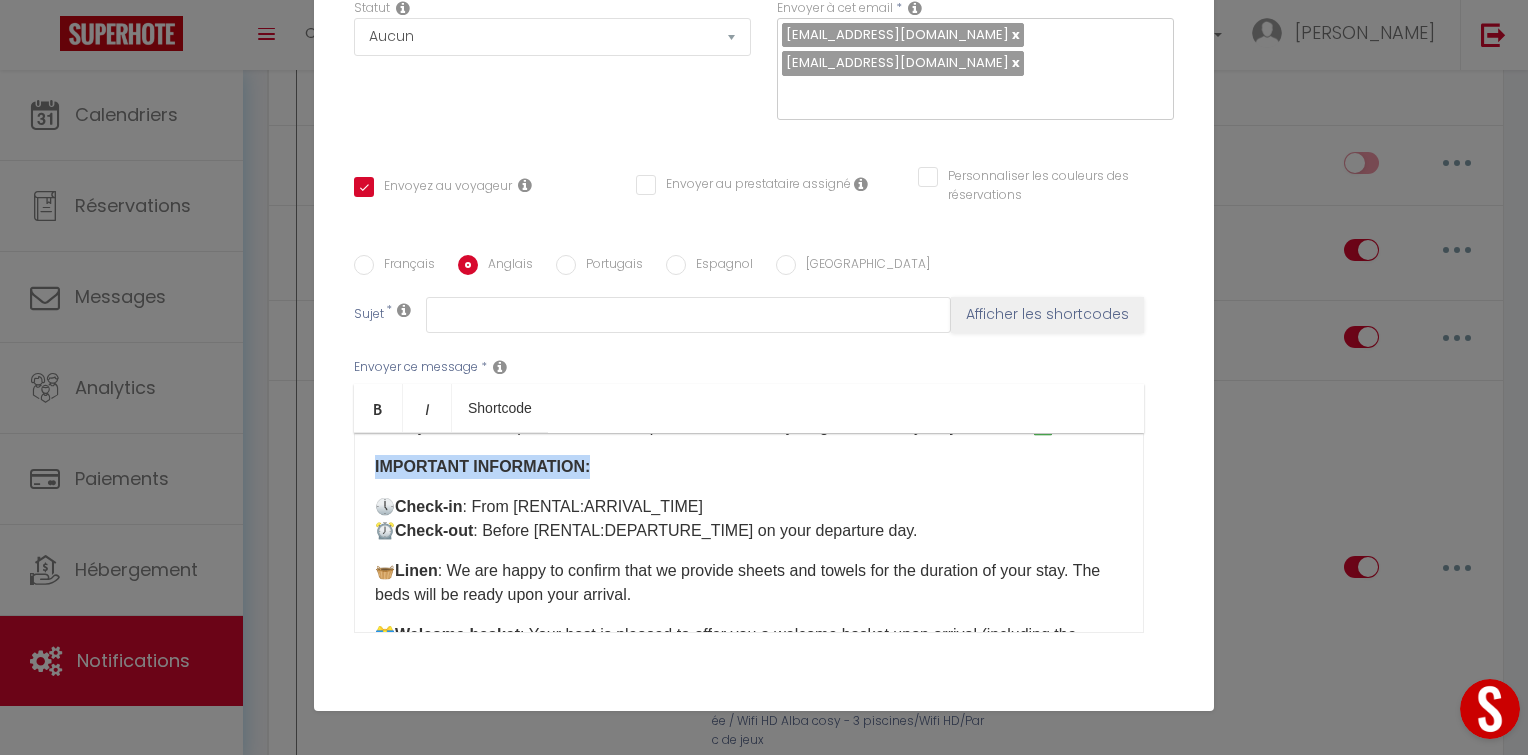 click on "IMPORTANT INFORMATION:" at bounding box center [749, 467] 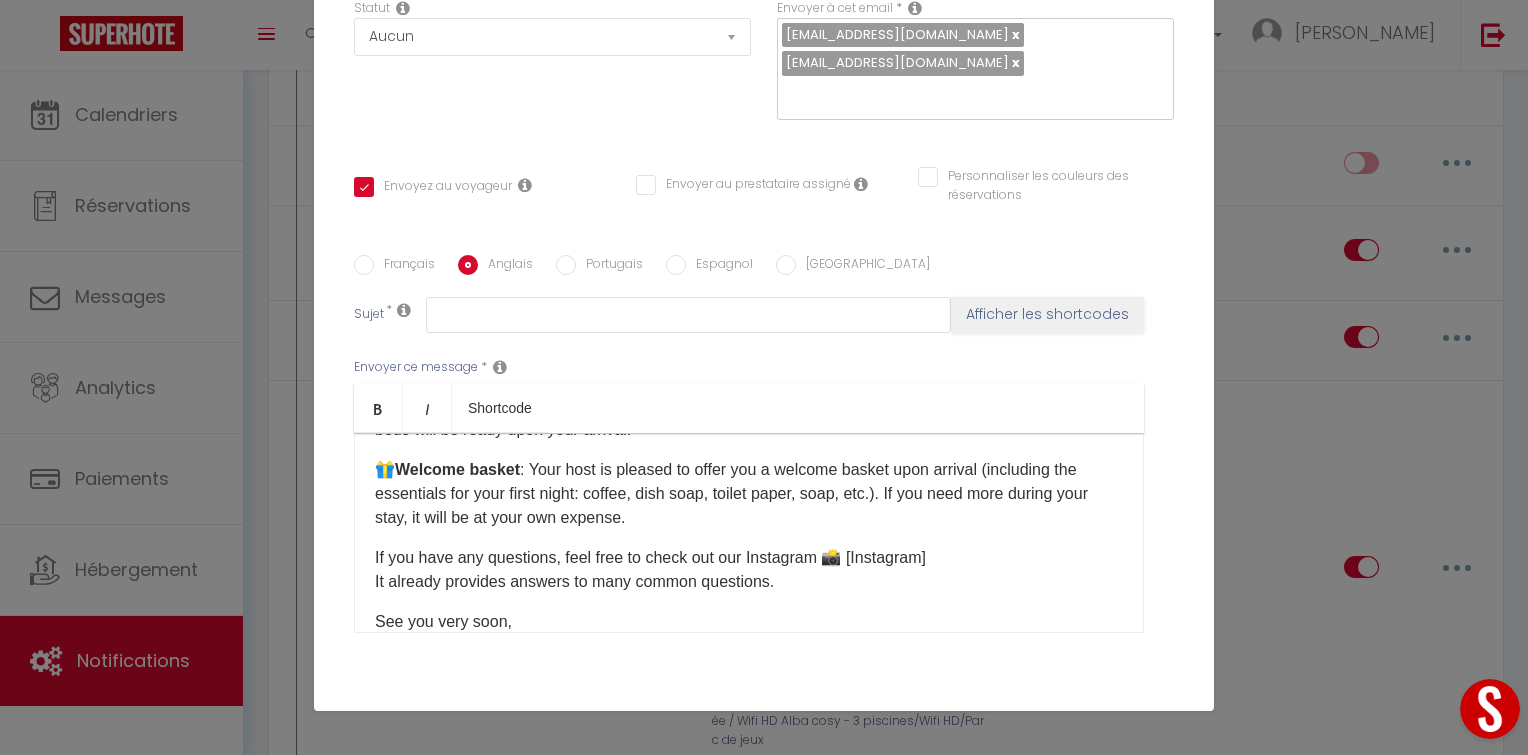scroll, scrollTop: 733, scrollLeft: 0, axis: vertical 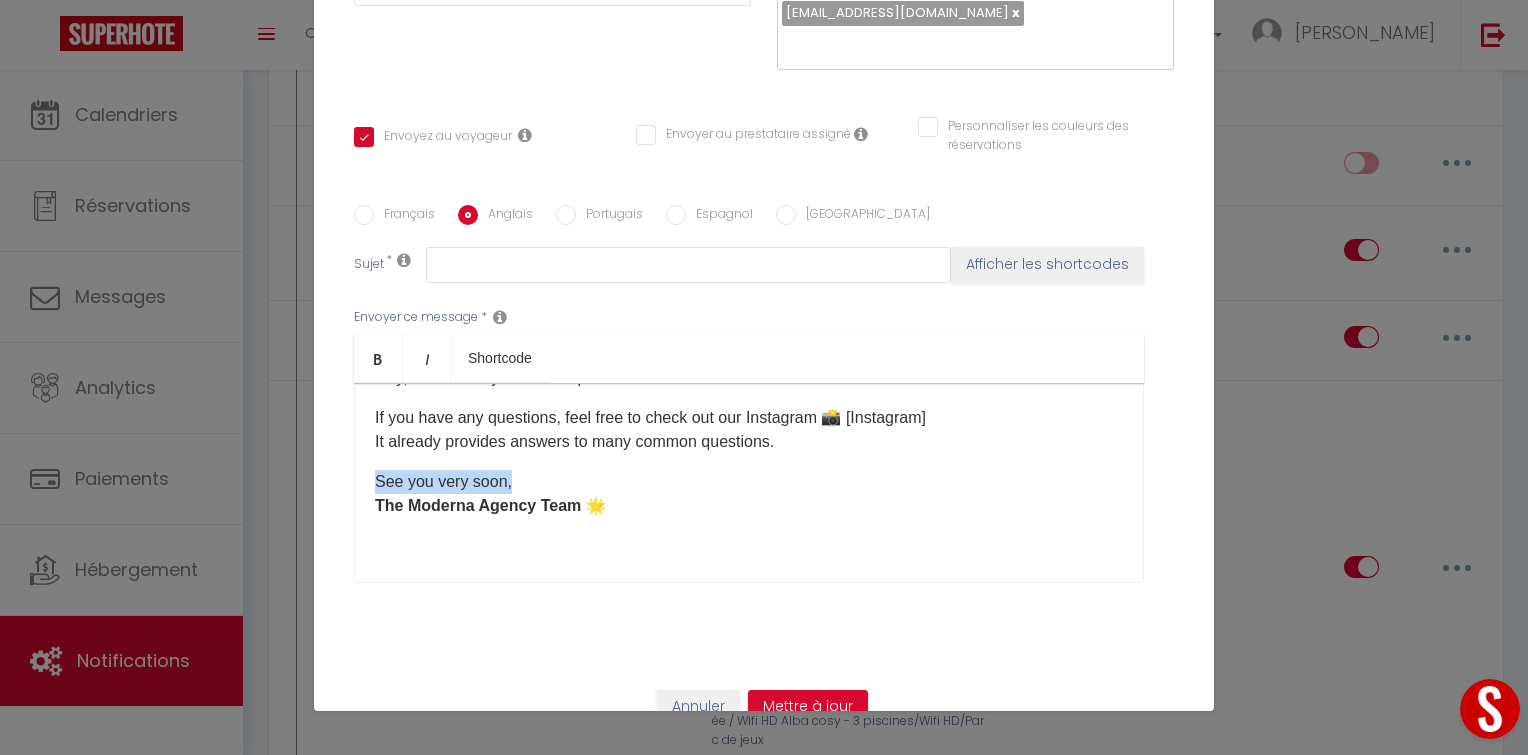 drag, startPoint x: 511, startPoint y: 486, endPoint x: 322, endPoint y: 480, distance: 189.09521 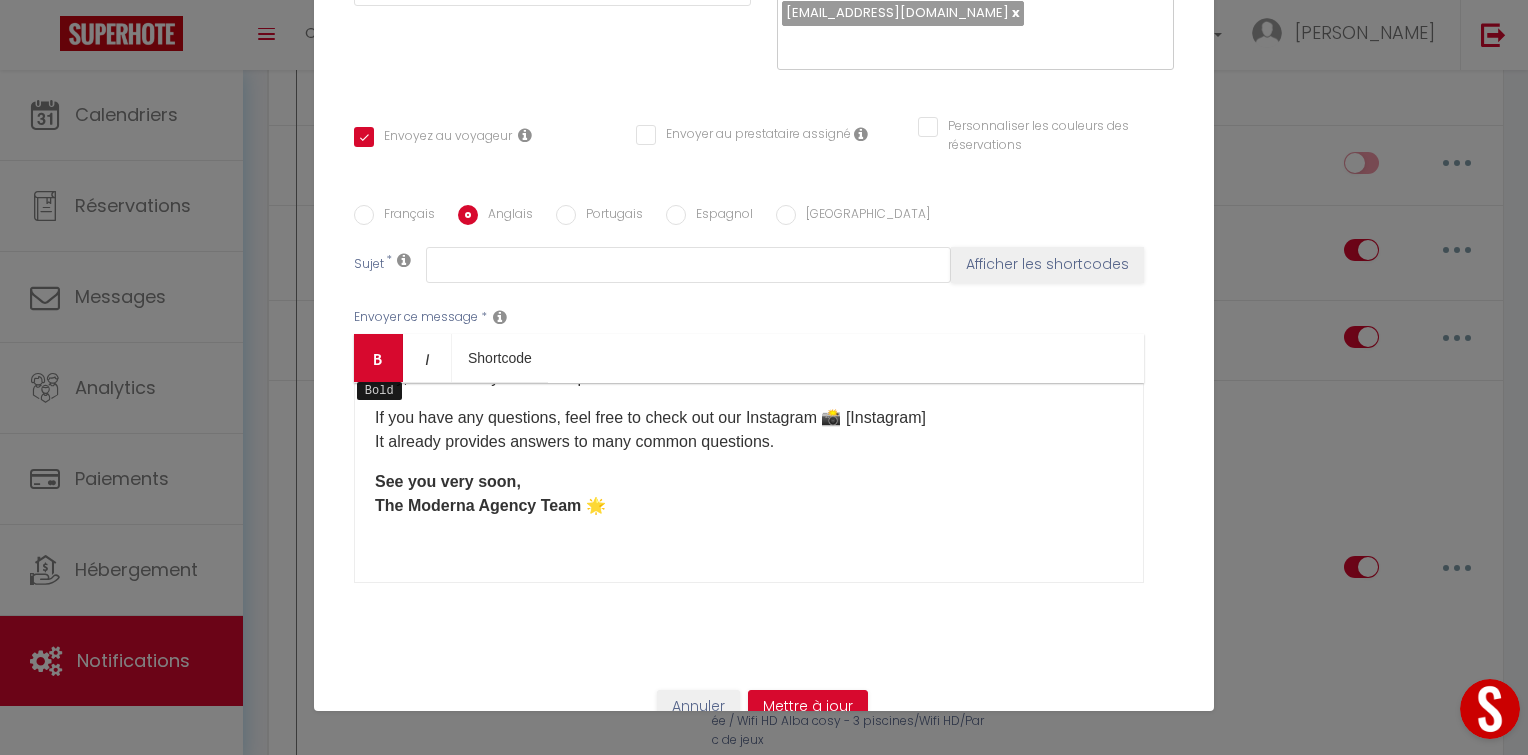 click at bounding box center (378, 359) 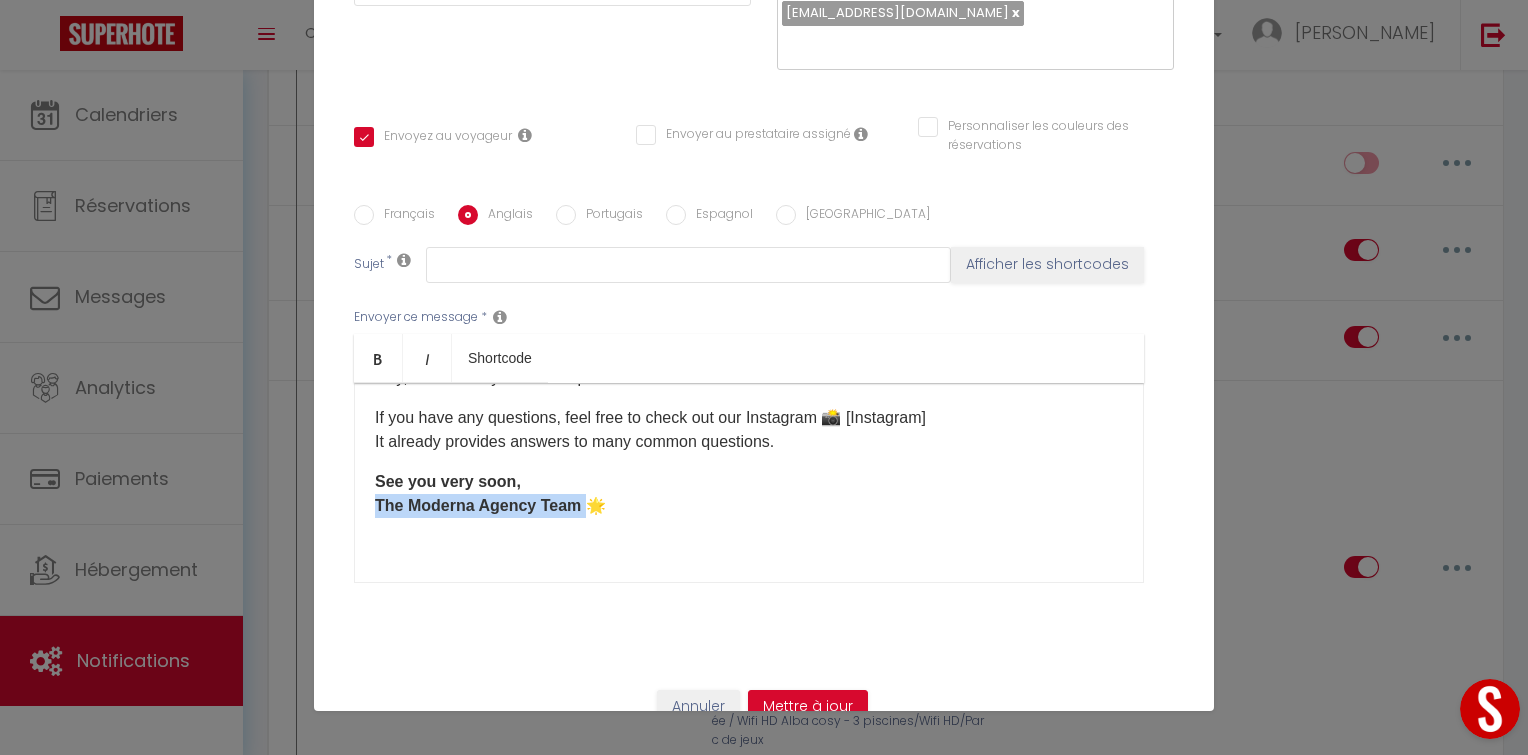 drag, startPoint x: 572, startPoint y: 505, endPoint x: 337, endPoint y: 505, distance: 235 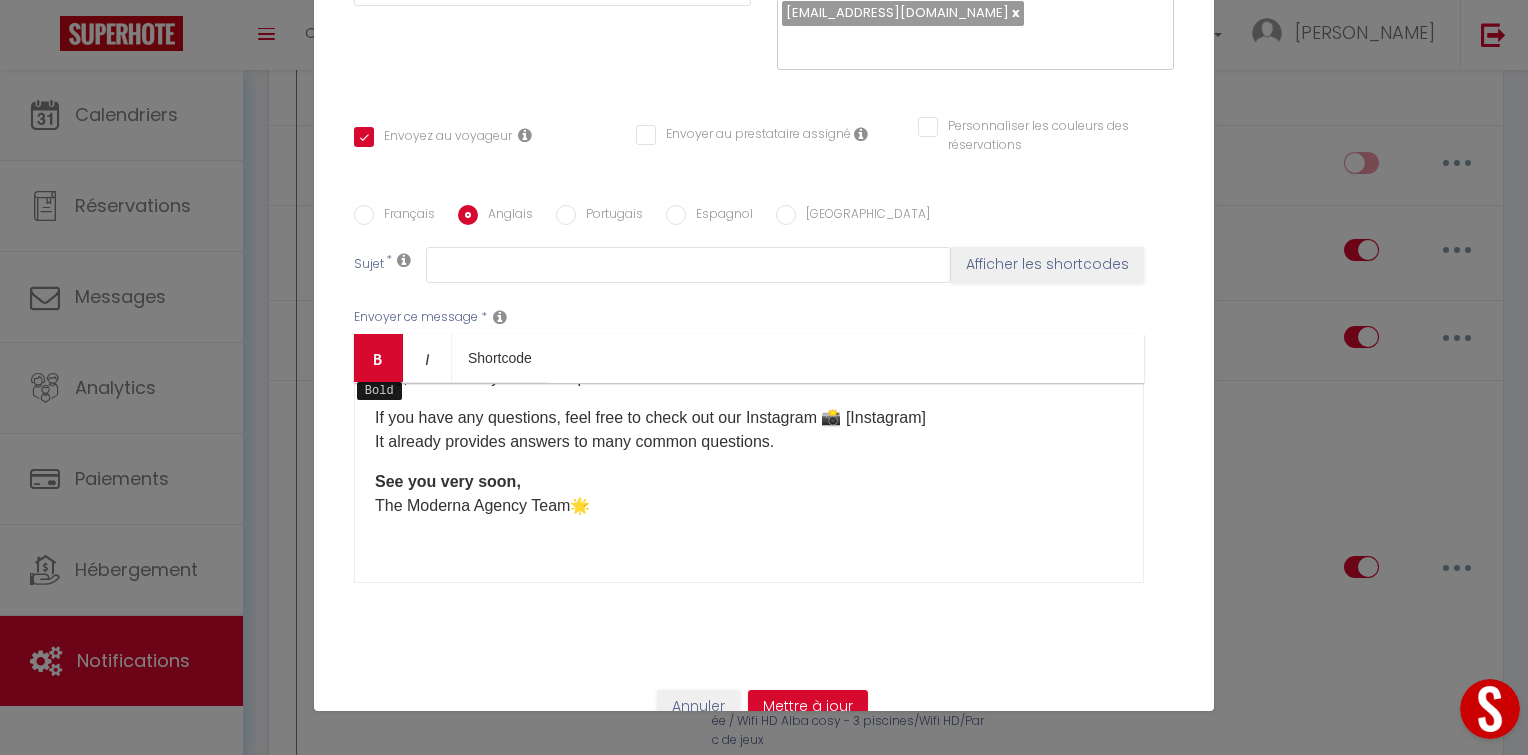 click at bounding box center [378, 359] 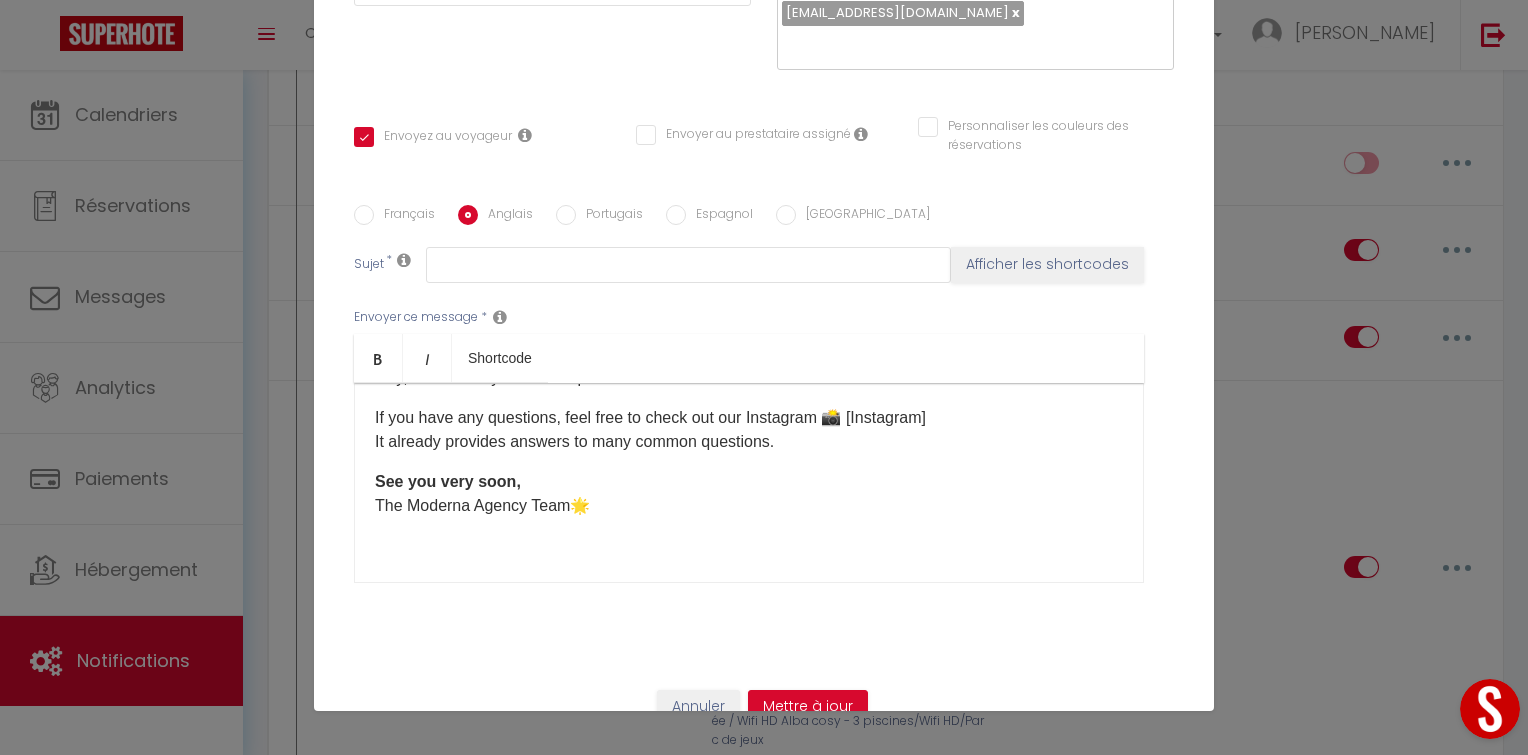click on "Espagnol" at bounding box center [719, 216] 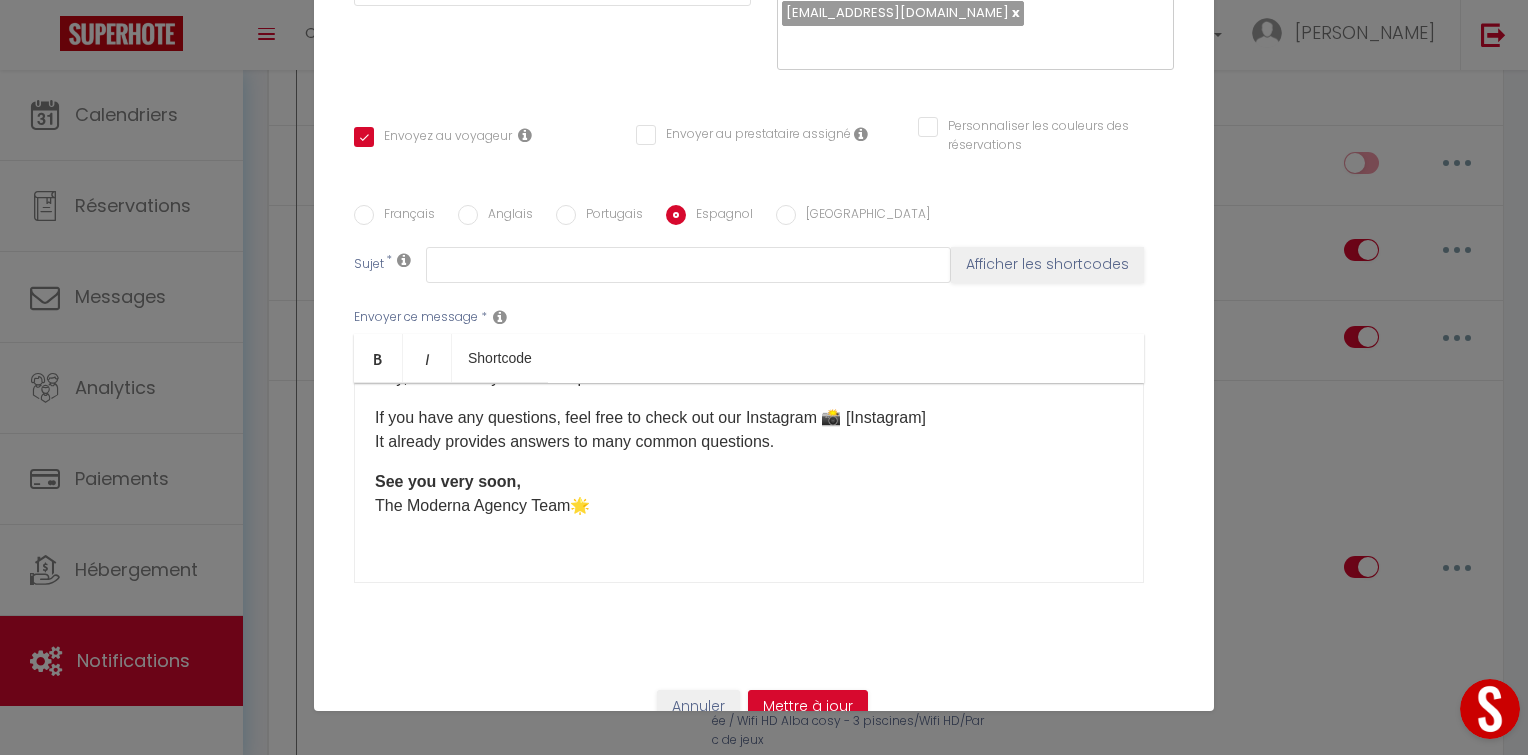 checkbox on "true" 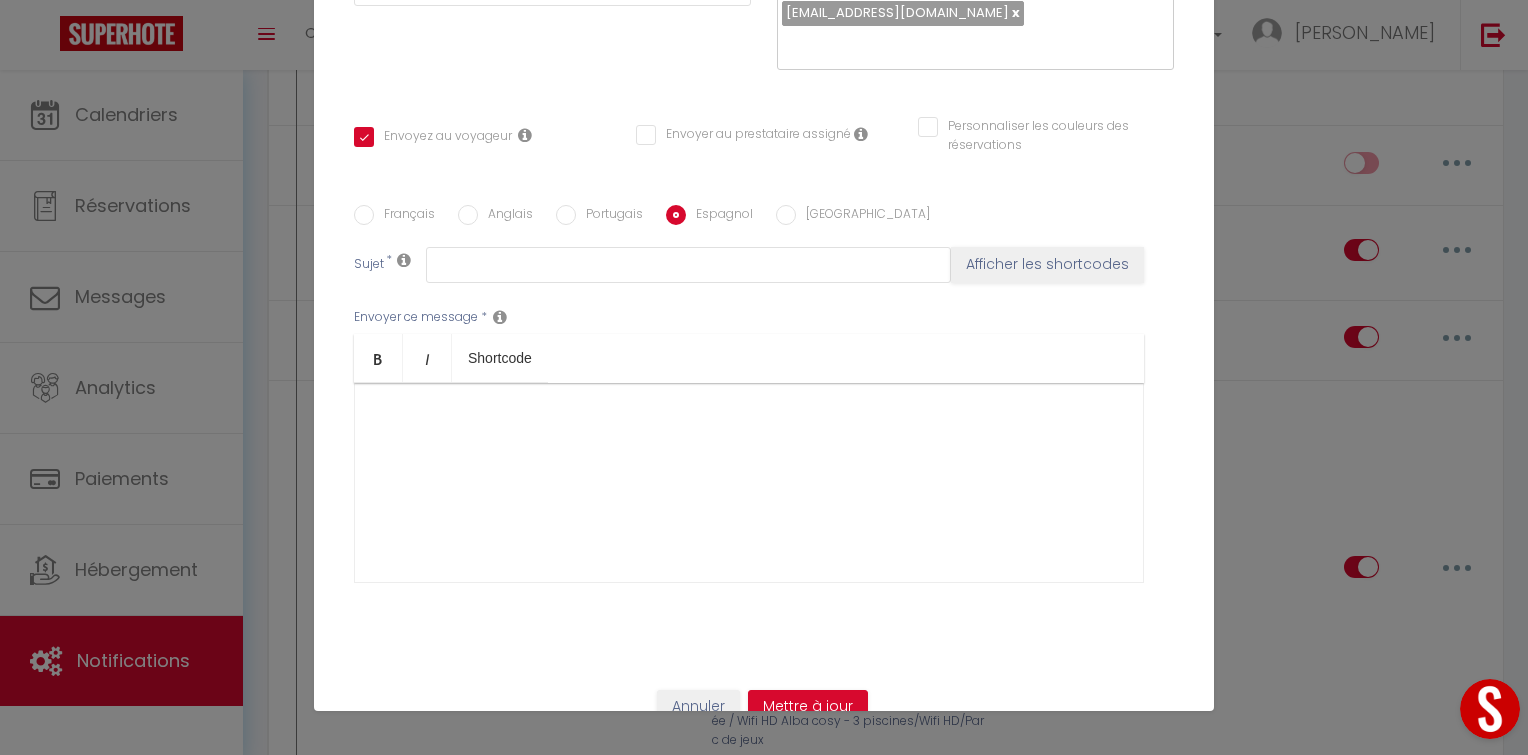 scroll, scrollTop: 0, scrollLeft: 0, axis: both 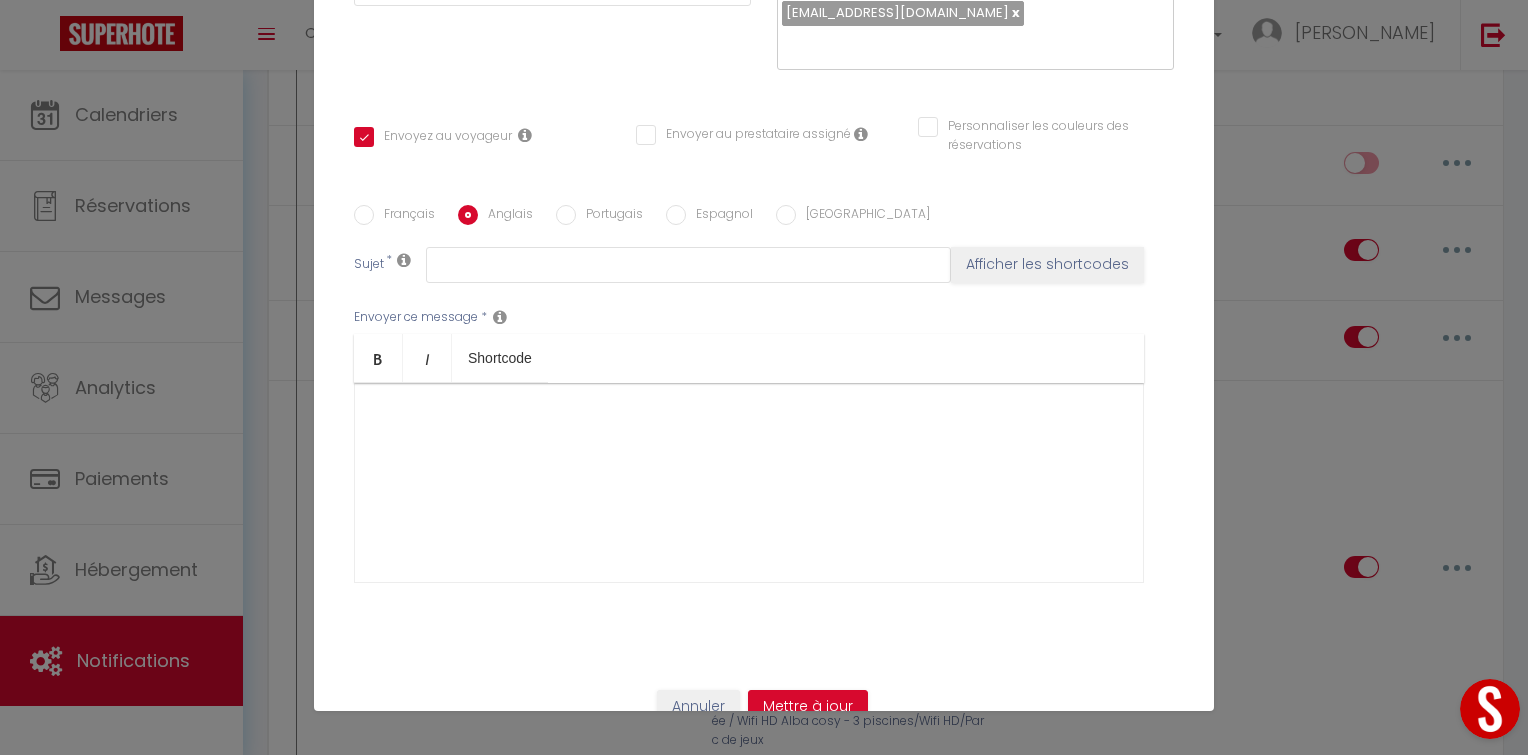 checkbox on "true" 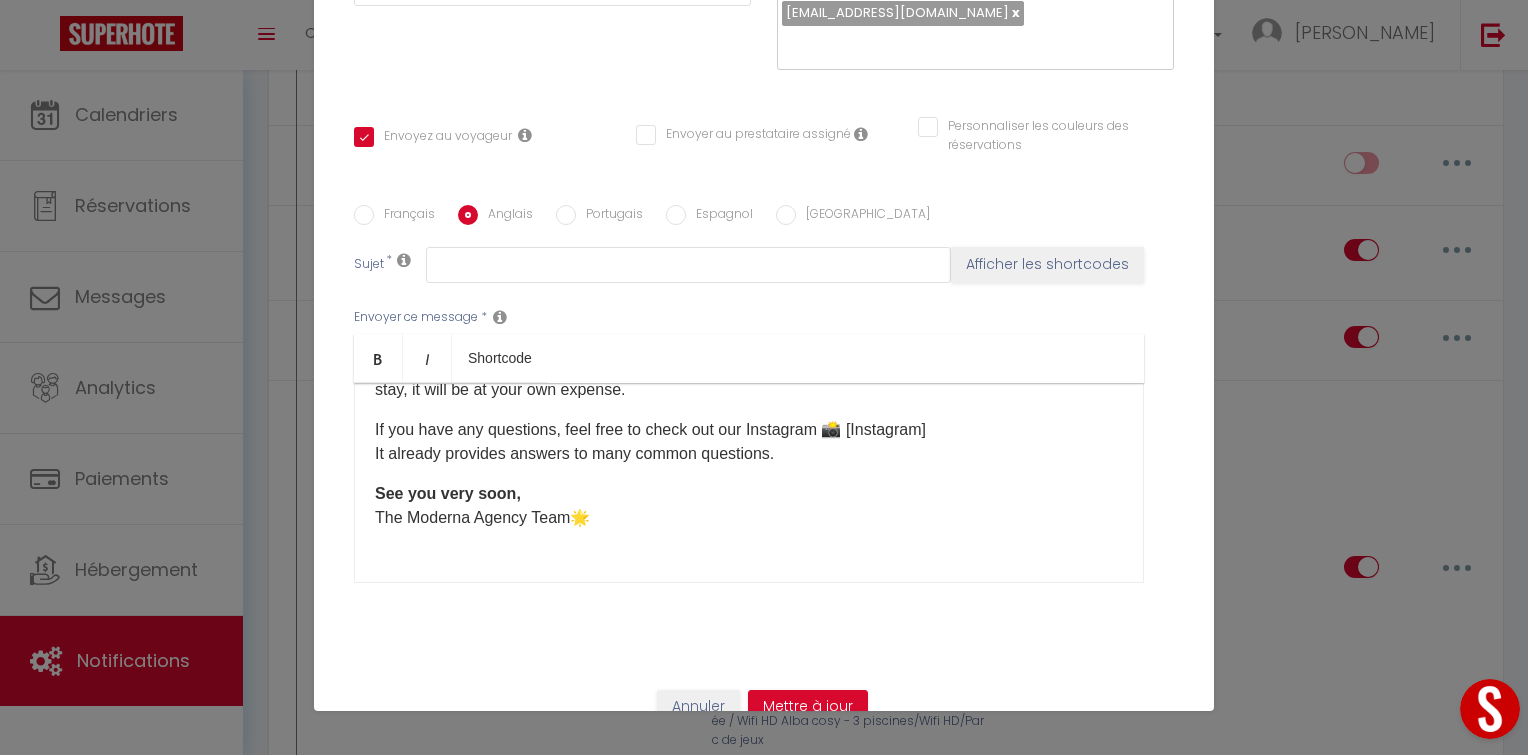 scroll, scrollTop: 733, scrollLeft: 0, axis: vertical 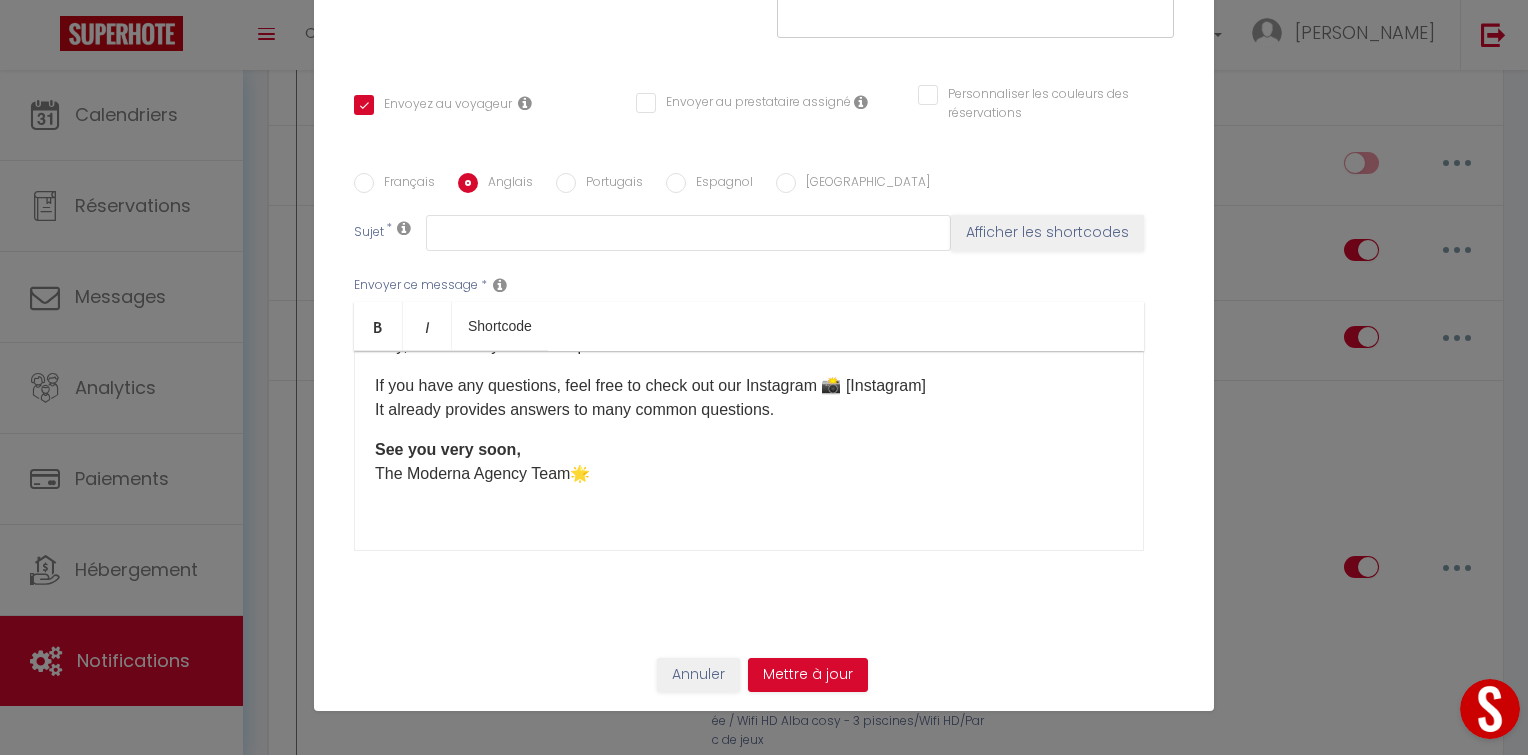 click on "Espagnol" at bounding box center [719, 184] 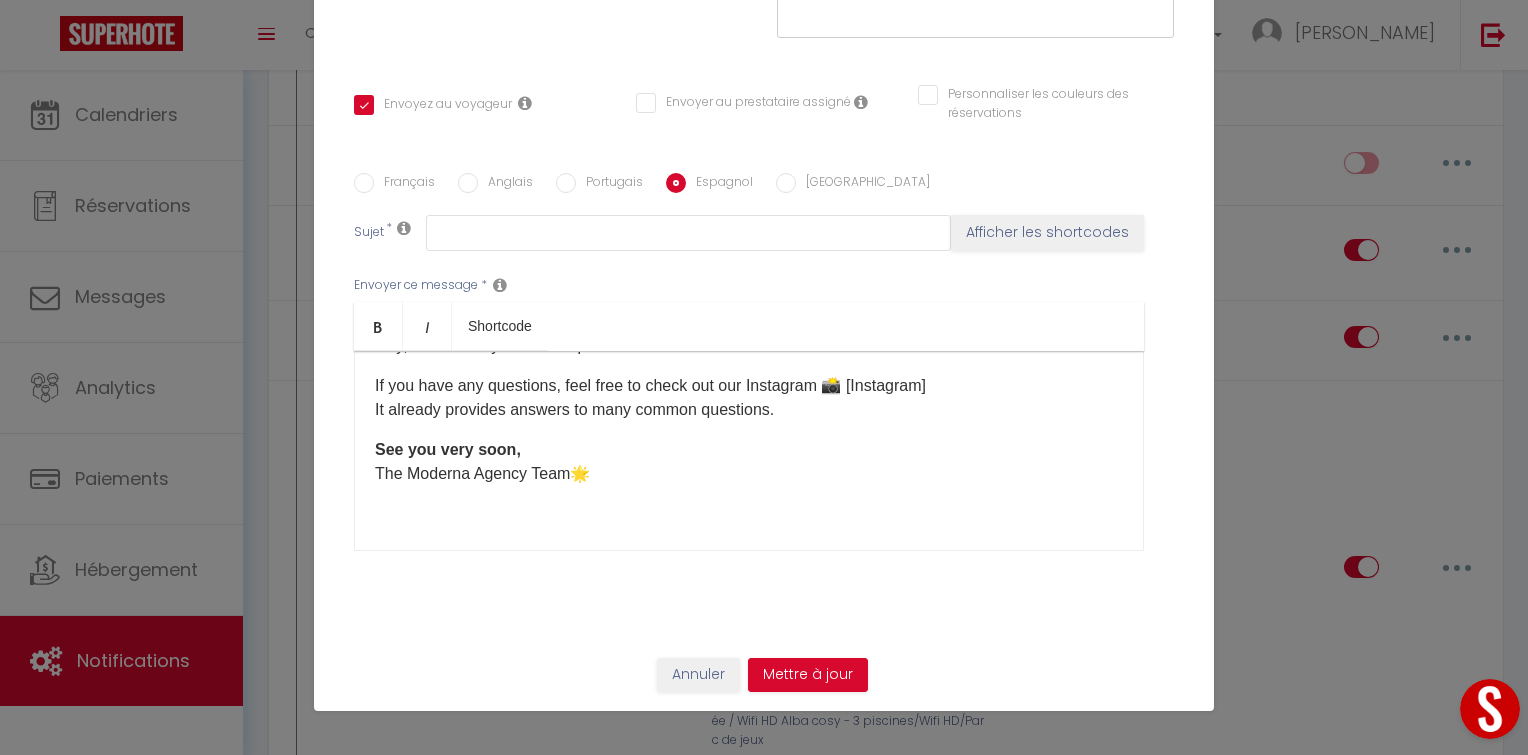checkbox on "true" 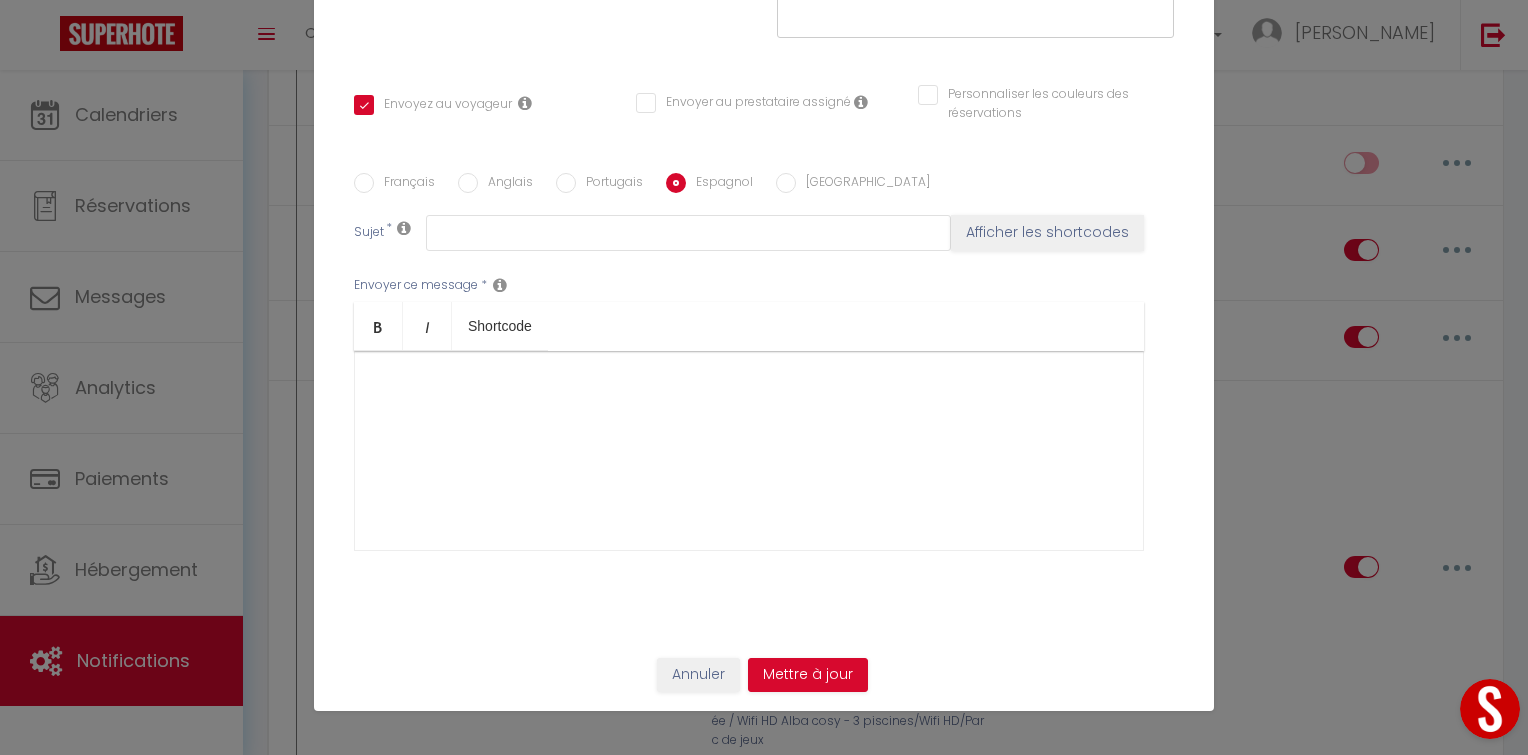 scroll, scrollTop: 0, scrollLeft: 0, axis: both 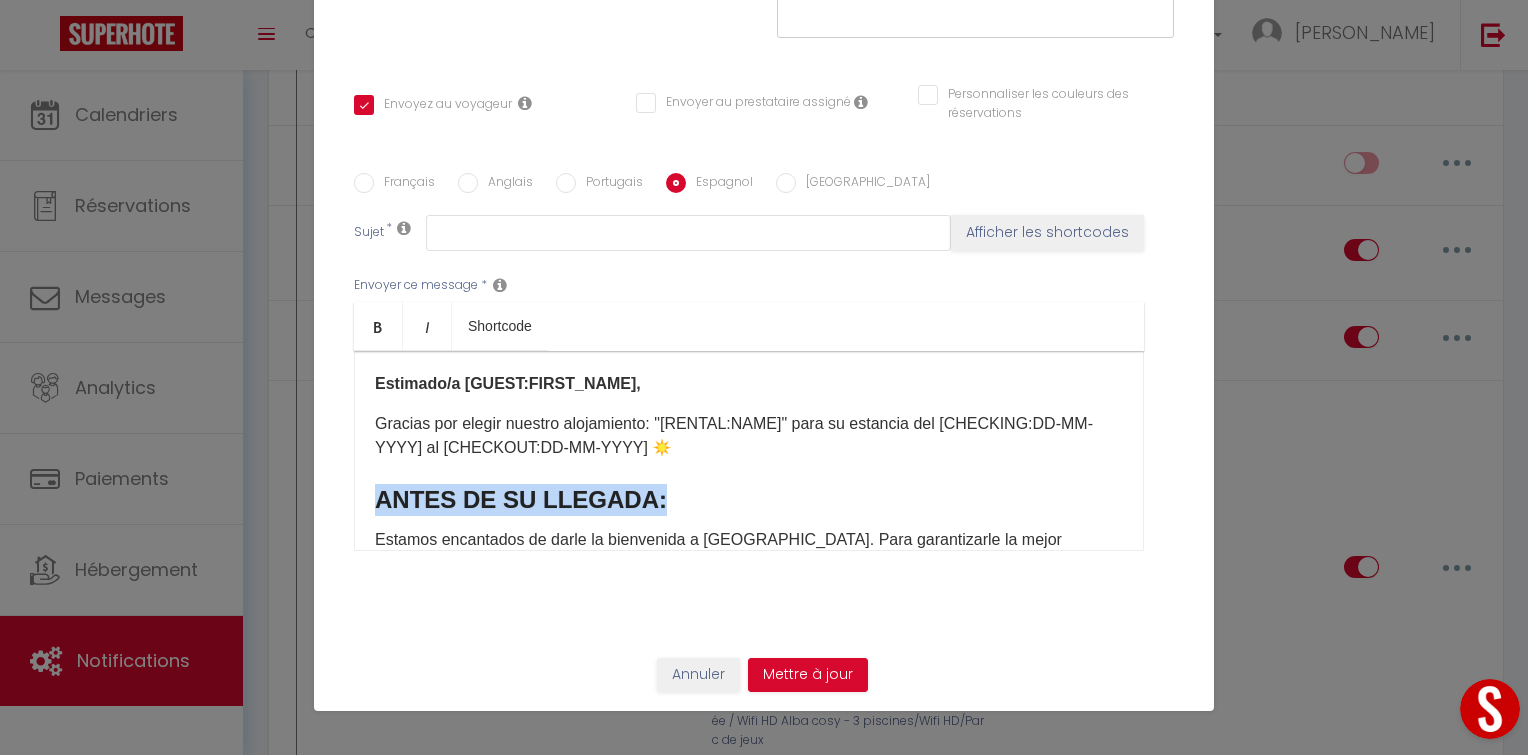 drag, startPoint x: 664, startPoint y: 500, endPoint x: 341, endPoint y: 510, distance: 323.15475 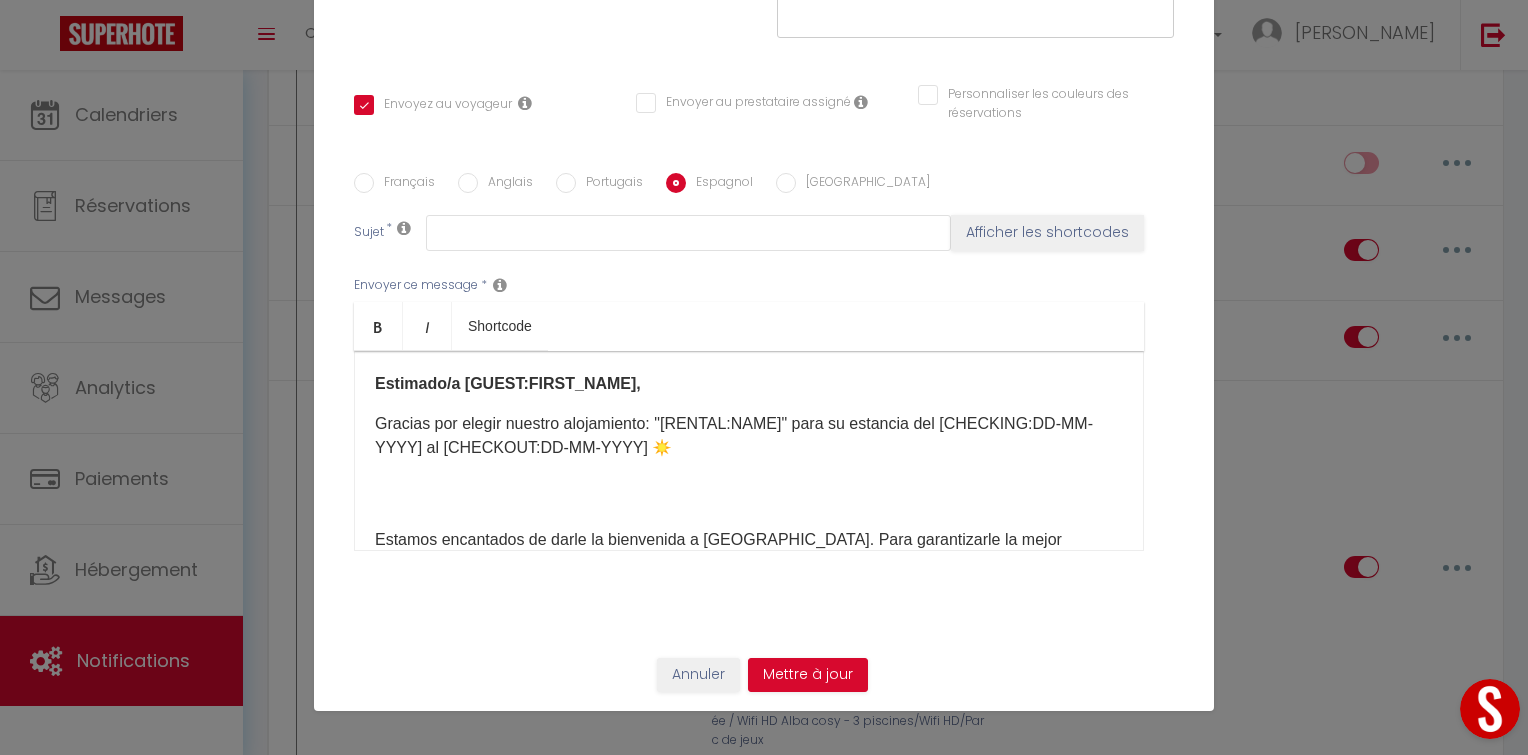 click at bounding box center (749, 500) 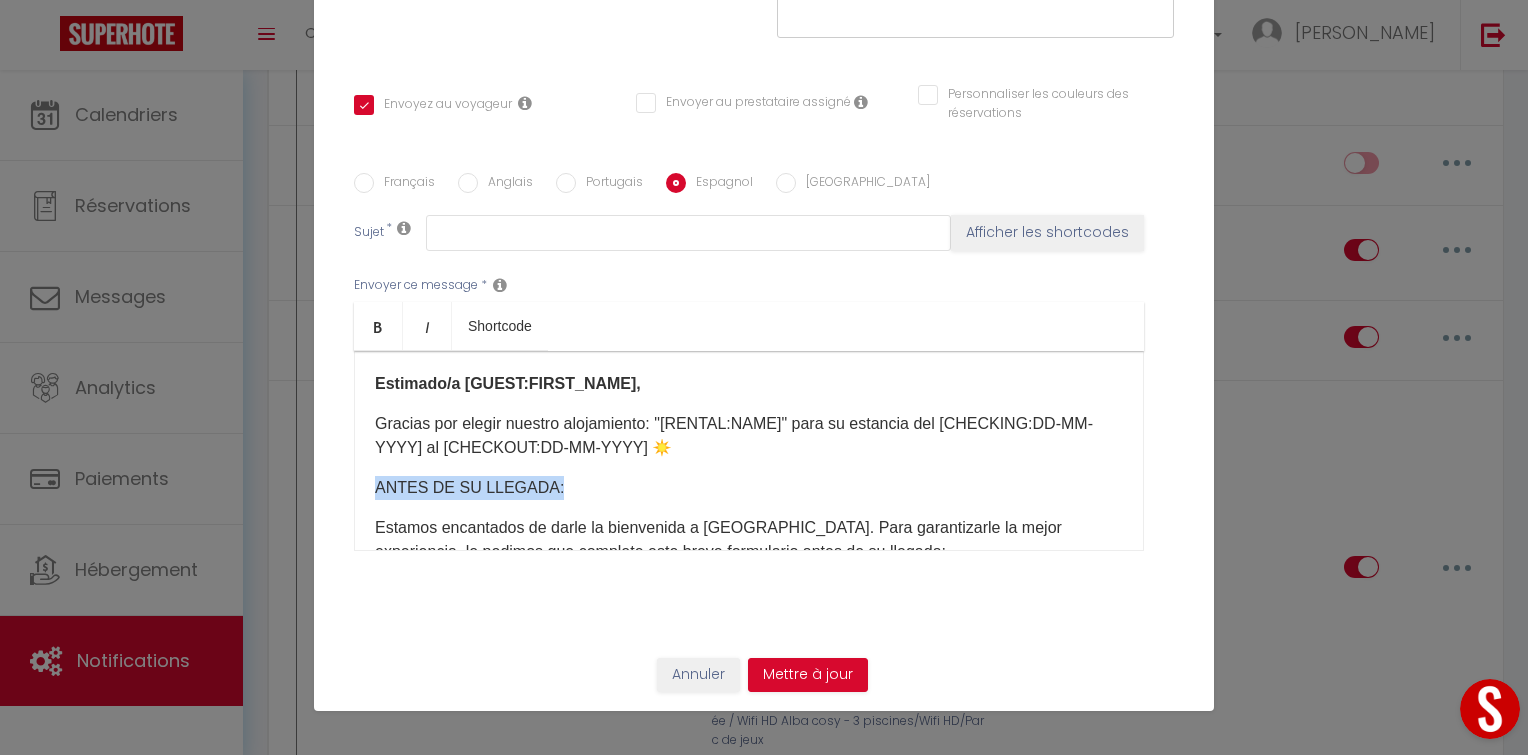 drag, startPoint x: 548, startPoint y: 488, endPoint x: 321, endPoint y: 480, distance: 227.14093 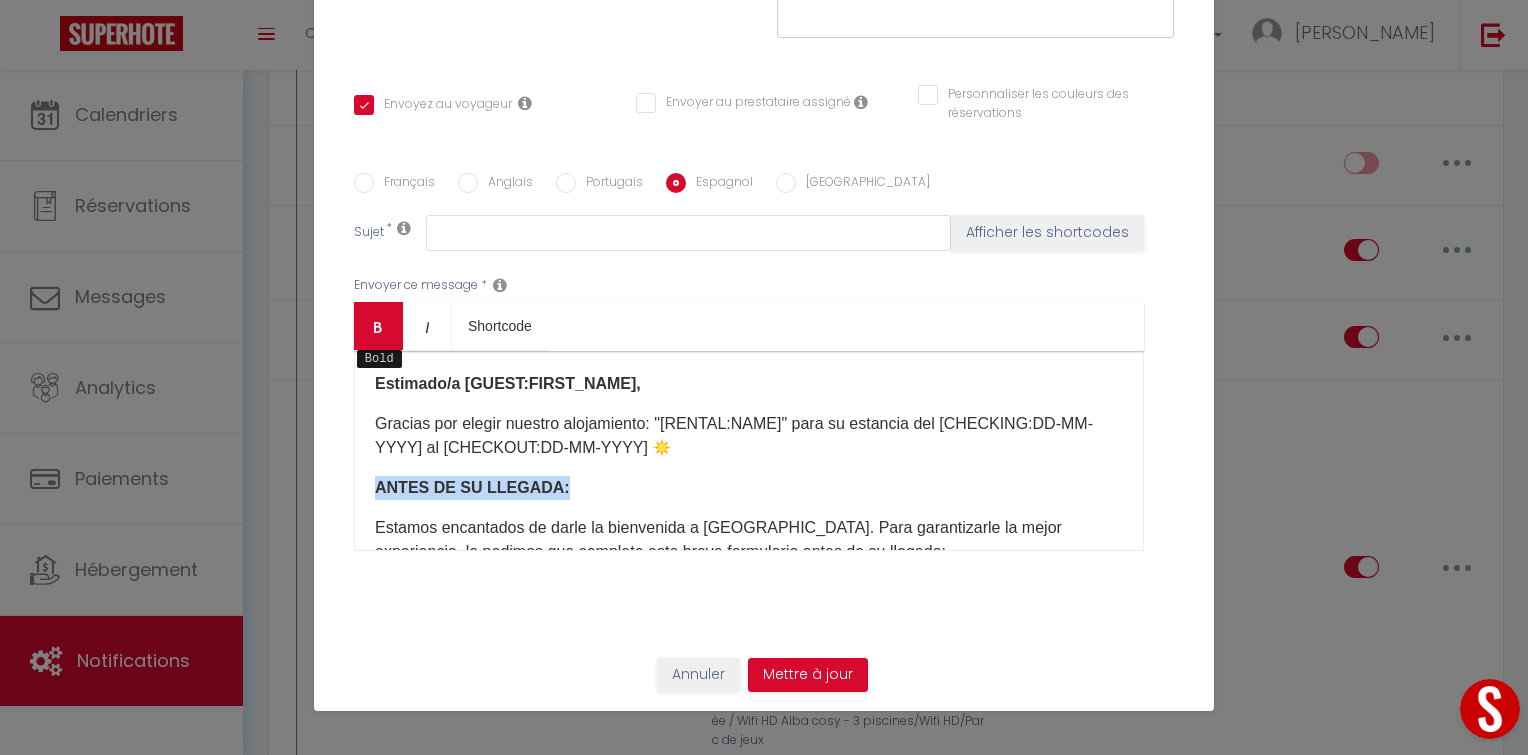 click on "Bold" at bounding box center (378, 326) 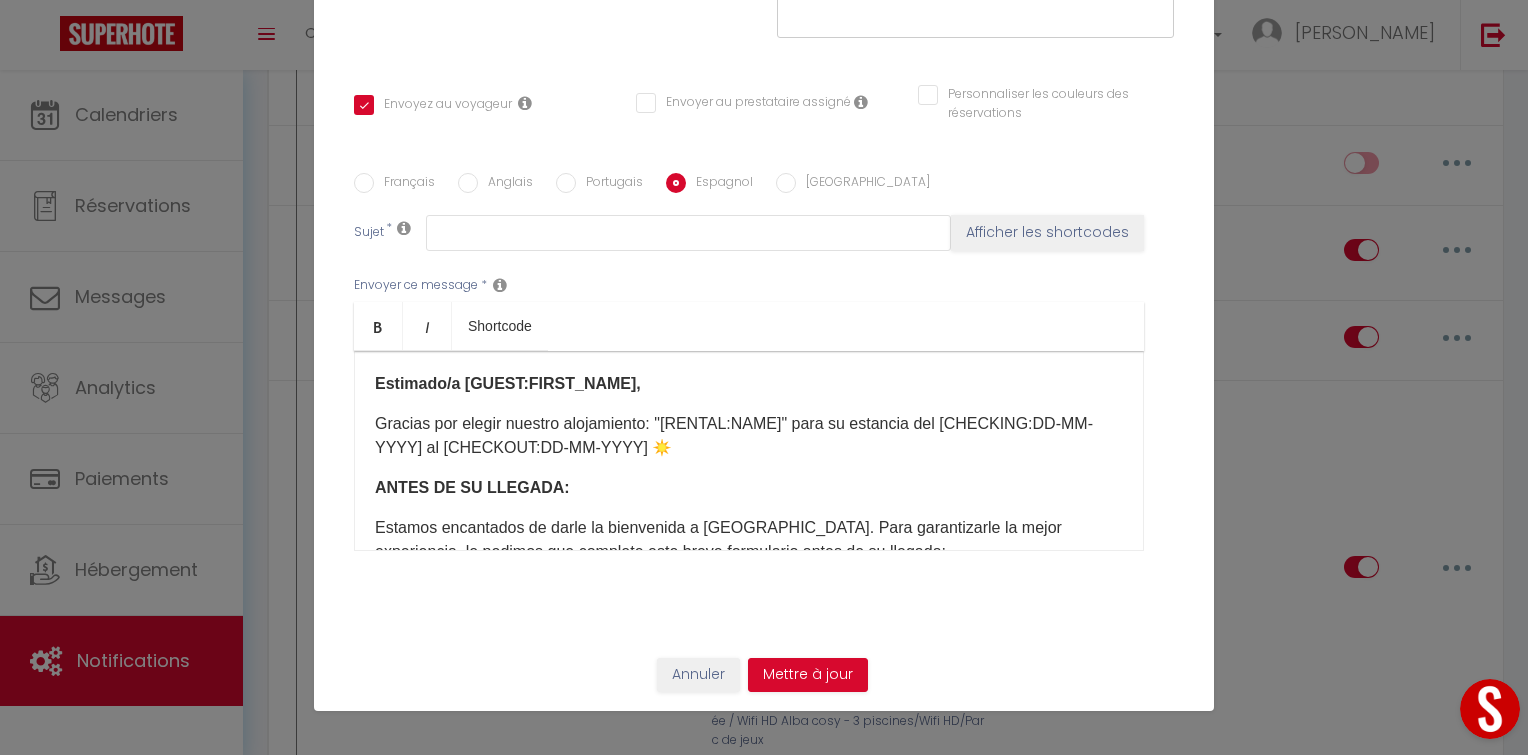 click on "Gracias por elegir nuestro alojamiento: "[RENTAL:NAME]" para su estancia del [CHECKING:DD-MM-YYYY] al [CHECKOUT:DD-MM-YYYY] ☀️" at bounding box center (749, 436) 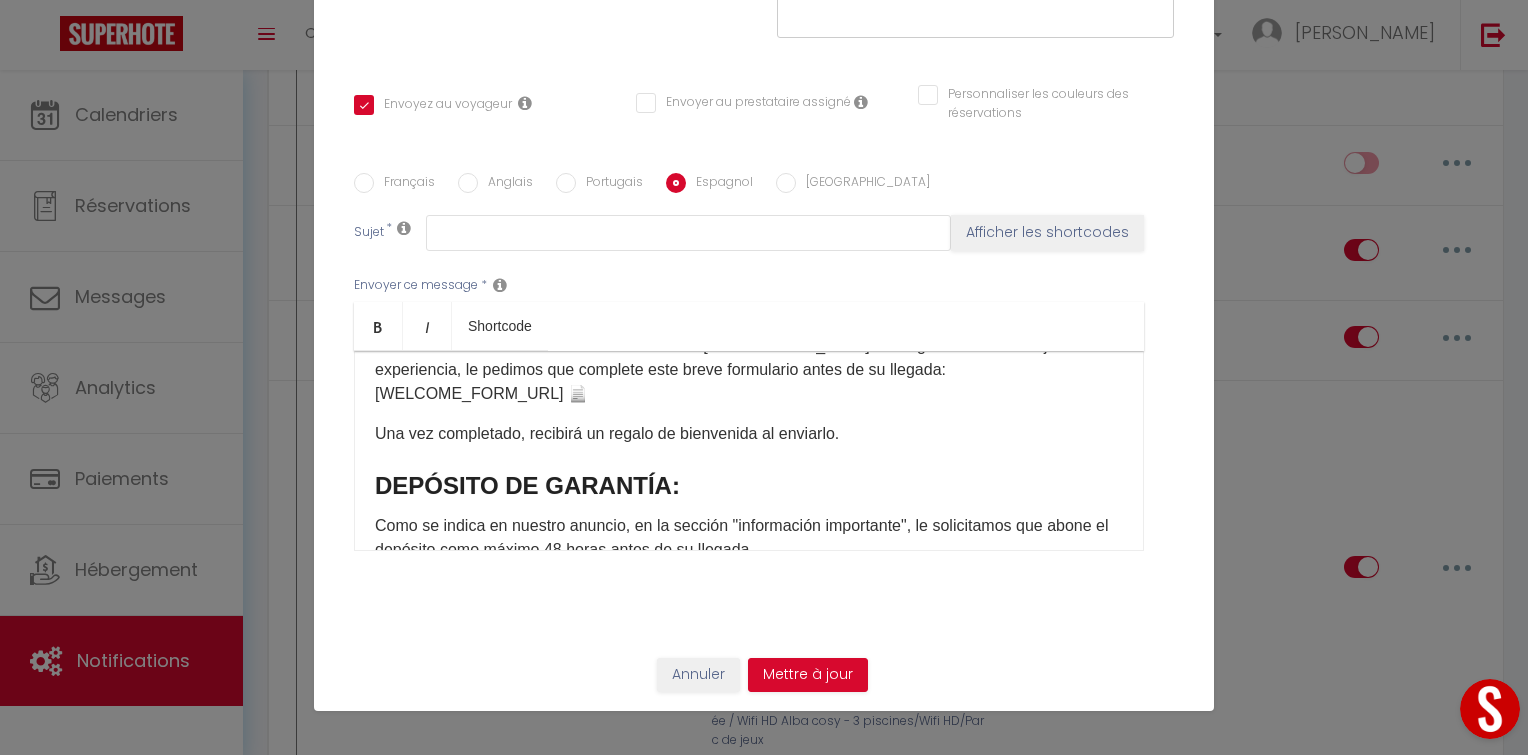 scroll, scrollTop: 204, scrollLeft: 0, axis: vertical 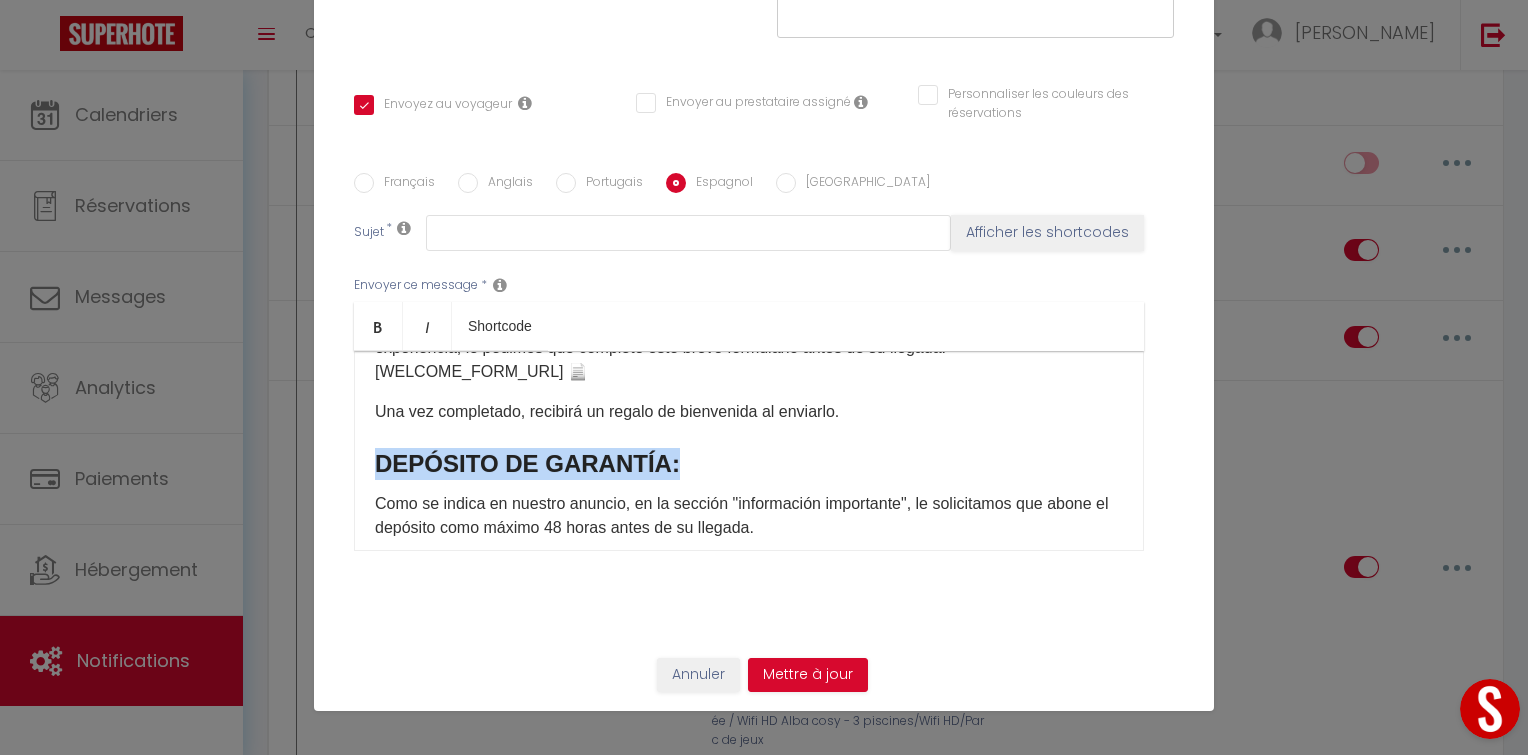 drag, startPoint x: 657, startPoint y: 439, endPoint x: 351, endPoint y: 441, distance: 306.00653 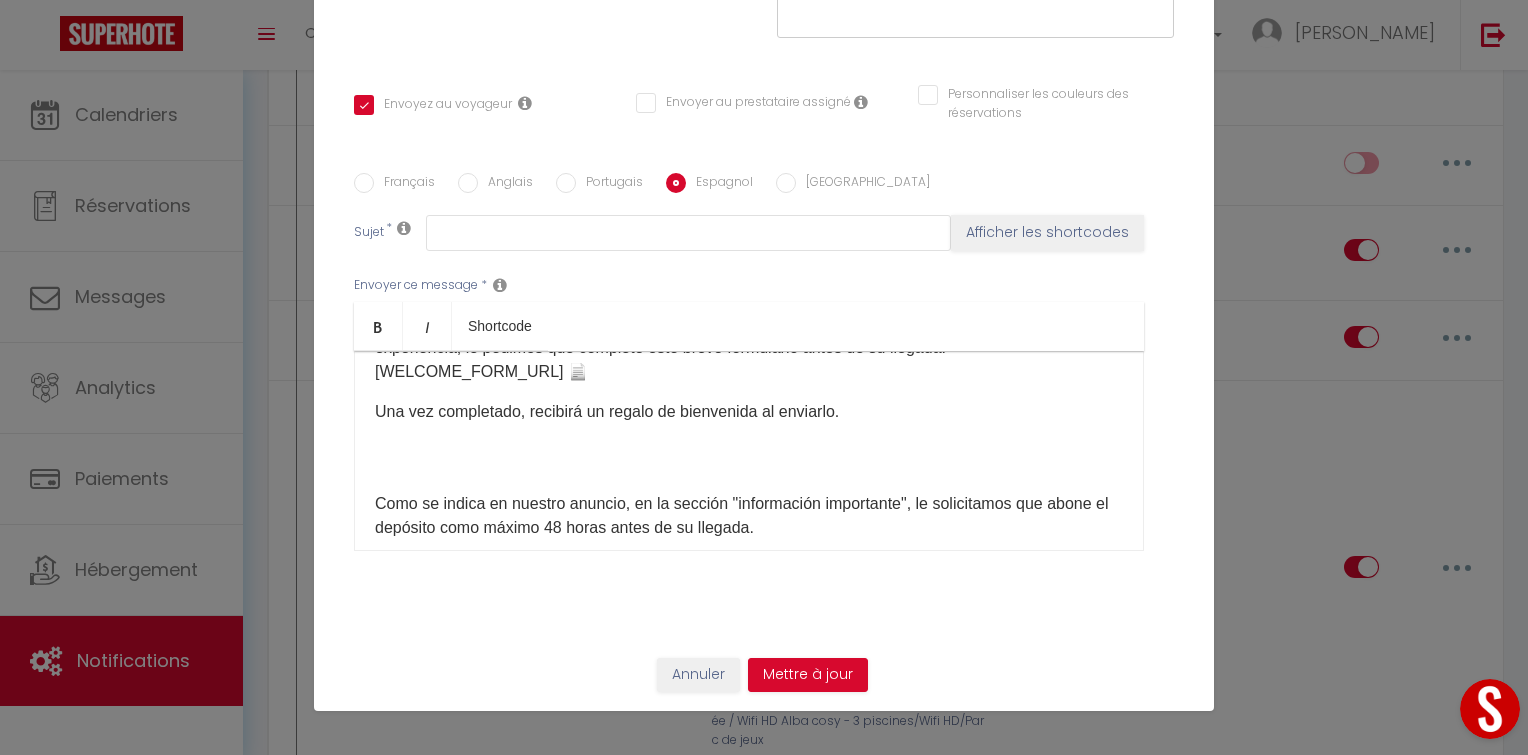 click at bounding box center (749, 464) 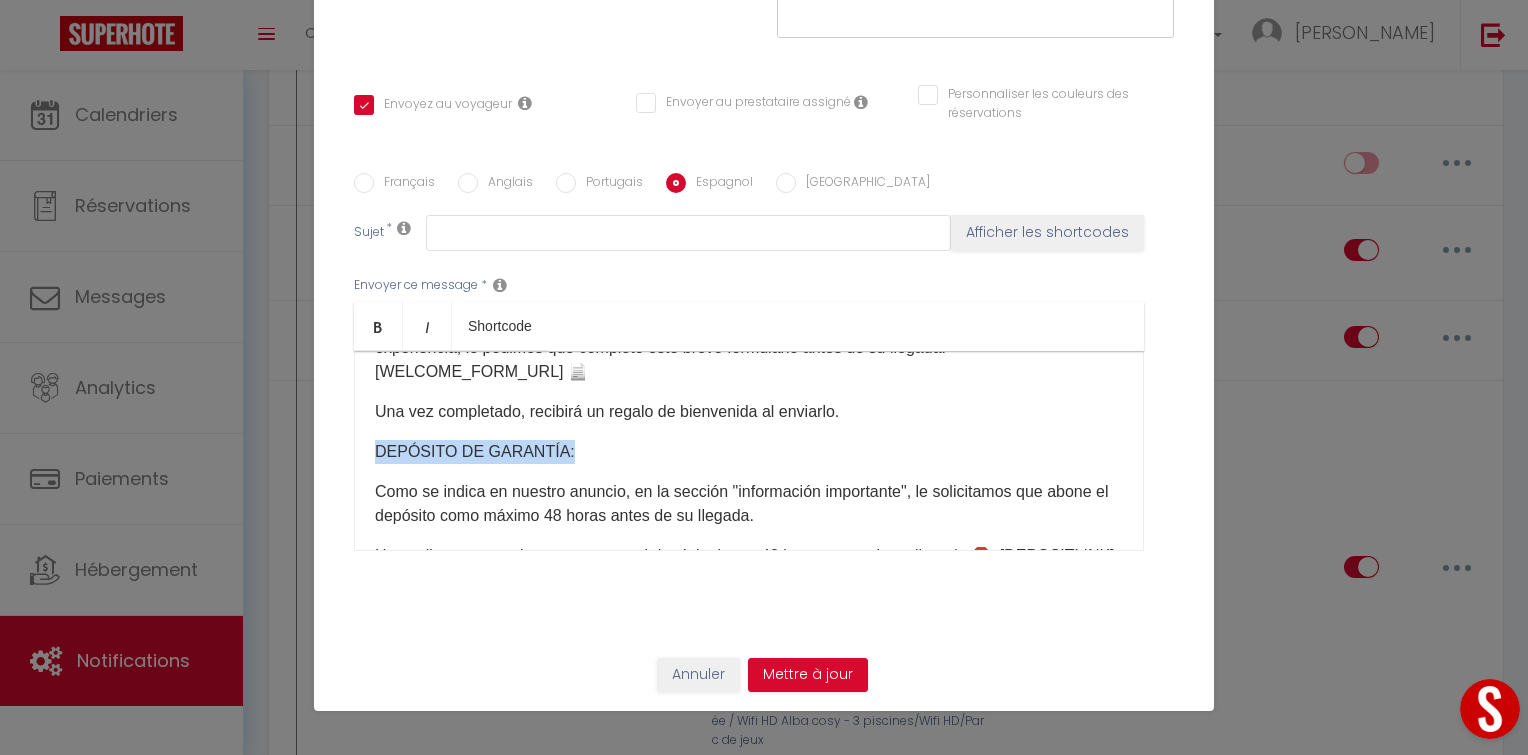 drag, startPoint x: 552, startPoint y: 428, endPoint x: 317, endPoint y: 425, distance: 235.01915 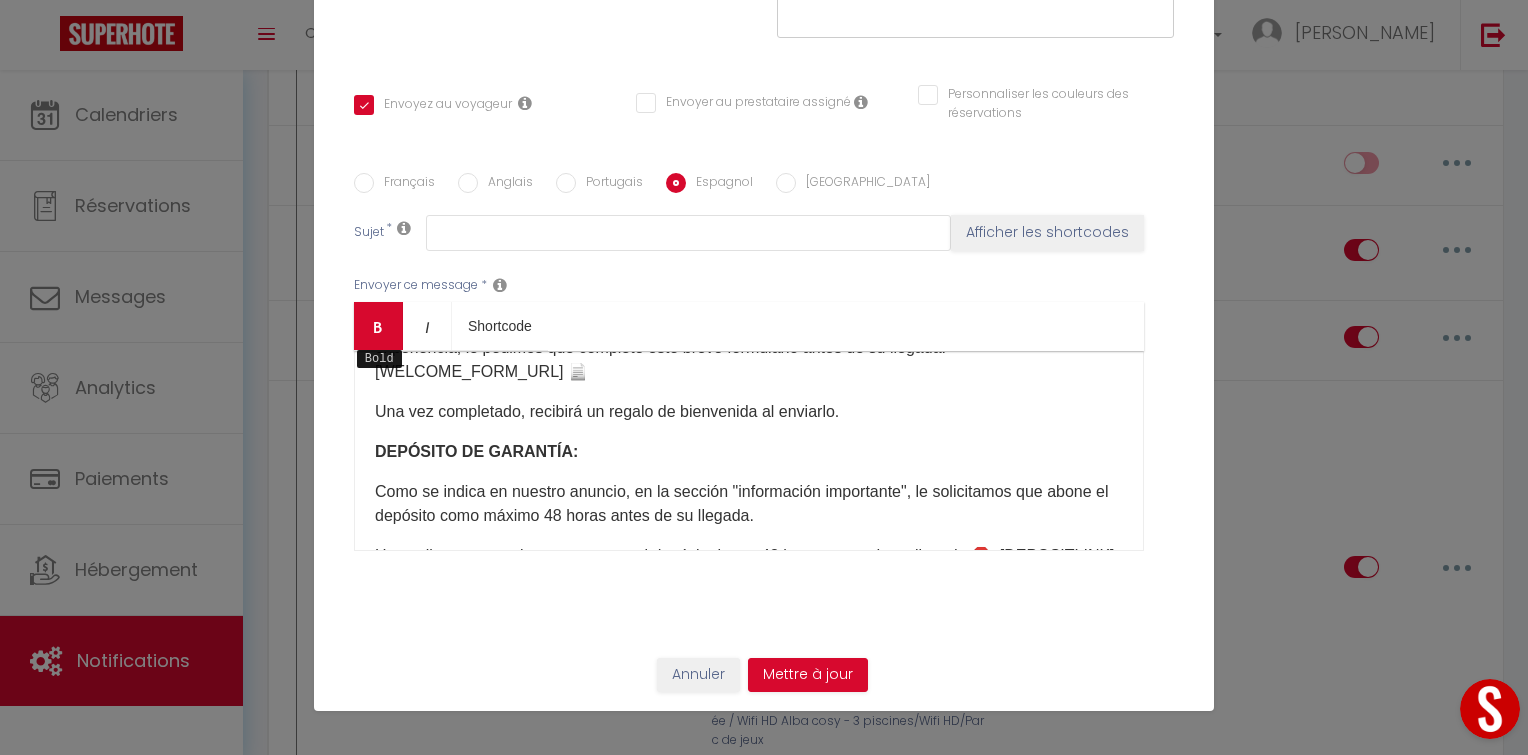 click on "Bold" at bounding box center [378, 326] 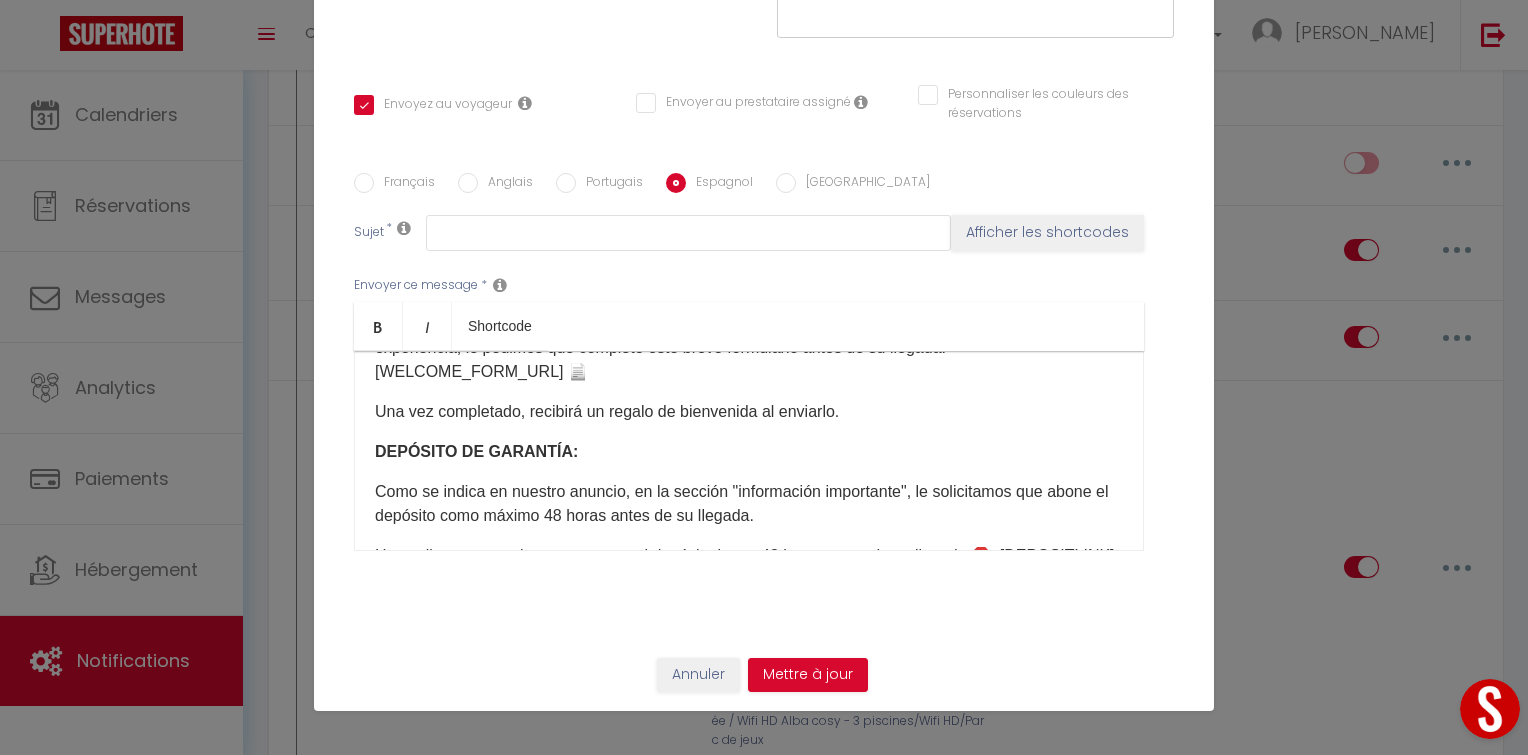 click on "DEPÓSITO DE GARANTÍA:" at bounding box center [749, 452] 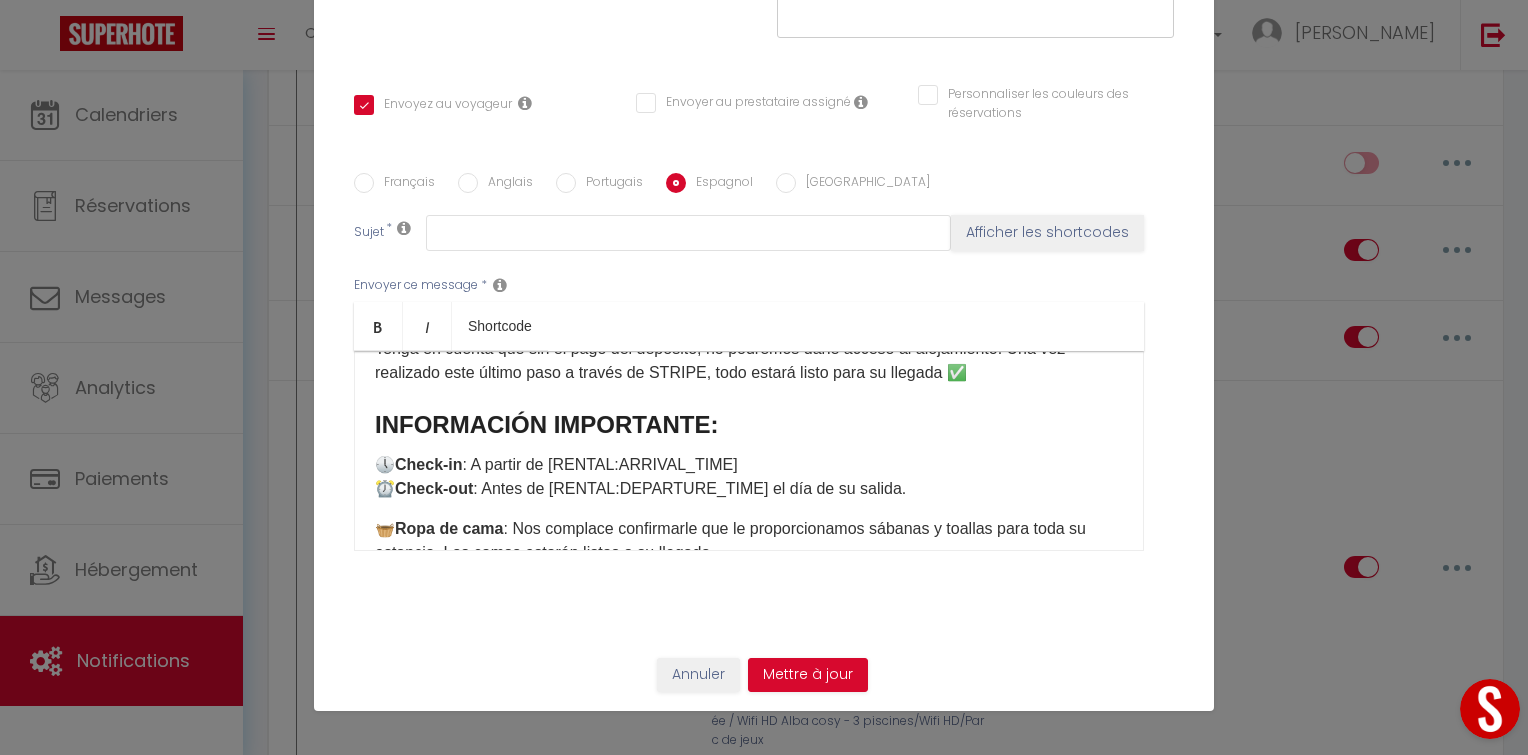 scroll, scrollTop: 450, scrollLeft: 0, axis: vertical 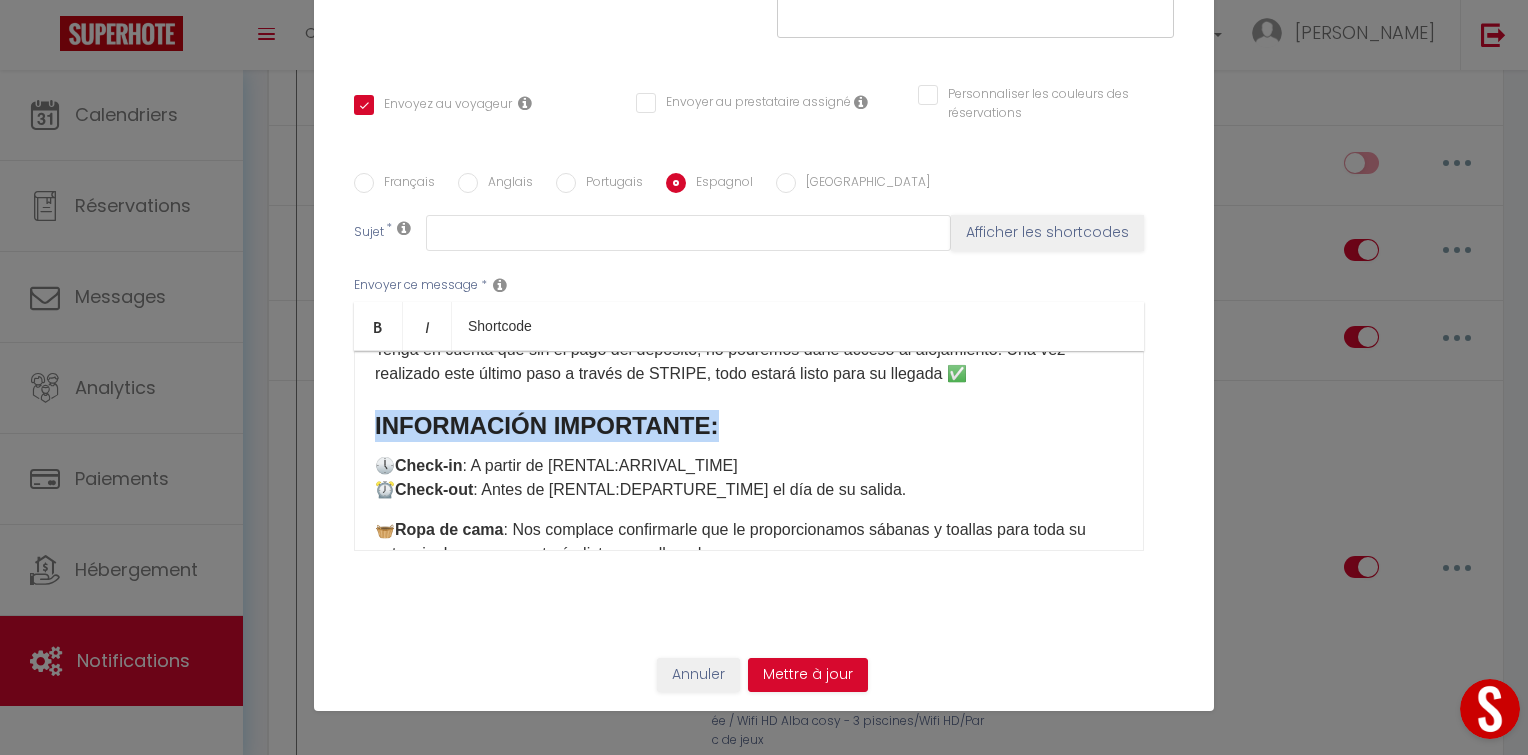 drag, startPoint x: 707, startPoint y: 420, endPoint x: 368, endPoint y: 424, distance: 339.0236 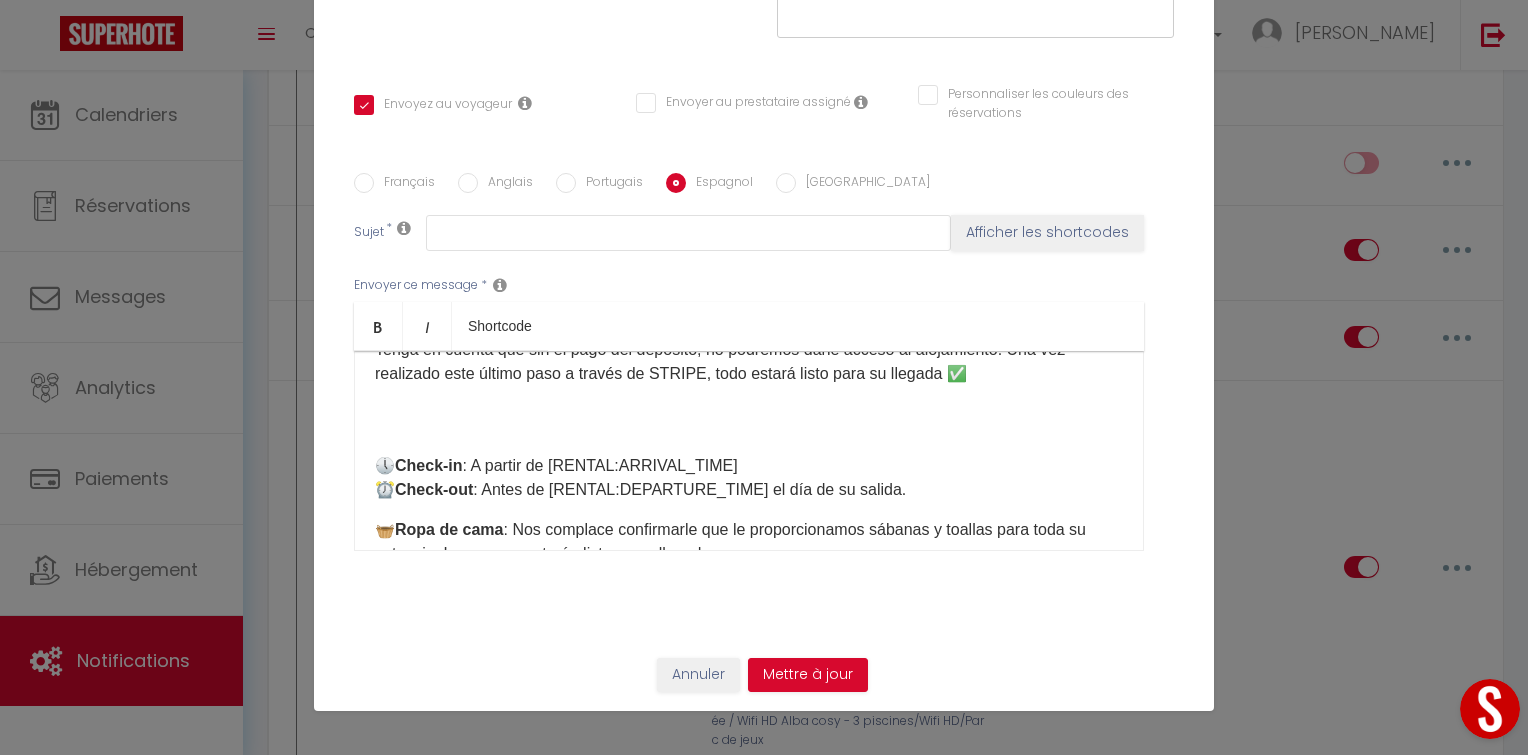 click at bounding box center [749, 426] 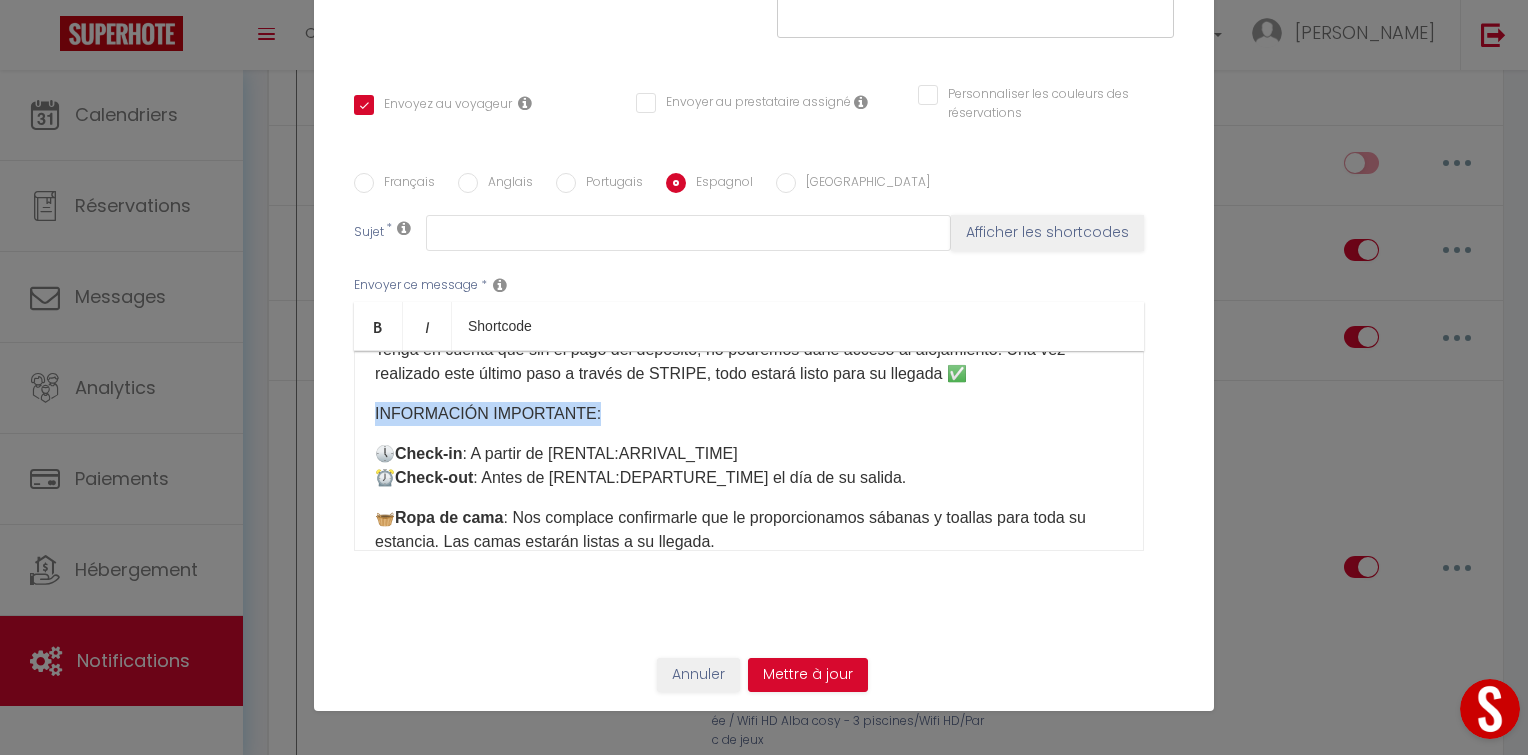 drag, startPoint x: 602, startPoint y: 412, endPoint x: 274, endPoint y: 421, distance: 328.12344 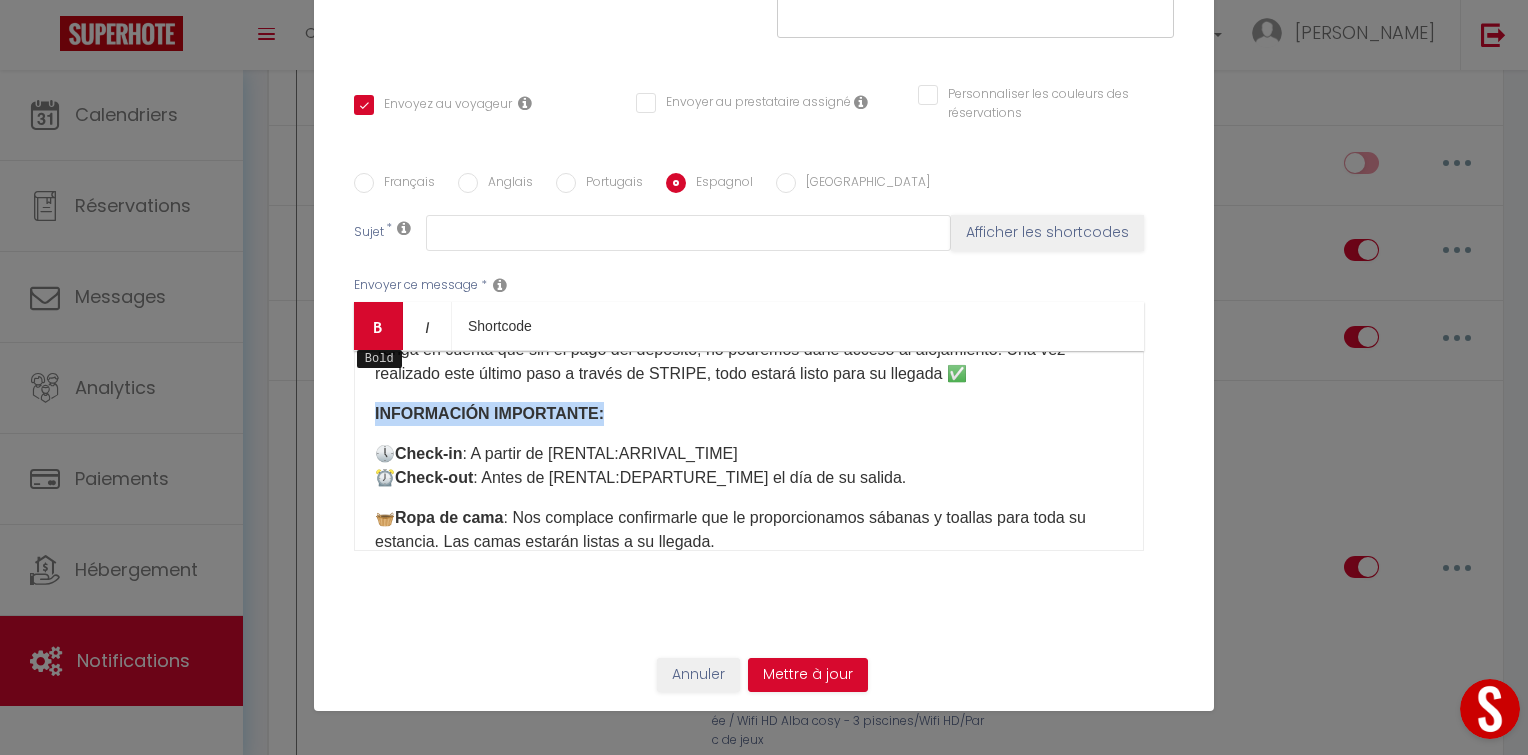click at bounding box center [378, 327] 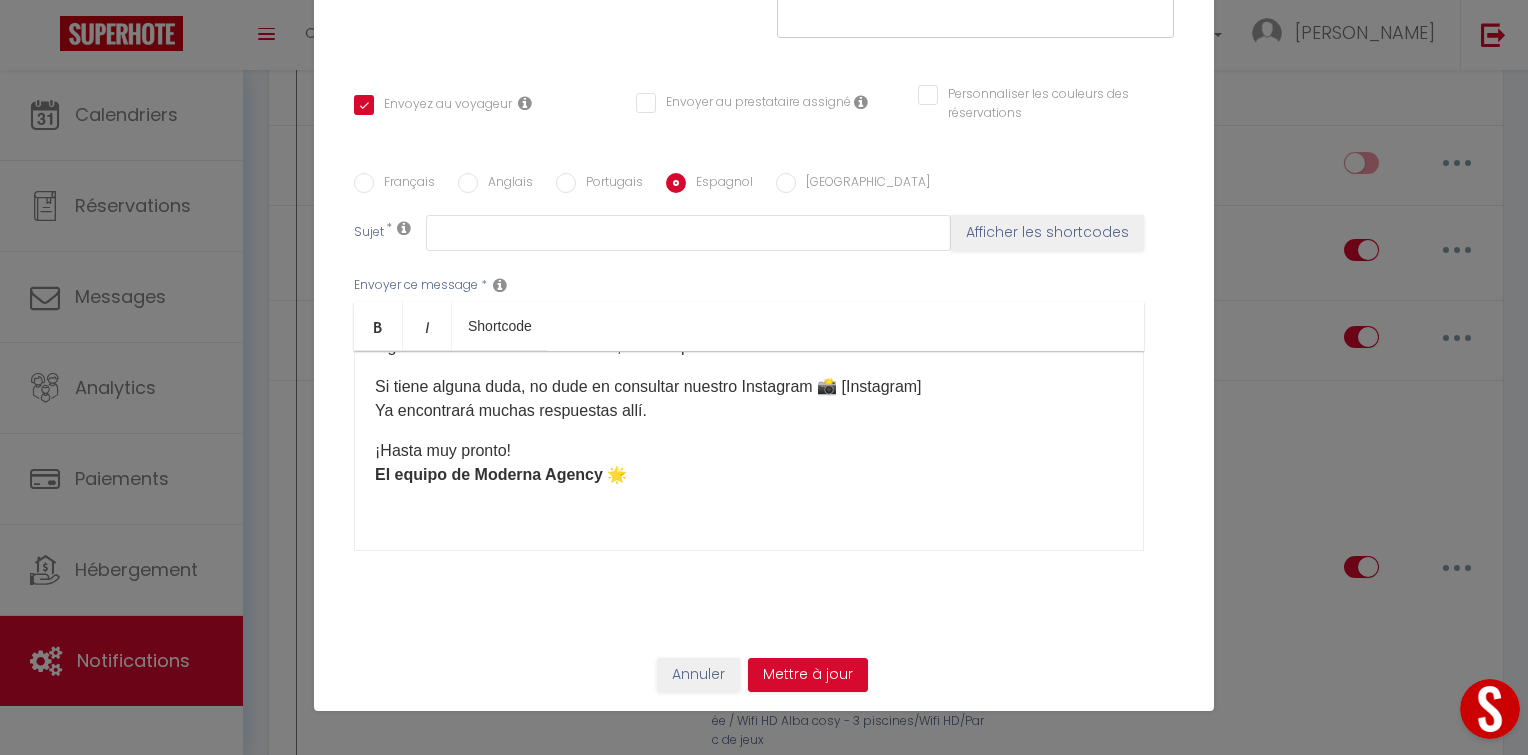scroll, scrollTop: 733, scrollLeft: 0, axis: vertical 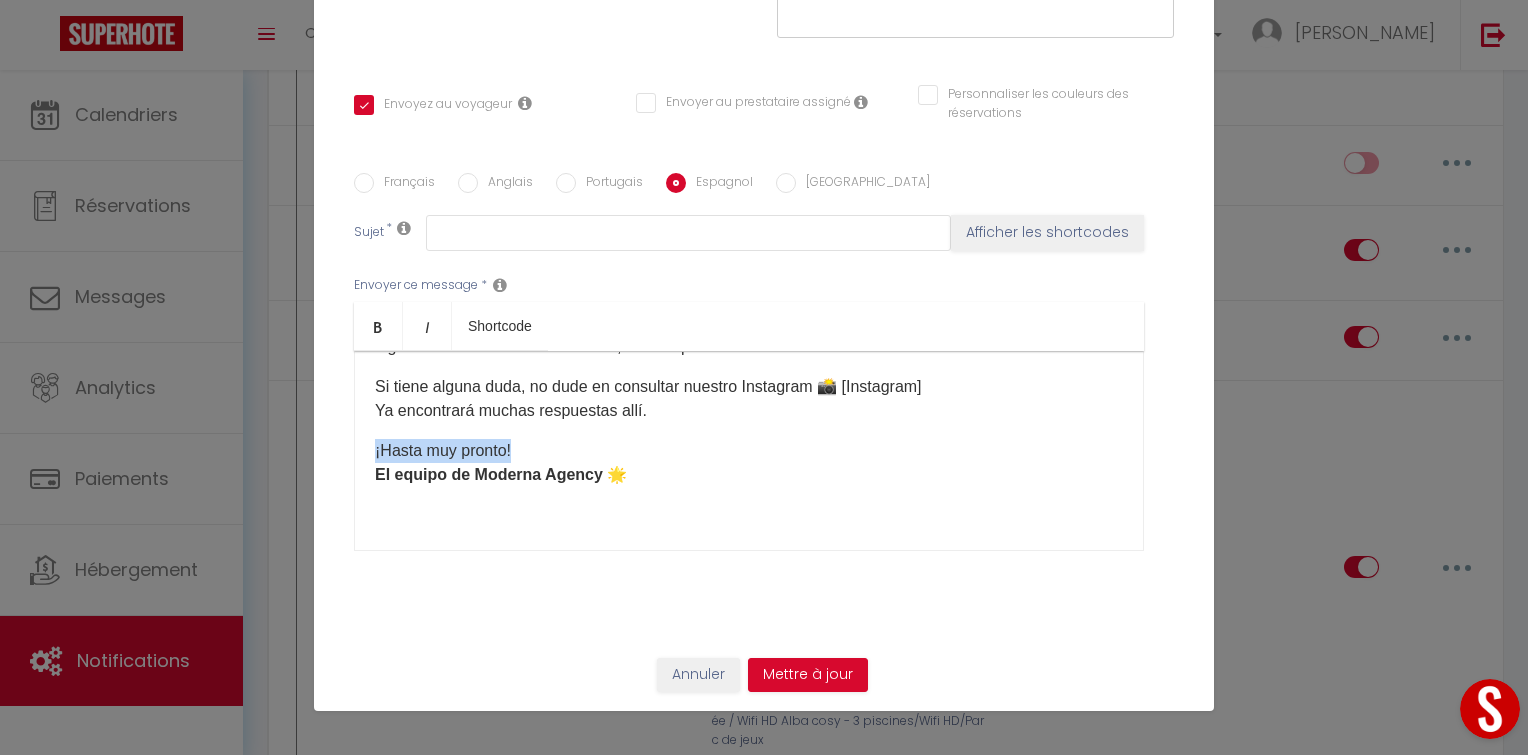 drag, startPoint x: 518, startPoint y: 449, endPoint x: 313, endPoint y: 449, distance: 205 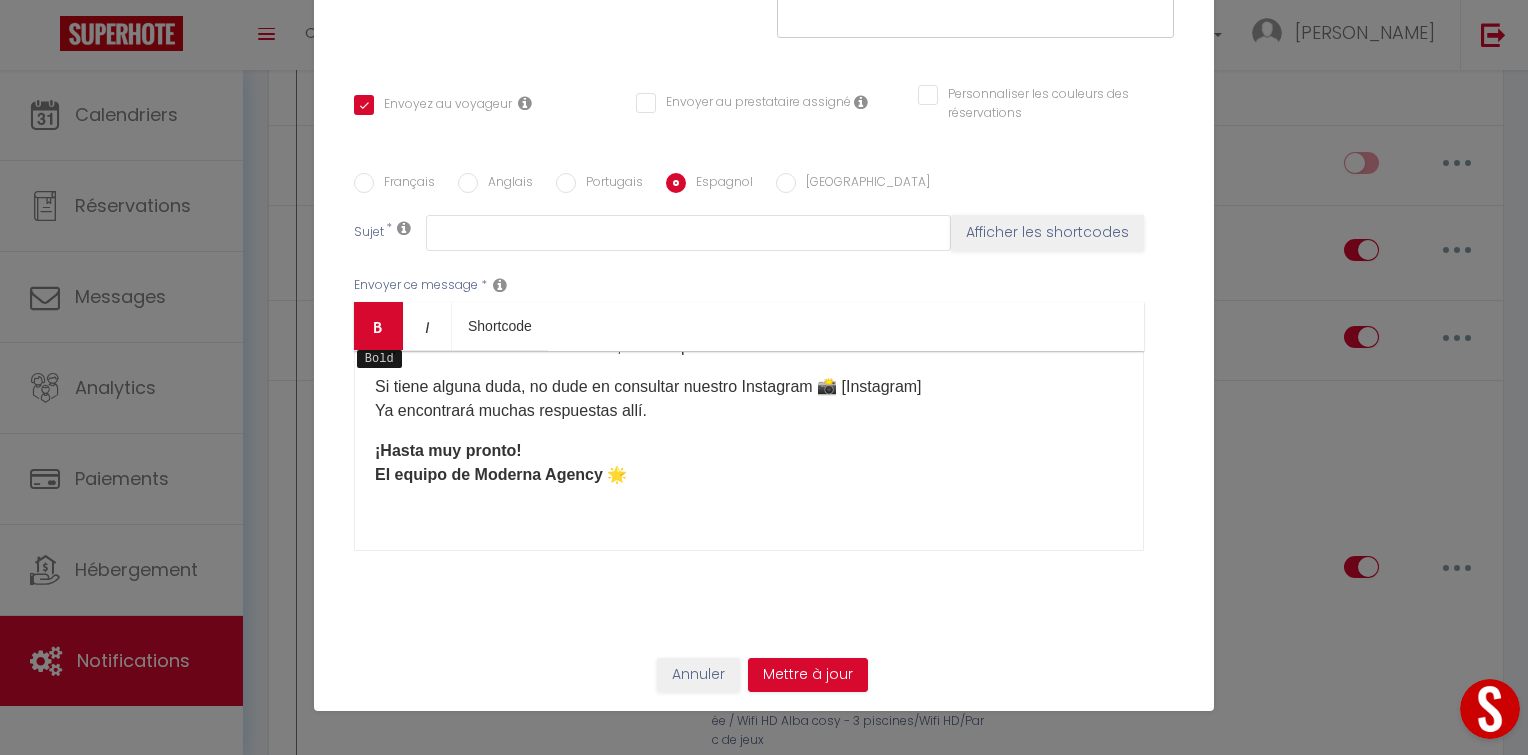 click at bounding box center (378, 327) 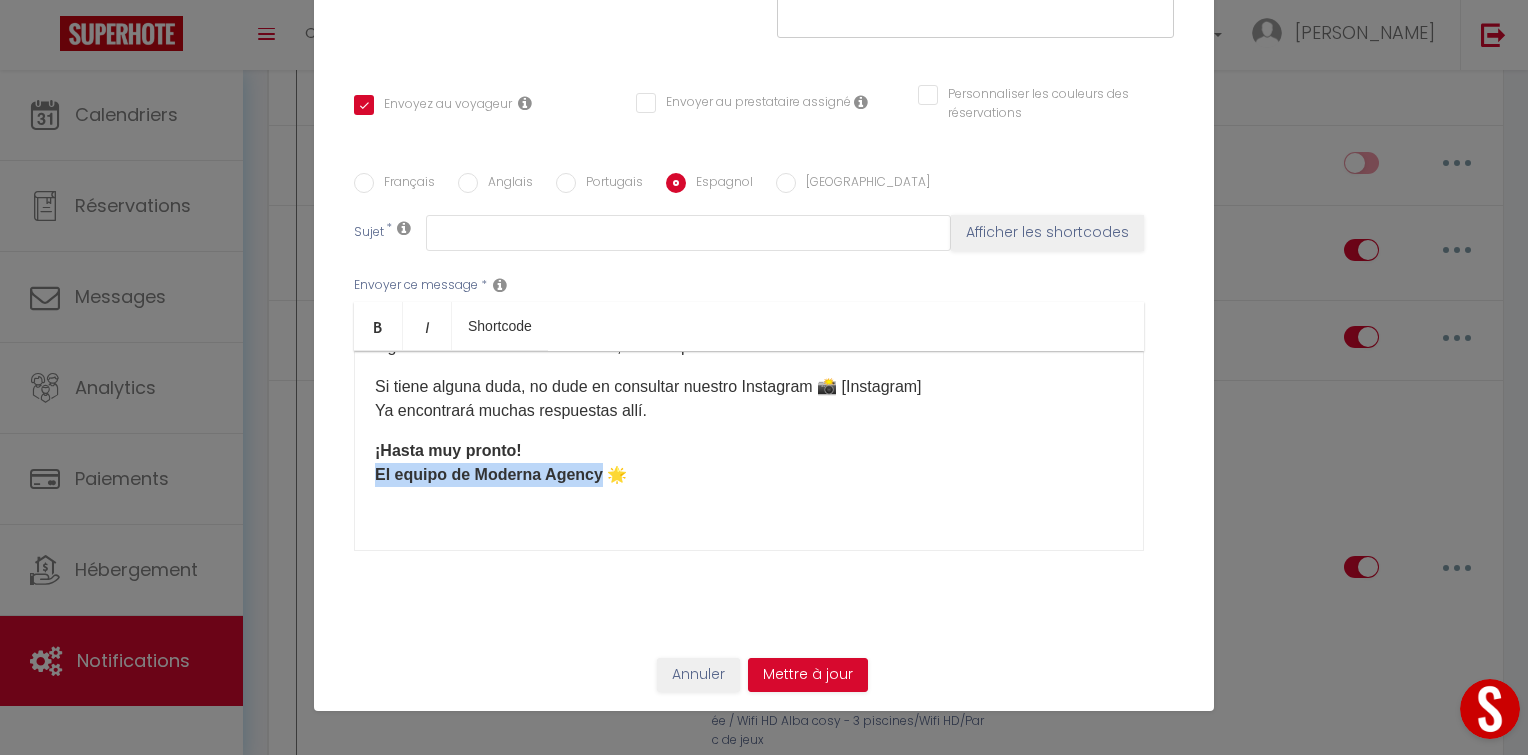 drag, startPoint x: 588, startPoint y: 472, endPoint x: 306, endPoint y: 471, distance: 282.00177 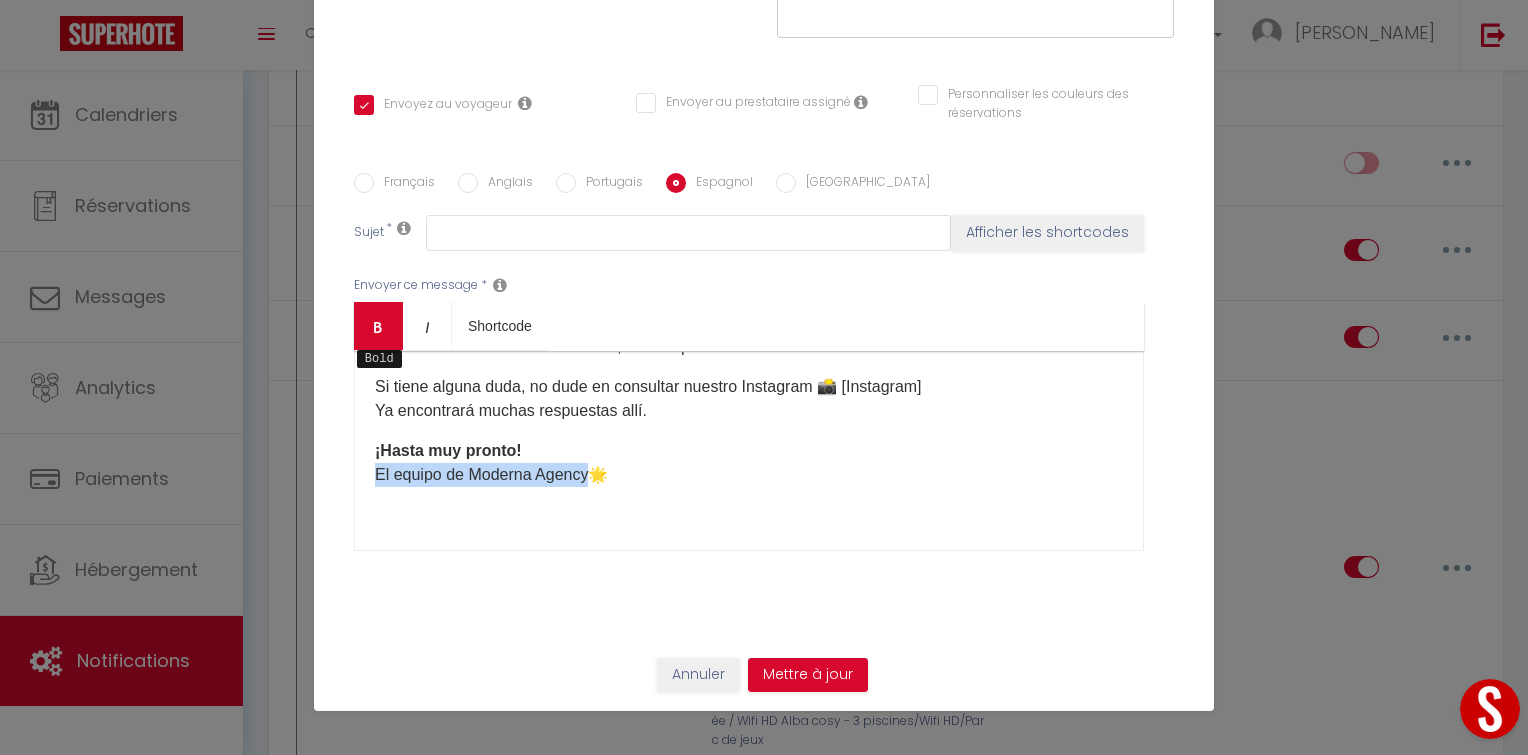 click on "Bold" at bounding box center [378, 326] 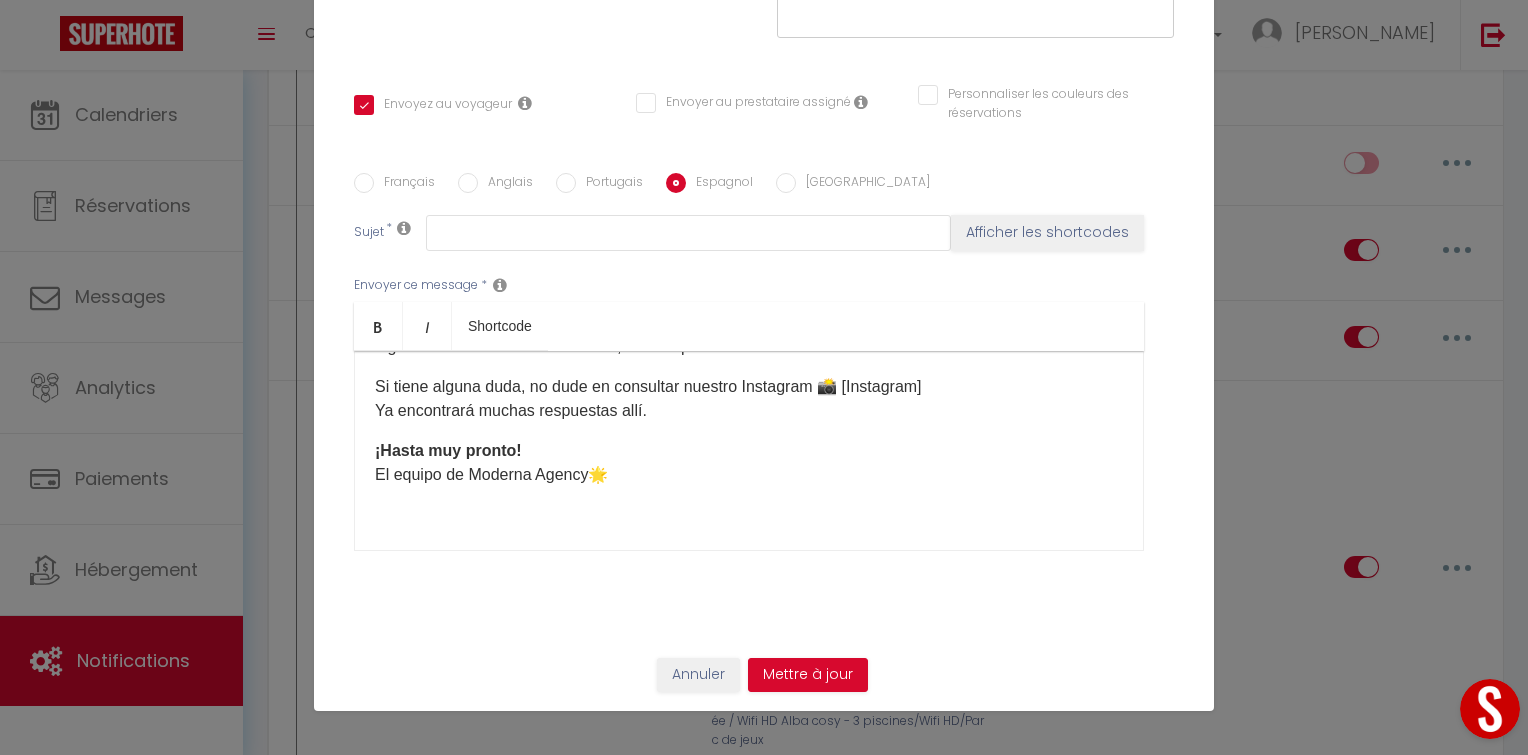click on "Estimado/a [GUEST:FIRST_NAME],
Gracias por elegir nuestro alojamiento: "[RENTAL:NAME]" para su estancia del [CHECKING:DD-MM-YYYY] al [CHECKOUT:DD-MM-YYYY] ☀️ ANTES DE SU LLEGADA:
Estamos encantados de darle la bienvenida a [GEOGRAPHIC_DATA]. Para garantizarle la mejor experiencia, le pedimos que complete este breve formulario antes de su llegada: [WELCOME_FORM_URL] 📄
Una vez completado, recibirá un regalo de bienvenida al enviarlo. DEPÓSITO DE GARANTÍA:
Como se indica en nuestro anuncio, en la sección "información importante", le solicitamos que abone el depósito como máximo 48 horas antes de su llegada.
Haga clic en este enlace para pagar el depósito hasta 48 horas antes de su llegada 🛑: [DEPOSITLINK]
Tenga en cuenta que sin el pago del depósito, no podremos darle acceso al alojamiento. Una vez realizado este último paso a través de STRIPE, todo estará listo para su llegada ✅ INFORMACIÓN IMPORTANTE:
🕔  Check-in : A partir de [RENTAL:ARRIVAL_TIME]
⏰" at bounding box center (749, 451) 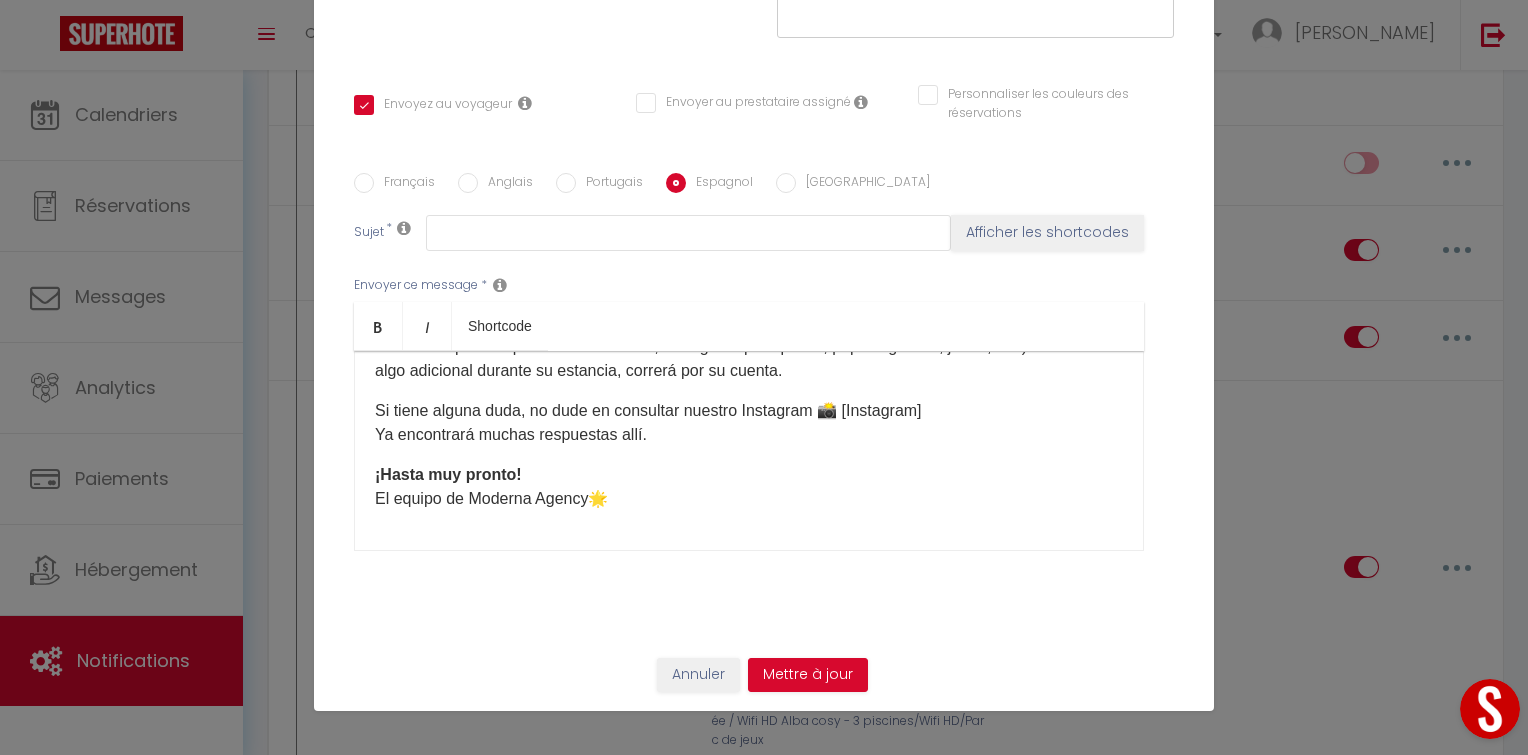 scroll, scrollTop: 684, scrollLeft: 0, axis: vertical 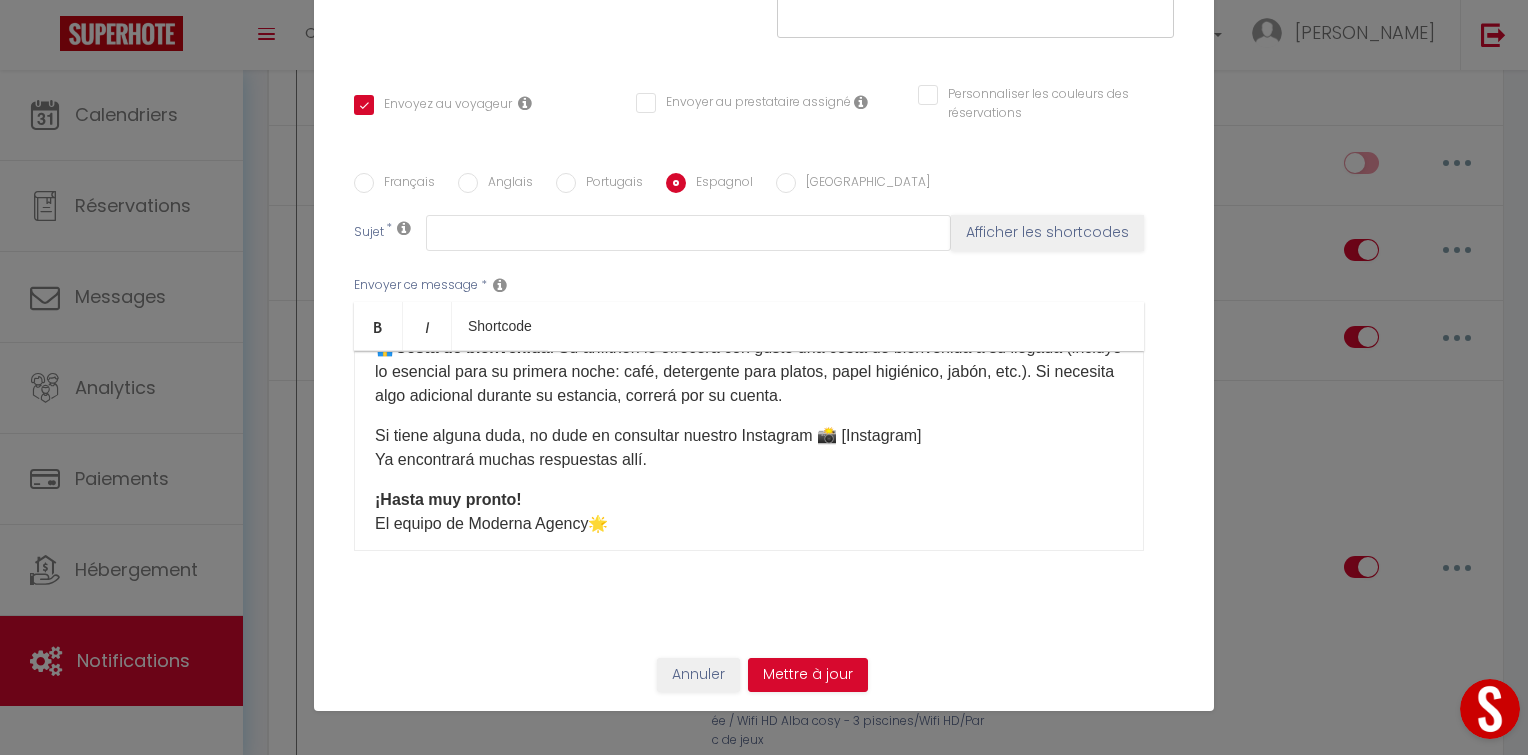 click on "Anglais" at bounding box center [468, 183] 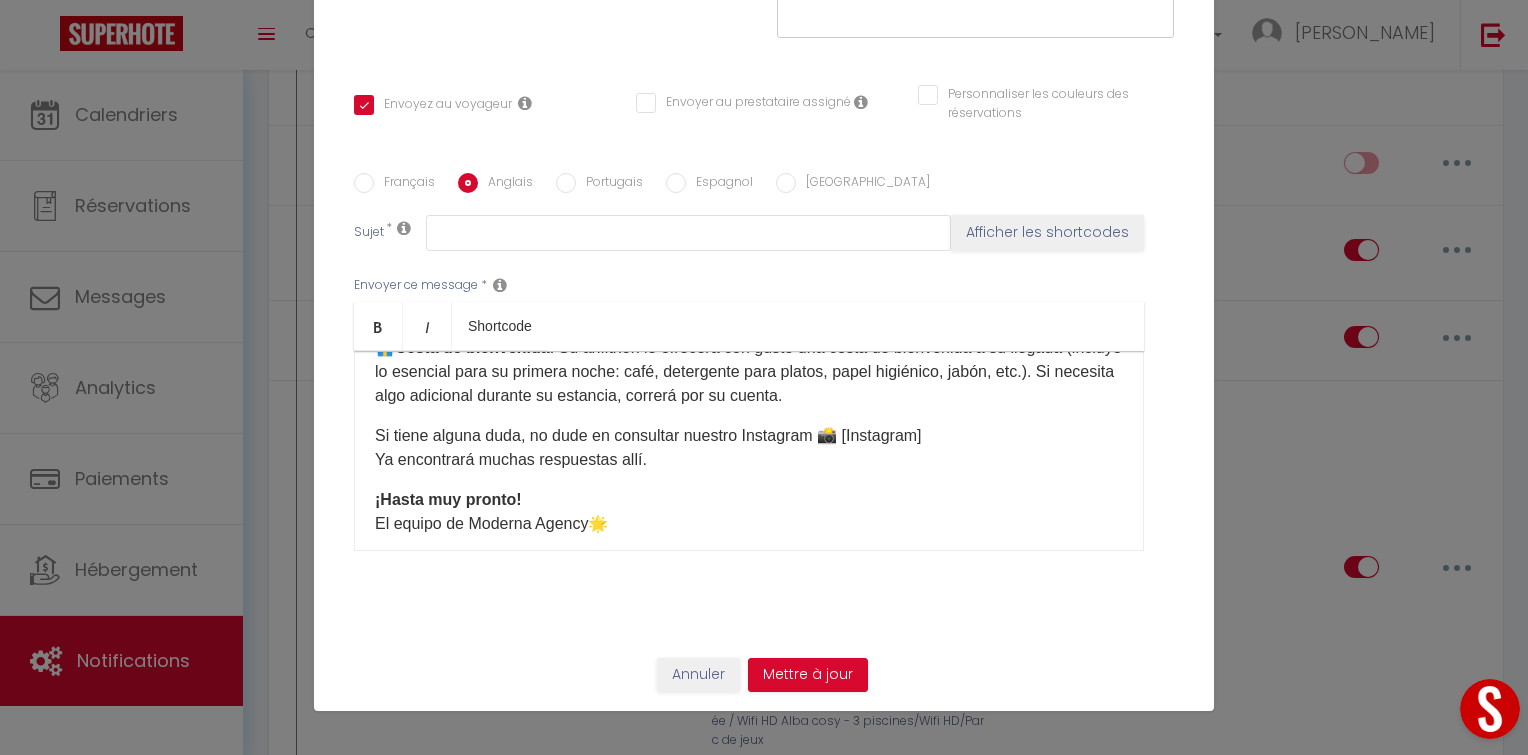 checkbox on "true" 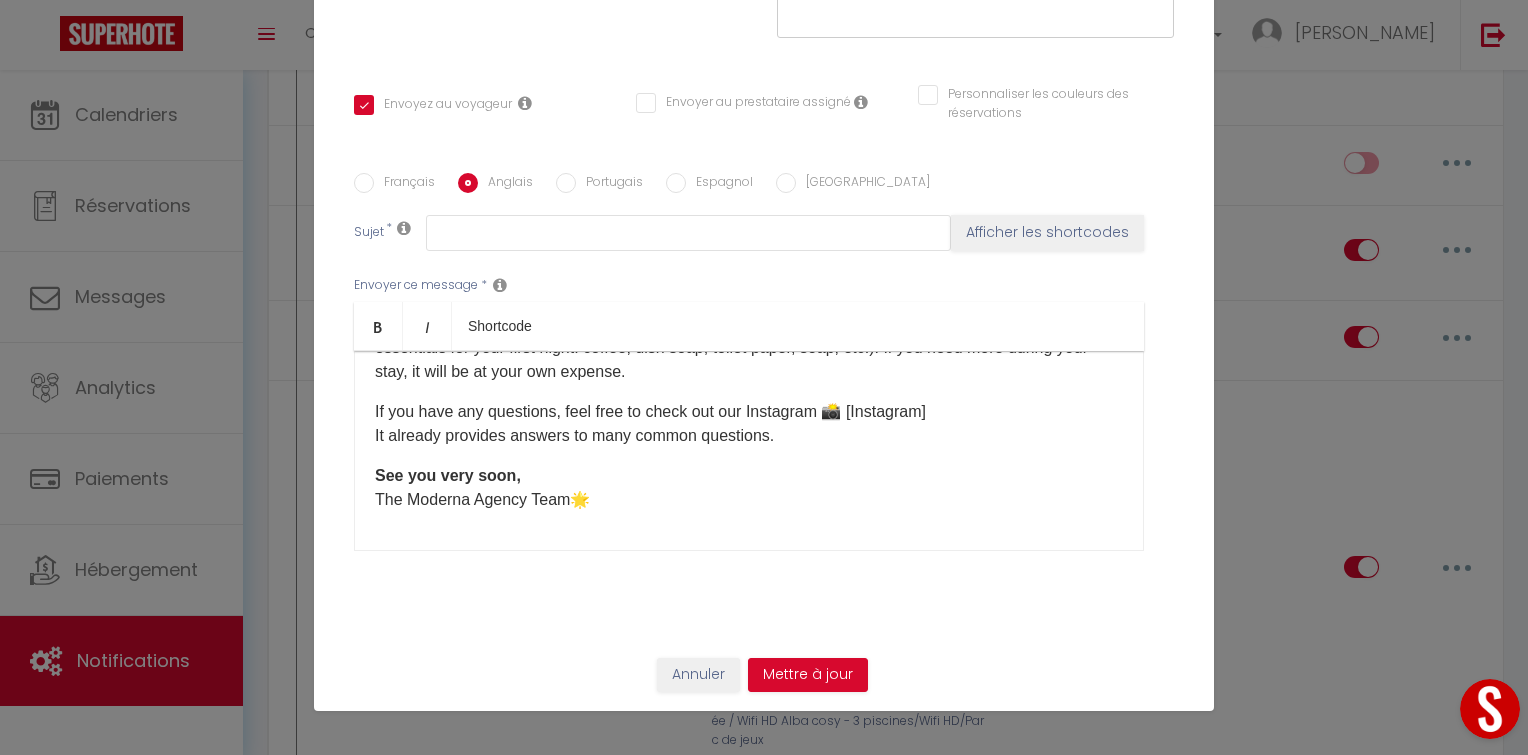 click on "See you very soon,
The Moderna Agency Team  🌟 ​" at bounding box center [749, 488] 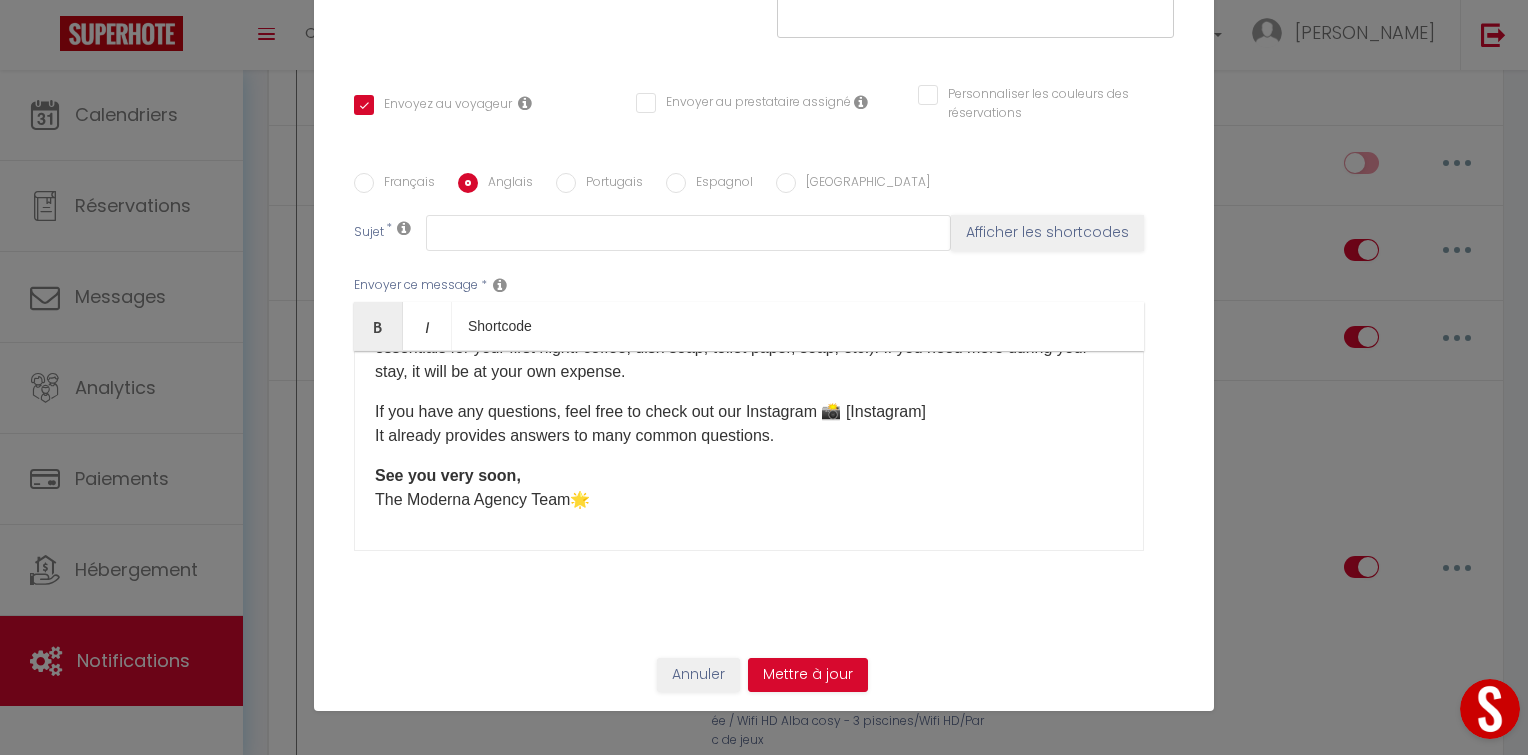 scroll, scrollTop: 733, scrollLeft: 0, axis: vertical 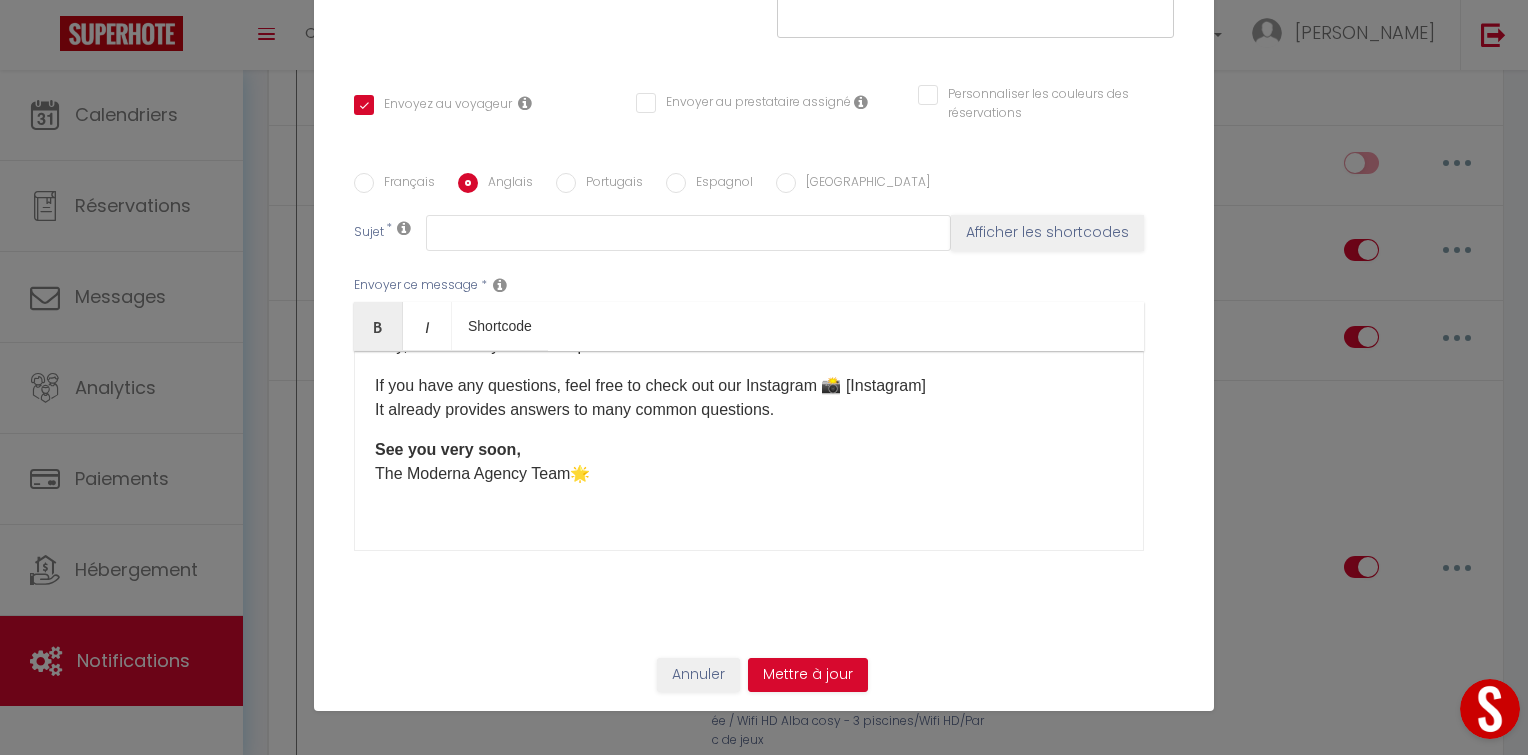 click on "Dear [GUEST:FIRST_NAME],
Thank you for choosing our accommodation: "[RENTAL:NAME]" for your stay from [CHECKING:DD-MM-YYYY] to [CHECKOUT:DD-MM-YYYY] ☀️ BEFORE YOUR ARRIVAL:
We look forward to welcoming you to [GEOGRAPHIC_DATA]. To ensure the best experience, please take a moment to complete this short form before your arrival: [WELCOME_FORM_URL] 📄
Once completed, you will receive a welcome gift after submitting the form. SECURITY DEPOSIT:
As stated in our listing under the "Things to know" section, we kindly ask you to pay the deposit no later than 48 hours before your arrival.
Click this link to pay the deposit up to 48 hours before your arrival 🛑: [DEPOSITLINK]
Please note that without the deposit payment, we will not be able to give you access to the property. Once you have completed this final step via STRIPE, everything will be ready for your arrival ✅ IMPORTANT INFORMATION:
🕔  Check-in : From [RENTAL:ARRIVAL_TIME]
⏰  Check-out
🧺  Linen
🎁" at bounding box center (749, 451) 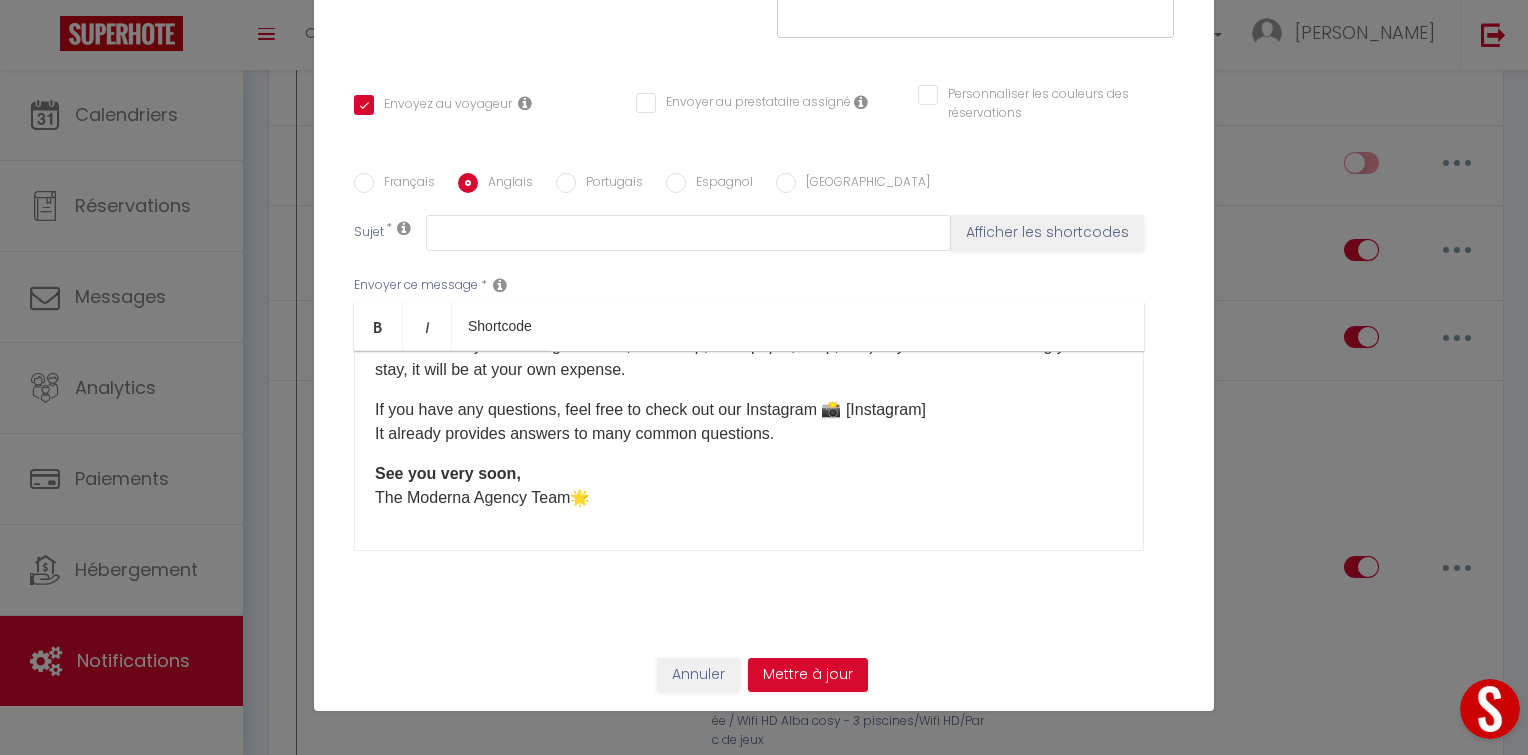scroll, scrollTop: 709, scrollLeft: 0, axis: vertical 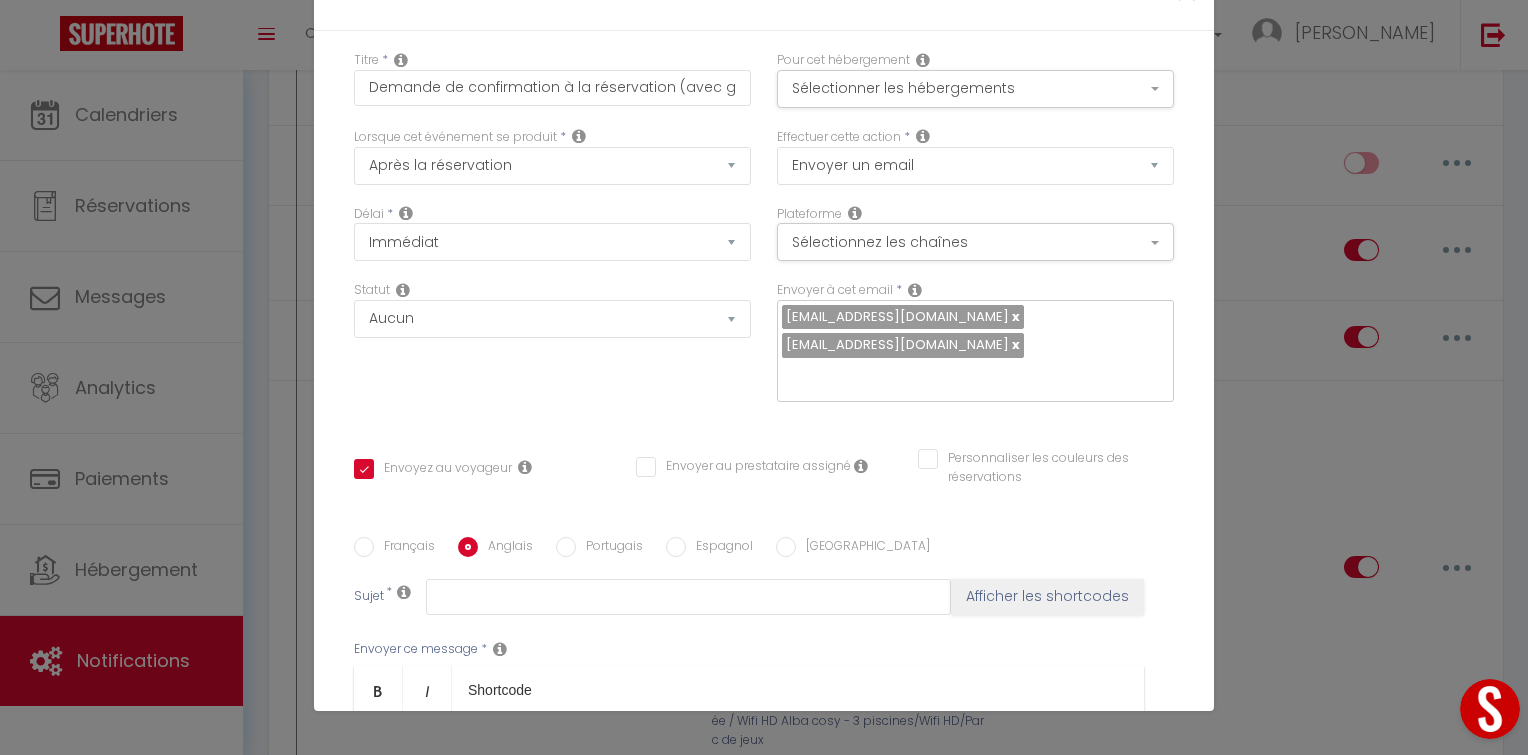 click on "Français" at bounding box center [404, 548] 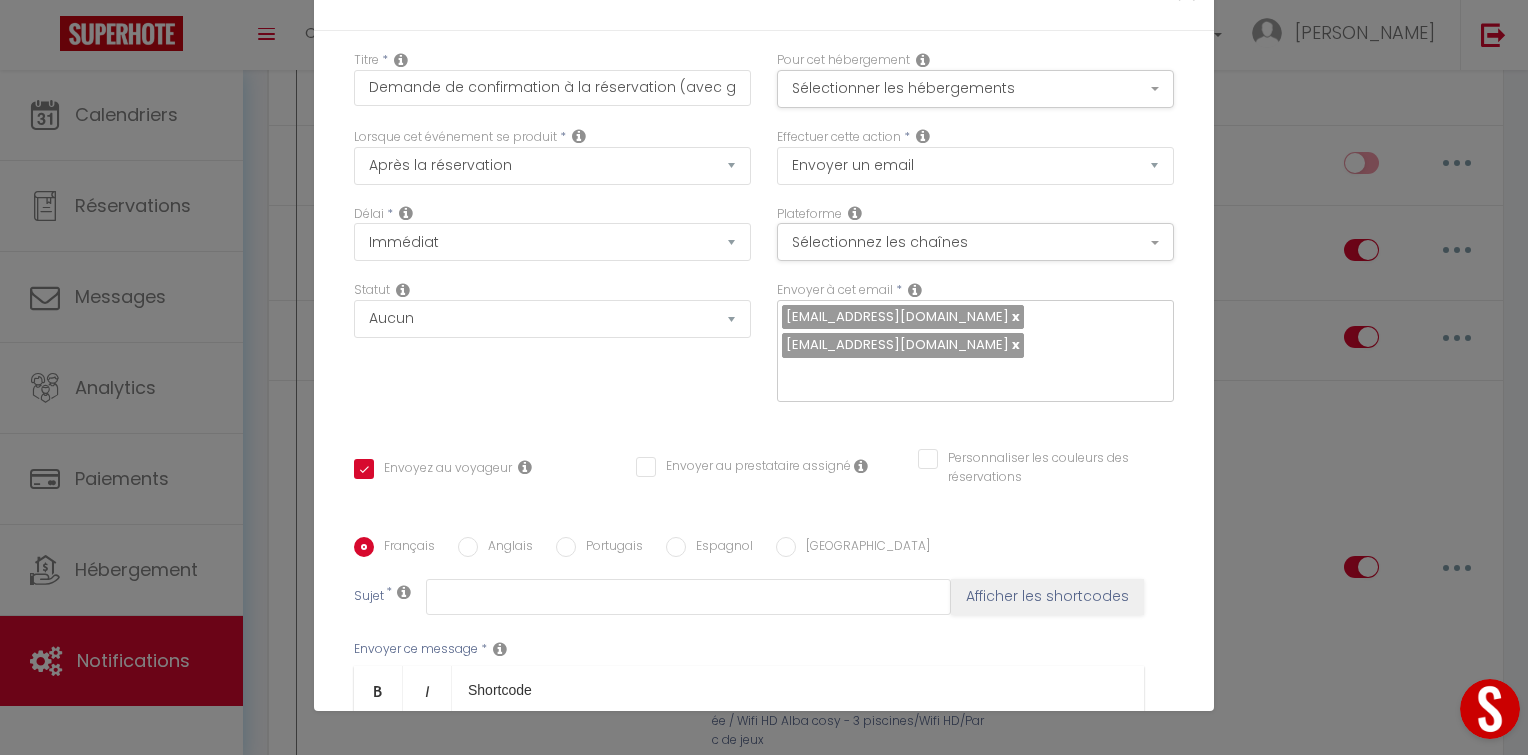checkbox on "true" 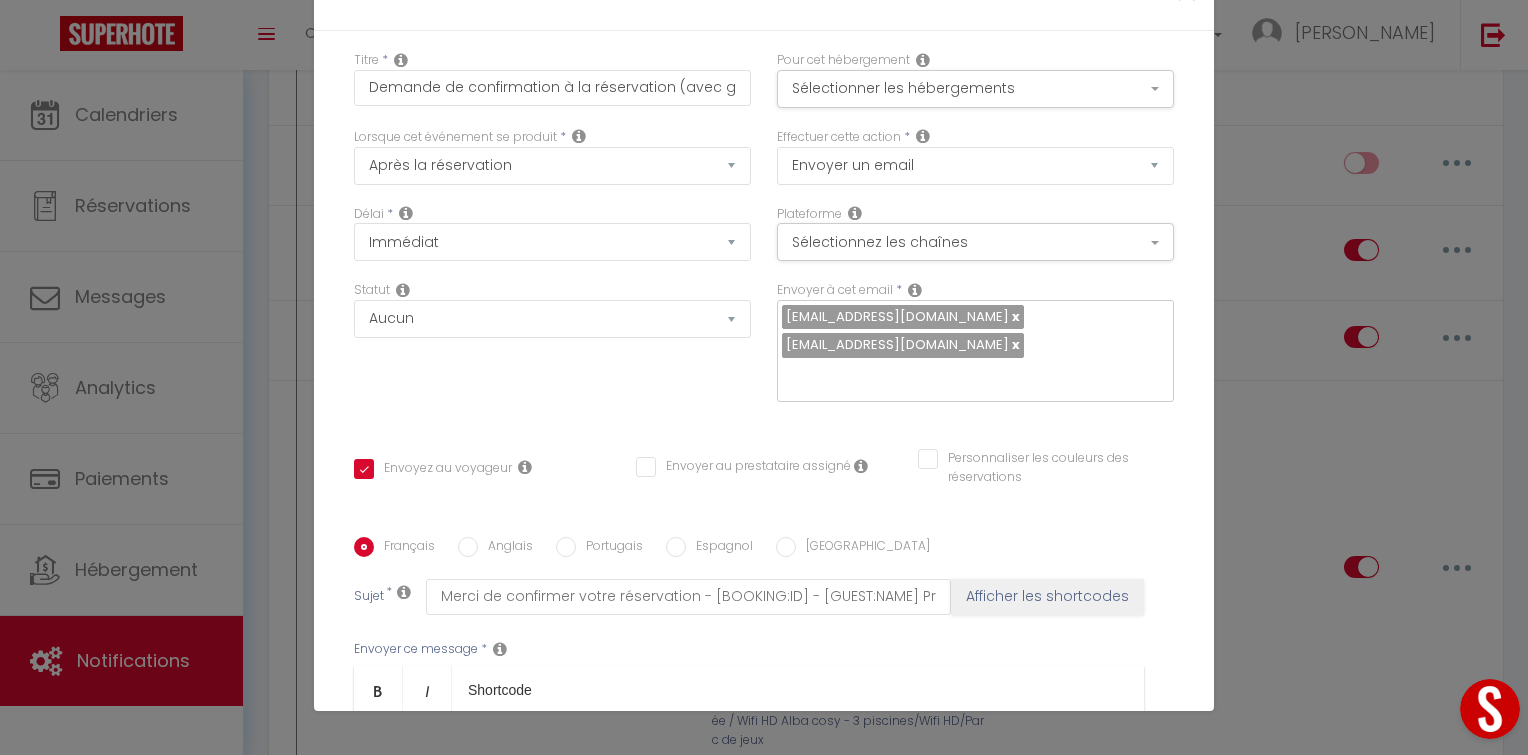 scroll, scrollTop: 187, scrollLeft: 0, axis: vertical 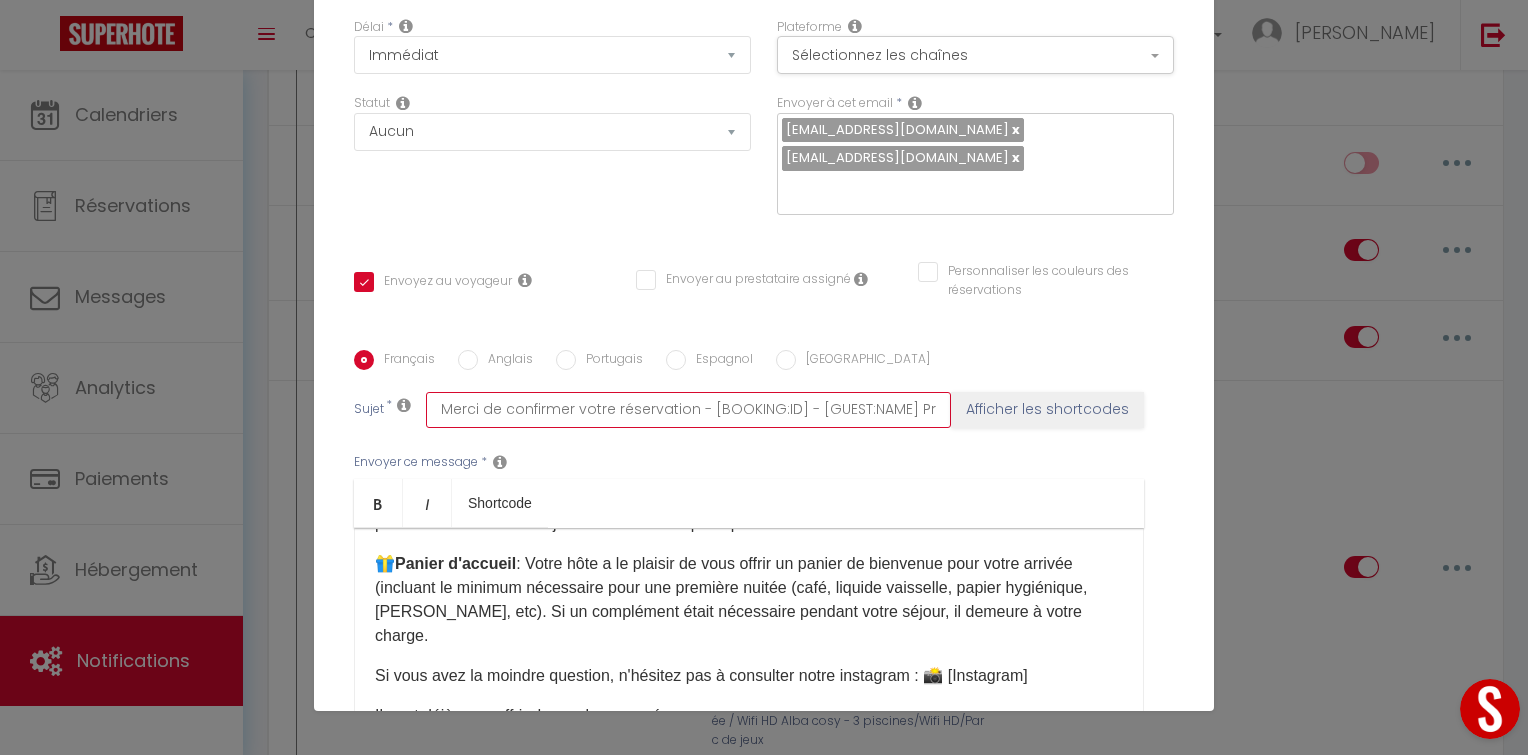 click on "Merci de confirmer votre réservation - [BOOKING:ID] - [GUEST:NAME] Préparez votre arrivée – Infos essentielles & Caution à régler" at bounding box center [688, 410] 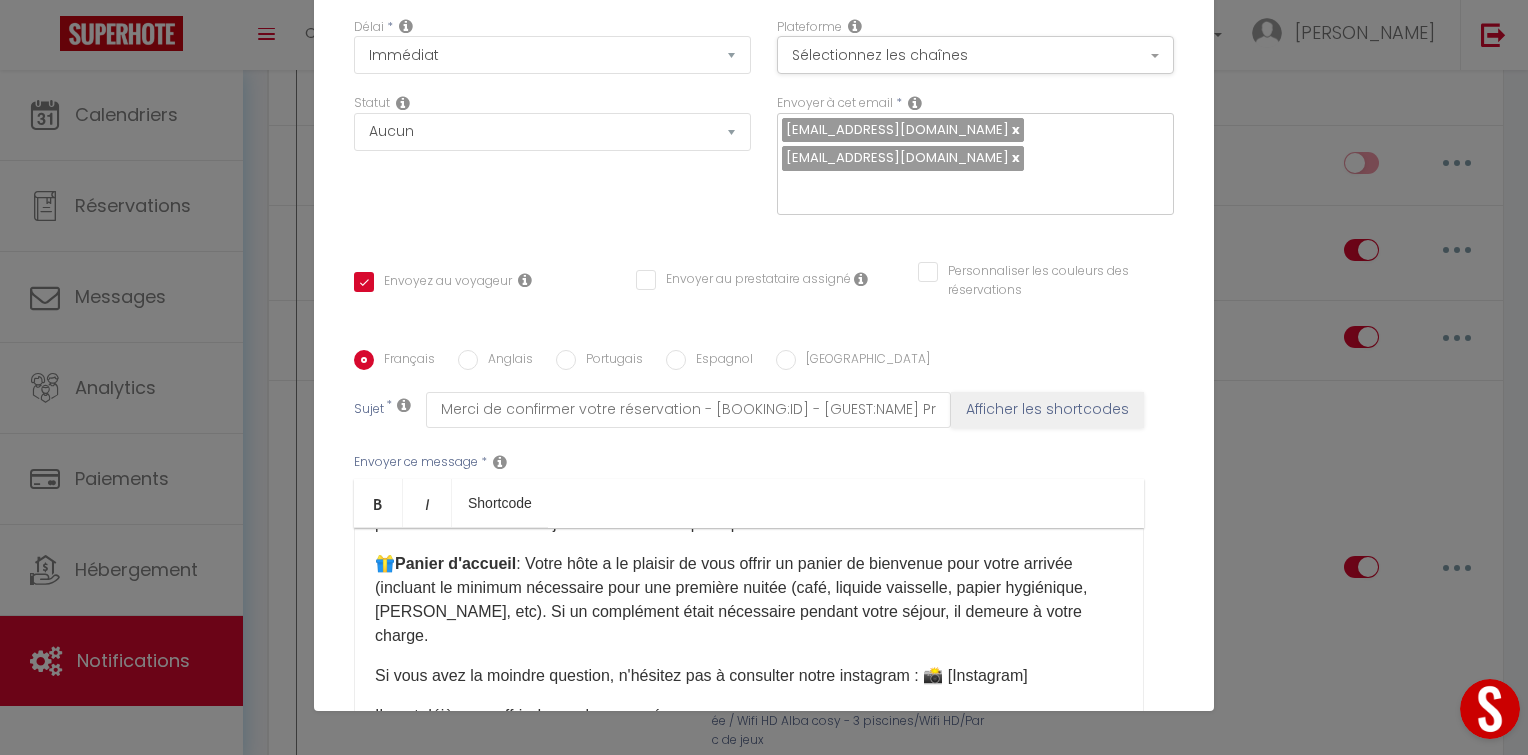 click on "Anglais" at bounding box center (505, 361) 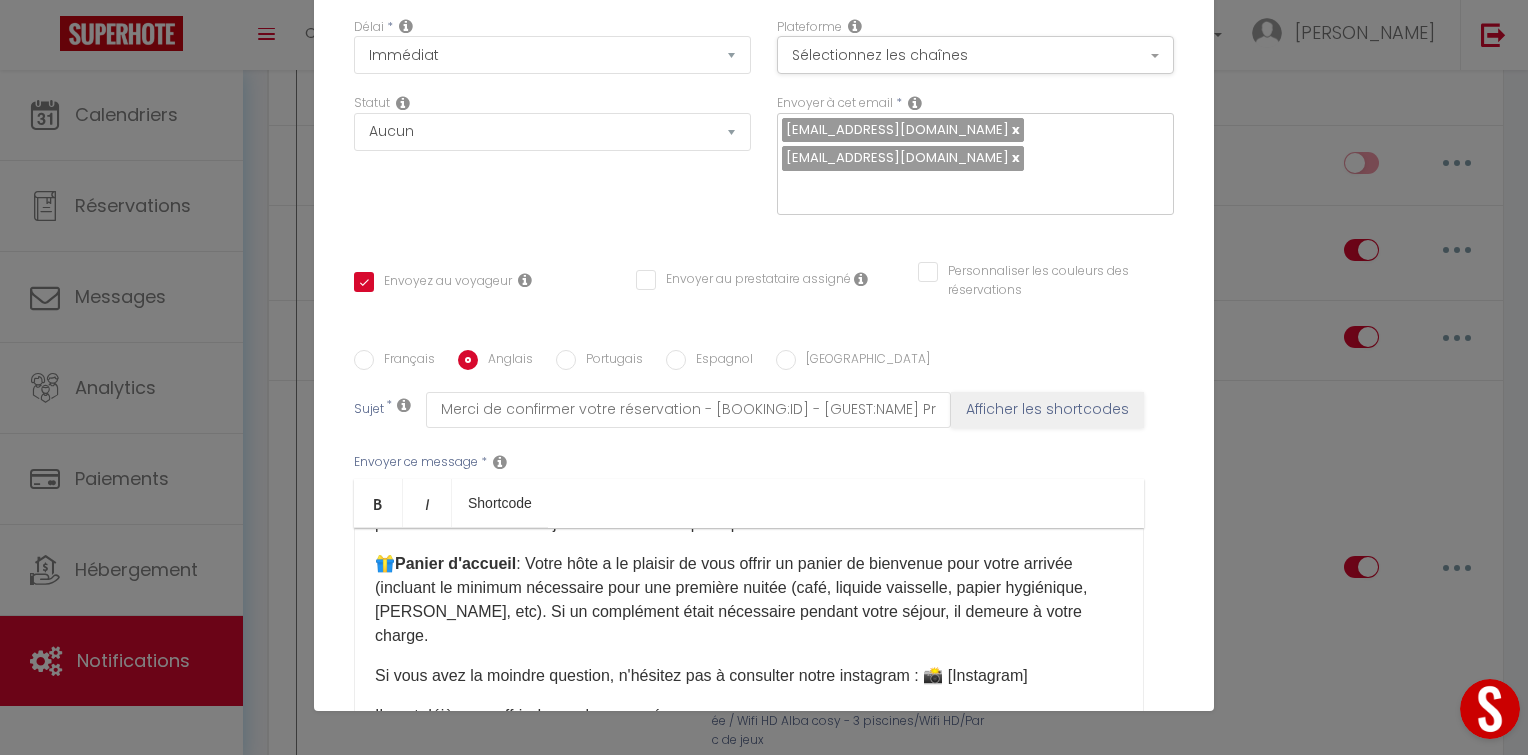 checkbox on "true" 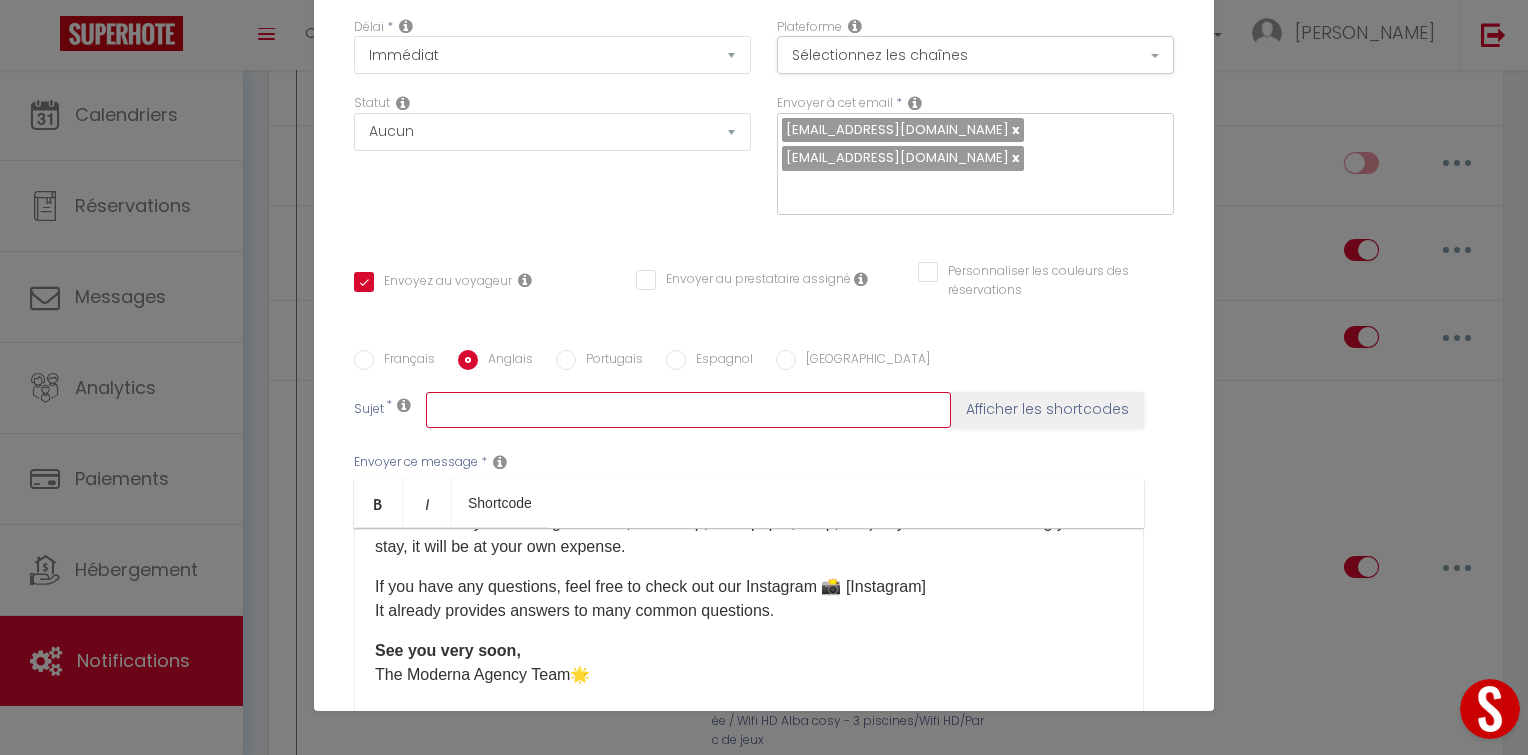 click at bounding box center [688, 410] 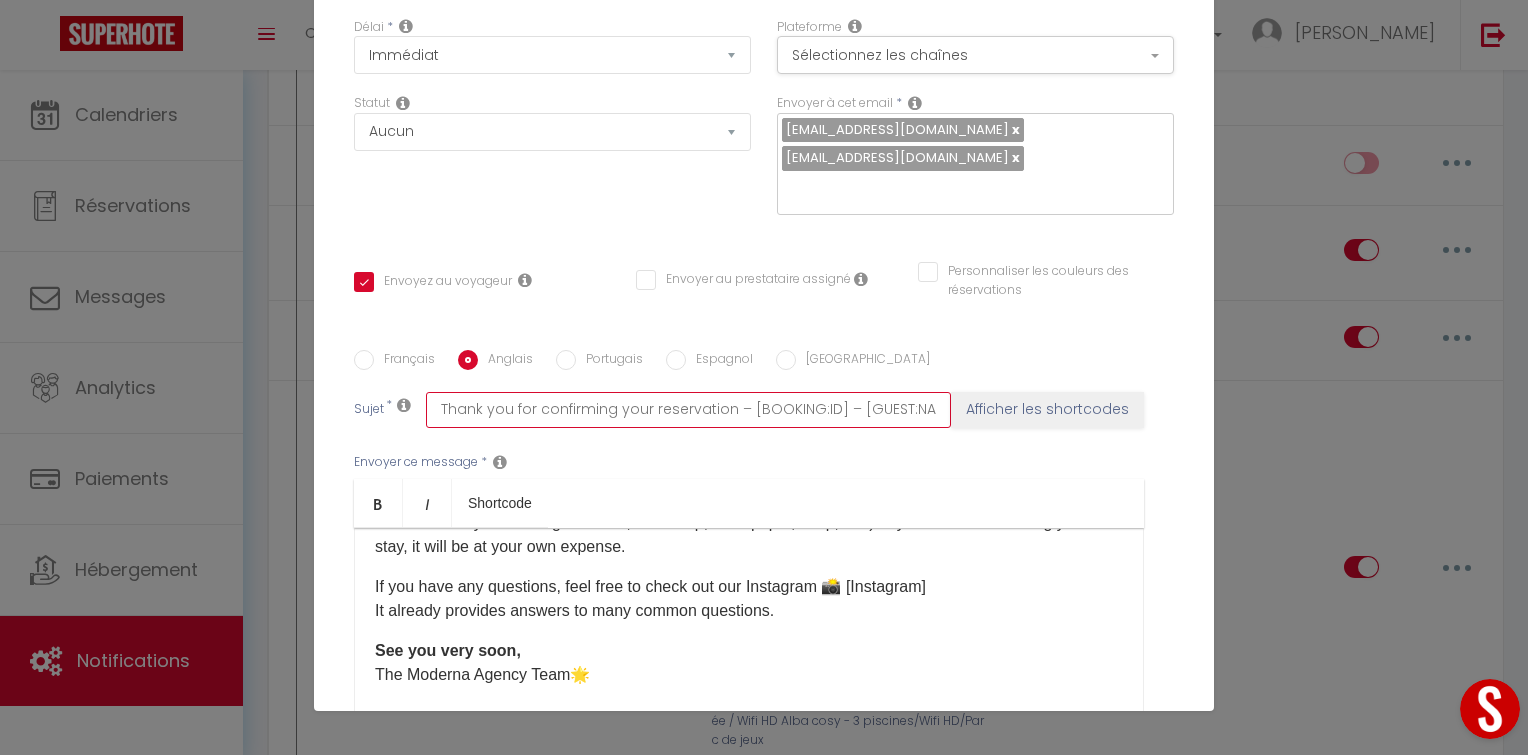 checkbox on "true" 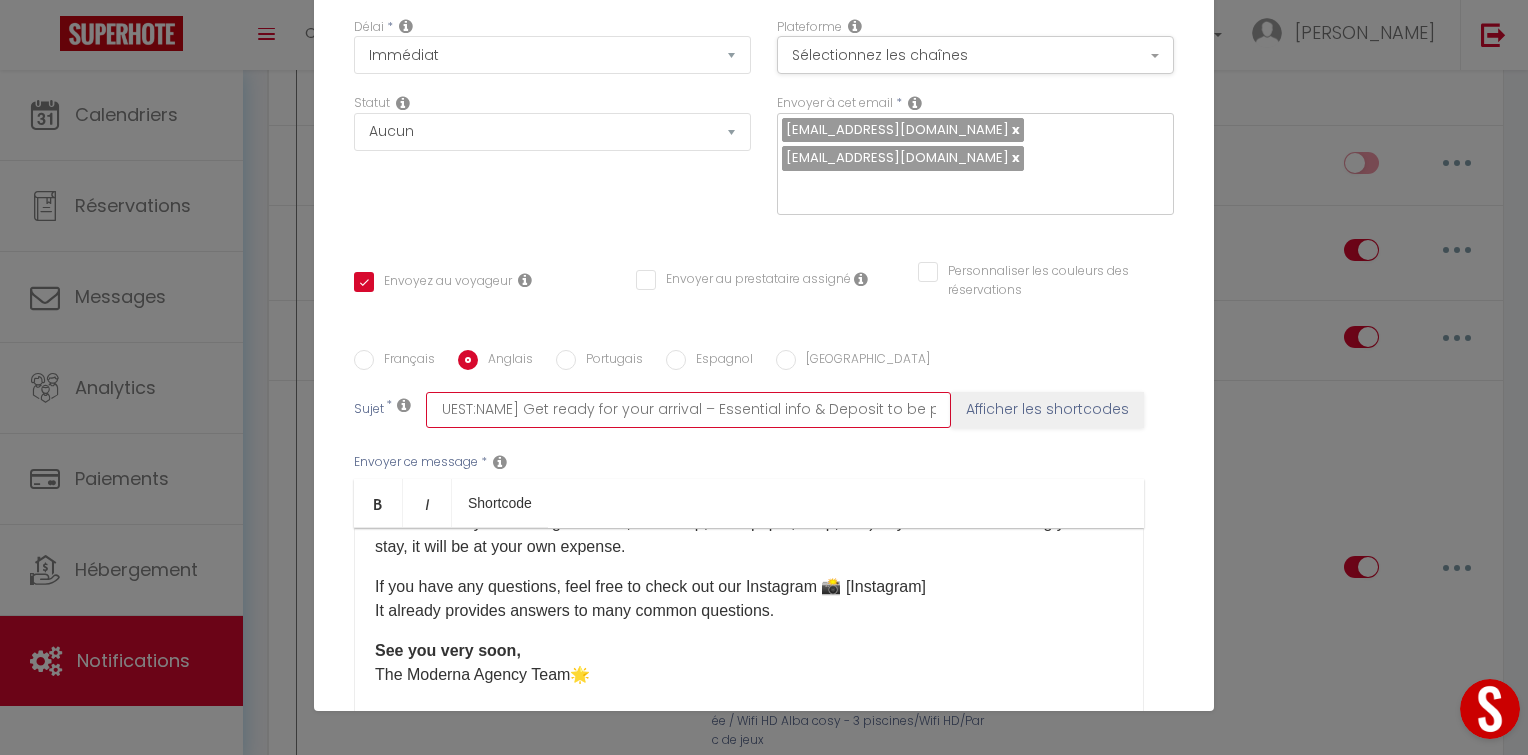 type on "Thank you for confirming your reservation – [BOOKING:ID] – [GUEST:NAME] Get ready for your arrival – Essential info & Deposit to be paid" 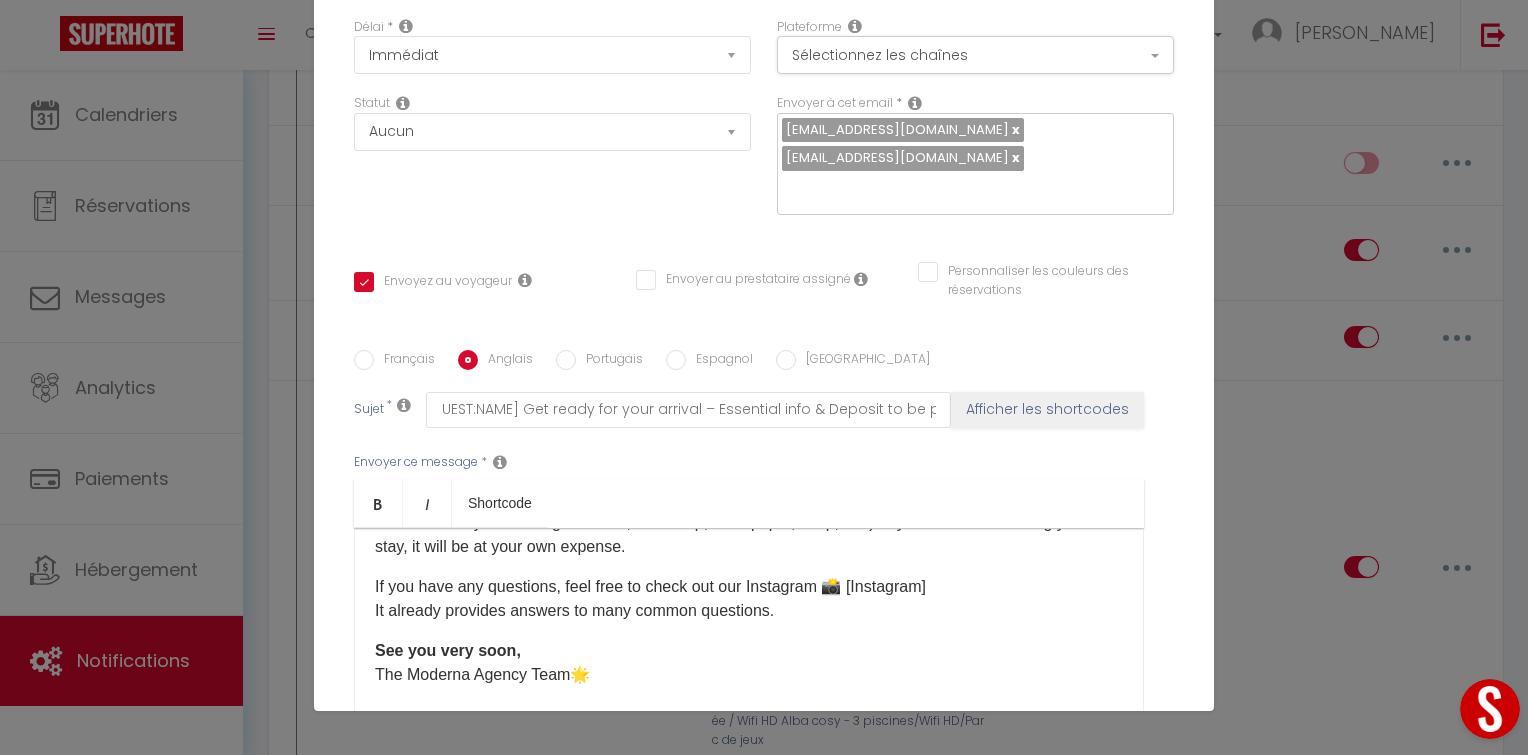 scroll, scrollTop: 0, scrollLeft: 0, axis: both 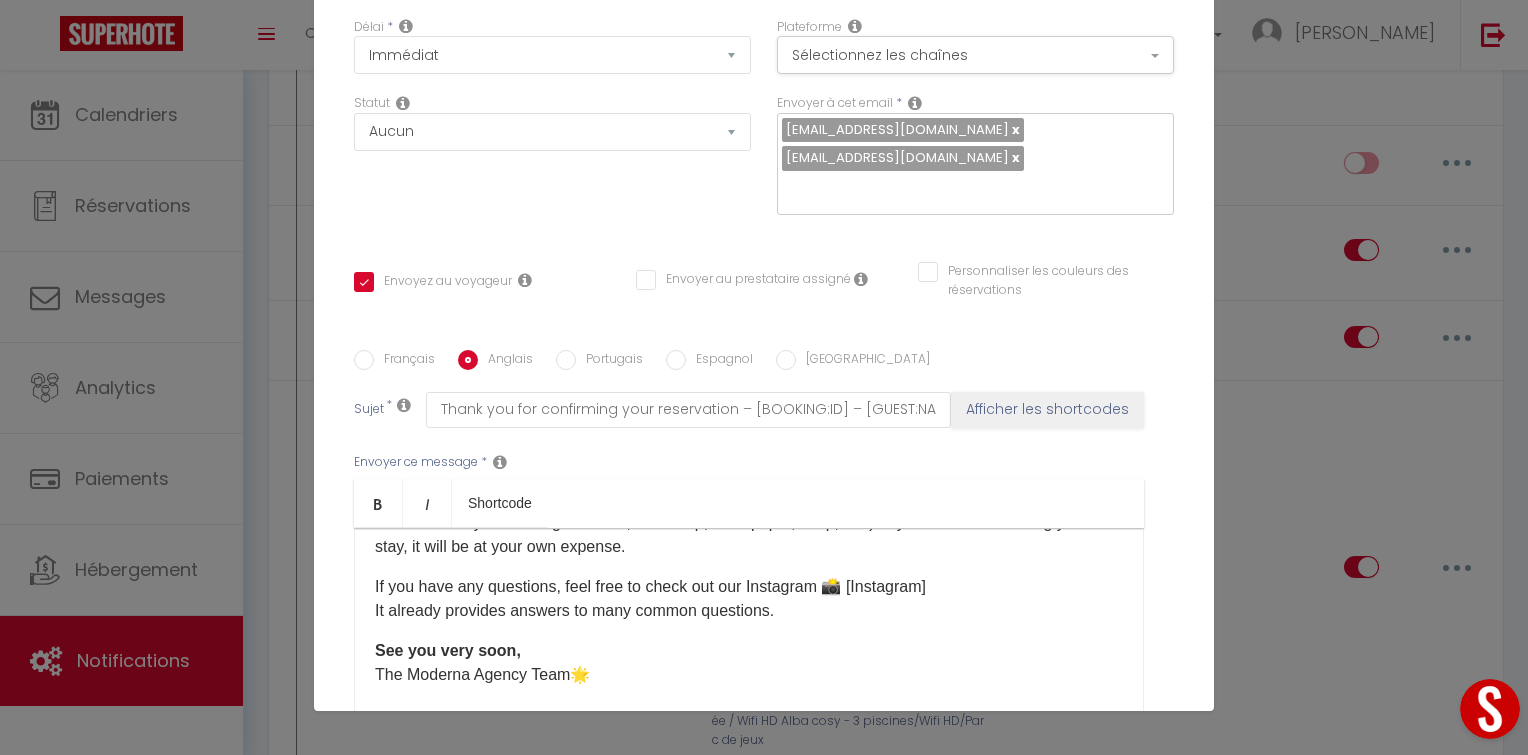 click on "Espagnol" at bounding box center (676, 360) 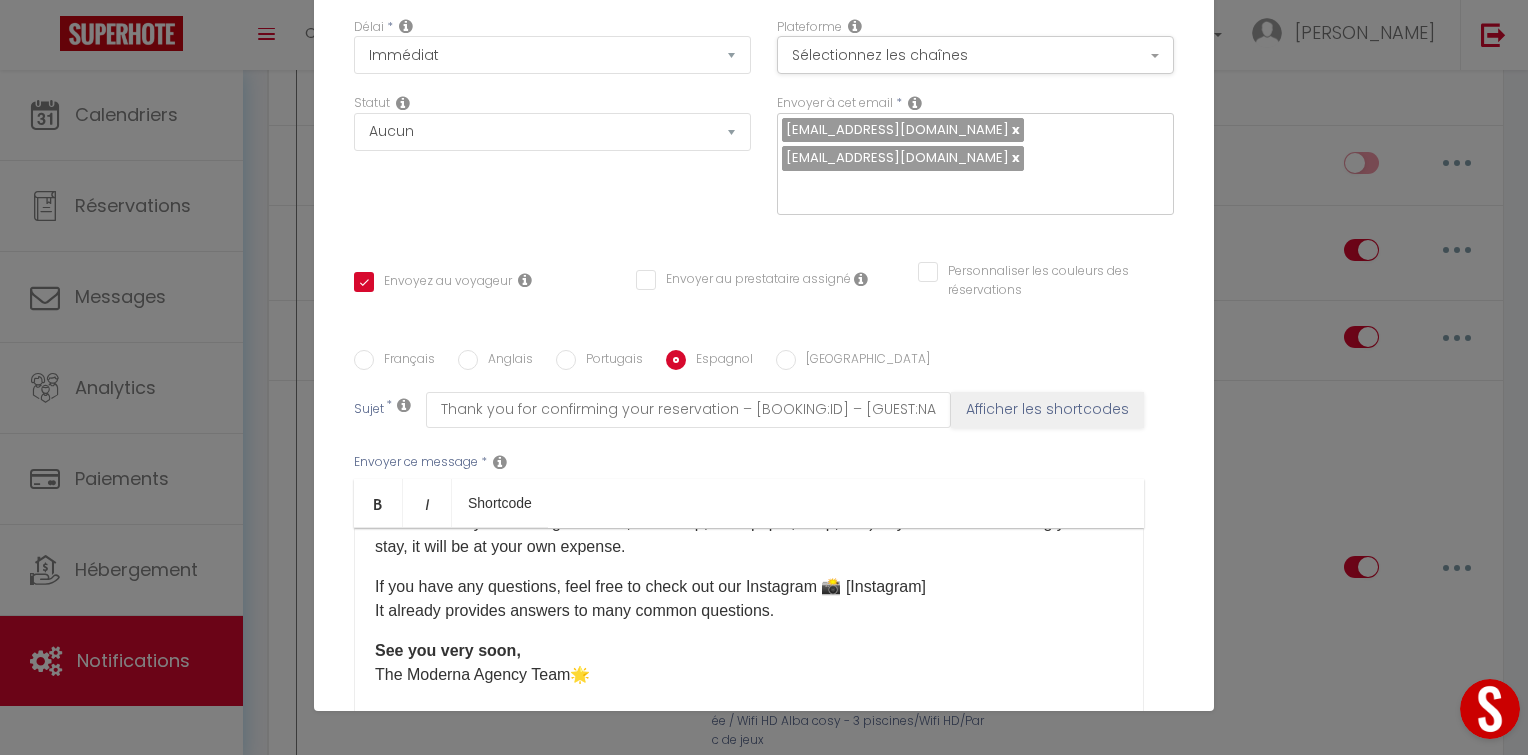 checkbox on "true" 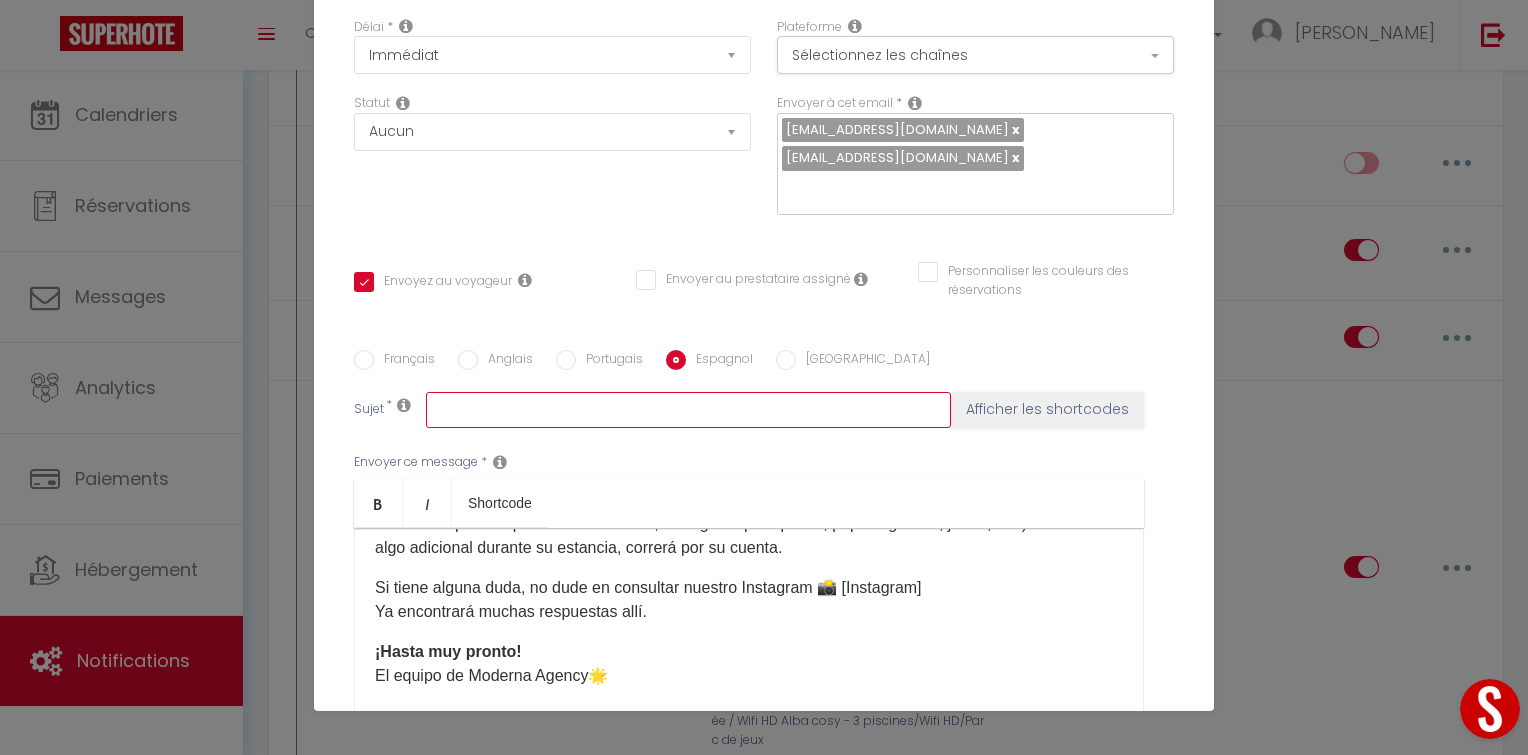 click at bounding box center [688, 410] 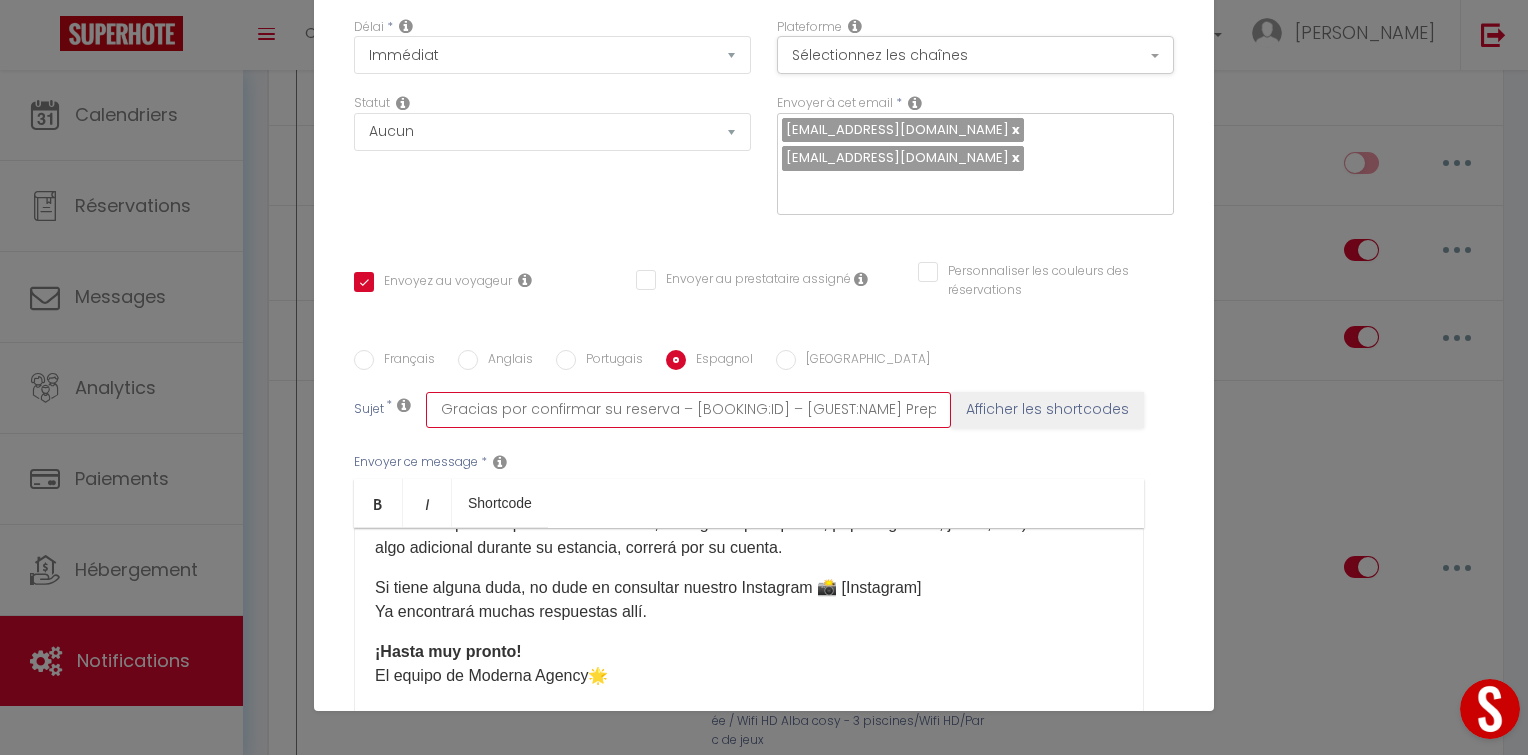checkbox on "true" 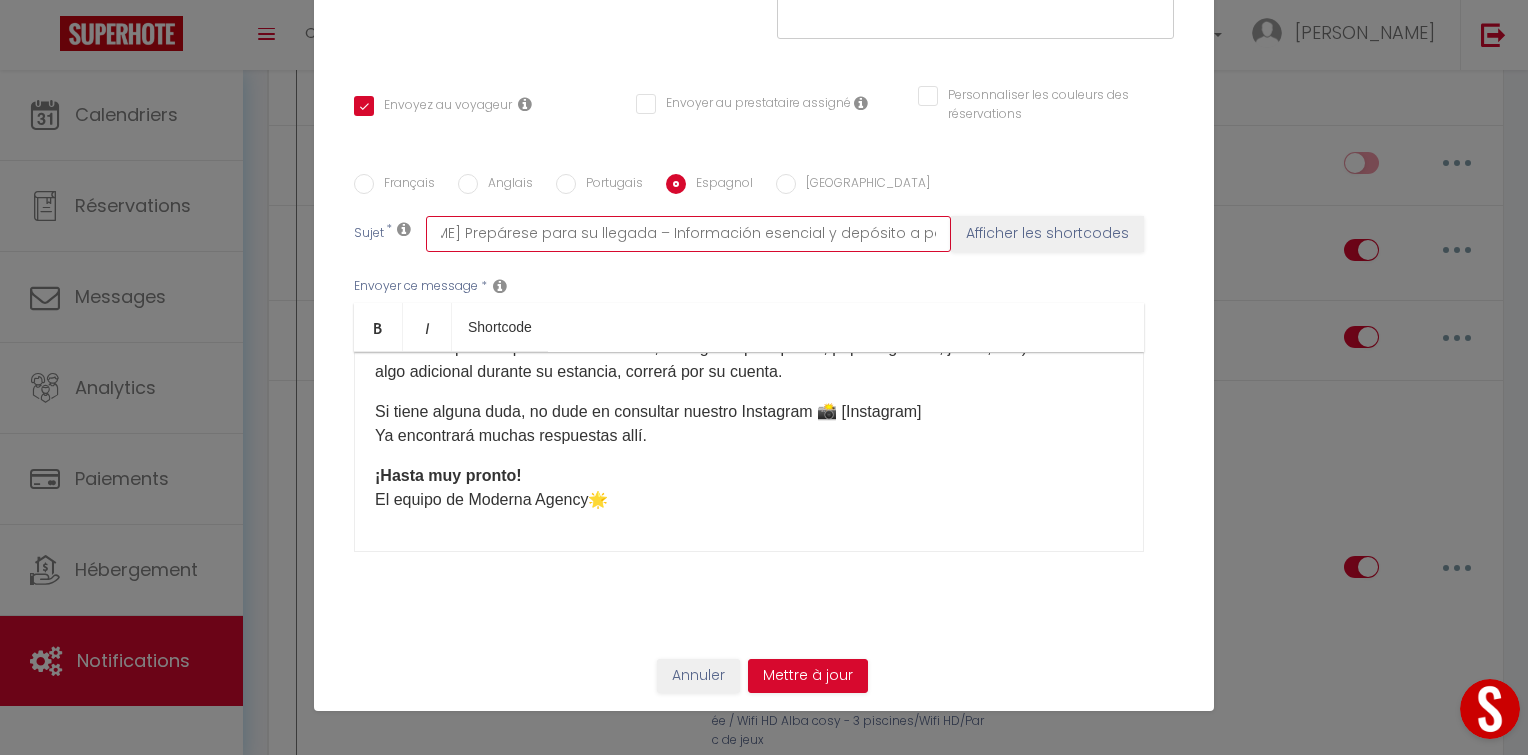 scroll, scrollTop: 364, scrollLeft: 0, axis: vertical 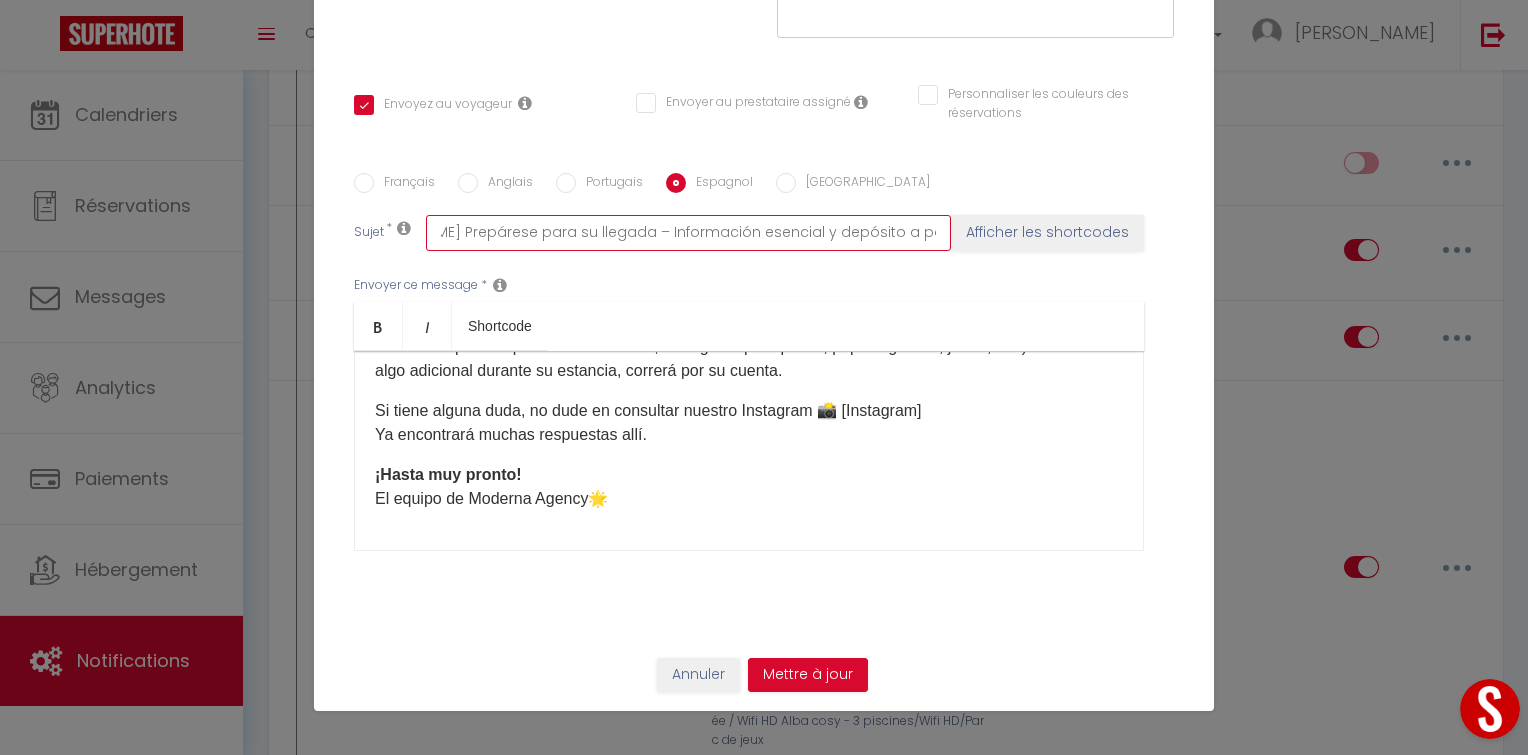 type on "Gracias por confirmar su reserva – [BOOKING:ID] – [GUEST:NAME] Prepárese para su llegada – Información esencial y depósito a pagar" 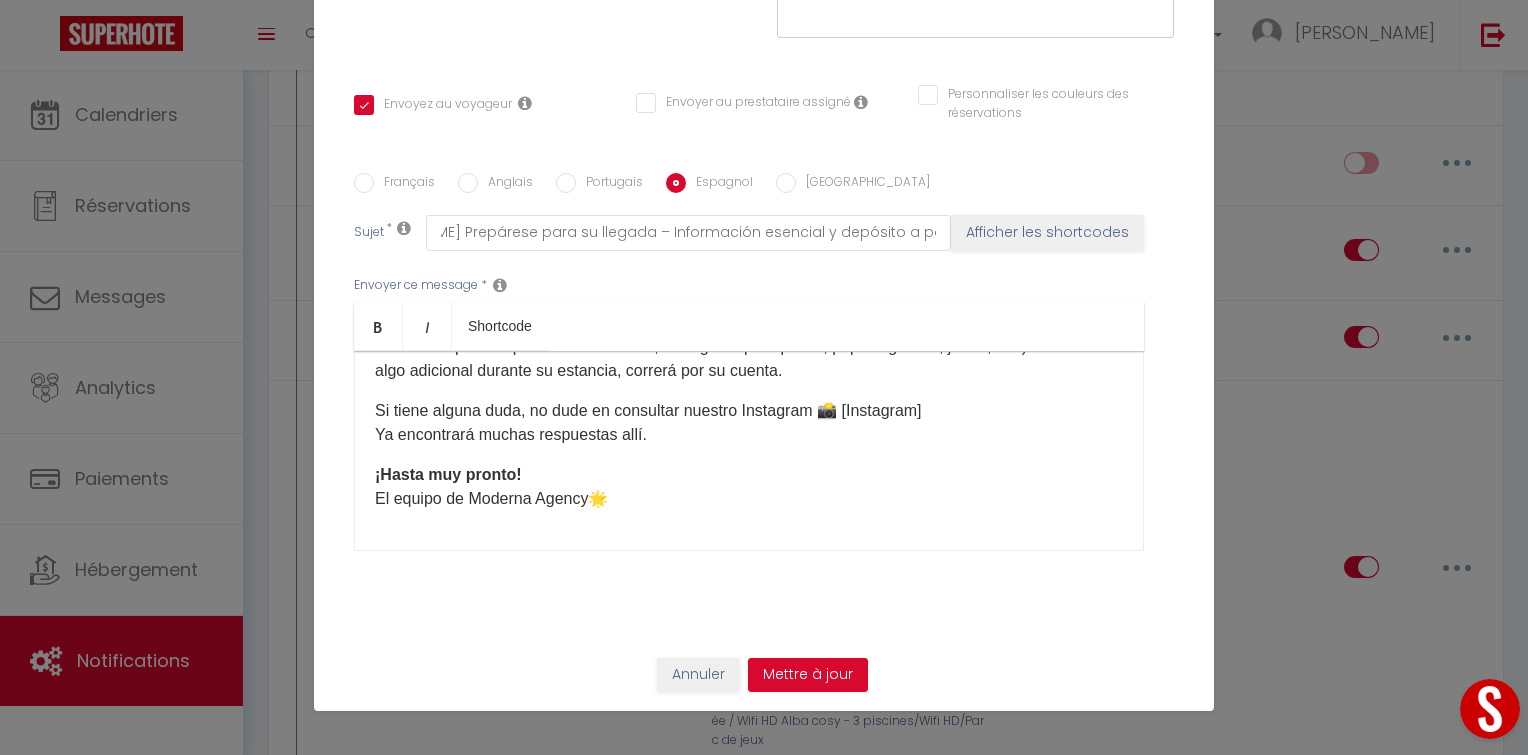 scroll, scrollTop: 0, scrollLeft: 0, axis: both 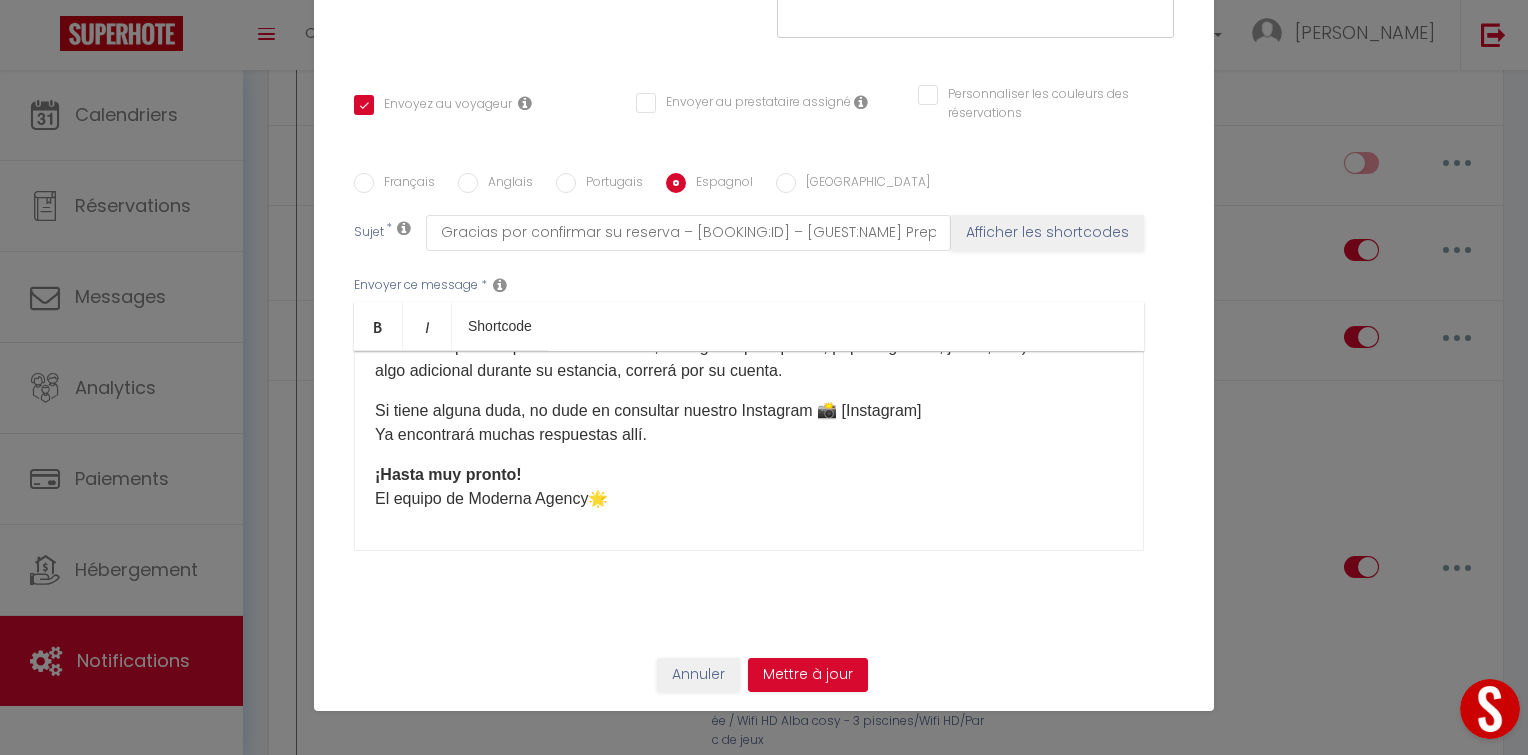 click on "Si tiene alguna duda, no dude en consultar nuestro Instagram 📸 [Instagram]
Ya encontrará muchas respuestas allí." at bounding box center (749, 423) 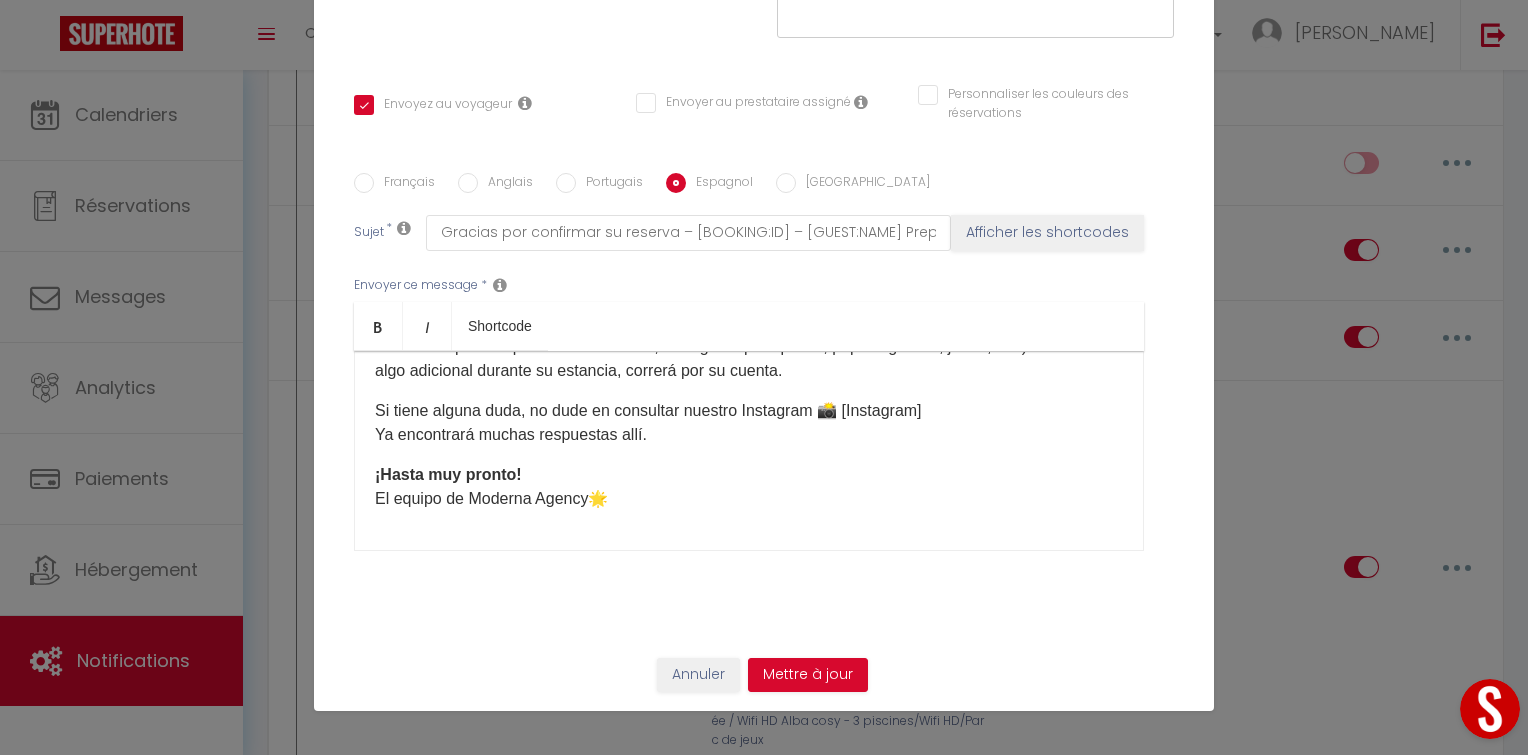 click on "Estimado/a [GUEST:FIRST_NAME],
Gracias por elegir nuestro alojamiento: "[RENTAL:NAME]" para su estancia del [CHECKING:DD-MM-YYYY] al [CHECKOUT:DD-MM-YYYY] ☀️ ANTES DE SU LLEGADA:
Estamos encantados de darle la bienvenida a [GEOGRAPHIC_DATA]. Para garantizarle la mejor experiencia, le pedimos que complete este breve formulario antes de su llegada: [WELCOME_FORM_URL] 📄
Una vez completado, recibirá un regalo de bienvenida al enviarlo. DEPÓSITO DE GARANTÍA:
Como se indica en nuestro anuncio, en la sección "información importante", le solicitamos que abone el depósito como máximo 48 horas antes de su llegada.
Haga clic en este enlace para pagar el depósito hasta 48 horas antes de su llegada 🛑: [DEPOSITLINK]
Tenga en cuenta que sin el pago del depósito, no podremos darle acceso al alojamiento. Una vez realizado este último paso a través de STRIPE, todo estará listo para su llegada ✅ INFORMACIÓN IMPORTANTE:
🕔  Check-in : A partir de [RENTAL:ARRIVAL_TIME]
⏰  ​" at bounding box center [749, 451] 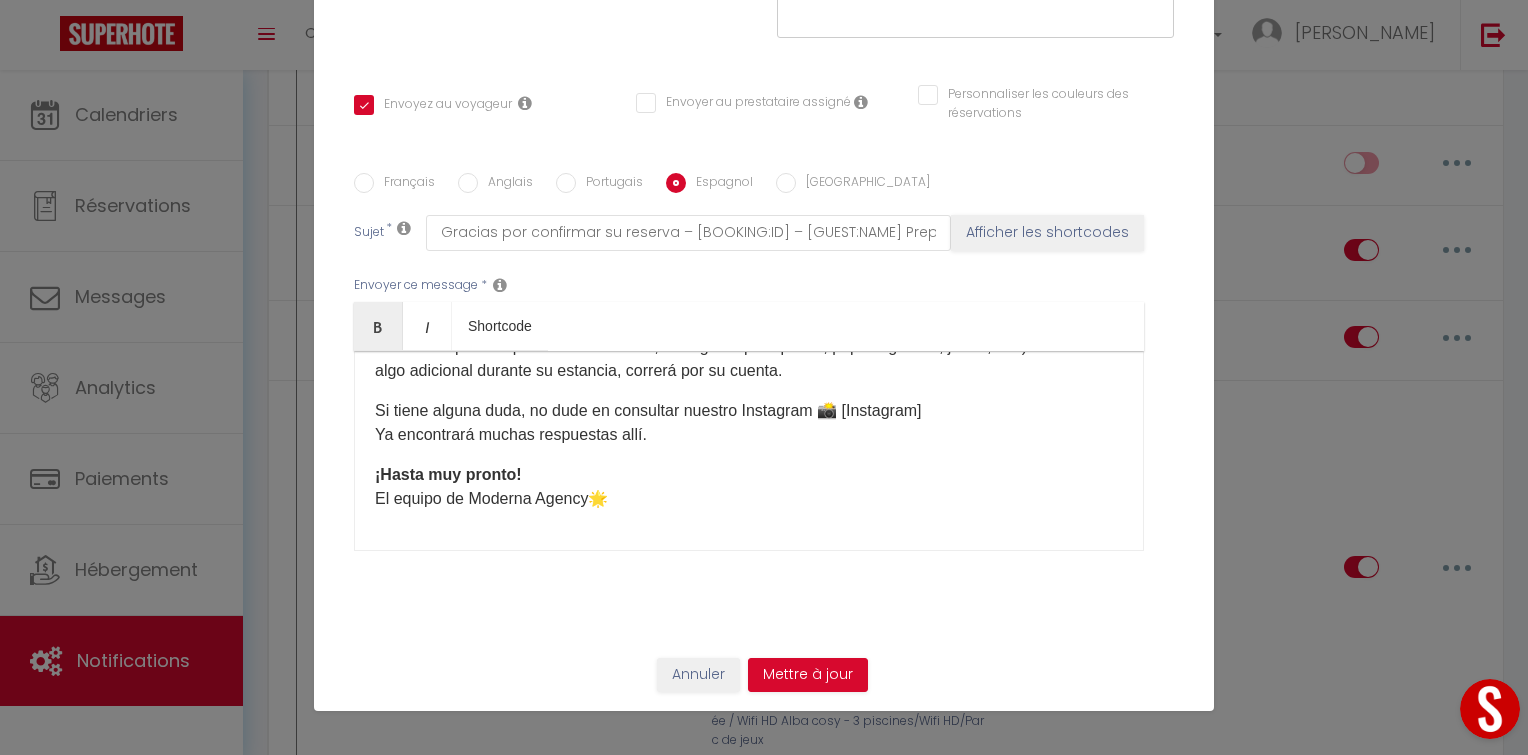 click on "Si tiene alguna duda, no dude en consultar nuestro Instagram 📸 [Instagram]
Ya encontrará muchas respuestas allí." at bounding box center [749, 423] 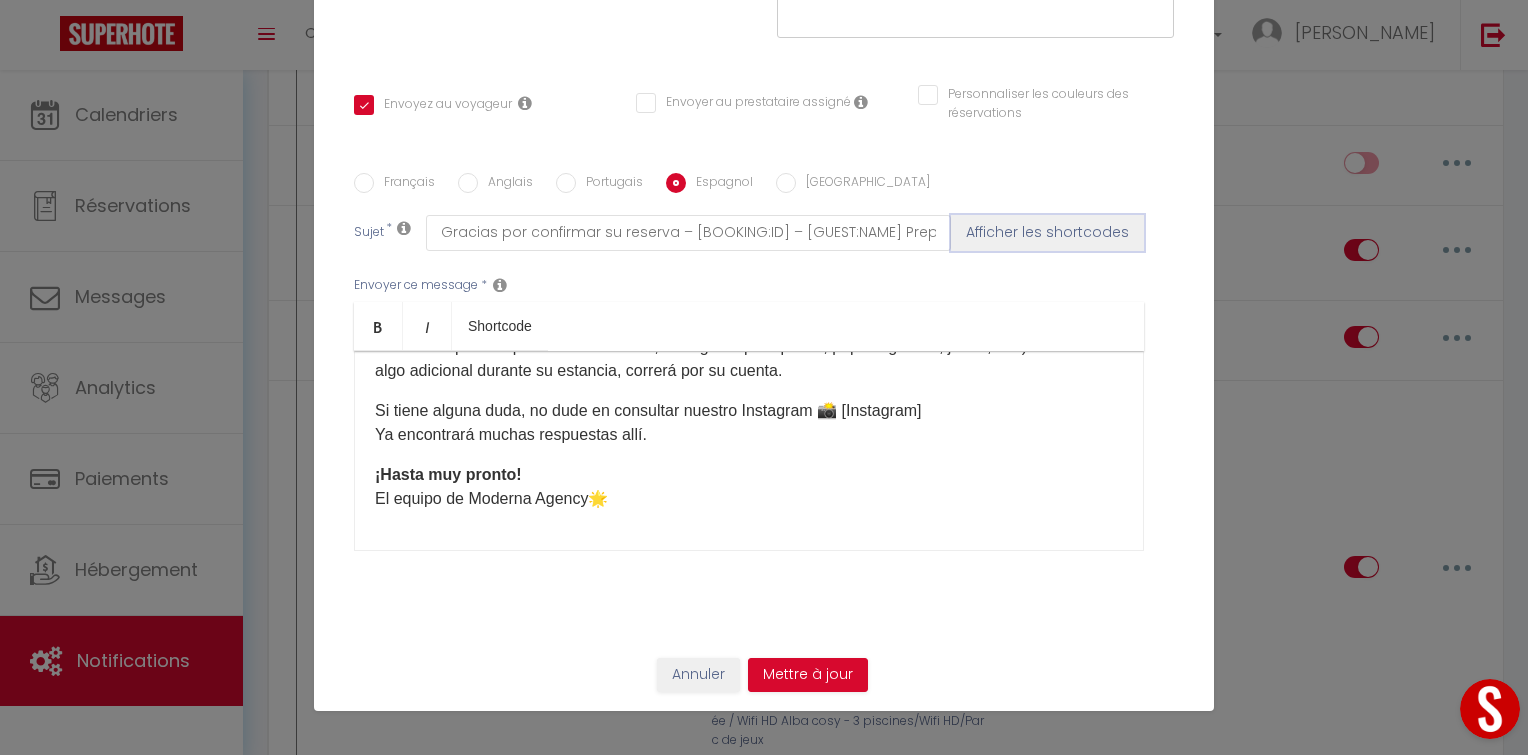 click on "Afficher les shortcodes" at bounding box center (1047, 233) 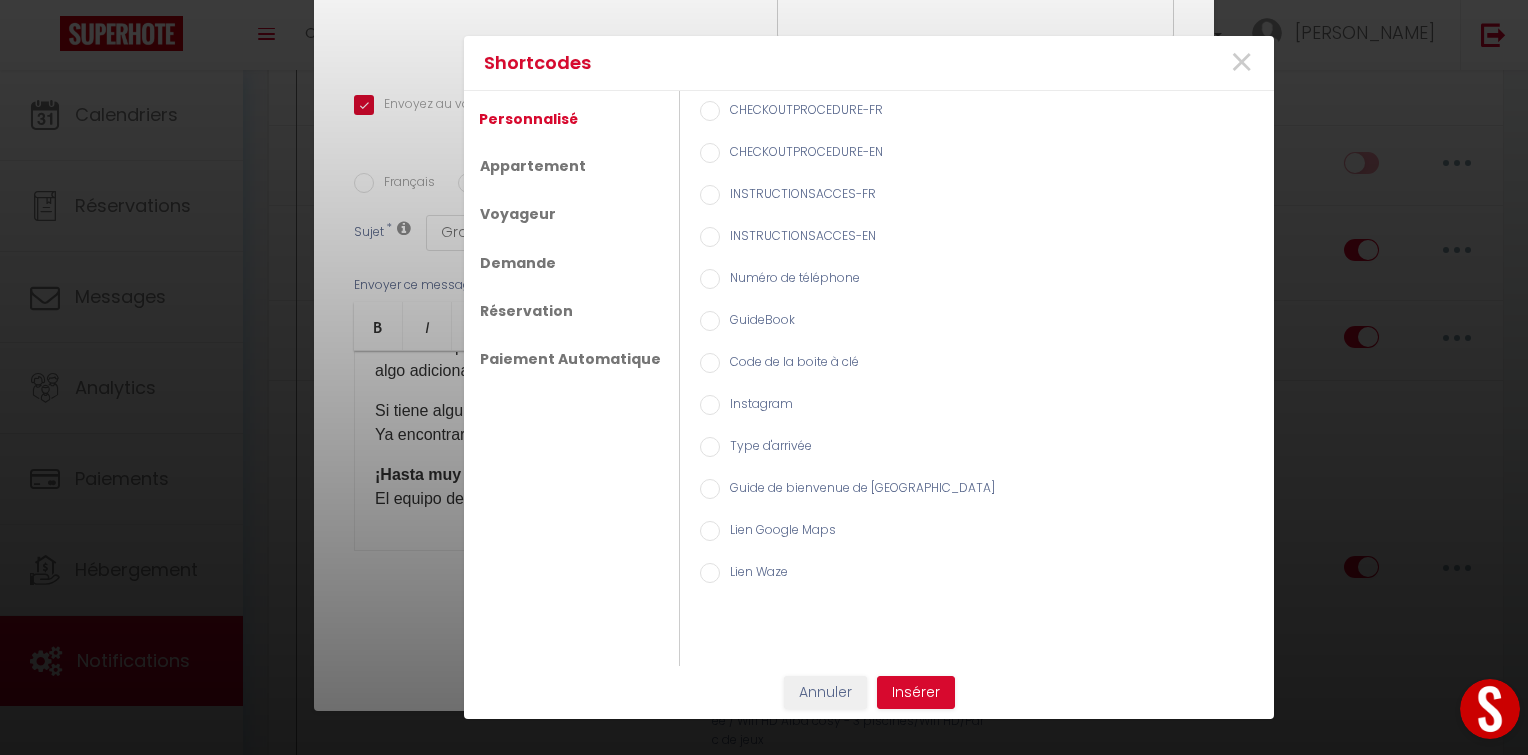 click on "GuideBook" at bounding box center [757, 322] 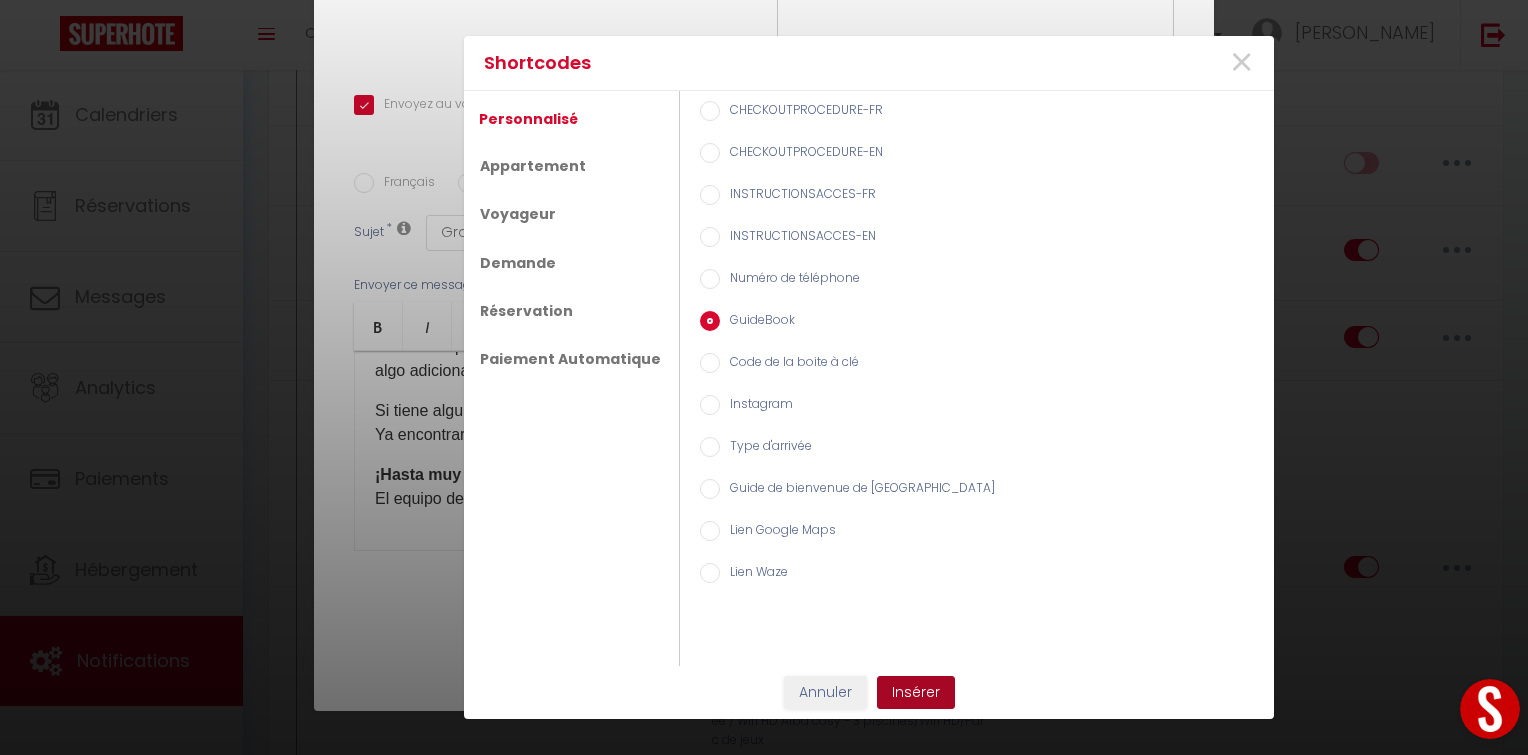 click on "Insérer" at bounding box center (916, 693) 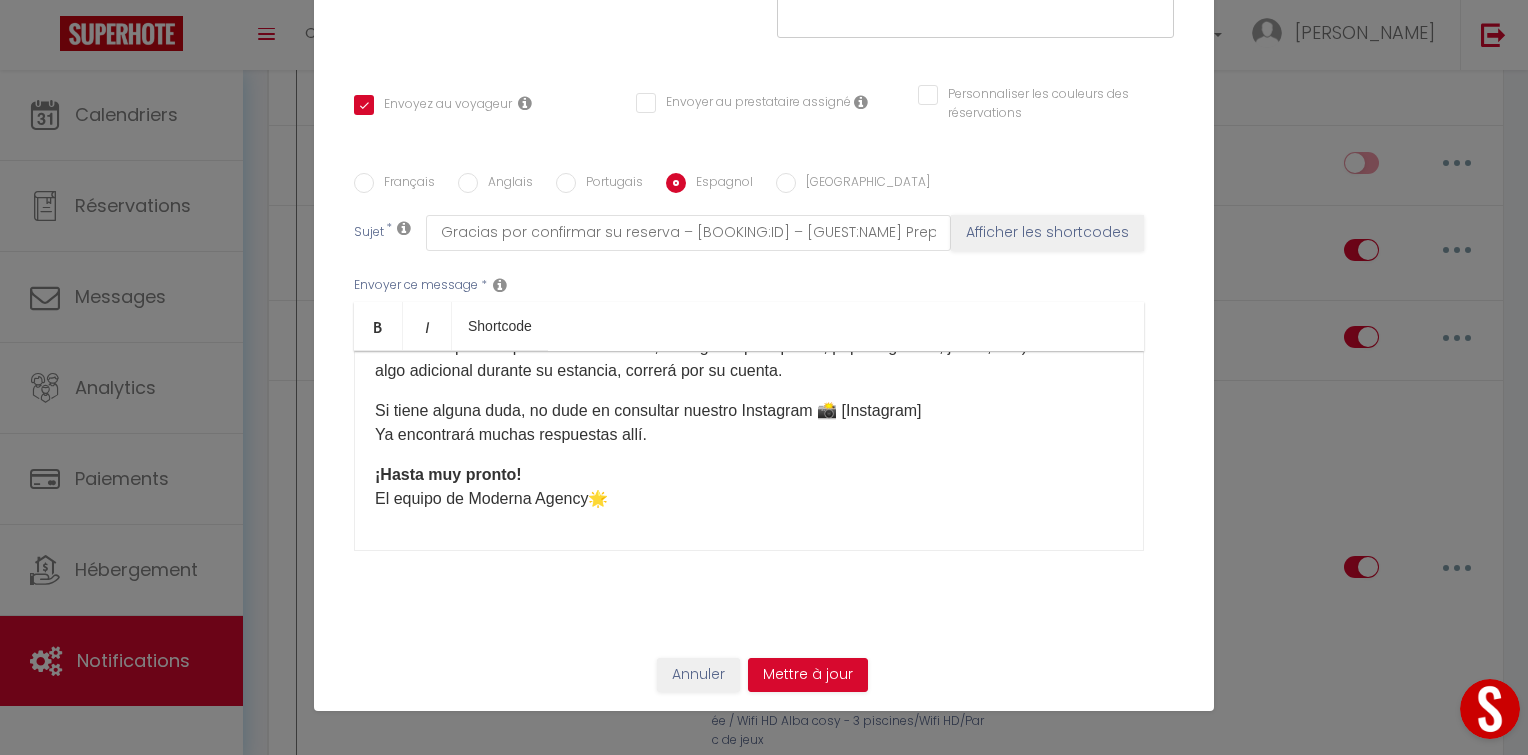 click on "Si tiene alguna duda, no dude en consultar nuestro Instagram 📸 [Instagram]
Ya encontrará muchas respuestas allí." at bounding box center [749, 423] 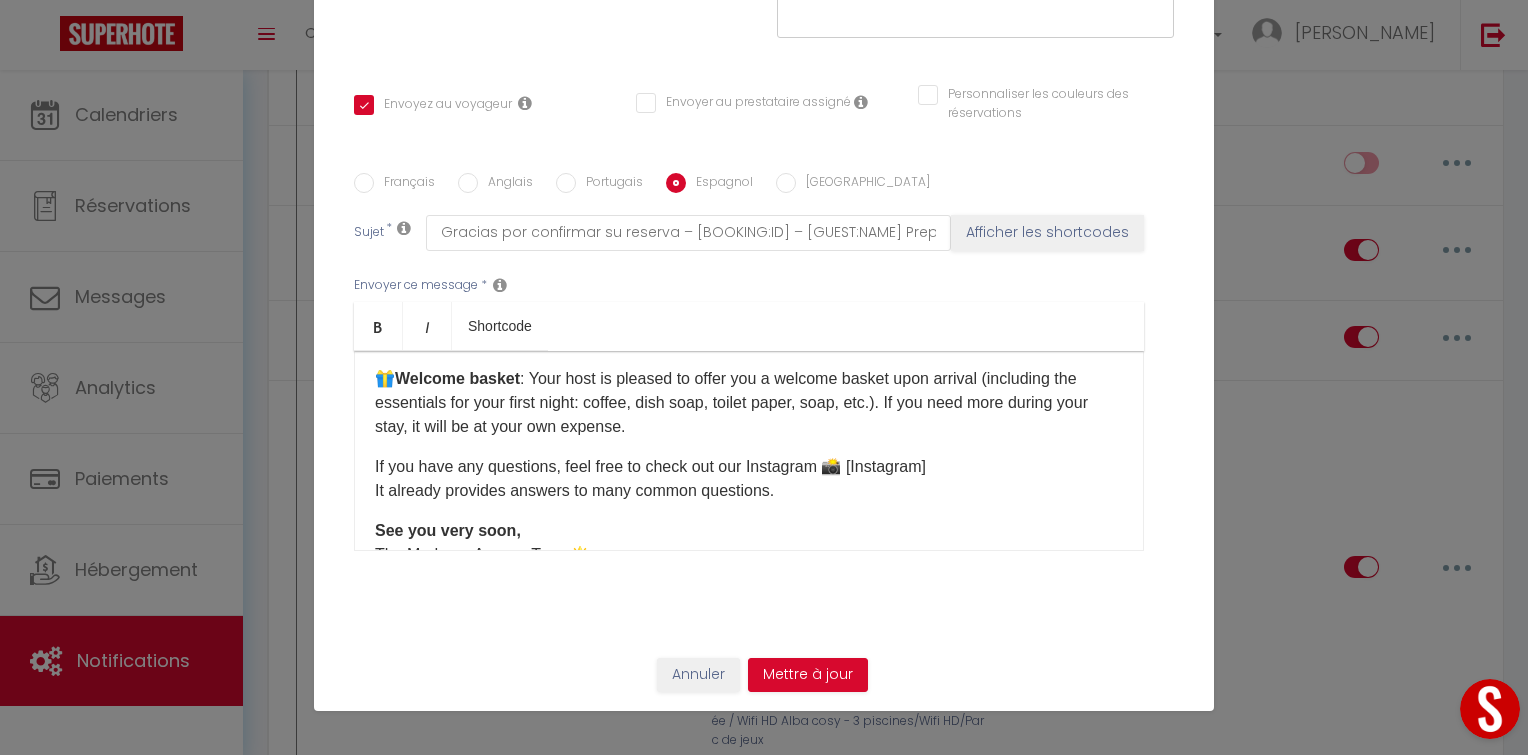 scroll, scrollTop: 749, scrollLeft: 0, axis: vertical 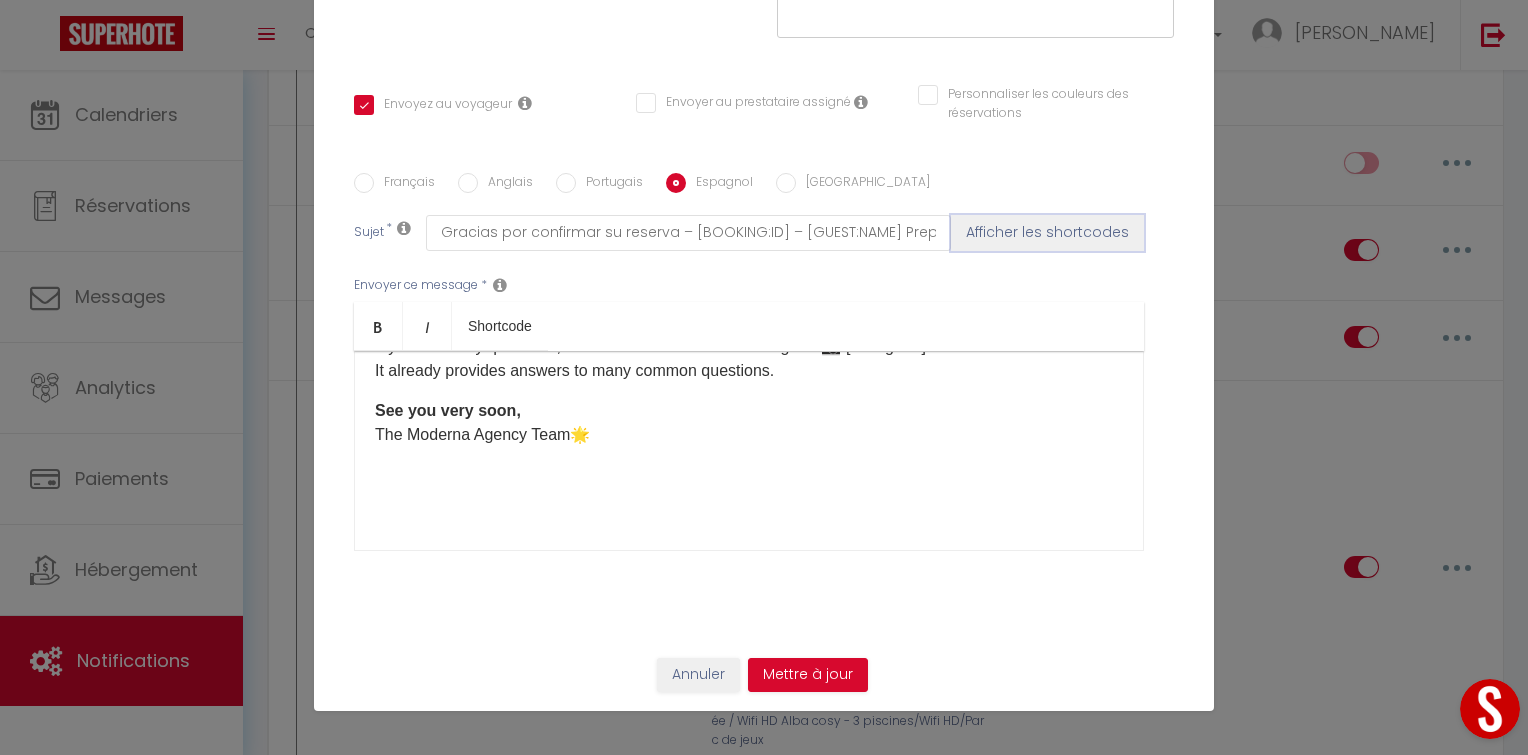 click on "Afficher les shortcodes" at bounding box center [1047, 233] 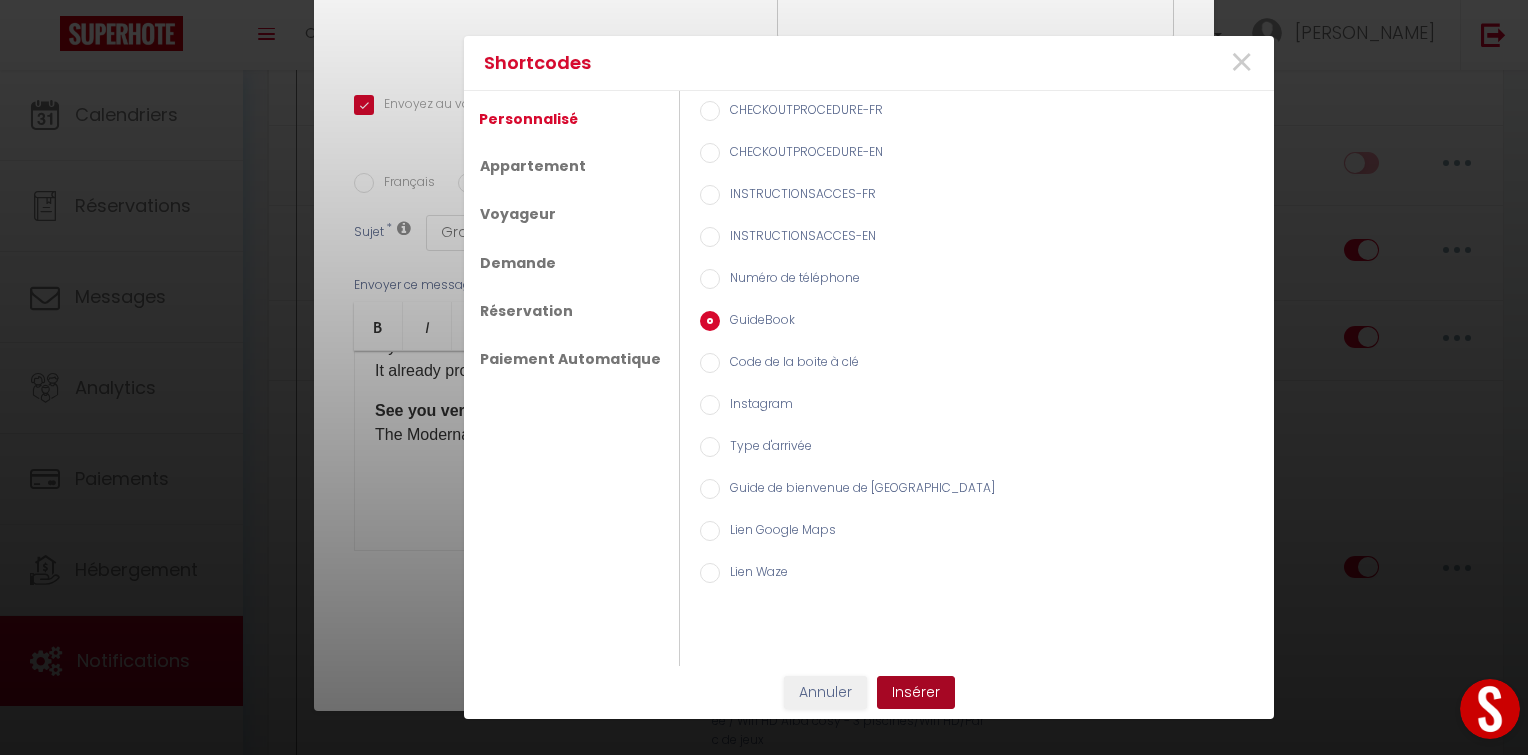 click on "Insérer" at bounding box center [916, 693] 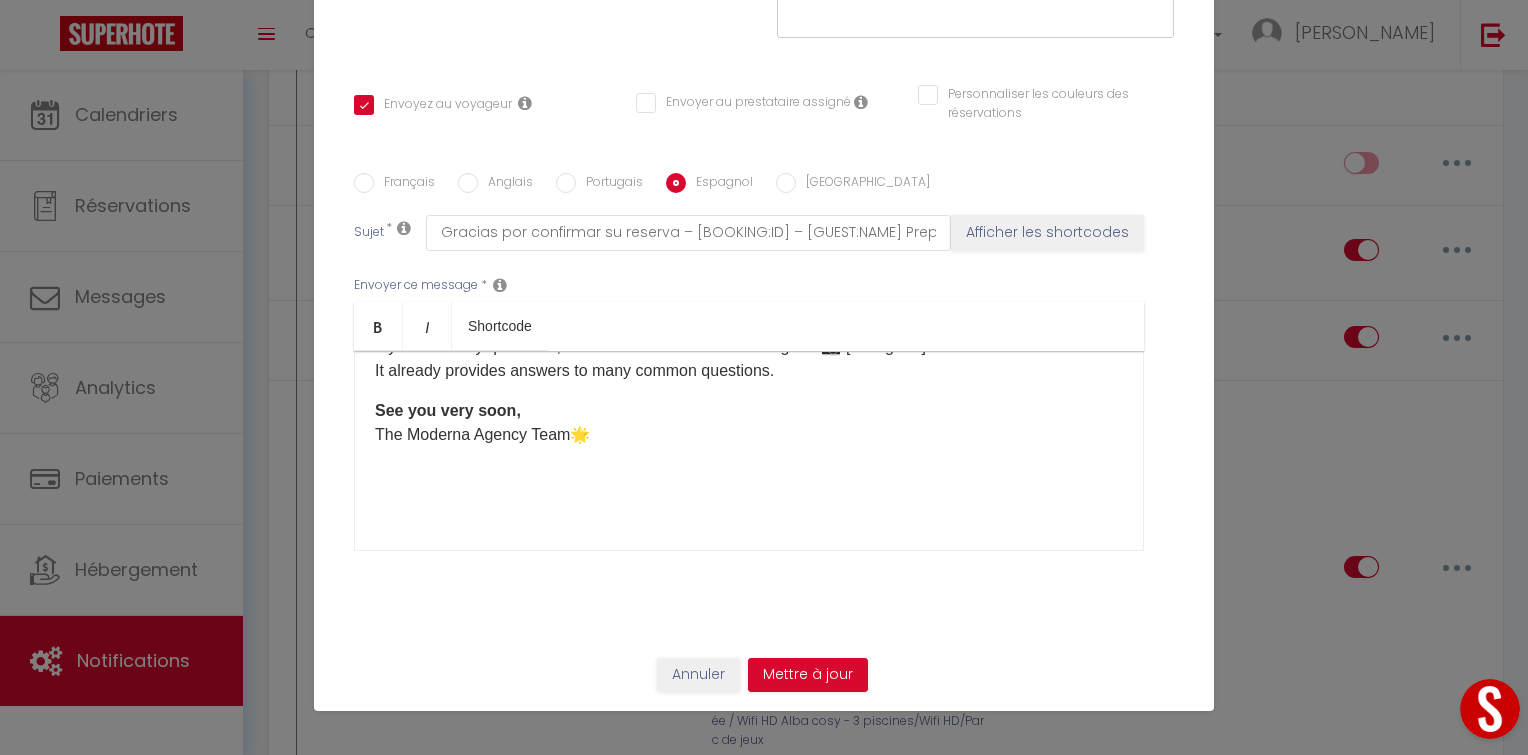 scroll, scrollTop: 829, scrollLeft: 0, axis: vertical 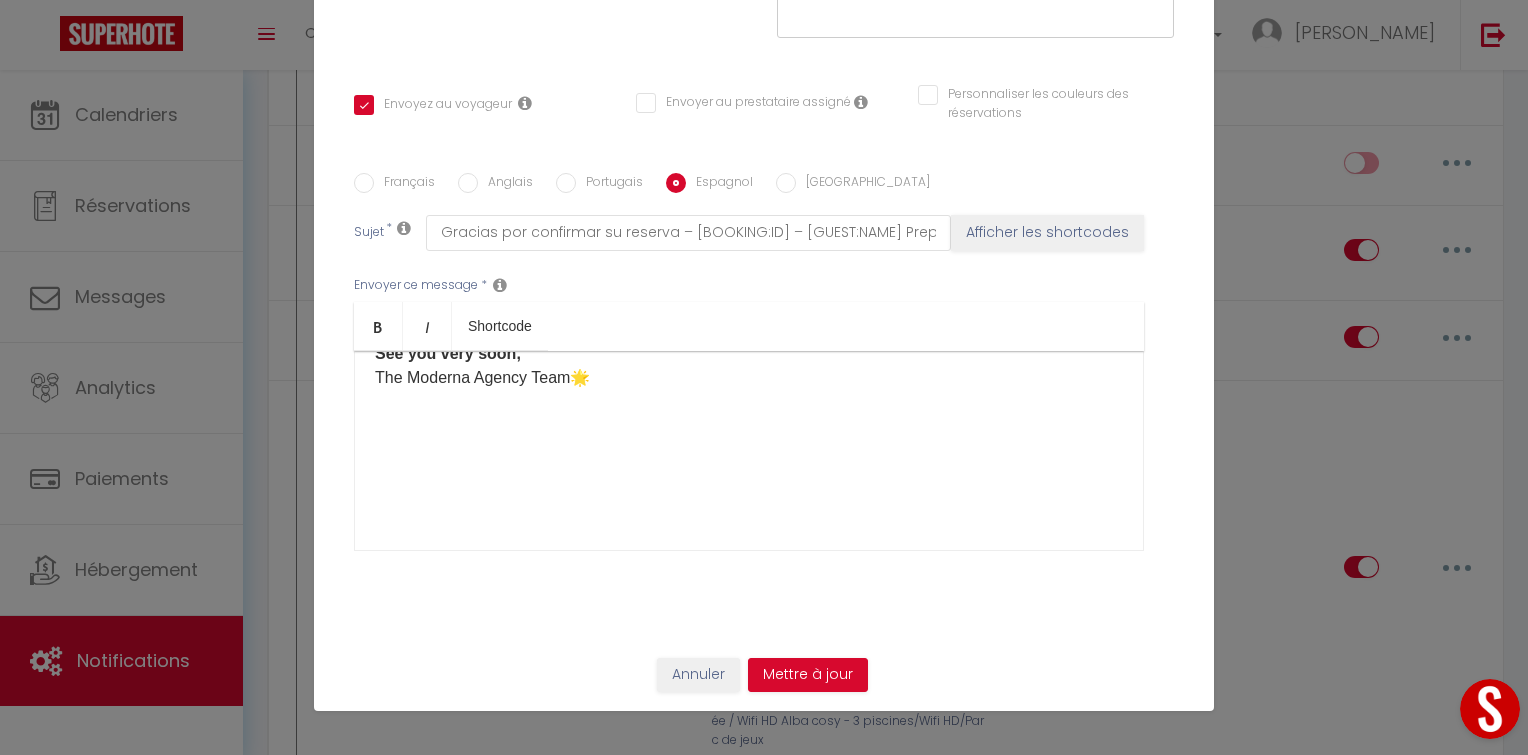 click on "Dear [GUEST:FIRST_NAME],
Thank you for choosing our accommodation: "[RENTAL:NAME]" for your stay from [CHECKING:DD-MM-YYYY] to [CHECKOUT:DD-MM-YYYY] ☀️ BEFORE YOUR ARRIVAL:
We look forward to welcoming you to [GEOGRAPHIC_DATA]. To ensure the best experience, please take a moment to complete this short form before your arrival: [WELCOME_FORM_URL] 📄
Once completed, you will receive a welcome gift after submitting the form. SECURITY DEPOSIT:
As stated in our listing under the "Things to know" section, we kindly ask you to pay the deposit no later than 48 hours before your arrival.
Click this link to pay the deposit up to 48 hours before your arrival 🛑: [DEPOSITLINK]
Please note that without the deposit payment, we will not be able to give you access to the property. Once you have completed this final step via STRIPE, everything will be ready for your arrival ✅ IMPORTANT INFORMATION:
🕔  Check-in : From [RENTAL:ARRIVAL_TIME]
⏰  Check-out
🧺  Linen
🎁" at bounding box center [749, 451] 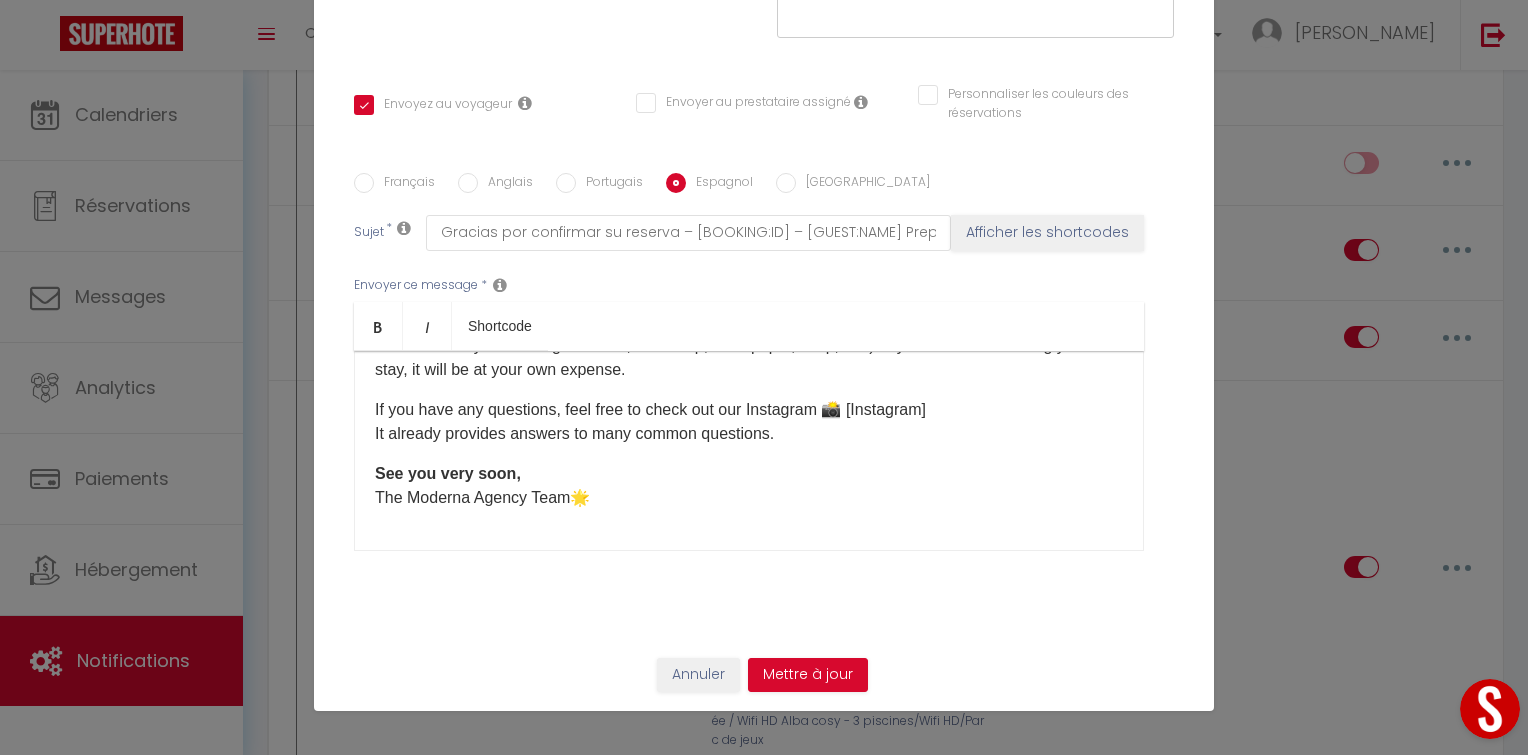 scroll, scrollTop: 709, scrollLeft: 0, axis: vertical 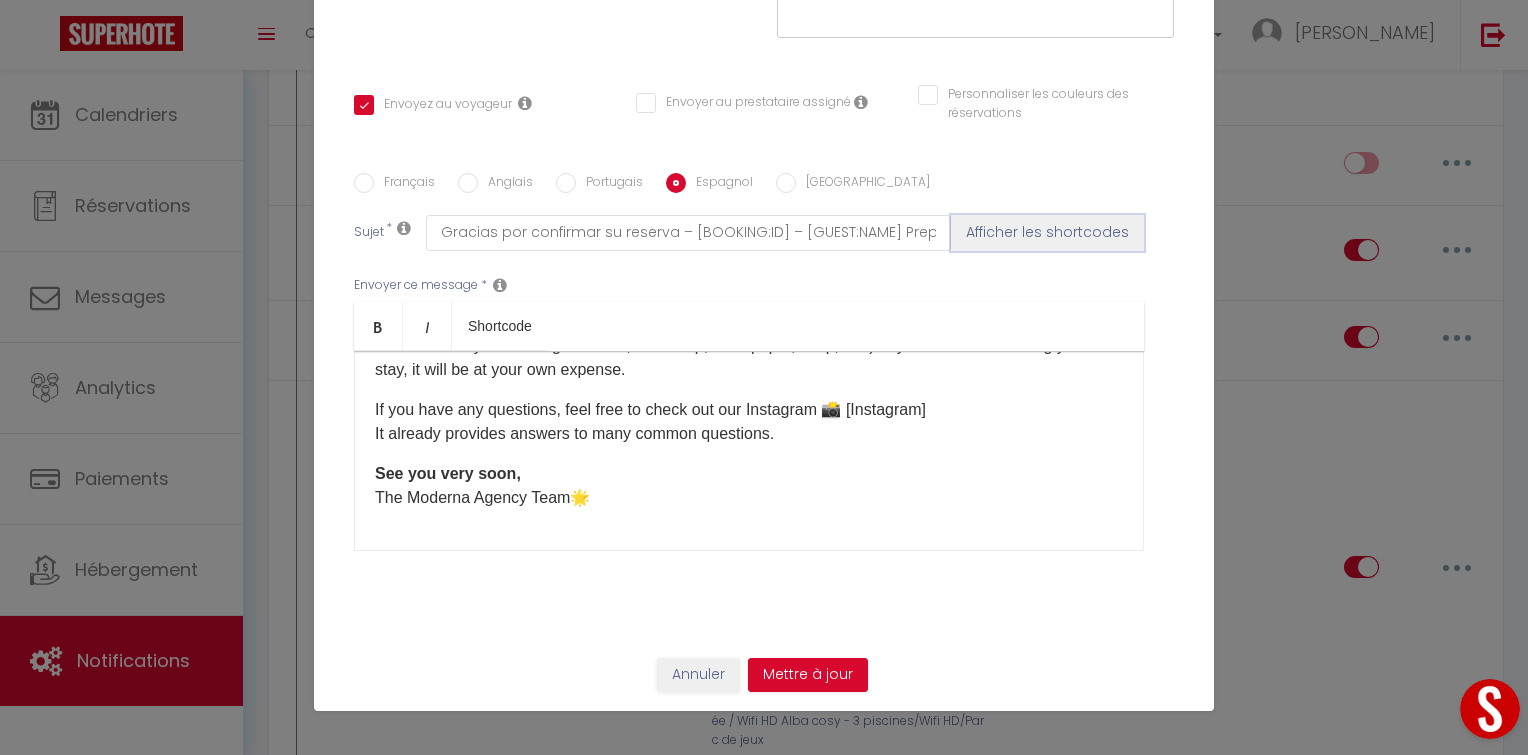 click on "Afficher les shortcodes" at bounding box center [1047, 233] 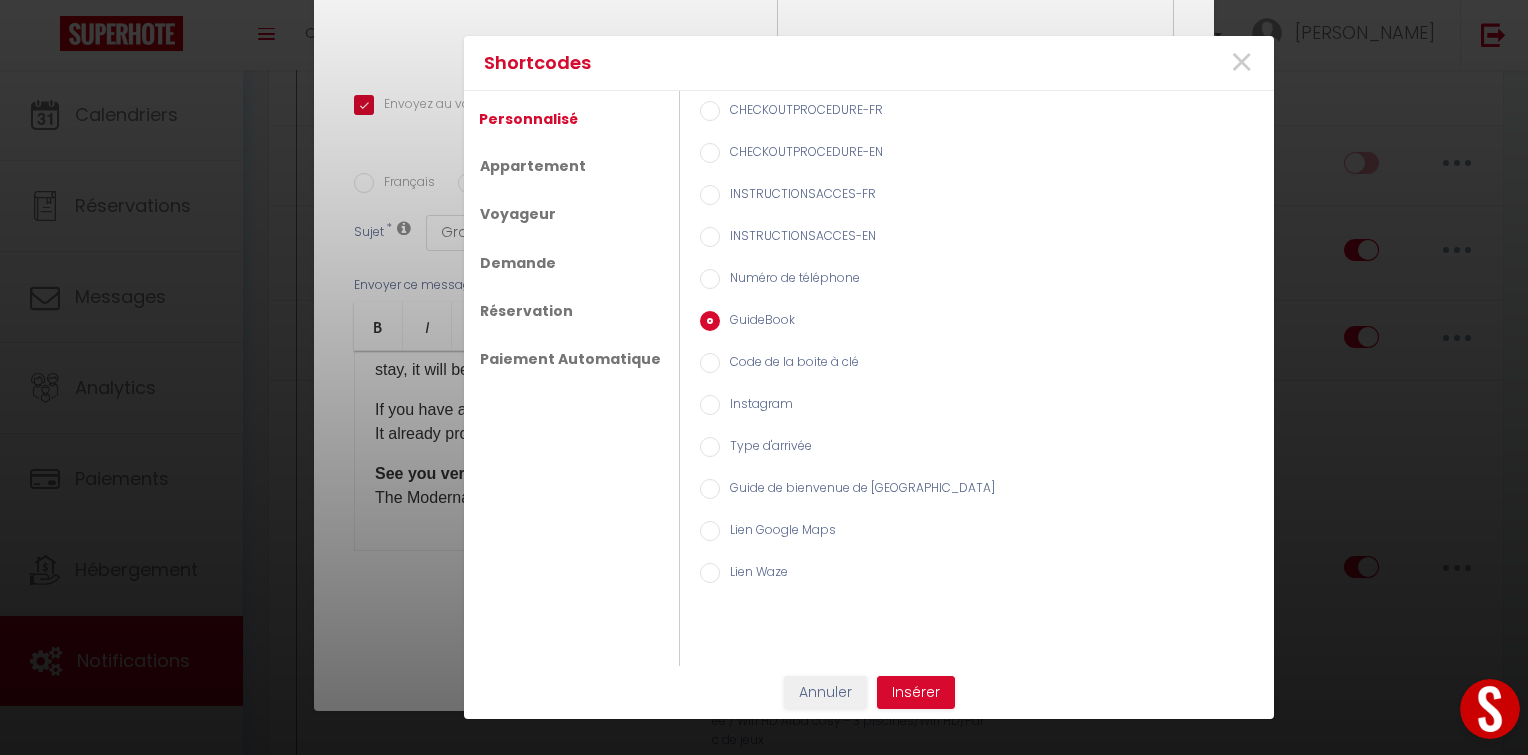 click on "Instagram" at bounding box center (710, 405) 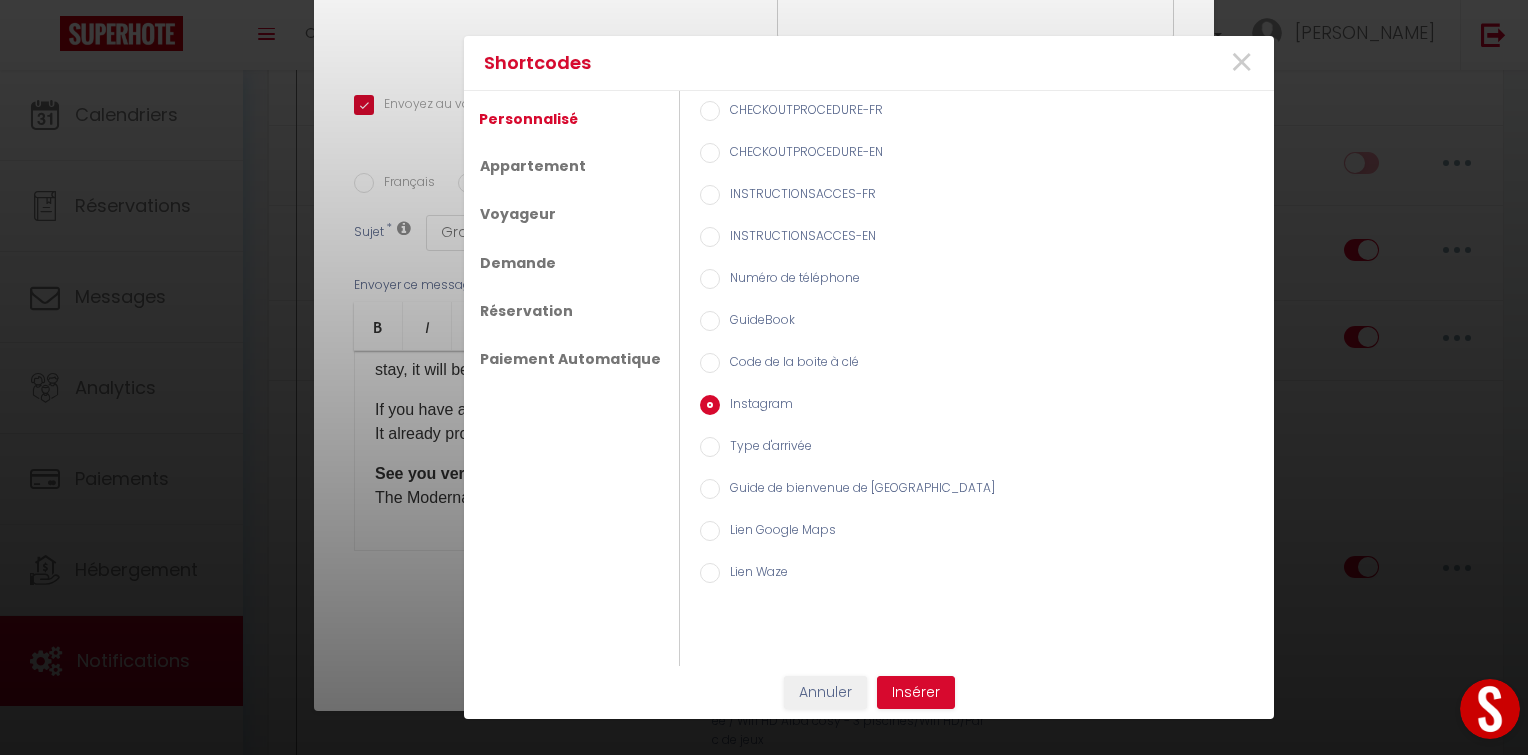 radio on "true" 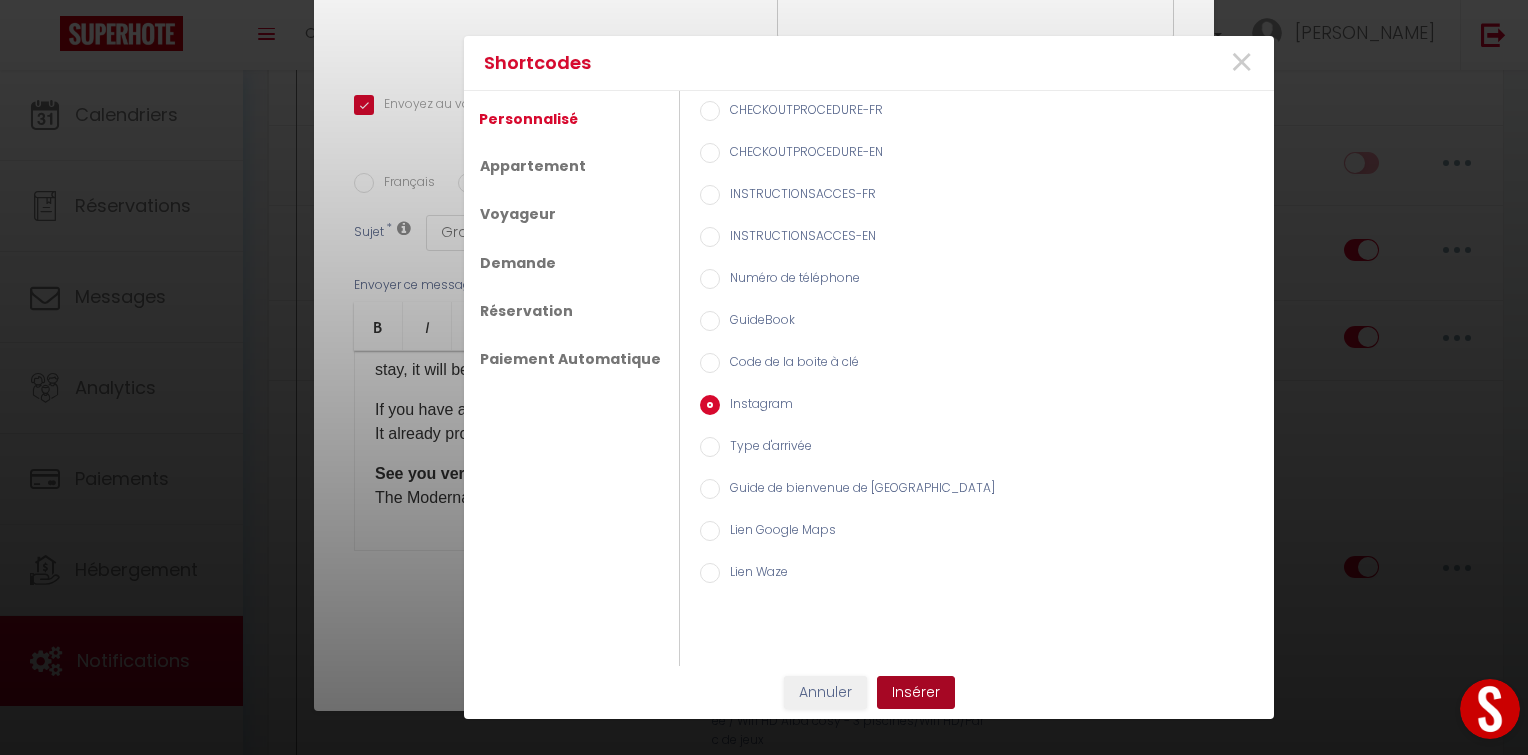 click on "Insérer" at bounding box center (916, 693) 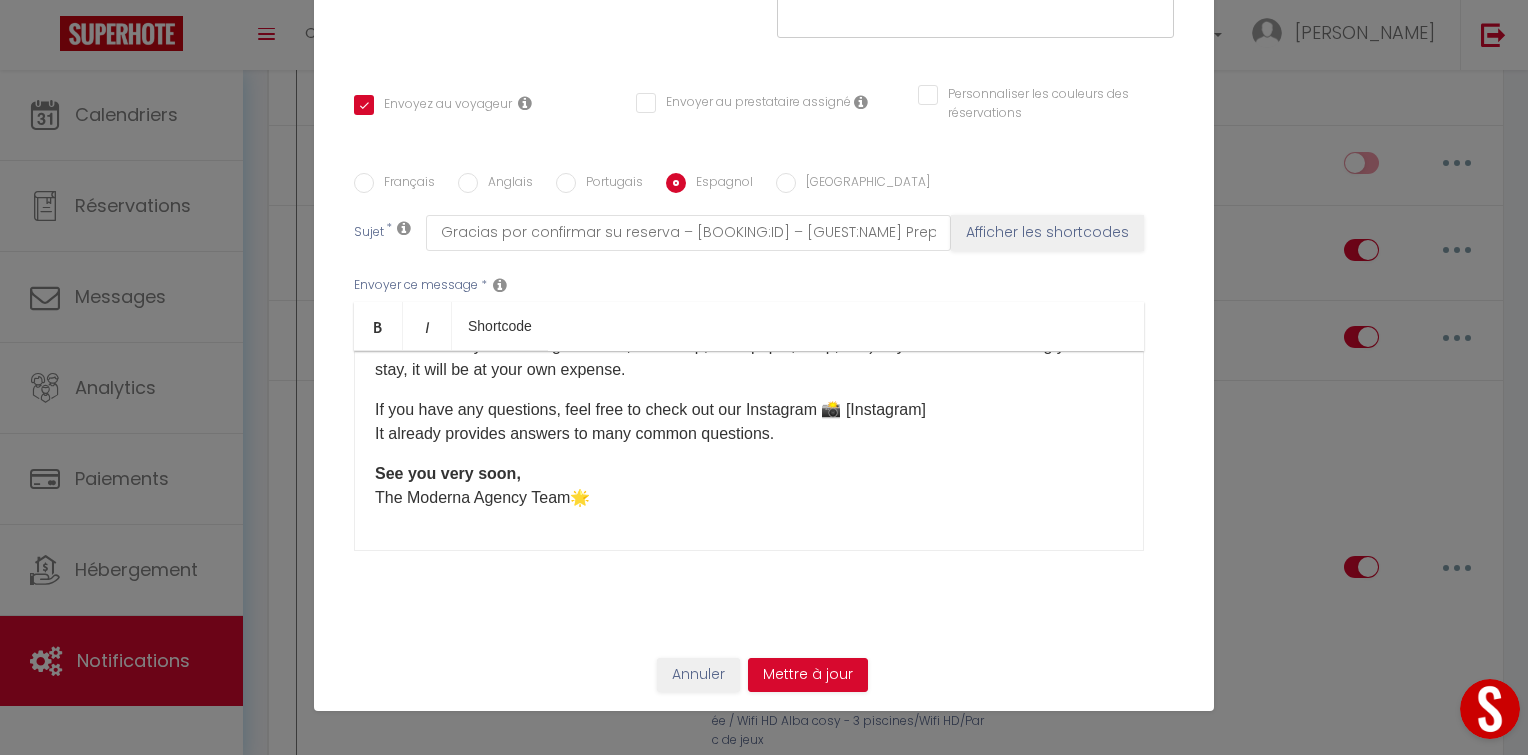 click on "See you very soon,
The Moderna Agency Team  🌟 ​" at bounding box center [749, 486] 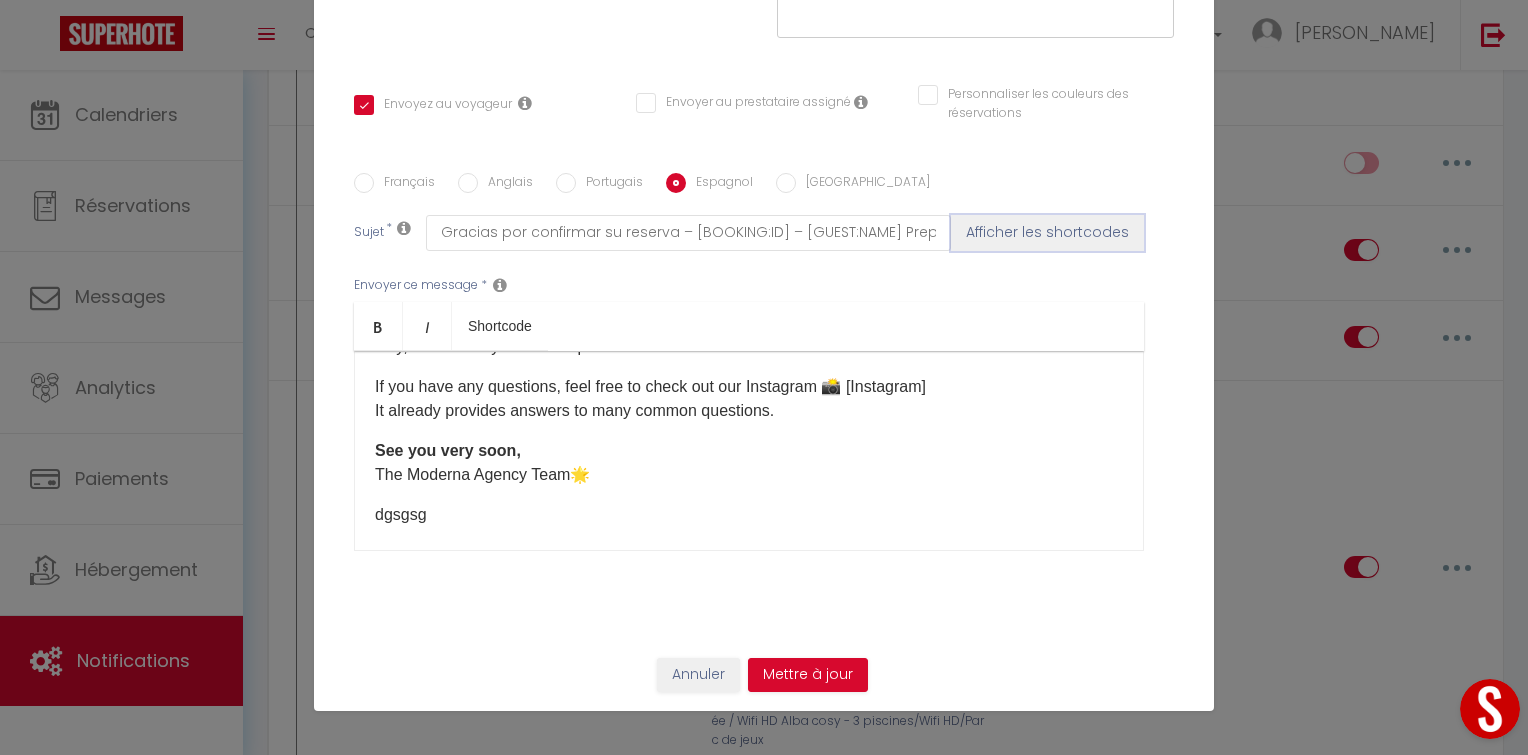 click on "Afficher les shortcodes" at bounding box center [1047, 233] 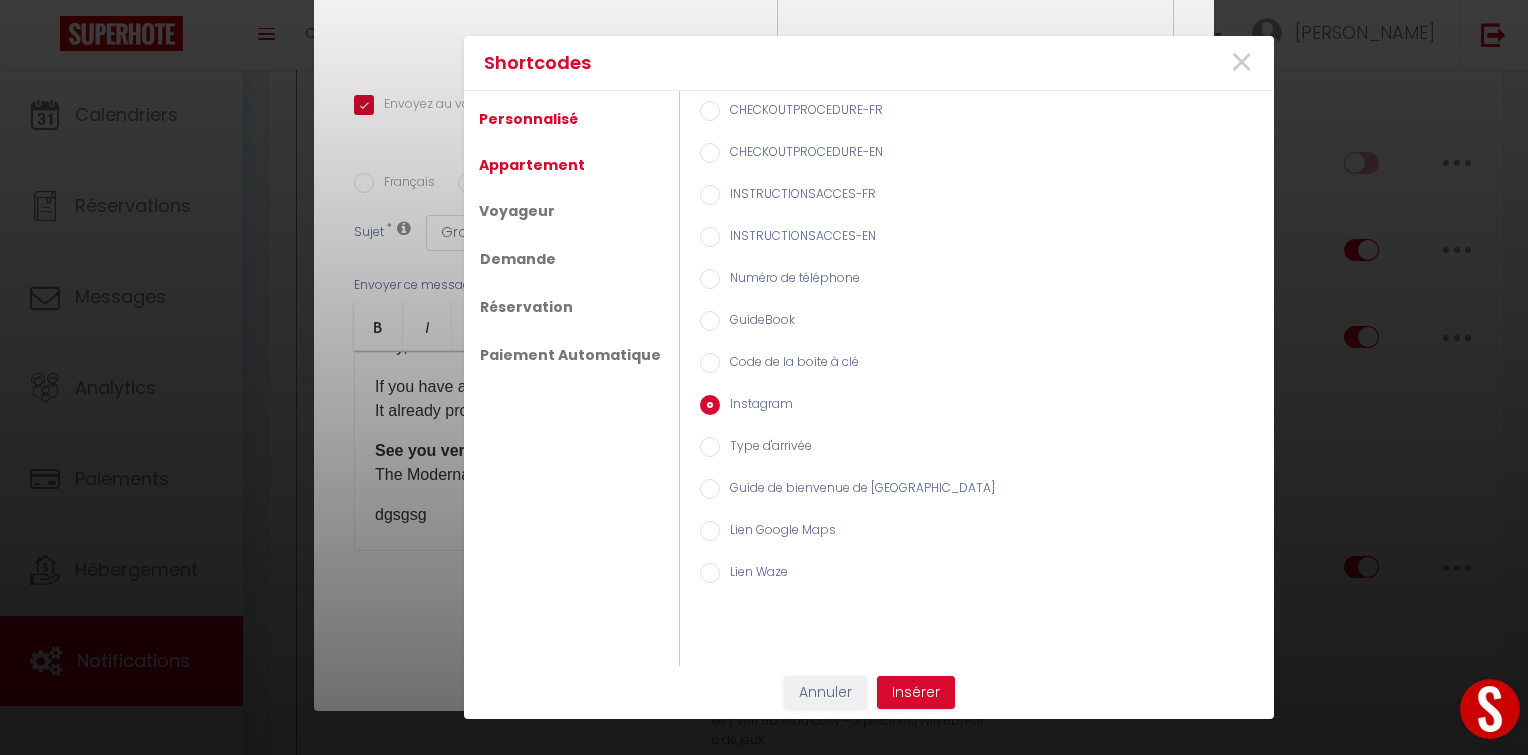 click on "Appartement" at bounding box center [532, 165] 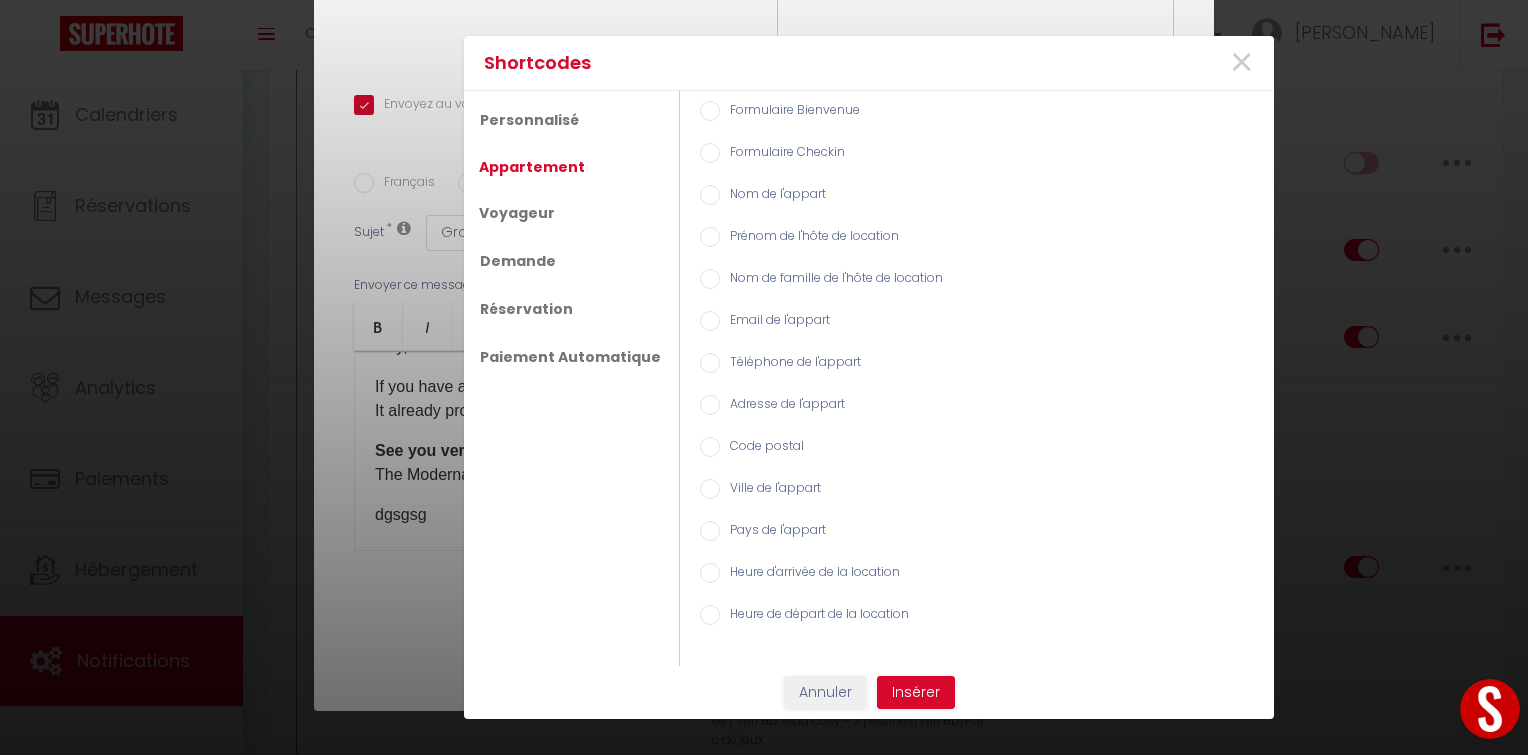 click on "Formulaire Checkin" at bounding box center (782, 154) 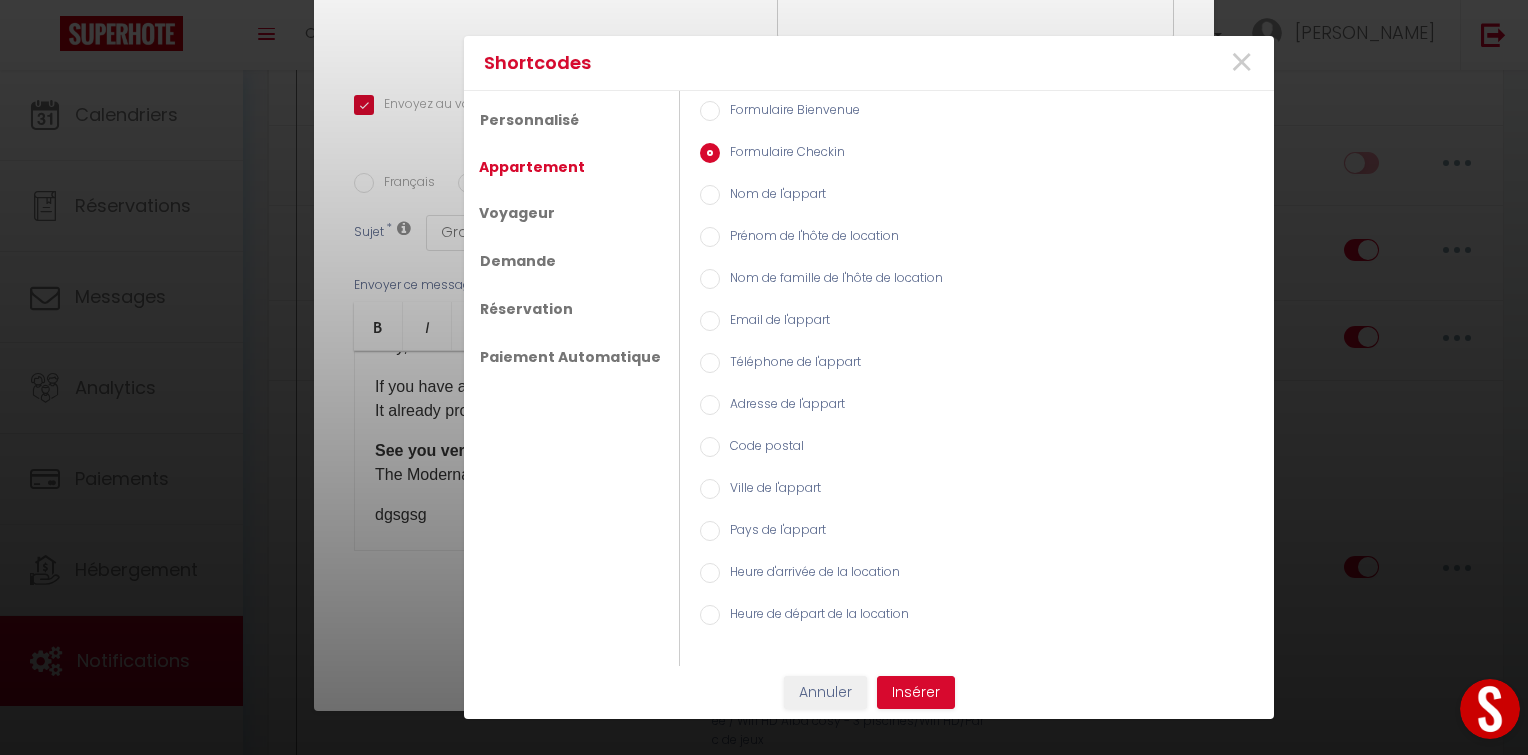radio on "true" 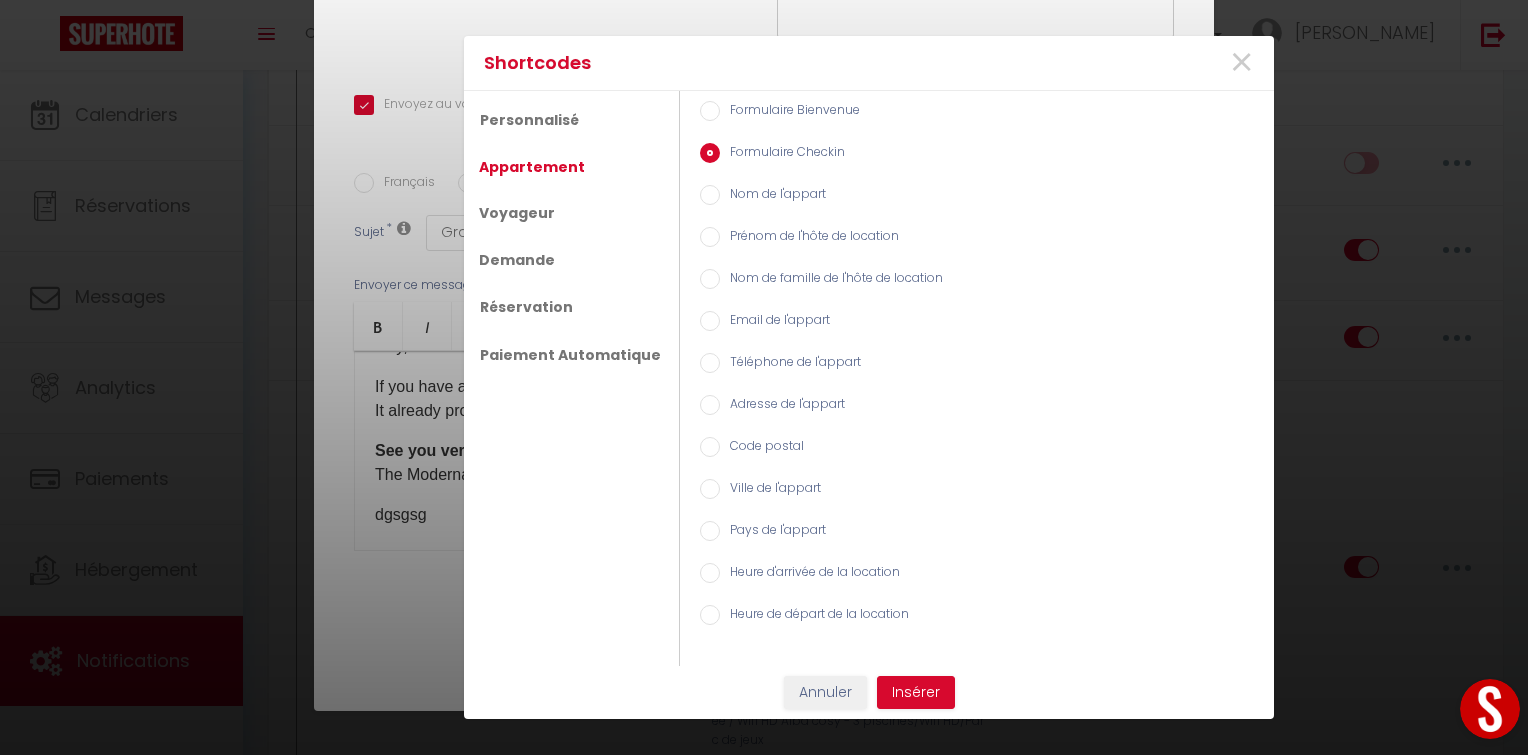 click on "Heure d'arrivée de la location" at bounding box center [810, 574] 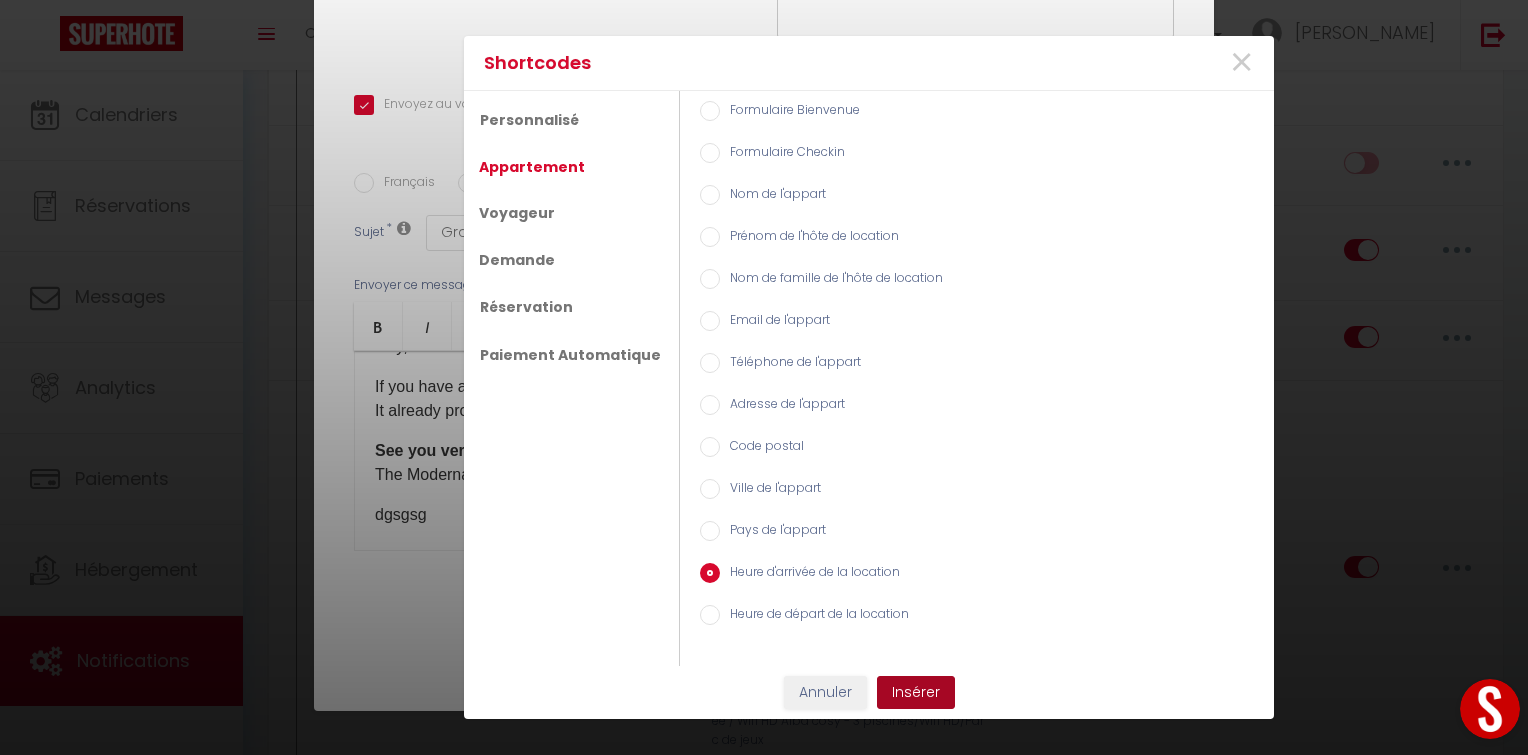 click on "Insérer" at bounding box center (916, 693) 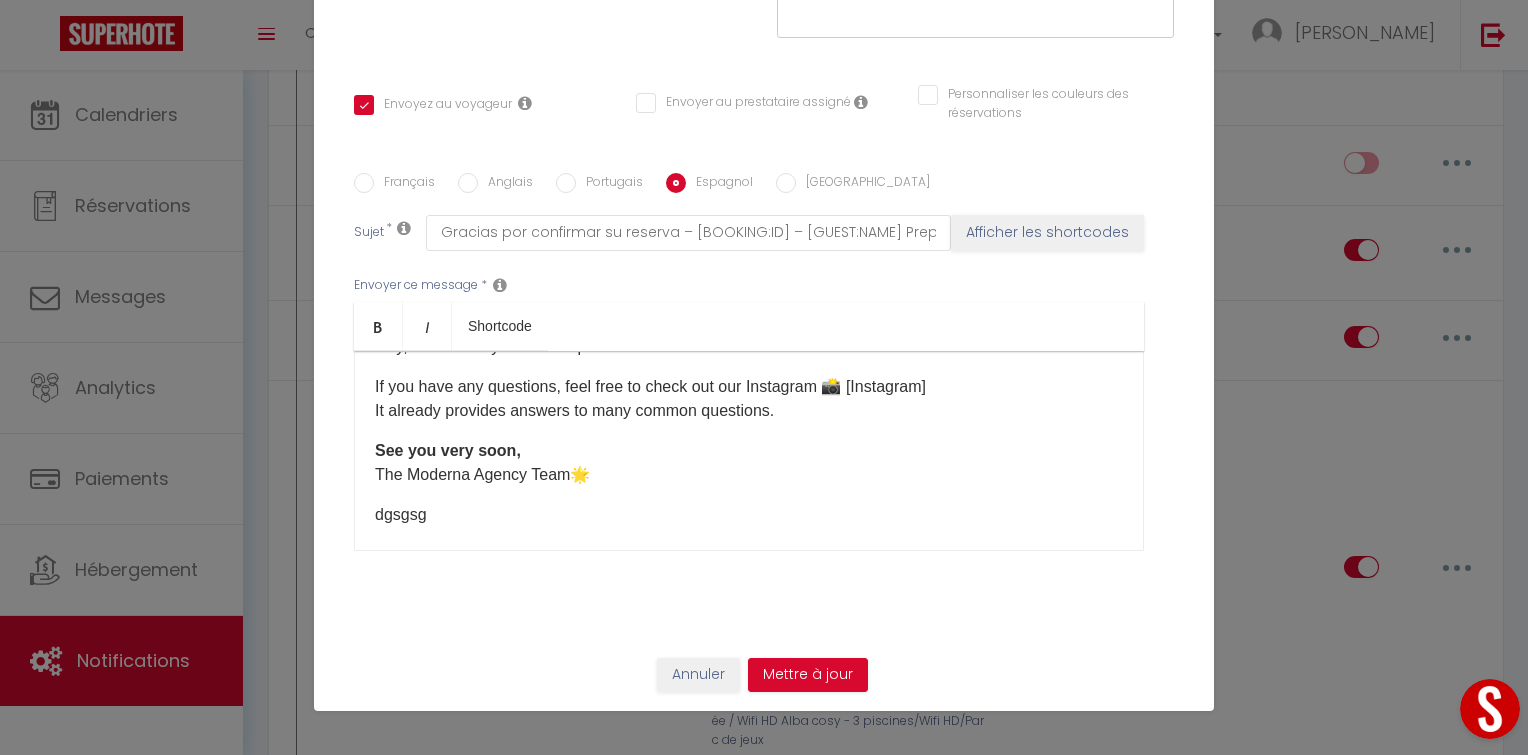 click on "dgsgsg" at bounding box center [749, 515] 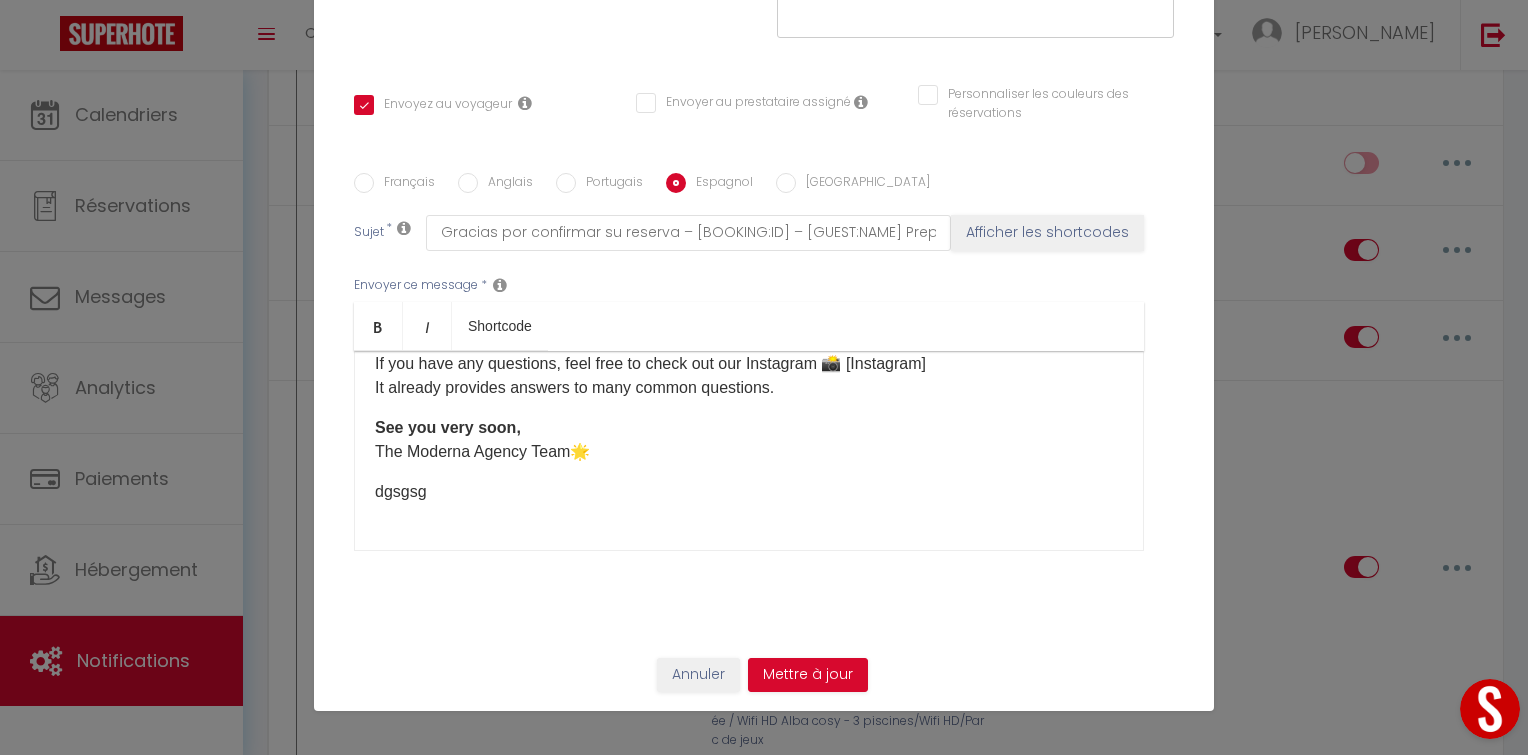 scroll, scrollTop: 732, scrollLeft: 0, axis: vertical 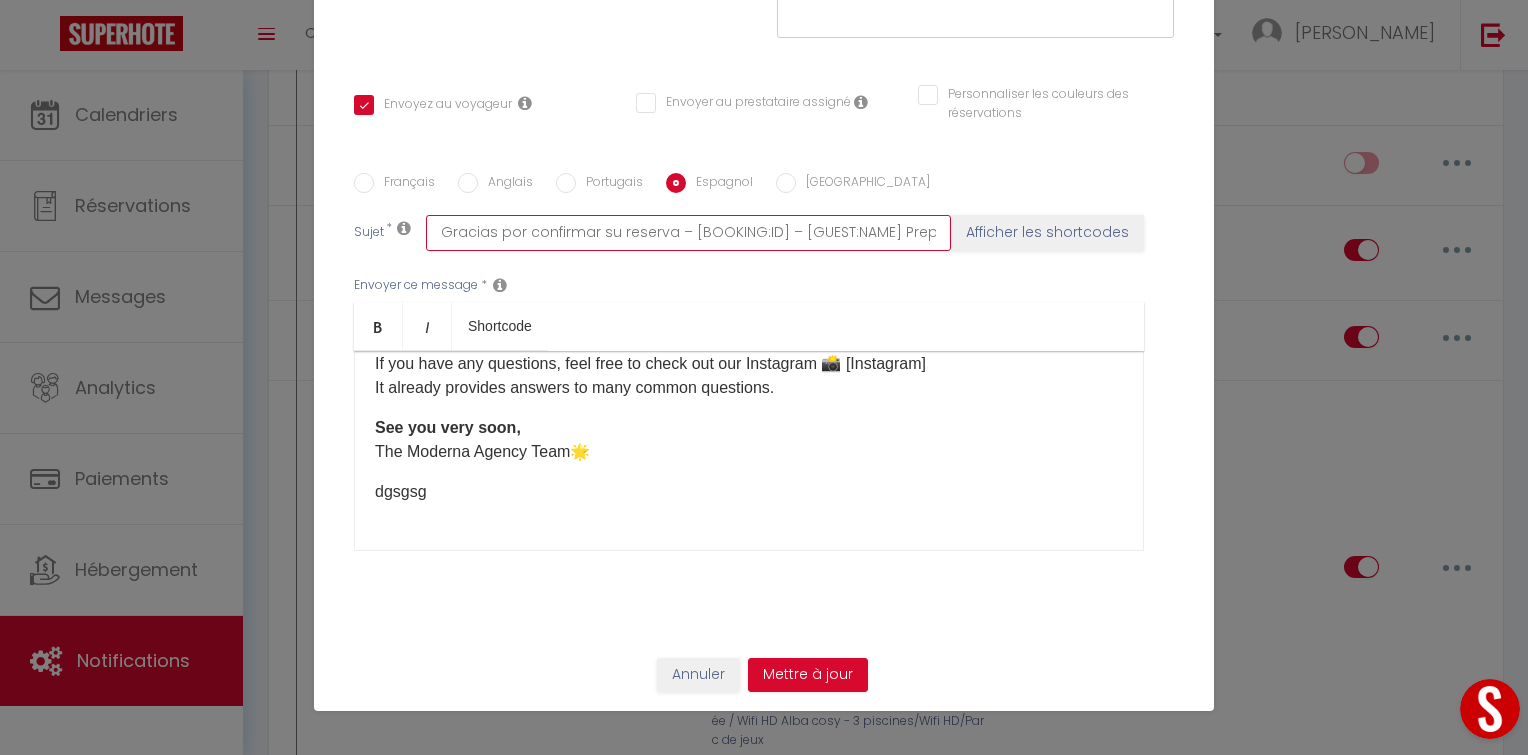 click on "Gracias por confirmar su reserva – [BOOKING:ID] – [GUEST:NAME] Prepárese para su llegada – Información esencial y depósito a pagar[GuideBook][GuideBook][Instagram][RENTAL:ARRIVAL_TIME]" at bounding box center [688, 233] 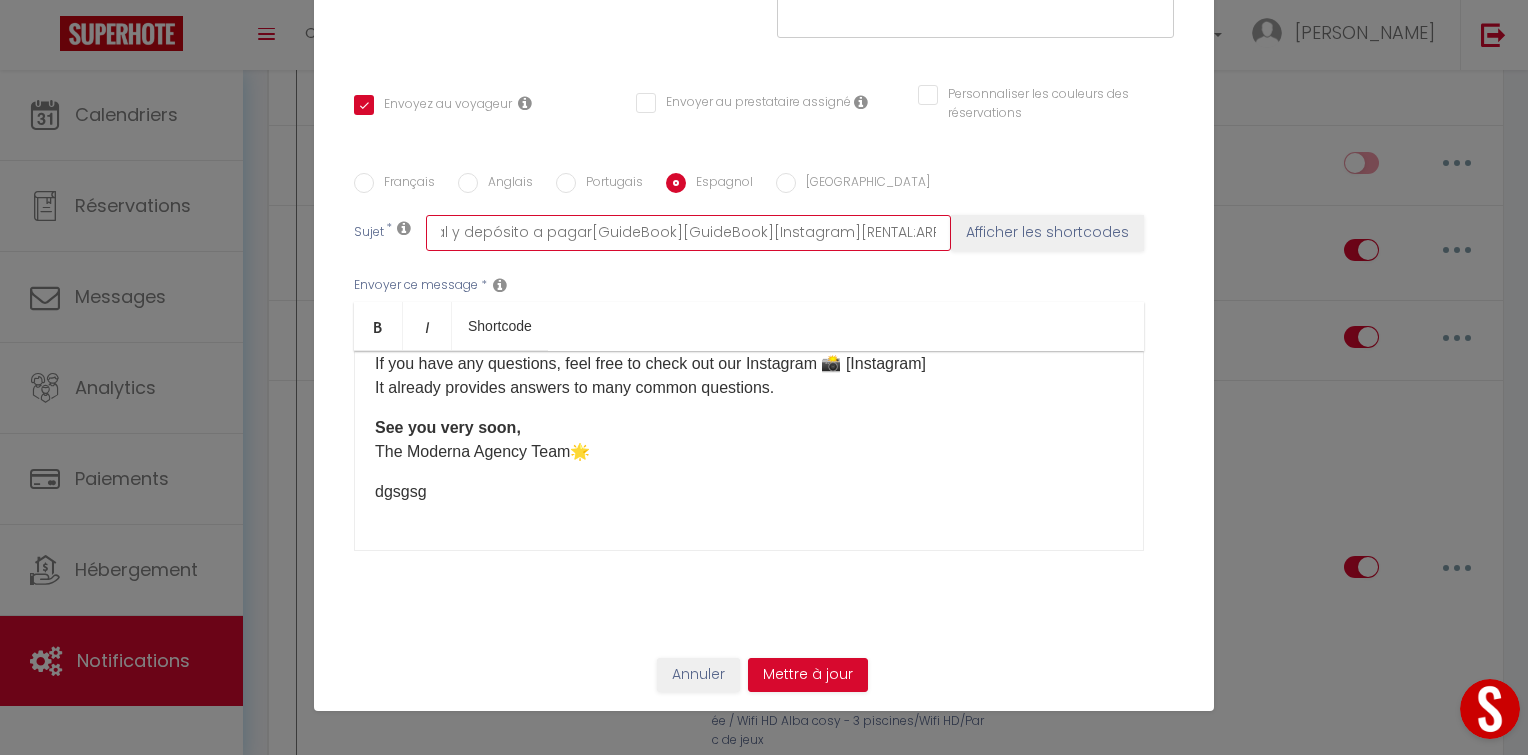 scroll, scrollTop: 0, scrollLeft: 844, axis: horizontal 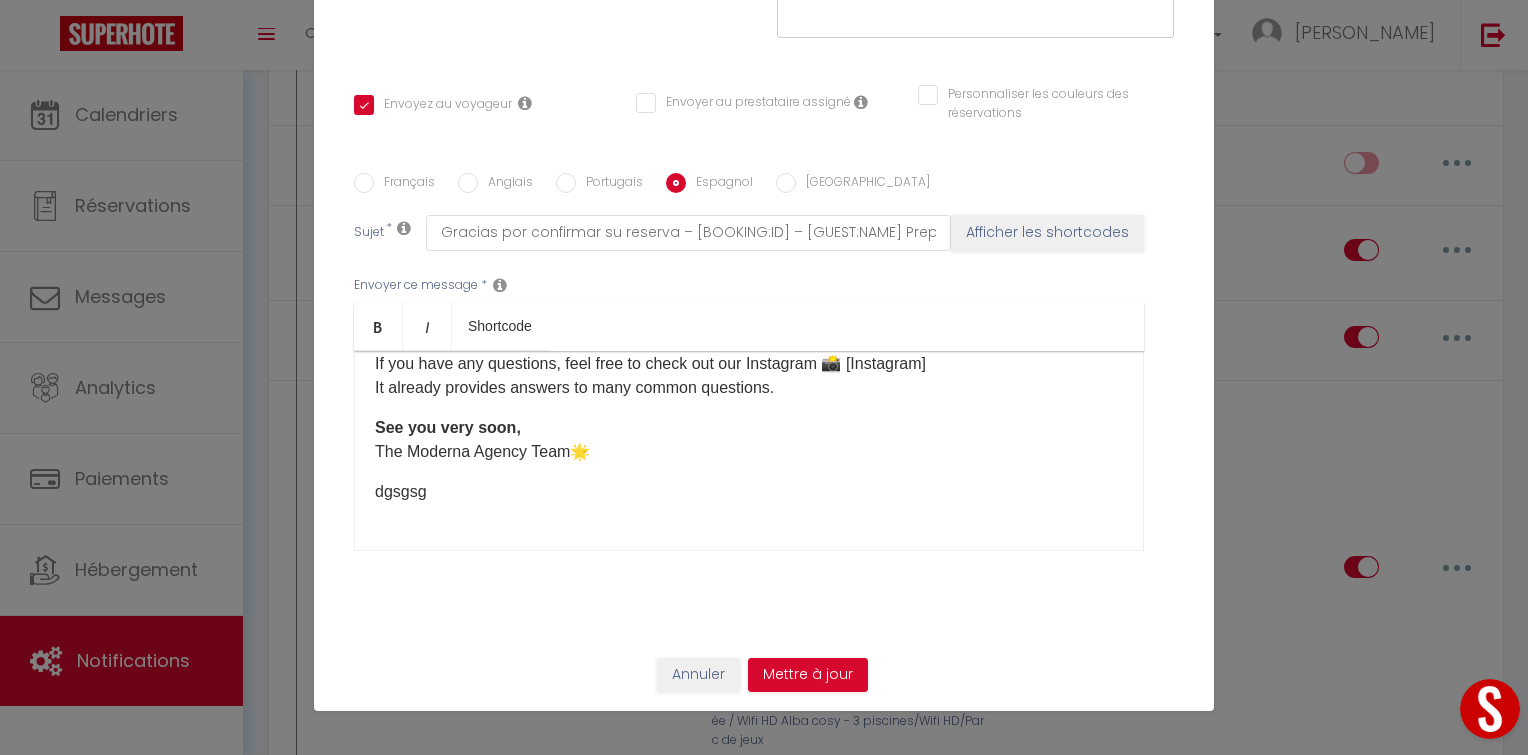 drag, startPoint x: 436, startPoint y: 525, endPoint x: 606, endPoint y: 473, distance: 177.77515 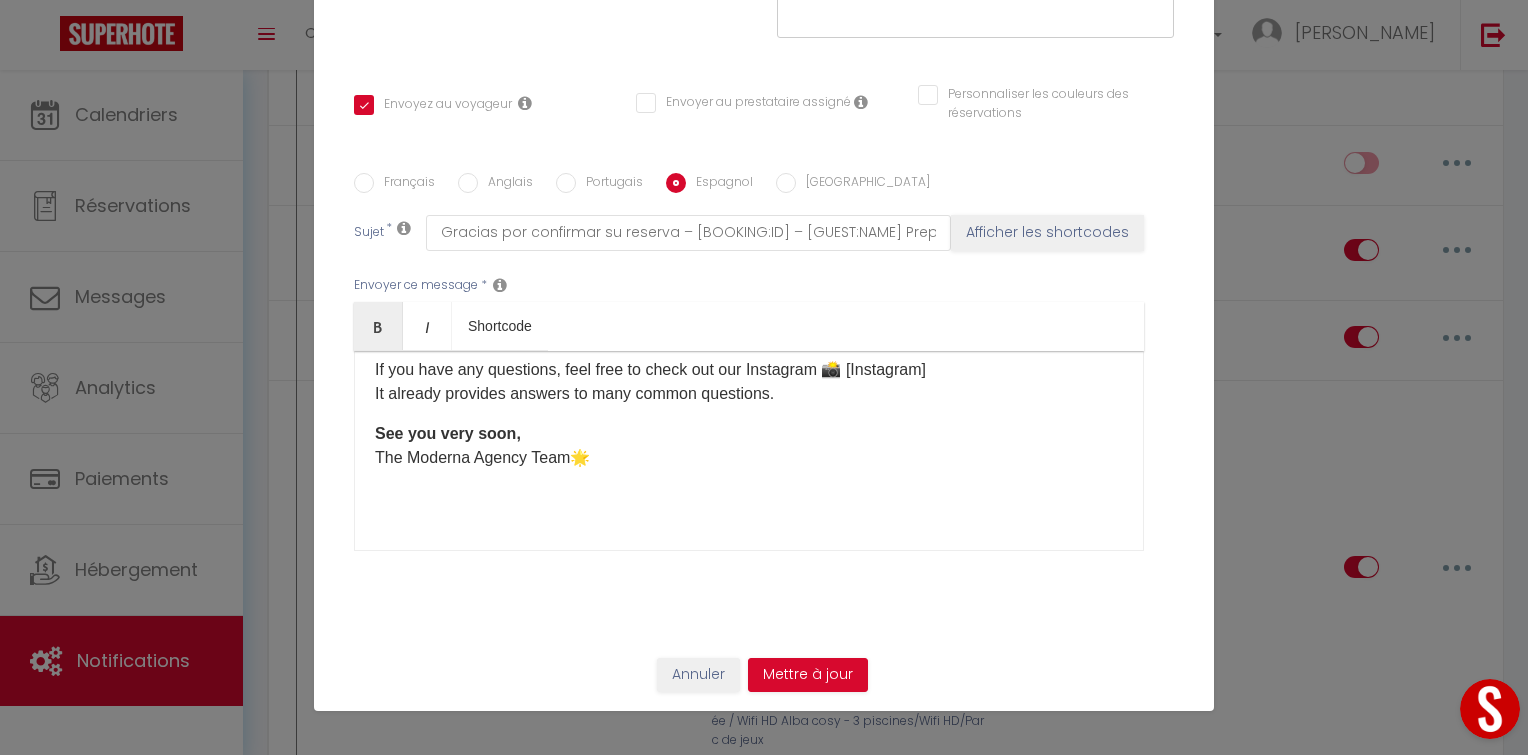 click at bounding box center (749, 498) 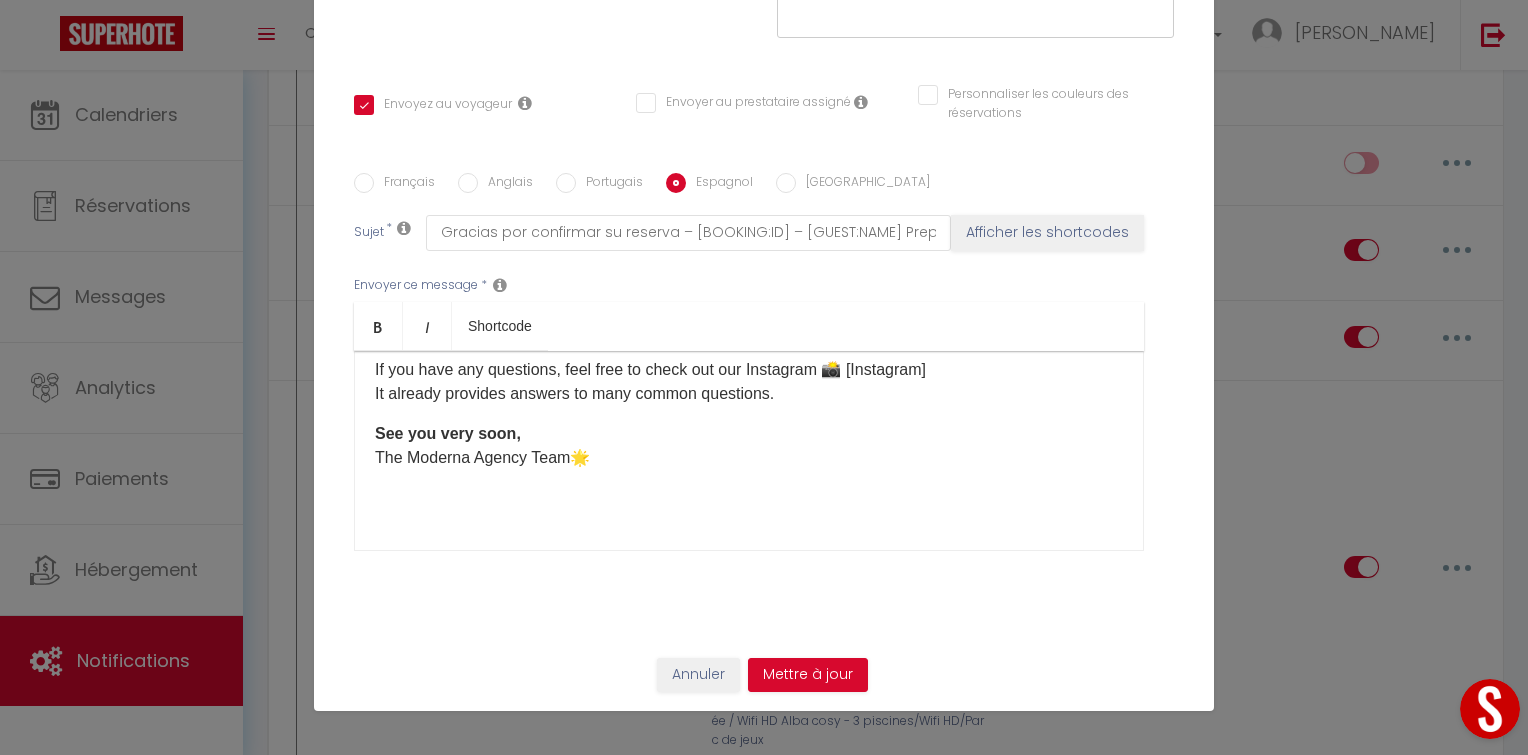 scroll, scrollTop: 709, scrollLeft: 0, axis: vertical 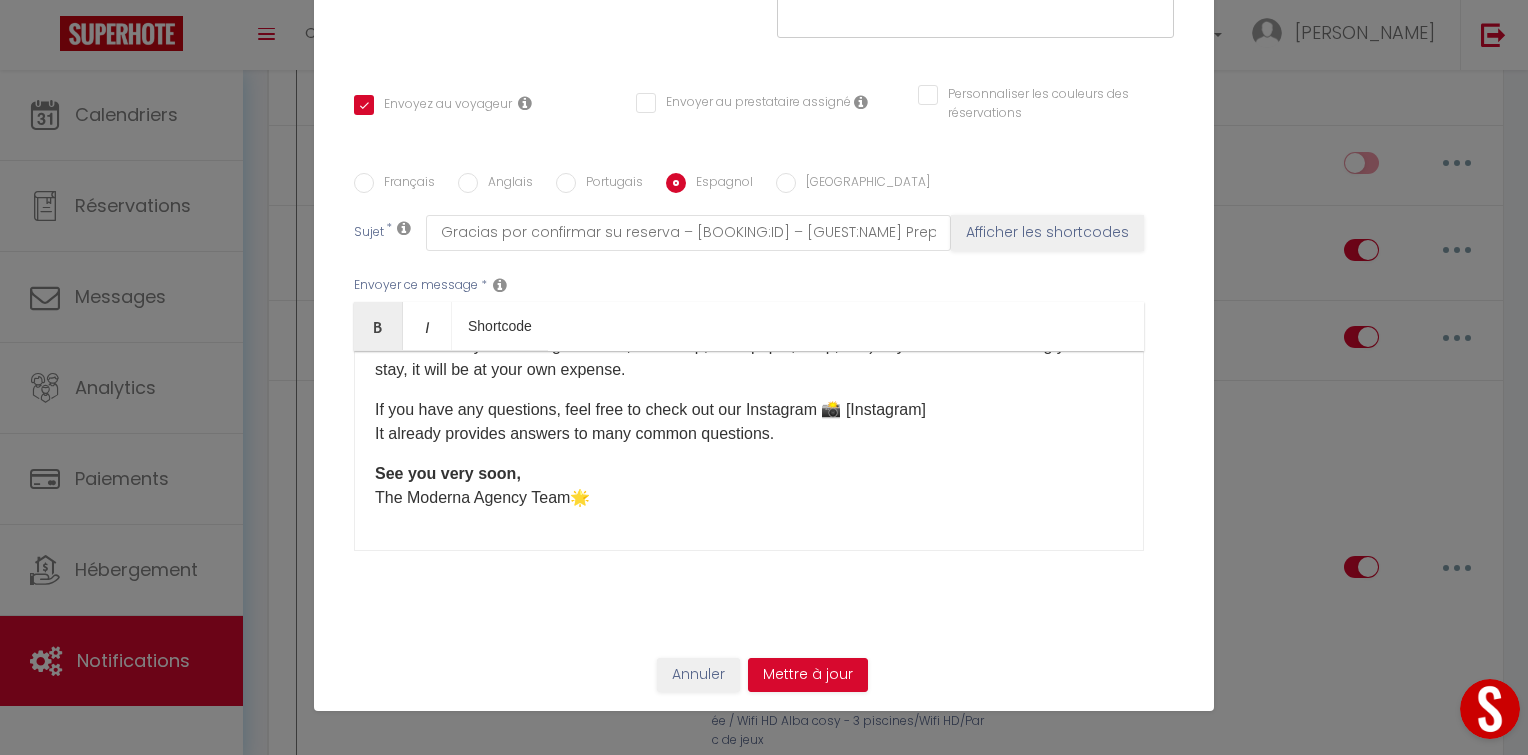 click on "Dear [GUEST:FIRST_NAME],
Thank you for choosing our accommodation: "[RENTAL:NAME]" for your stay from [CHECKING:DD-MM-YYYY] to [CHECKOUT:DD-MM-YYYY] ☀️ BEFORE YOUR ARRIVAL:
We look forward to welcoming you to [GEOGRAPHIC_DATA]. To ensure the best experience, please take a moment to complete this short form before your arrival: [WELCOME_FORM_URL] 📄
Once completed, you will receive a welcome gift after submitting the form. SECURITY DEPOSIT:
As stated in our listing under the "Things to know" section, we kindly ask you to pay the deposit no later than 48 hours before your arrival.
Click this link to pay the deposit up to 48 hours before your arrival 🛑: [DEPOSITLINK]
Please note that without the deposit payment, we will not be able to give you access to the property. Once you have completed this final step via STRIPE, everything will be ready for your arrival ✅ IMPORTANT INFORMATION:
🕔  Check-in : From [RENTAL:ARRIVAL_TIME]
⏰  Check-out
🧺  Linen
🎁" at bounding box center [749, 451] 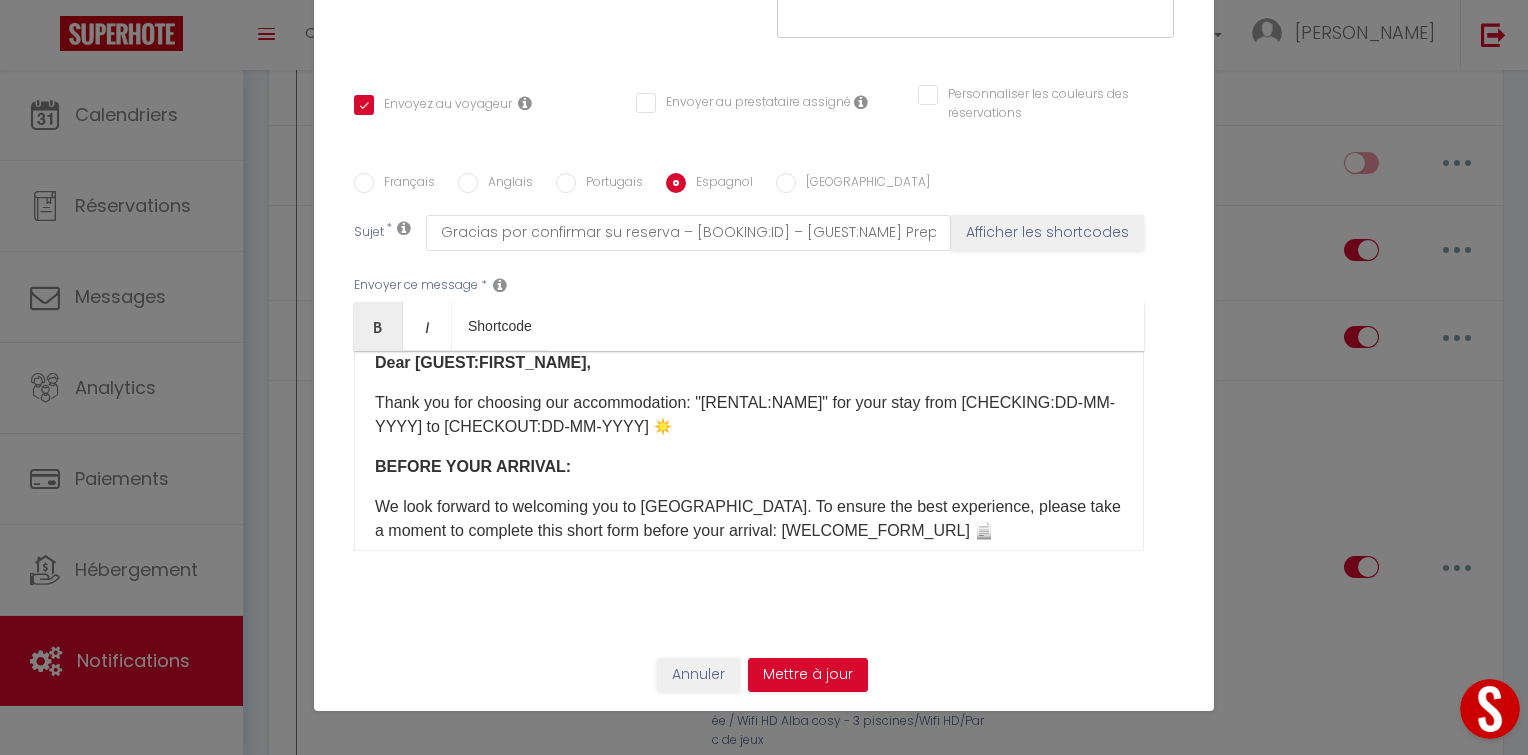 scroll, scrollTop: 0, scrollLeft: 0, axis: both 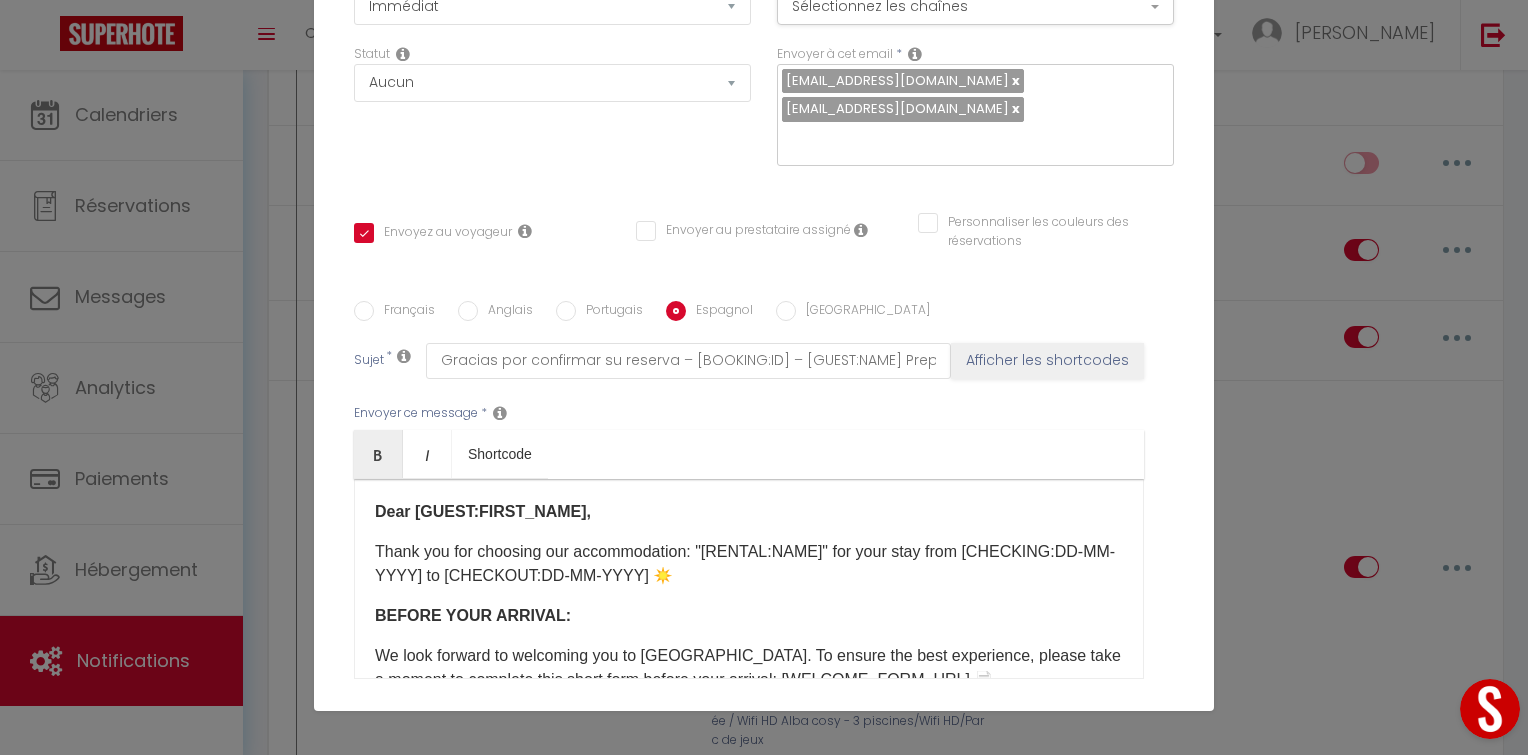 click on "Anglais" at bounding box center (505, 312) 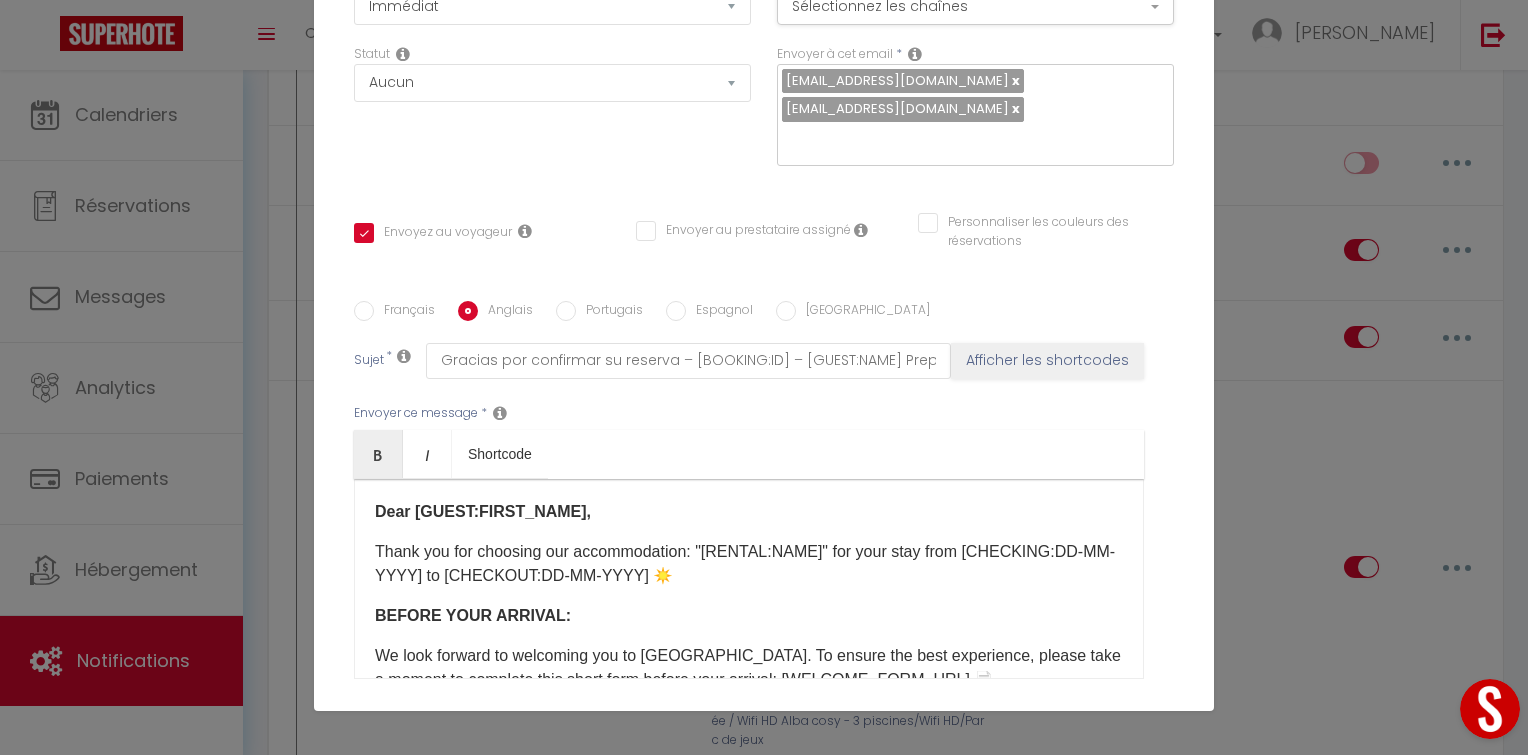 checkbox on "true" 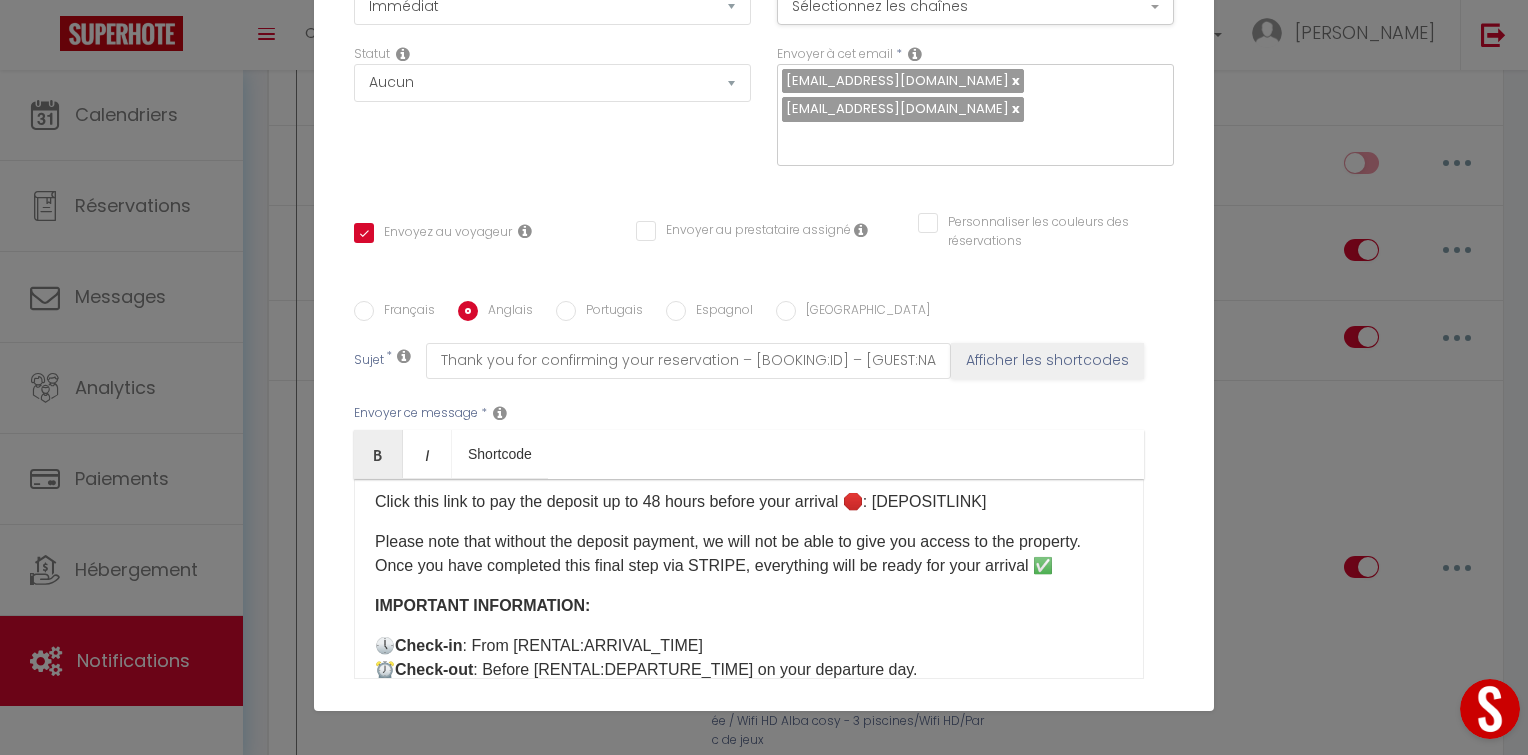 scroll, scrollTop: 363, scrollLeft: 0, axis: vertical 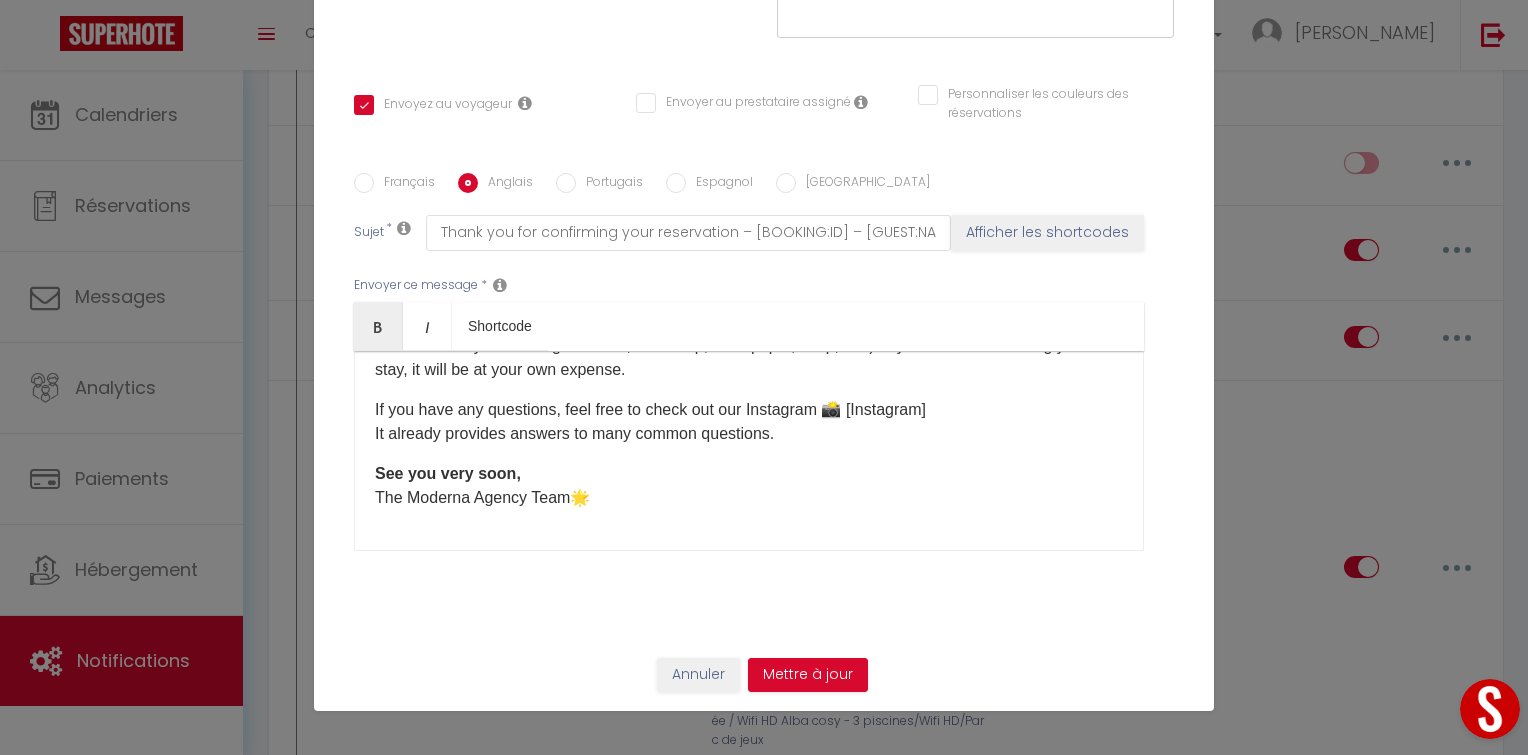 click on "Espagnol" at bounding box center (676, 183) 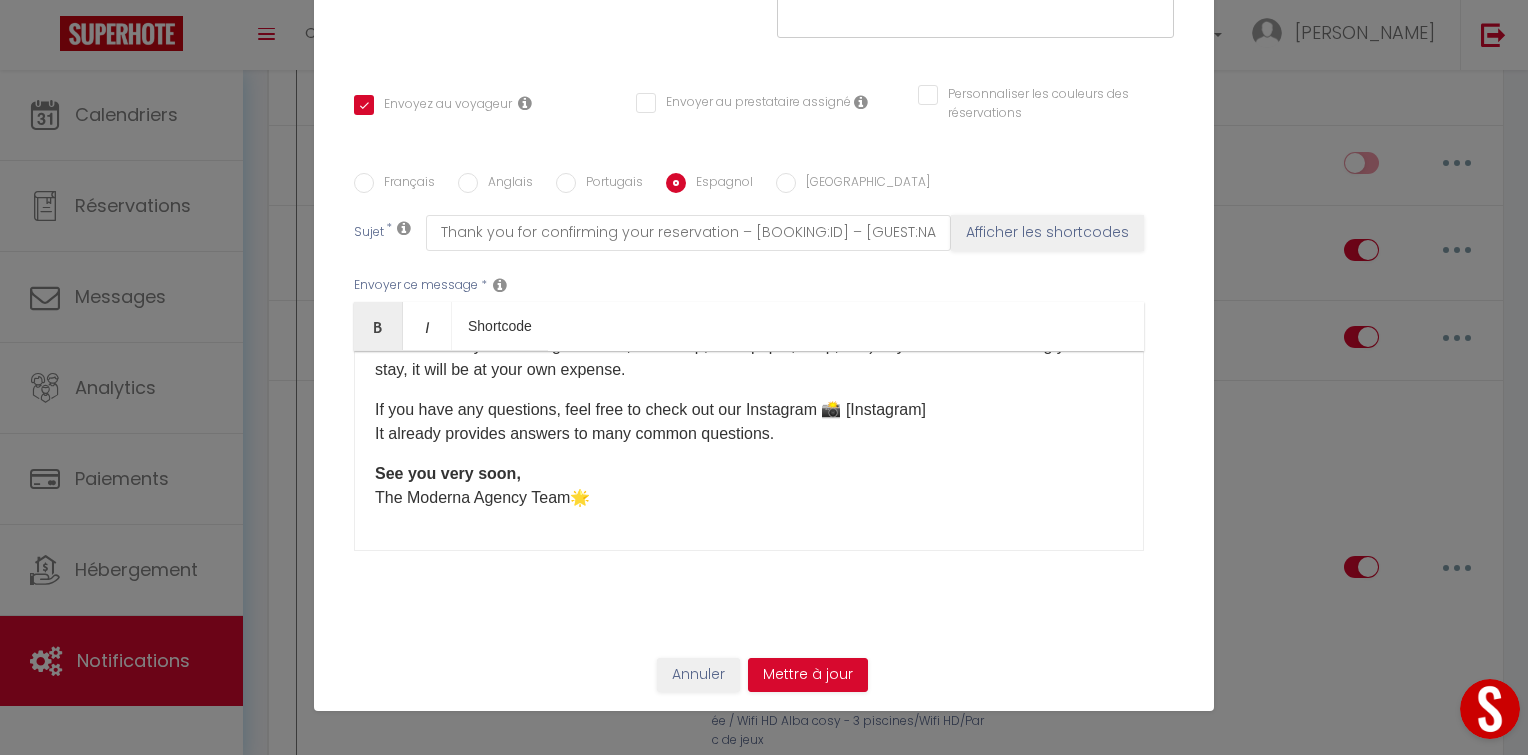 checkbox on "true" 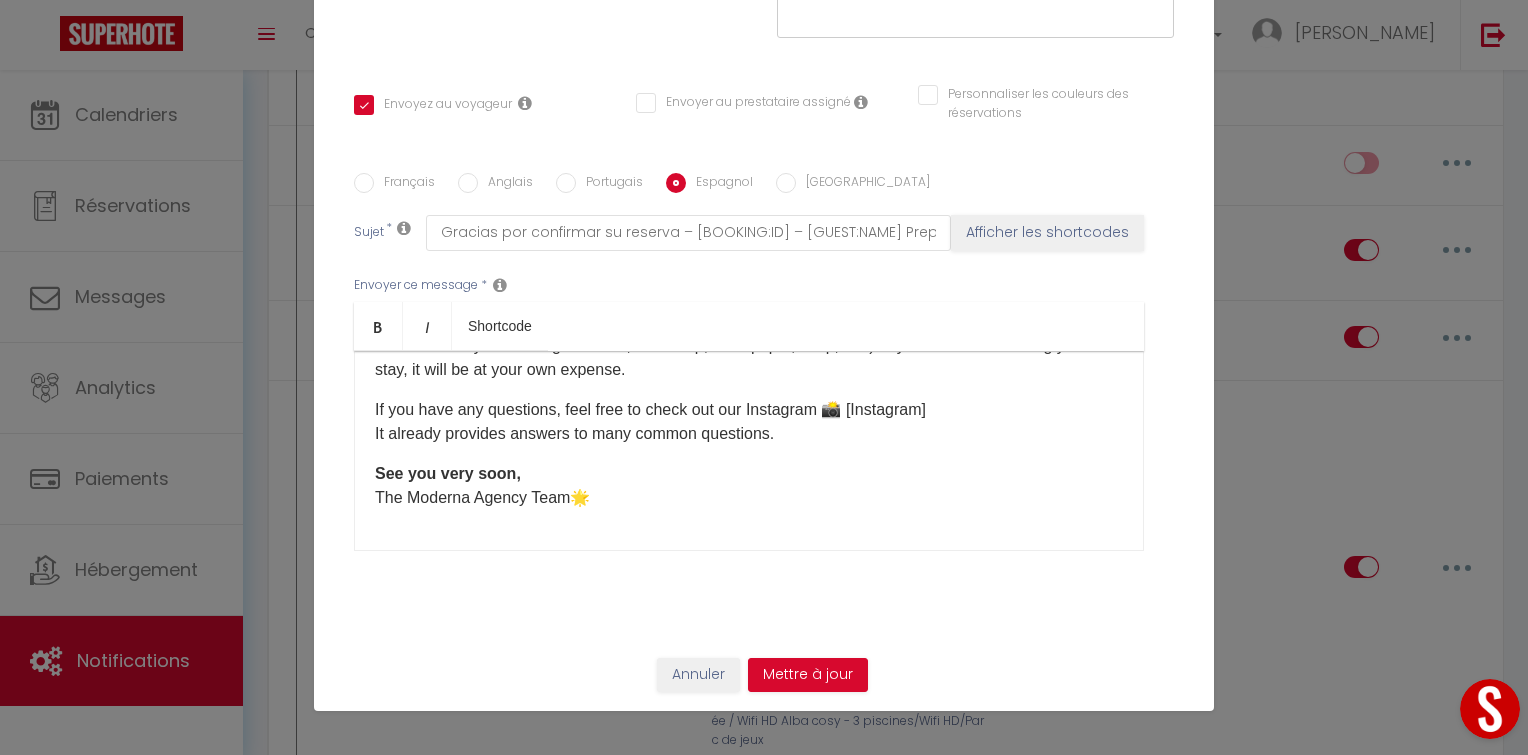 click on "See you very soon,
The Moderna Agency Team  🌟" at bounding box center [749, 486] 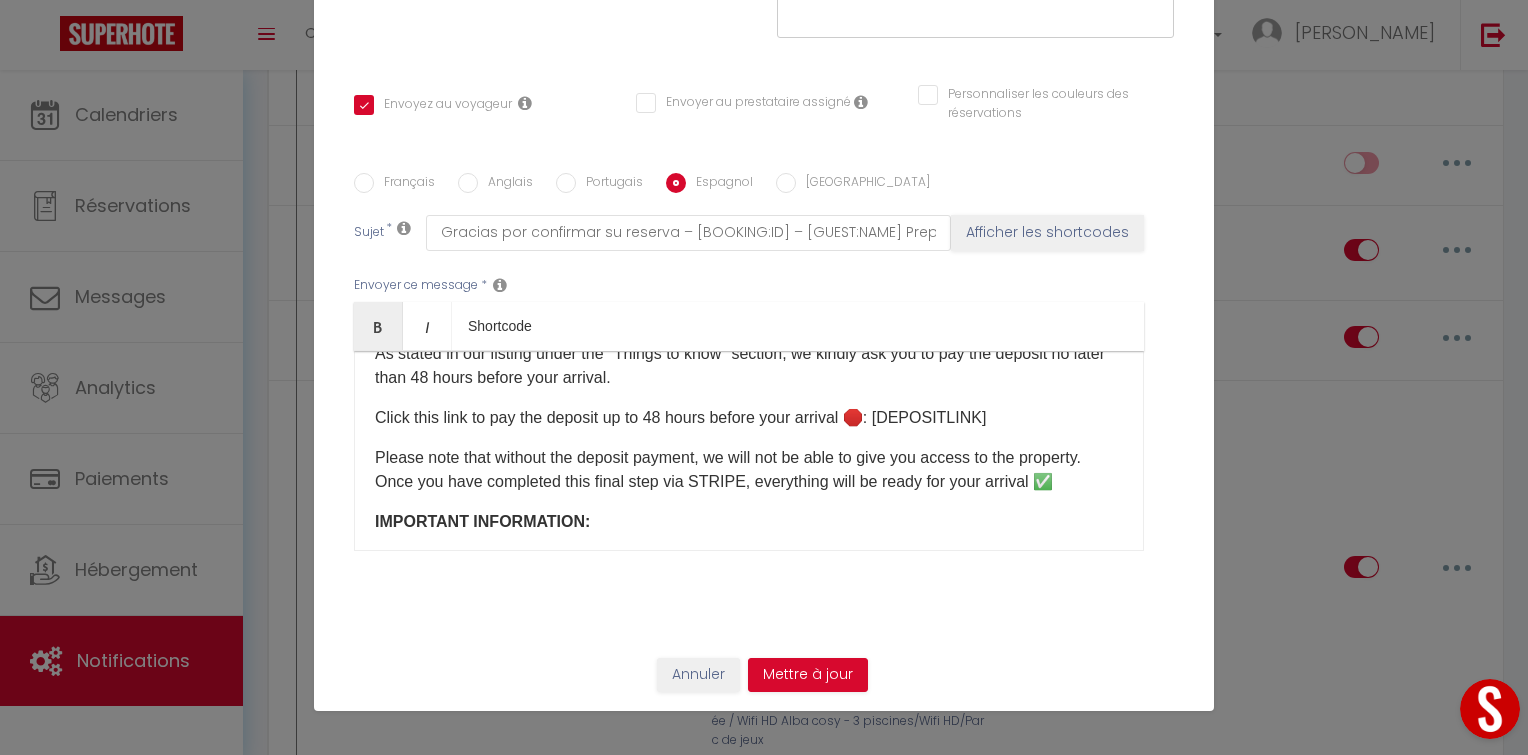 scroll, scrollTop: 0, scrollLeft: 0, axis: both 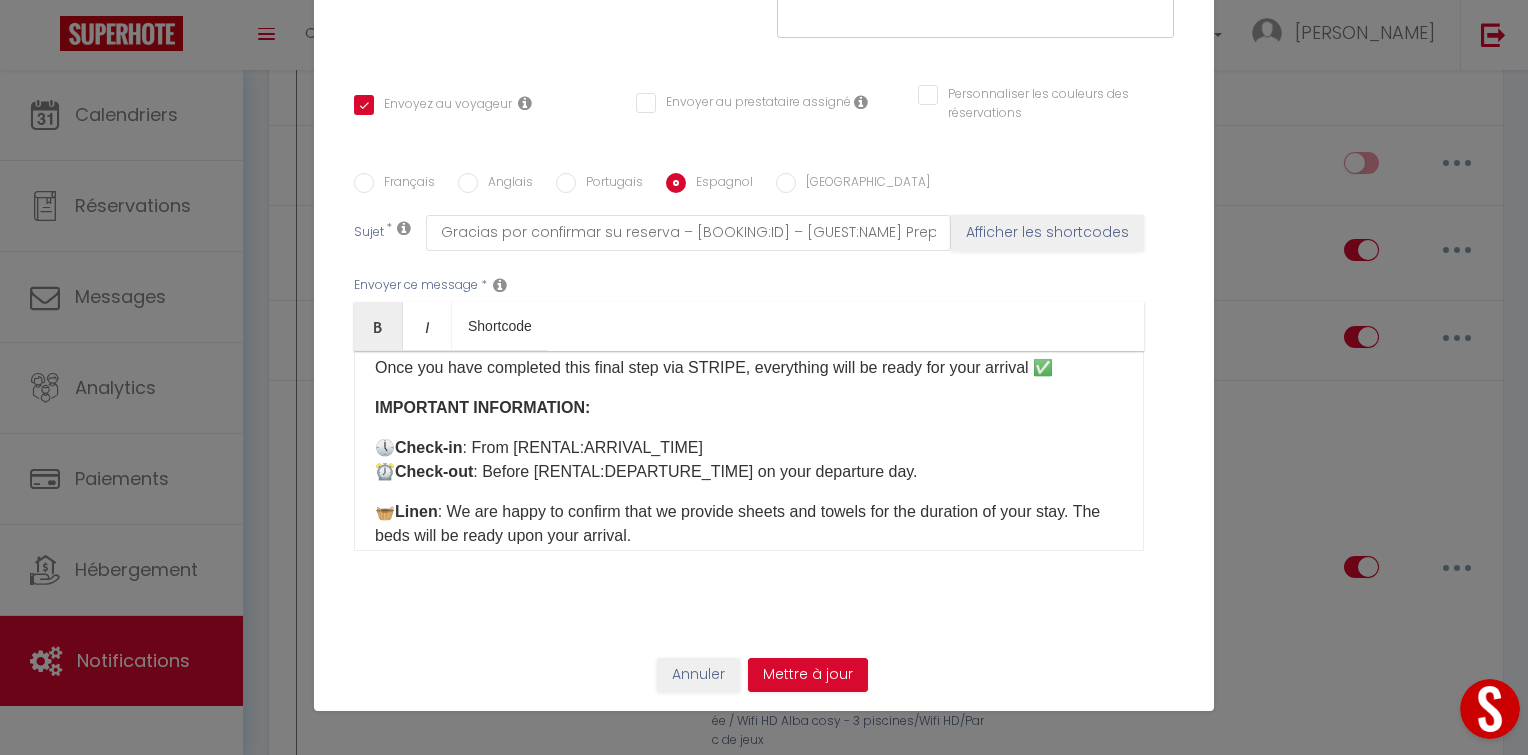 click on "IMPORTANT INFORMATION:" at bounding box center (749, 408) 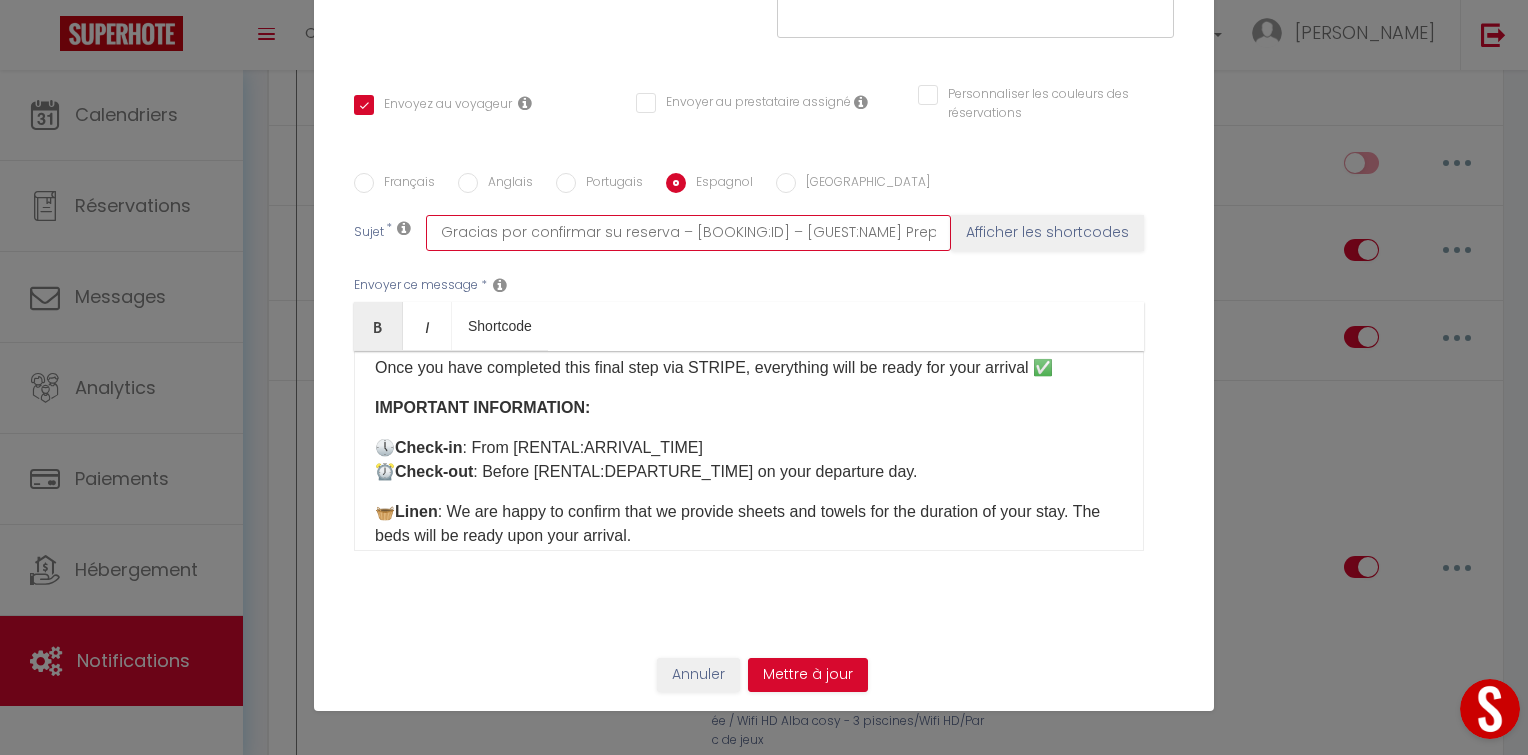 click on "Gracias por confirmar su reserva – [BOOKING:ID] – [GUEST:NAME] Prepárese para su llegada – Información esencial y depósito a pagar[GuideBook][GuideBook][Instagram][RENTAL:ARRIVAL_TIME]" at bounding box center (688, 233) 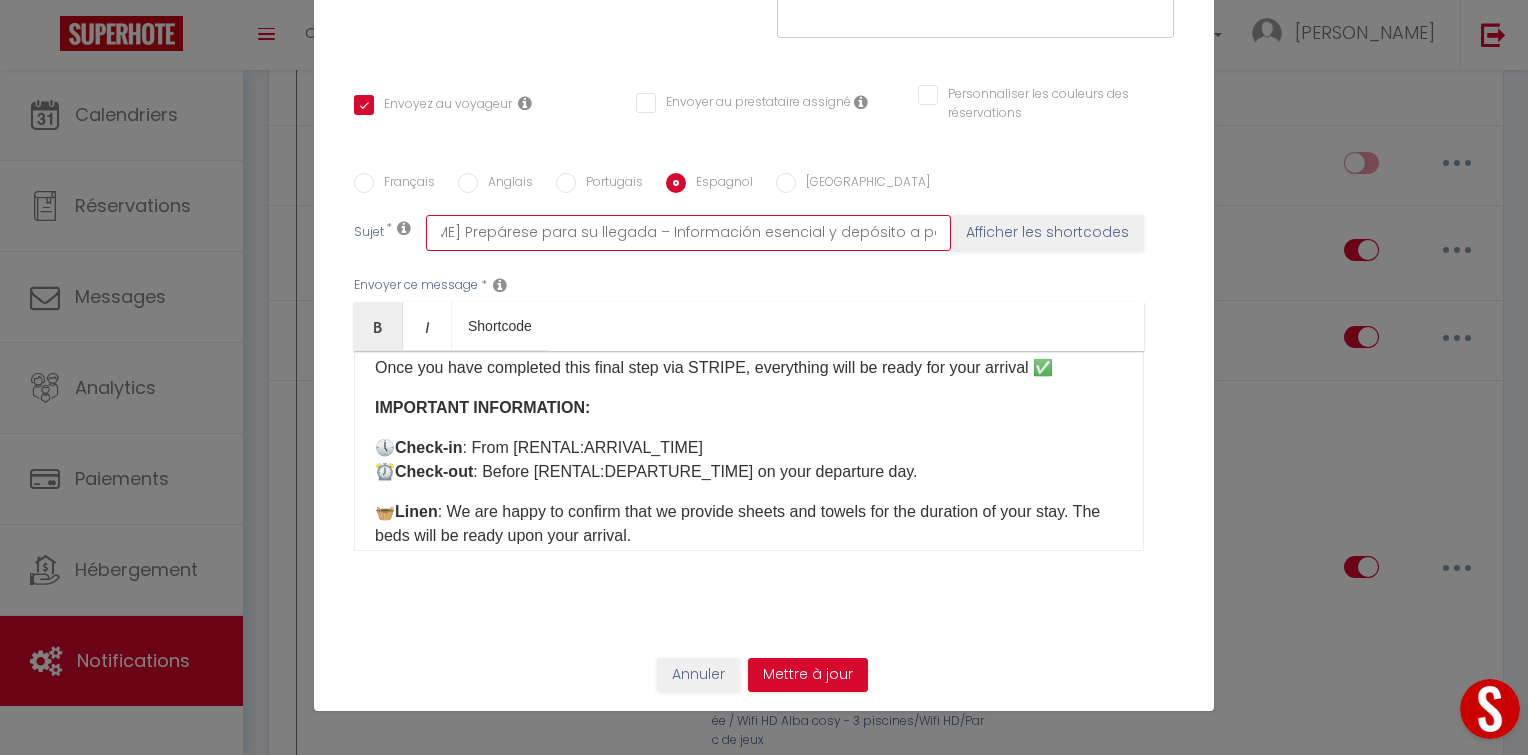 type on "Gracias por confirmar su reserva – [BOOKING:ID] – [GUEST:NAME] Prepárese para su llegada – Información esencial y depósito a pagar" 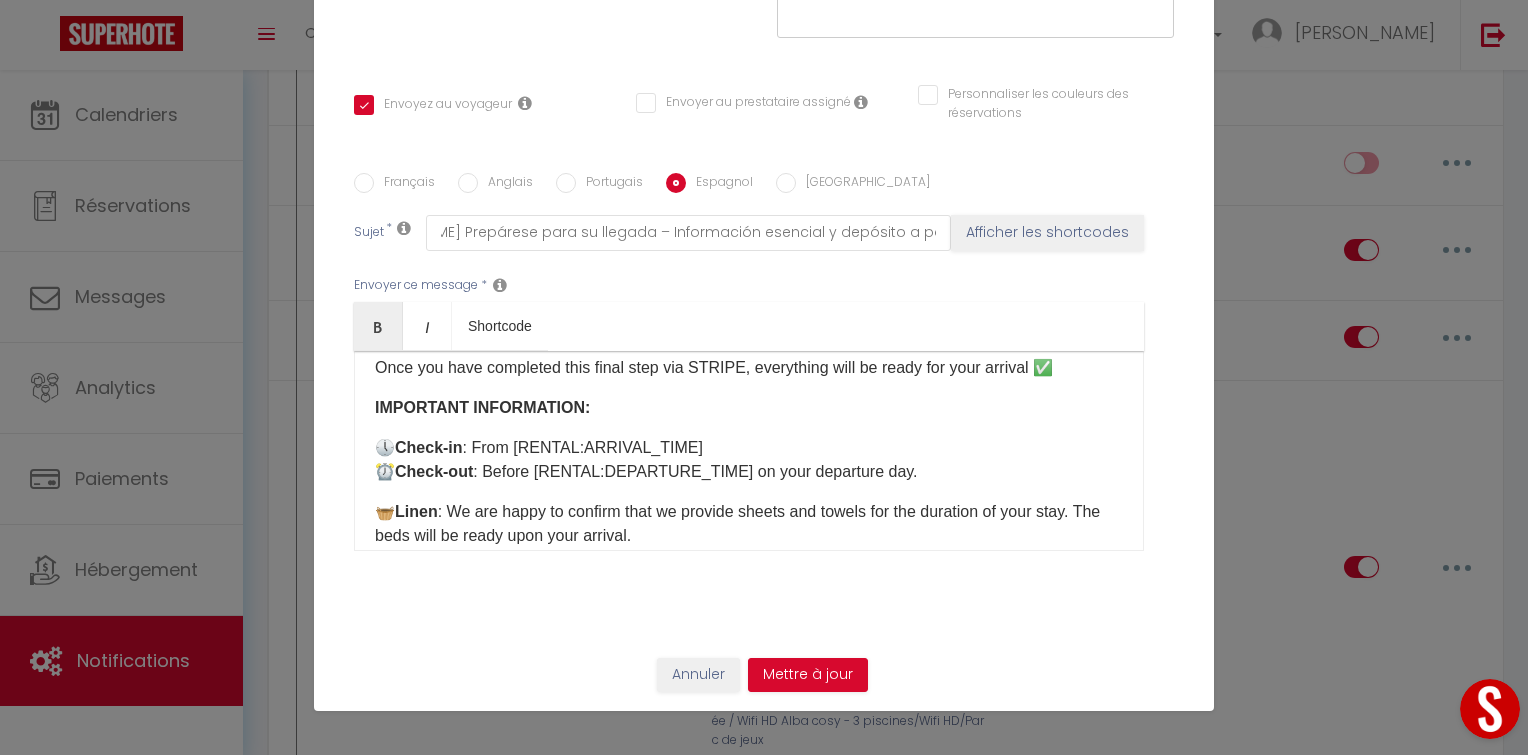 scroll, scrollTop: 0, scrollLeft: 0, axis: both 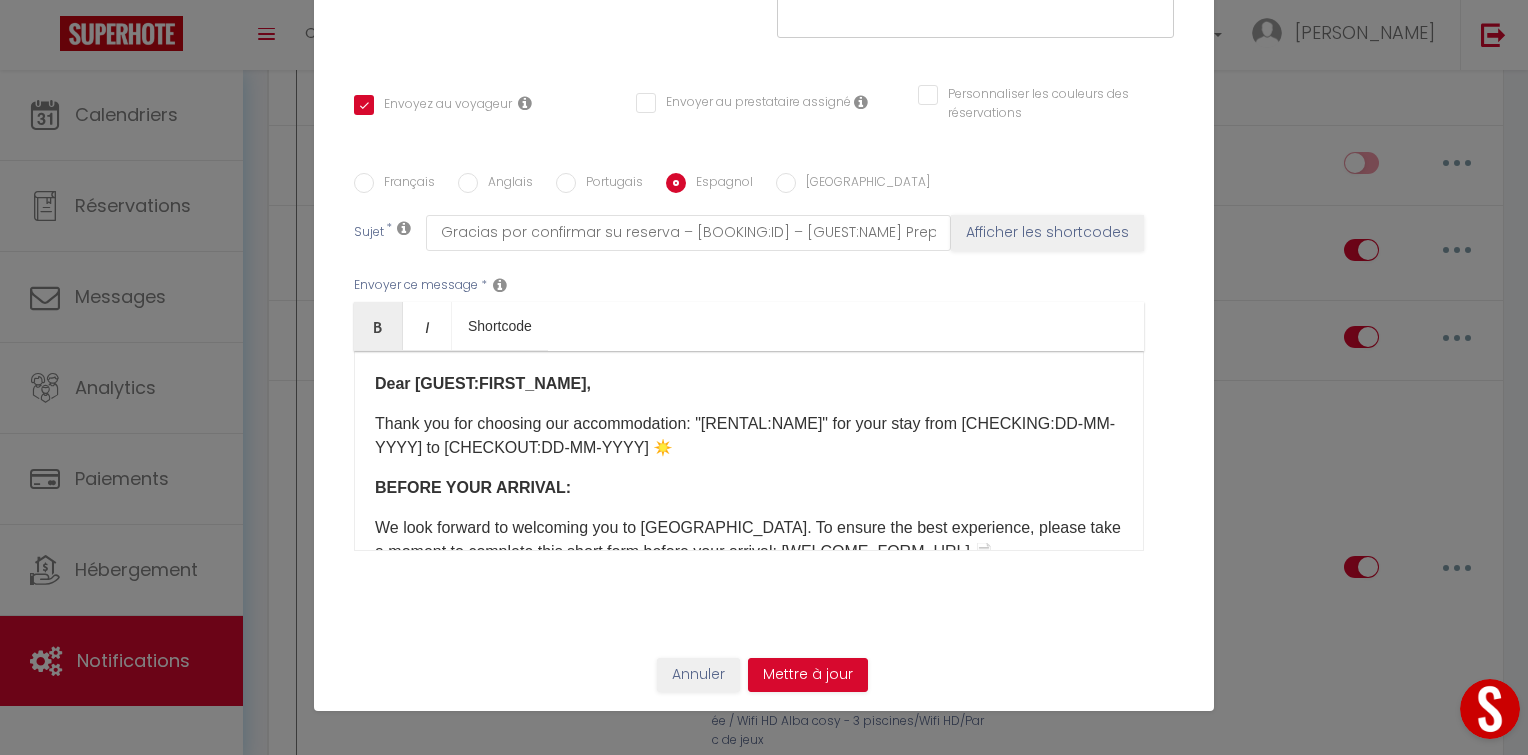 click on "BEFORE YOUR ARRIVAL:" at bounding box center [749, 488] 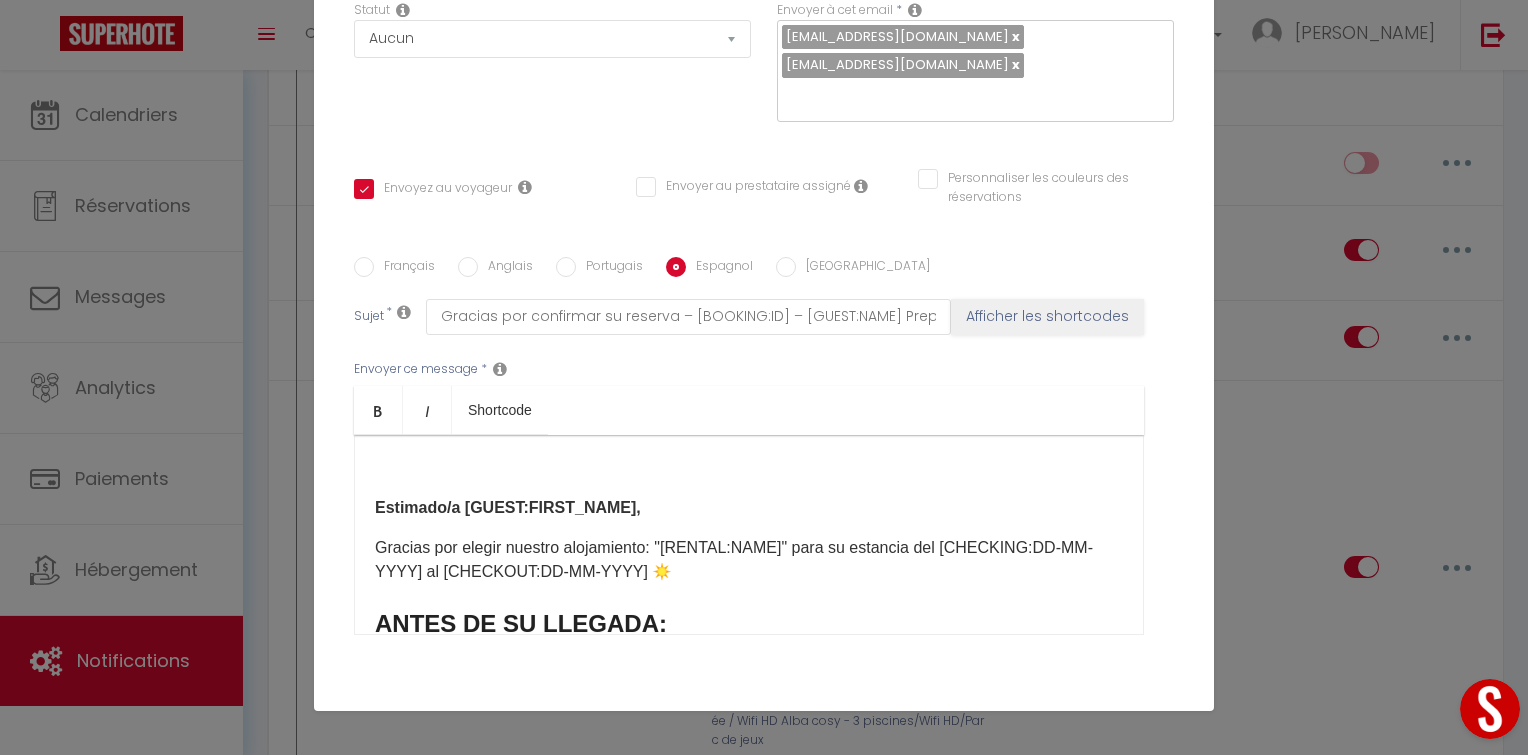 scroll, scrollTop: 339, scrollLeft: 0, axis: vertical 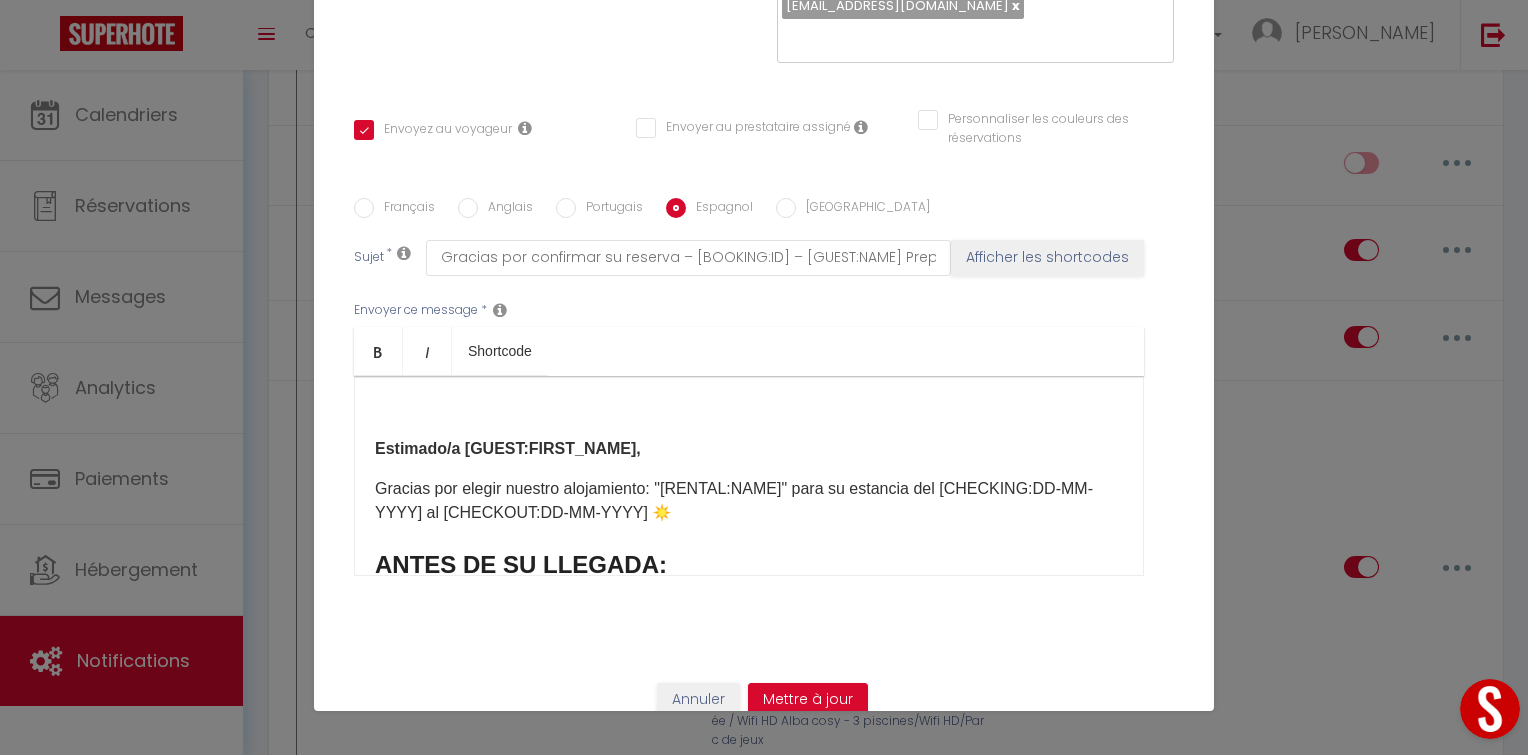 click on "Estimado/a [GUEST:FIRST_NAME],
Gracias por elegir nuestro alojamiento: "[RENTAL:NAME]" para su estancia del [CHECKING:DD-MM-YYYY] al [CHECKOUT:DD-MM-YYYY] ☀️
ANTES DE SU LLEGADA:
Estamos encantados de darle la bienvenida a [GEOGRAPHIC_DATA]. Para garantizarle la mejor experiencia, le pedimos que complete este breve formulario antes de su llegada: [WELCOME_FORM_URL] 📄
Una vez completado, recibirá un regalo de bienvenida al enviarlo.
DEPÓSITO DE GARANTÍA:
Como se indica en nuestro anuncio, en la sección "información importante", le solicitamos que abone el depósito como máximo 48 horas antes de su llegada.
Haga clic en este enlace para pagar el depósito hasta 48 horas antes de su llegada 🛑: [DEPOSITLINK]
Tenga en cuenta que sin el pago del depósito, no podremos darle acceso al alojamiento. Una vez realizado este último paso a través de STRIPE, todo estará listo para su llegada ✅
INFORMACIÓN IMPORTANTE:
🕔  Check-in
⏰  Check-out
🧺" at bounding box center [749, 476] 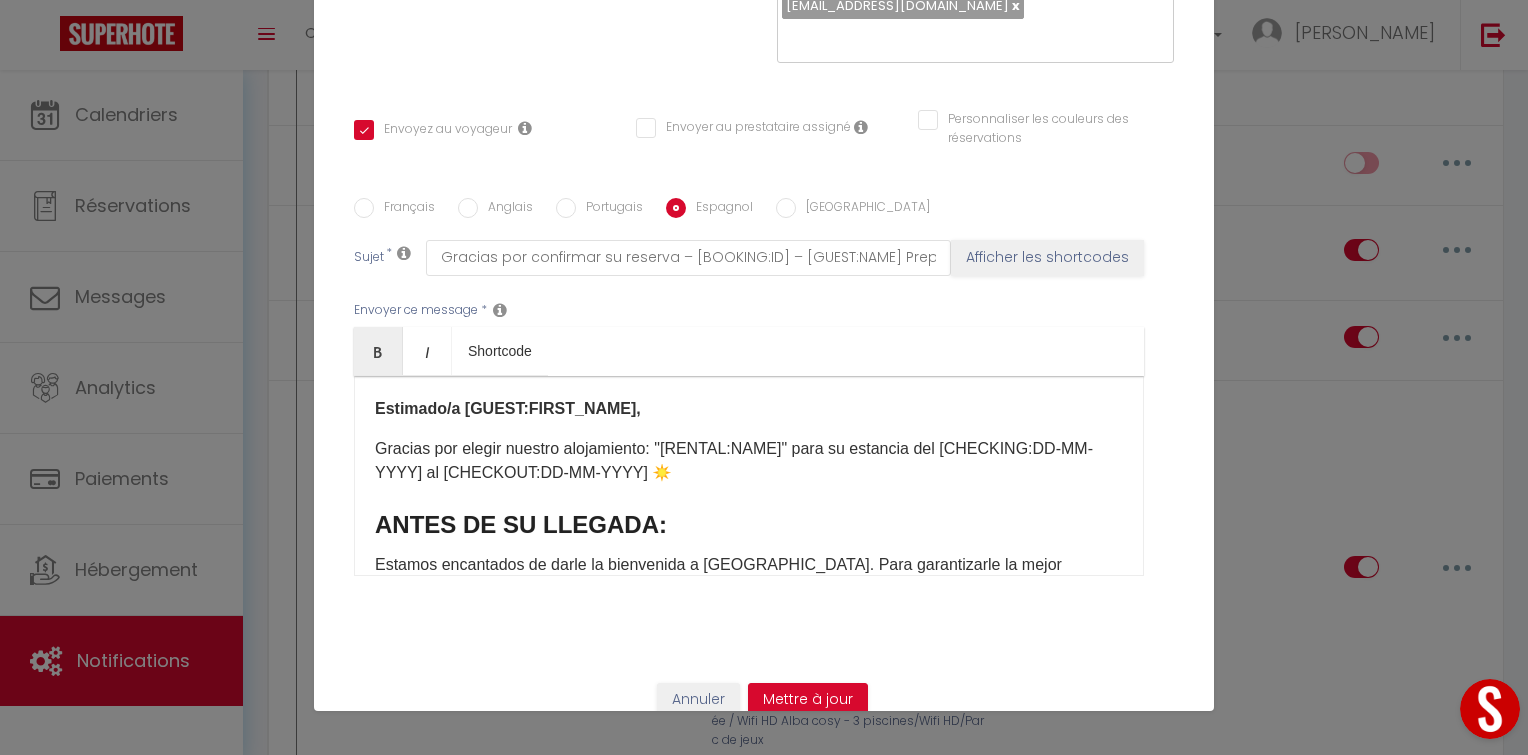 click on "Anglais" at bounding box center (468, 208) 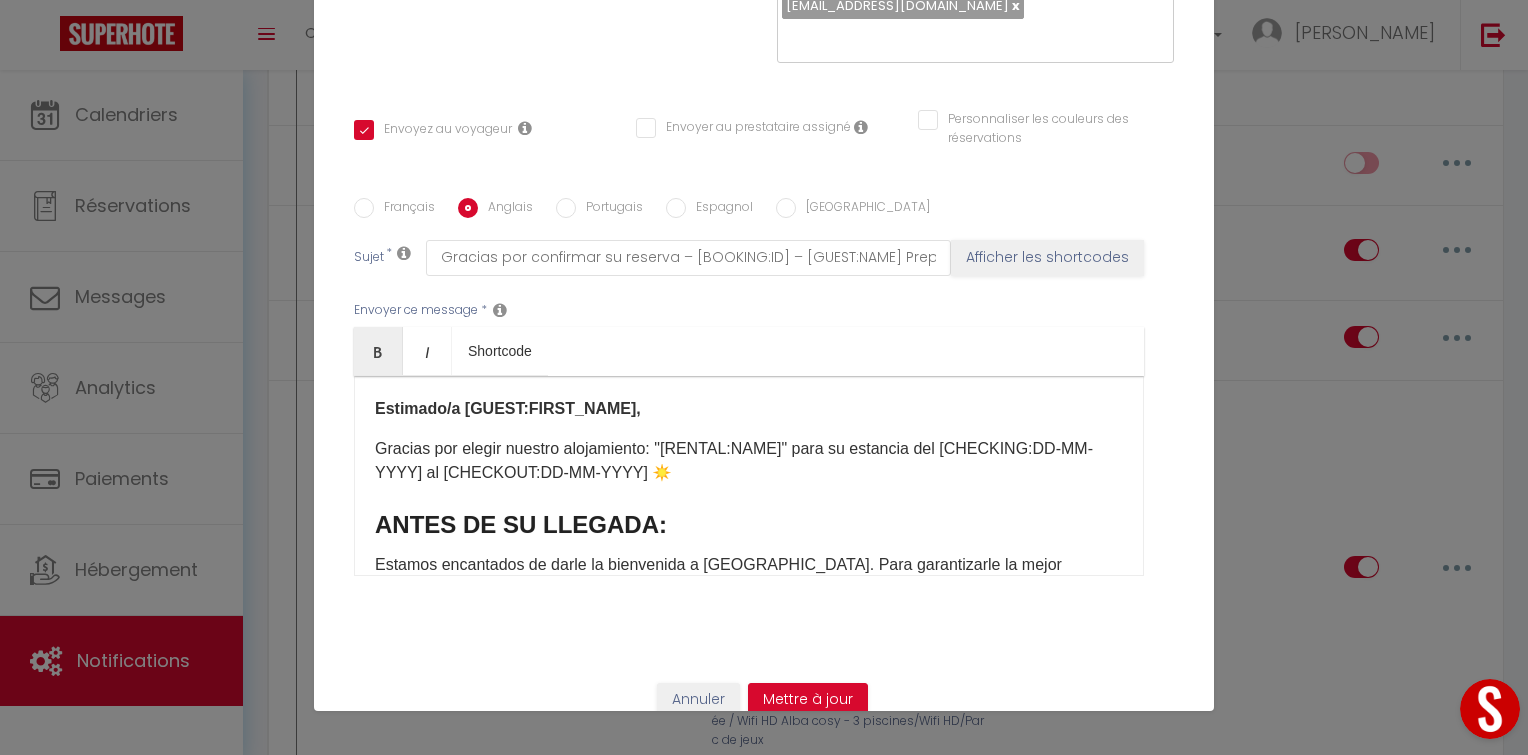 checkbox on "true" 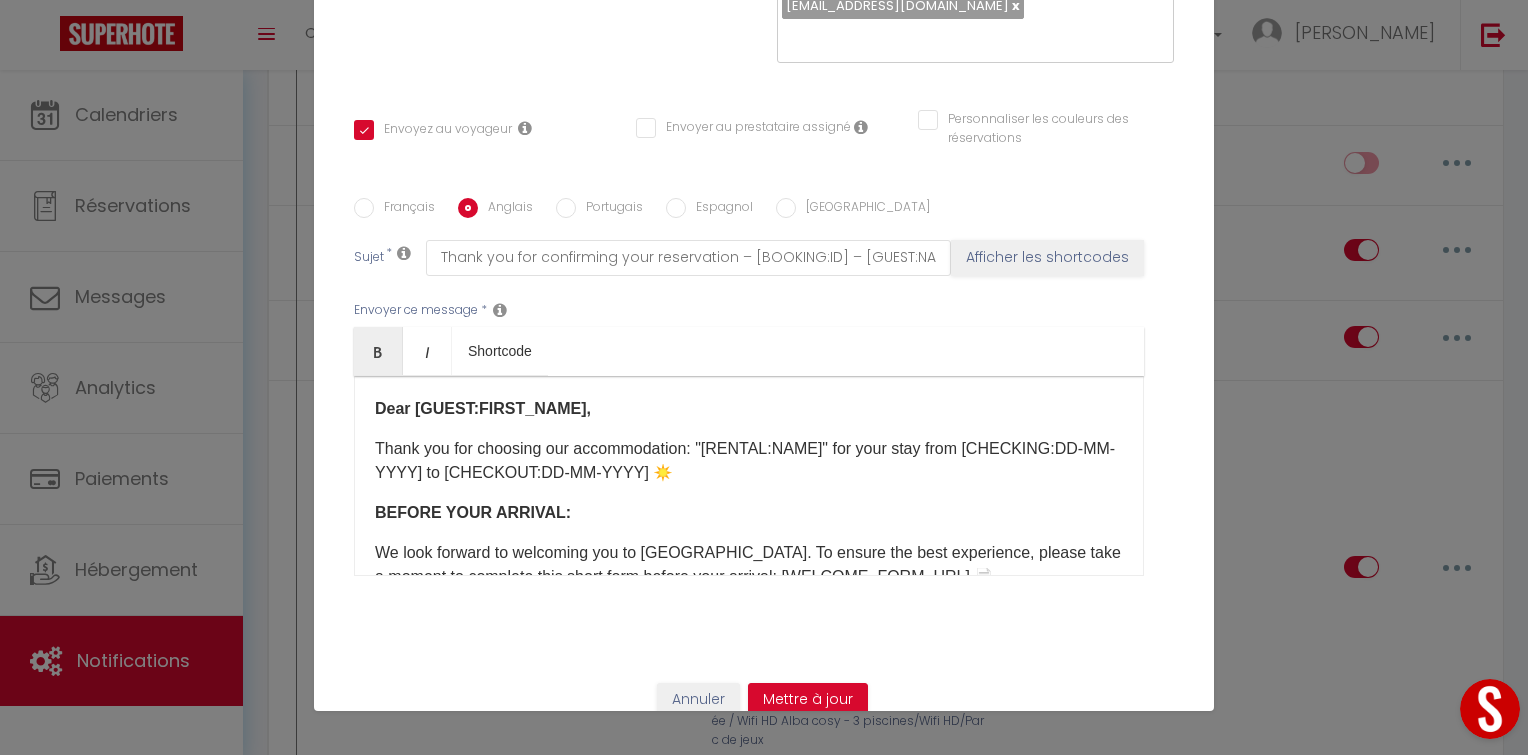 click on "Espagnol" at bounding box center (676, 208) 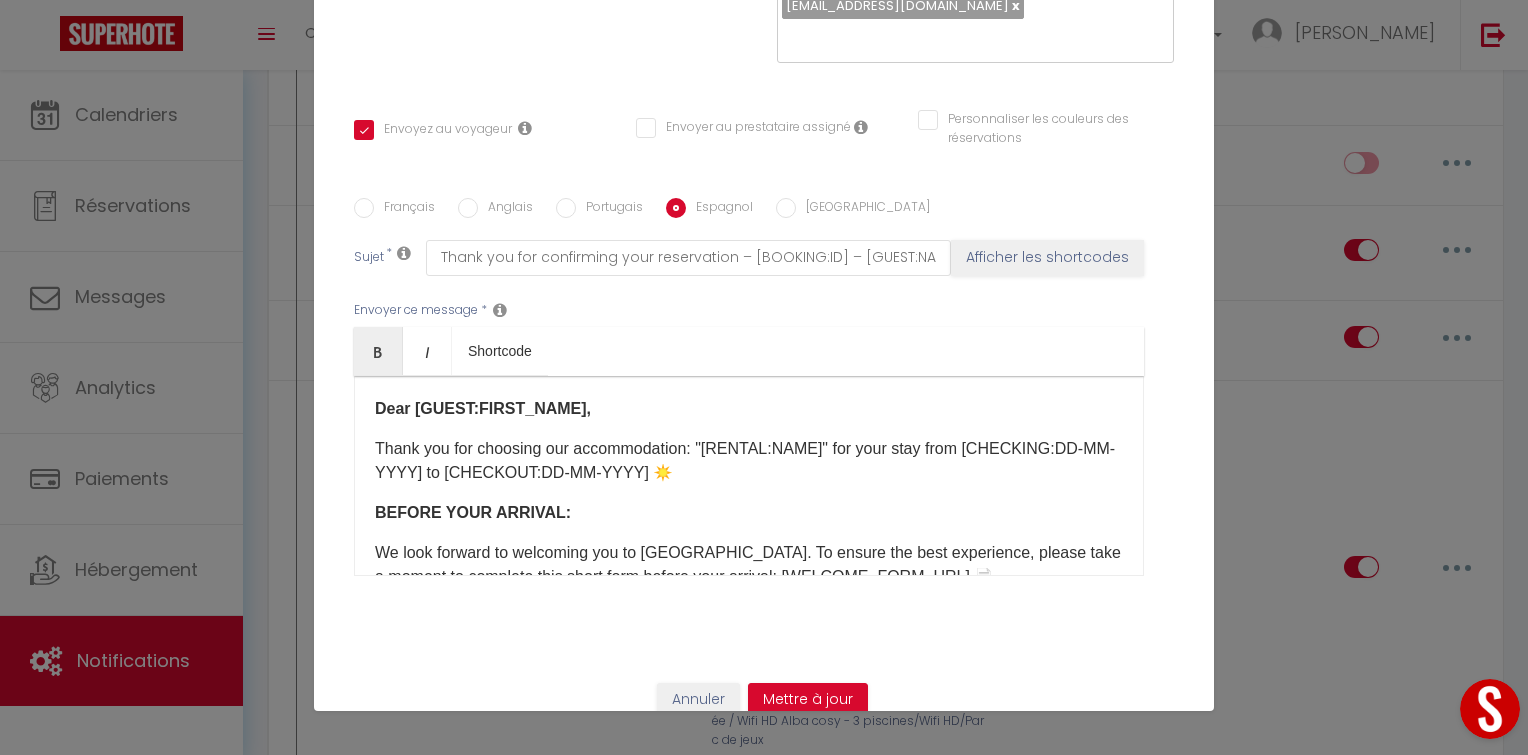 checkbox on "true" 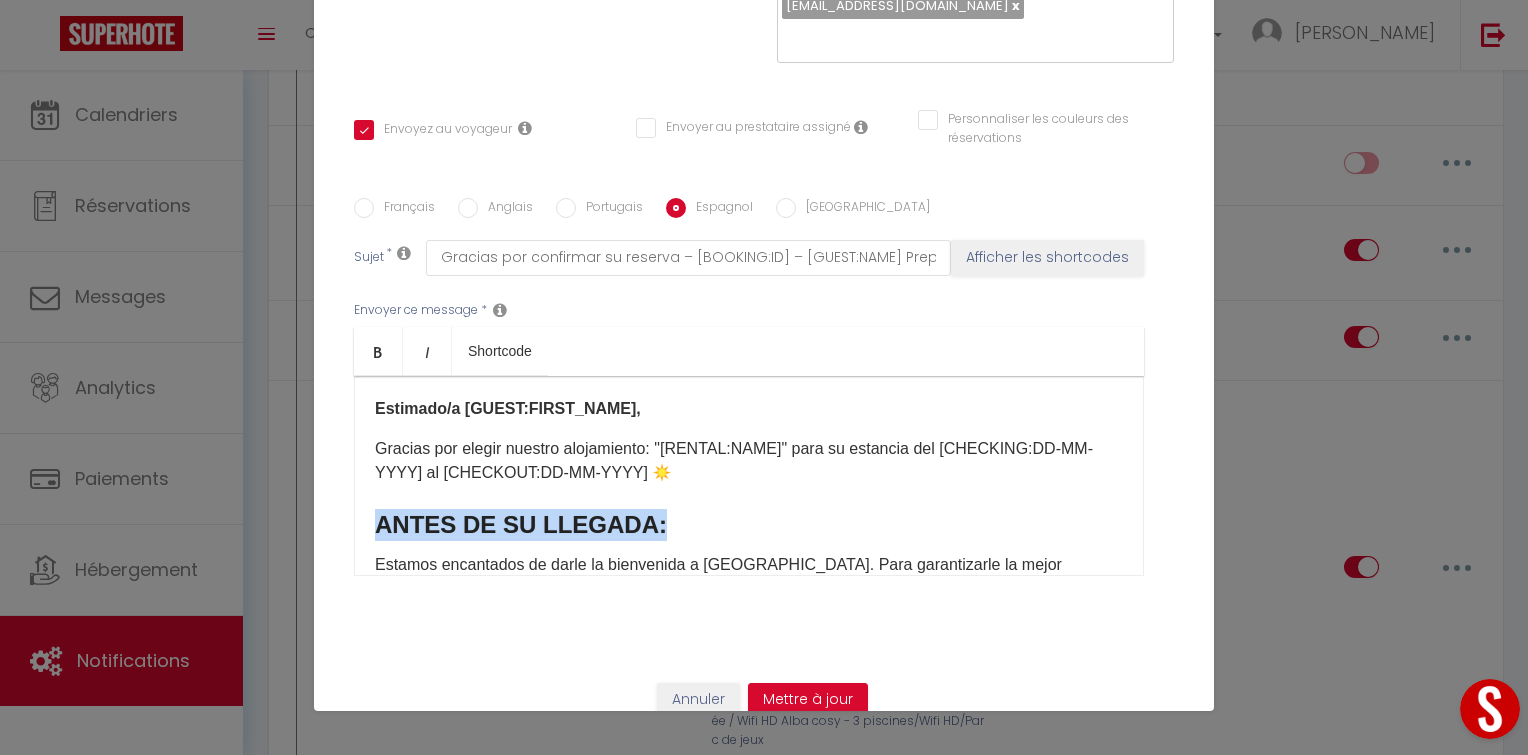drag, startPoint x: 634, startPoint y: 527, endPoint x: 324, endPoint y: 539, distance: 310.23218 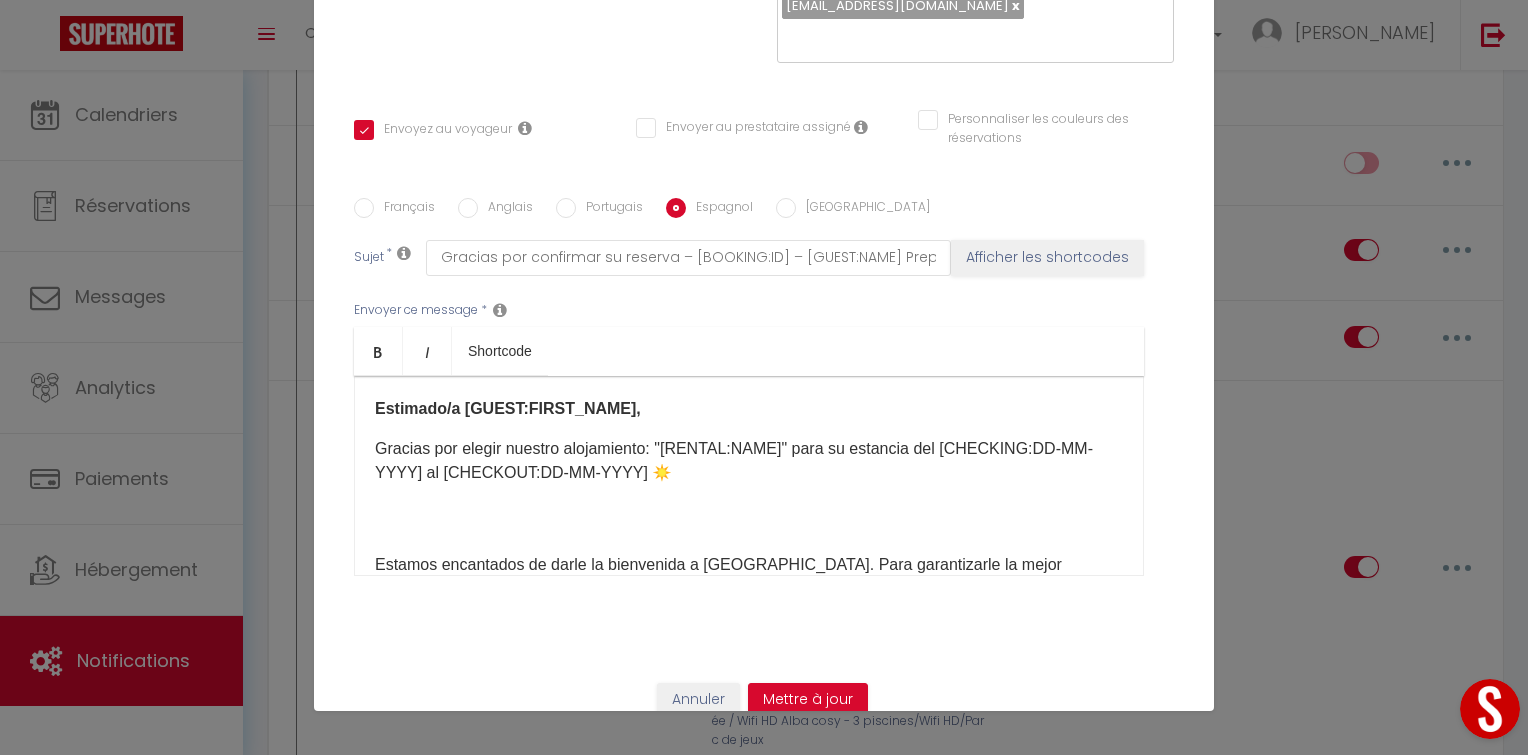 click at bounding box center [749, 525] 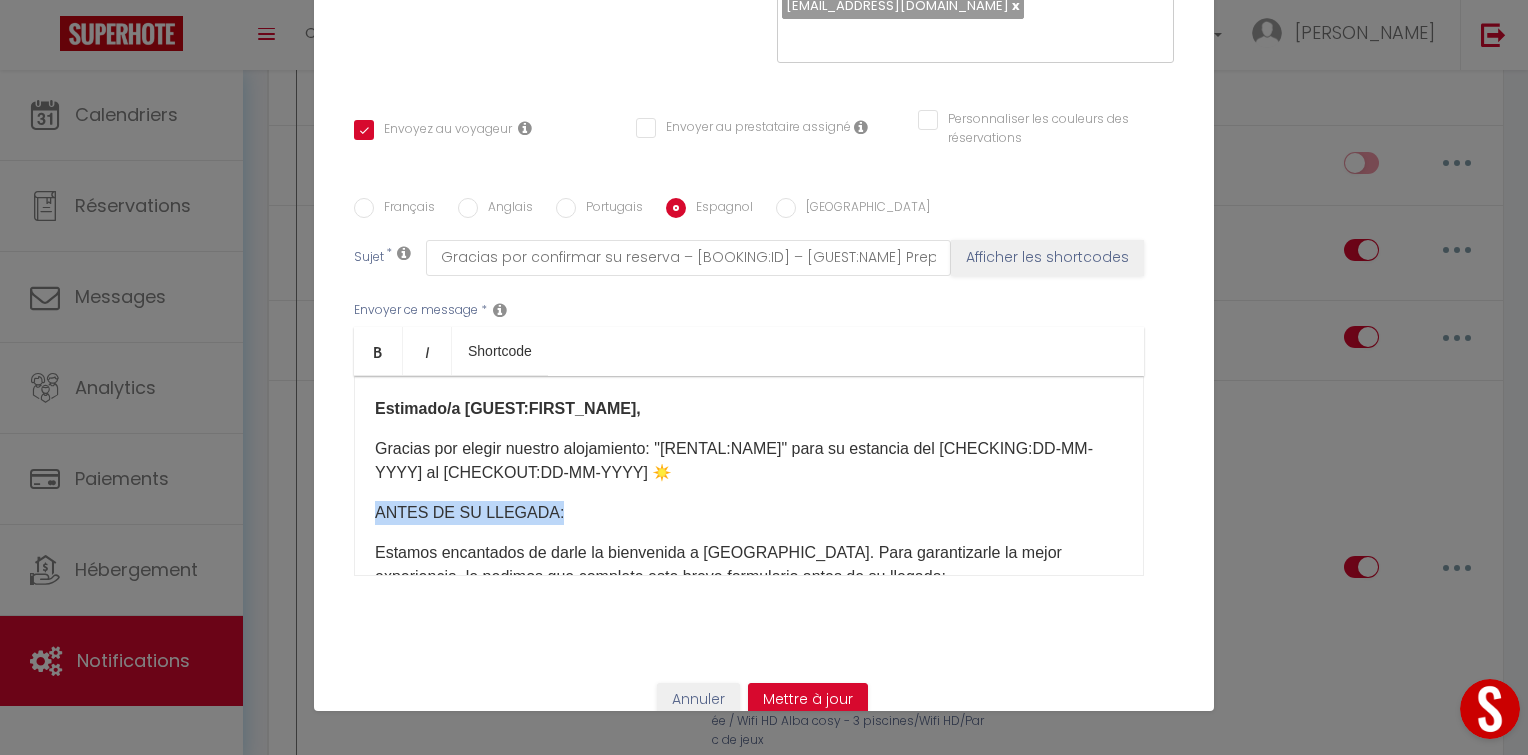 drag, startPoint x: 560, startPoint y: 509, endPoint x: 325, endPoint y: 514, distance: 235.05319 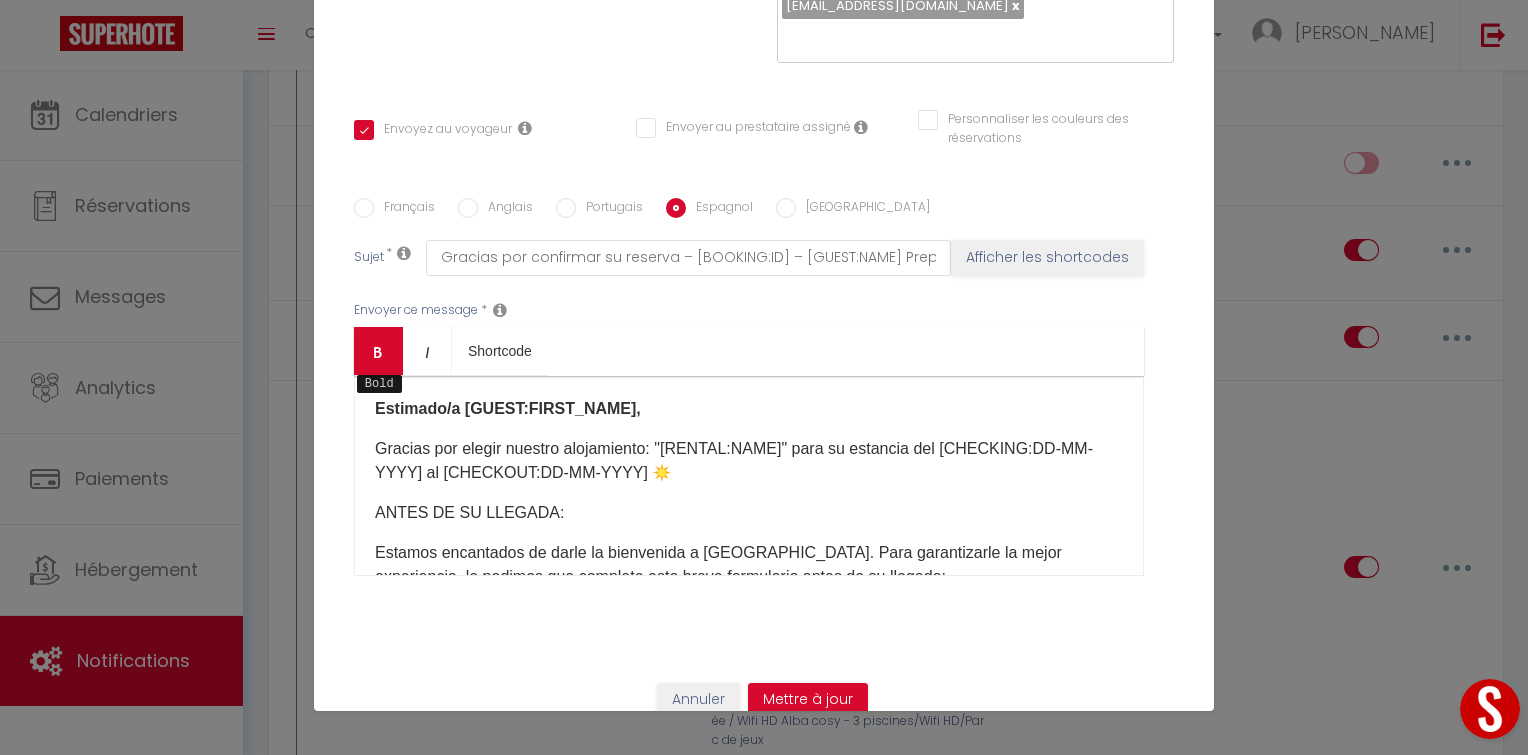 click on "Bold" at bounding box center (378, 351) 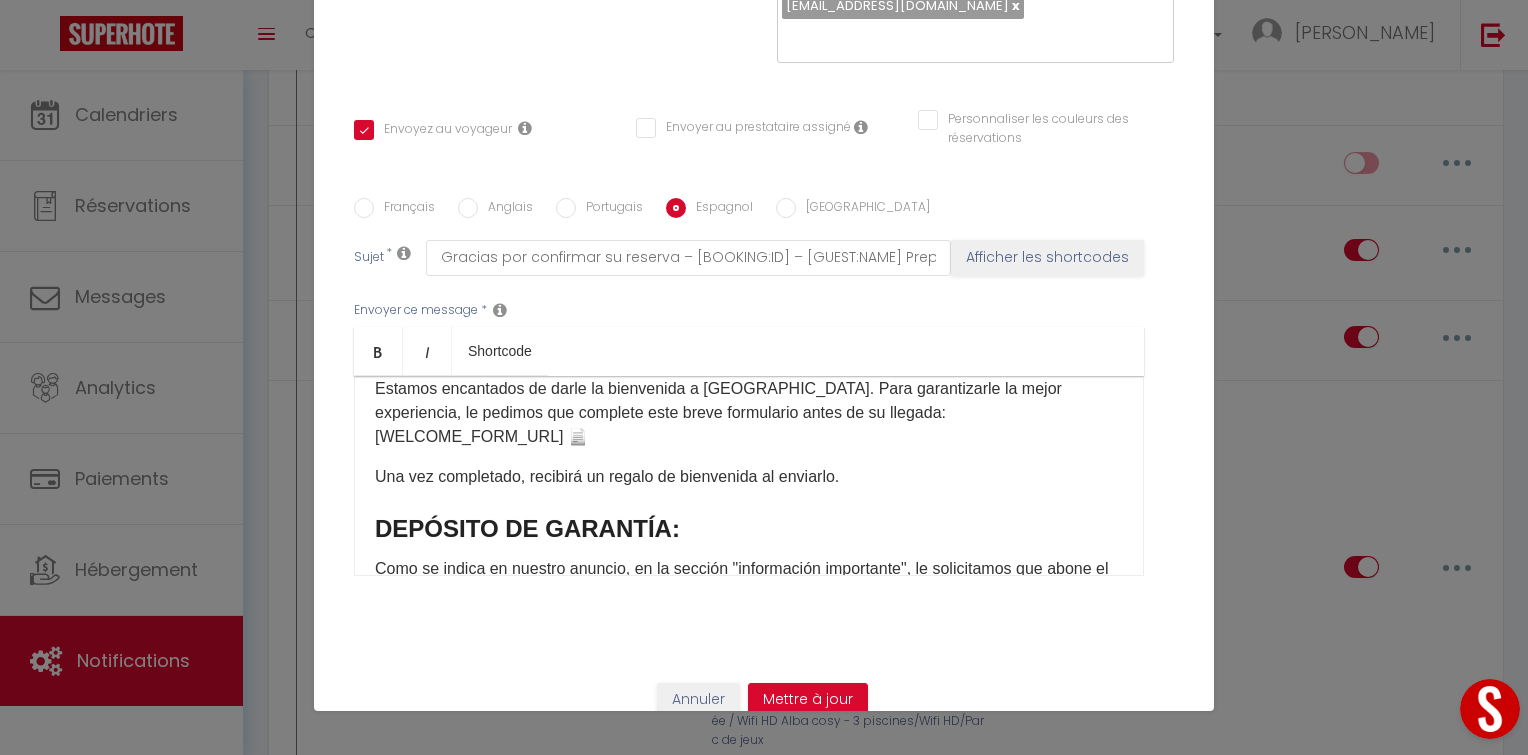 scroll, scrollTop: 188, scrollLeft: 0, axis: vertical 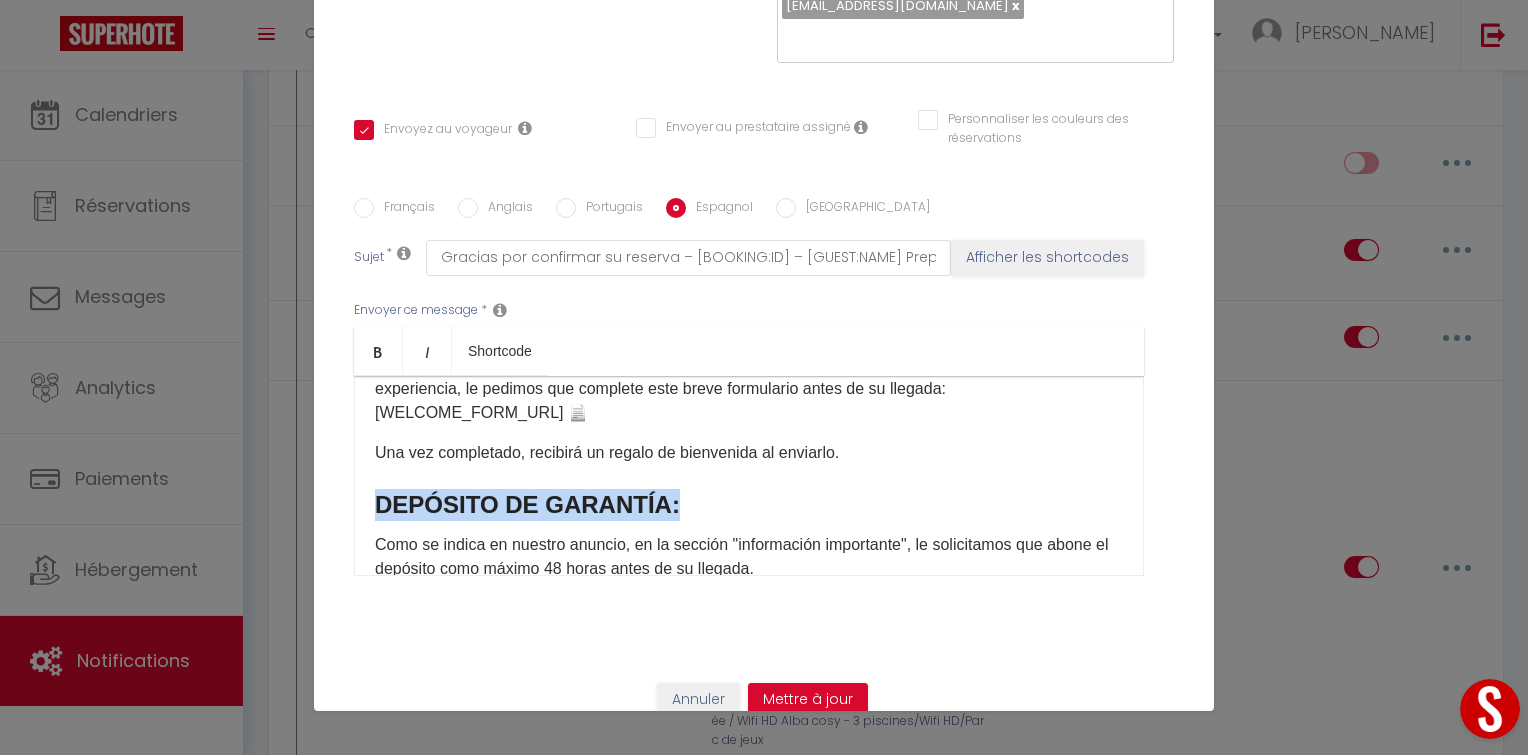 drag, startPoint x: 656, startPoint y: 470, endPoint x: 339, endPoint y: 463, distance: 317.07727 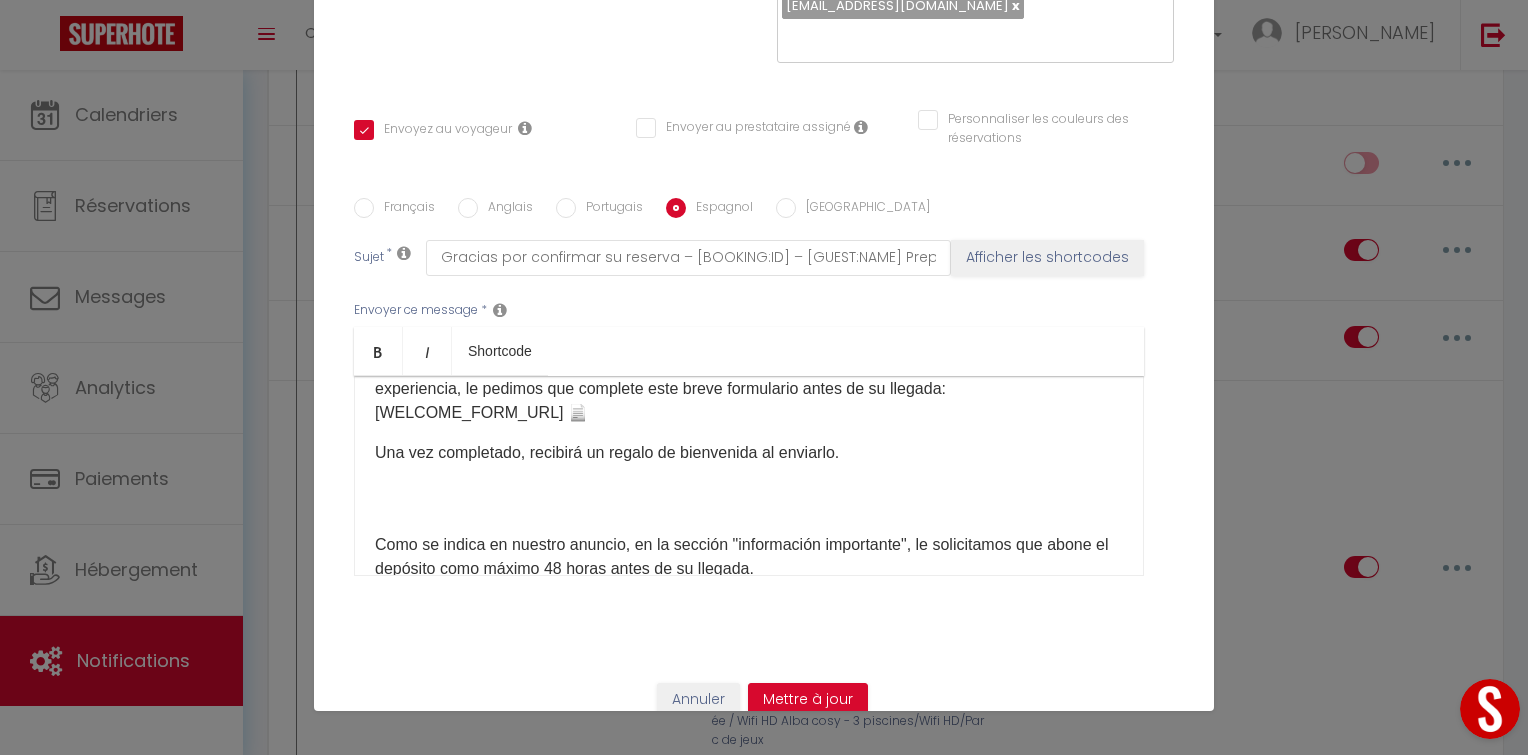 click at bounding box center (749, 505) 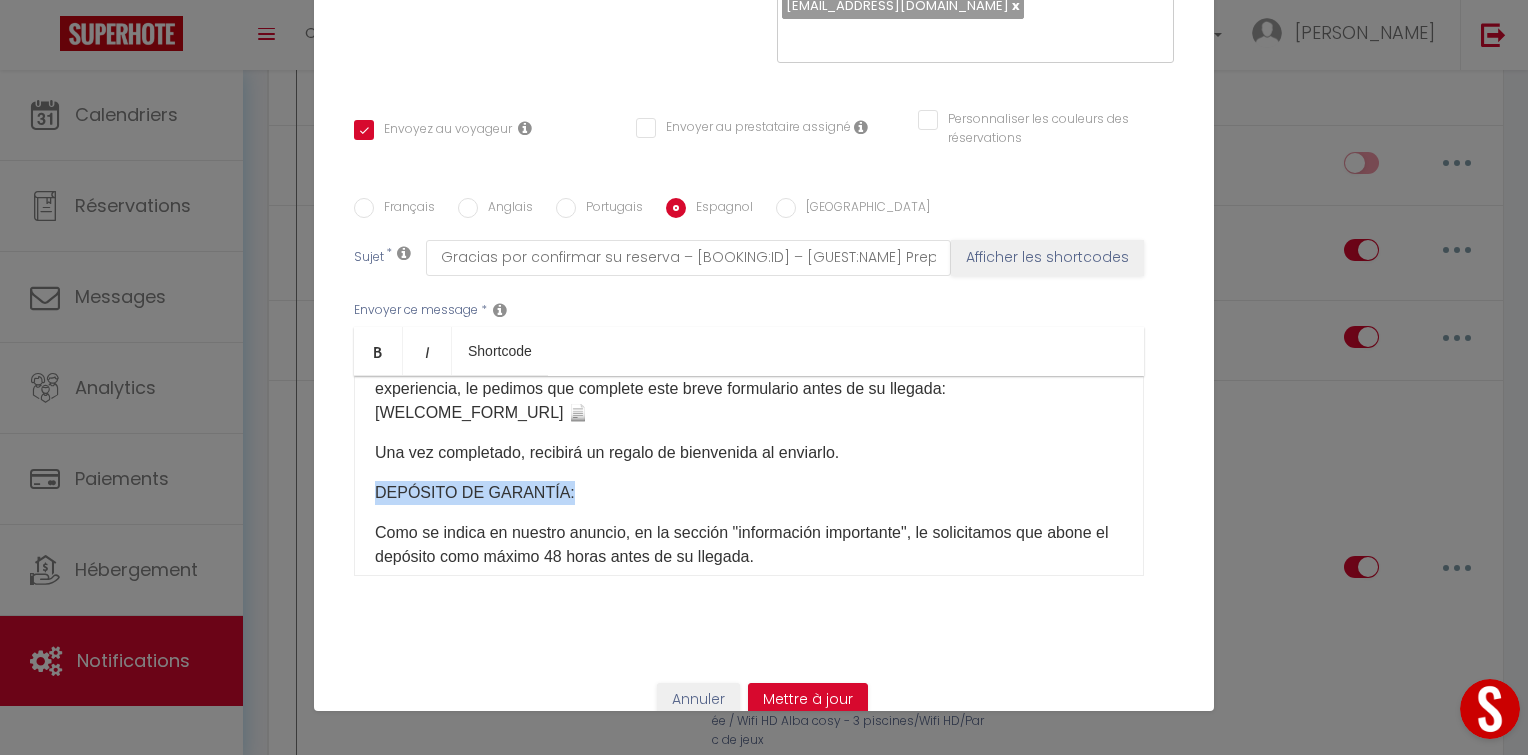 drag, startPoint x: 575, startPoint y: 459, endPoint x: 334, endPoint y: 475, distance: 241.53053 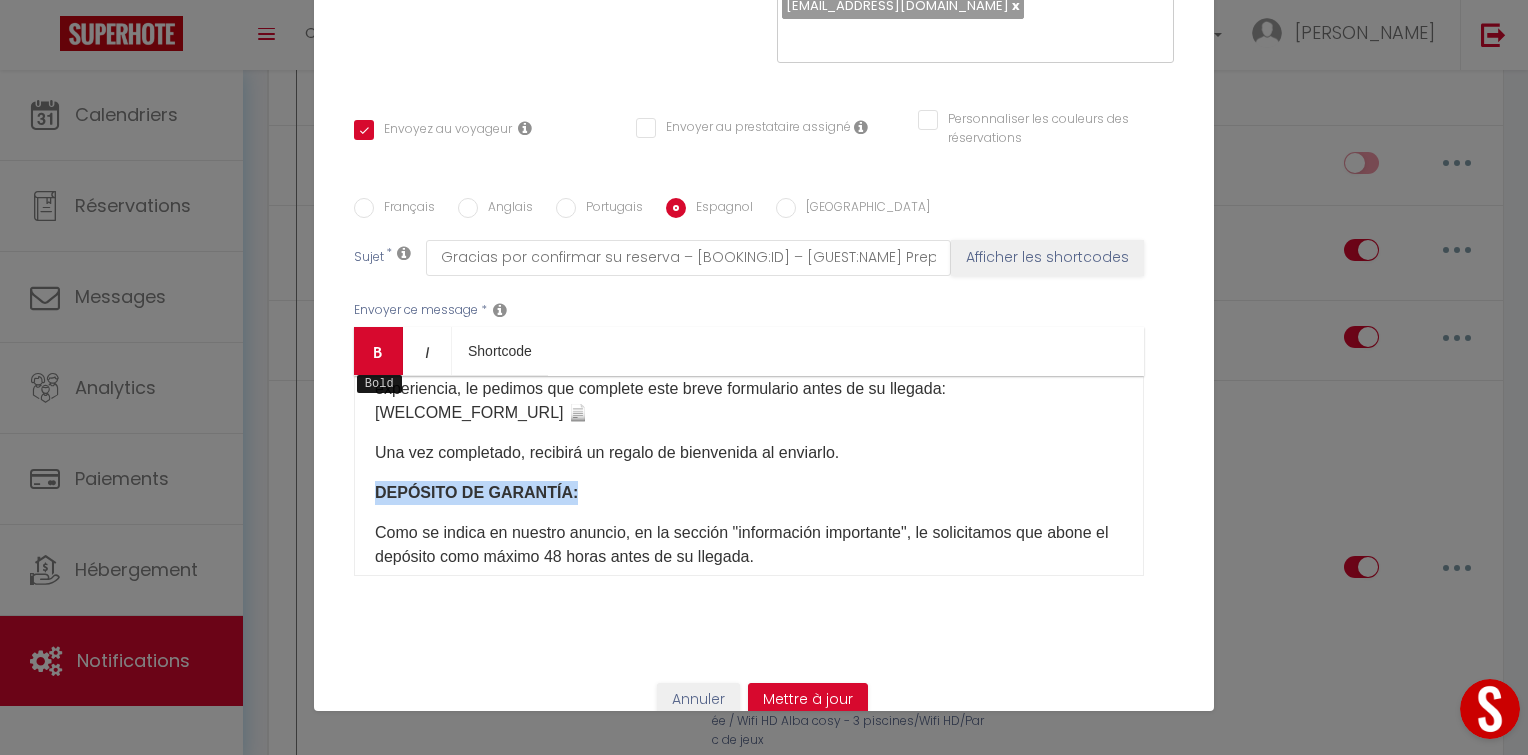click on "Bold" at bounding box center [378, 351] 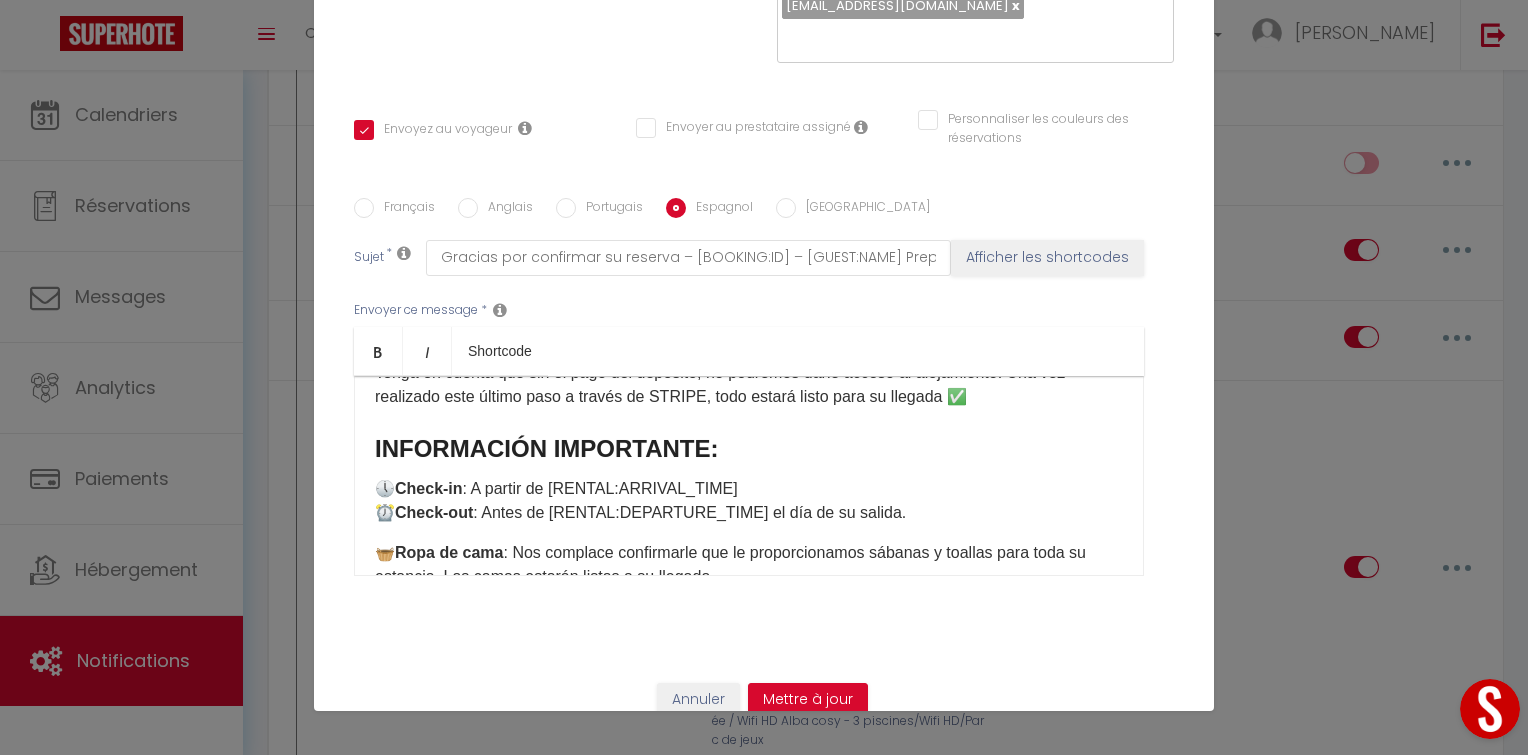 scroll, scrollTop: 455, scrollLeft: 0, axis: vertical 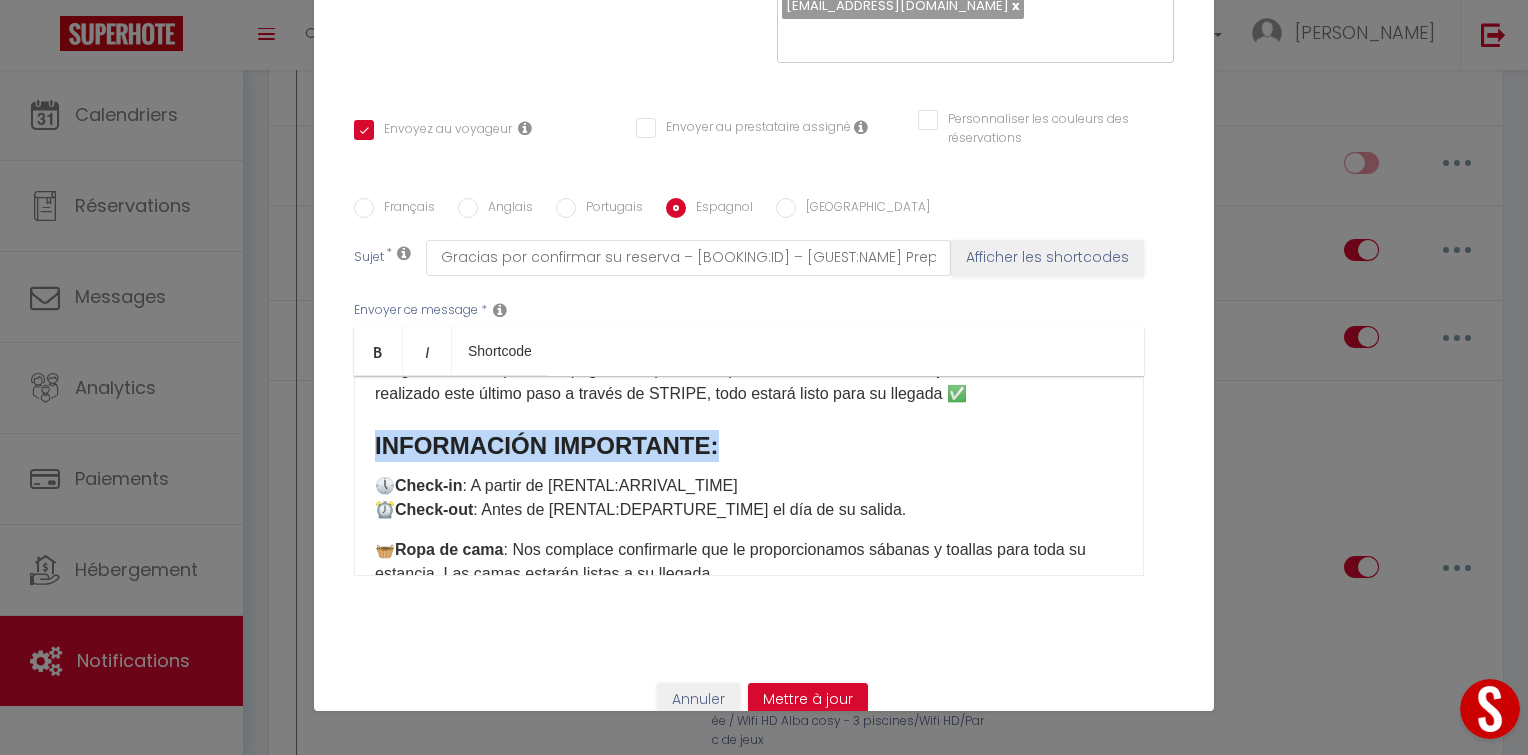 drag, startPoint x: 705, startPoint y: 440, endPoint x: 305, endPoint y: 431, distance: 400.10123 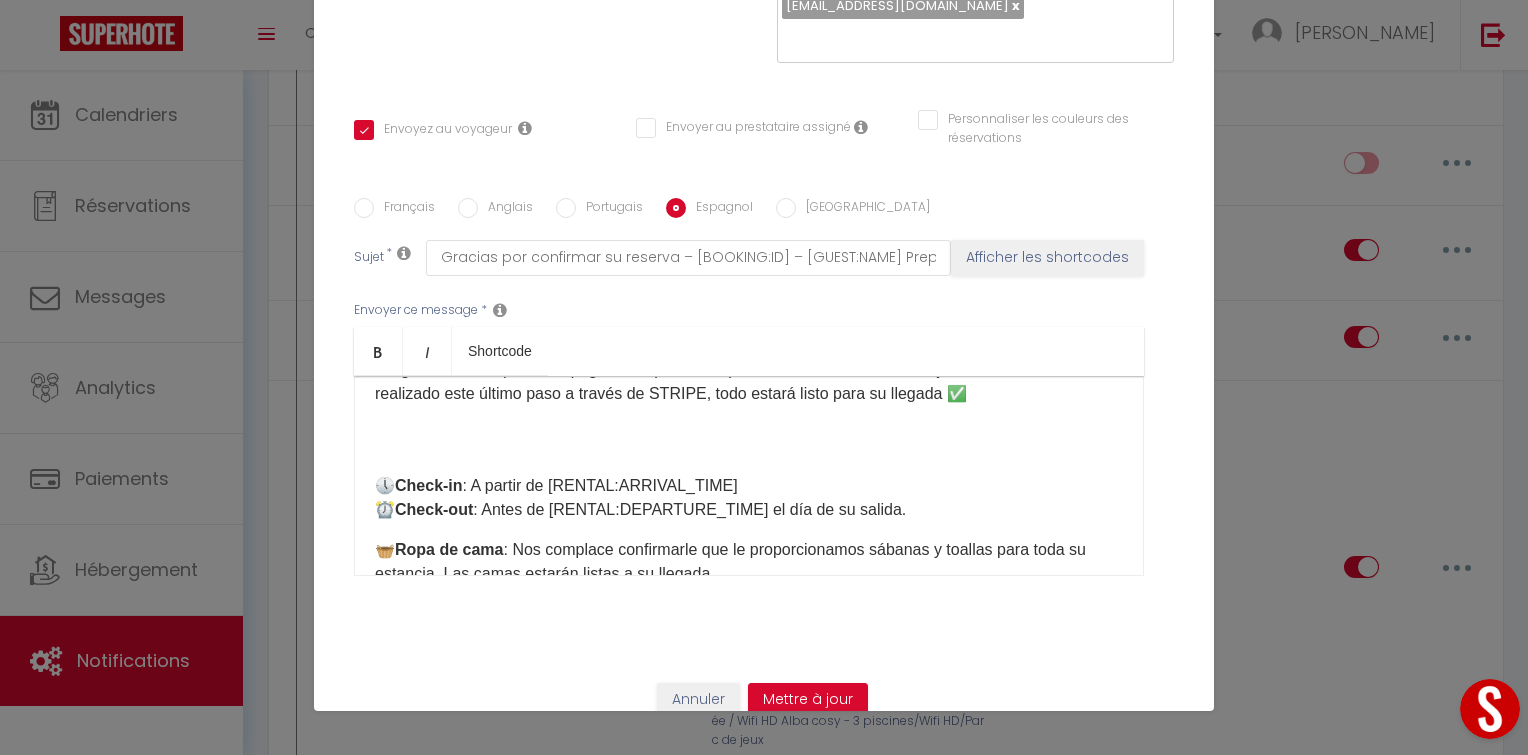 click at bounding box center (749, 446) 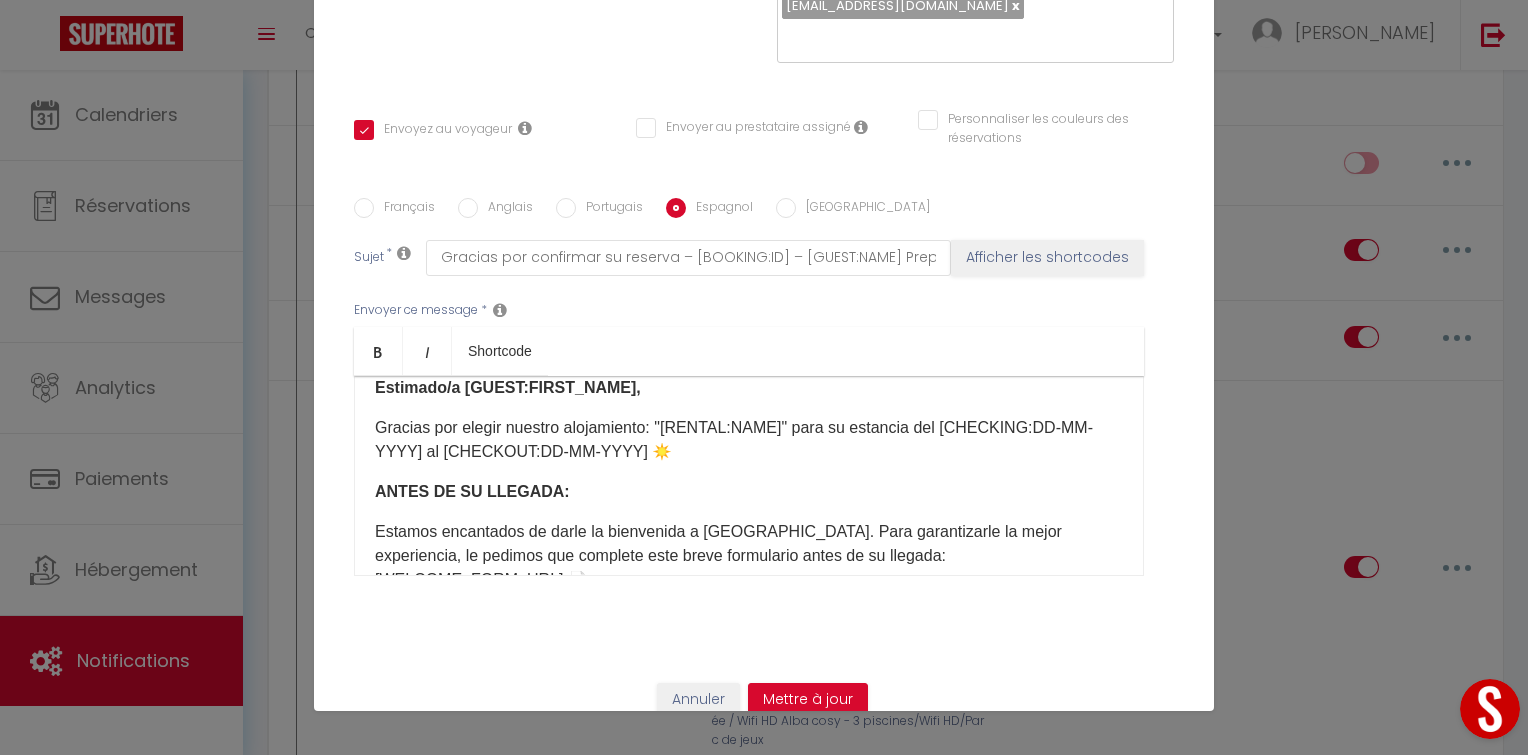 scroll, scrollTop: 61, scrollLeft: 0, axis: vertical 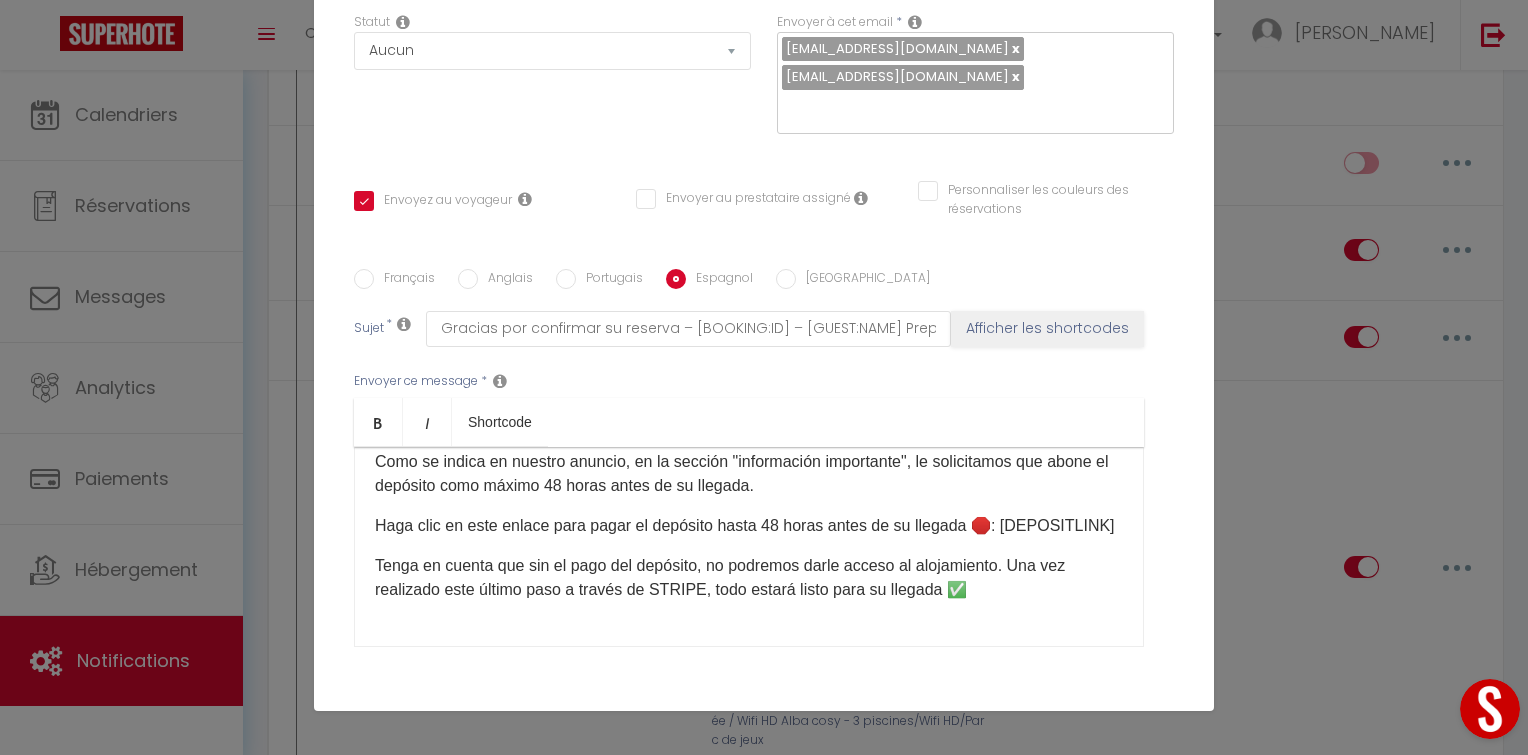 click on "Estimado/a [GUEST:FIRST_NAME],
Gracias por elegir nuestro alojamiento: "[RENTAL:NAME]" para su estancia del [CHECKING:DD-MM-YYYY] al [CHECKOUT:DD-MM-YYYY] ☀️ ANTES DE SU LLEGADA:
Estamos encantados de darle la bienvenida a [GEOGRAPHIC_DATA]. Para garantizarle la mejor experiencia, le pedimos que complete este breve formulario antes de su llegada: [WELCOME_FORM_URL] 📄
Una vez completado, recibirá un regalo de bienvenida al enviarlo. DEPÓSITO DE GARANTÍA:
Como se indica en nuestro anuncio, en la sección "información importante", le solicitamos que abone el depósito como máximo 48 horas antes de su llegada.
Haga clic en este enlace para pagar el depósito hasta 48 horas antes de su llegada 🛑: [DEPOSITLINK]
Tenga en cuenta que sin el pago del depósito, no podremos darle acceso al alojamiento. Una vez realizado este último paso a través de STRIPE, todo estará listo para su llegada ✅
​
🕔  Check-in : A partir de [RENTAL:ARRIVAL_TIME]
⏰  Check-out" at bounding box center [749, 547] 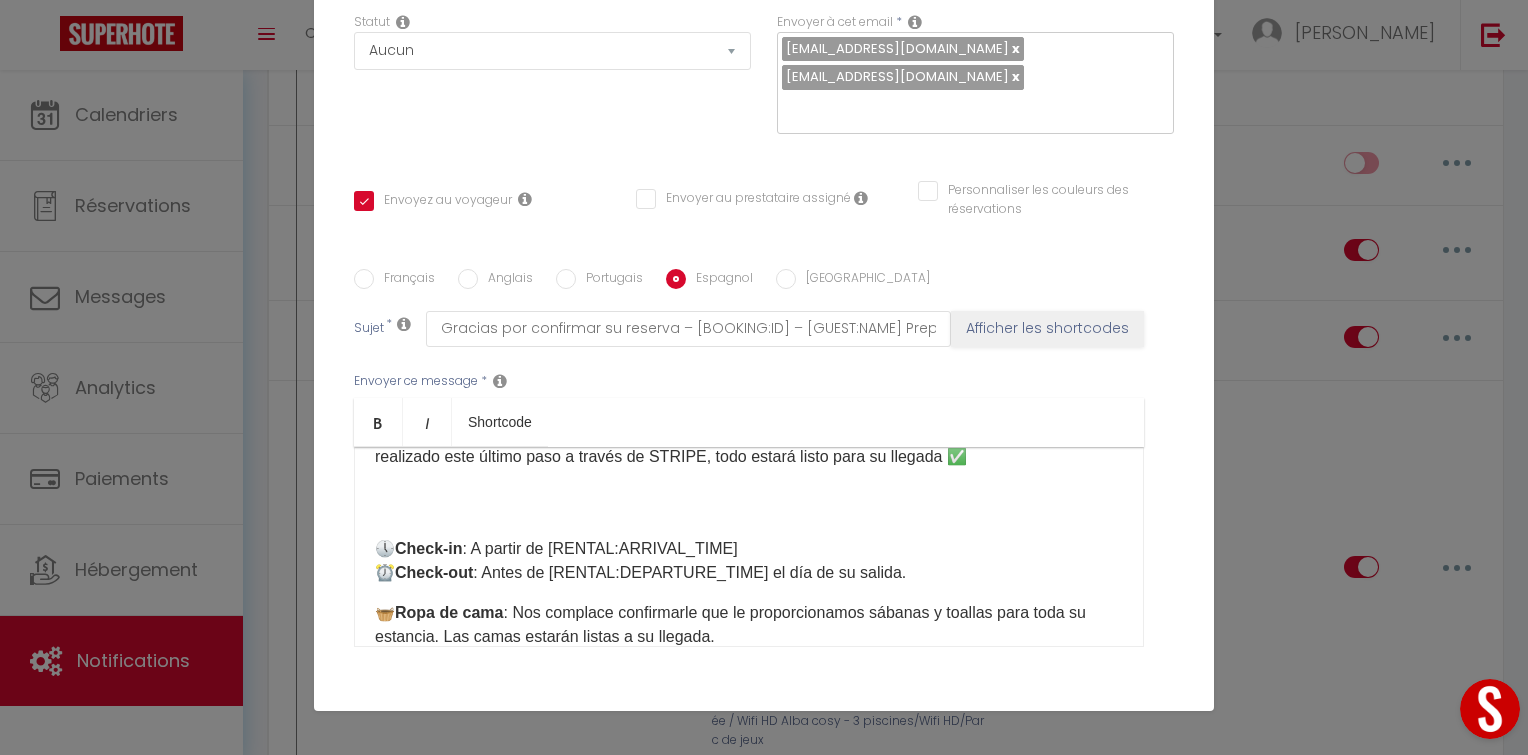 scroll, scrollTop: 448, scrollLeft: 0, axis: vertical 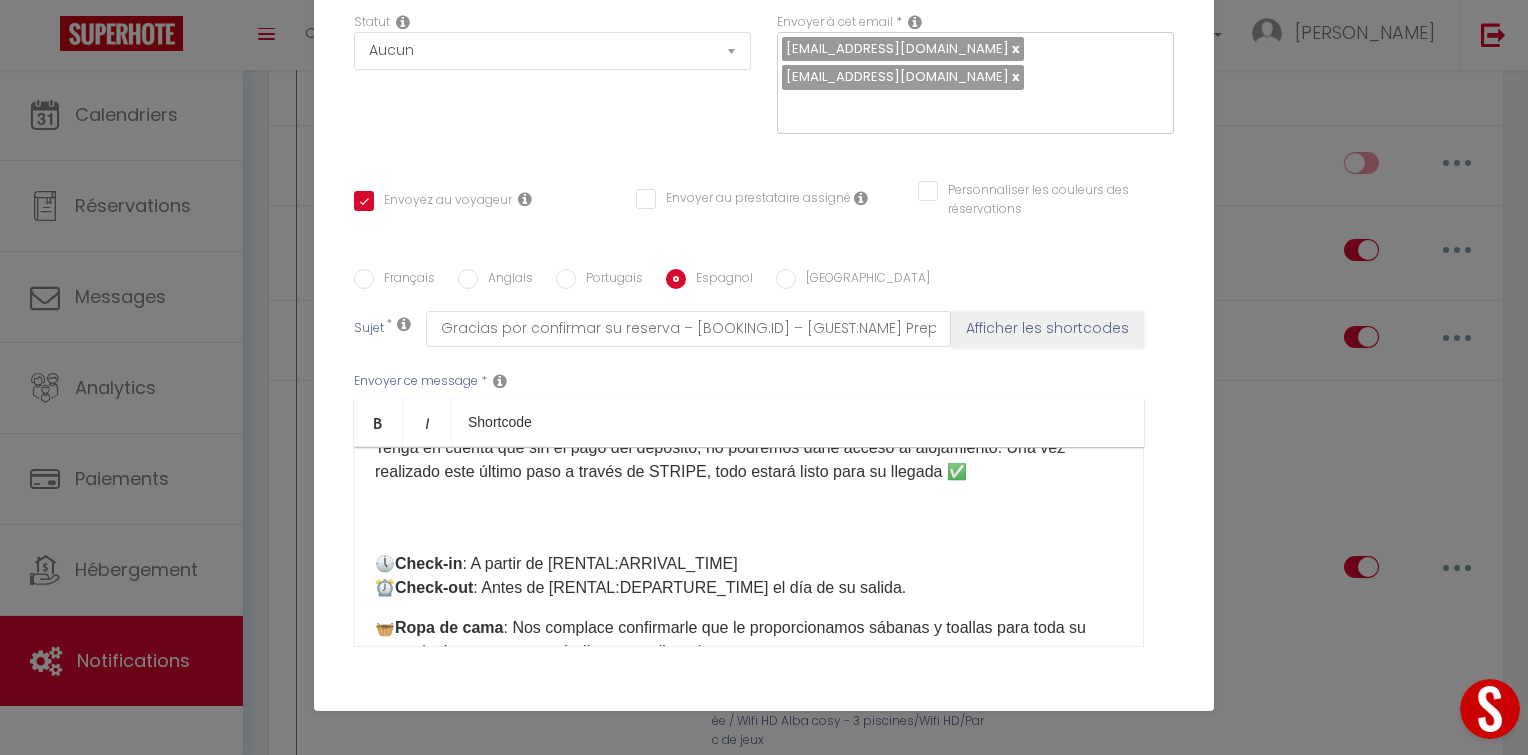 click on "​" at bounding box center [749, 524] 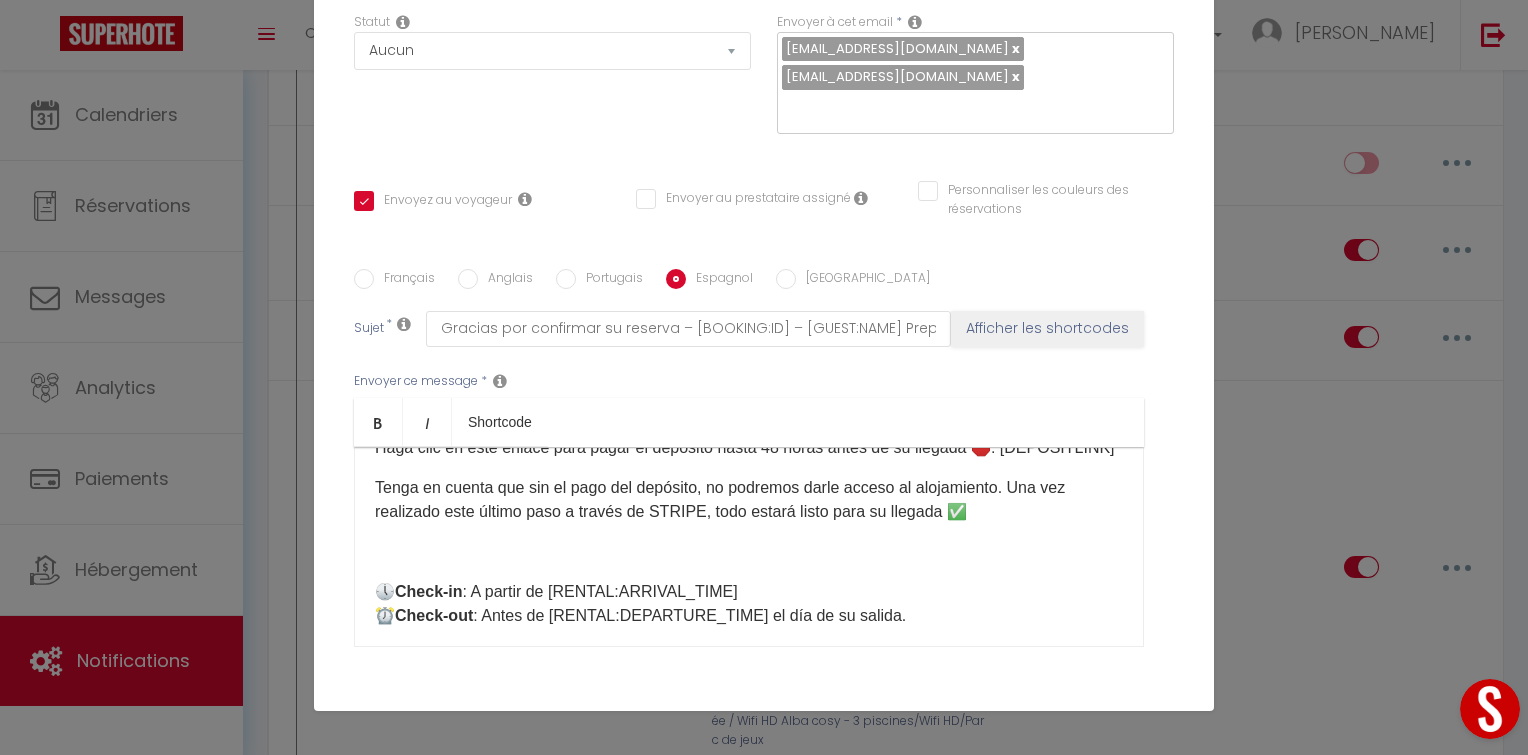 scroll, scrollTop: 488, scrollLeft: 0, axis: vertical 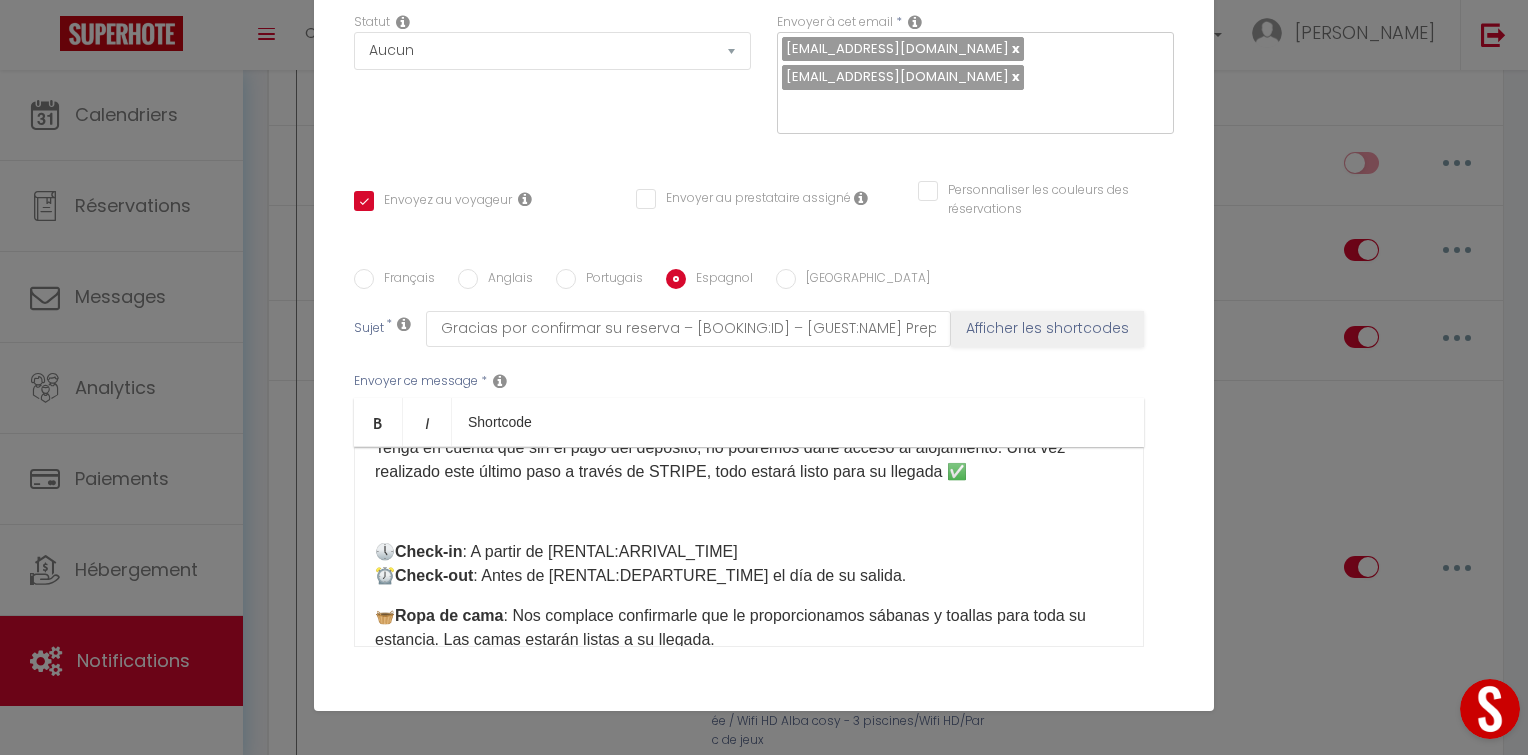click at bounding box center (749, 512) 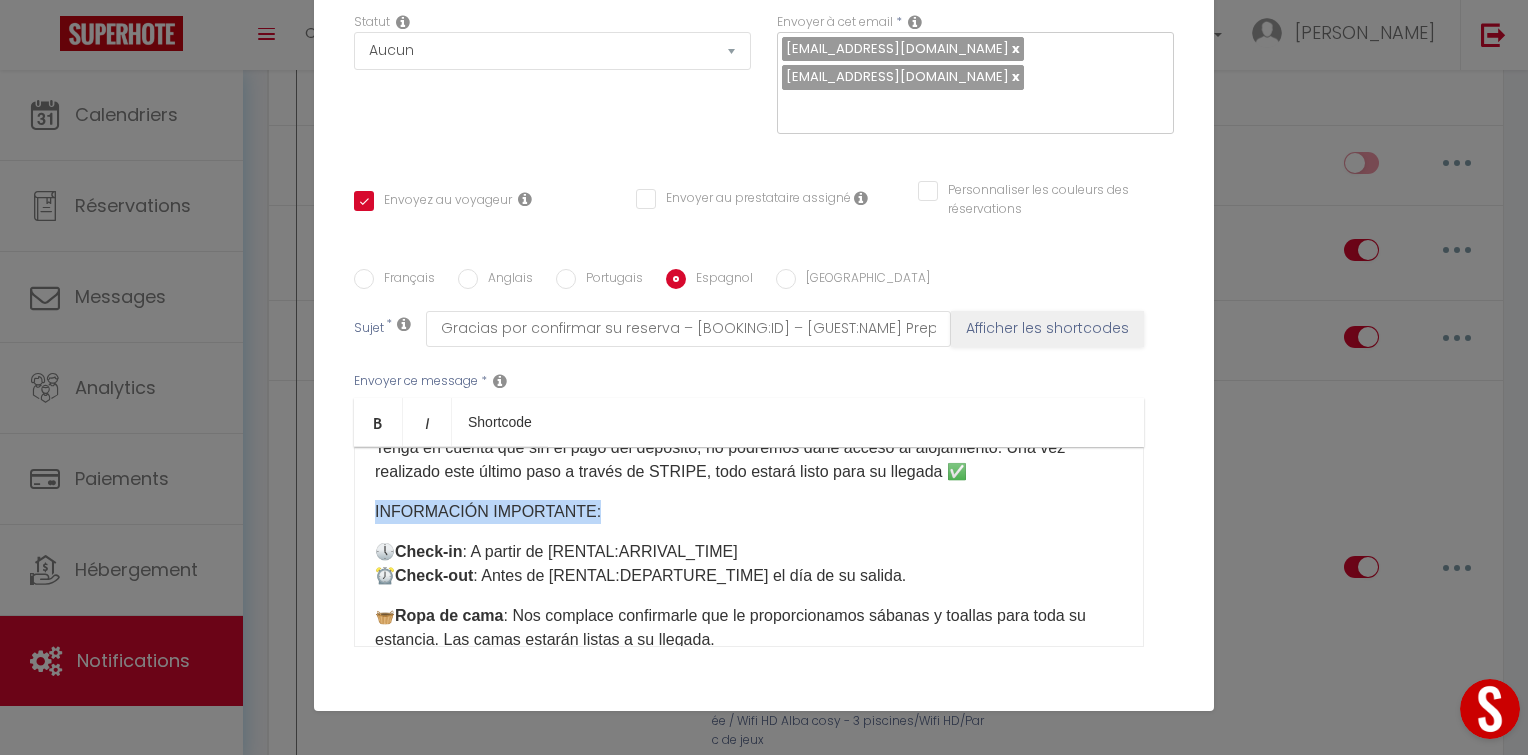 drag, startPoint x: 580, startPoint y: 504, endPoint x: 319, endPoint y: 511, distance: 261.09384 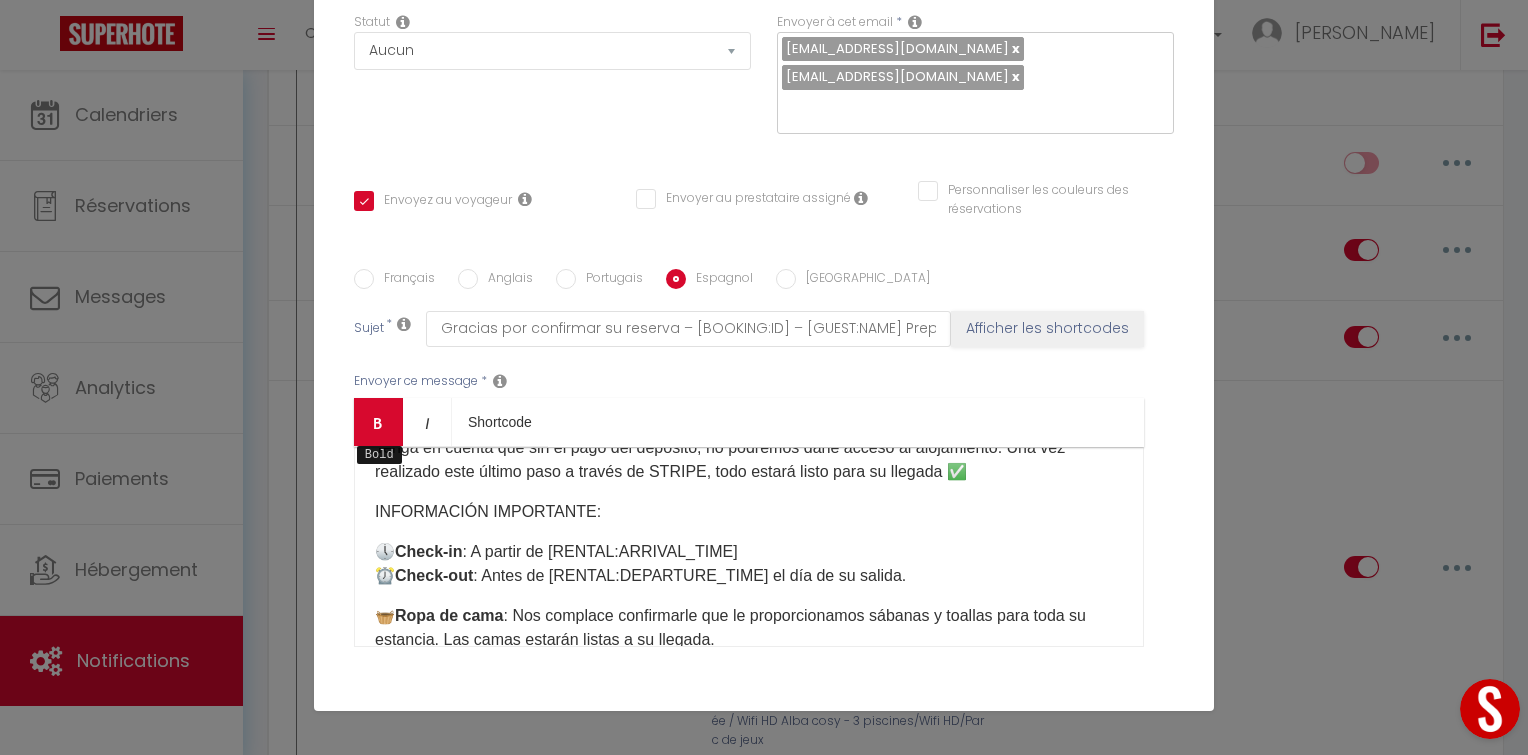 click on "Bold" at bounding box center (378, 422) 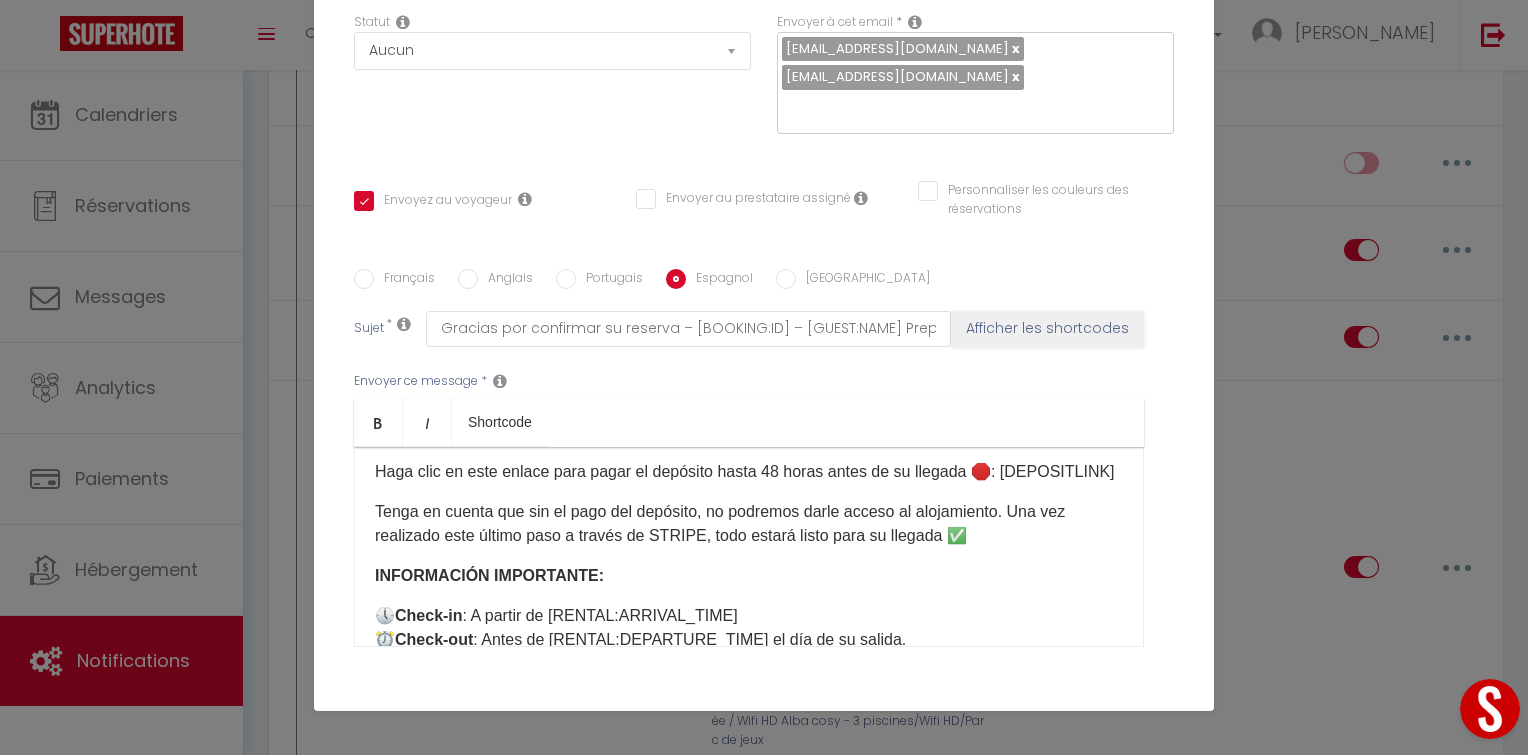 scroll, scrollTop: 488, scrollLeft: 0, axis: vertical 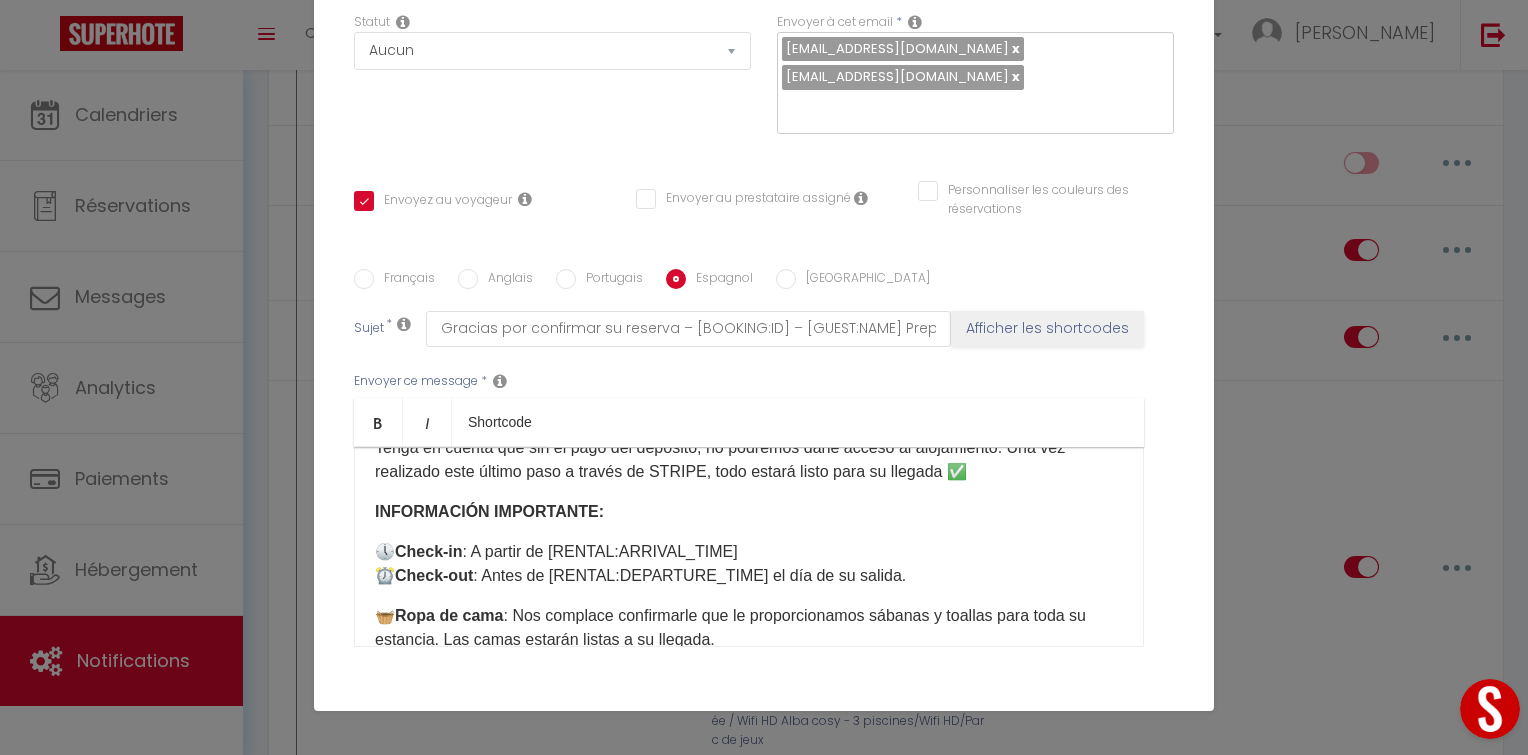 click on "INFORMACIÓN IMPORTANTE: Estimado/a [GUEST:FIRST_NAME],
Gracias por elegir nuestro alojamiento: "[RENTAL:NAME]" para su estancia del [CHECKING:DD-MM-YYYY] al [CHECKOUT:DD-MM-YYYY] ☀️ ANTES DE SU LLEGADA:
Estamos encantados de darle la bienvenida a [GEOGRAPHIC_DATA]. Para garantizarle la mejor experiencia, le pedimos que complete este breve formulario antes de su llegada: [WELCOME_FORM_URL] 📄
Una vez completado, recibirá un regalo de bienvenida al enviarlo. DEPÓSITO DE GARANTÍA:
Como se indica en nuestro anuncio, en la sección "información importante", le solicitamos que abone el depósito como máximo 48 horas antes de su llegada.
Haga clic en este enlace para pagar el depósito hasta 48 horas antes de su llegada 🛑: [DEPOSITLINK]
Tenga en cuenta que sin el pago del depósito, no podremos darle acceso al alojamiento. Una vez realizado este último paso a través de STRIPE, todo estará listo para su llegada ✅ INFORMACIÓN IMPORTANTE:
🕔  Check-in
⏰  Check-out" at bounding box center [749, 547] 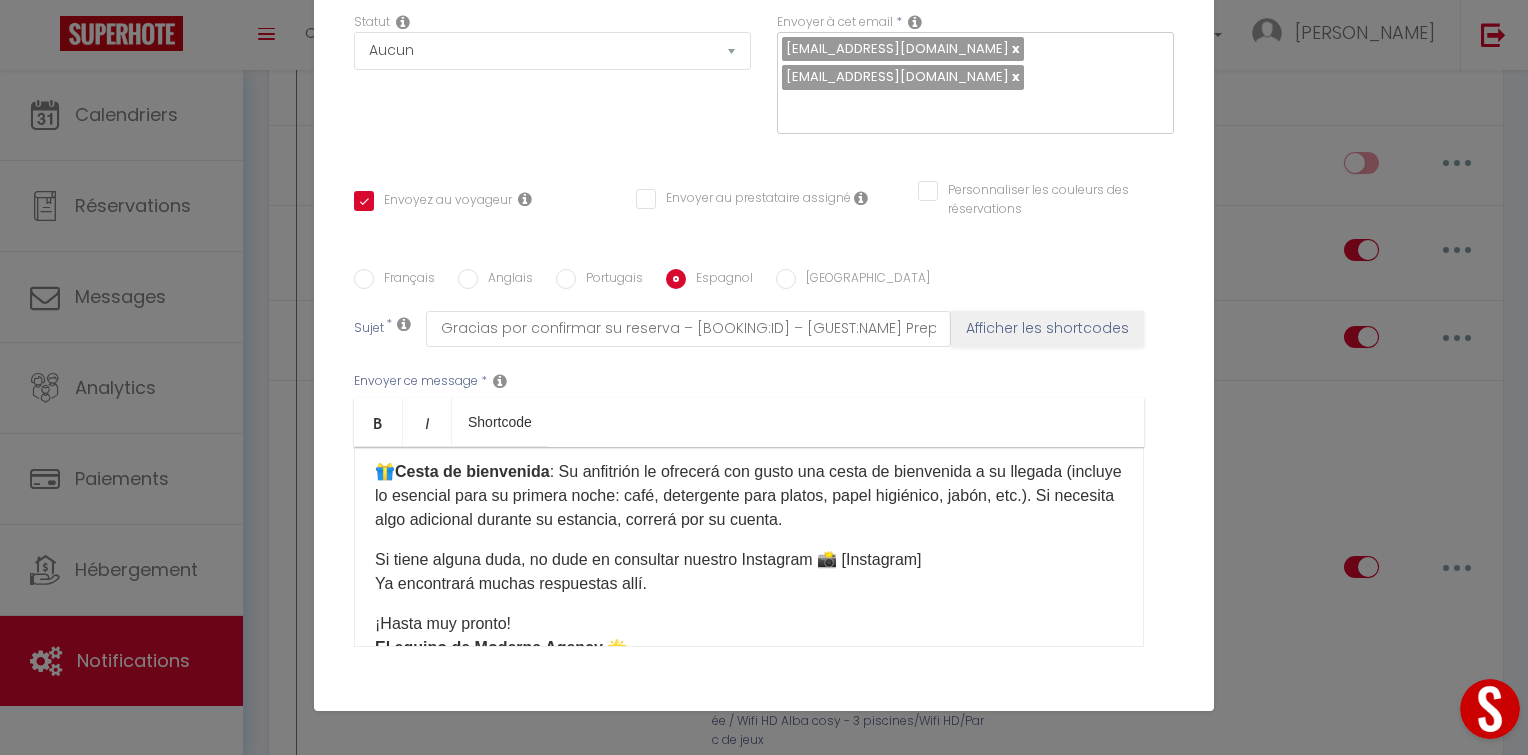scroll, scrollTop: 813, scrollLeft: 0, axis: vertical 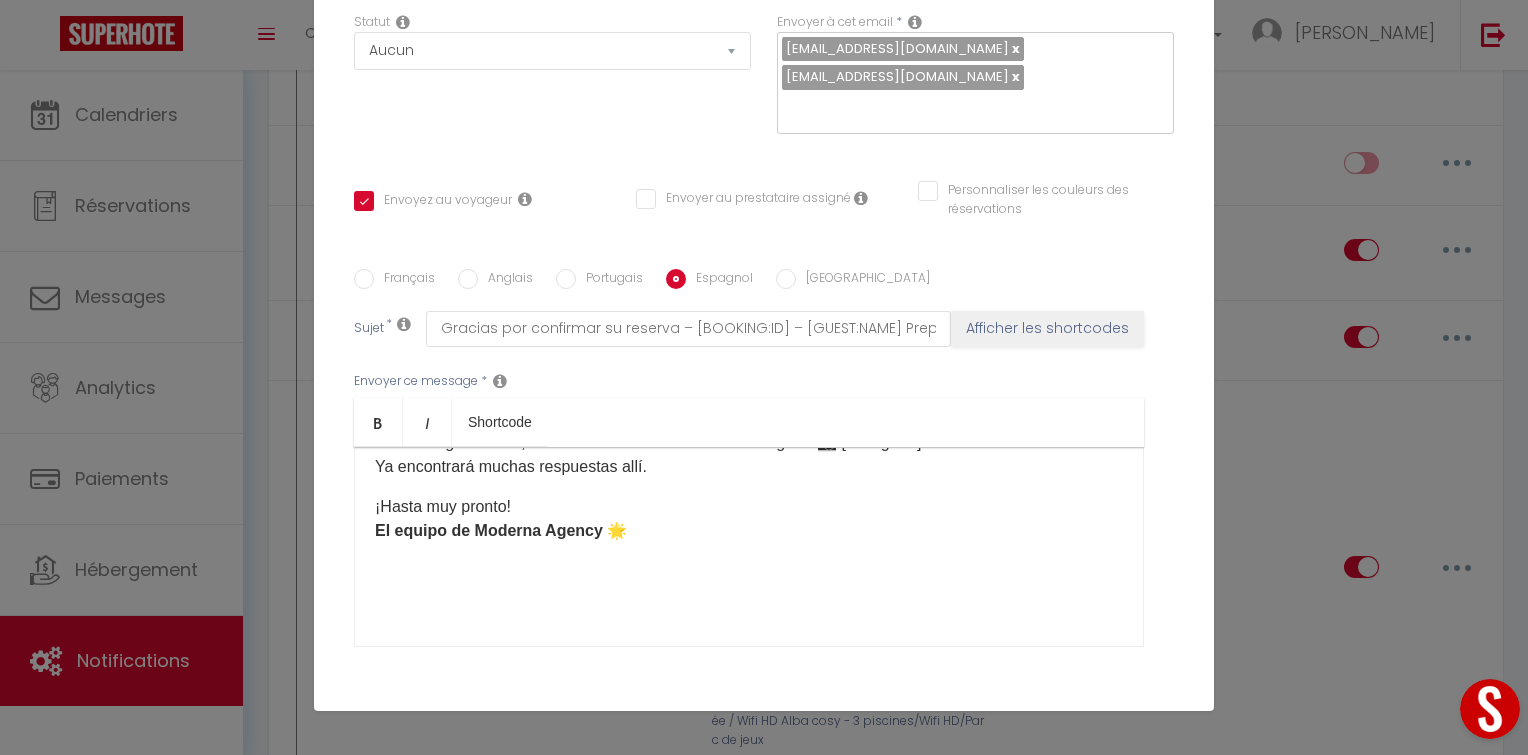 click on "INFORMACIÓN IMPORTANTE: Estimado/a [GUEST:FIRST_NAME],
Gracias por elegir nuestro alojamiento: "[RENTAL:NAME]" para su estancia del [CHECKING:DD-MM-YYYY] al [CHECKOUT:DD-MM-YYYY] ☀️ ANTES DE SU LLEGADA:
Estamos encantados de darle la bienvenida a [GEOGRAPHIC_DATA]. Para garantizarle la mejor experiencia, le pedimos que complete este breve formulario antes de su llegada: [WELCOME_FORM_URL] 📄
Una vez completado, recibirá un regalo de bienvenida al enviarlo. DEPÓSITO DE GARANTÍA:
Como se indica en nuestro anuncio, en la sección "información importante", le solicitamos que abone el depósito como máximo 48 horas antes de su llegada.
Haga clic en este enlace para pagar el depósito hasta 48 horas antes de su llegada 🛑: [DEPOSITLINK]
Tenga en cuenta que sin el pago del depósito, no podremos darle acceso al alojamiento. Una vez realizado este último paso a través de STRIPE, todo estará listo para su llegada ✅ INFORMACIÓN IMPORTANTE:
🕔  Check-in
⏰  Check-out" at bounding box center (749, 547) 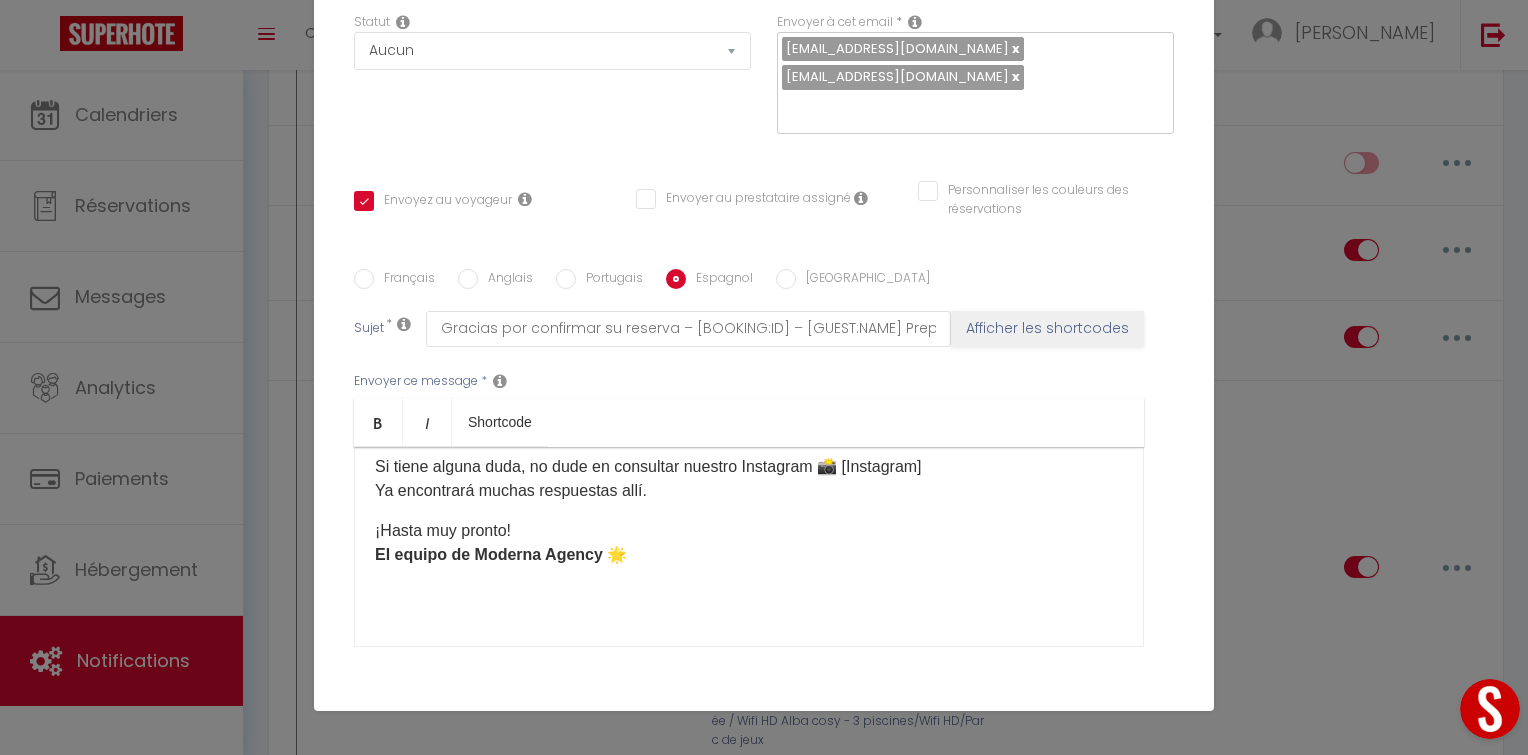 scroll, scrollTop: 749, scrollLeft: 0, axis: vertical 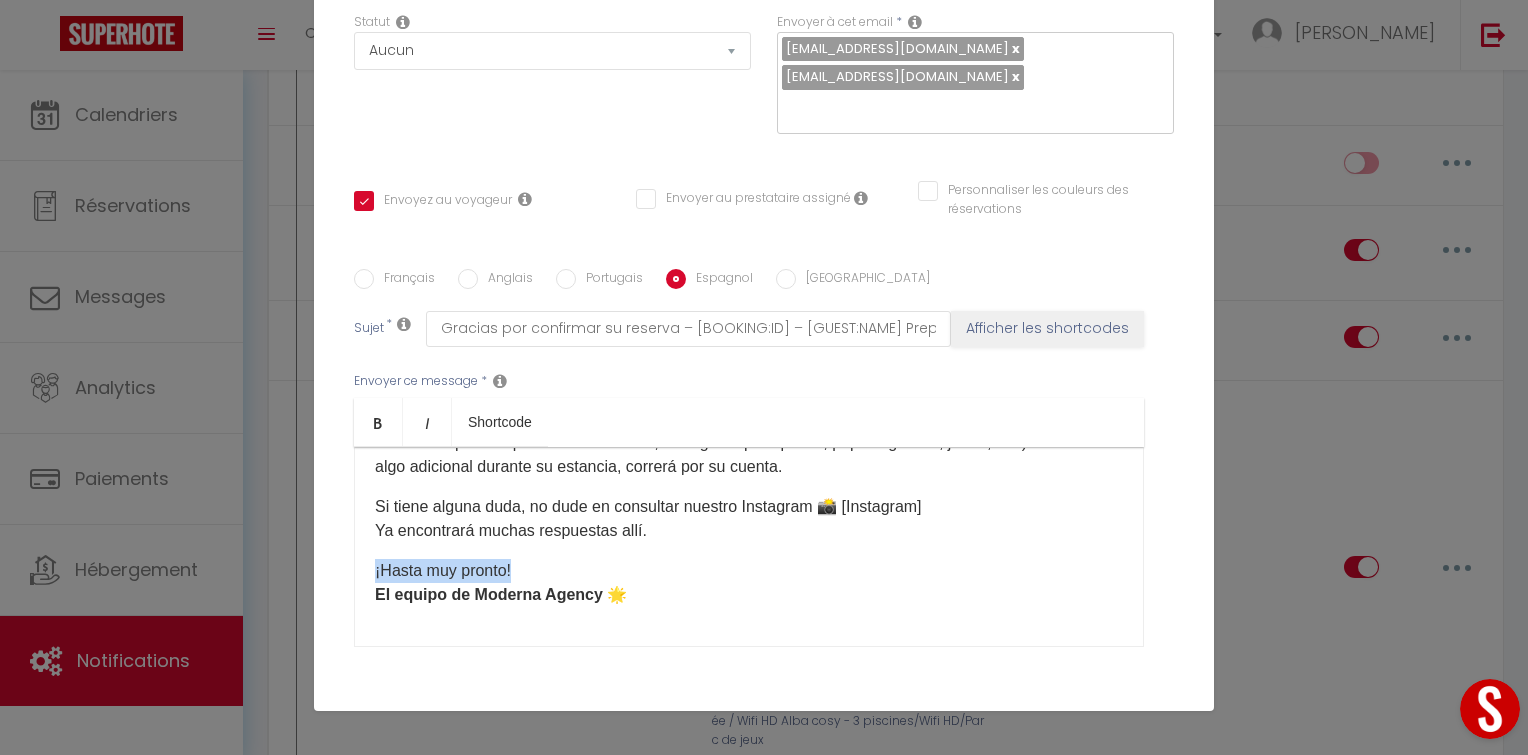 drag, startPoint x: 516, startPoint y: 571, endPoint x: 286, endPoint y: 564, distance: 230.10649 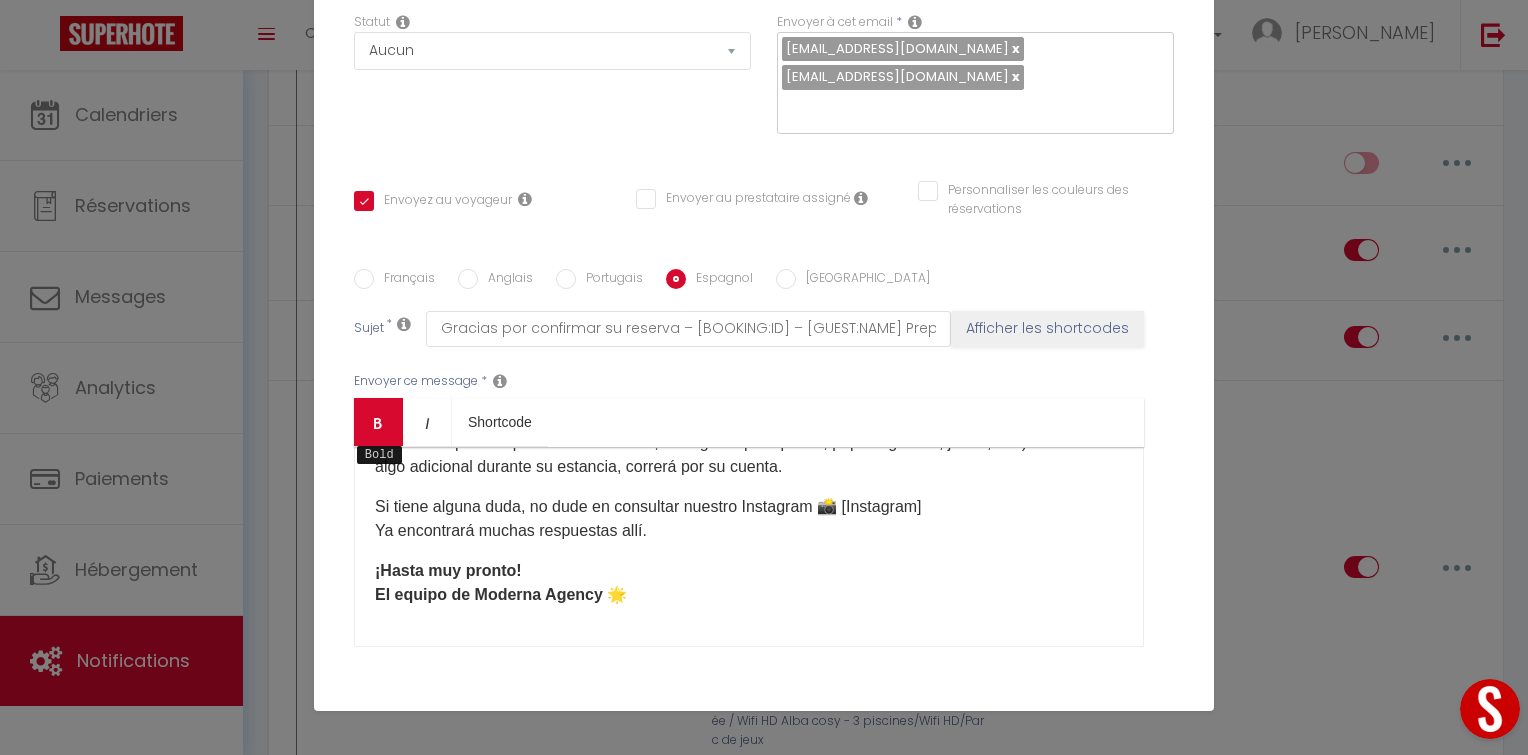 click on "Bold" at bounding box center [378, 422] 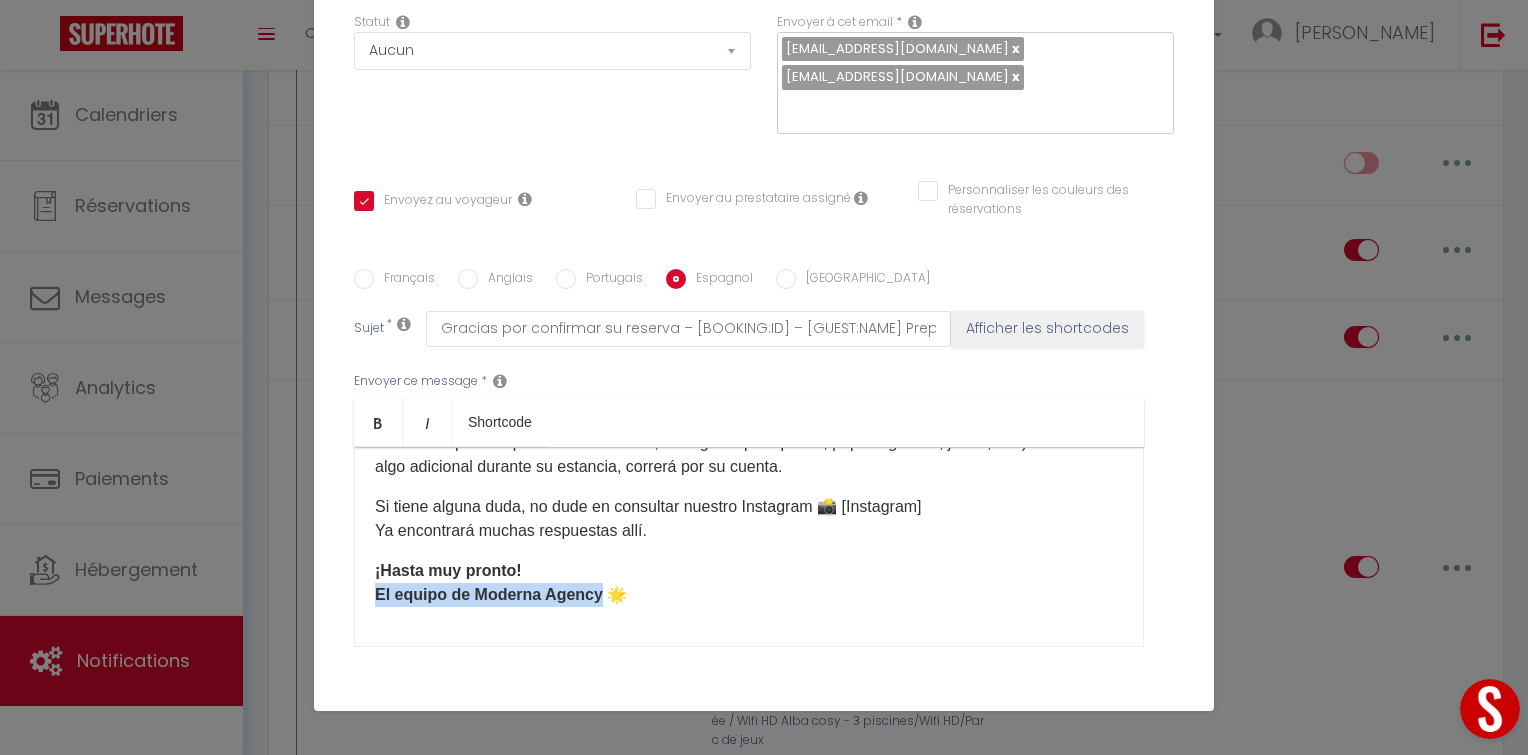 drag, startPoint x: 588, startPoint y: 594, endPoint x: 266, endPoint y: 594, distance: 322 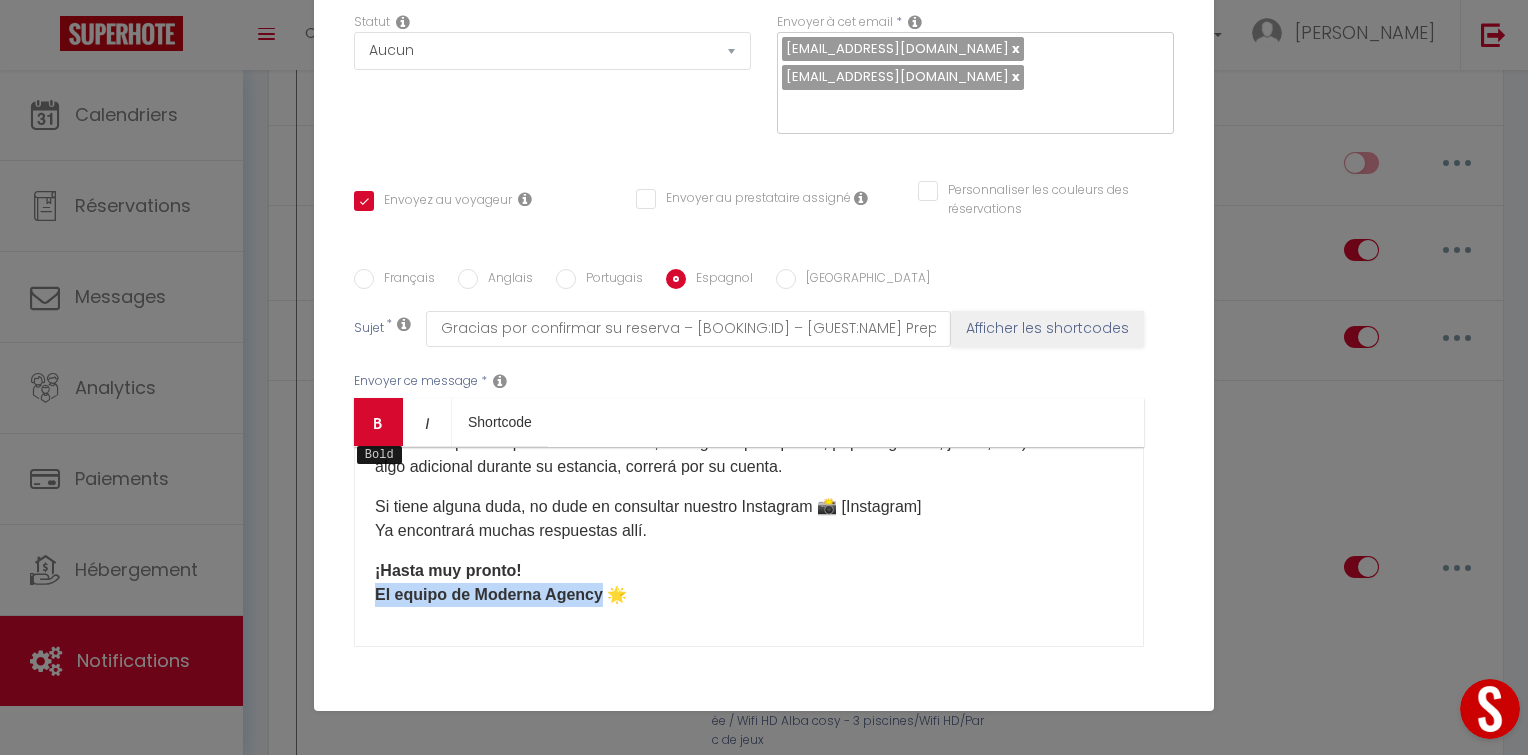 click at bounding box center (378, 423) 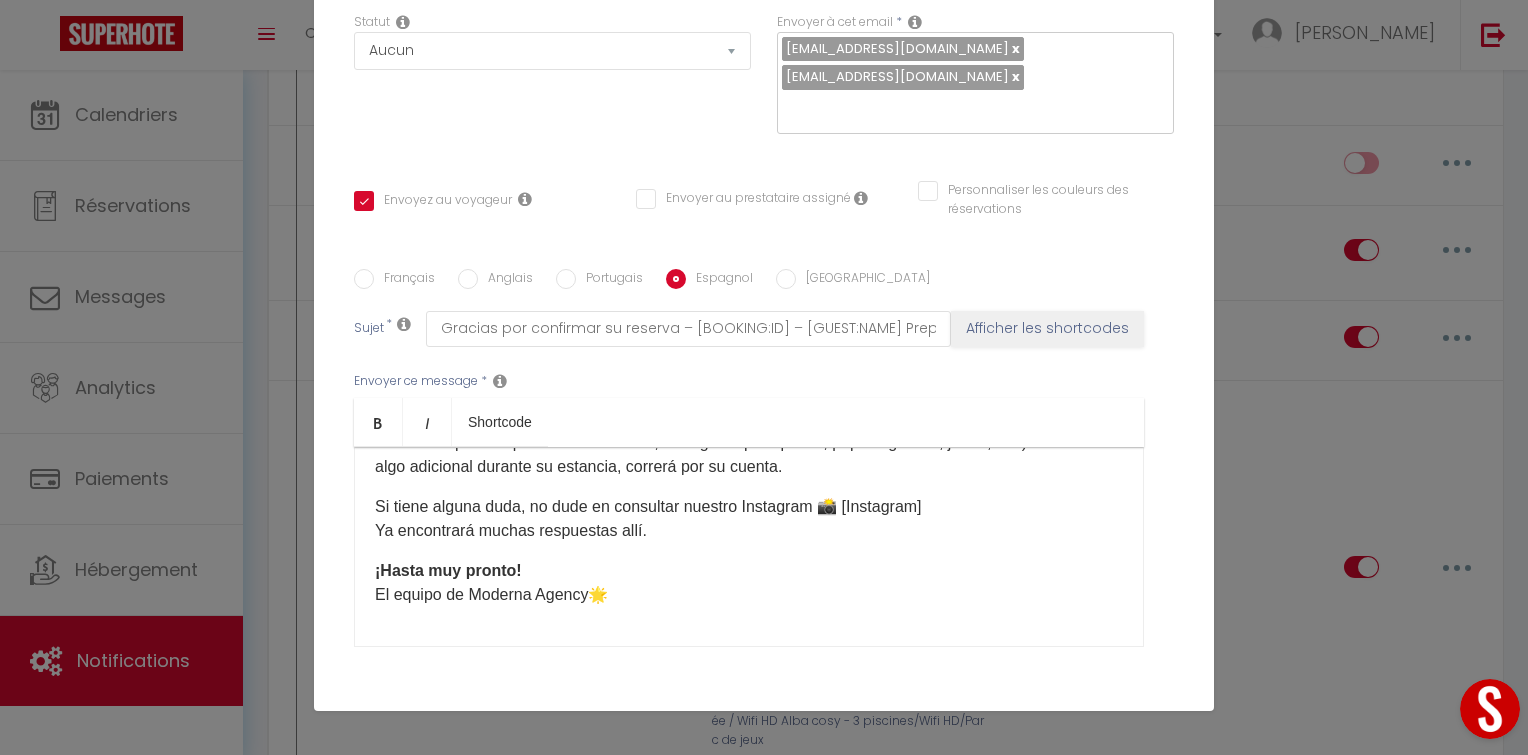 click on "INFORMACIÓN IMPORTANTE: Estimado/a [GUEST:FIRST_NAME],
Gracias por elegir nuestro alojamiento: "[RENTAL:NAME]" para su estancia del [CHECKING:DD-MM-YYYY] al [CHECKOUT:DD-MM-YYYY] ☀️ ANTES DE SU LLEGADA:
Estamos encantados de darle la bienvenida a [GEOGRAPHIC_DATA]. Para garantizarle la mejor experiencia, le pedimos que complete este breve formulario antes de su llegada: [WELCOME_FORM_URL] 📄
Una vez completado, recibirá un regalo de bienvenida al enviarlo. DEPÓSITO DE GARANTÍA:
Como se indica en nuestro anuncio, en la sección "información importante", le solicitamos que abone el depósito como máximo 48 horas antes de su llegada.
Haga clic en este enlace para pagar el depósito hasta 48 horas antes de su llegada 🛑: [DEPOSITLINK]
Tenga en cuenta que sin el pago del depósito, no podremos darle acceso al alojamiento. Una vez realizado este último paso a través de STRIPE, todo estará listo para su llegada ✅ INFORMACIÓN IMPORTANTE:
🕔  Check-in
⏰  Check-out" at bounding box center [749, 547] 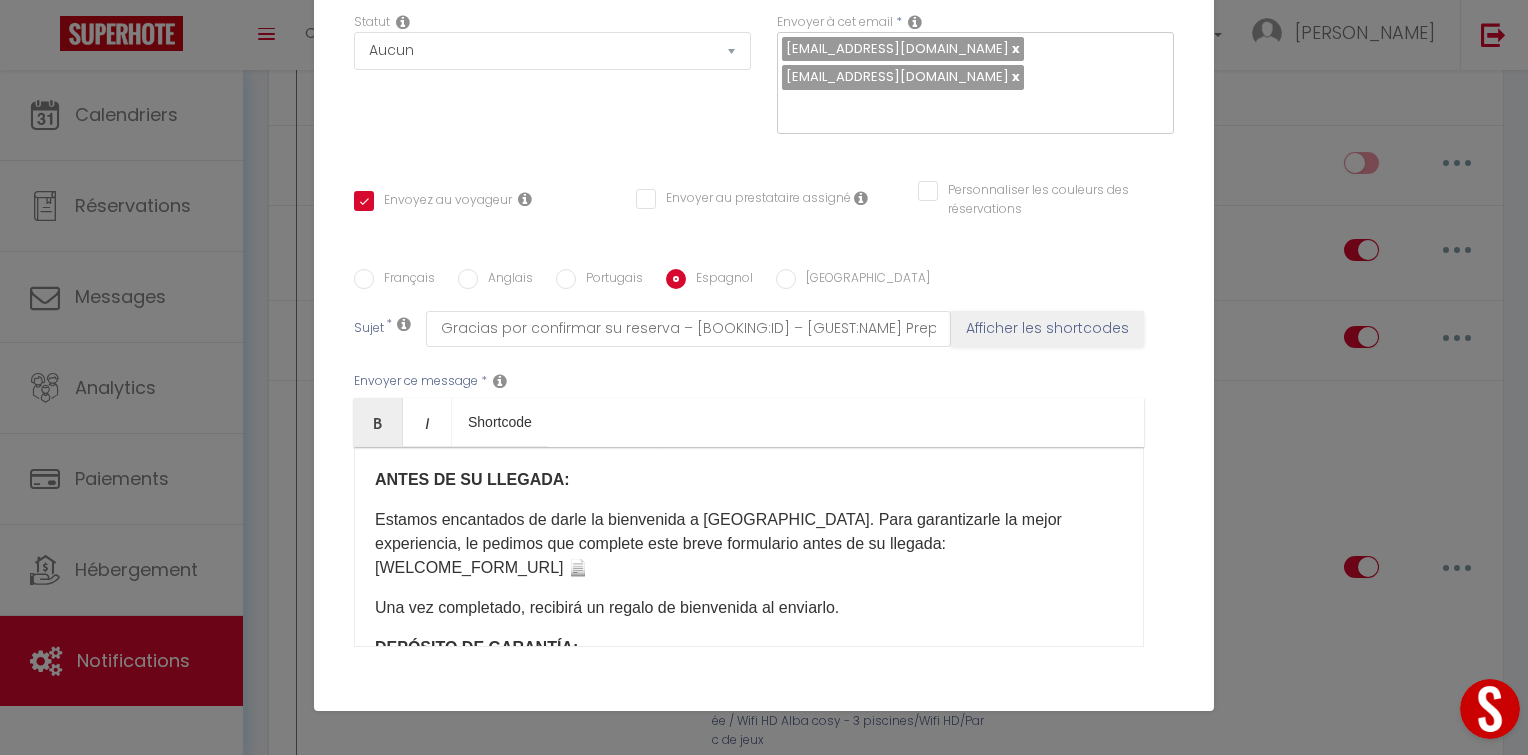 scroll, scrollTop: 0, scrollLeft: 0, axis: both 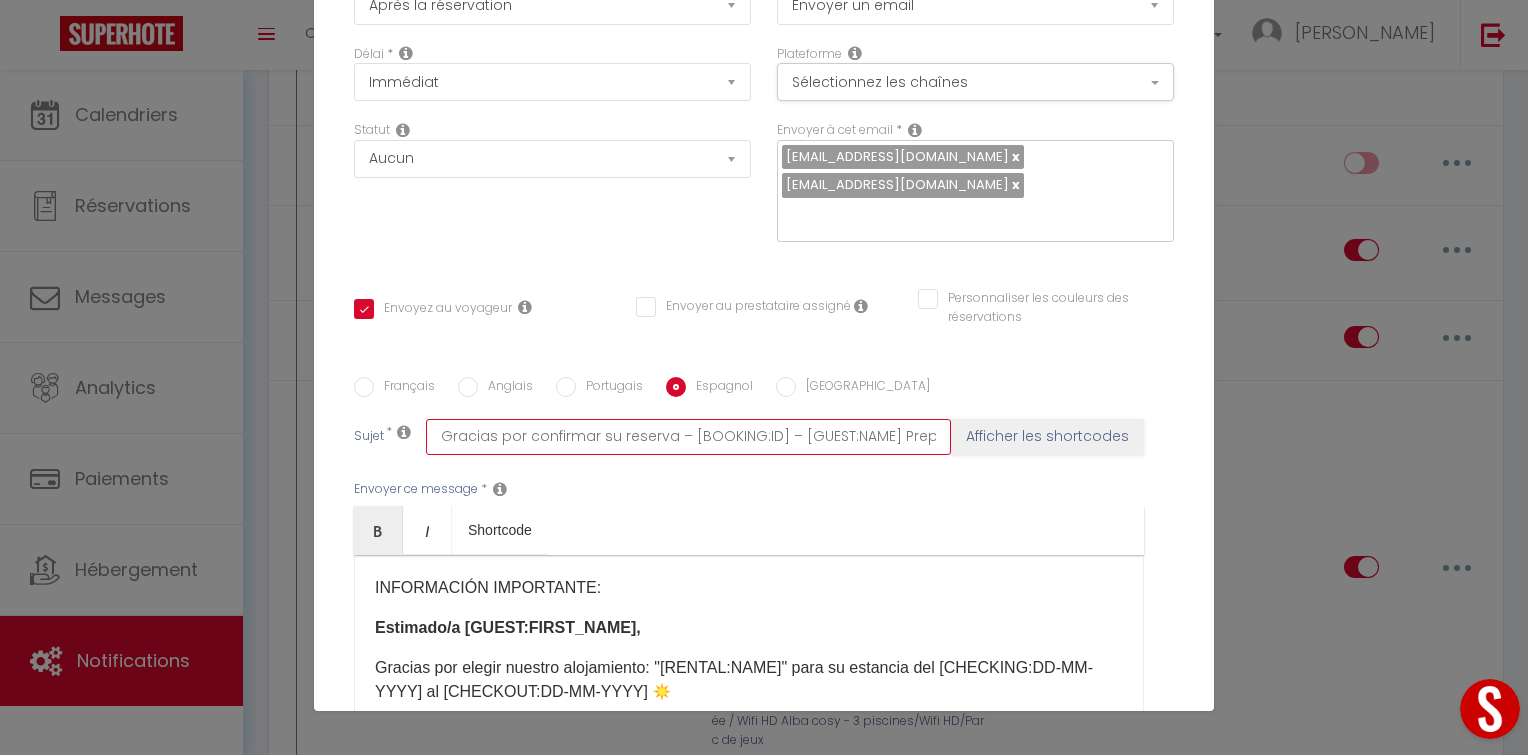 click on "Gracias por confirmar su reserva – [BOOKING:ID] – [GUEST:NAME] Prepárese para su llegada – Información esencial y depósito a pagar" at bounding box center [688, 437] 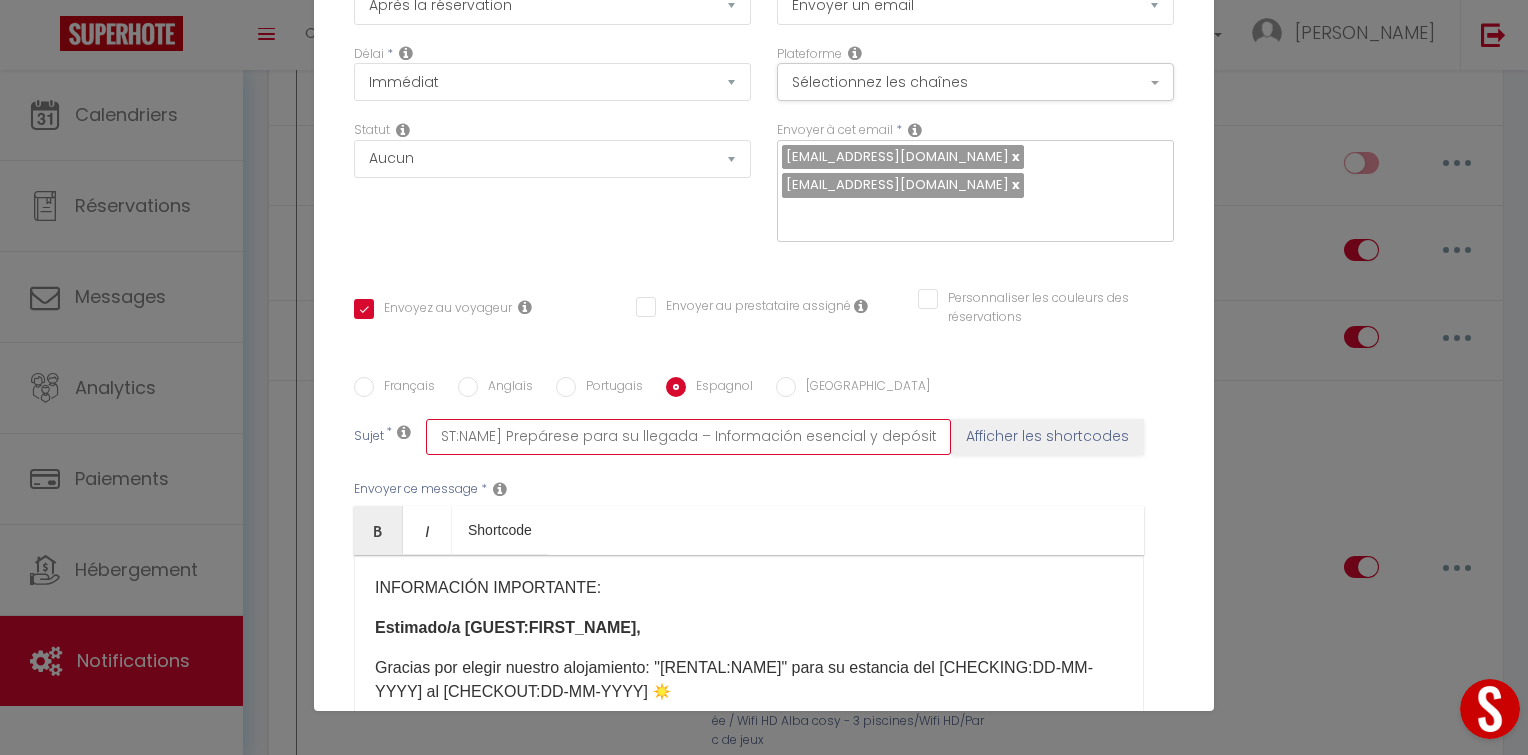 scroll, scrollTop: 0, scrollLeft: 441, axis: horizontal 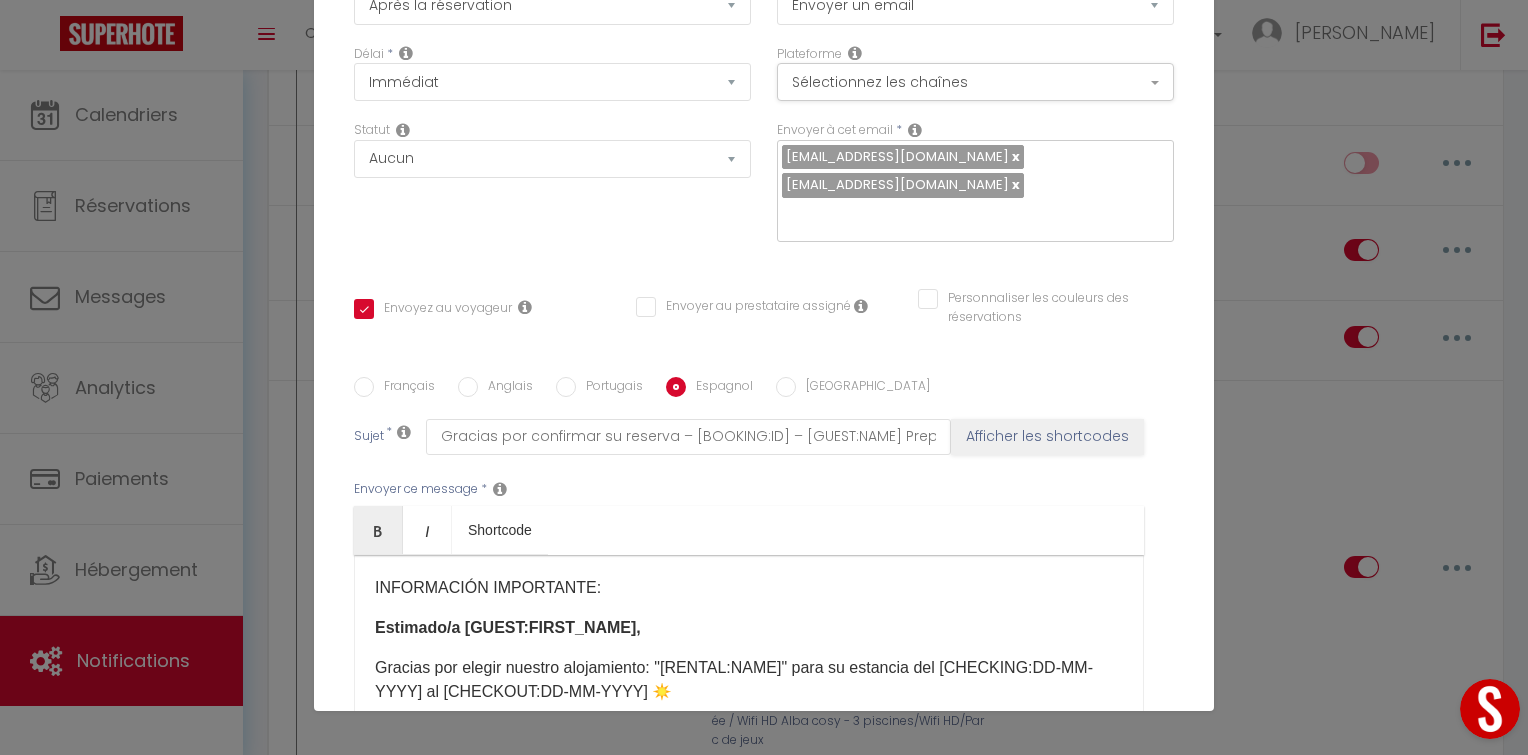 click on "Anglais" at bounding box center (468, 387) 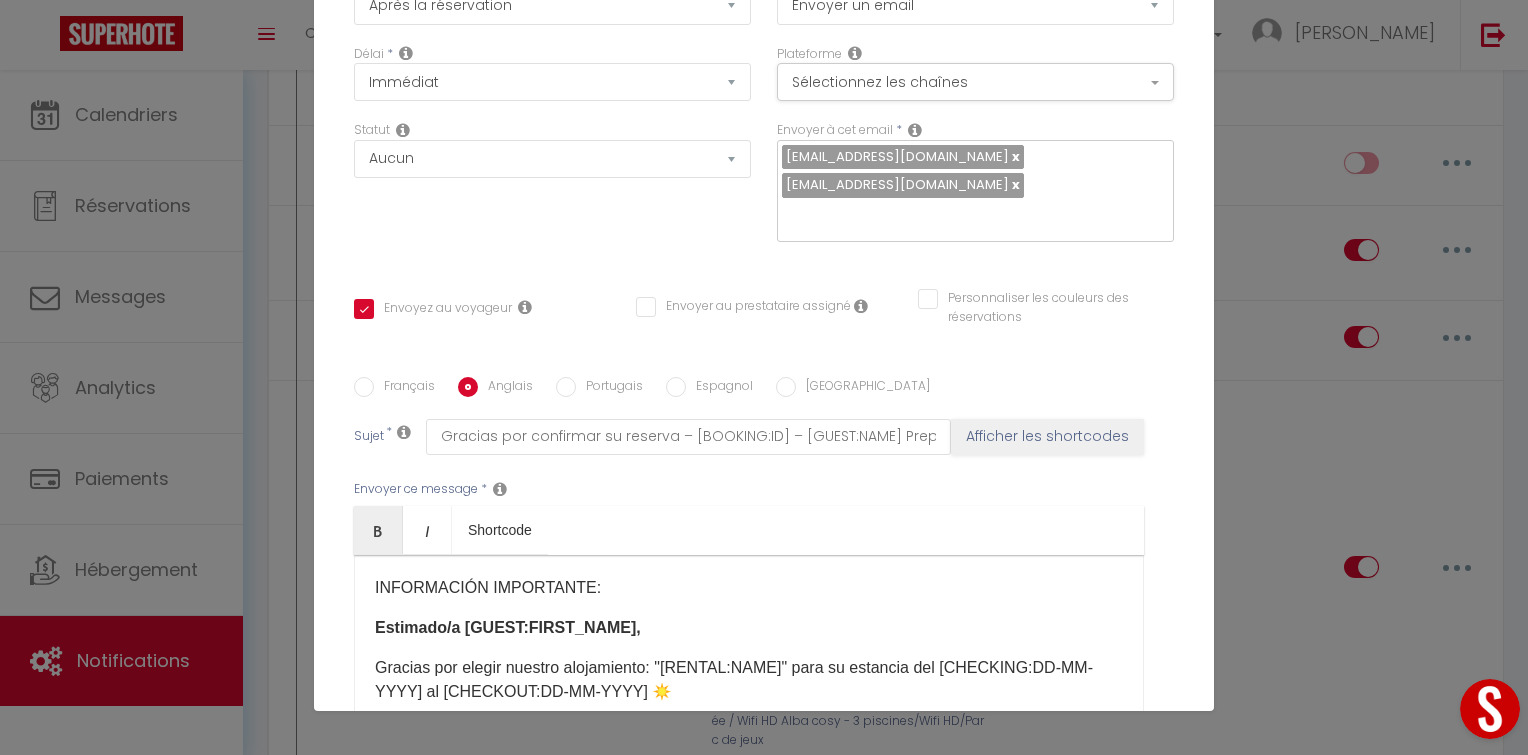 checkbox on "true" 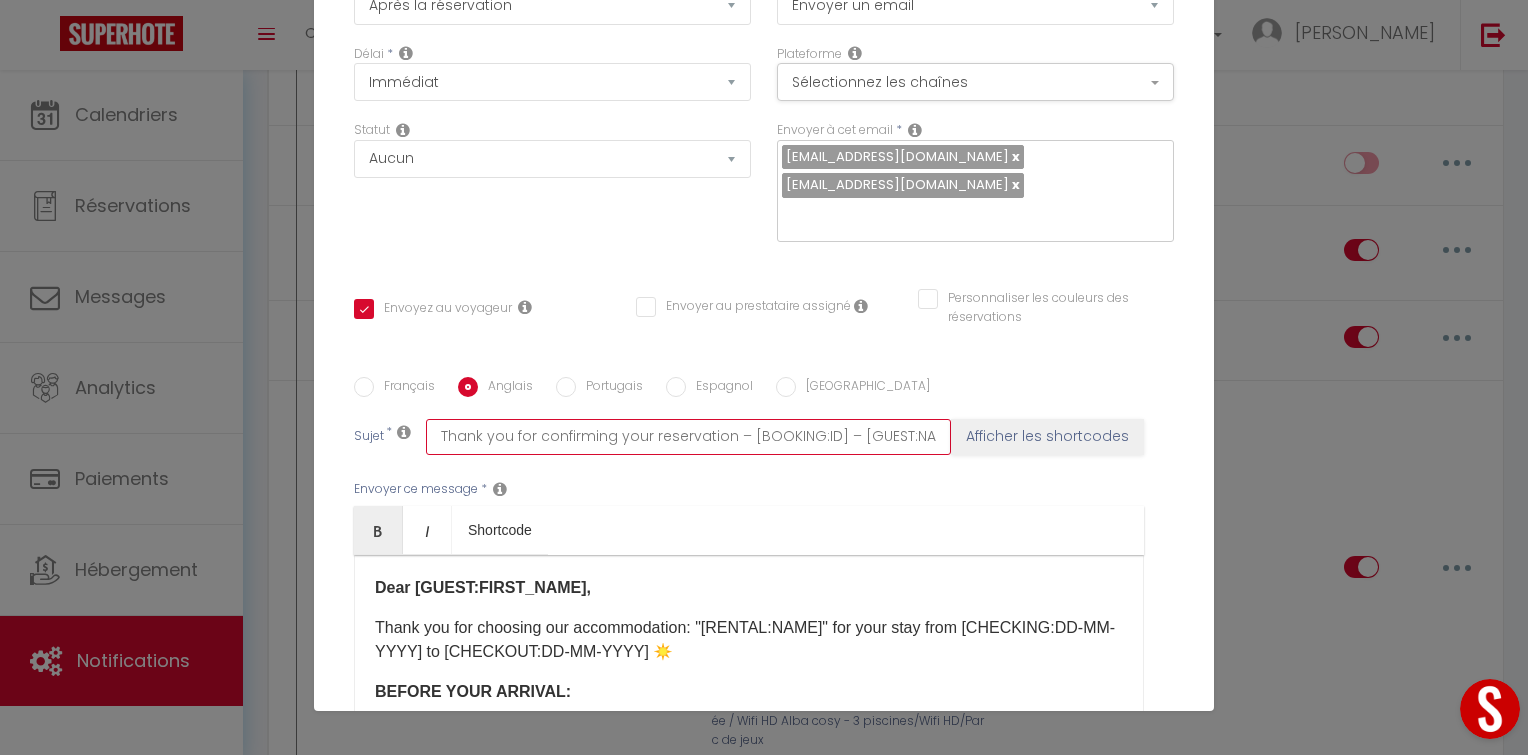 click on "Thank you for confirming your reservation – [BOOKING:ID] – [GUEST:NAME] Get ready for your arrival – Essential info & Deposit to be paid" at bounding box center (688, 437) 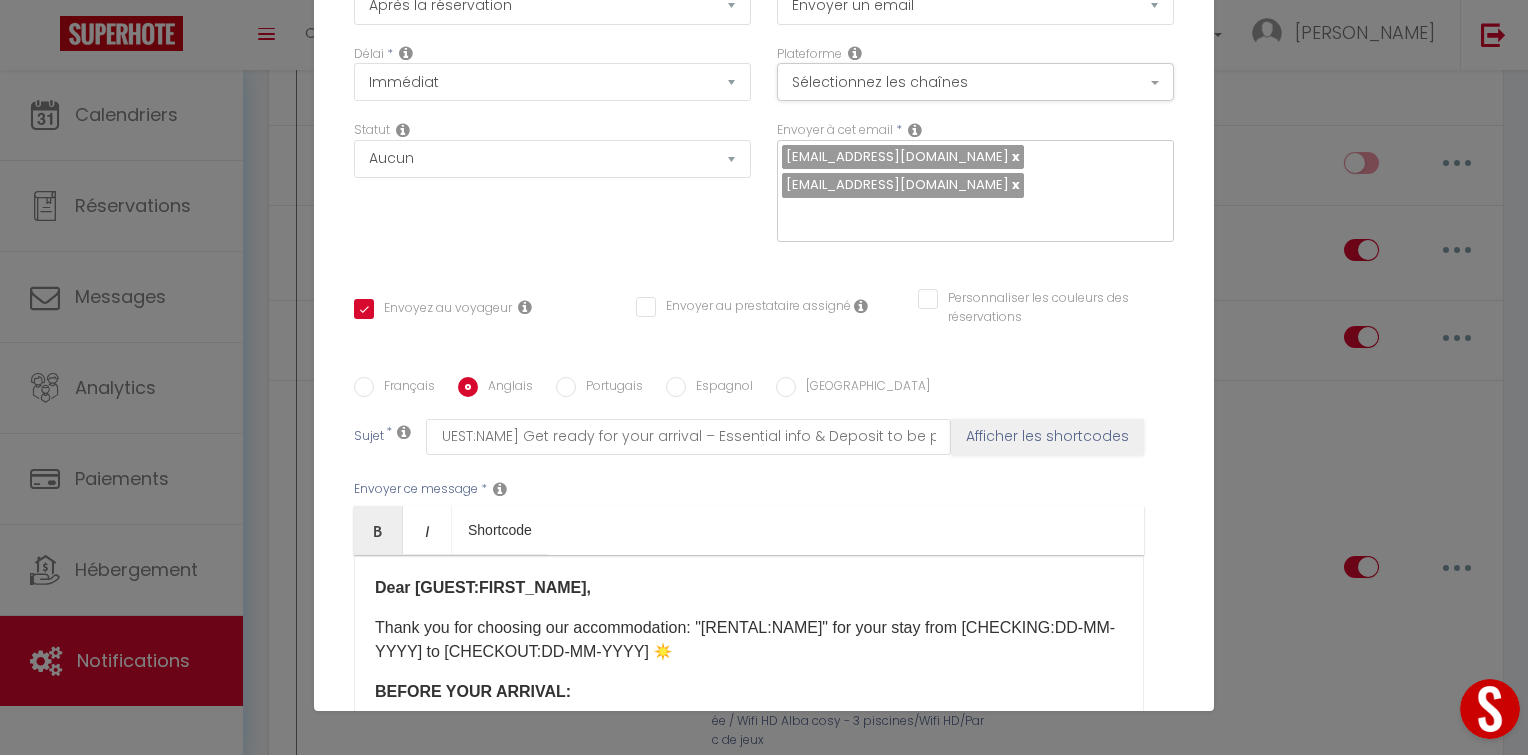 scroll, scrollTop: 0, scrollLeft: 0, axis: both 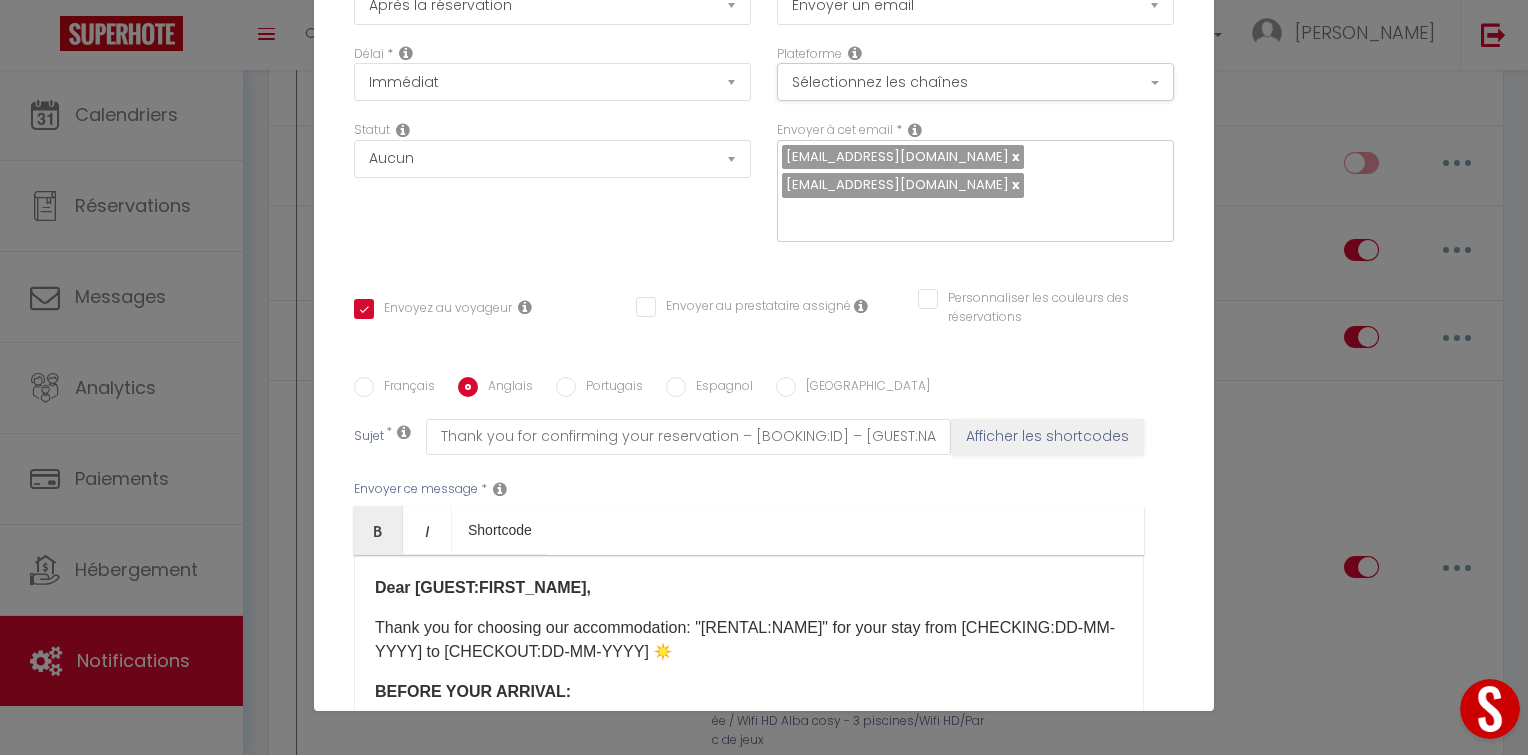 click on "Français" at bounding box center [404, 388] 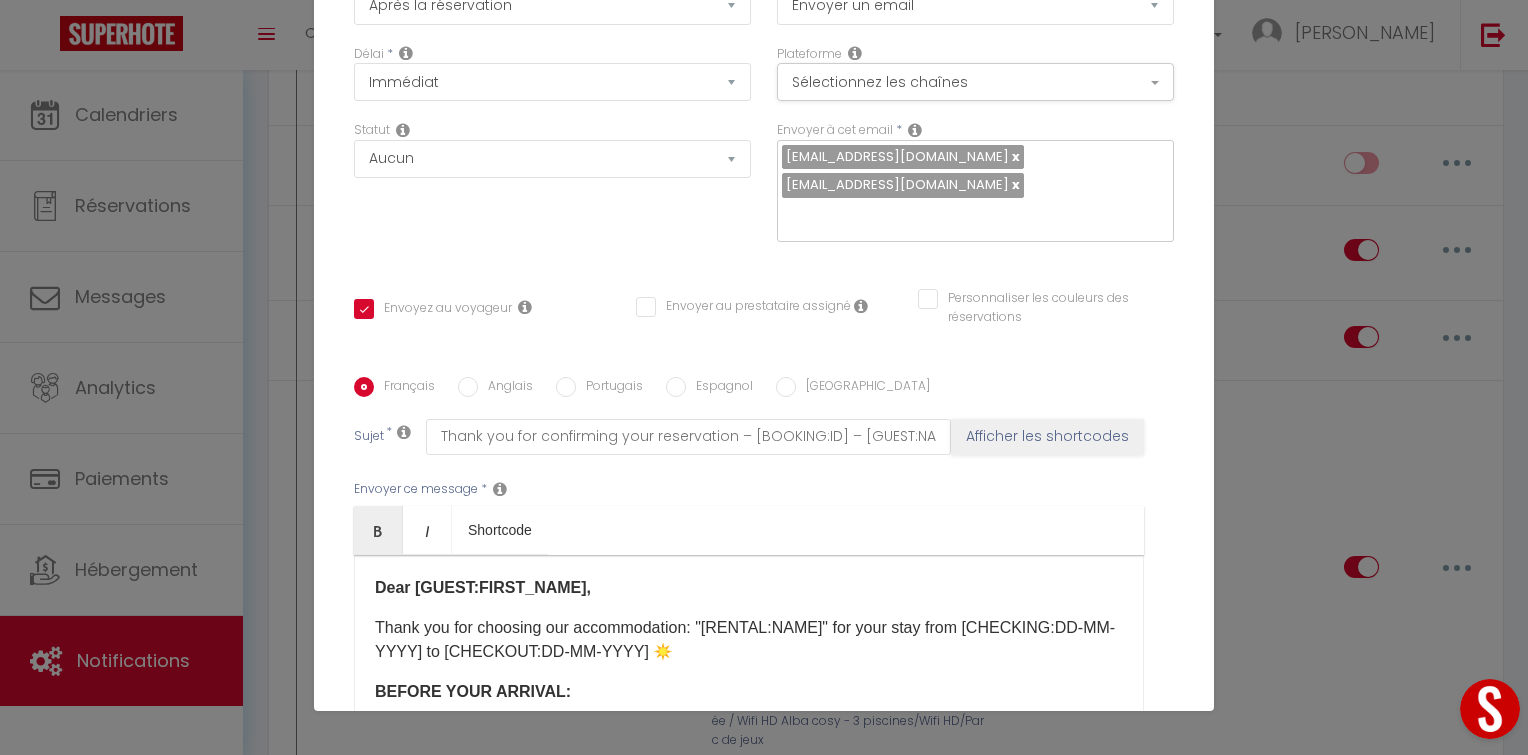 checkbox on "true" 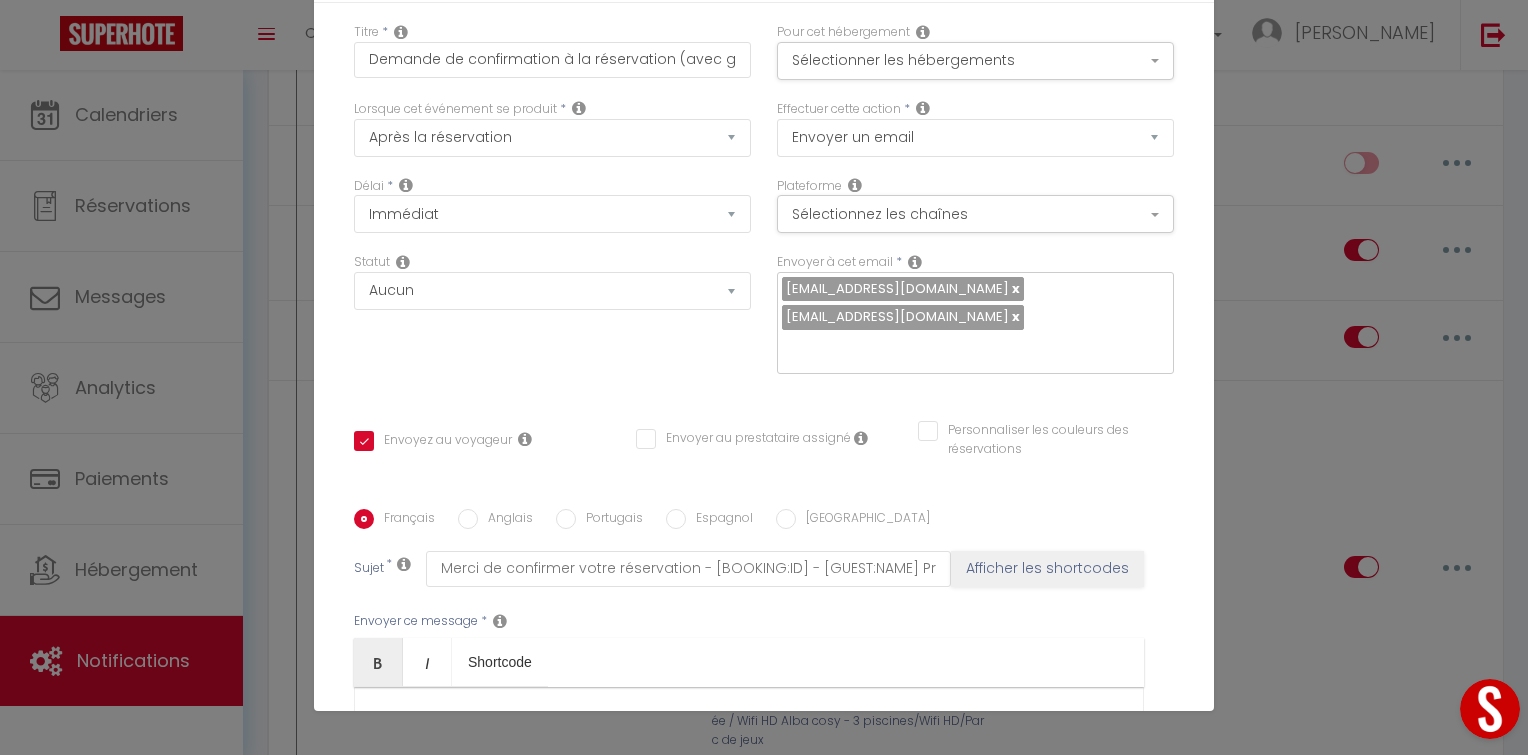 scroll, scrollTop: 0, scrollLeft: 0, axis: both 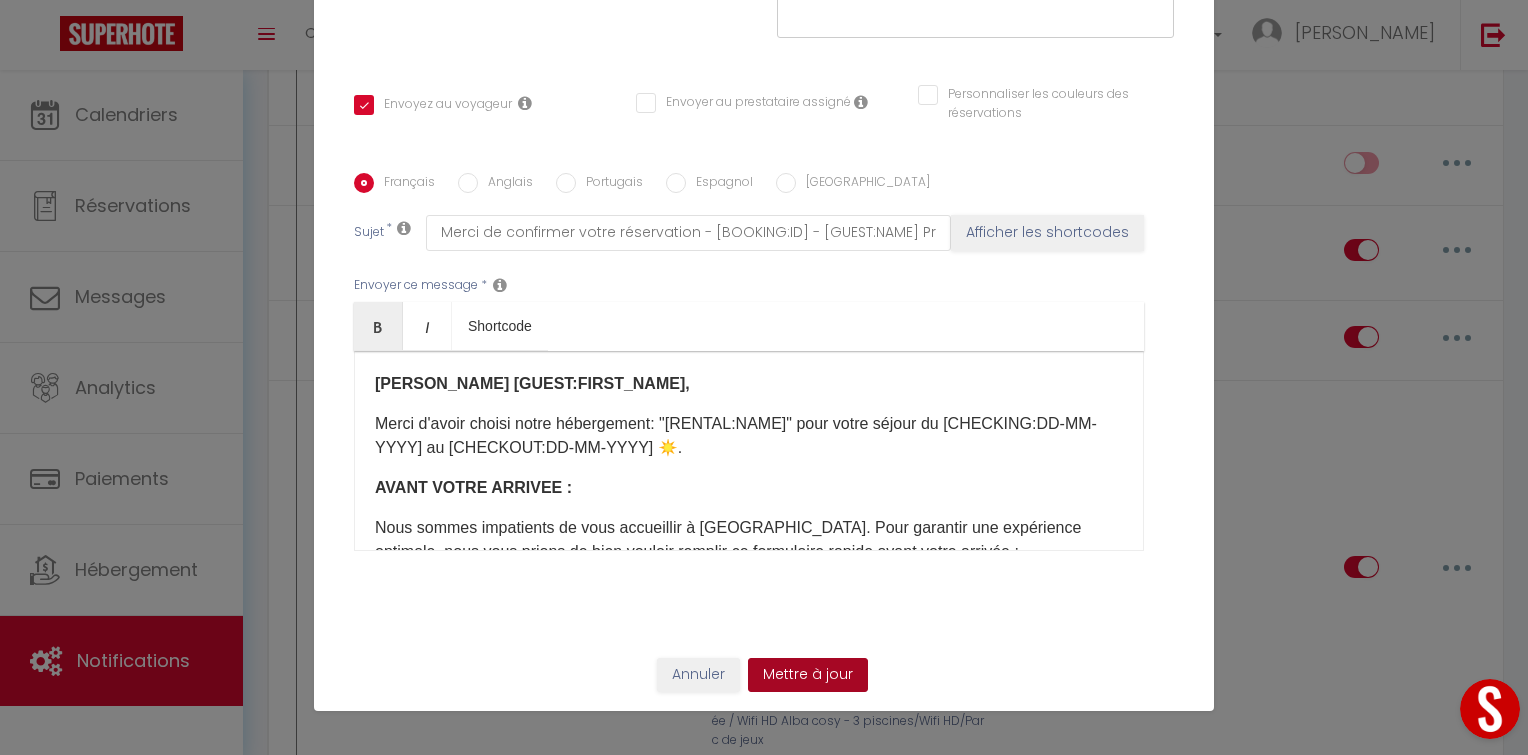 click on "Mettre à jour" at bounding box center [808, 675] 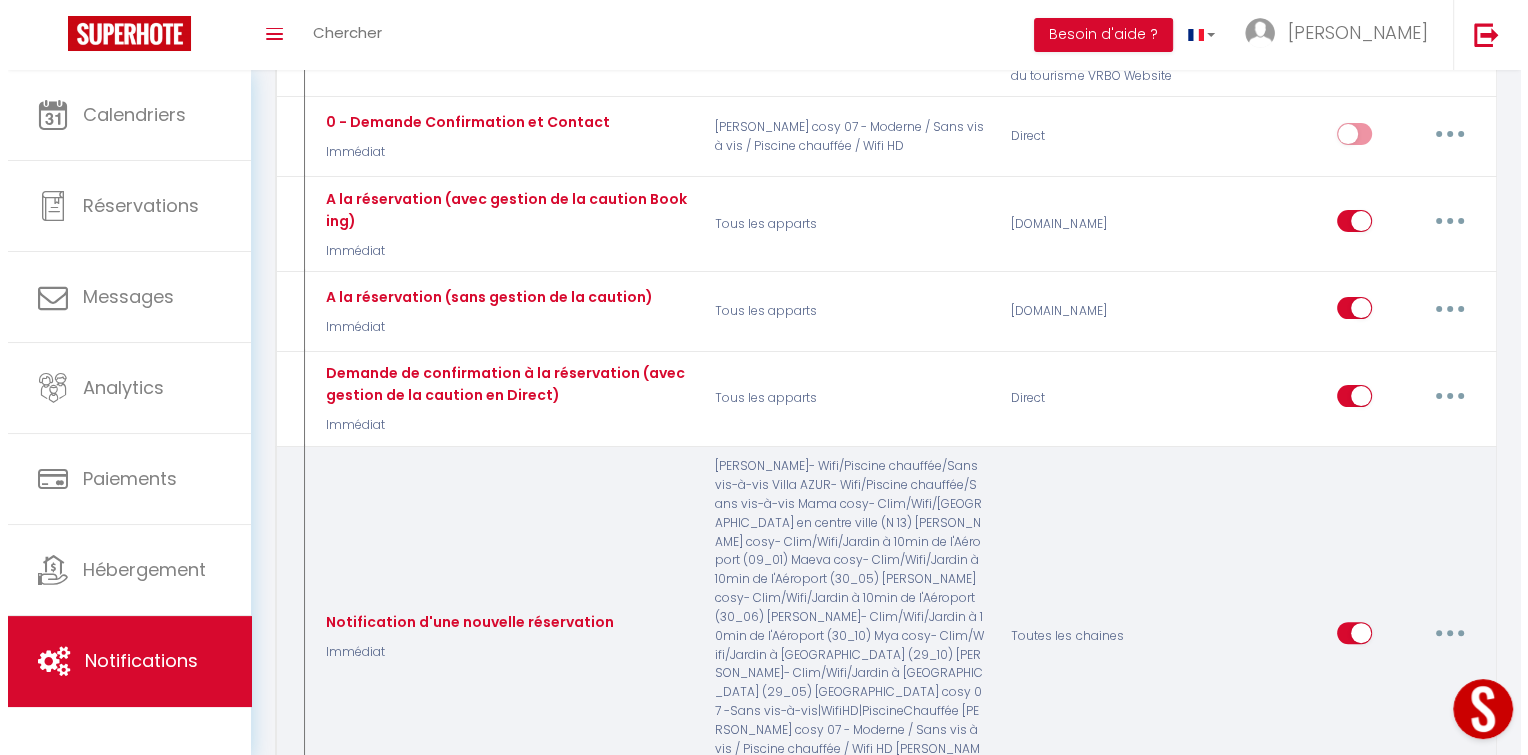 scroll, scrollTop: 460, scrollLeft: 0, axis: vertical 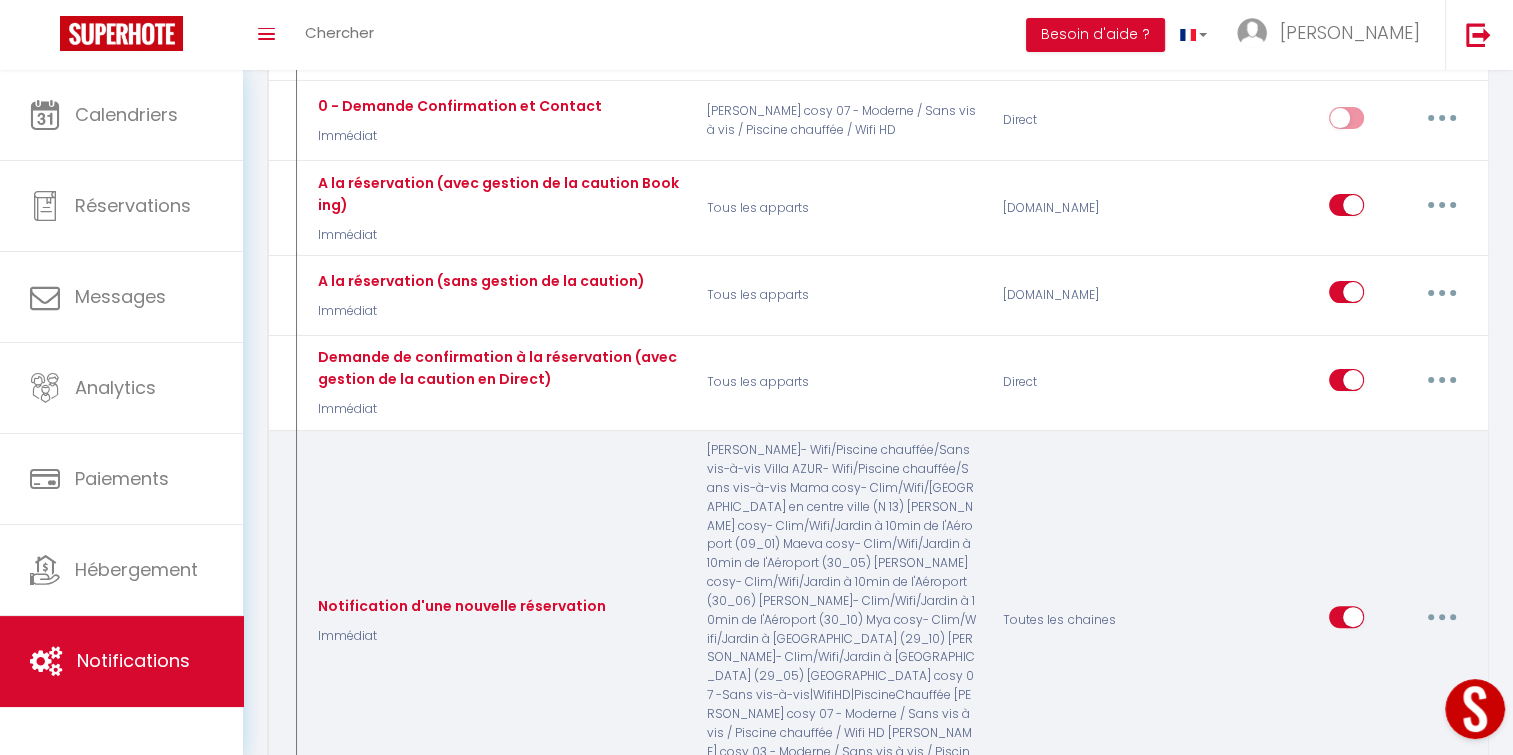 click at bounding box center [1442, 617] 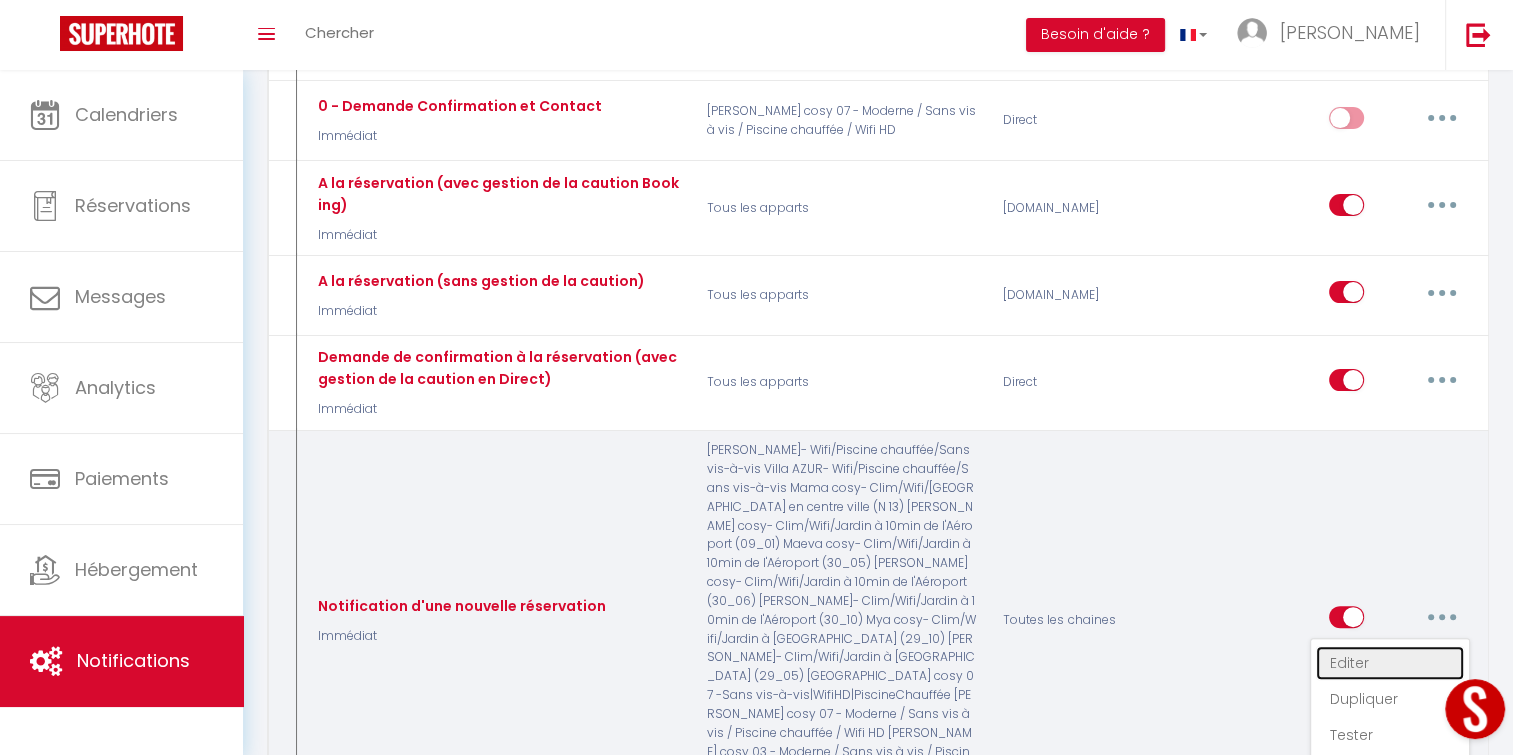 click on "Editer" at bounding box center (1390, 663) 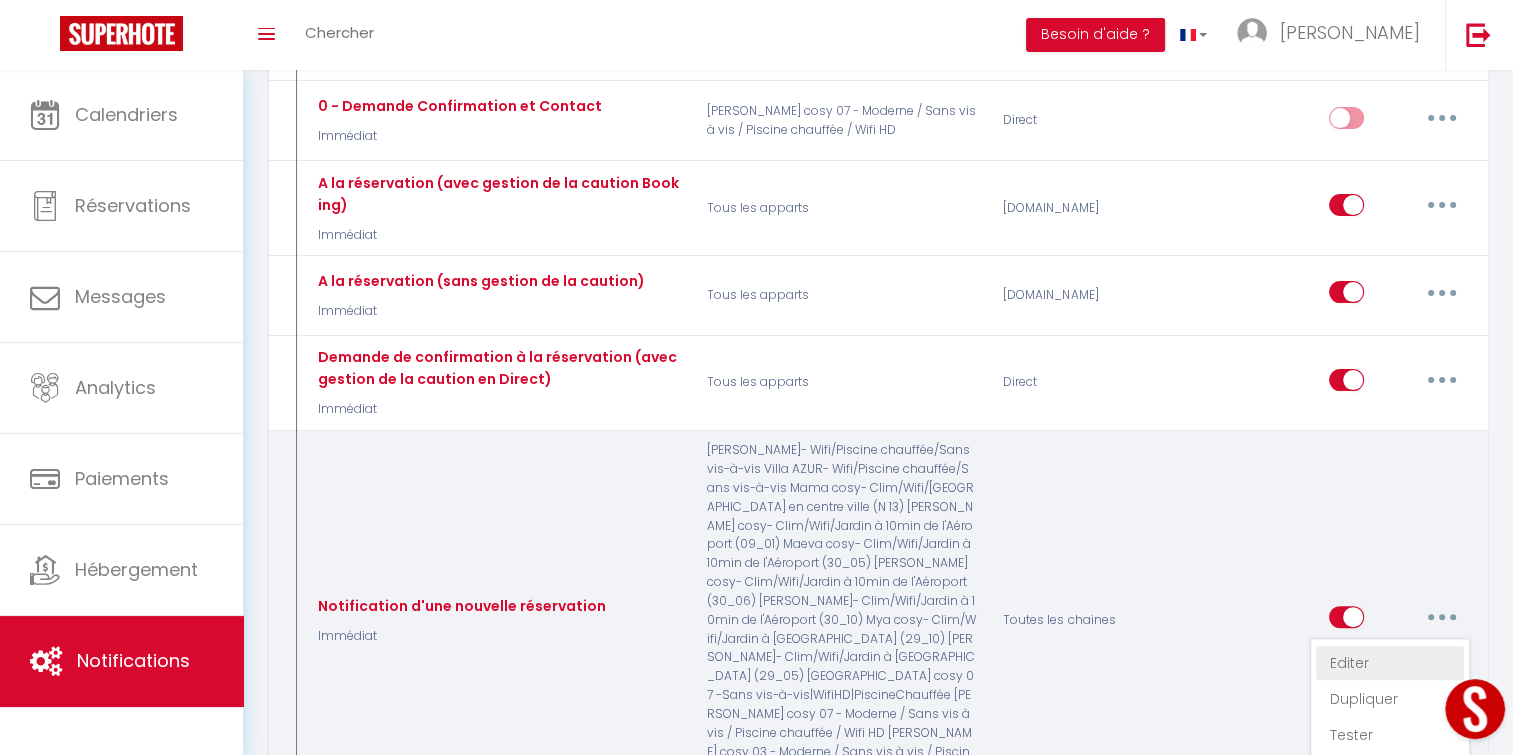type on "Notification d'une nouvelle réservation" 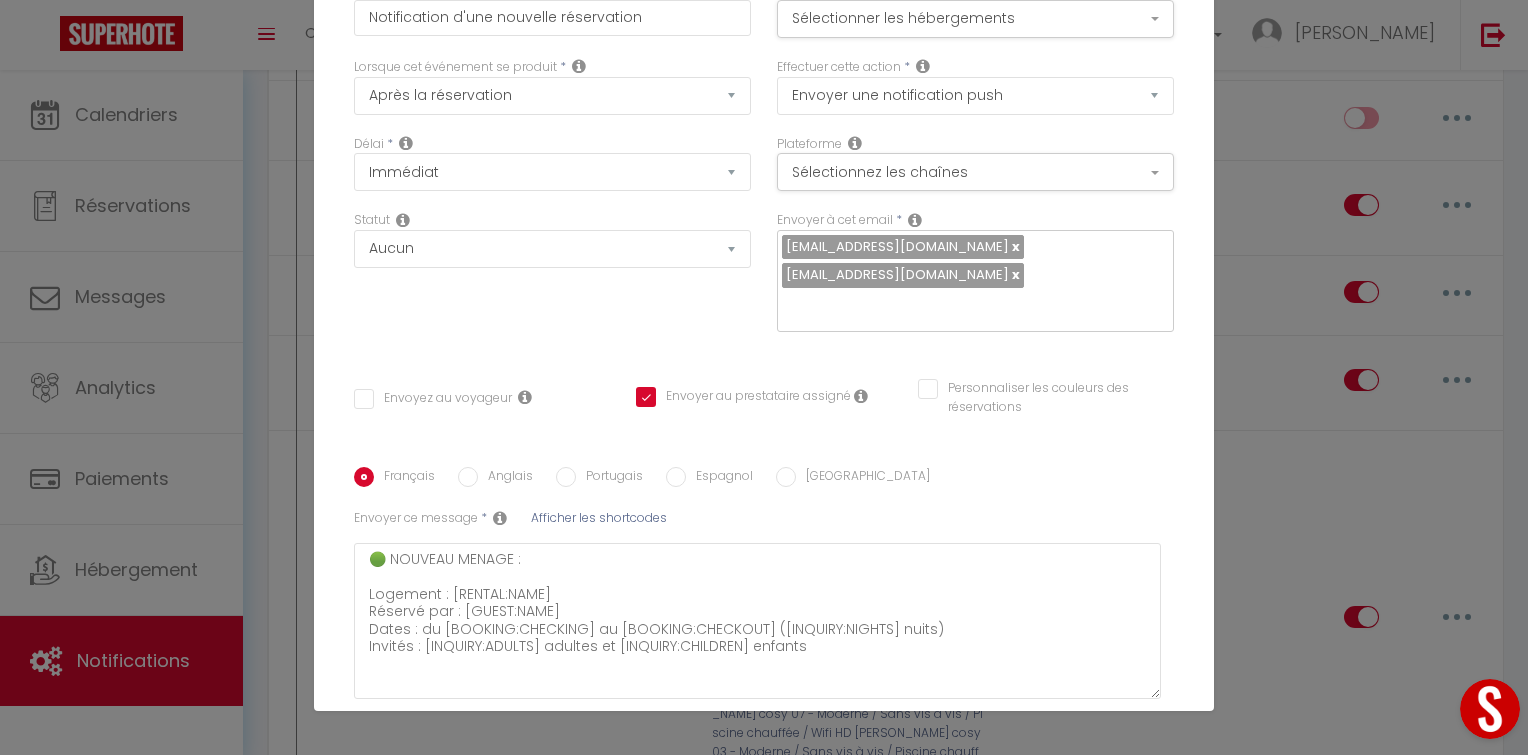 scroll, scrollTop: 0, scrollLeft: 0, axis: both 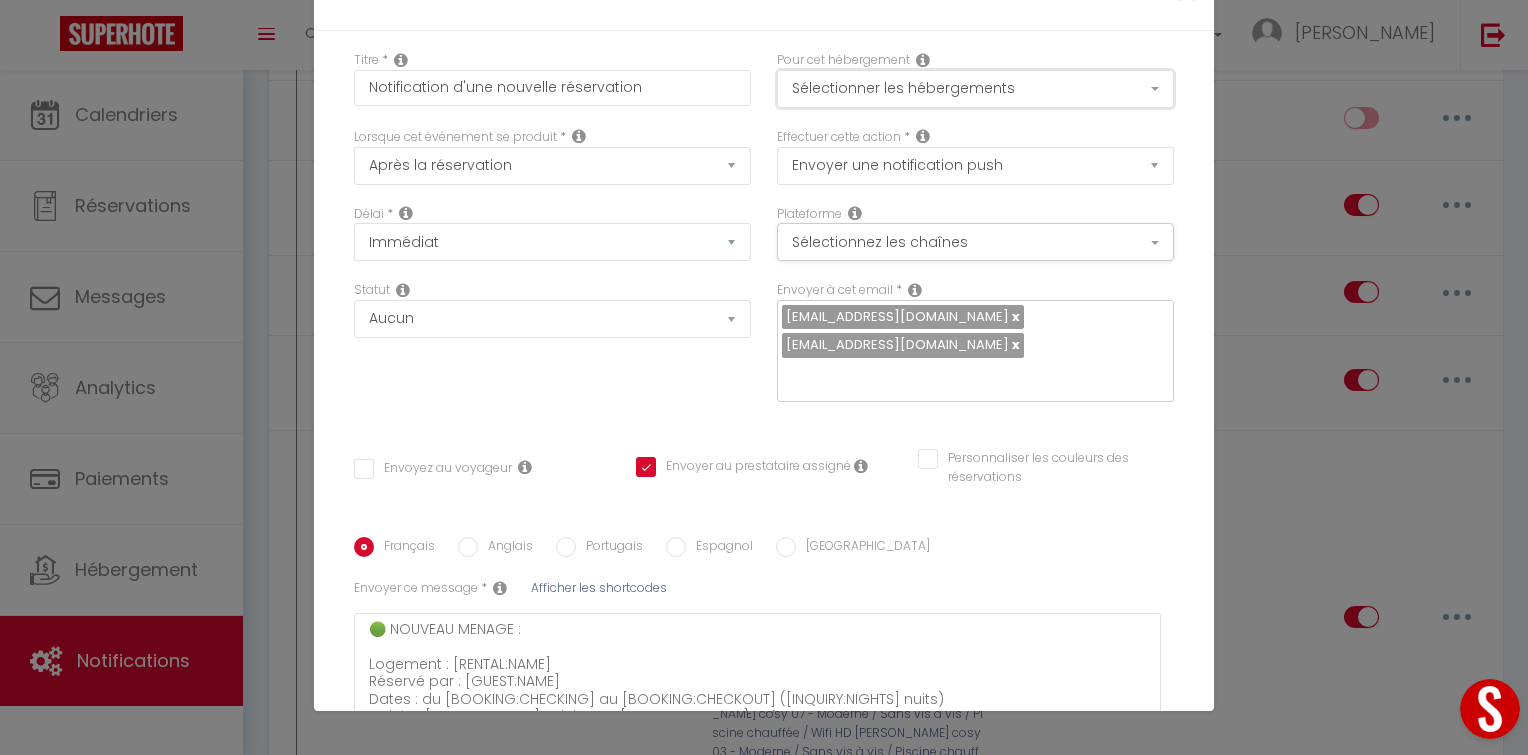 click on "Sélectionner les hébergements" at bounding box center (975, 89) 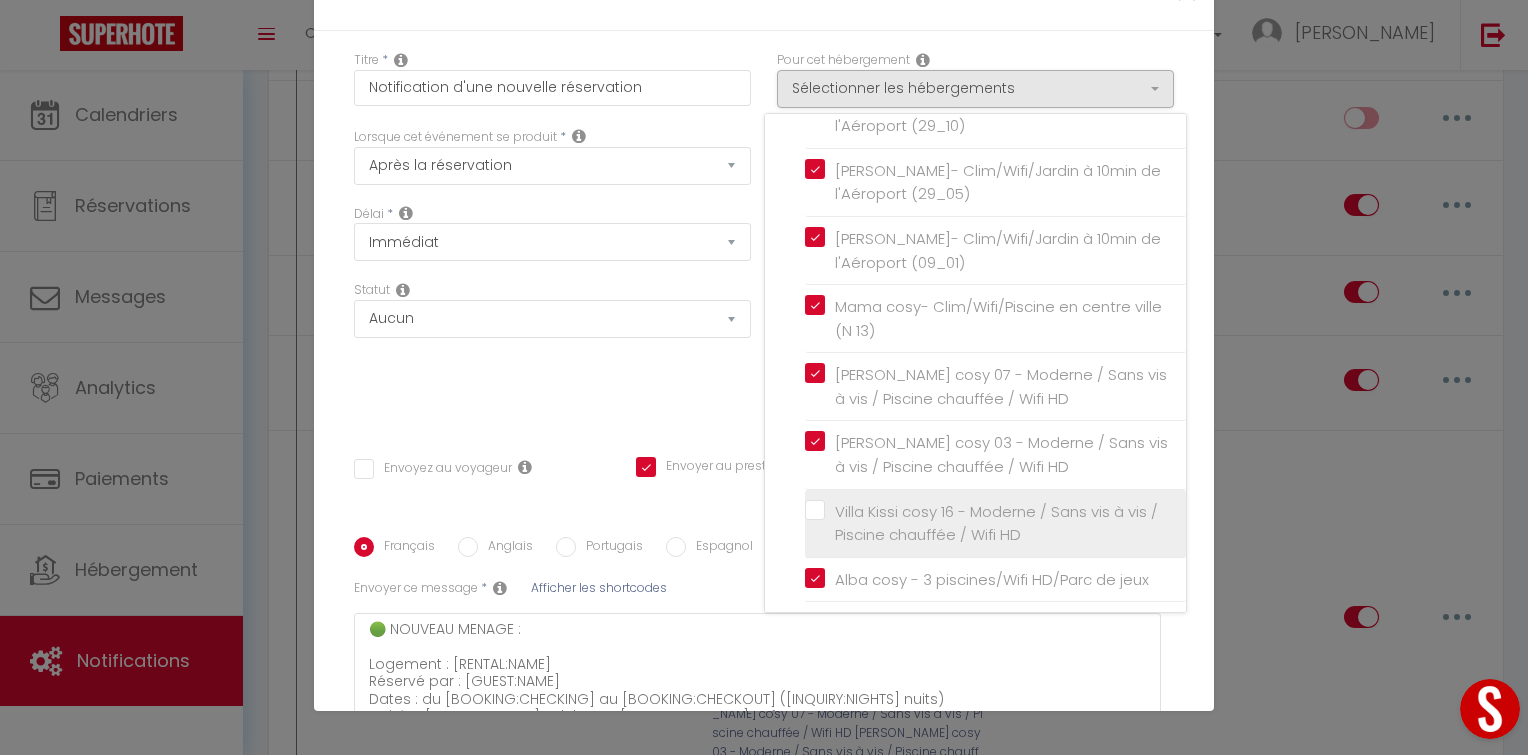 click on "Villa Kissi cosy 16 - Moderne / Sans vis à vis / Piscine chauffée / Wifi HD" at bounding box center (999, 523) 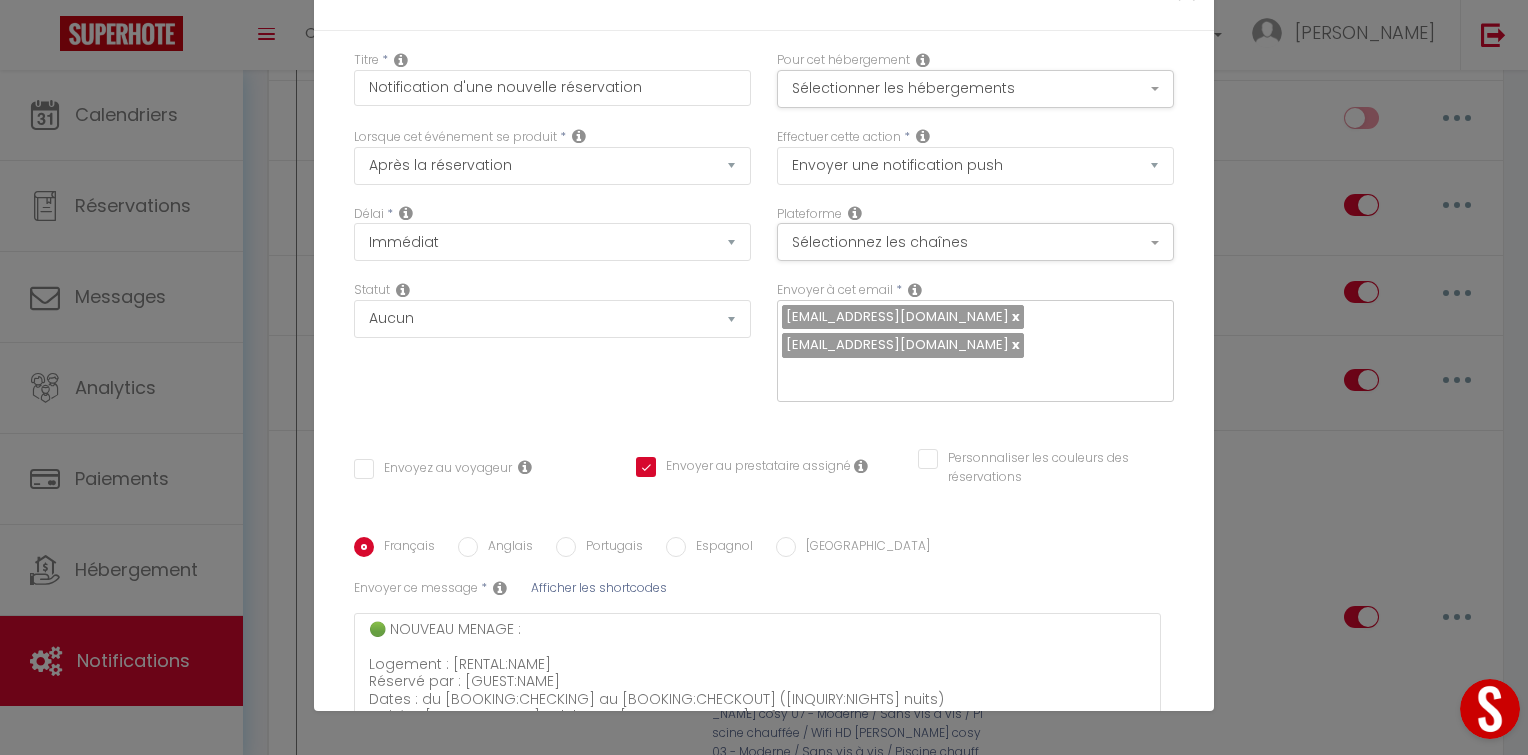 checkbox on "false" 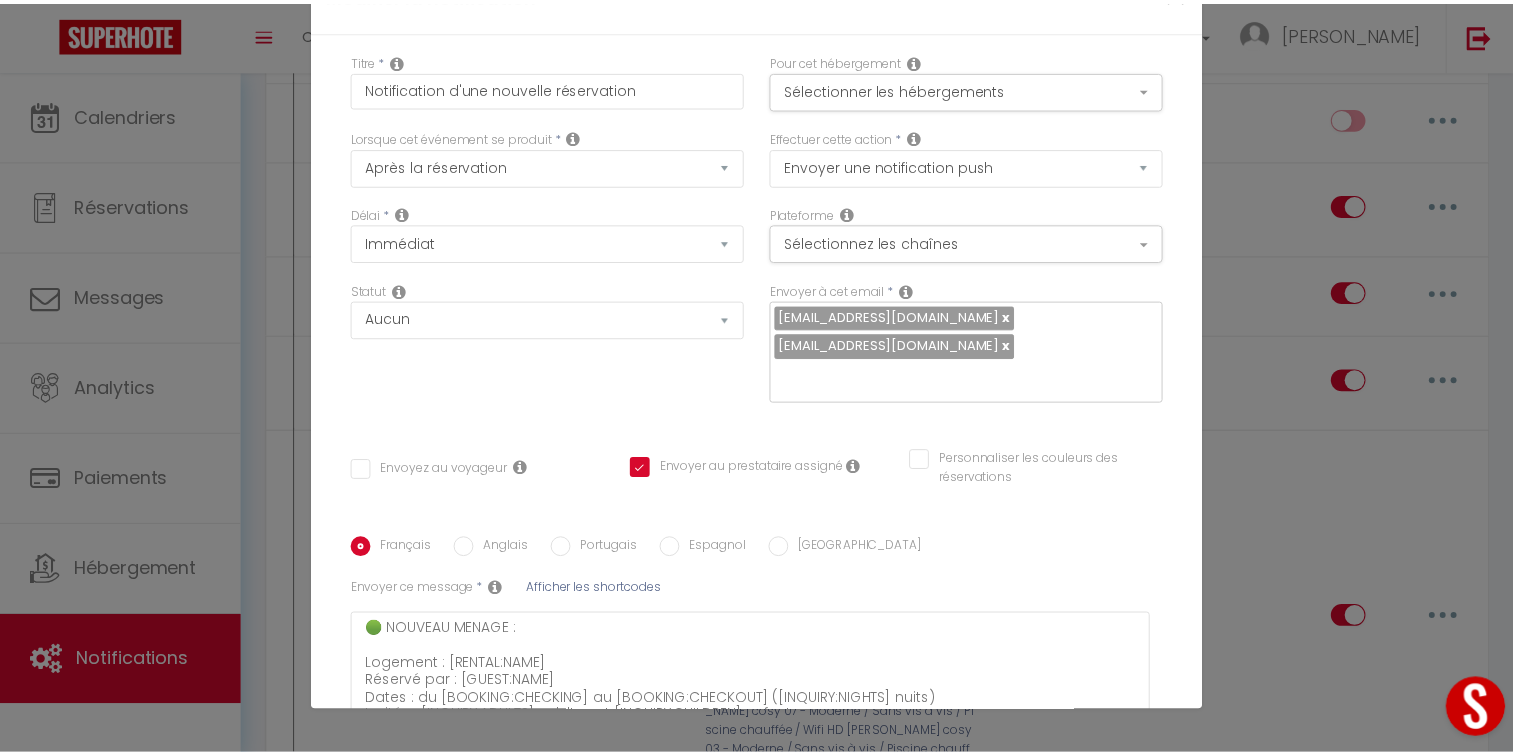 scroll, scrollTop: 213, scrollLeft: 0, axis: vertical 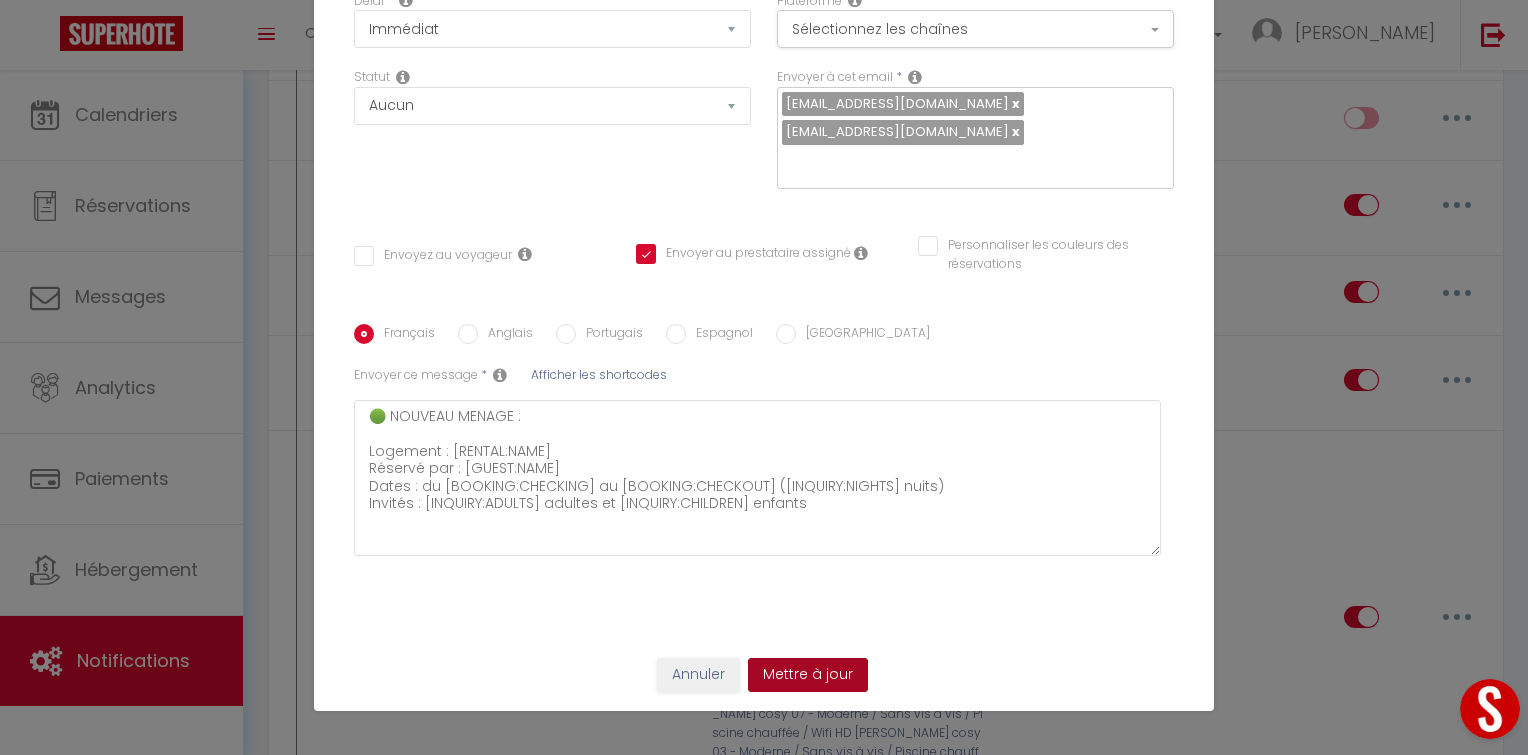 click on "Mettre à jour" at bounding box center [808, 675] 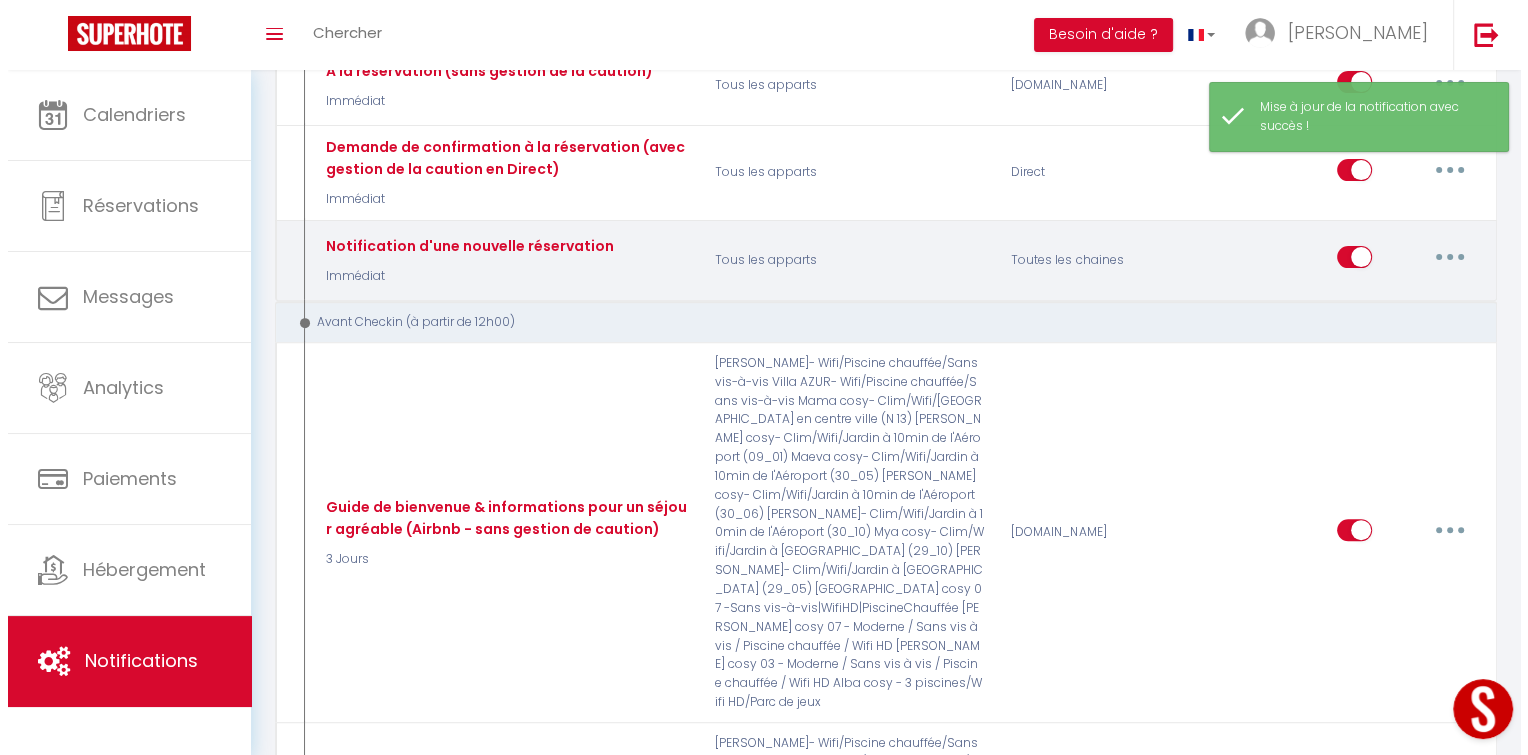 scroll, scrollTop: 766, scrollLeft: 0, axis: vertical 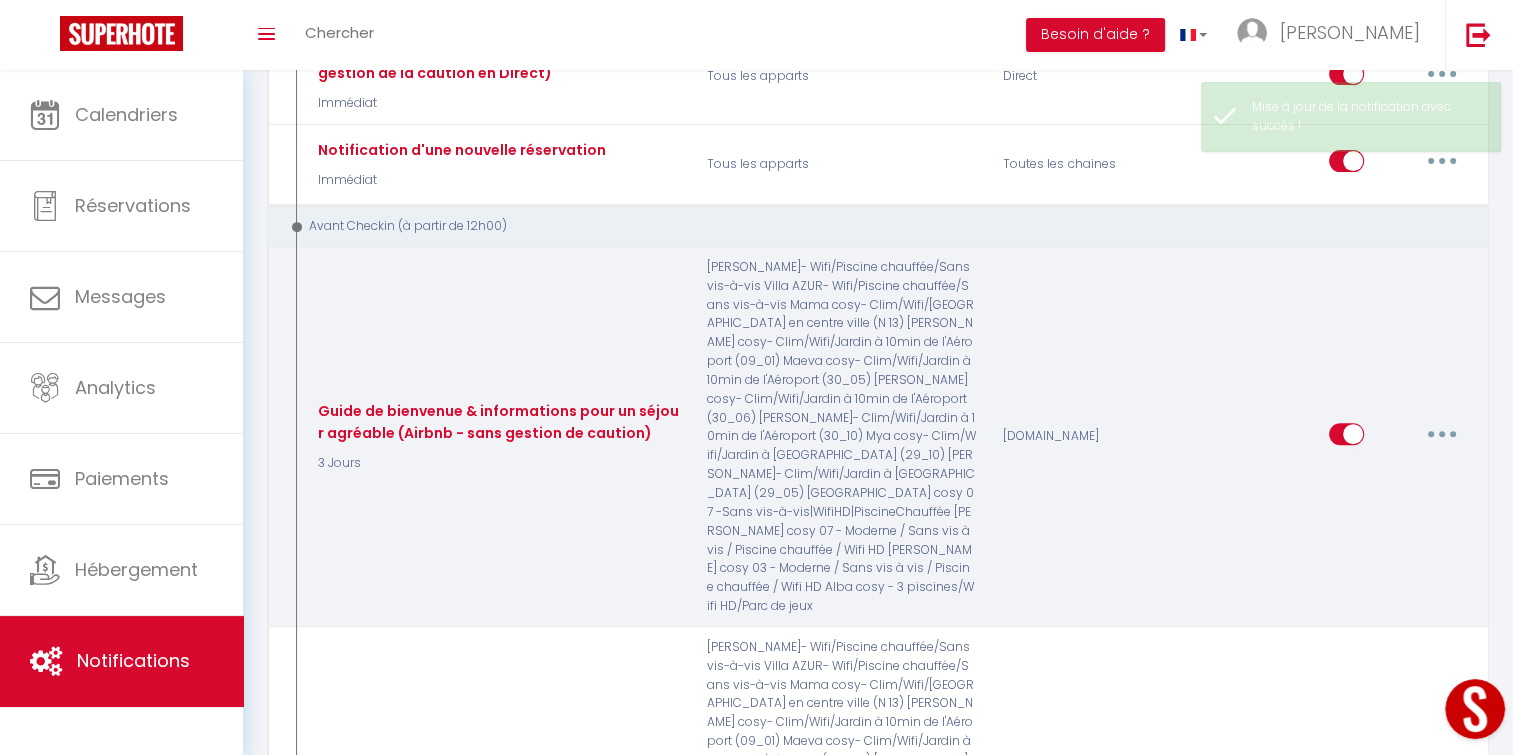 click at bounding box center (1442, 434) 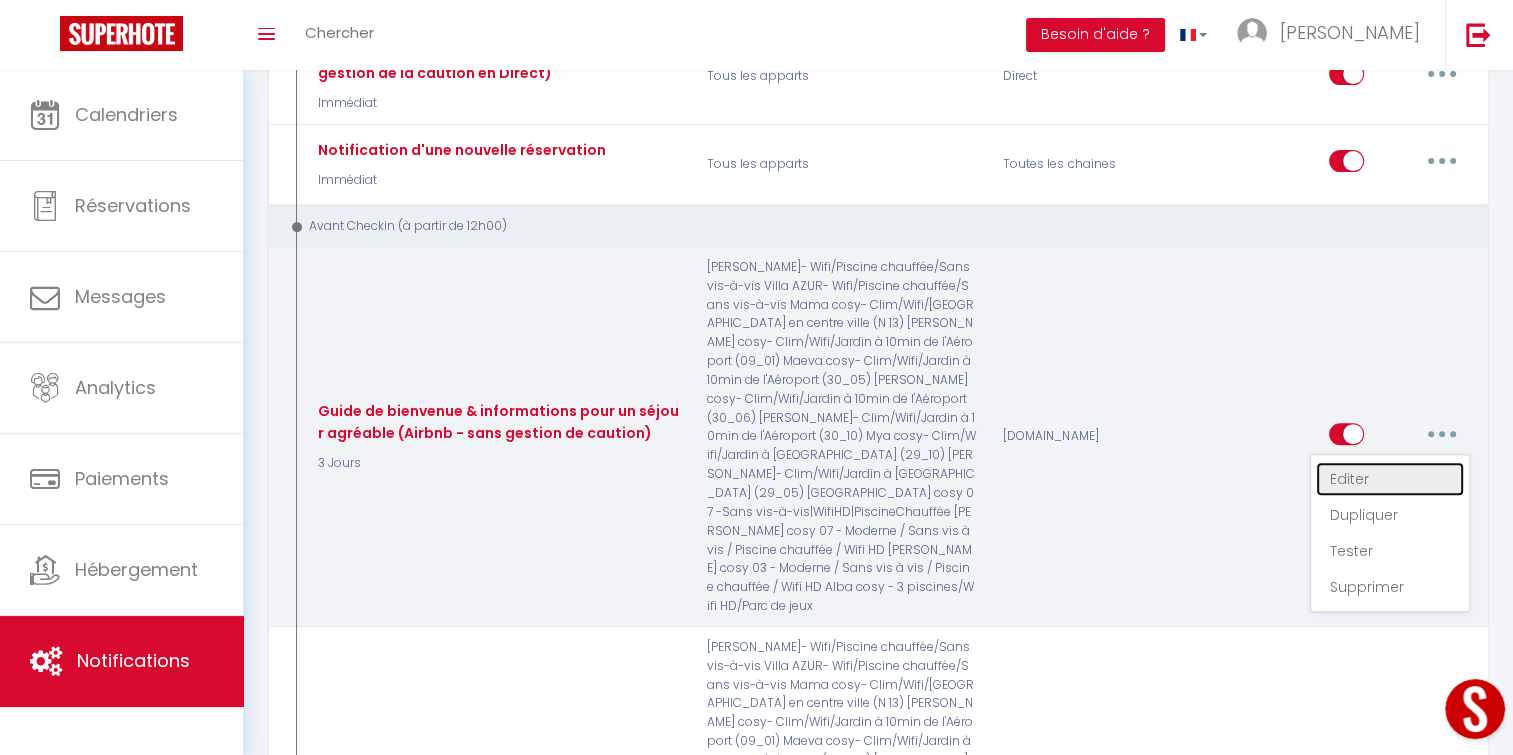 click on "Editer" at bounding box center (1390, 479) 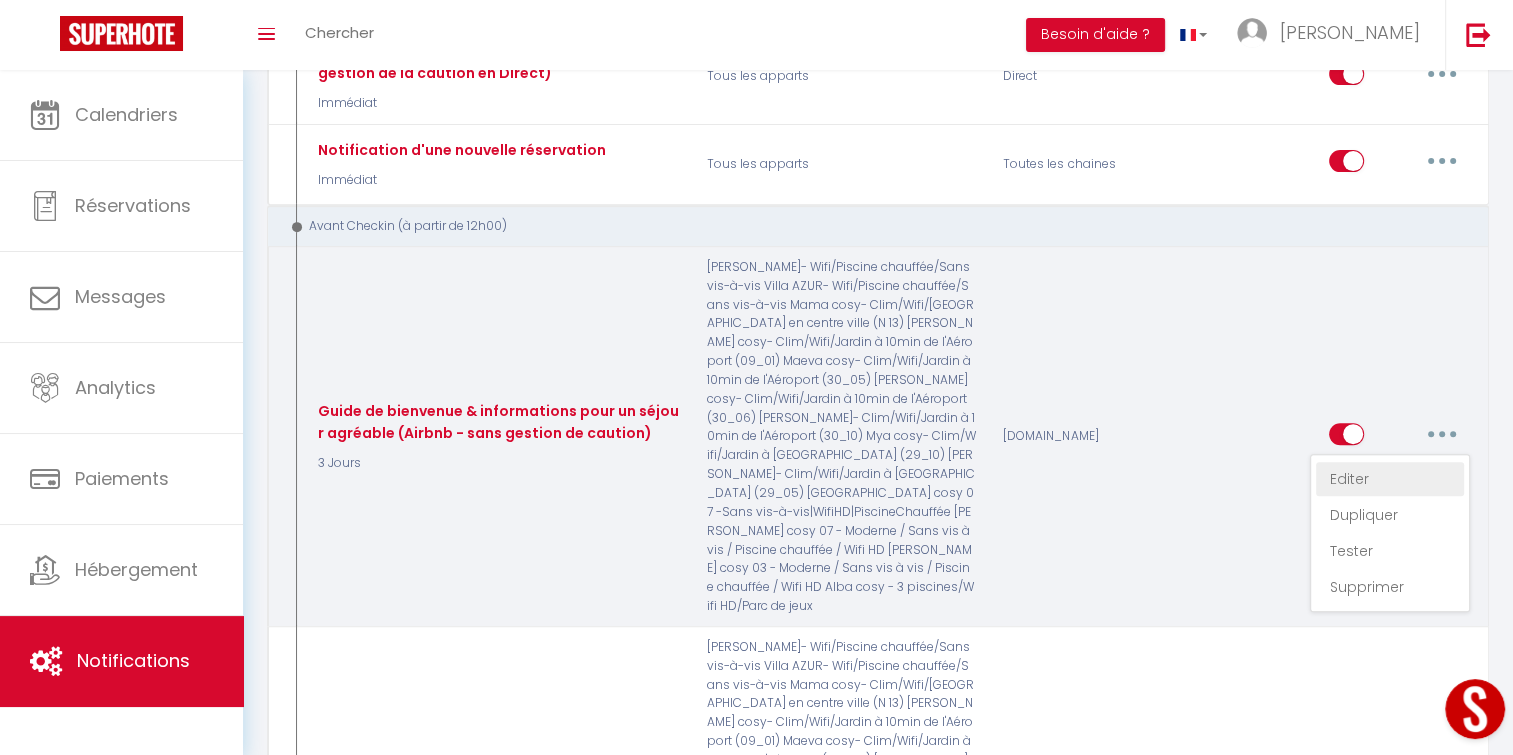 type on "Guide de bienvenue & informations pour un séjour agréable (Airbnb - sans gestion de caution)" 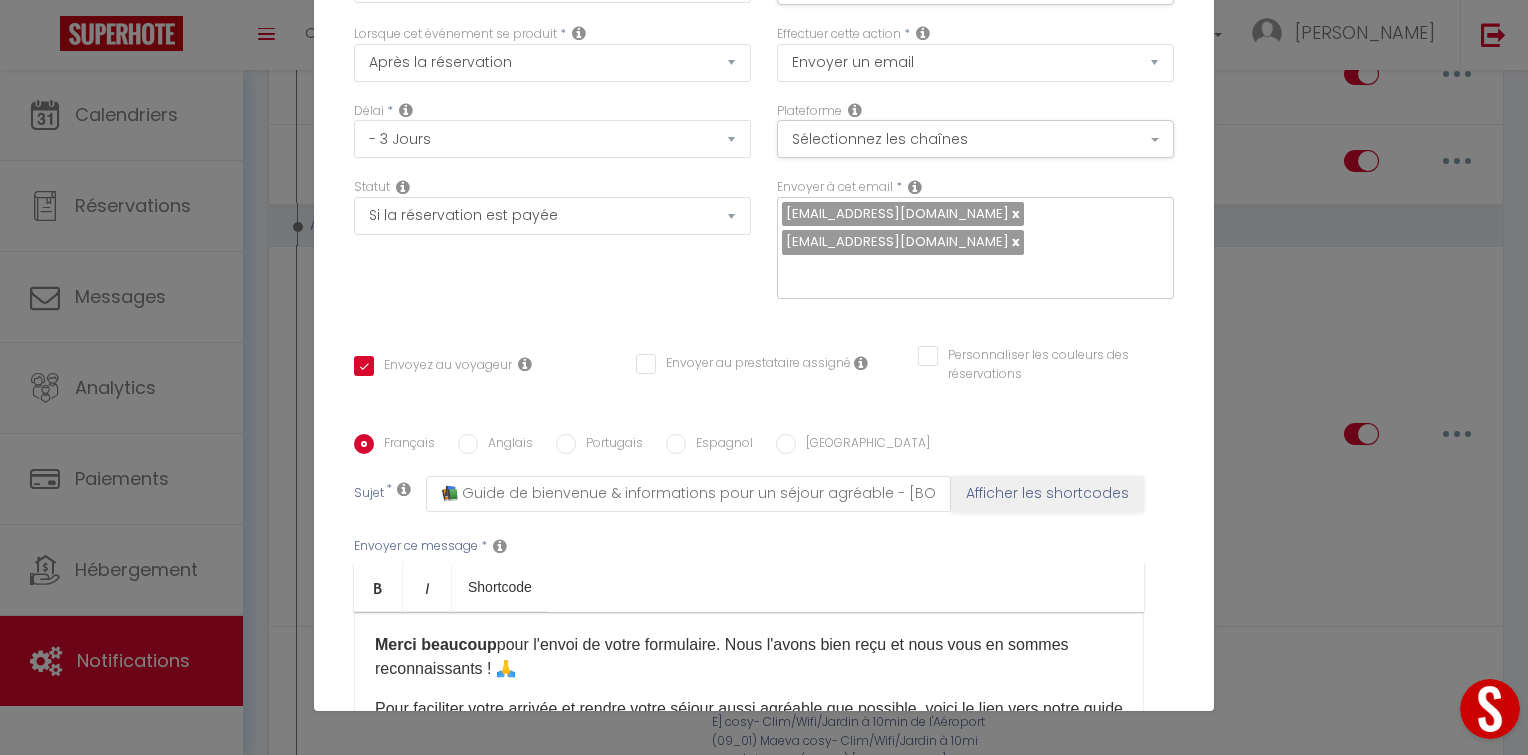 scroll, scrollTop: 104, scrollLeft: 0, axis: vertical 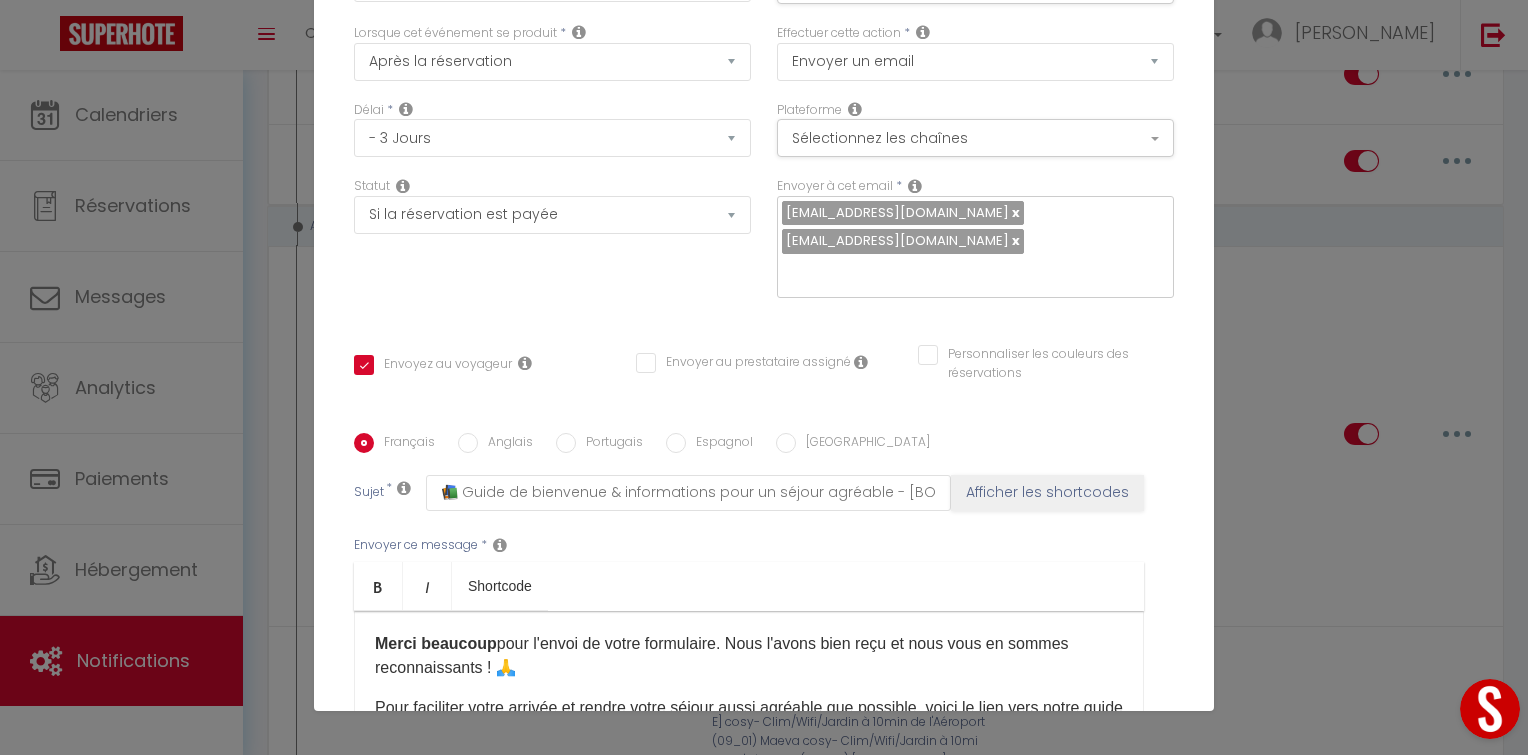 click on "Modifier la notification   ×   Titre   *     Guide de bienvenue & informations pour un séjour agréable (Airbnb - sans gestion de caution)   Pour cet hébergement
Sélectionner les hébergements
Tous les apparts
Autres
Villa AZUR- Wifi/Piscine chauffée/Sans vis-à-vis
[PERSON_NAME]- Wifi/Piscine chauffée/Sans vis-à-vis
[GEOGRAPHIC_DATA] cosy 07 -Sans vis-à-vis|WifiHD|PiscineChauffée
[PERSON_NAME]/Wifi/Jardin à 10min de l'Aéroport (30_10)
Lorsque cet événement se produit   *      Après la réservation   Co2" at bounding box center [764, 377] 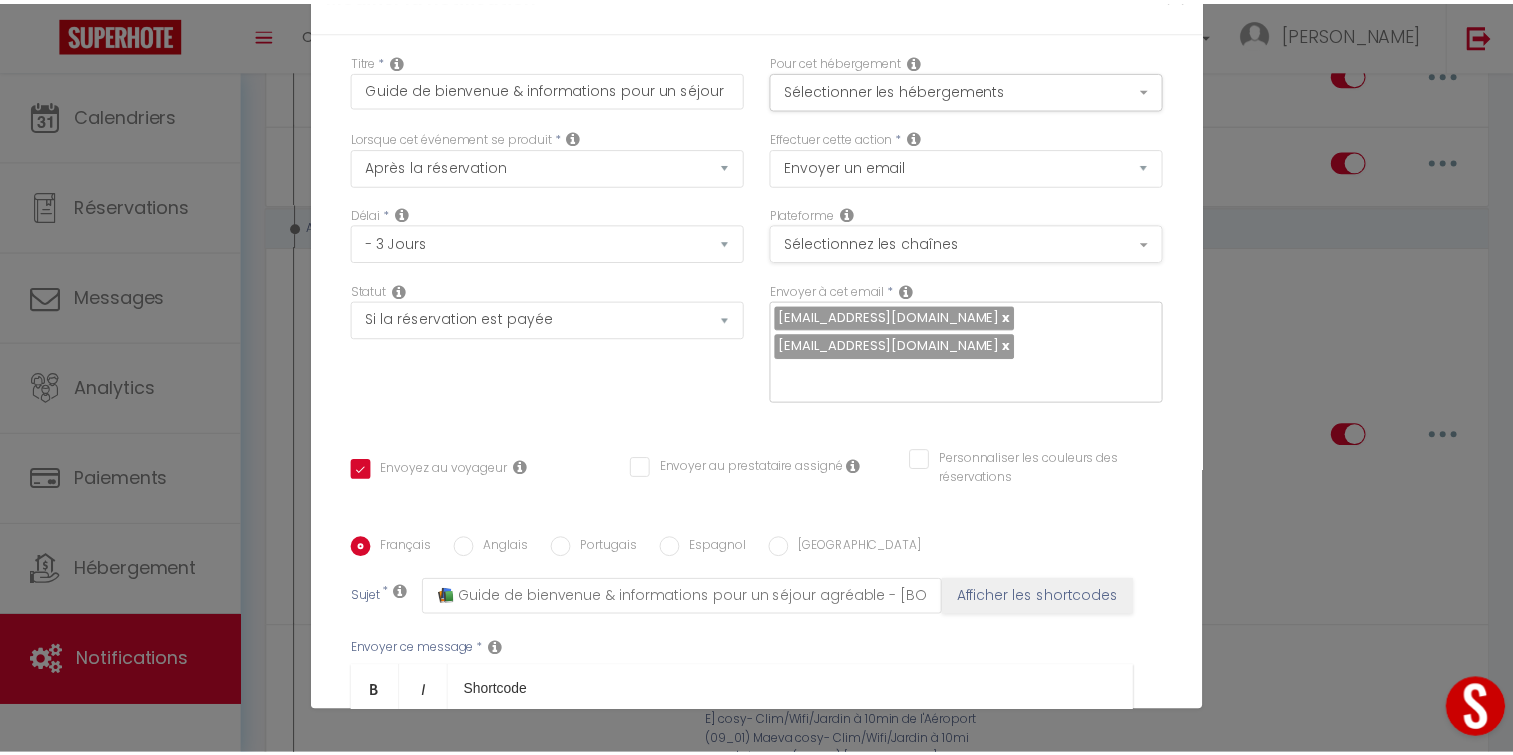 scroll, scrollTop: 364, scrollLeft: 0, axis: vertical 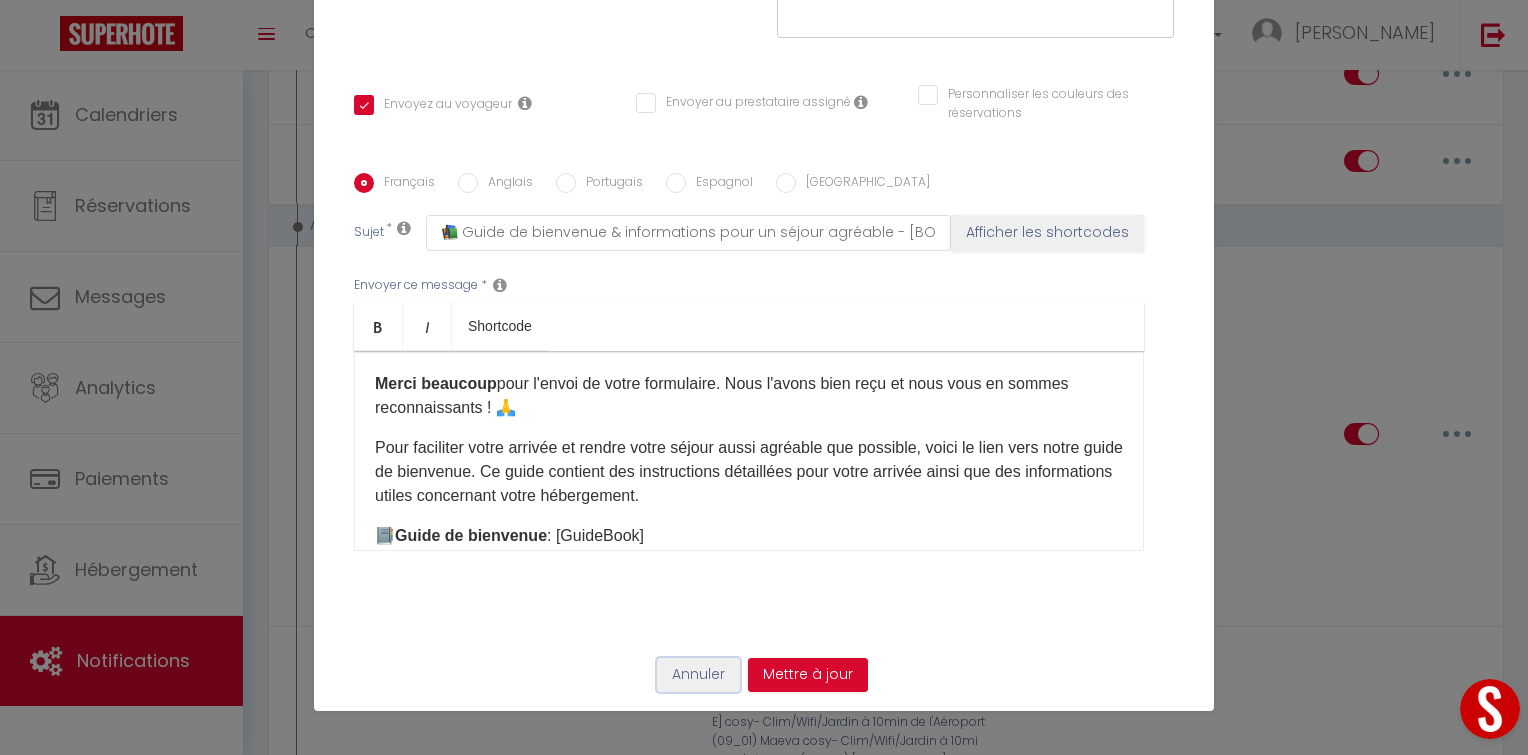 click on "Annuler" at bounding box center [698, 675] 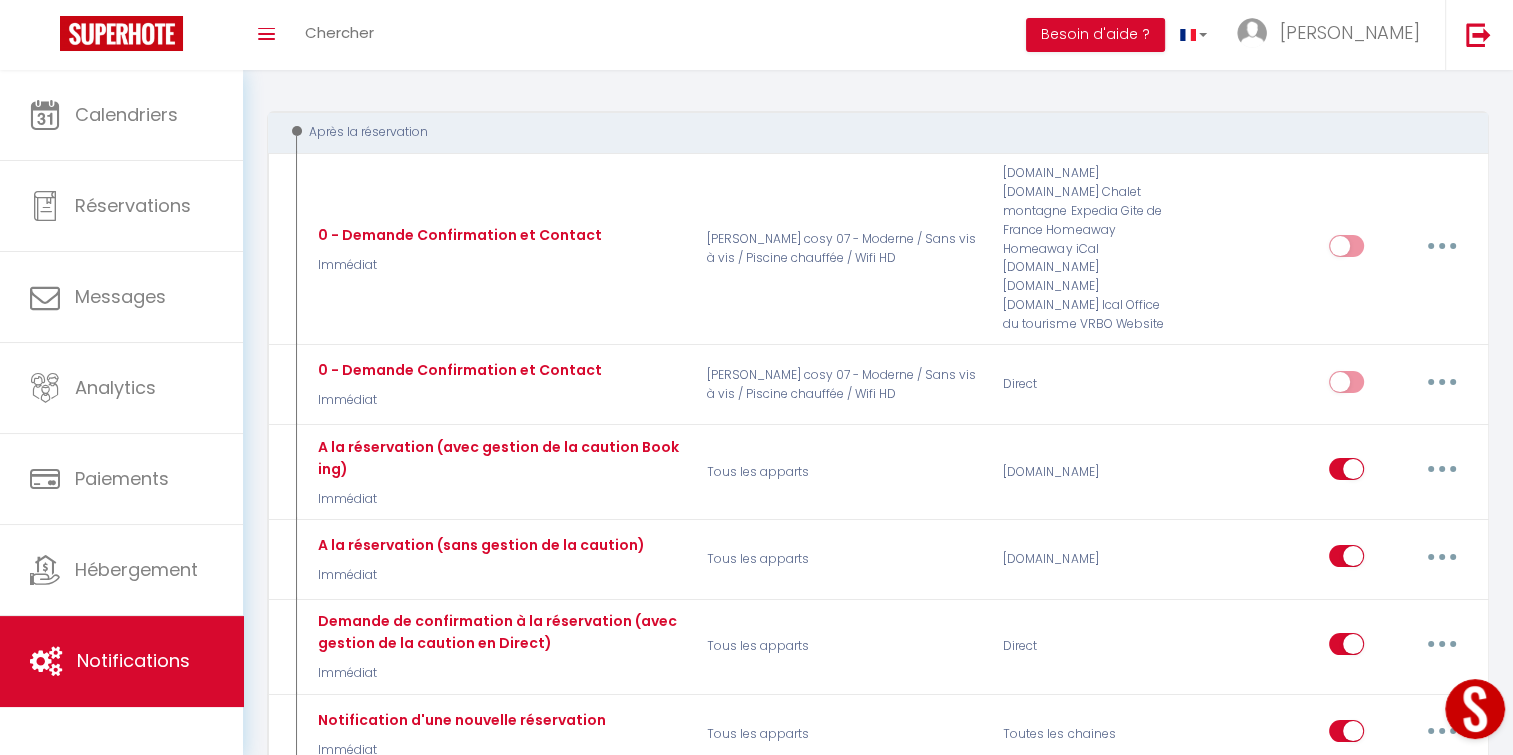 scroll, scrollTop: 0, scrollLeft: 0, axis: both 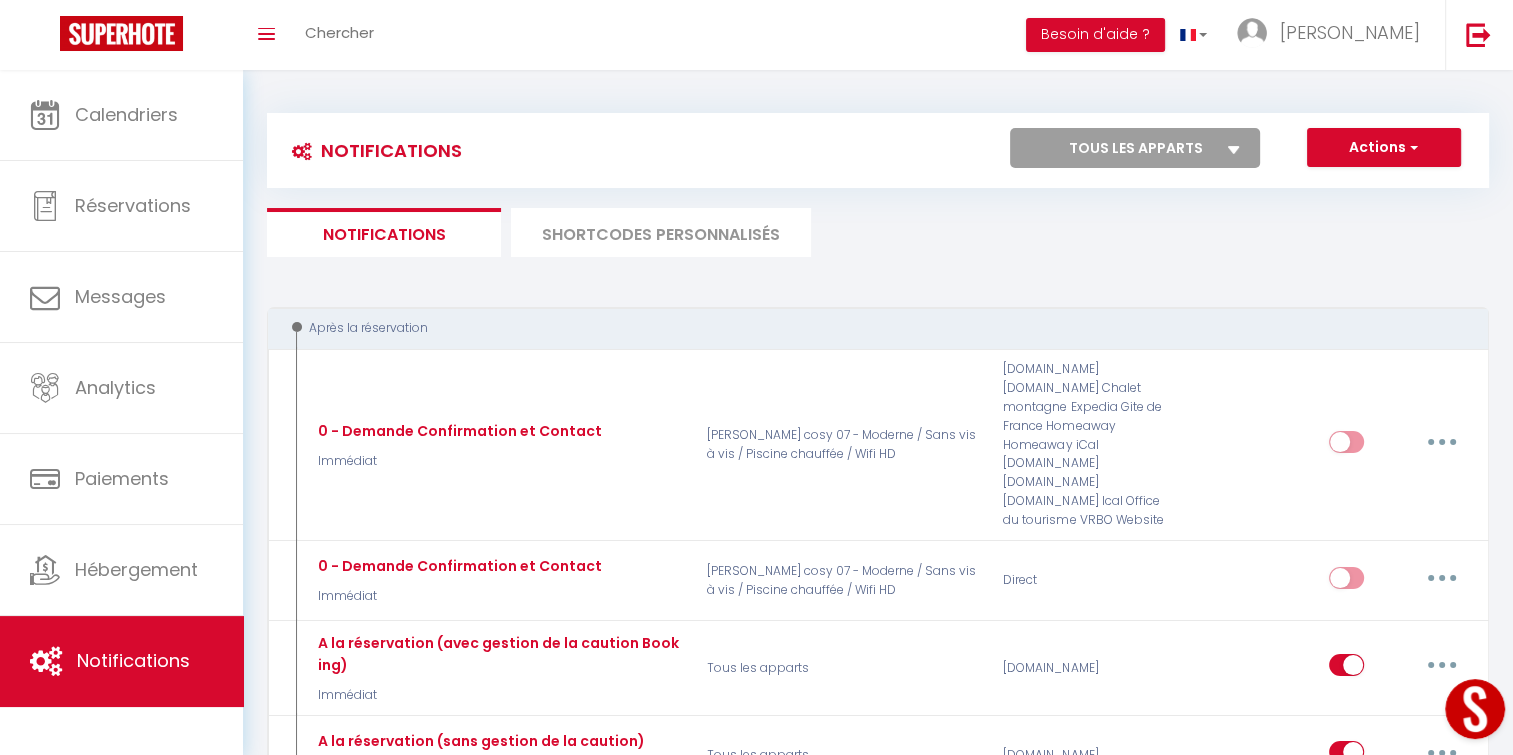 click on "SHORTCODES PERSONNALISÉS" at bounding box center [661, 232] 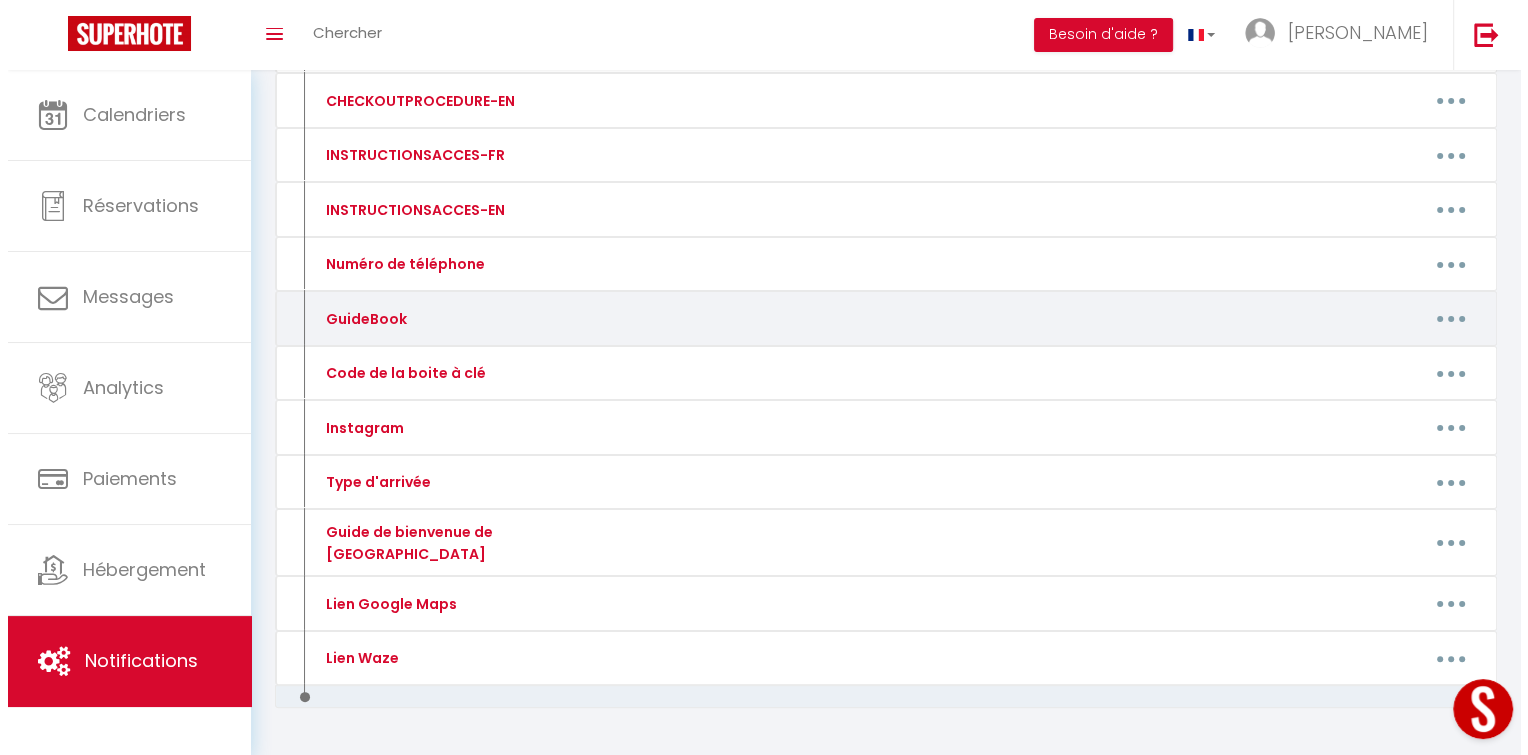 scroll, scrollTop: 303, scrollLeft: 0, axis: vertical 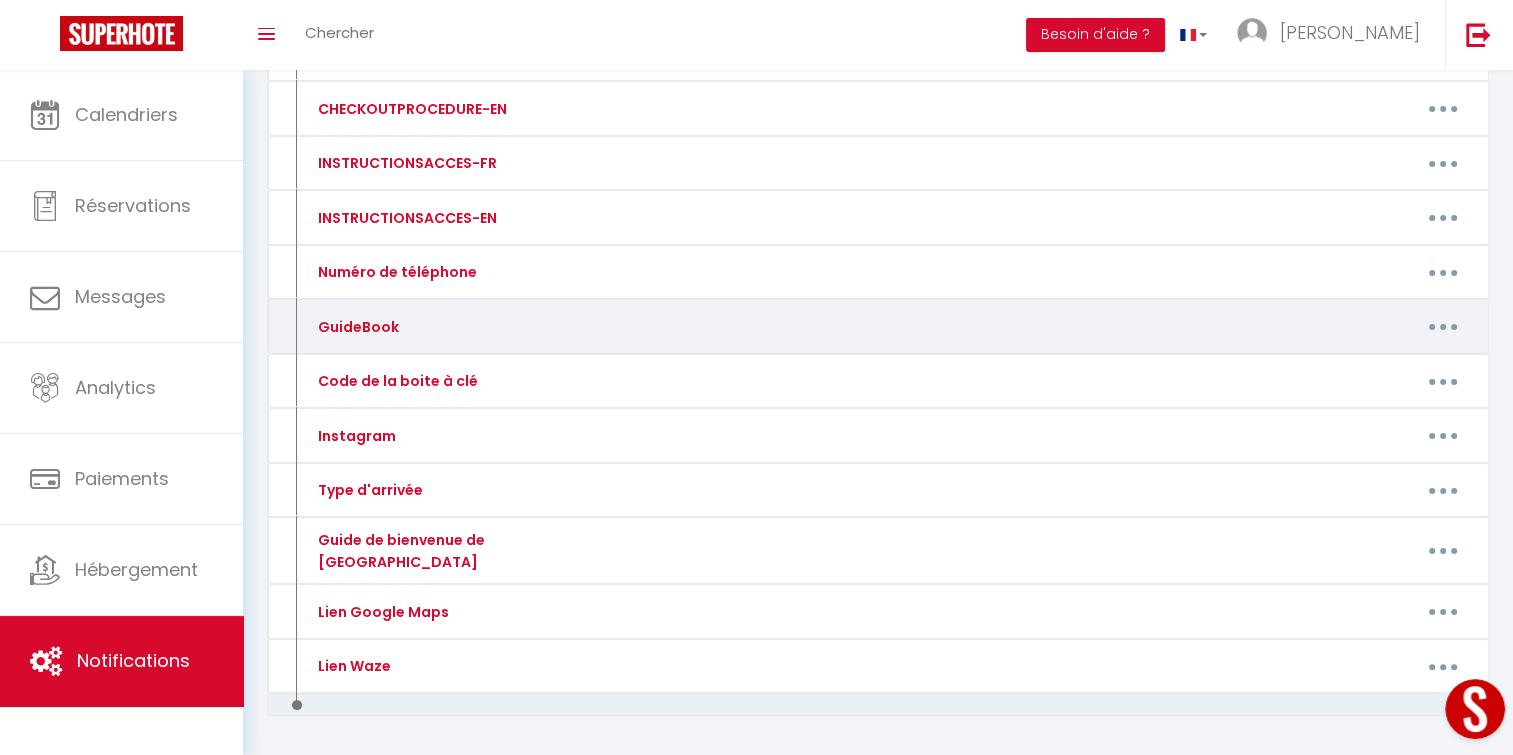 click at bounding box center (1443, 327) 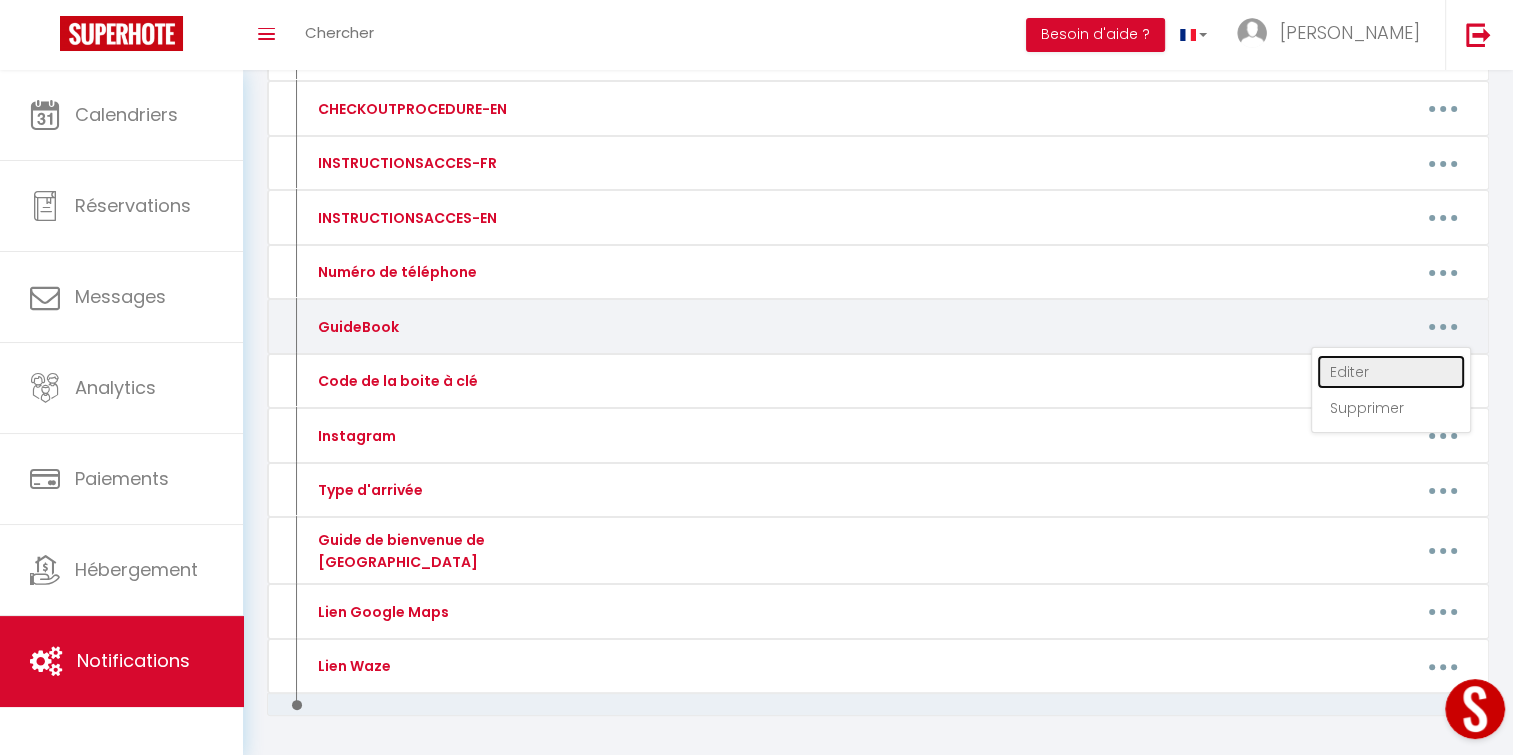 click on "Editer" at bounding box center [1391, 372] 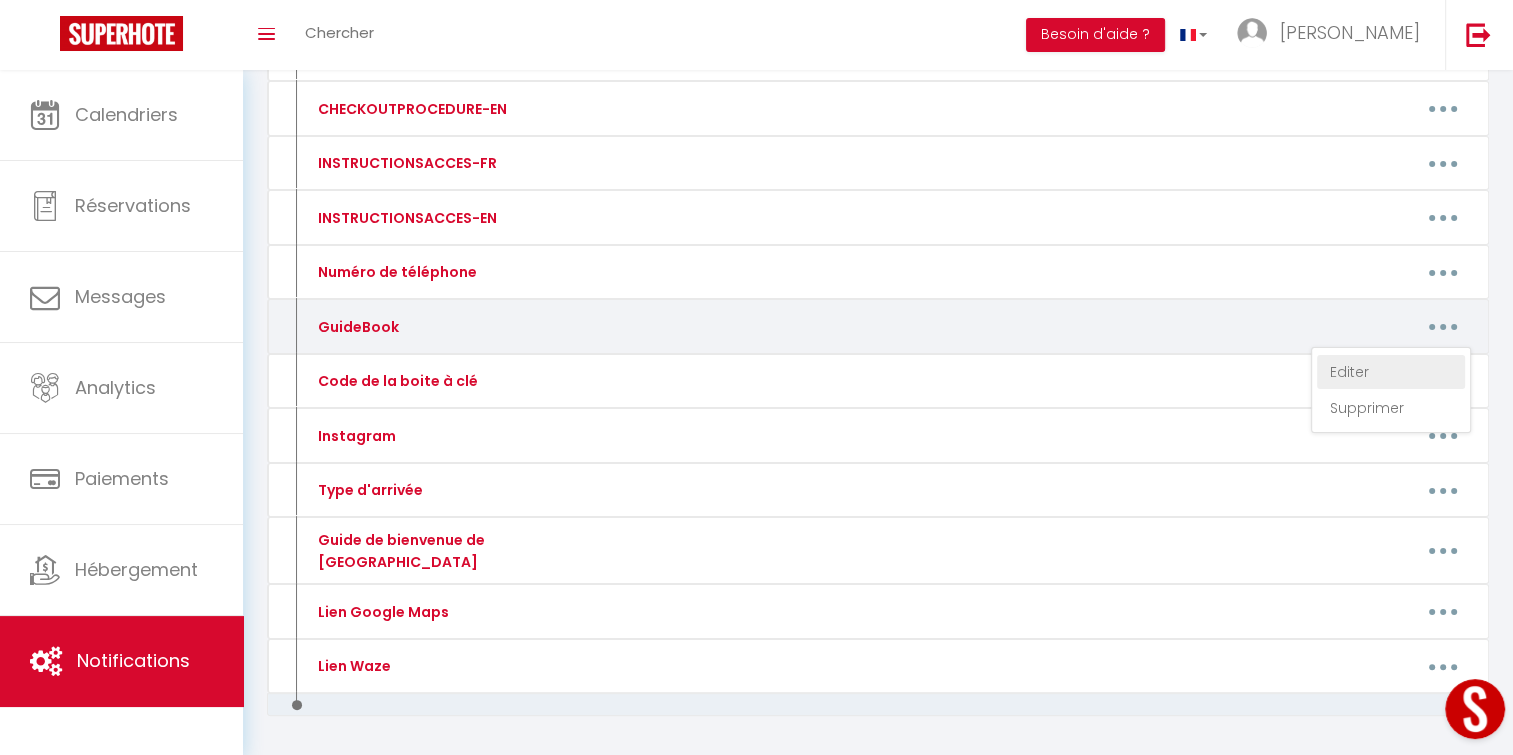type on "GuideBook" 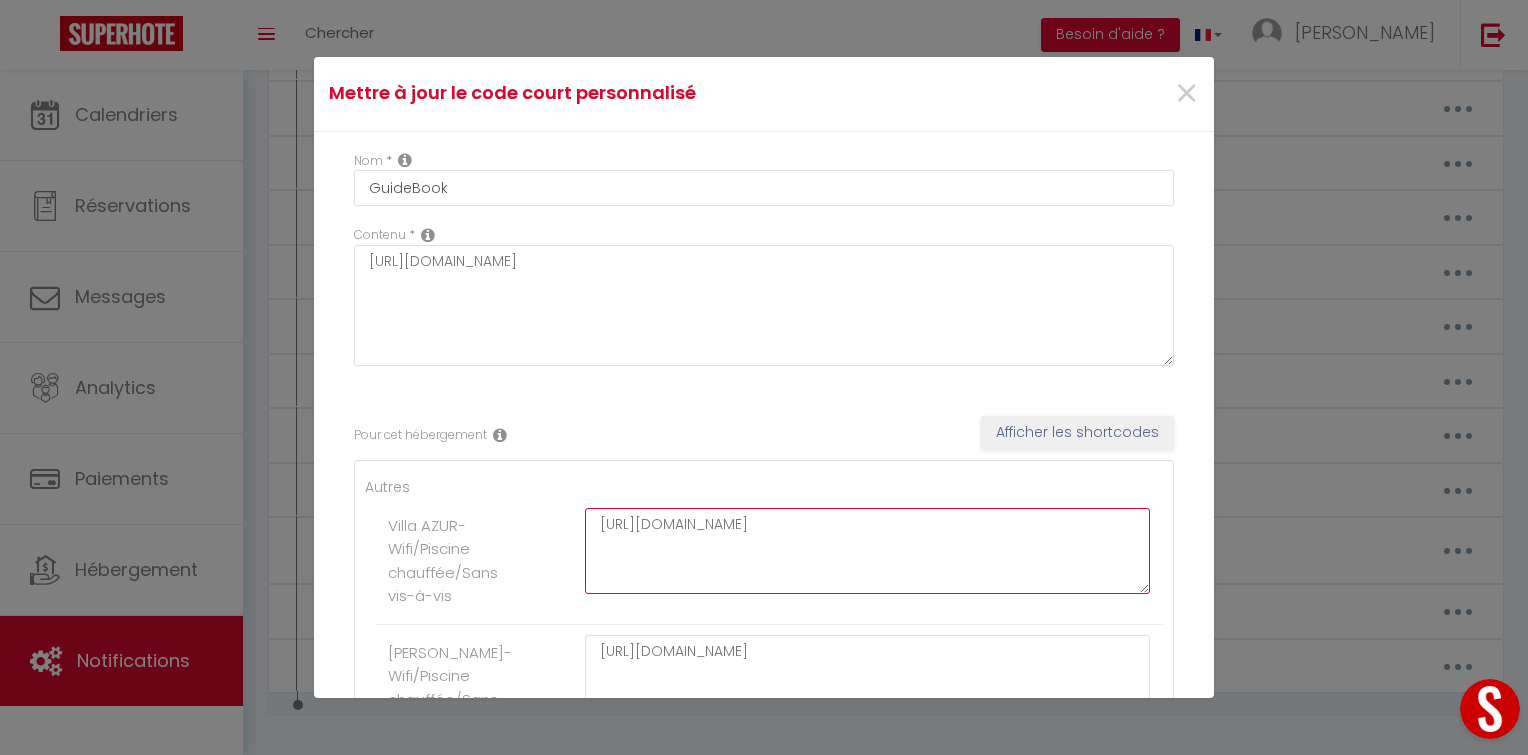 drag, startPoint x: 748, startPoint y: 548, endPoint x: 588, endPoint y: 522, distance: 162.09874 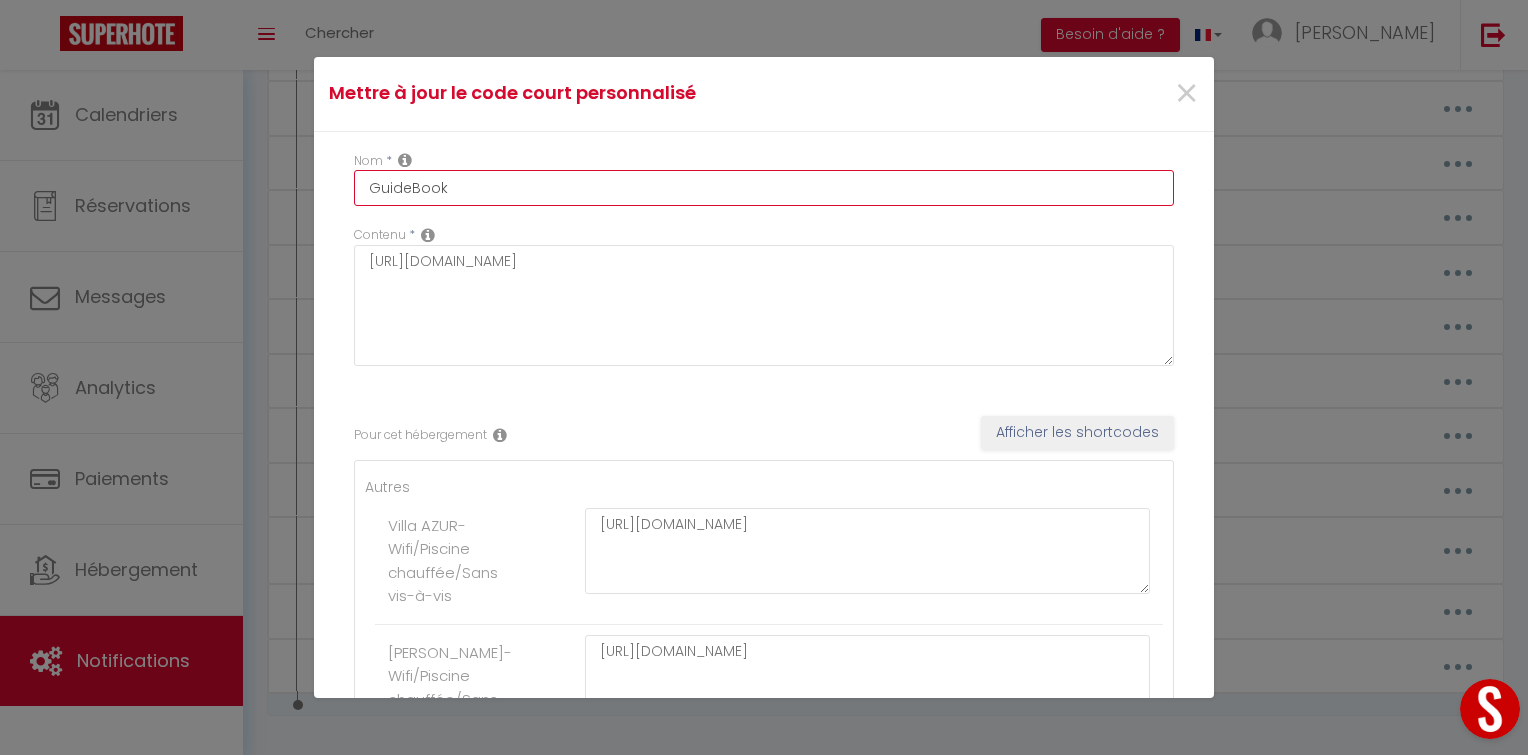 click on "GuideBook" at bounding box center [764, 188] 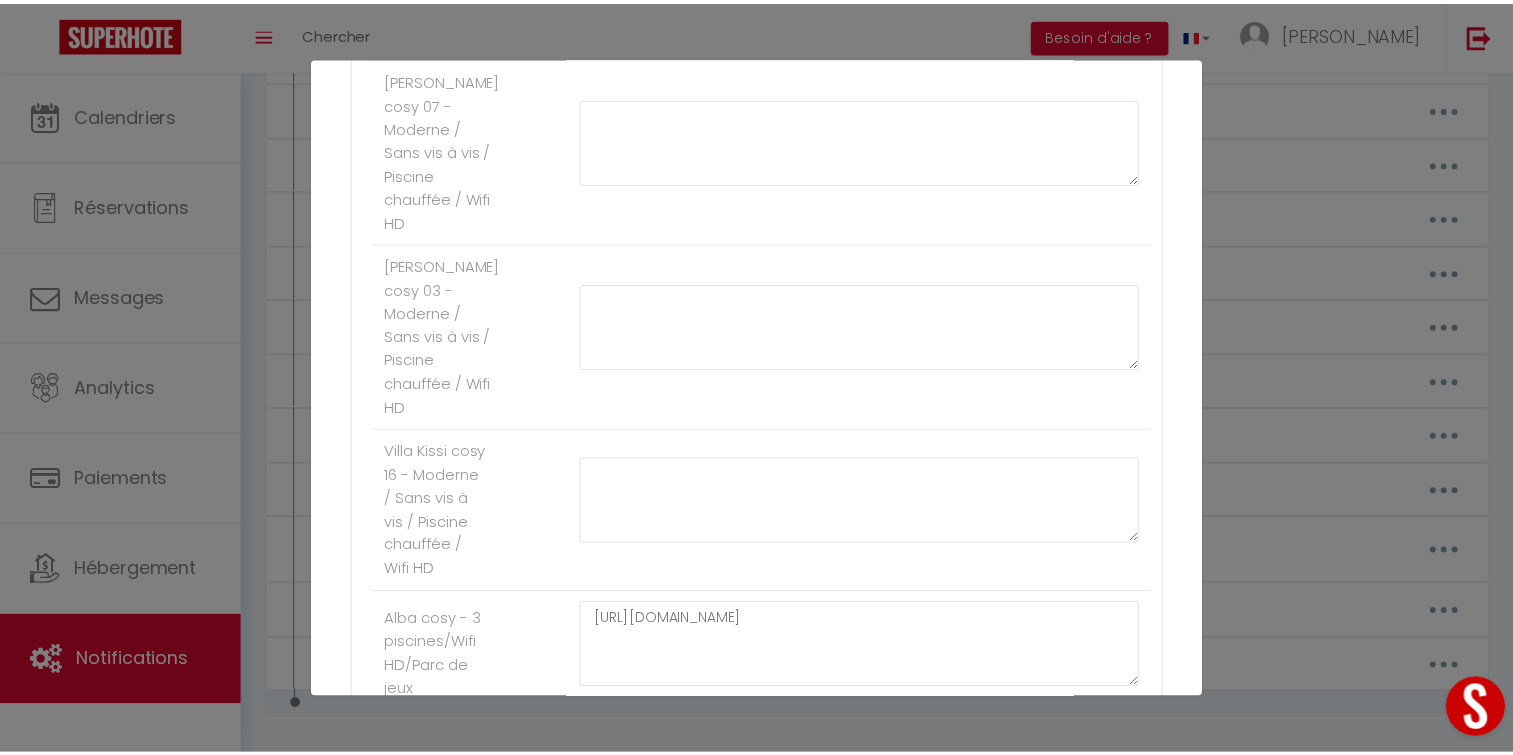 scroll, scrollTop: 1971, scrollLeft: 0, axis: vertical 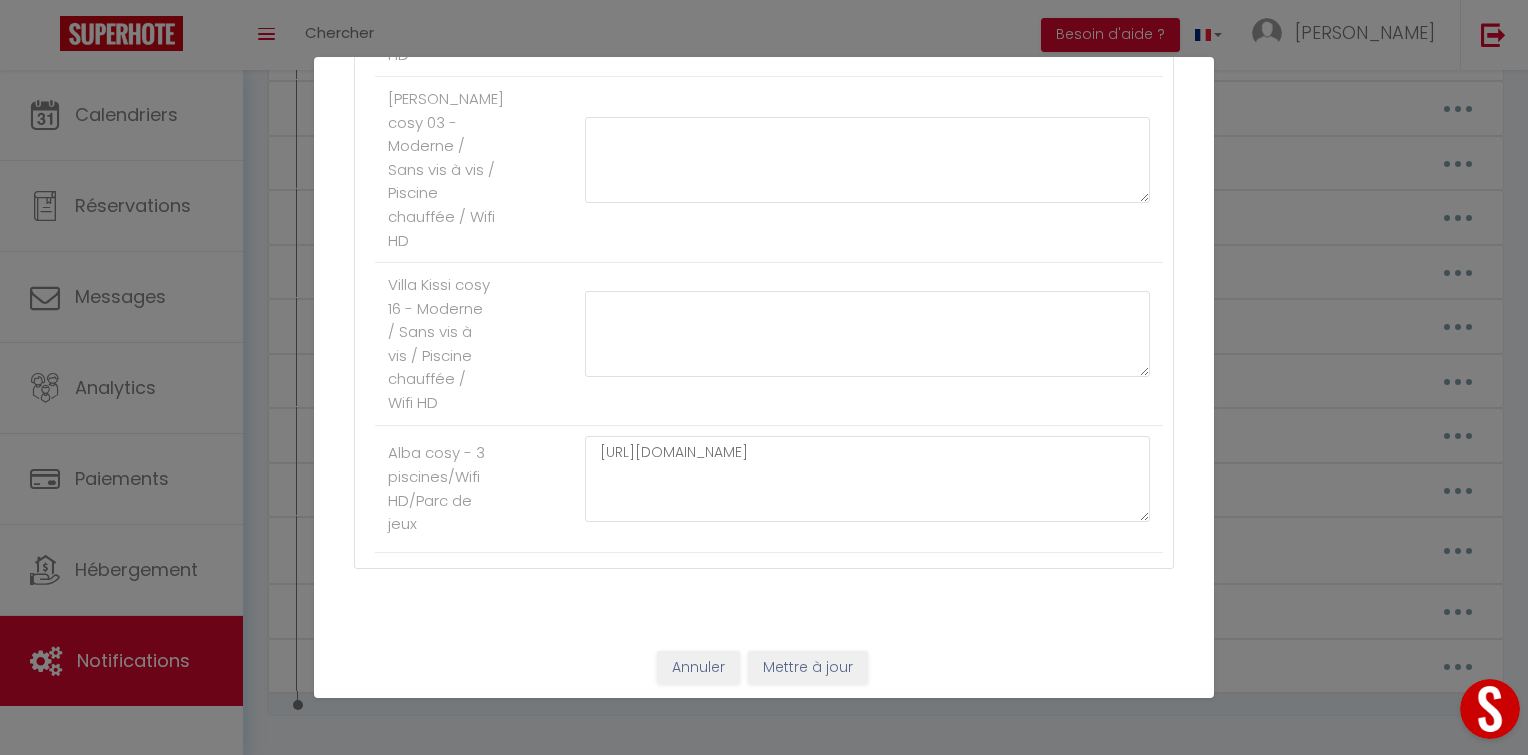 type on "GuideBook_fr" 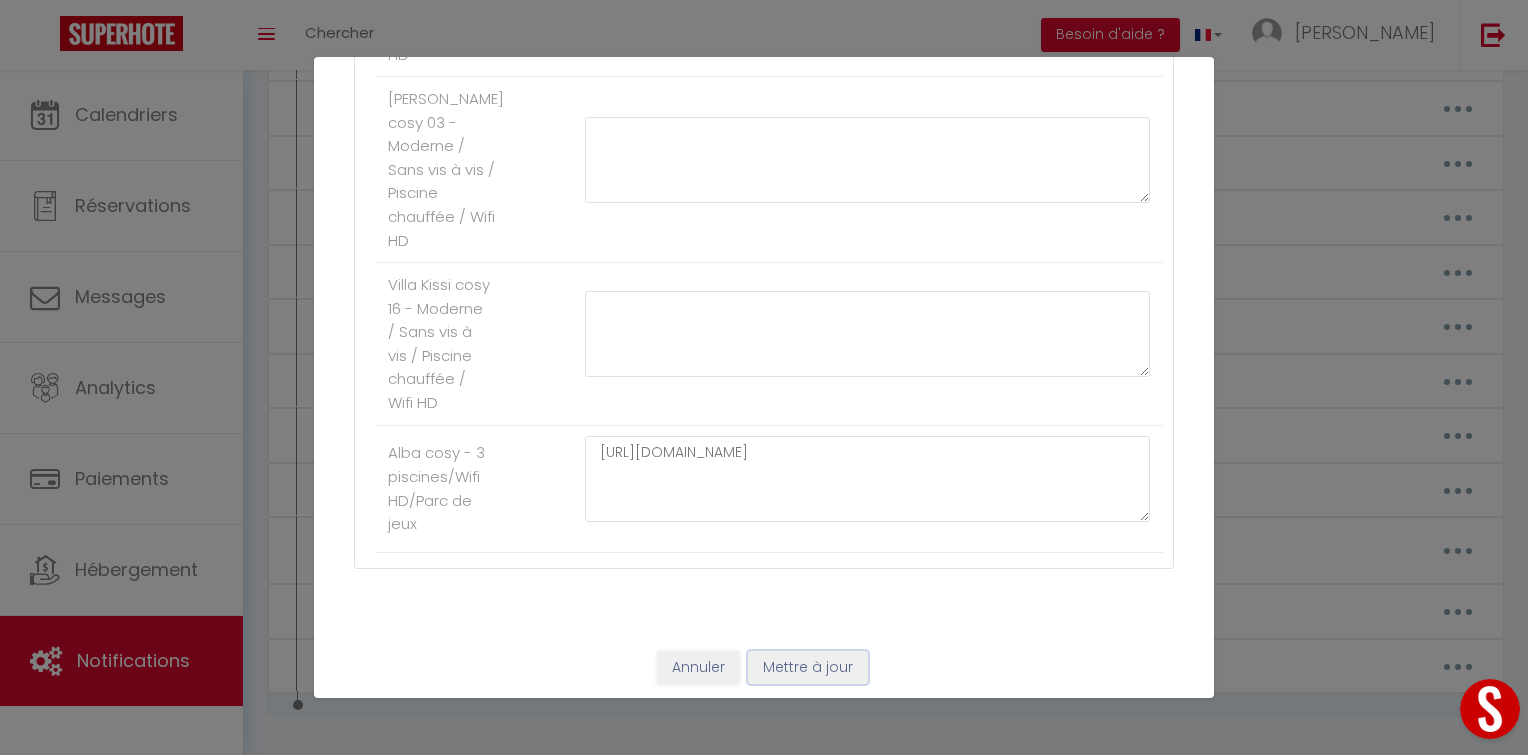 click on "Mettre à jour" at bounding box center [808, 668] 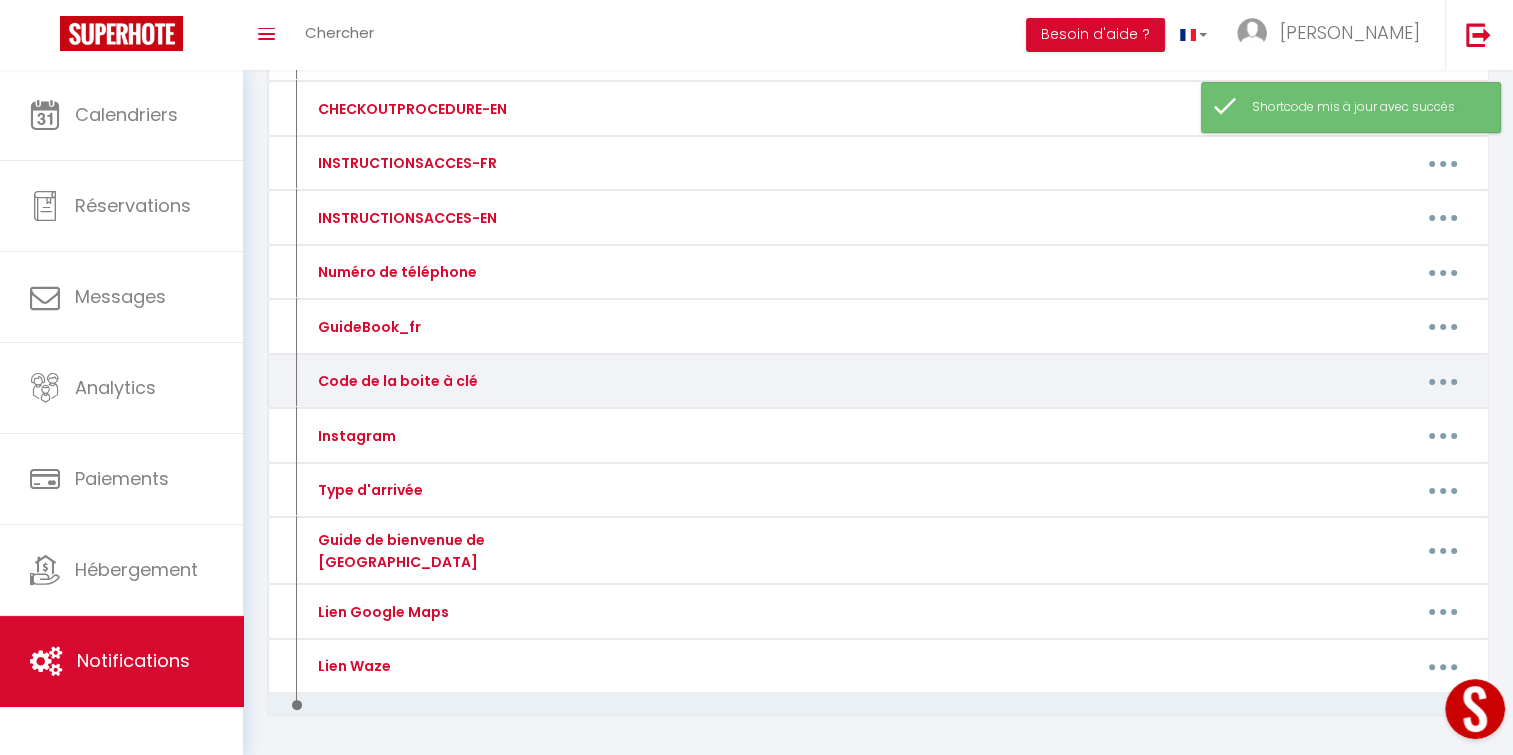 scroll, scrollTop: 0, scrollLeft: 0, axis: both 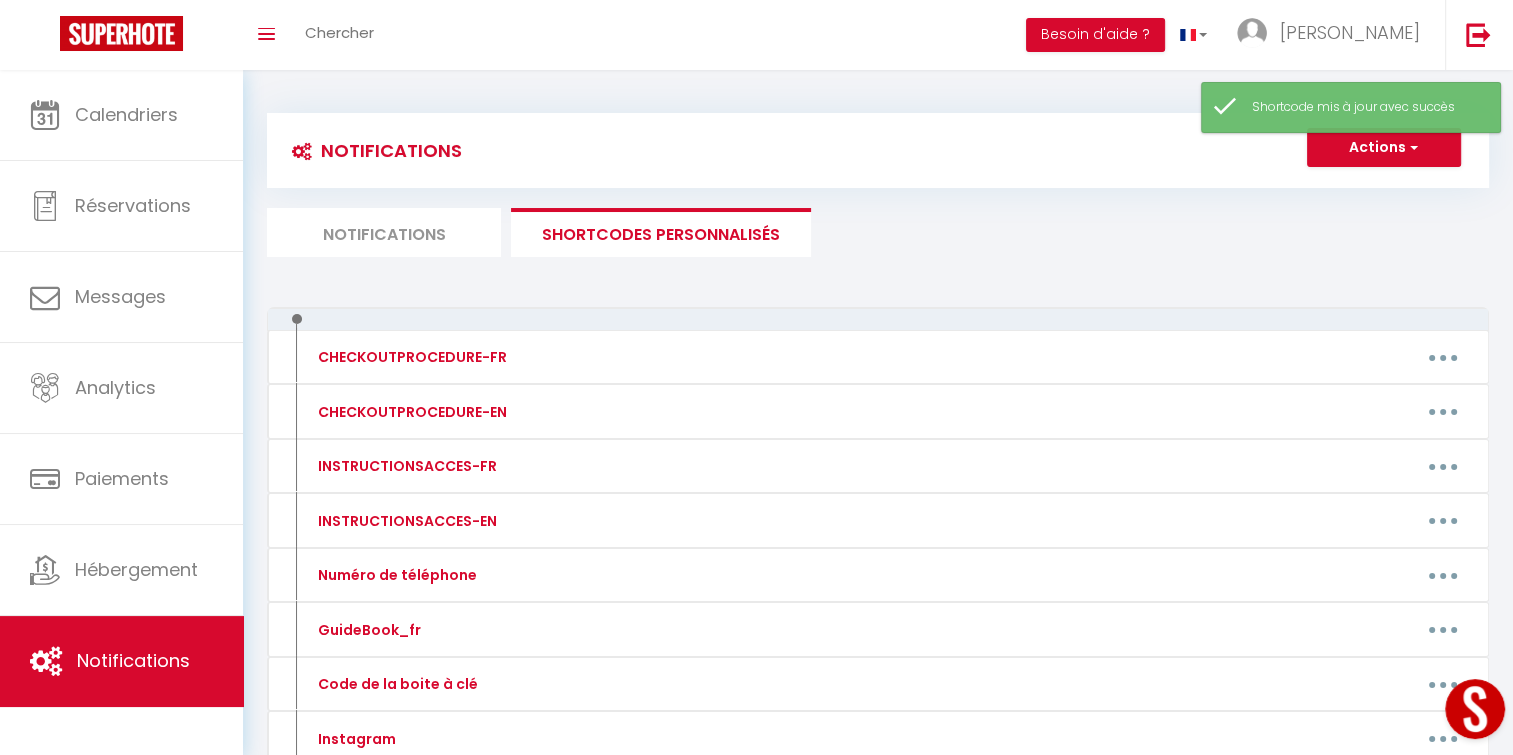 click on "Notifications" at bounding box center [384, 232] 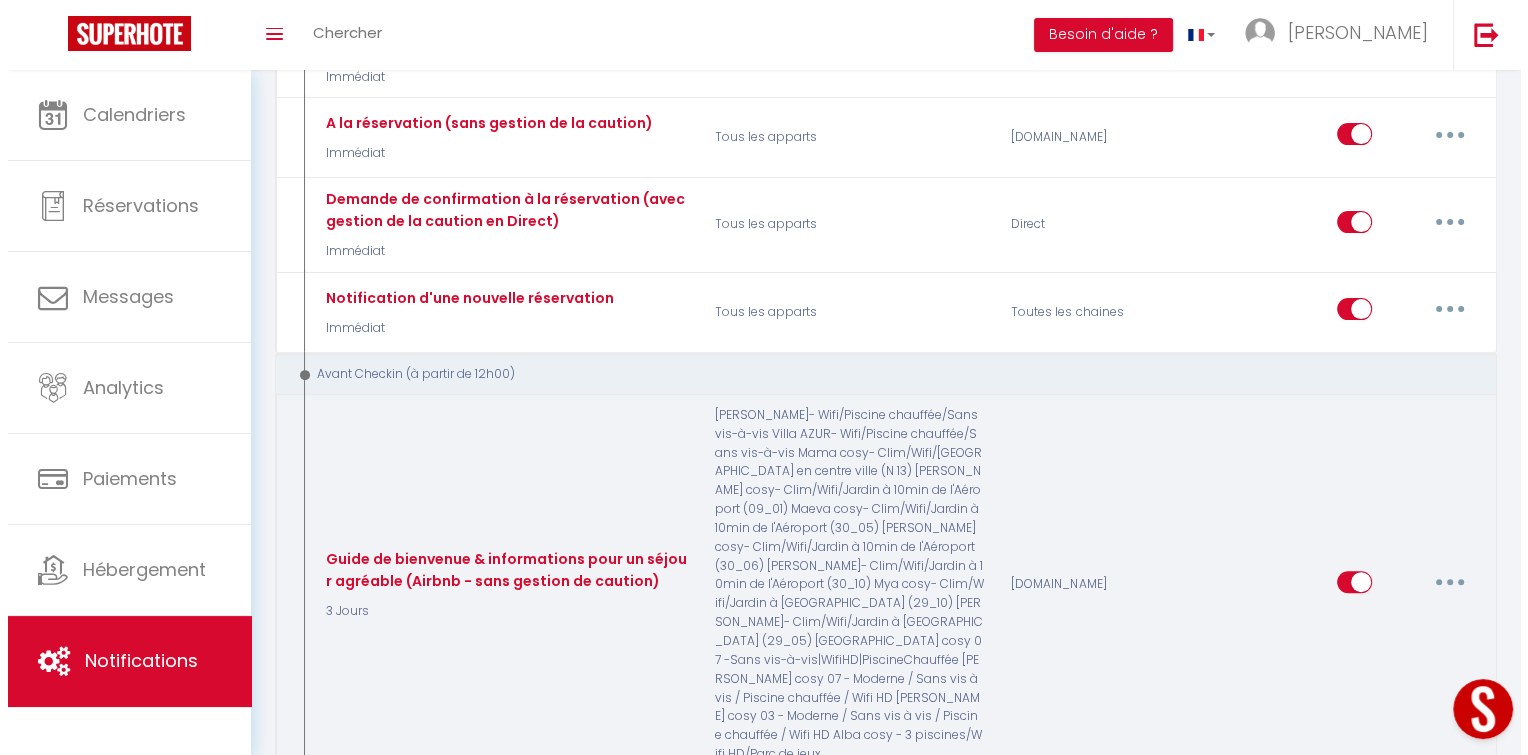 scroll, scrollTop: 631, scrollLeft: 0, axis: vertical 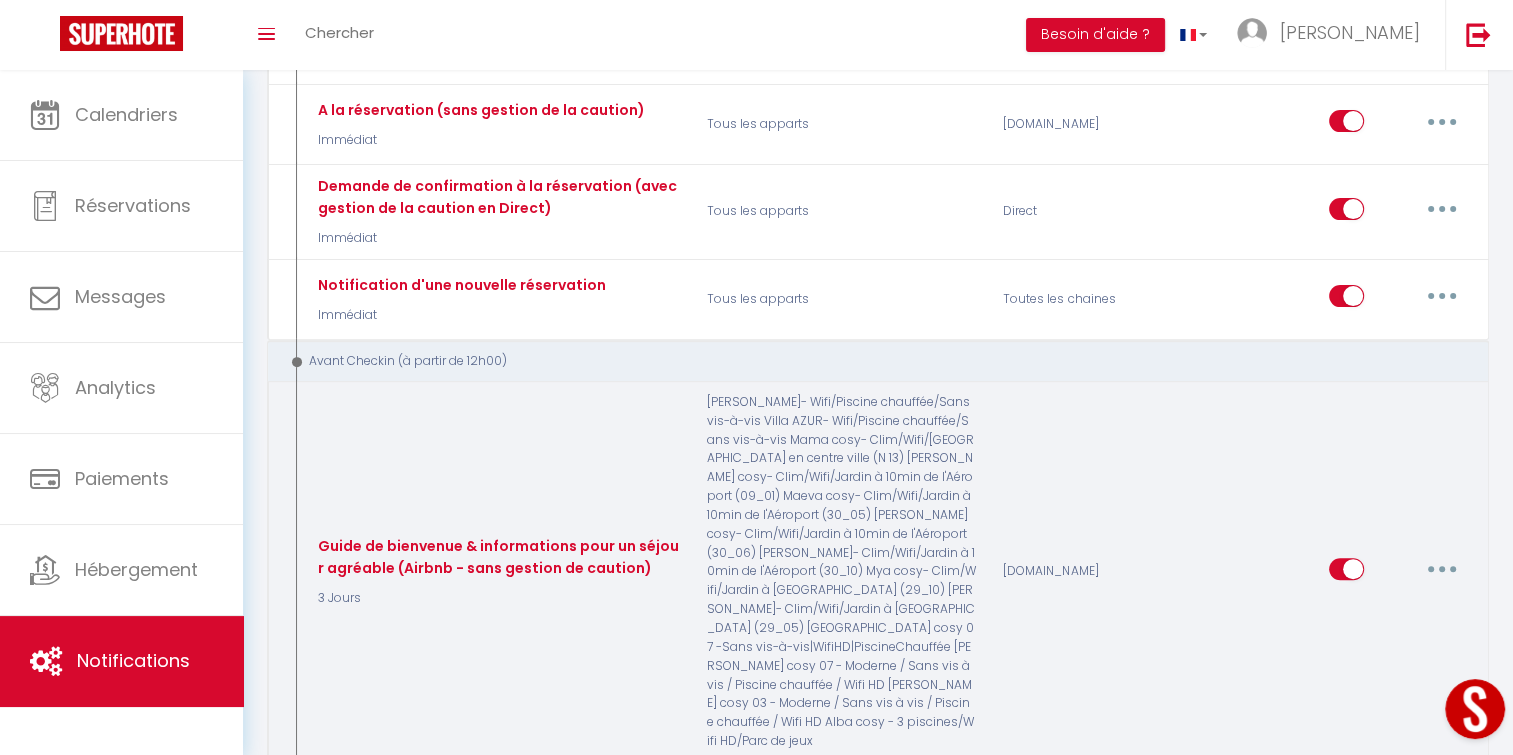 click at bounding box center [1442, 569] 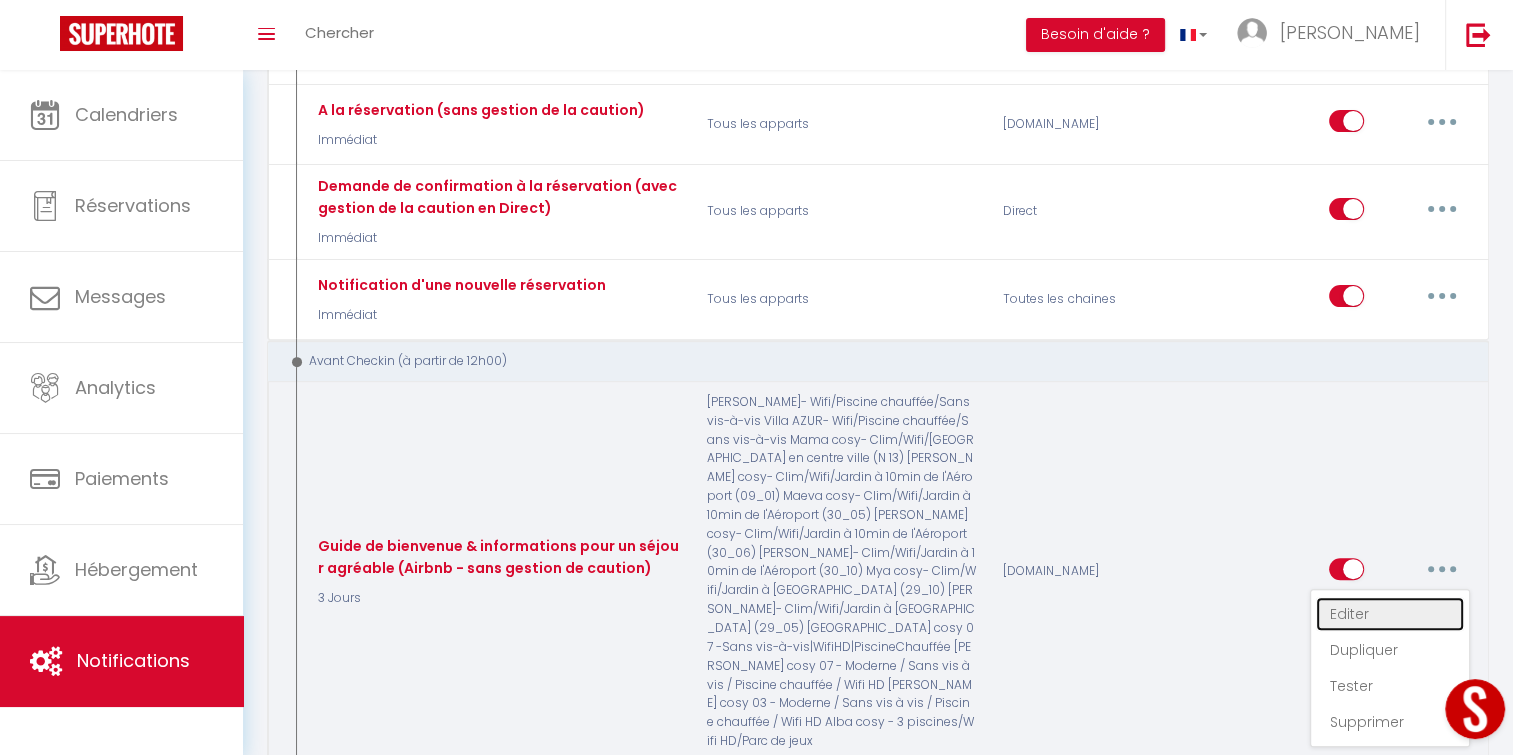 click on "Editer" at bounding box center [1390, 614] 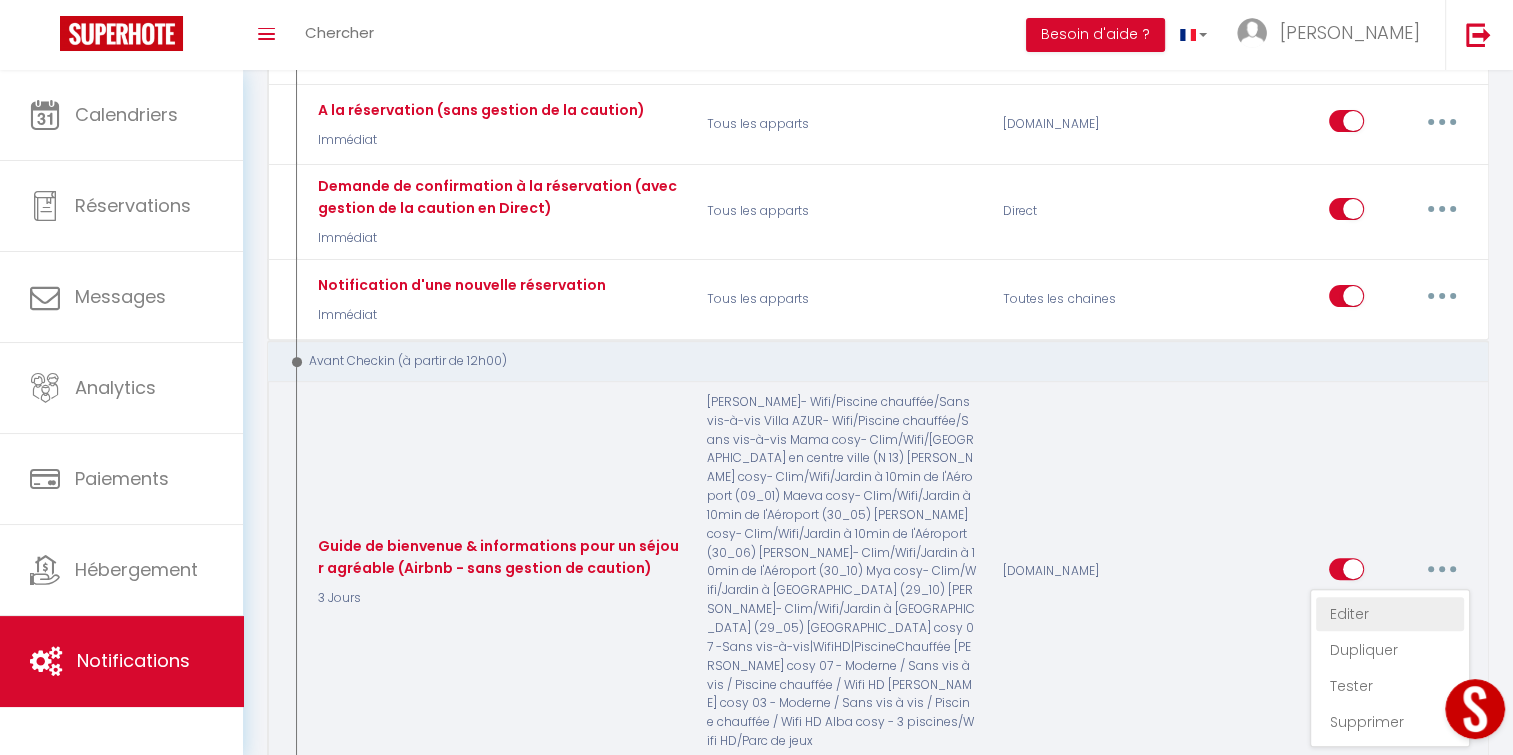 checkbox on "true" 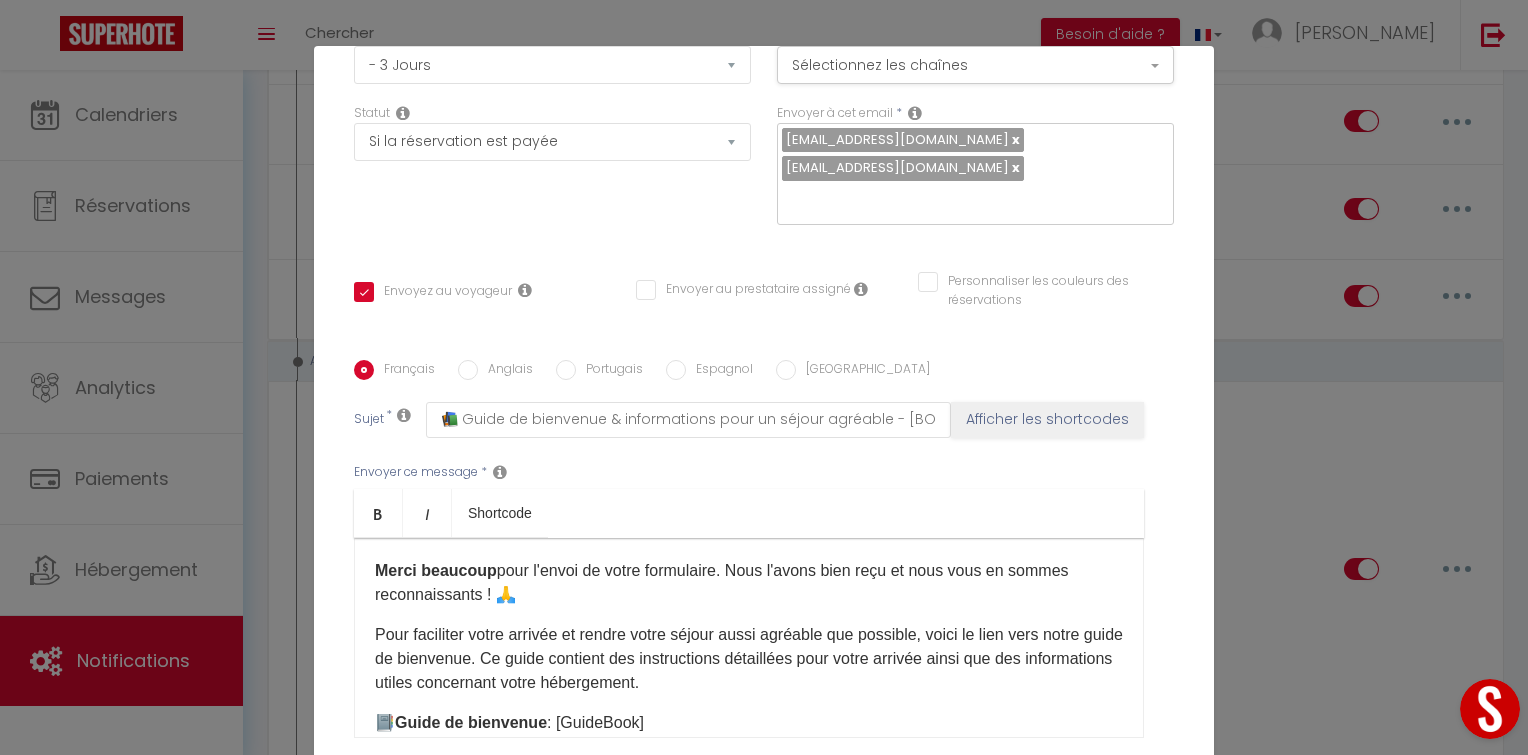 scroll, scrollTop: 268, scrollLeft: 0, axis: vertical 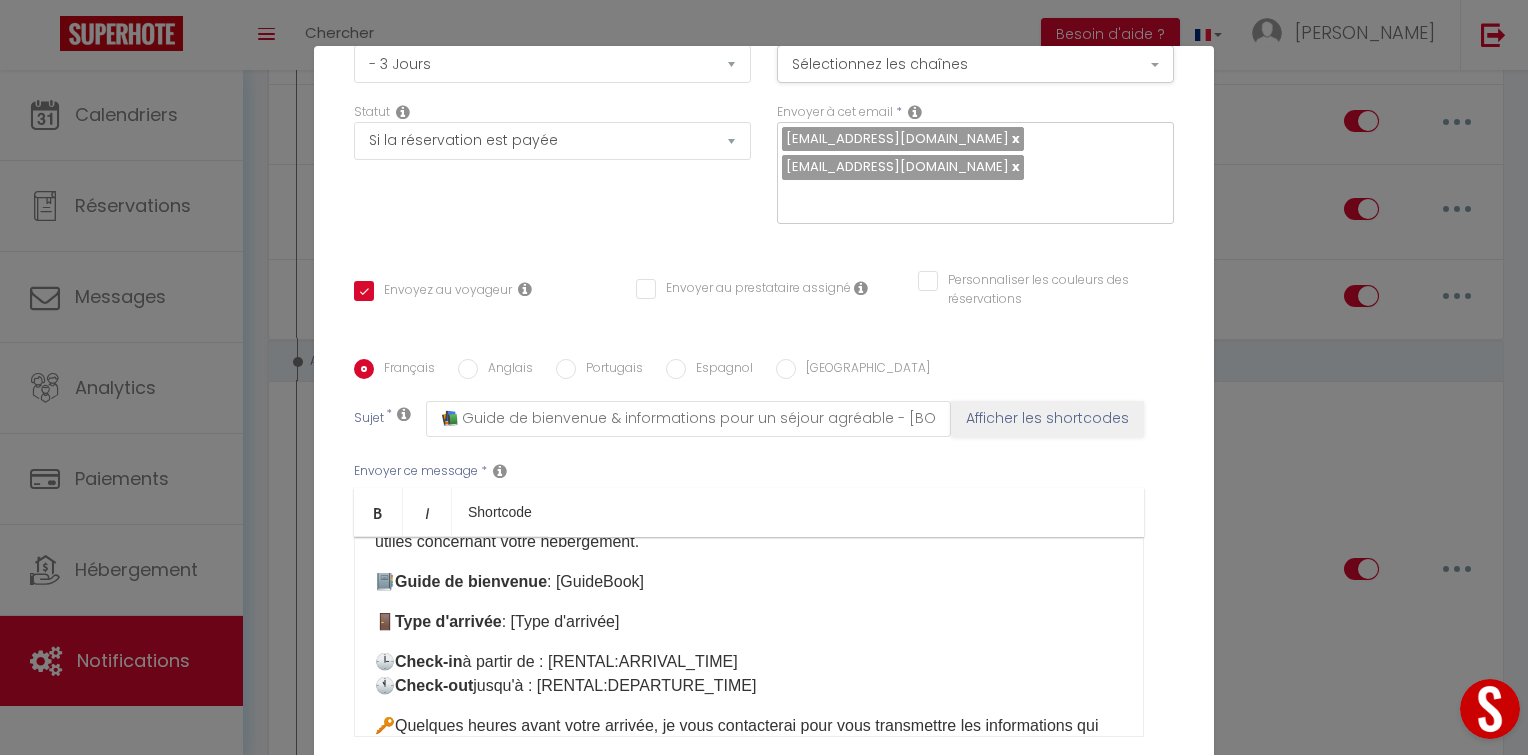 click on "📔  Guide de bienvenue  : [GuideBook​]​" at bounding box center [749, 582] 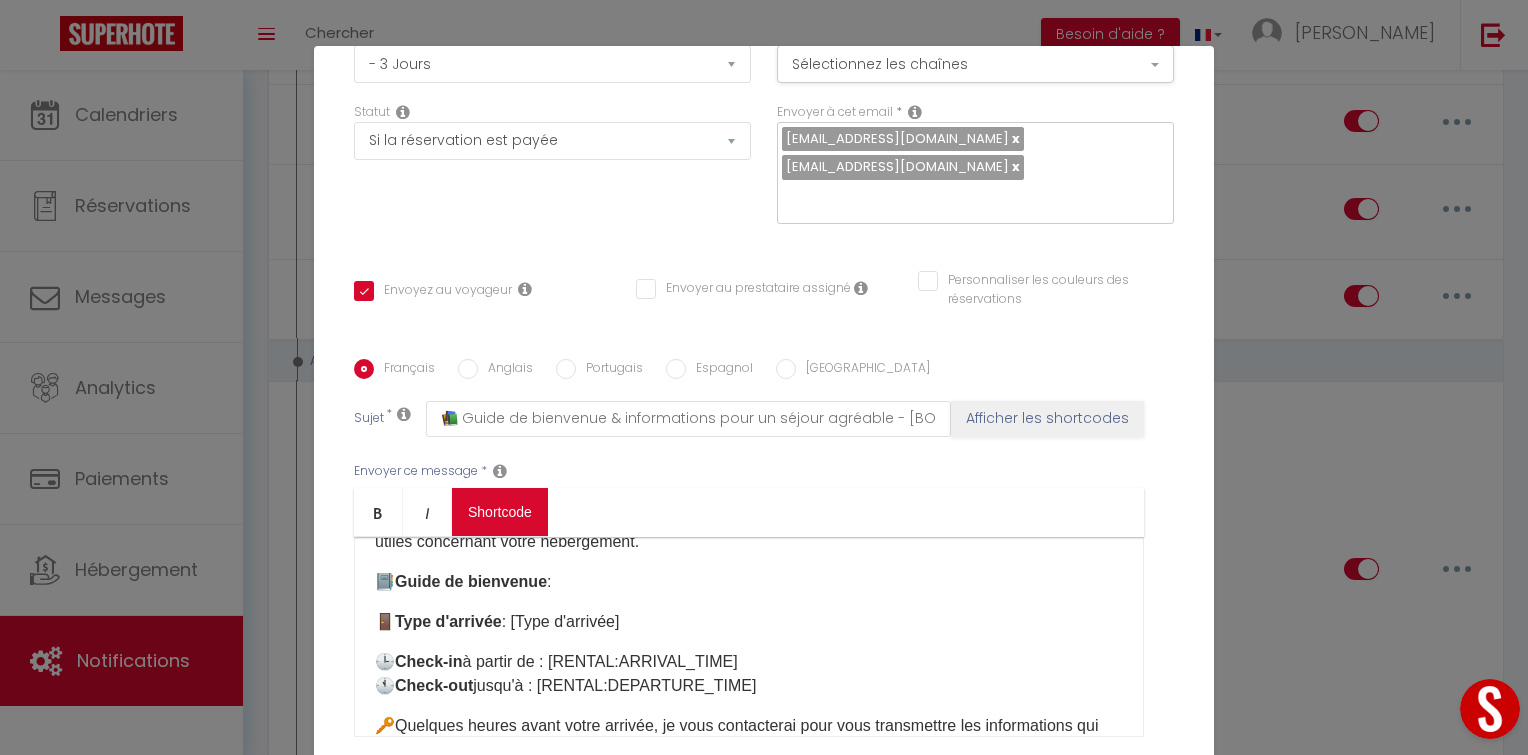 click on "Coaching SuperHote ce soir à 18h00, pour participer:  [URL][DOMAIN_NAME][SECURITY_DATA]   ×     Toggle navigation       Toggle Search     Toggle menubar     Chercher   BUTTON
Besoin d'aide ?
[PERSON_NAME]   Paramètres        Équipe     Résultat de la recherche   Aucun résultat     Calendriers     Réservations     Messages     Analytics      Paiements     Hébergement     Notifications                 Résultat de la recherche   Id   Appart   Voyageur    Checkin   Checkout   Nuits   Pers.   Plateforme   Statut     Résultat de la recherche   Aucun résultat          Notifications
Actions
Nouvelle Notification    Exporter    Importer    Tous les apparts    Villa AZUR- Wifi/Piscine chauffée/Sans vis-à-vis [PERSON_NAME]- Wifi/Piscine chauffée/Sans vis-à-vis [GEOGRAPHIC_DATA] cosy 07 -Sans vis-à-vis|WifiHD|PiscineChauffée       Nouveau shortcode personnalisé" at bounding box center [764, 4155] 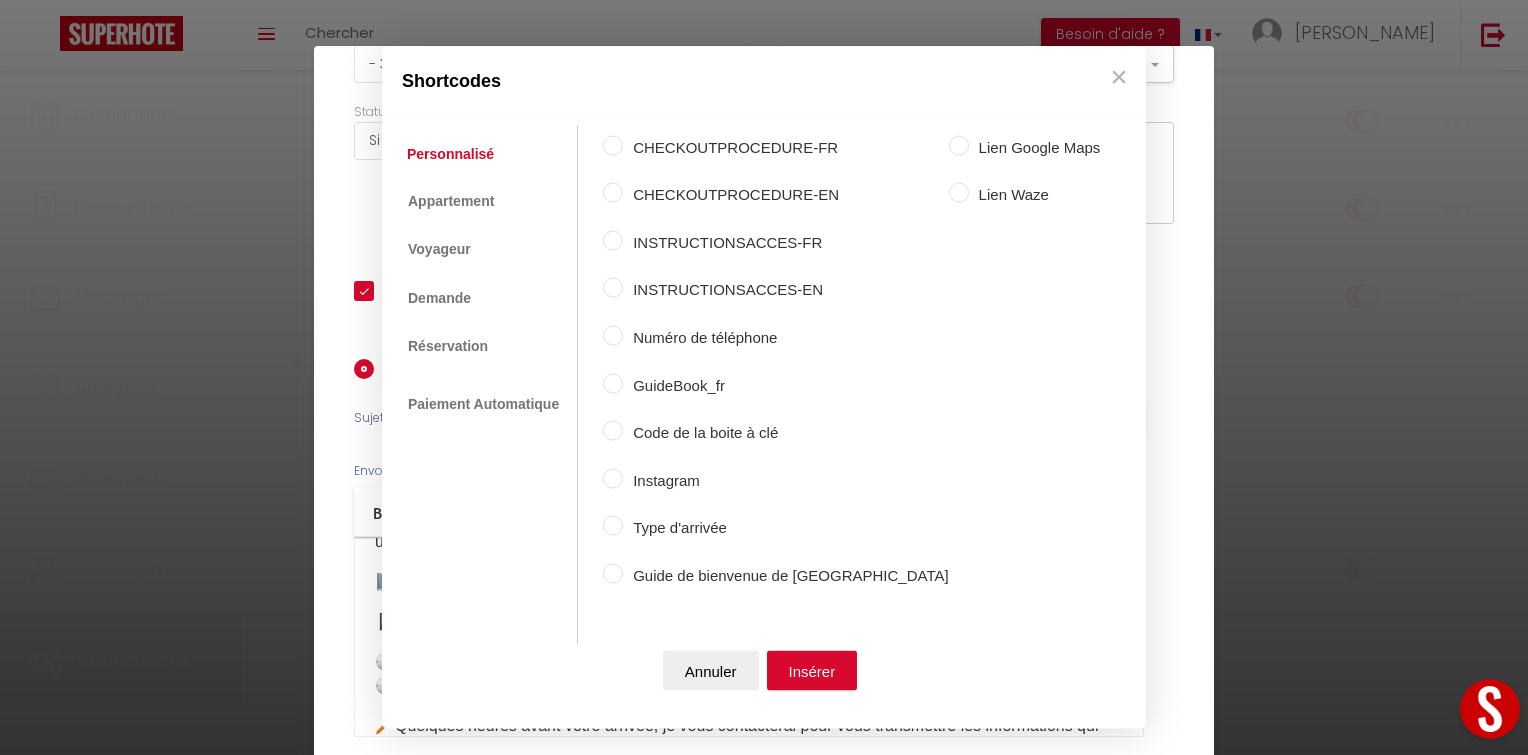 click on "GuideBook_fr" at bounding box center [785, 385] 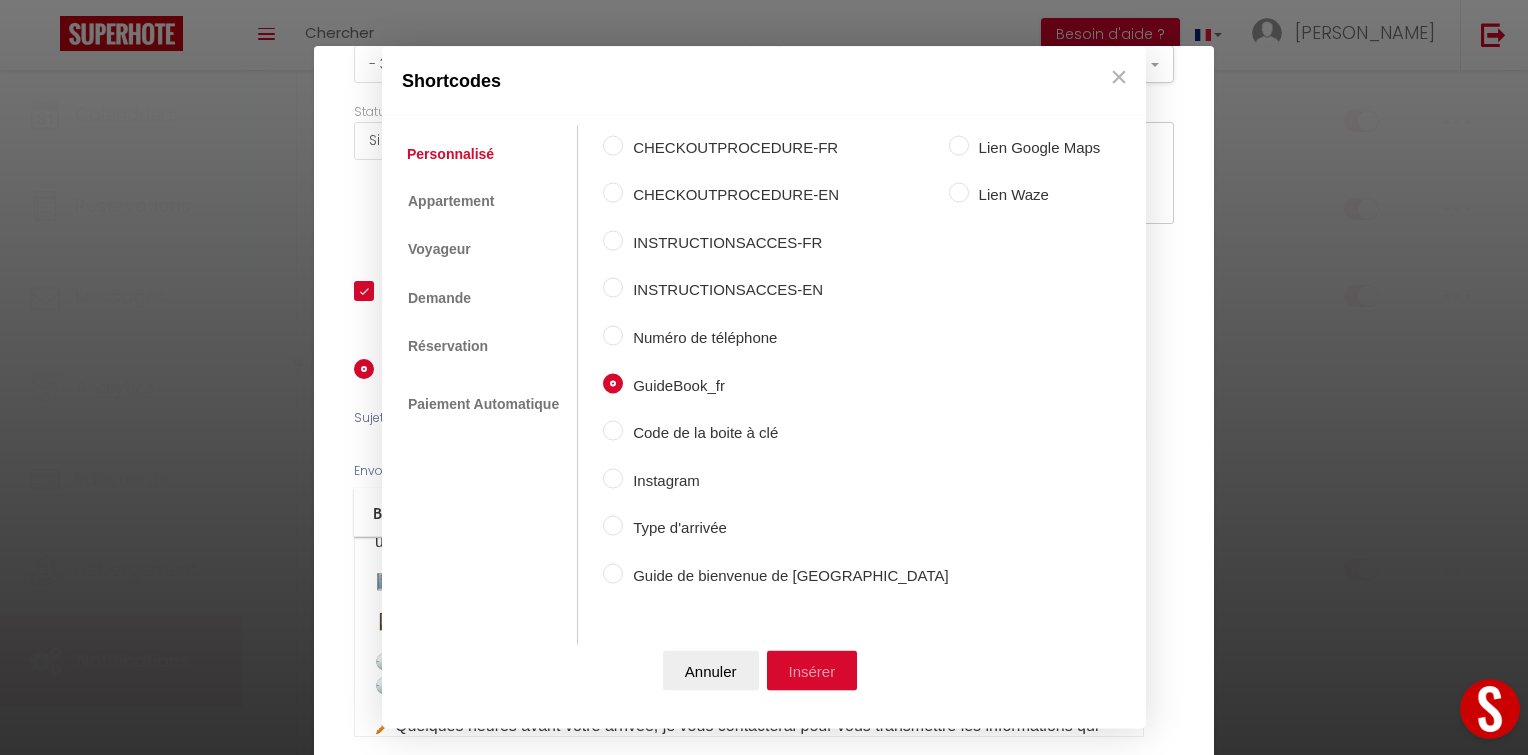 click on "Insérer" at bounding box center (812, 671) 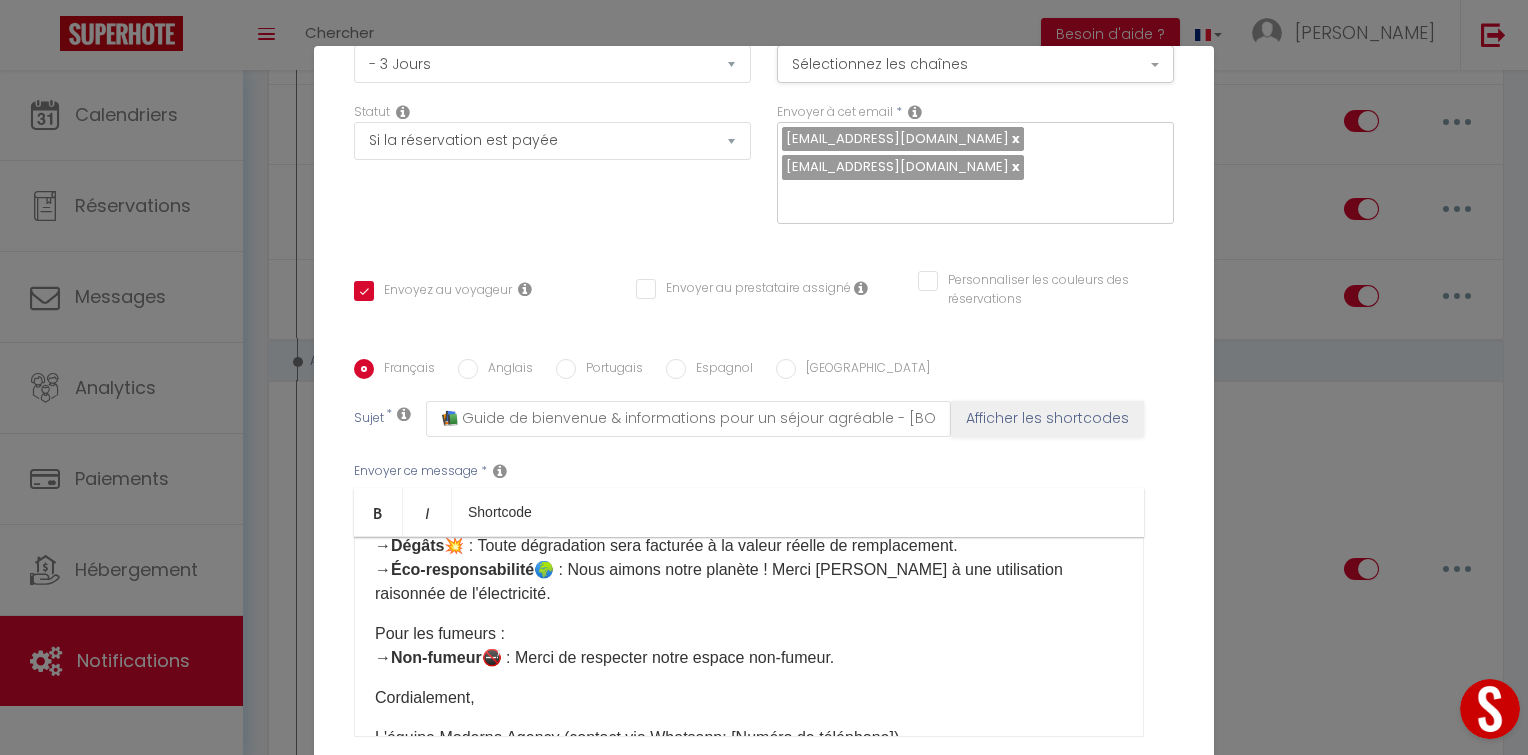 scroll, scrollTop: 701, scrollLeft: 0, axis: vertical 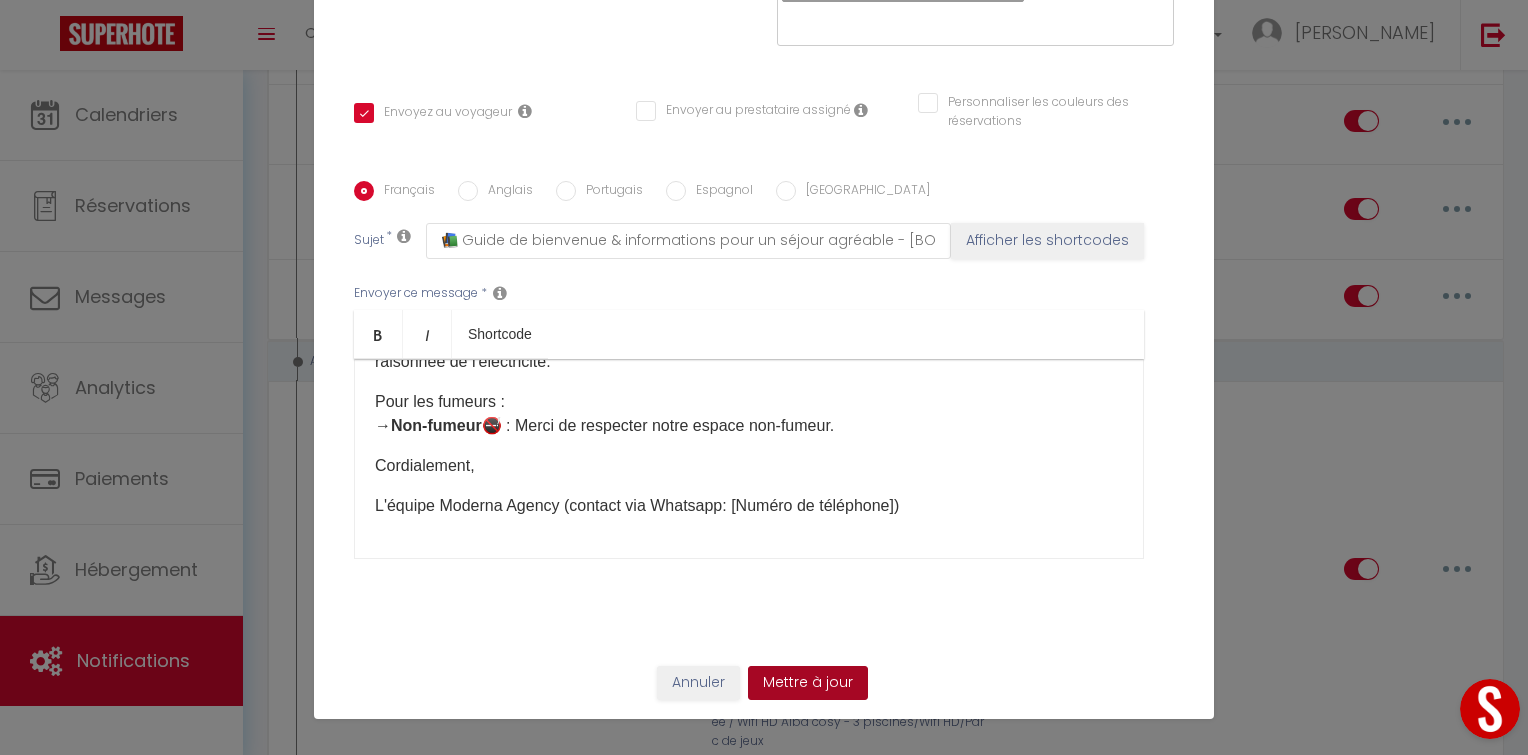 click on "Mettre à jour" at bounding box center [808, 683] 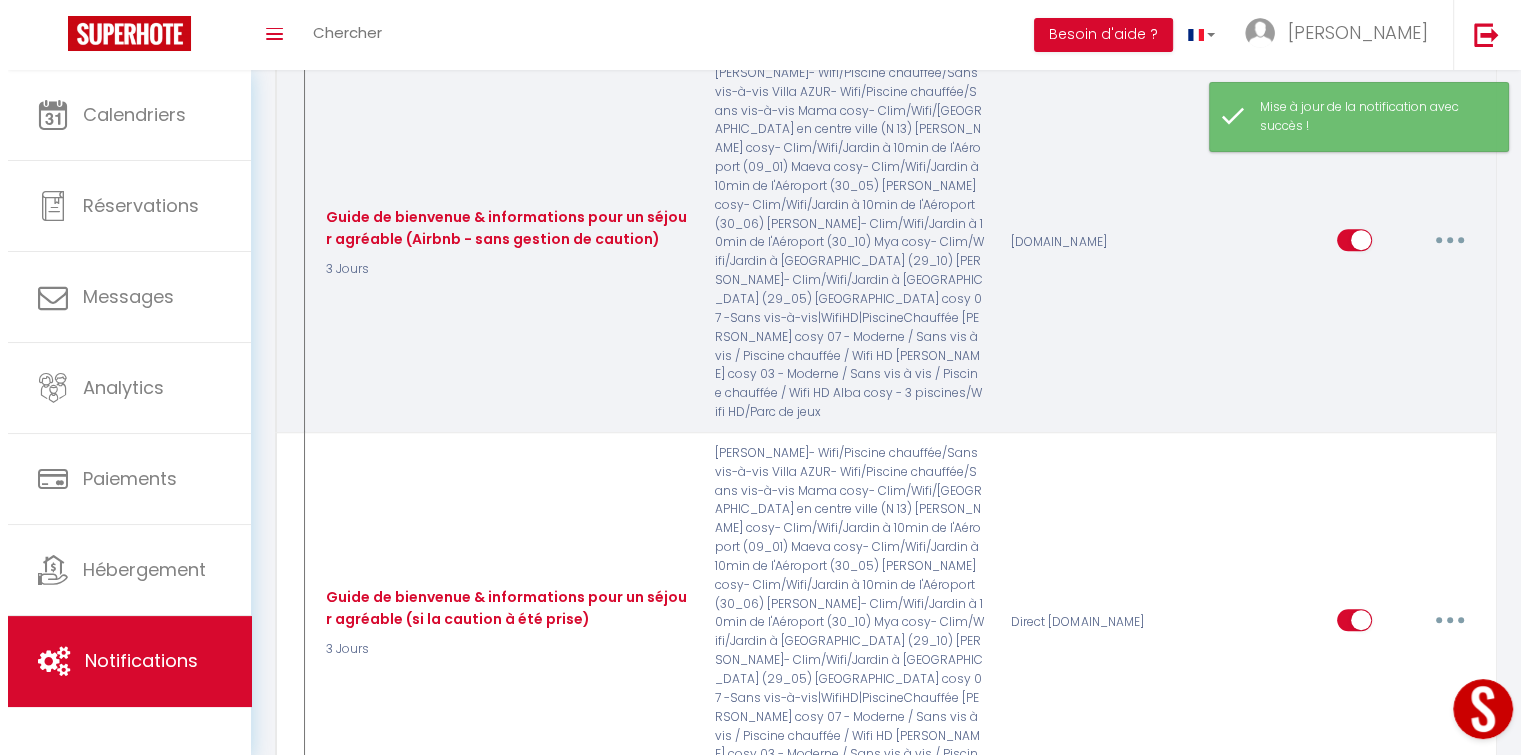 scroll, scrollTop: 968, scrollLeft: 0, axis: vertical 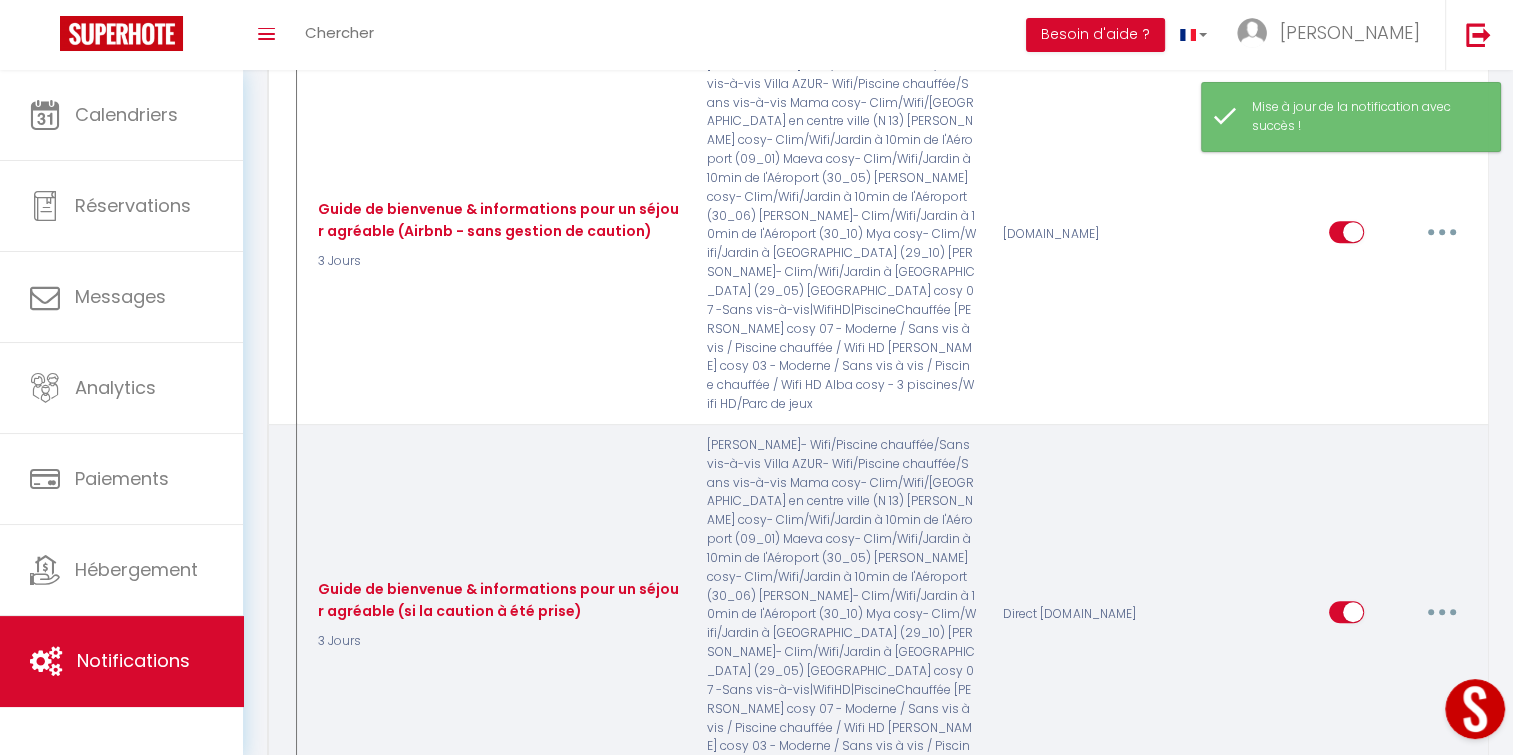 click at bounding box center [1442, 612] 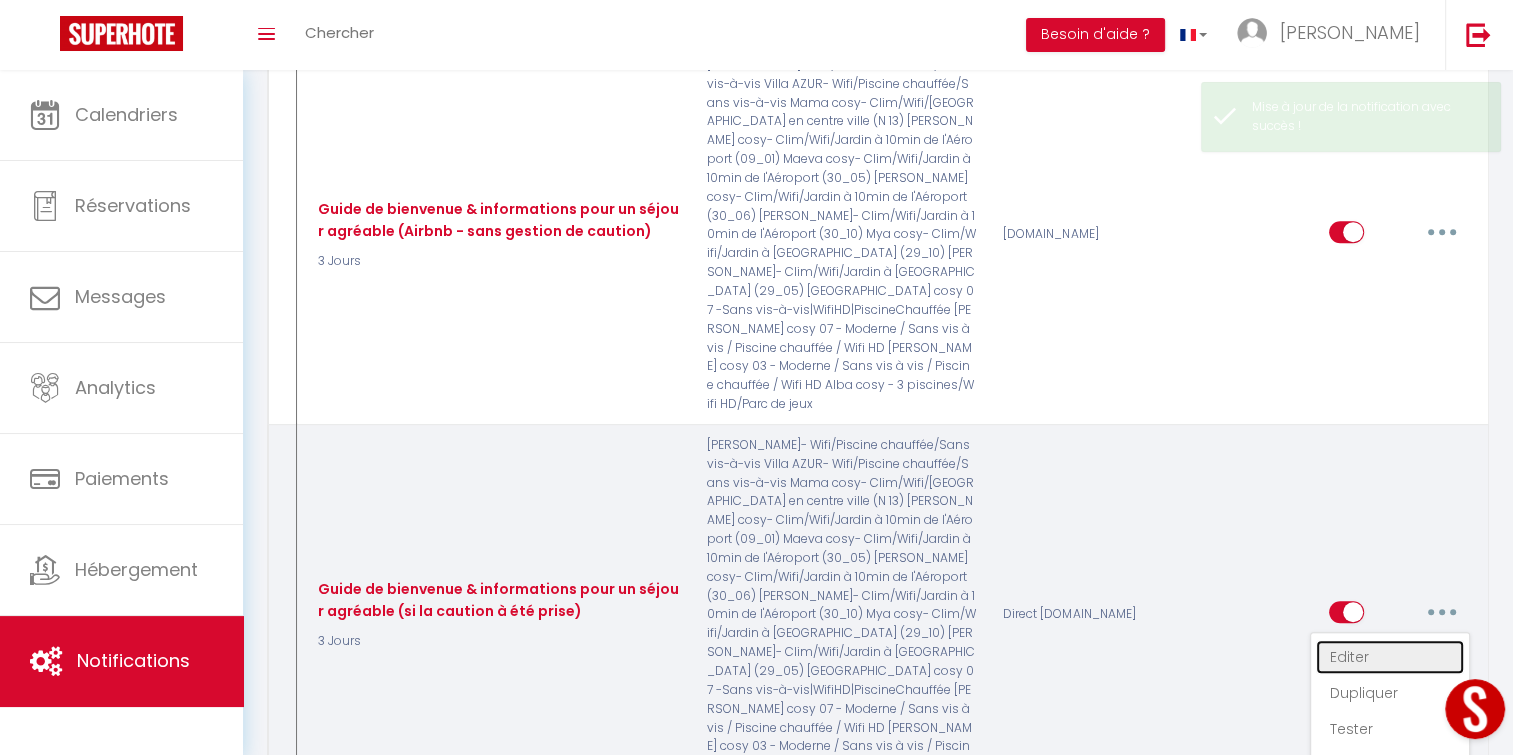 click on "Editer" at bounding box center (1390, 657) 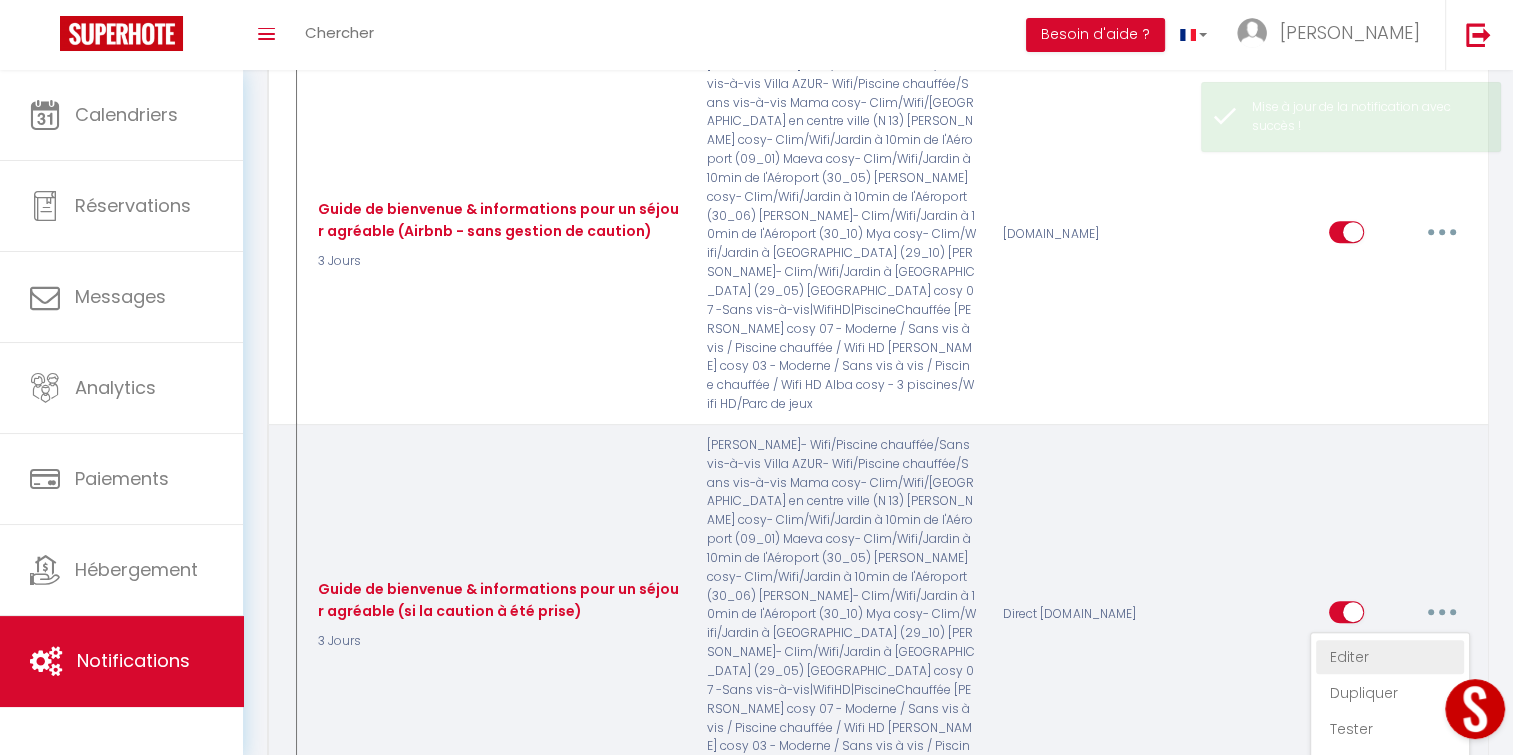 type on "Guide de bienvenue & informations pour un séjour agréable (si la caution à été prise)" 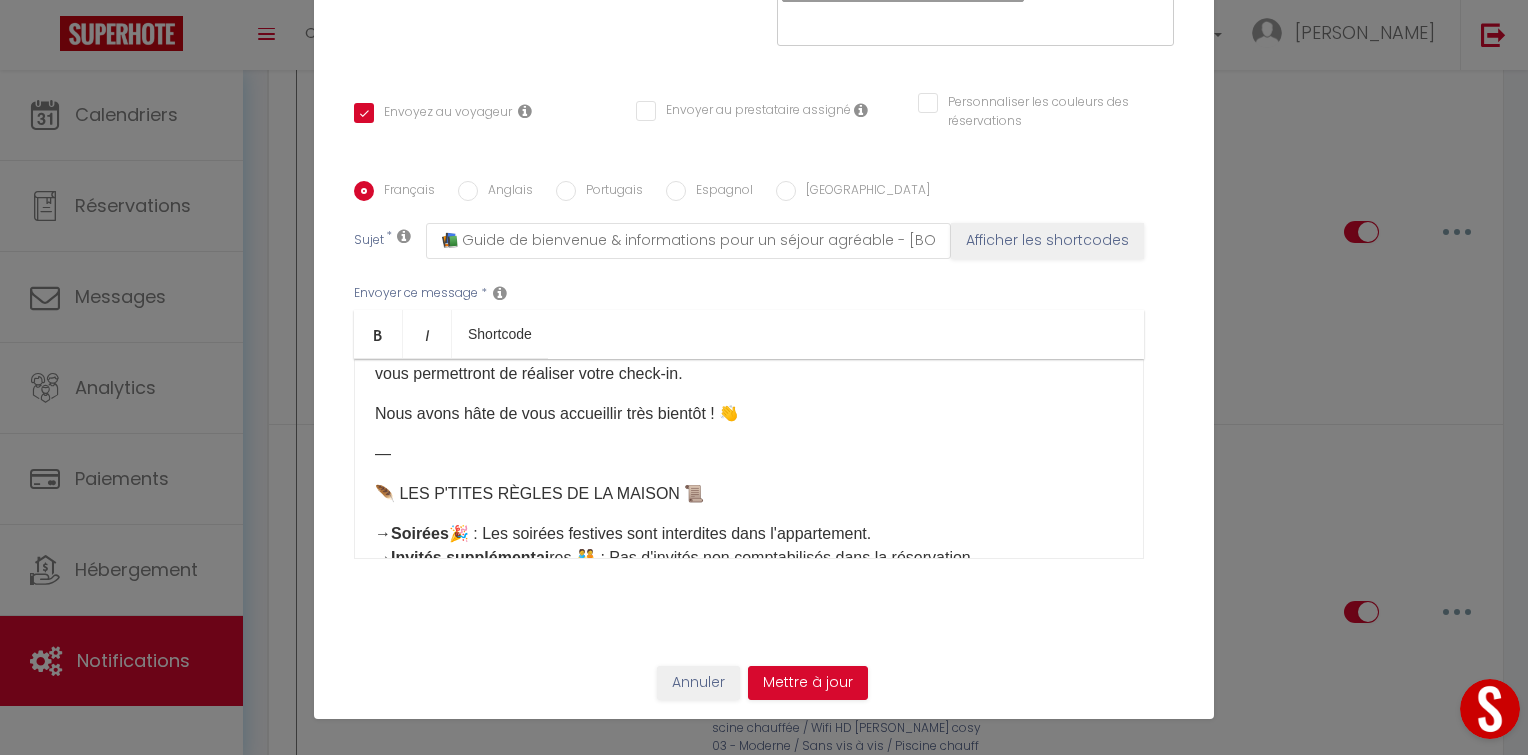 scroll, scrollTop: 0, scrollLeft: 0, axis: both 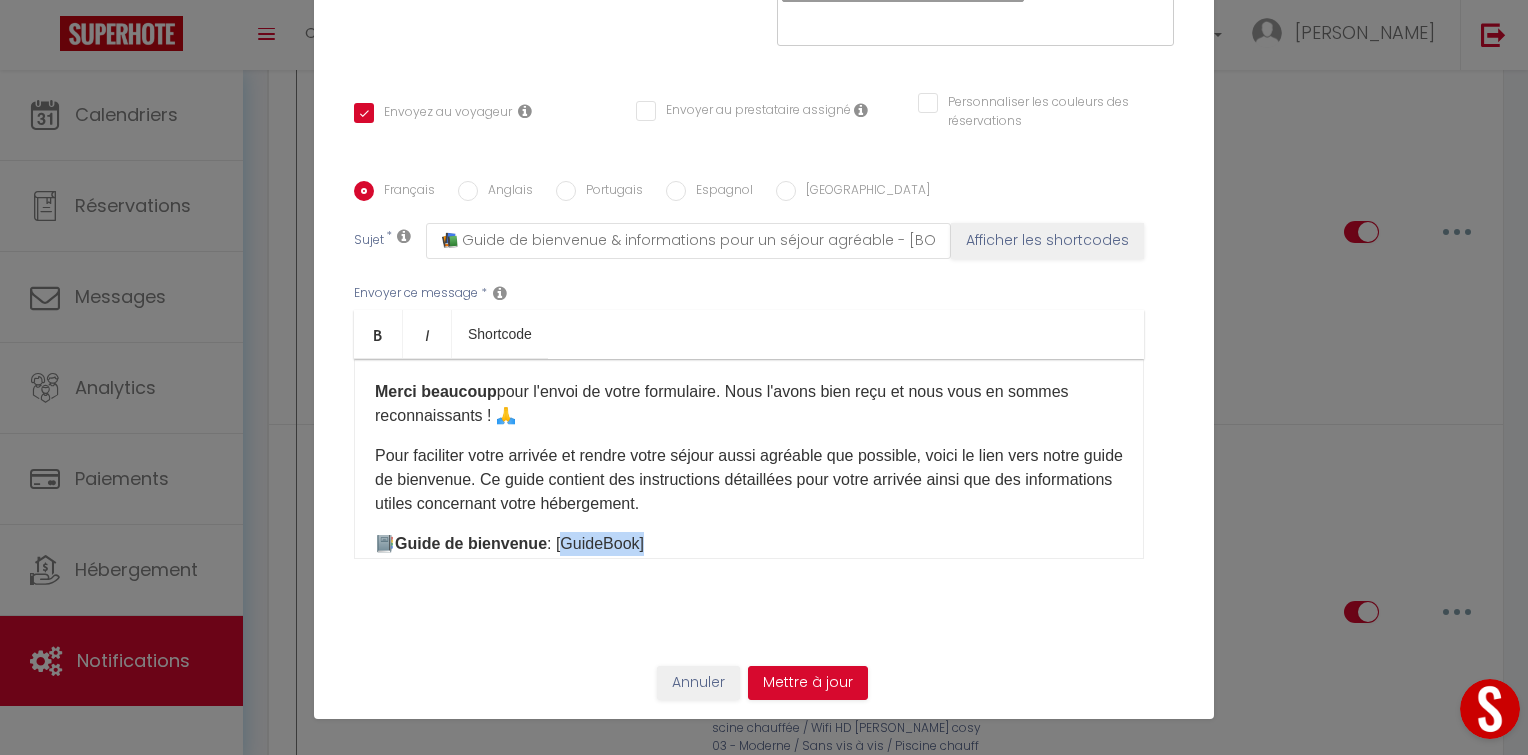 drag, startPoint x: 646, startPoint y: 548, endPoint x: 560, endPoint y: 535, distance: 86.977005 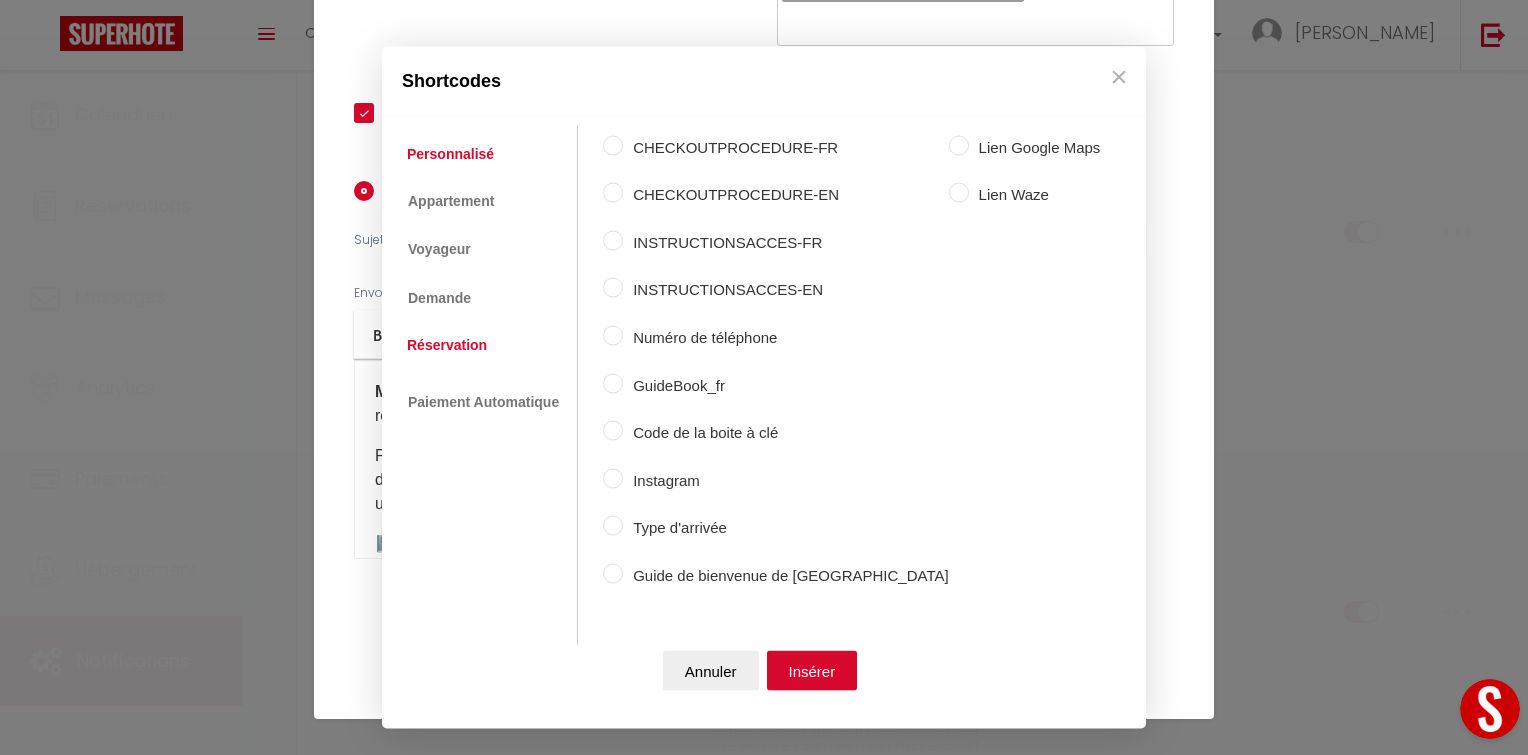 click on "Coaching SuperHote ce soir à 18h00, pour participer:  [URL][DOMAIN_NAME][SECURITY_DATA]   ×     Toggle navigation       Toggle Search     Toggle menubar     Chercher   BUTTON
Besoin d'aide ?
[PERSON_NAME]   Paramètres        Équipe     Résultat de la recherche   Aucun résultat     Calendriers     Réservations     Messages     Analytics      Paiements     Hébergement     Notifications                 Résultat de la recherche   Id   Appart   Voyageur    Checkin   Checkout   Nuits   Pers.   Plateforme   Statut     Résultat de la recherche   Aucun résultat          Notifications
Actions
Nouvelle Notification    Exporter    Importer    Tous les apparts    Villa AZUR- Wifi/Piscine chauffée/Sans vis-à-vis [PERSON_NAME]- Wifi/Piscine chauffée/Sans vis-à-vis [GEOGRAPHIC_DATA] cosy 07 -Sans vis-à-vis|WifiHD|PiscineChauffée       Nouveau shortcode personnalisé" at bounding box center [764, 3818] 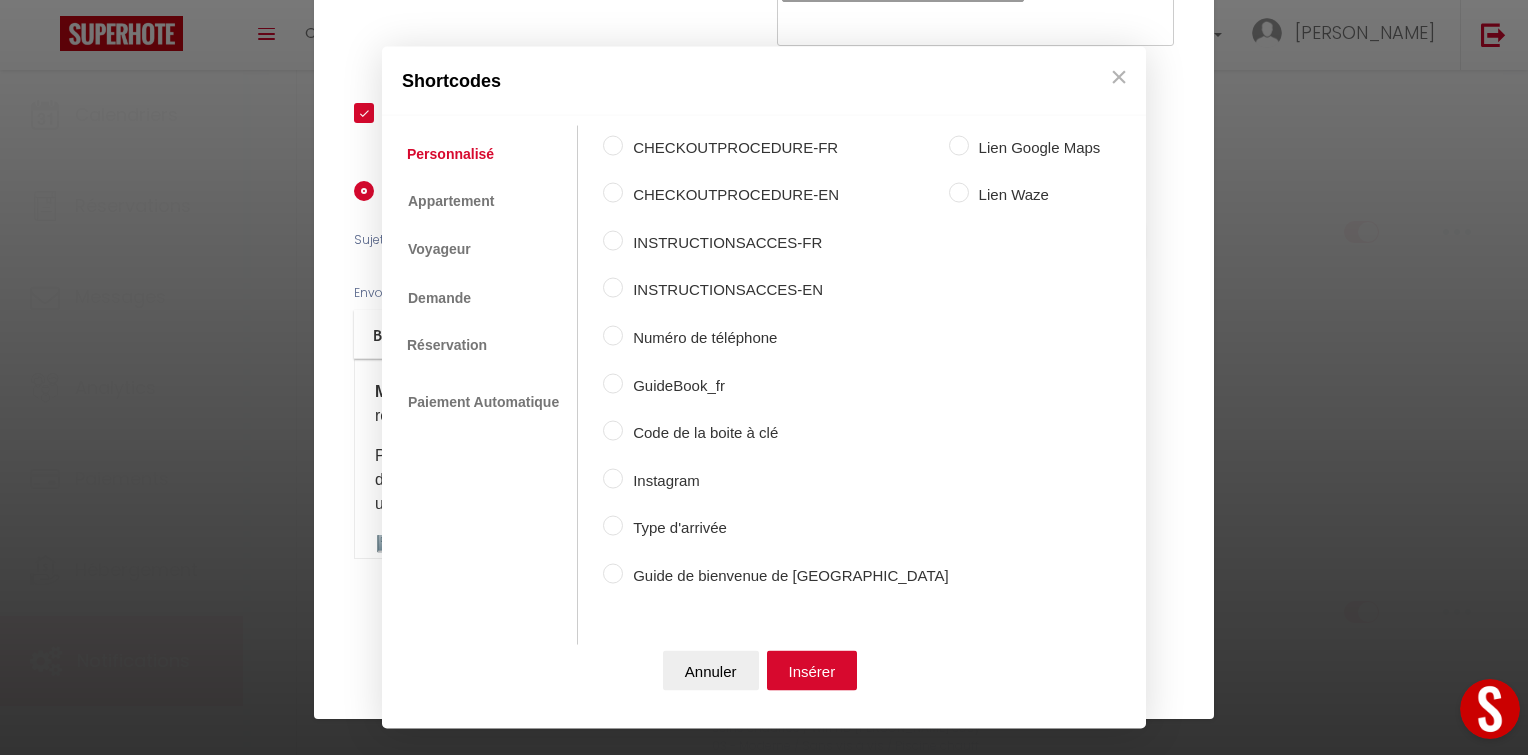 click on "GuideBook_fr" at bounding box center [785, 385] 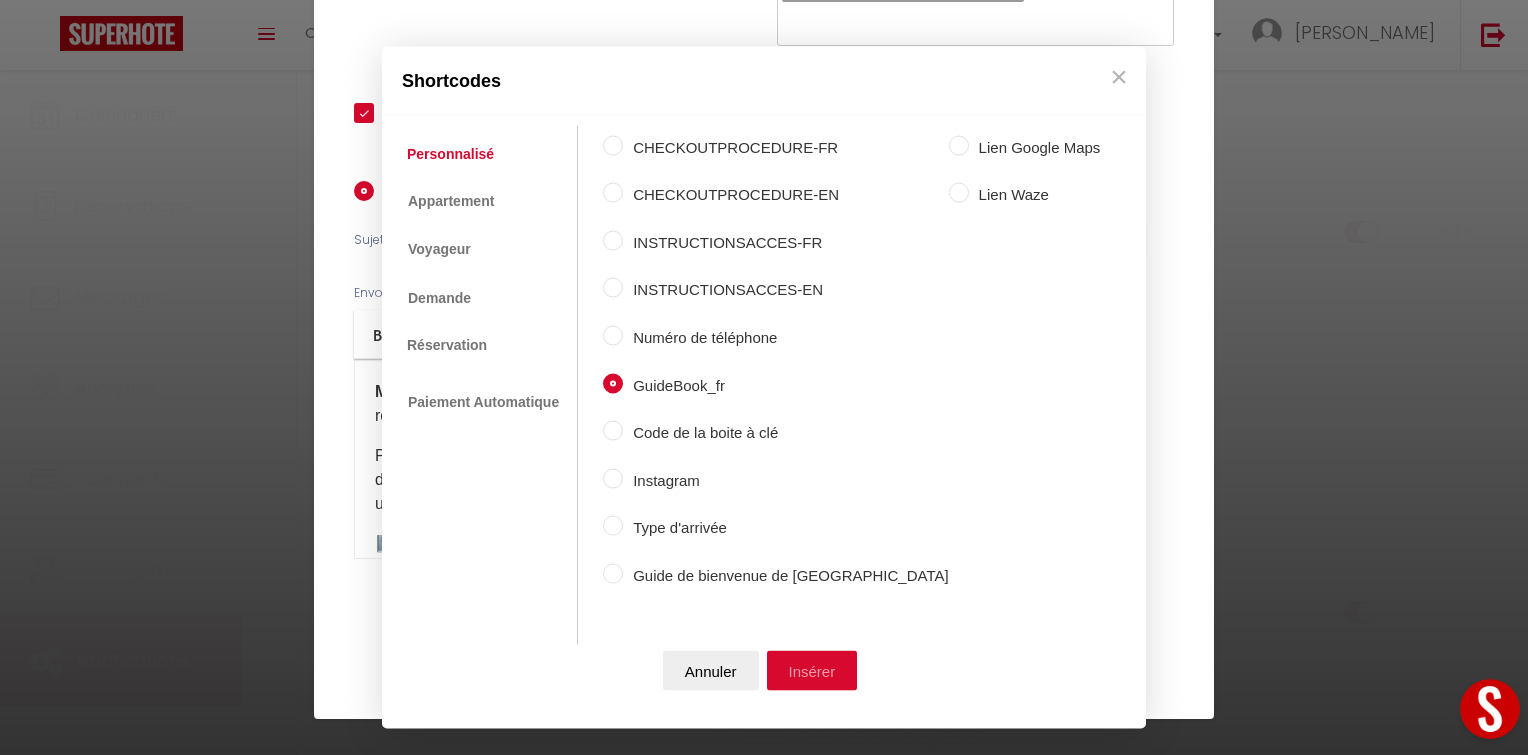 click on "Insérer" at bounding box center (812, 671) 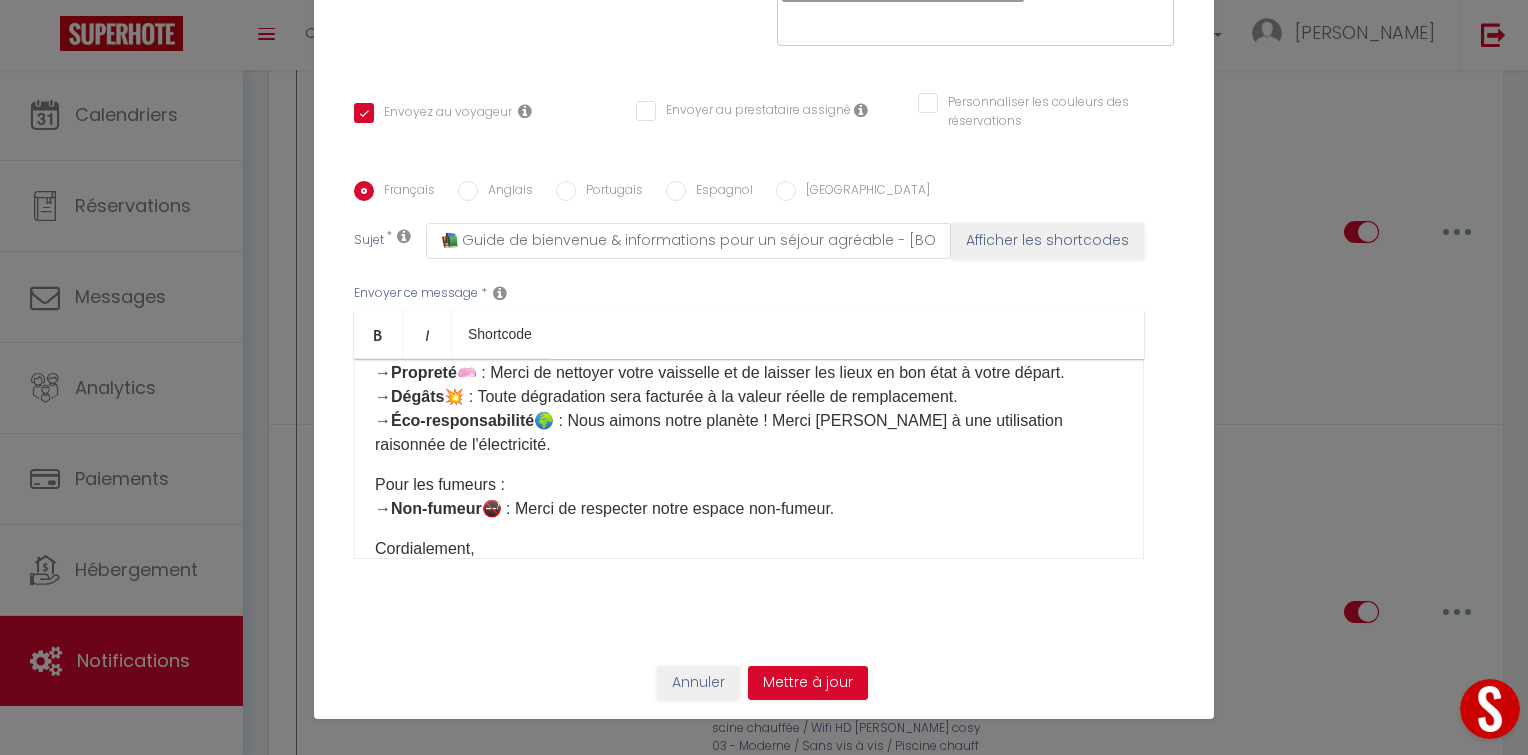 scroll, scrollTop: 701, scrollLeft: 0, axis: vertical 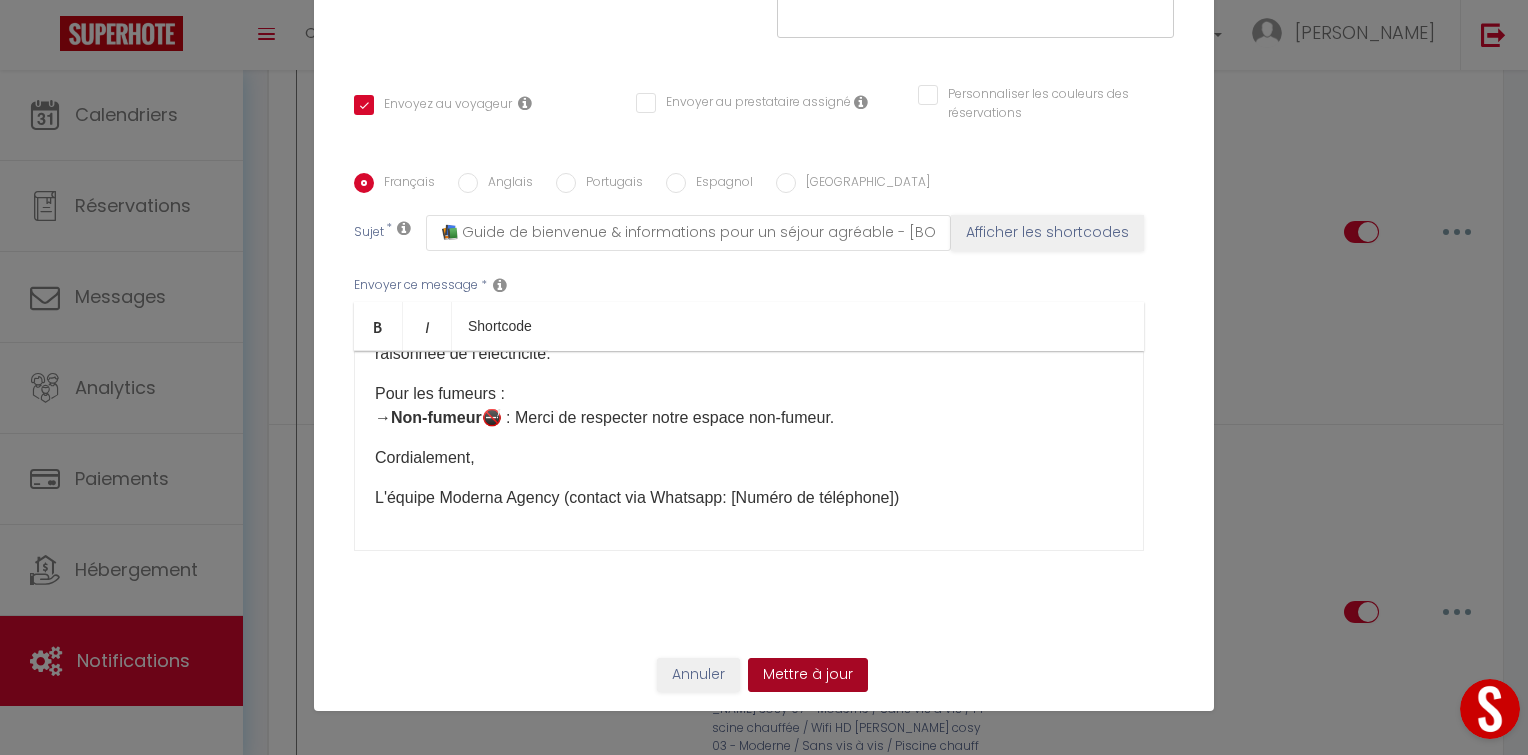 click on "Mettre à jour" at bounding box center [808, 675] 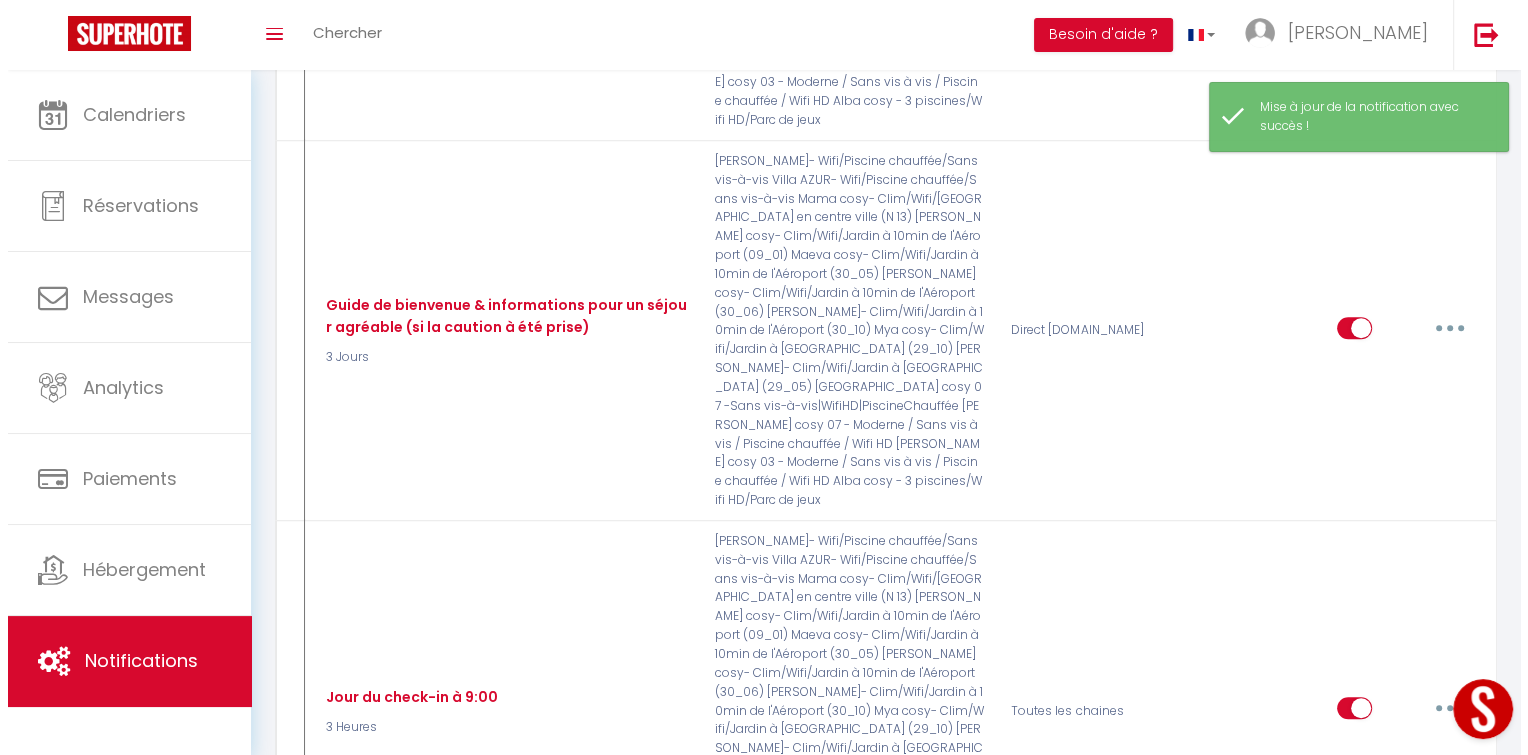 scroll, scrollTop: 1470, scrollLeft: 0, axis: vertical 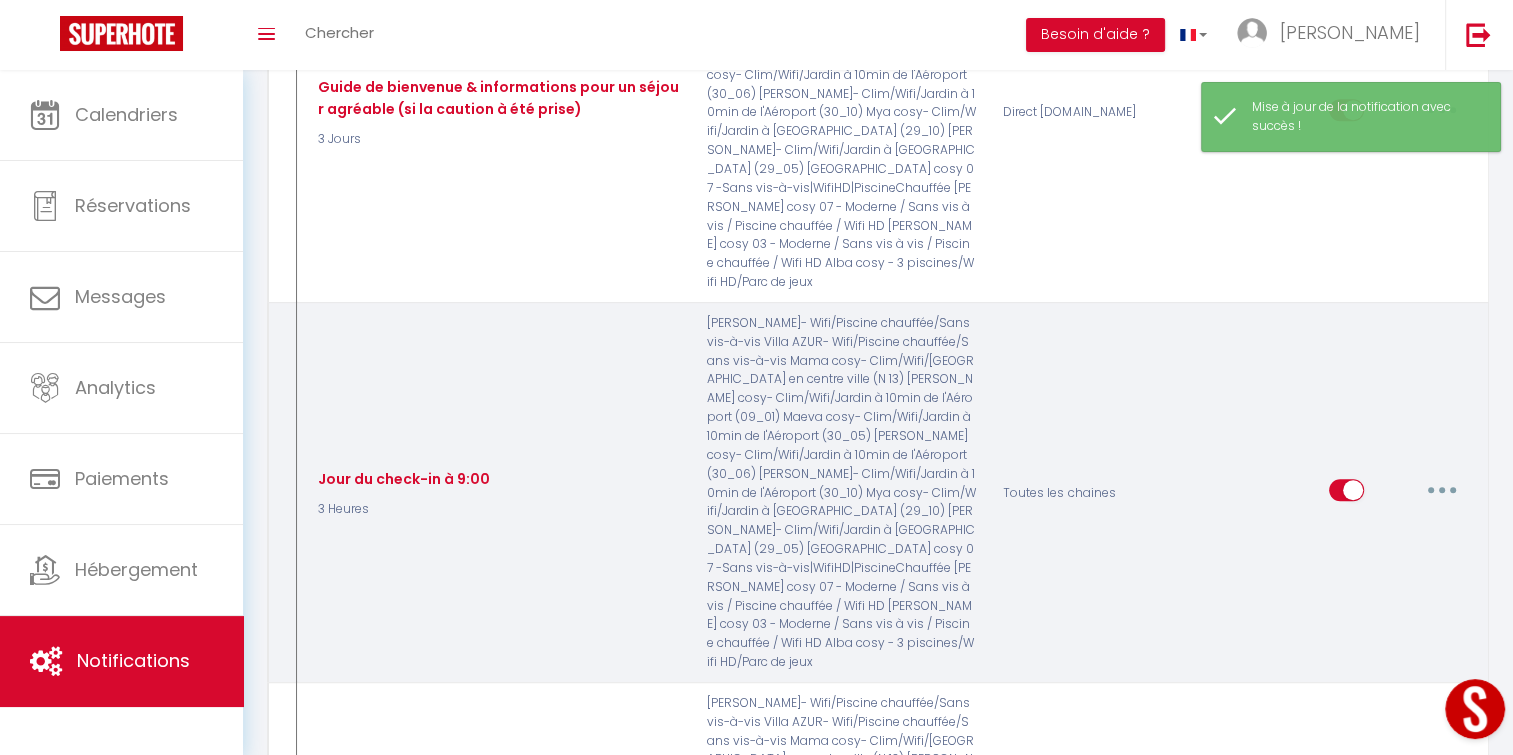click at bounding box center (1442, 490) 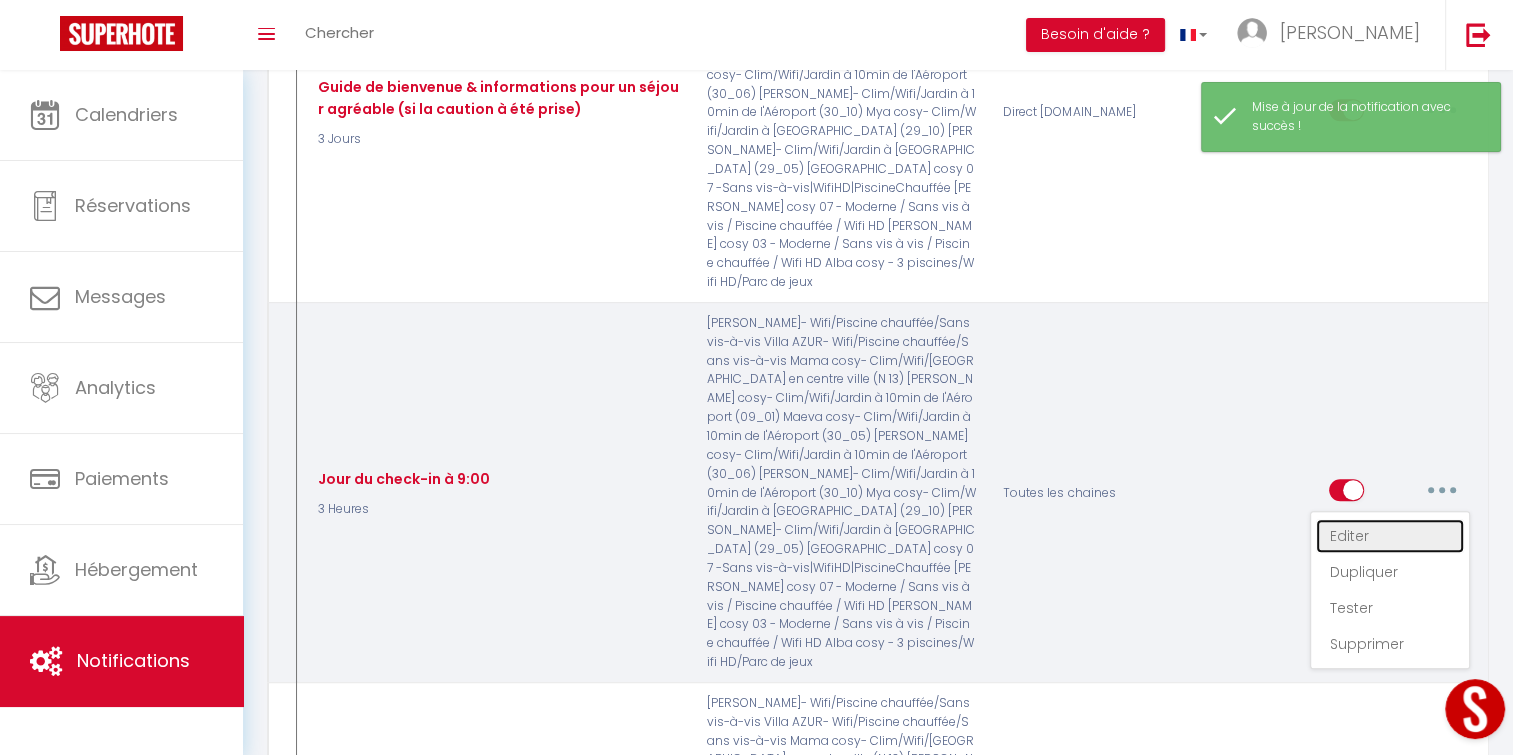click on "Editer" at bounding box center (1390, 536) 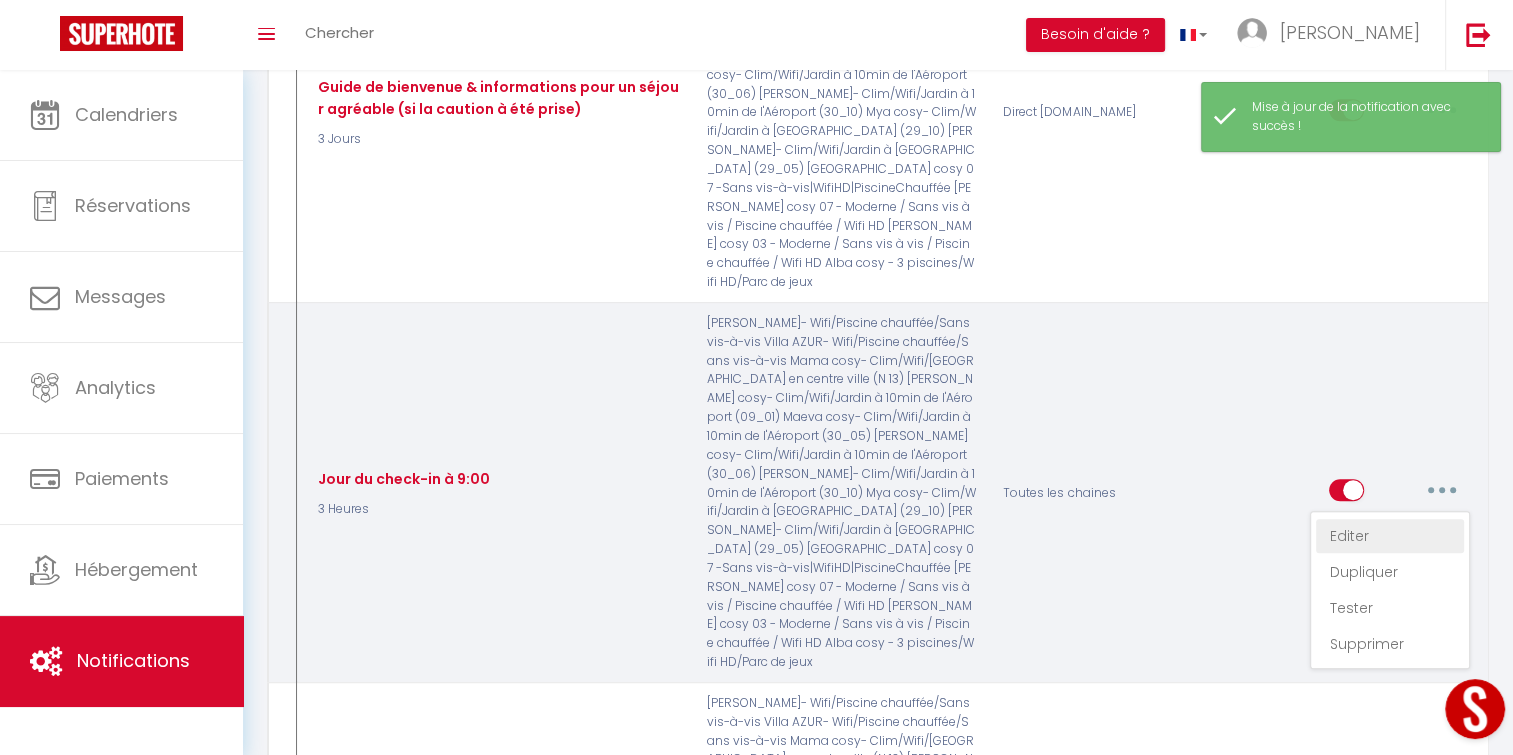 type on "Jour du check-in à 9:00" 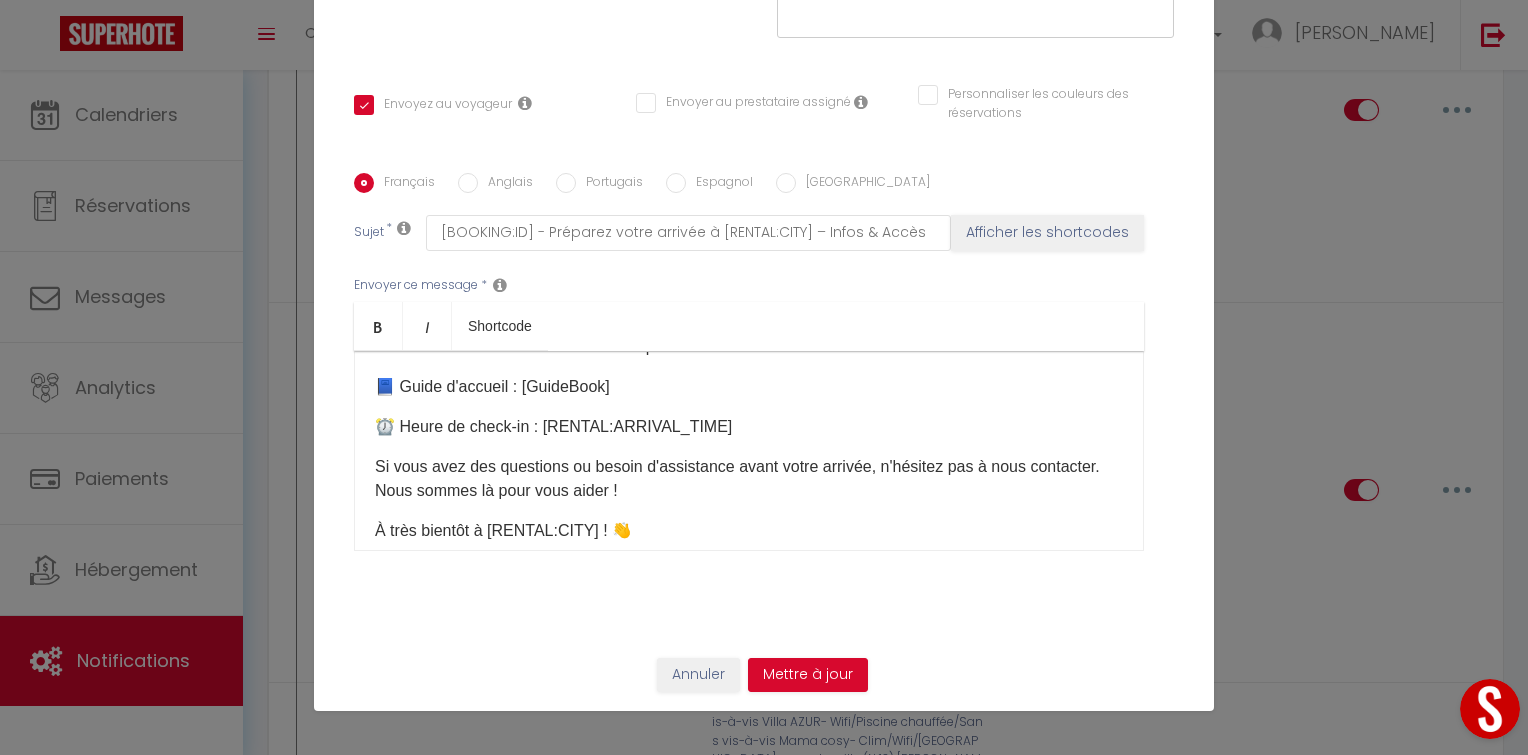 scroll, scrollTop: 97, scrollLeft: 0, axis: vertical 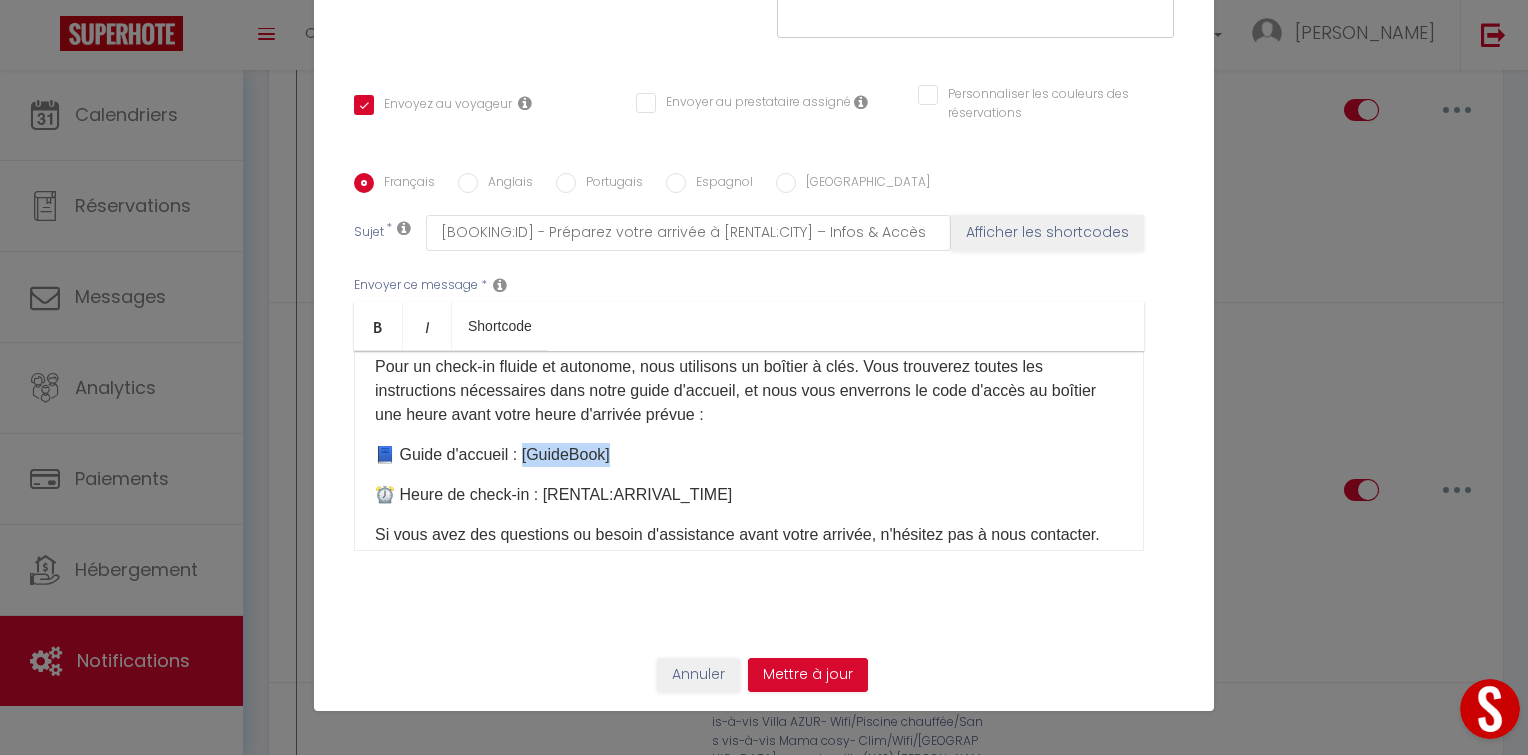 drag, startPoint x: 604, startPoint y: 484, endPoint x: 520, endPoint y: 485, distance: 84.00595 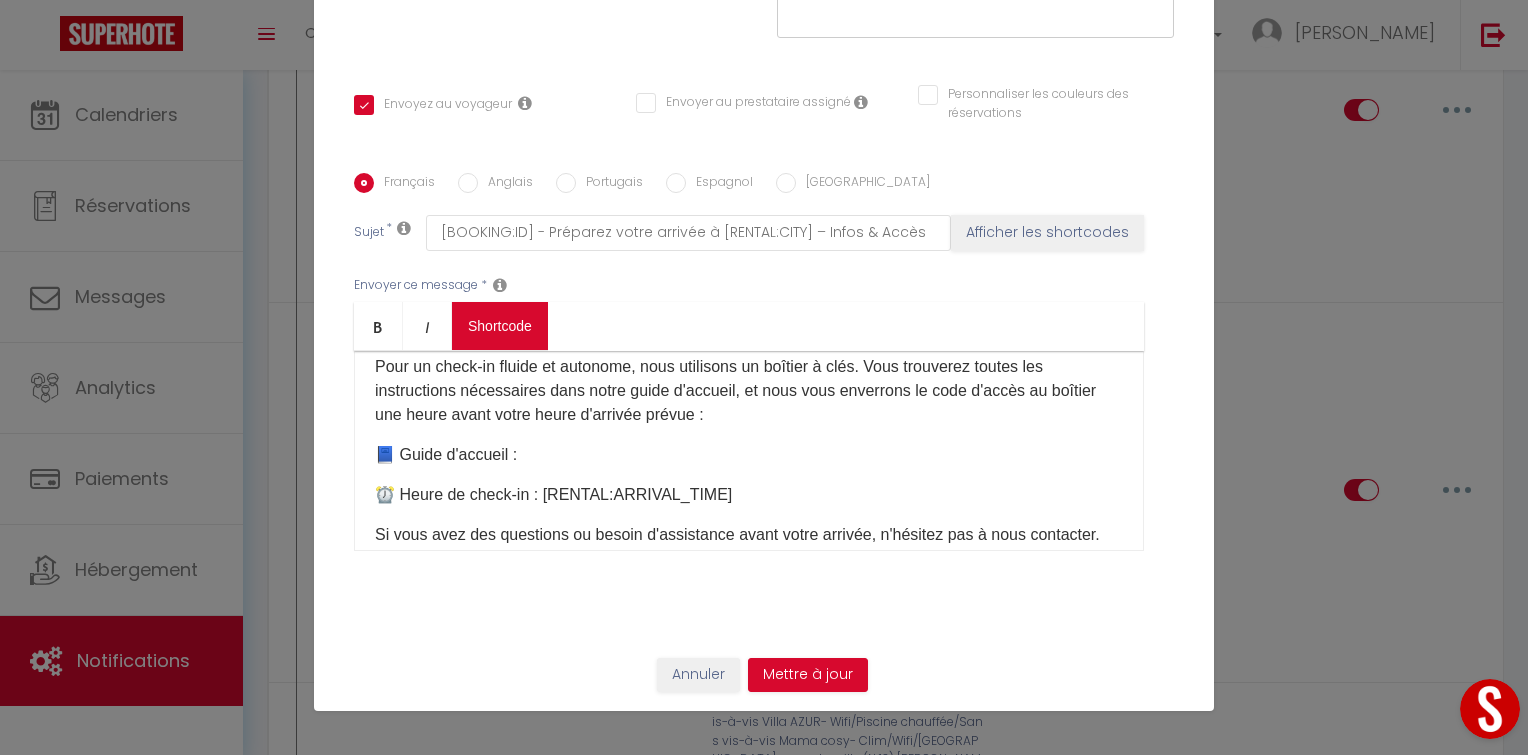 click on "Envoyer ce message   *     Bold Italic Shortcode Rich text editor Bonjour [GUEST:FIRST_NAME],
Votre arrivée approche à grands pas ! Nous sommes impatients de vous accueillir à [RENTAL:CITY]. 🌟
Pour un check-in fluide et autonome, nous utilisons un boîtier à clés. Vous trouverez toutes les instructions nécessaires dans notre guide d'accueil, et nous vous enverrons le code d'accès au boîtier une heure avant votre heure d'arrivée prévue :
📘 Guide d'accueil :
⏰ Heure de check-in : [RENTAL:ARRIVAL_TIME]
Si vous avez des questions ou besoin d'assistance avant votre arrivée, n'hésitez pas à nous contacter. Nous sommes là pour vous aider !
À très bientôt à [RENTAL:CITY] ! 👋 Cordialement, L'équipe Moderna Agency (contact Whatsapp: [Numéro de téléphone])​" at bounding box center (764, 413) 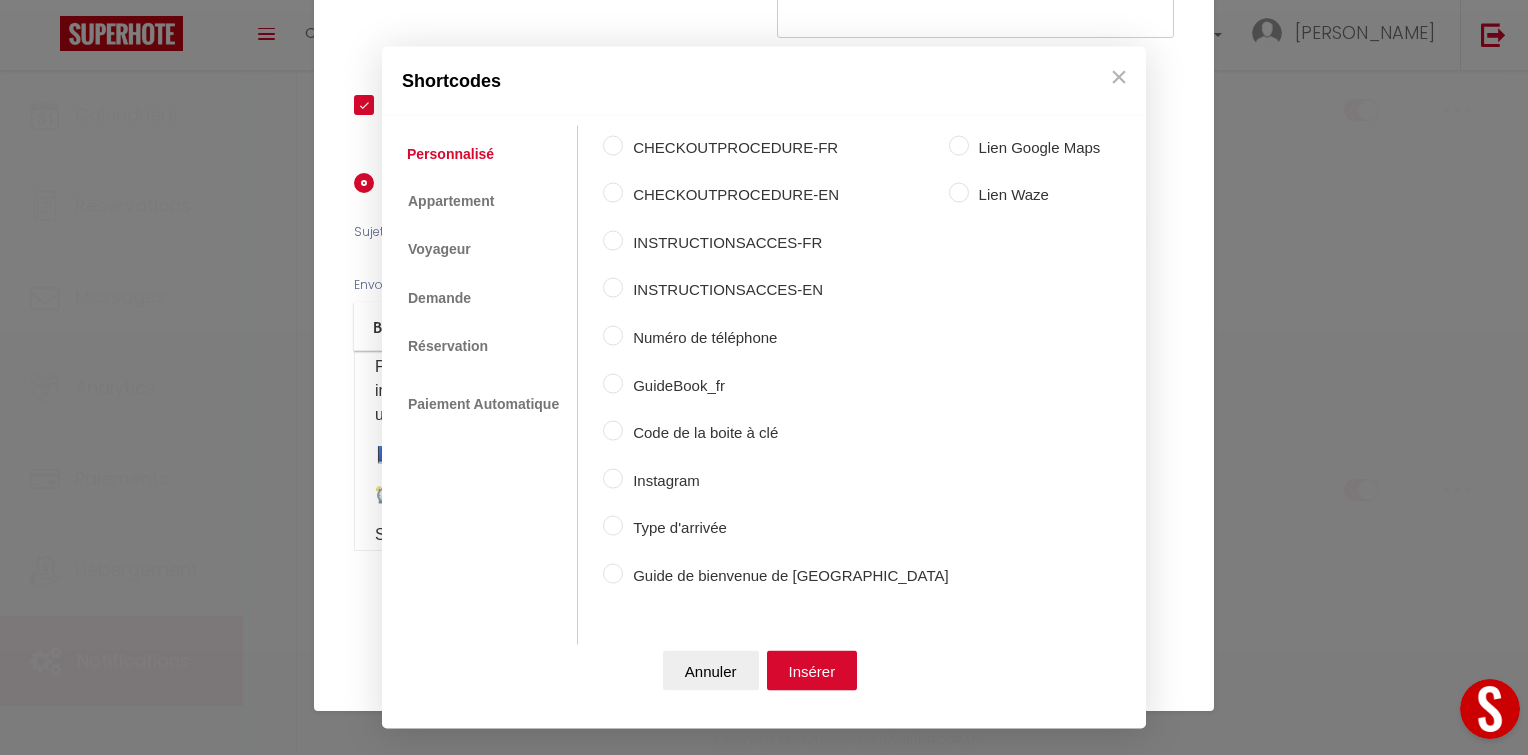 click on "Coaching SuperHote ce soir à 18h00, pour participer:  [URL][DOMAIN_NAME][SECURITY_DATA]   ×     Toggle navigation       Toggle Search     Toggle menubar     Chercher   BUTTON
Besoin d'aide ?
[PERSON_NAME]   Paramètres        Équipe     Résultat de la recherche   Aucun résultat     Calendriers     Réservations     Messages     Analytics      Paiements     Hébergement     Notifications                 Résultat de la recherche   Id   Appart   Voyageur    Checkin   Checkout   Nuits   Pers.   Plateforme   Statut     Résultat de la recherche   Aucun résultat          Notifications
Actions
Nouvelle Notification    Exporter    Importer    Tous les apparts    Villa AZUR- Wifi/Piscine chauffée/Sans vis-à-vis [PERSON_NAME]- Wifi/Piscine chauffée/Sans vis-à-vis [GEOGRAPHIC_DATA] cosy 07 -Sans vis-à-vis|WifiHD|PiscineChauffée       Nouveau shortcode personnalisé" at bounding box center (764, 3316) 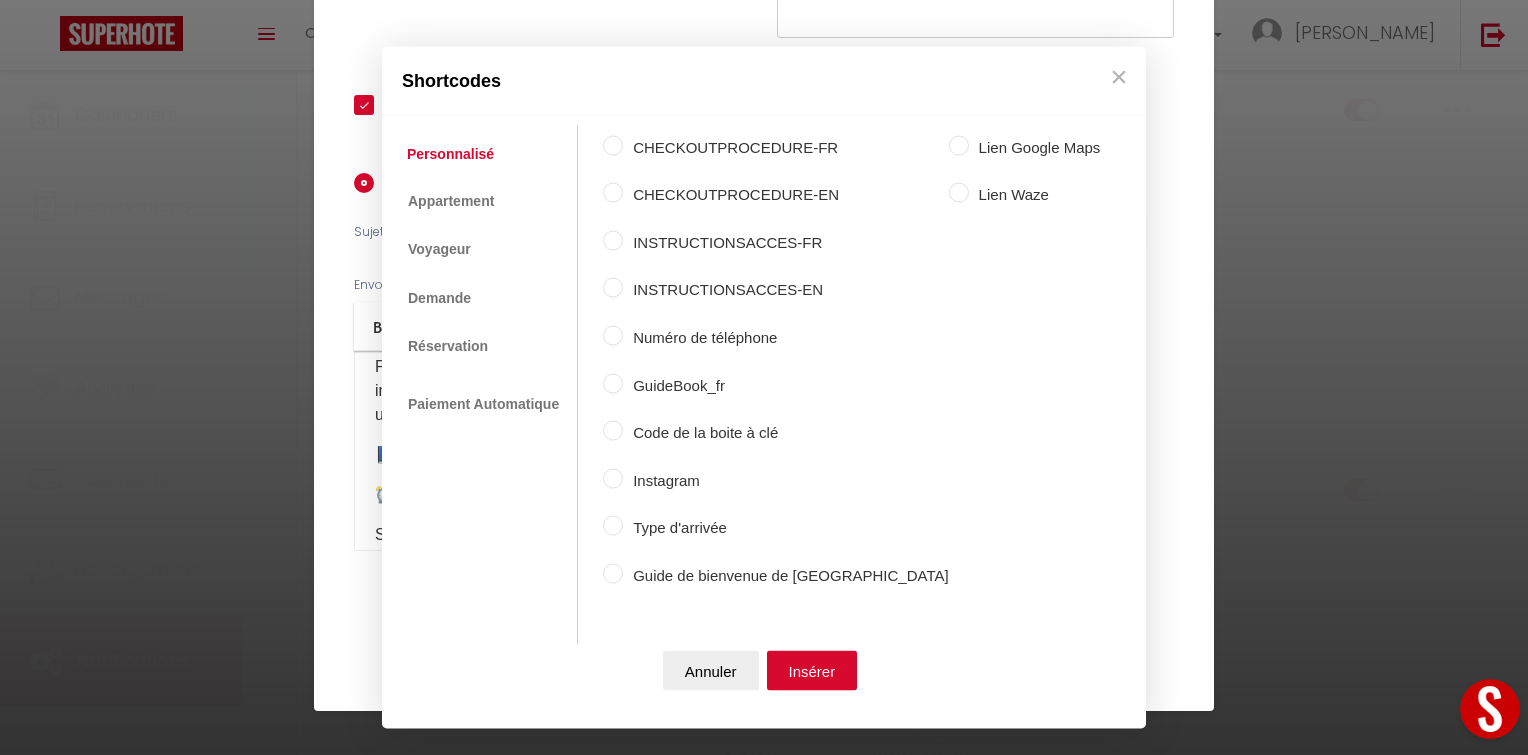 click on "GuideBook_fr" at bounding box center [785, 385] 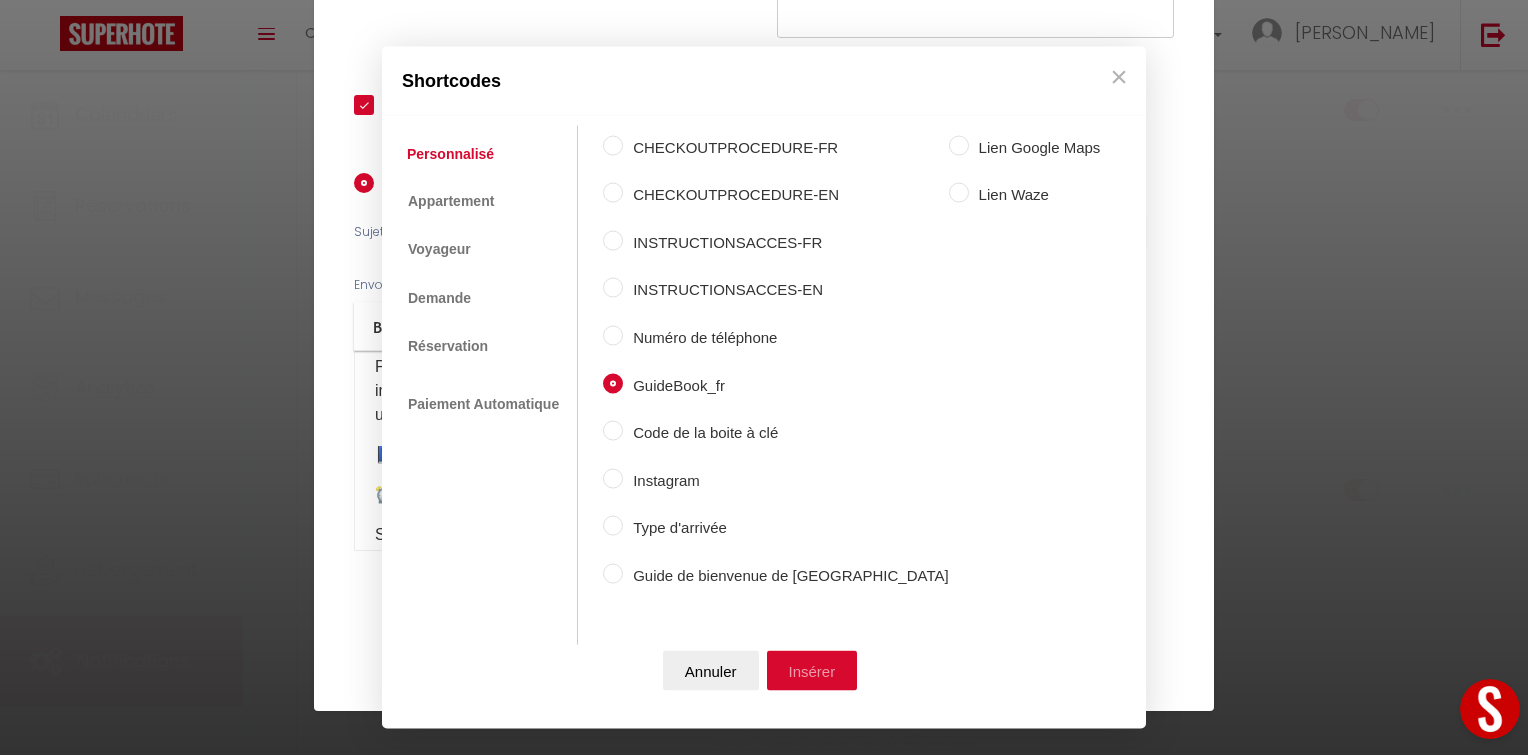 click on "Insérer" at bounding box center [812, 671] 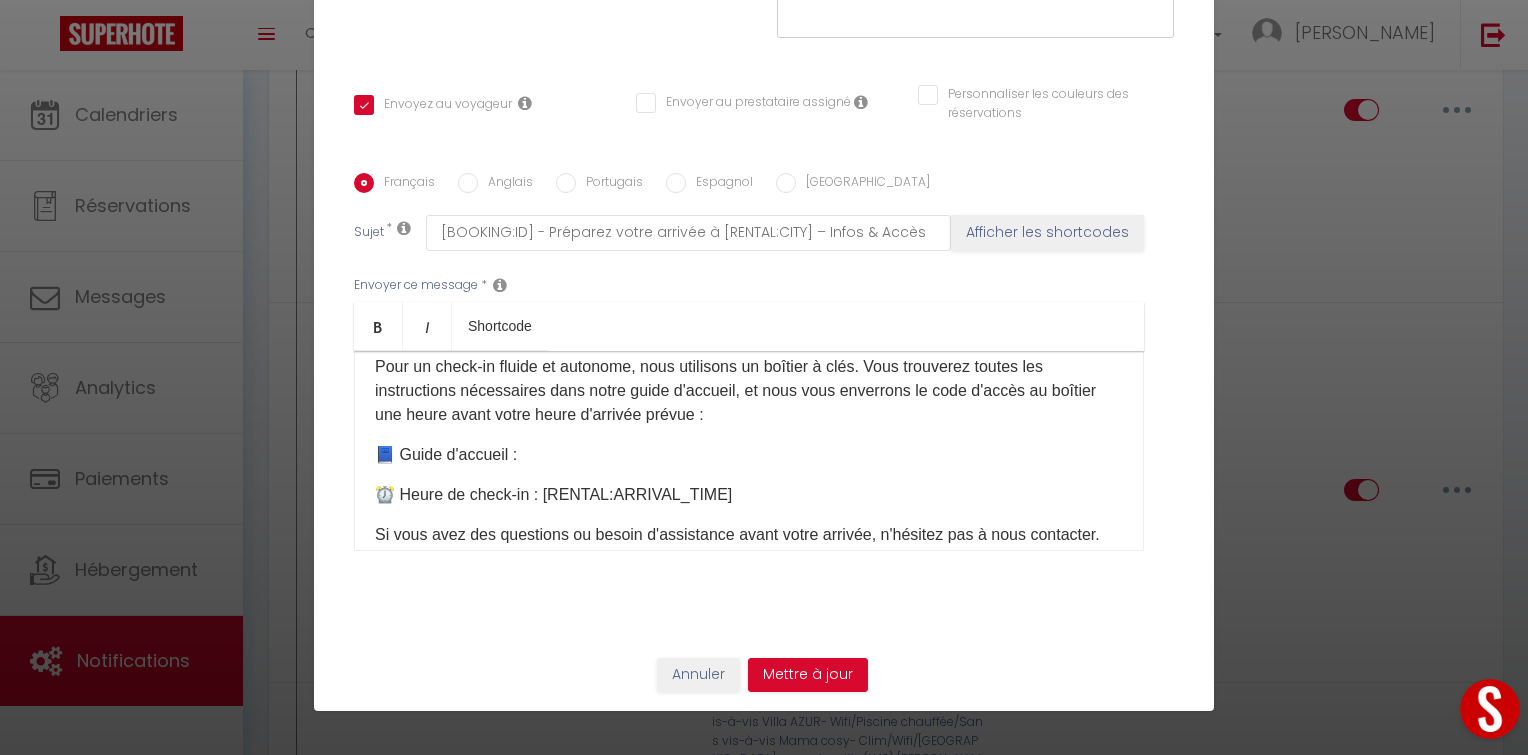 scroll, scrollTop: 0, scrollLeft: 0, axis: both 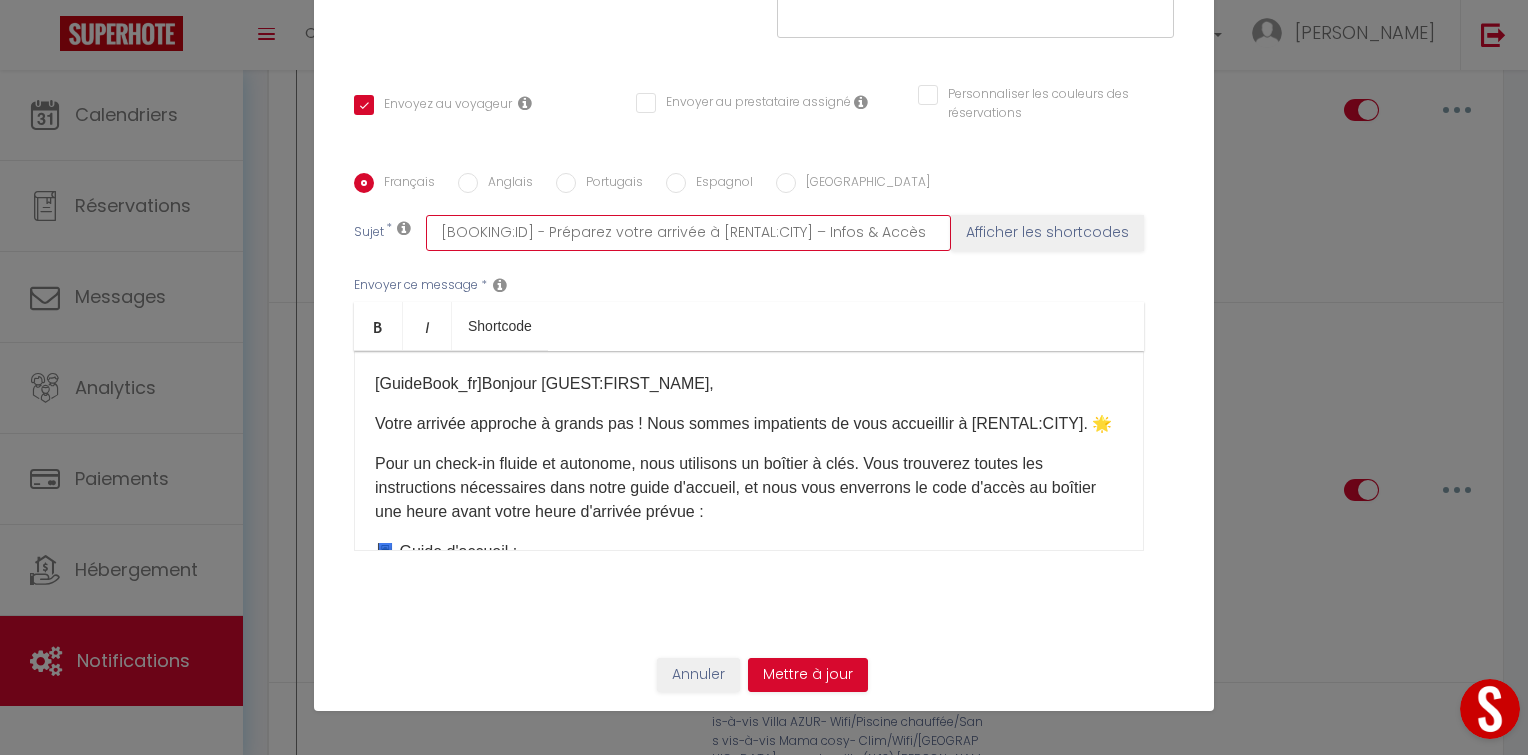 click on "[BOOKING:ID] - Préparez votre arrivée à [RENTAL:CITY] – Infos & Accès" at bounding box center [688, 233] 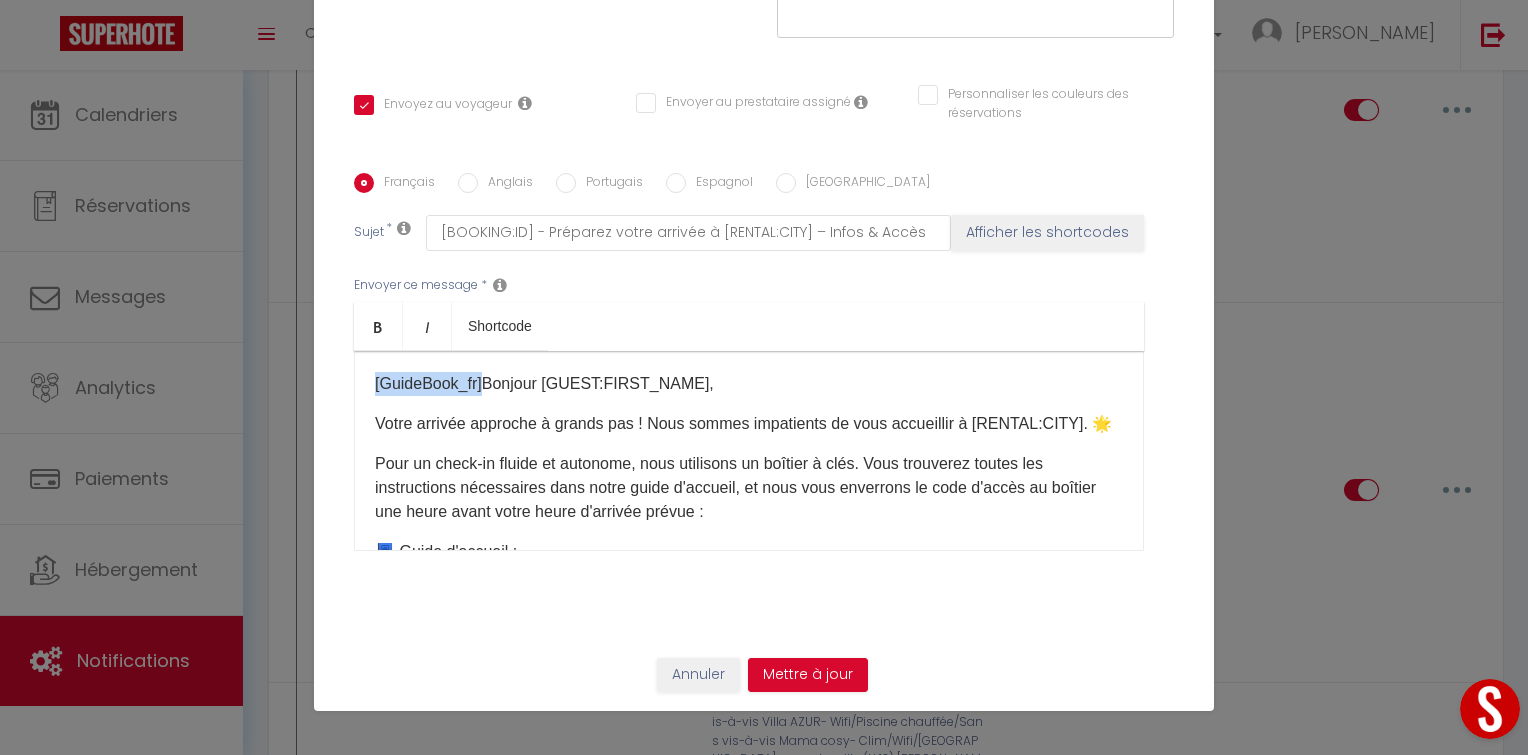 drag, startPoint x: 475, startPoint y: 385, endPoint x: 326, endPoint y: 383, distance: 149.01343 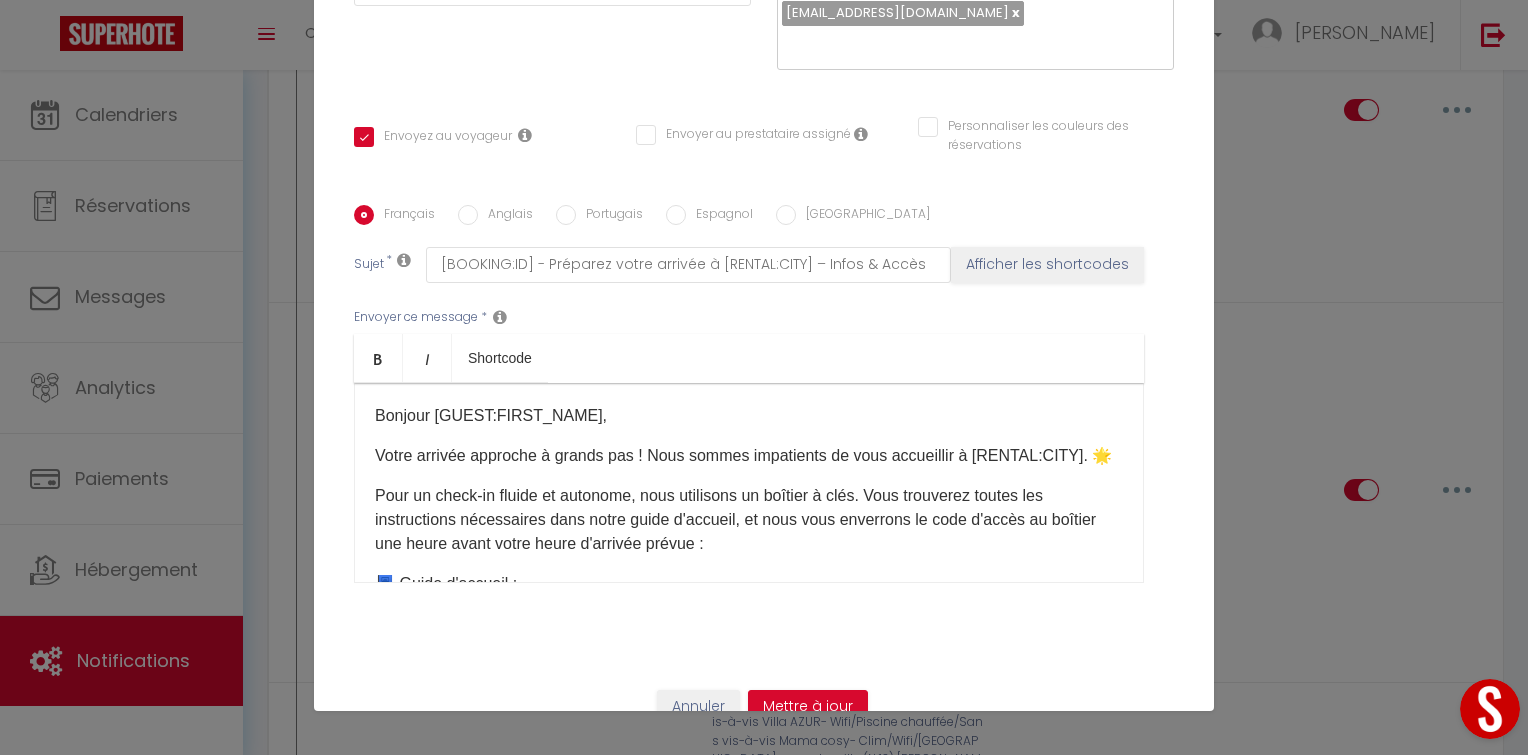 scroll, scrollTop: 364, scrollLeft: 0, axis: vertical 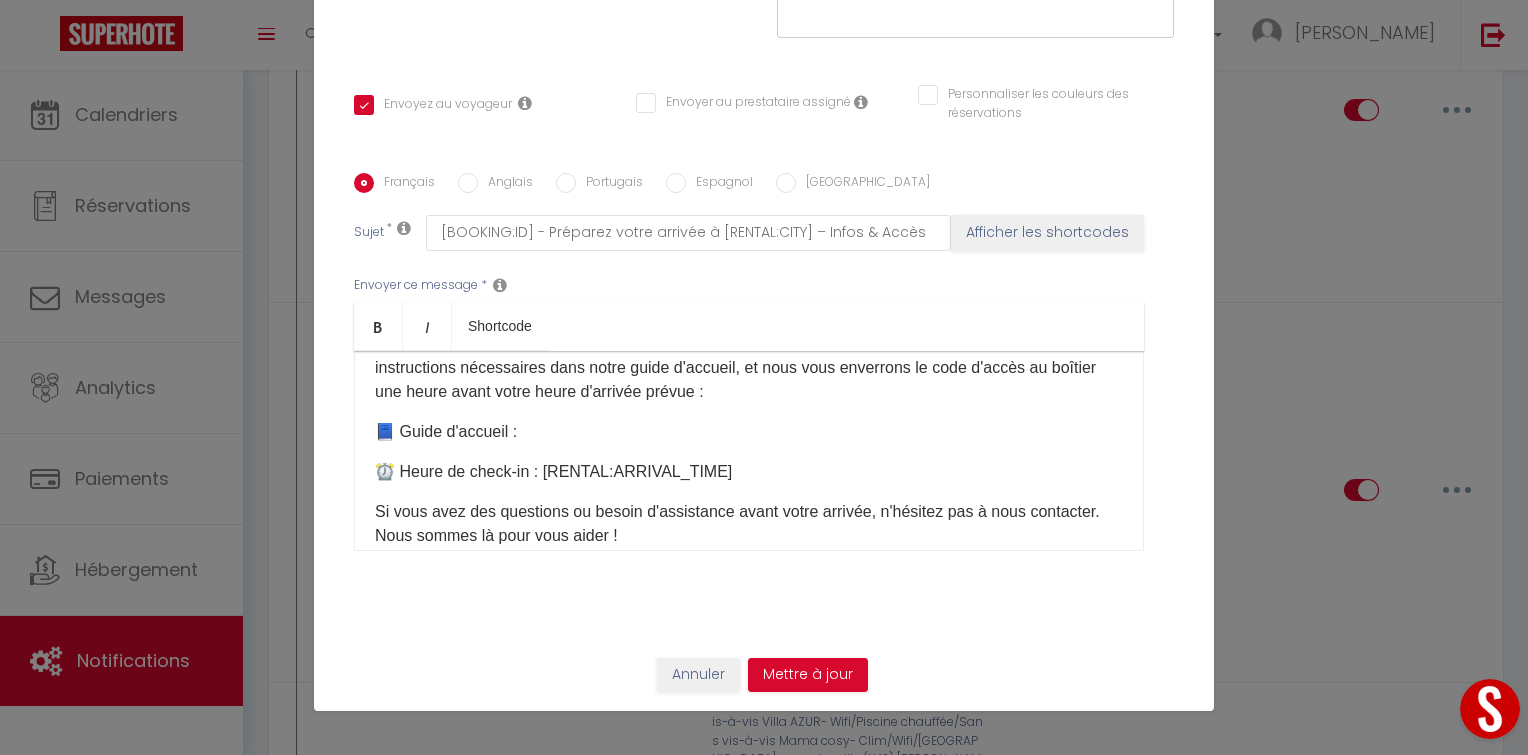 click on "📘 Guide d'accueil :" at bounding box center (749, 432) 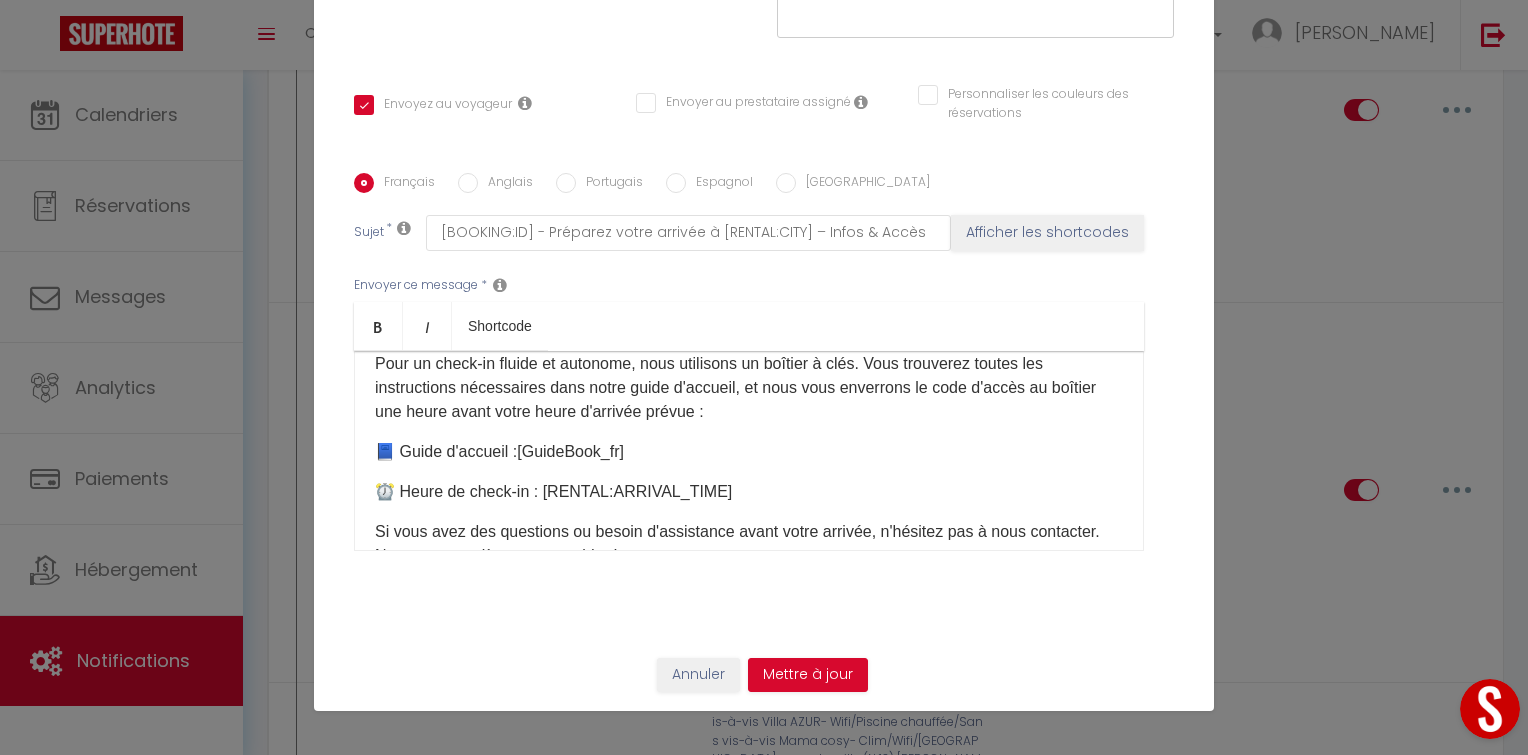 scroll, scrollTop: 0, scrollLeft: 0, axis: both 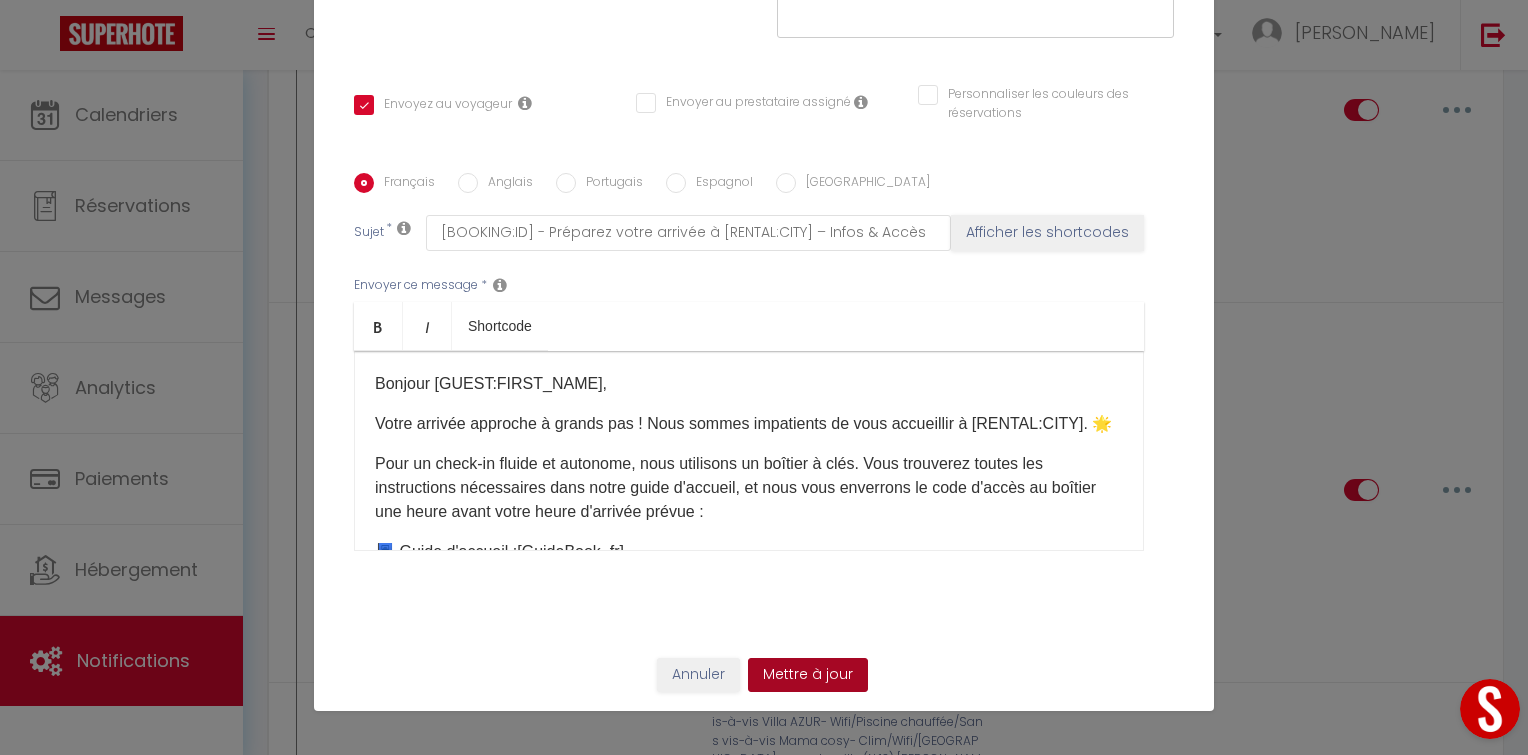 click on "Mettre à jour" at bounding box center (808, 675) 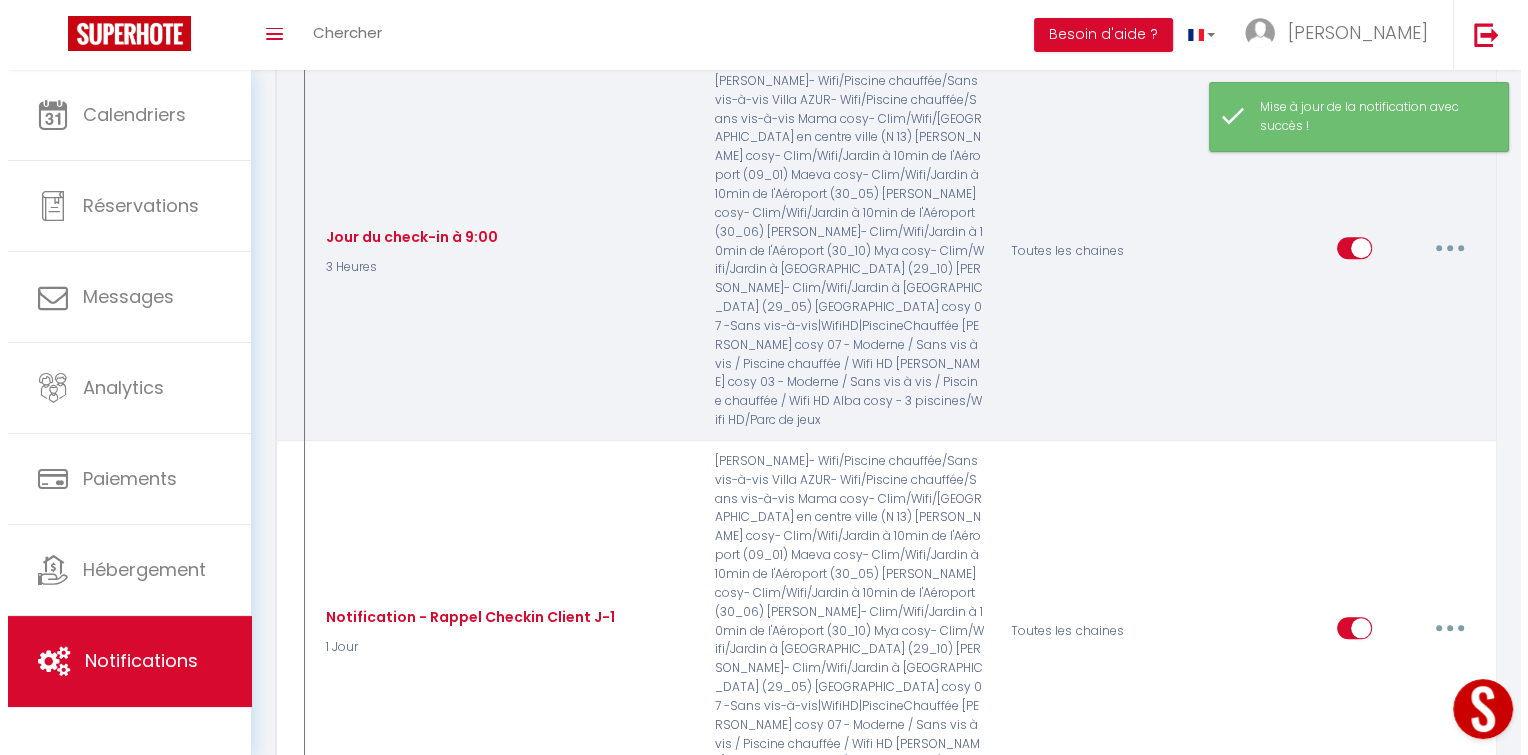 scroll, scrollTop: 1819, scrollLeft: 0, axis: vertical 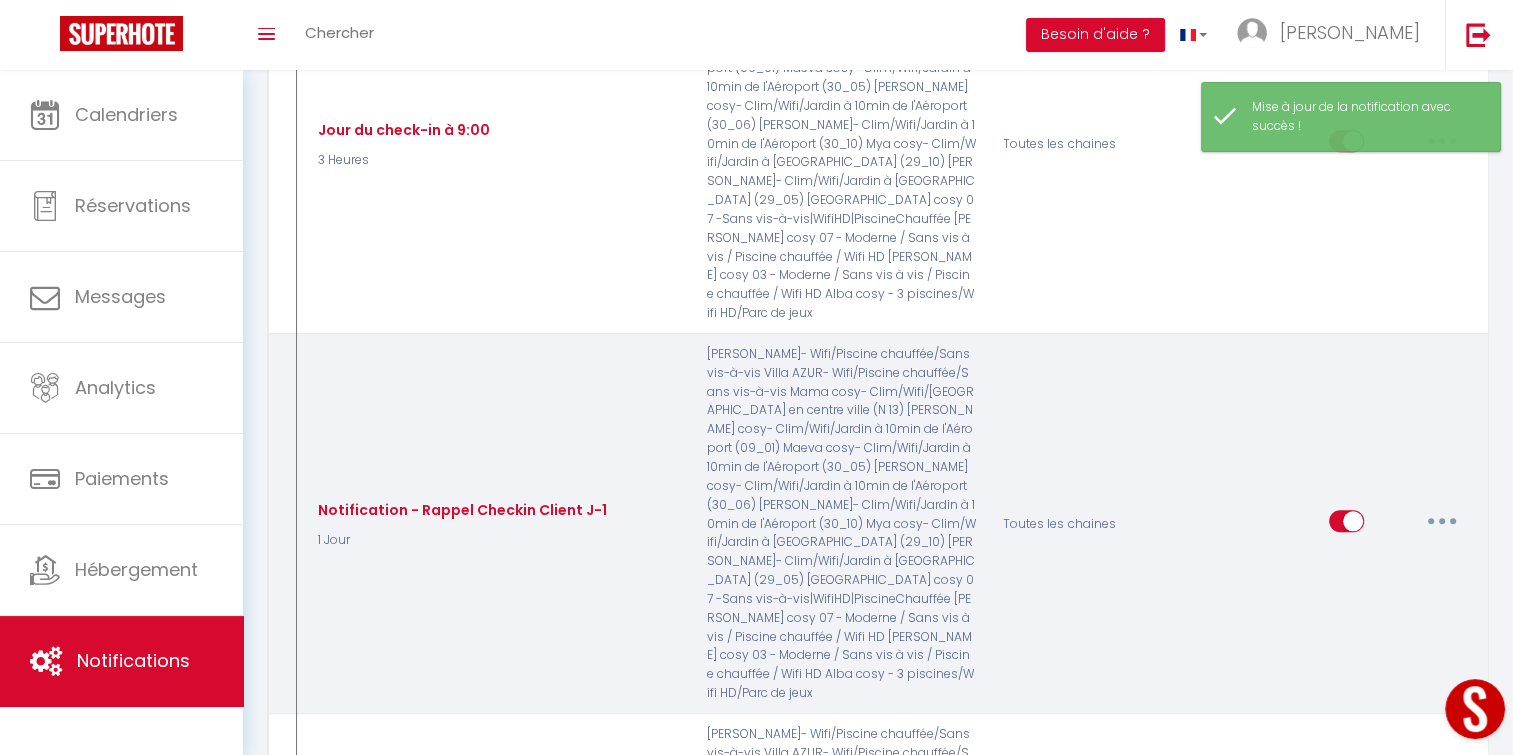 click at bounding box center (1442, 521) 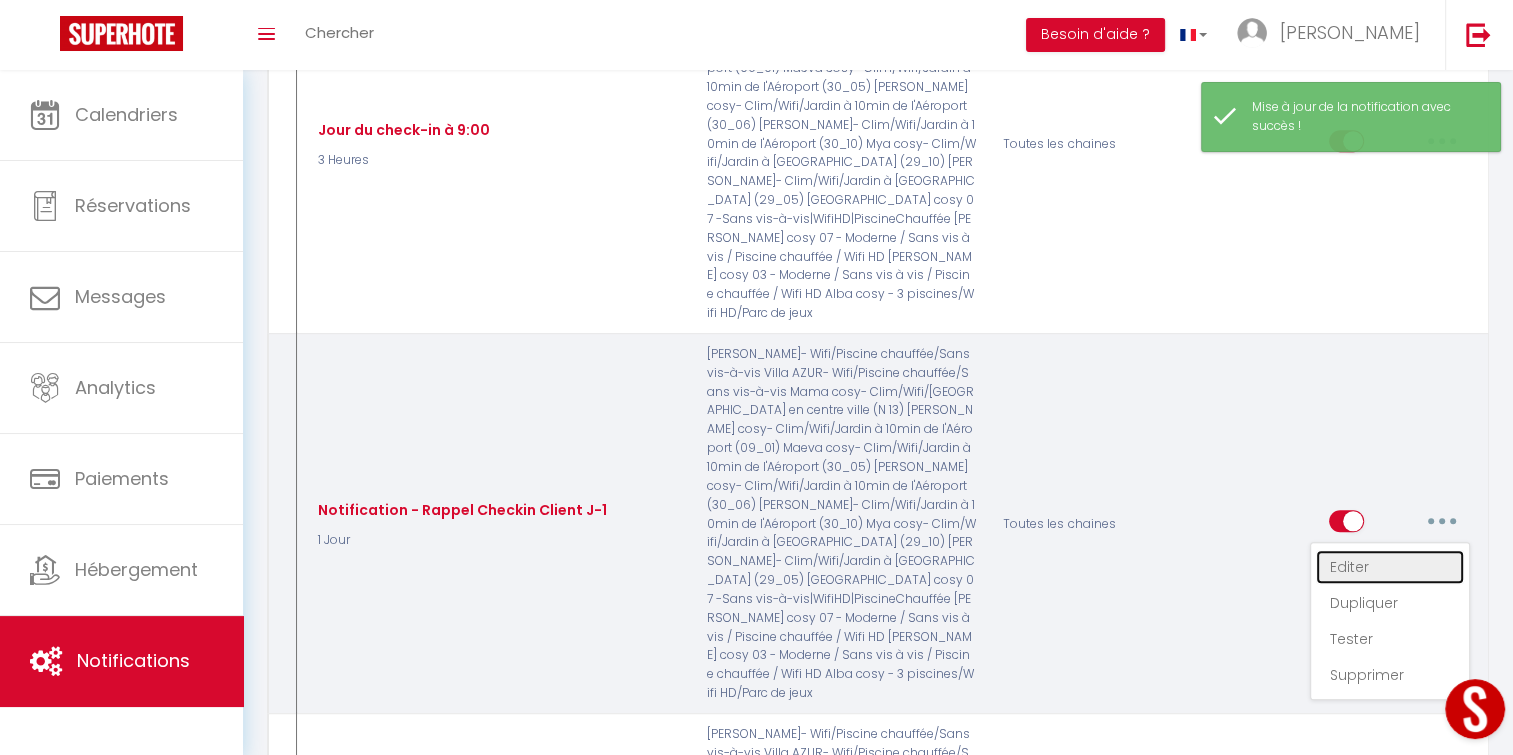 click on "Editer" at bounding box center (1390, 567) 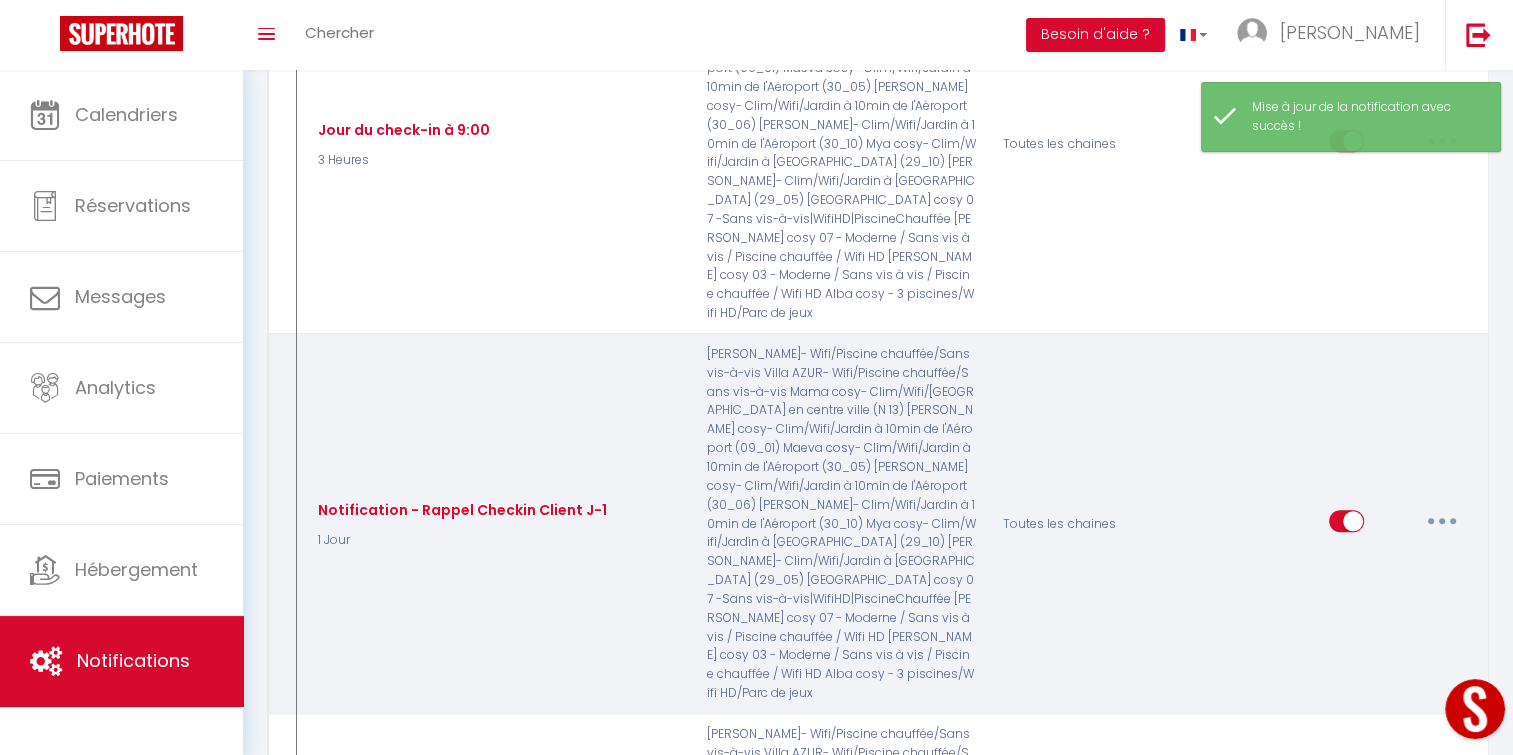 type on "Notification - Rappel Checkin Client J-1" 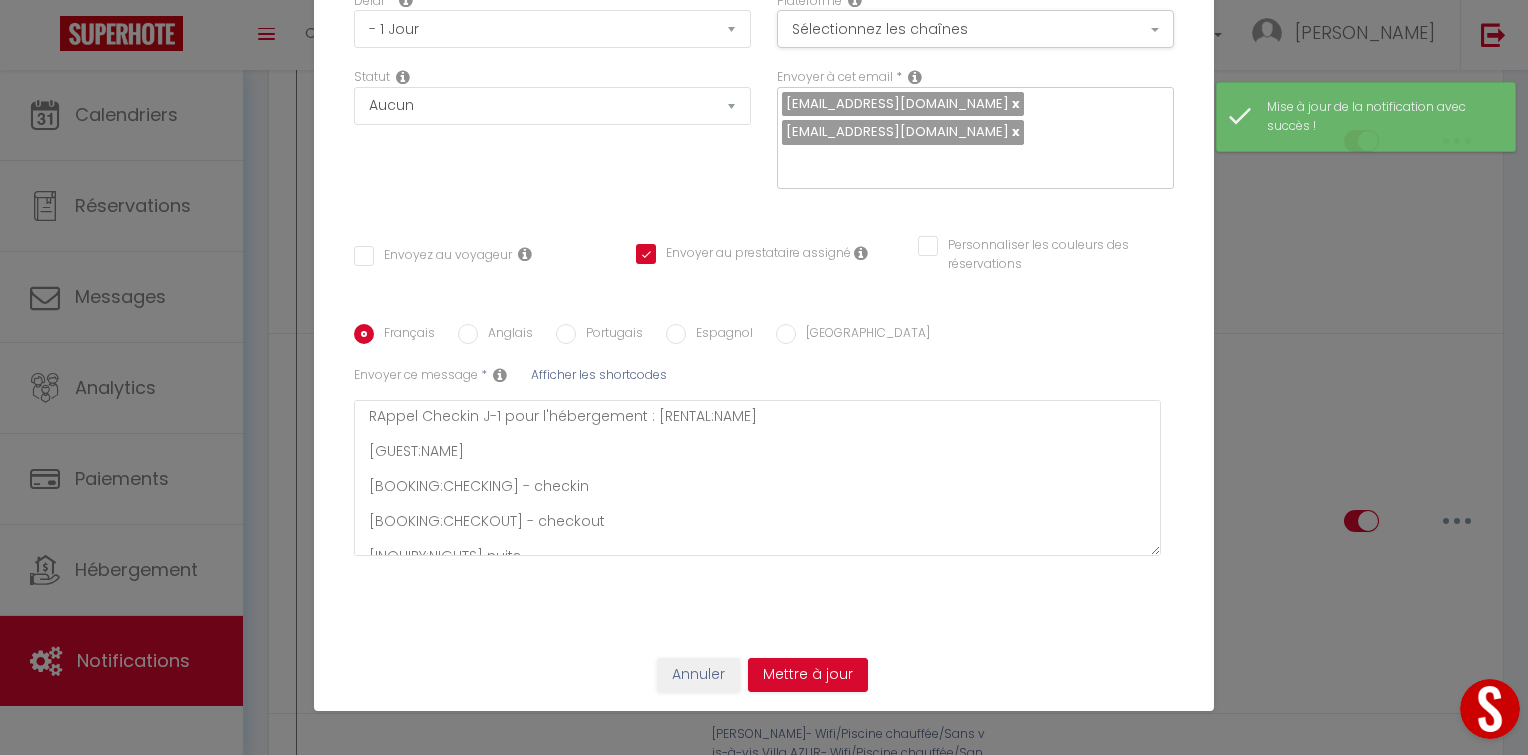 scroll, scrollTop: 192, scrollLeft: 0, axis: vertical 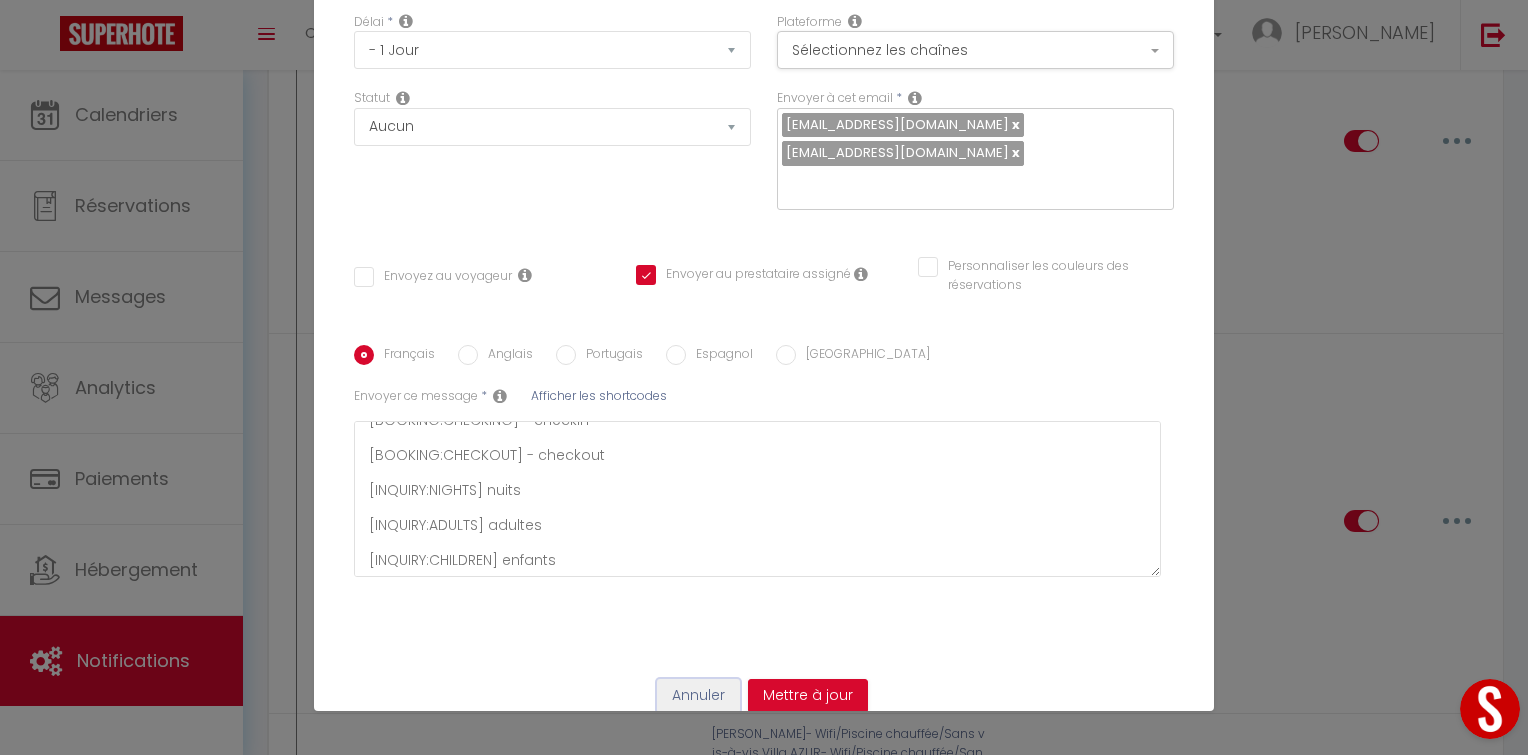 click on "Annuler" at bounding box center [698, 696] 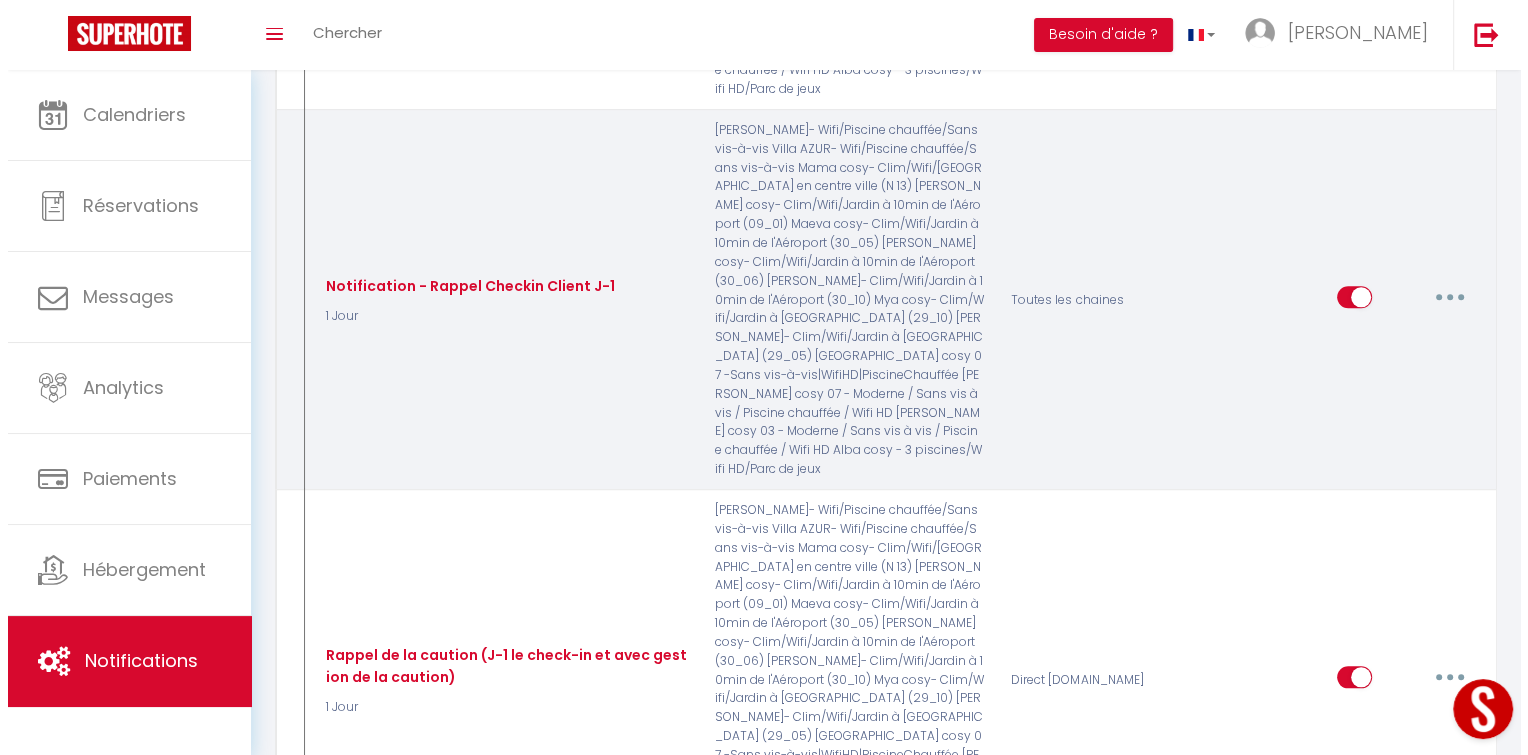 scroll, scrollTop: 2044, scrollLeft: 0, axis: vertical 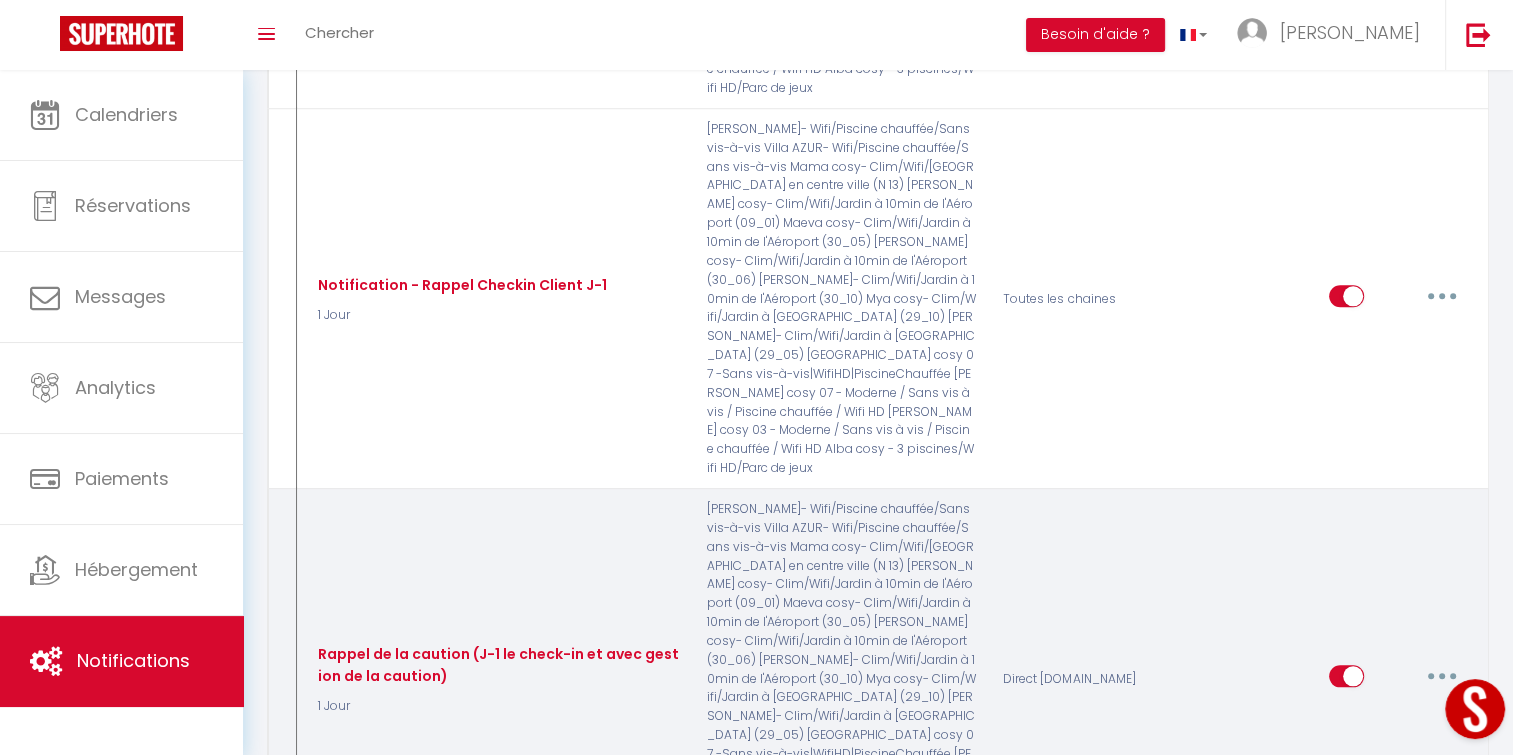 click at bounding box center [1442, 676] 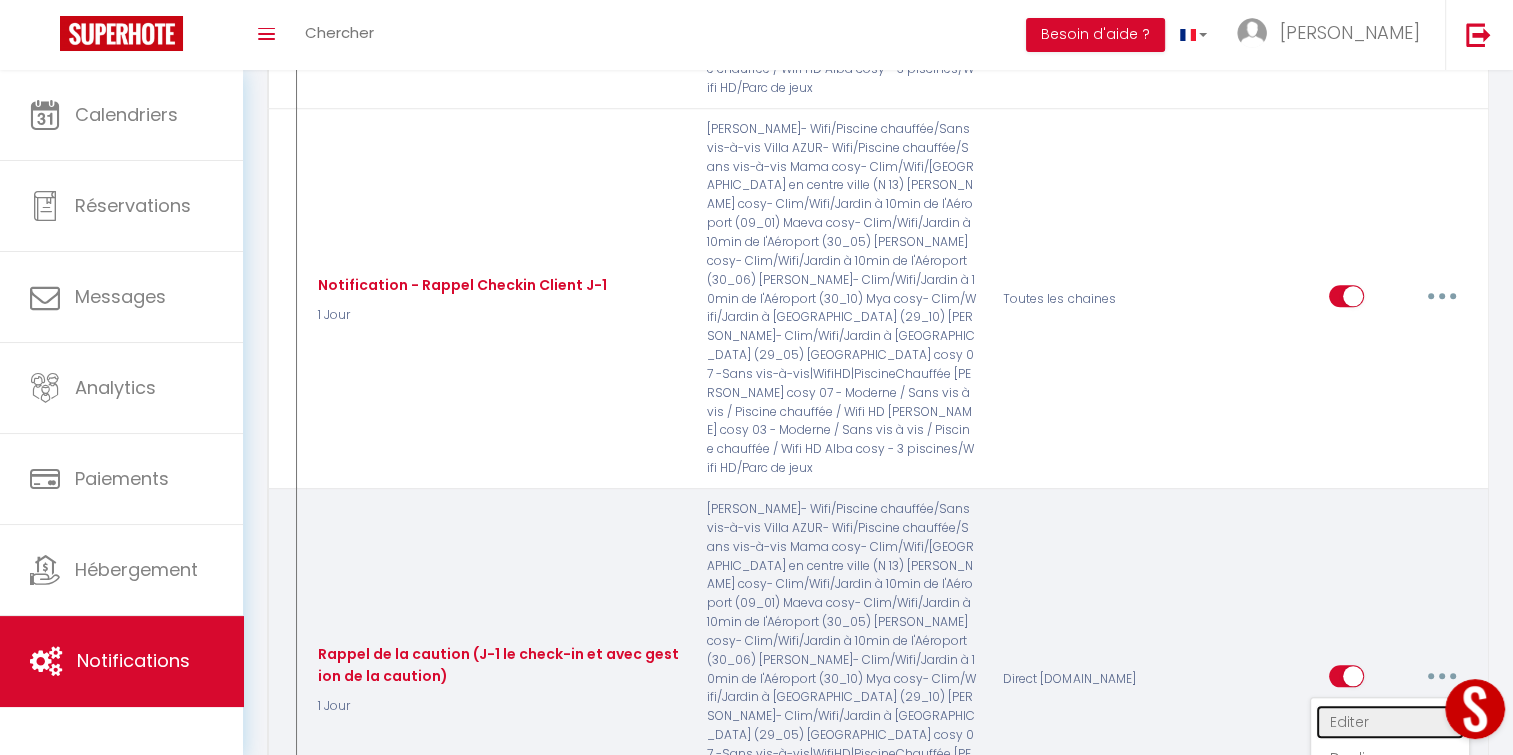 click on "Editer" at bounding box center [1390, 722] 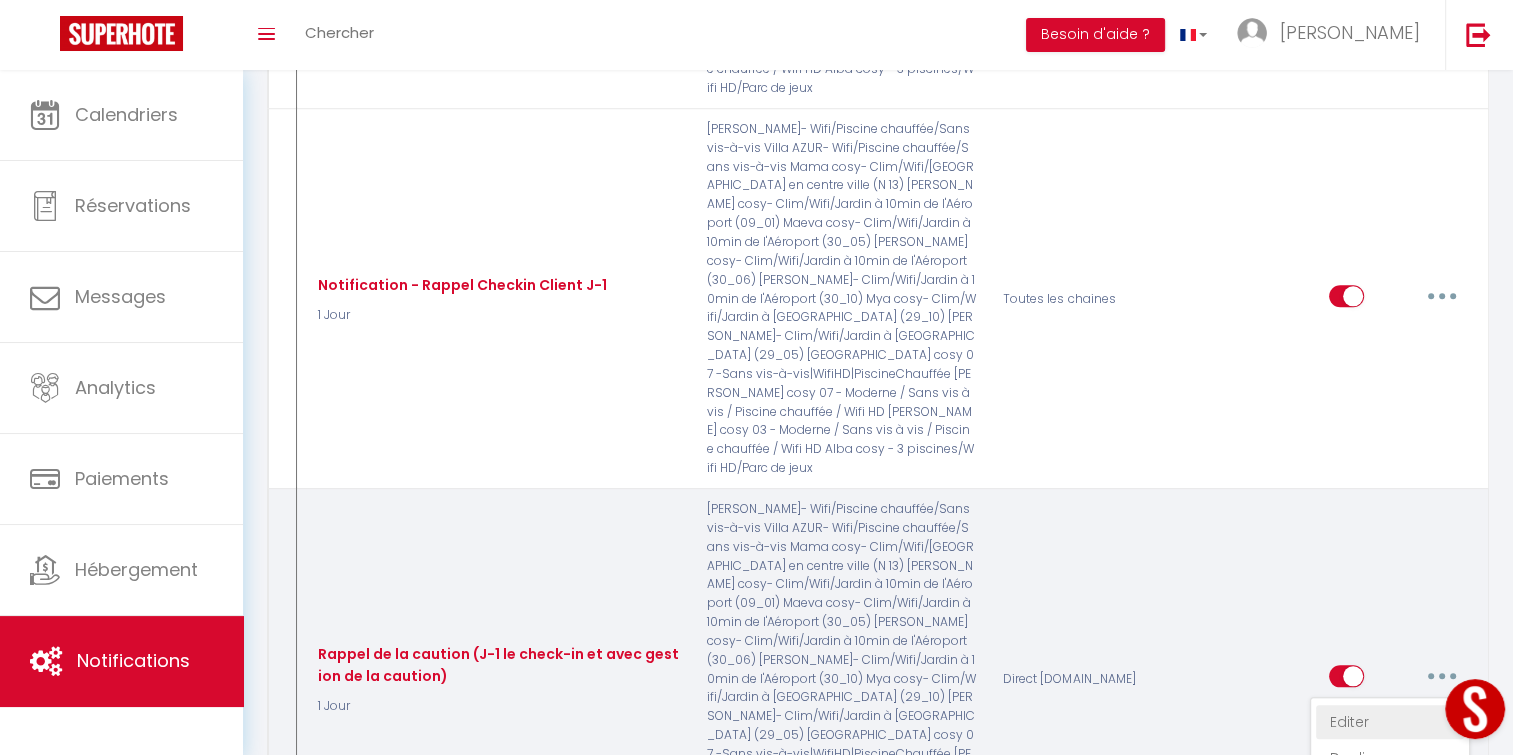 type on "Rappel de la caution (J-1 le check-in et avec gestion de la caution)" 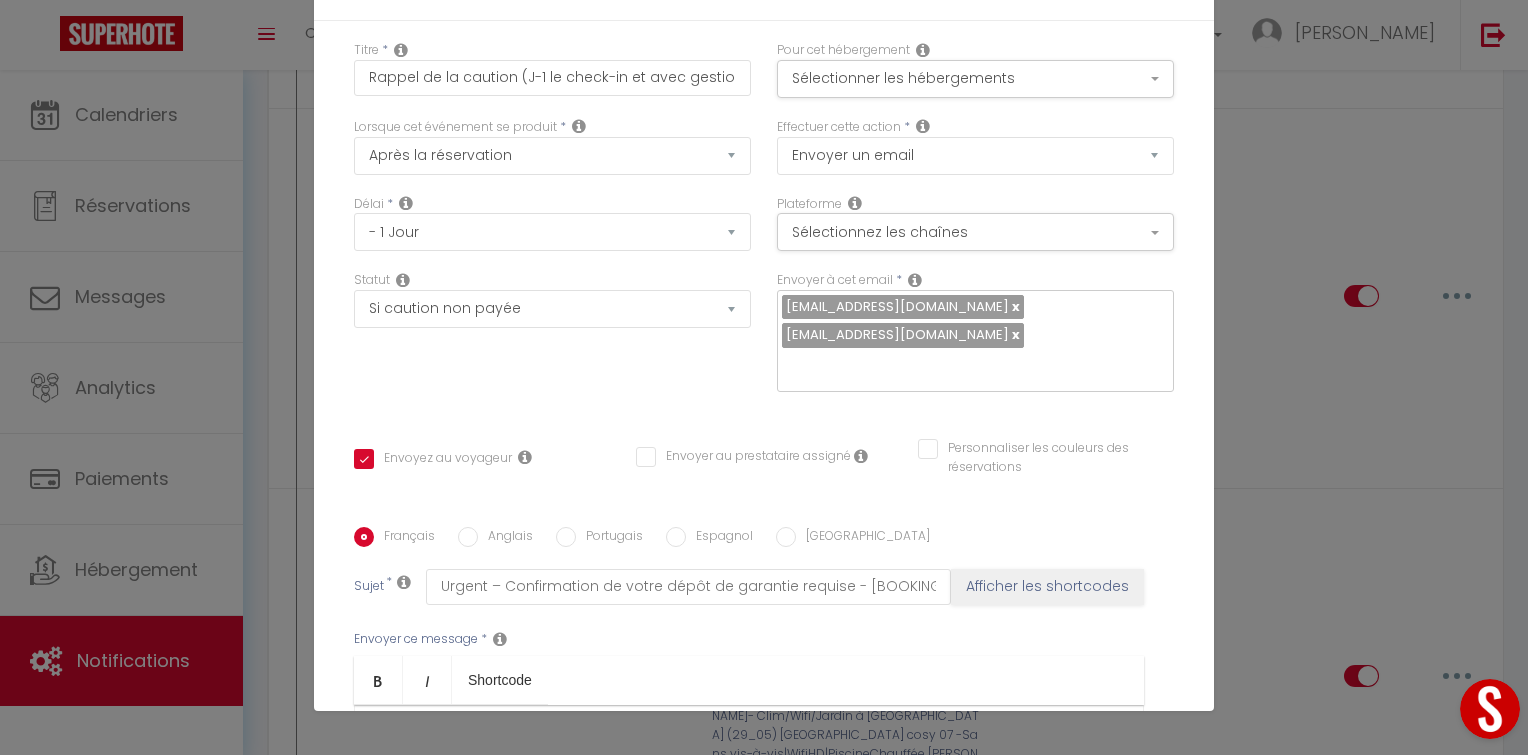 scroll, scrollTop: 4, scrollLeft: 0, axis: vertical 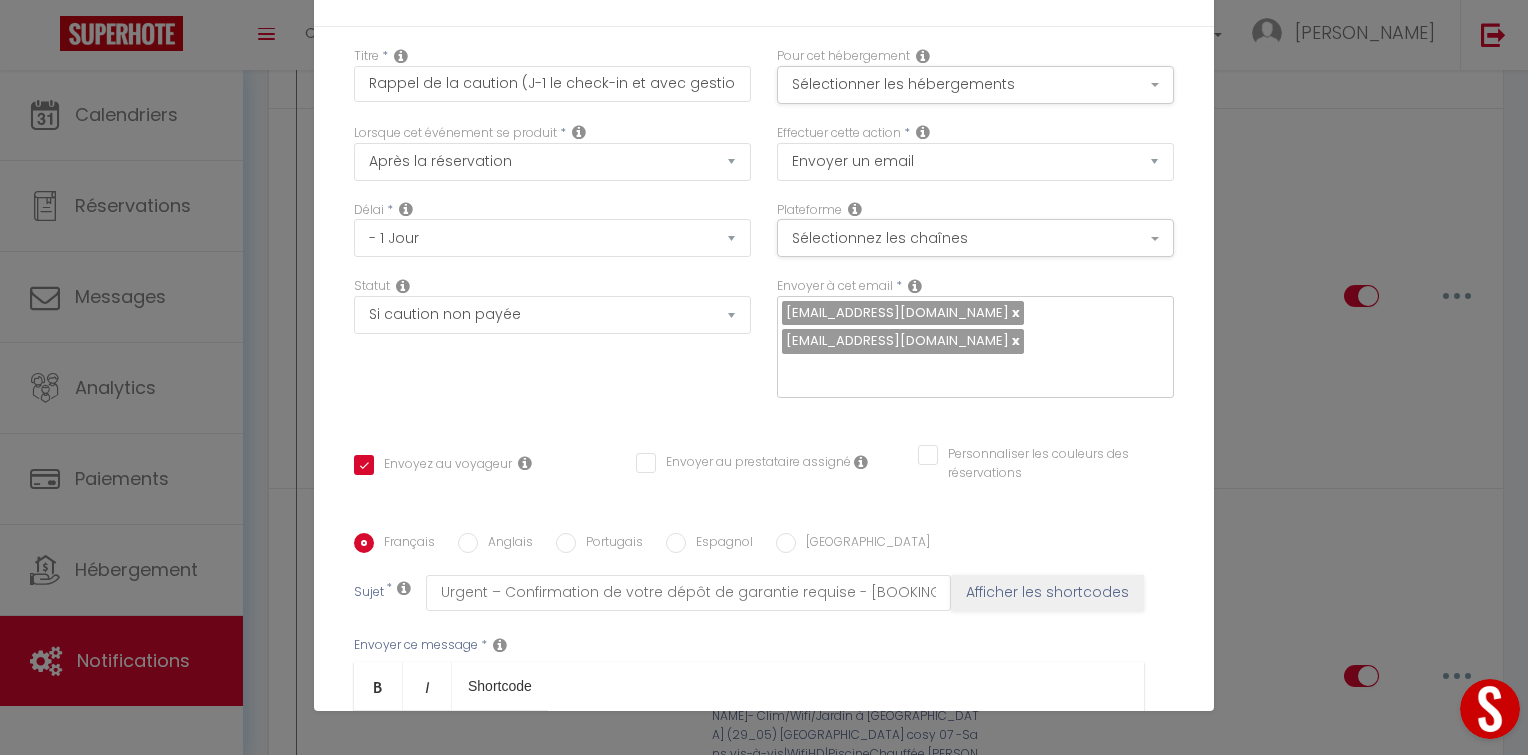 click on "Modifier la notification   ×   Titre   *     Rappel de la caution (J-1 le check-in et avec gestion de la caution)   Pour cet hébergement
Sélectionner les hébergements
Tous les apparts
Autres
Villa AZUR- Wifi/Piscine chauffée/Sans vis-à-vis
[PERSON_NAME]- Wifi/Piscine chauffée/Sans vis-à-vis
[GEOGRAPHIC_DATA] cosy 07 -Sans vis-à-vis|WifiHD|PiscineChauffée
[PERSON_NAME]/Wifi/Jardin à 10min de l'Aéroport (30_10)
Lorsque cet événement se produit   *      Après la réservation   Température   Co2      *" at bounding box center (764, 377) 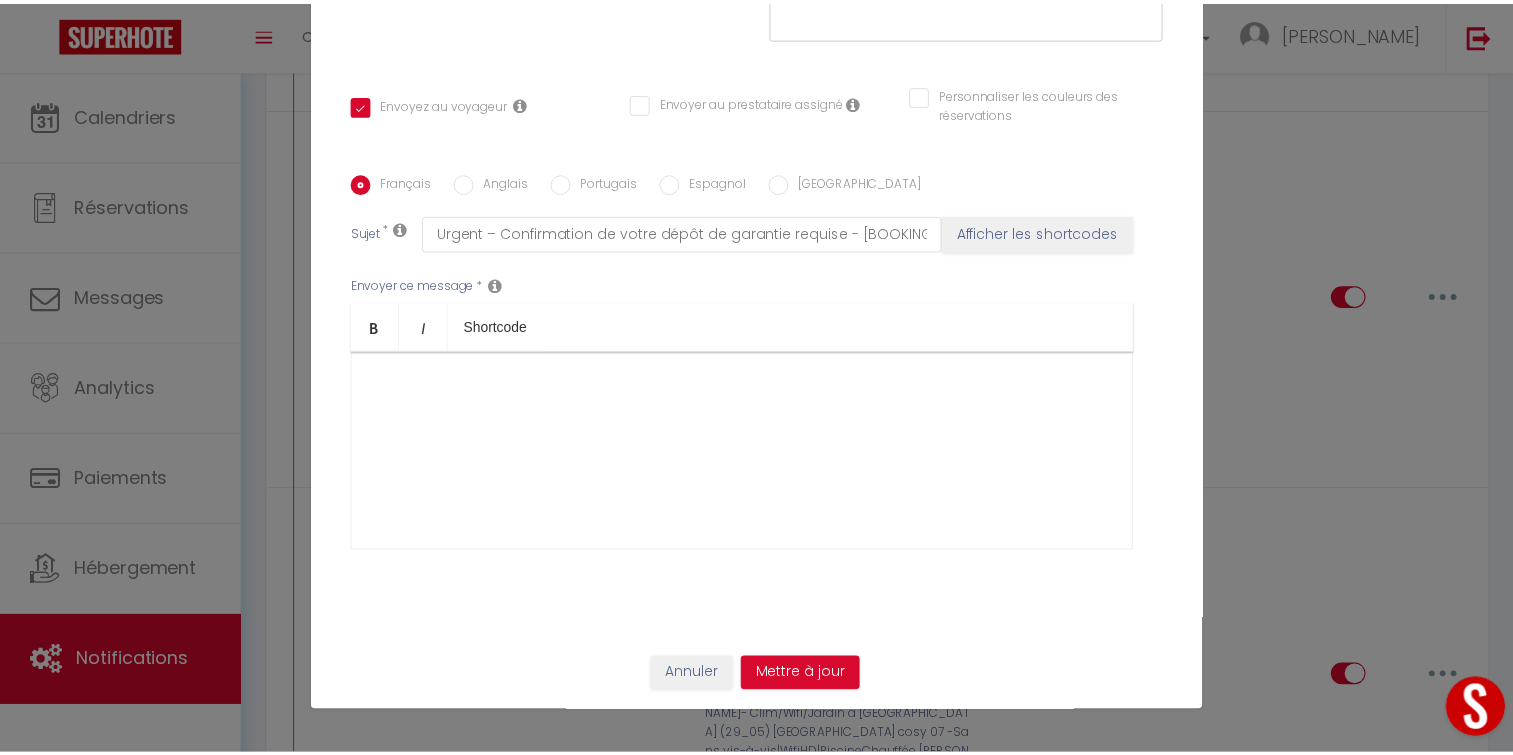 scroll, scrollTop: 364, scrollLeft: 0, axis: vertical 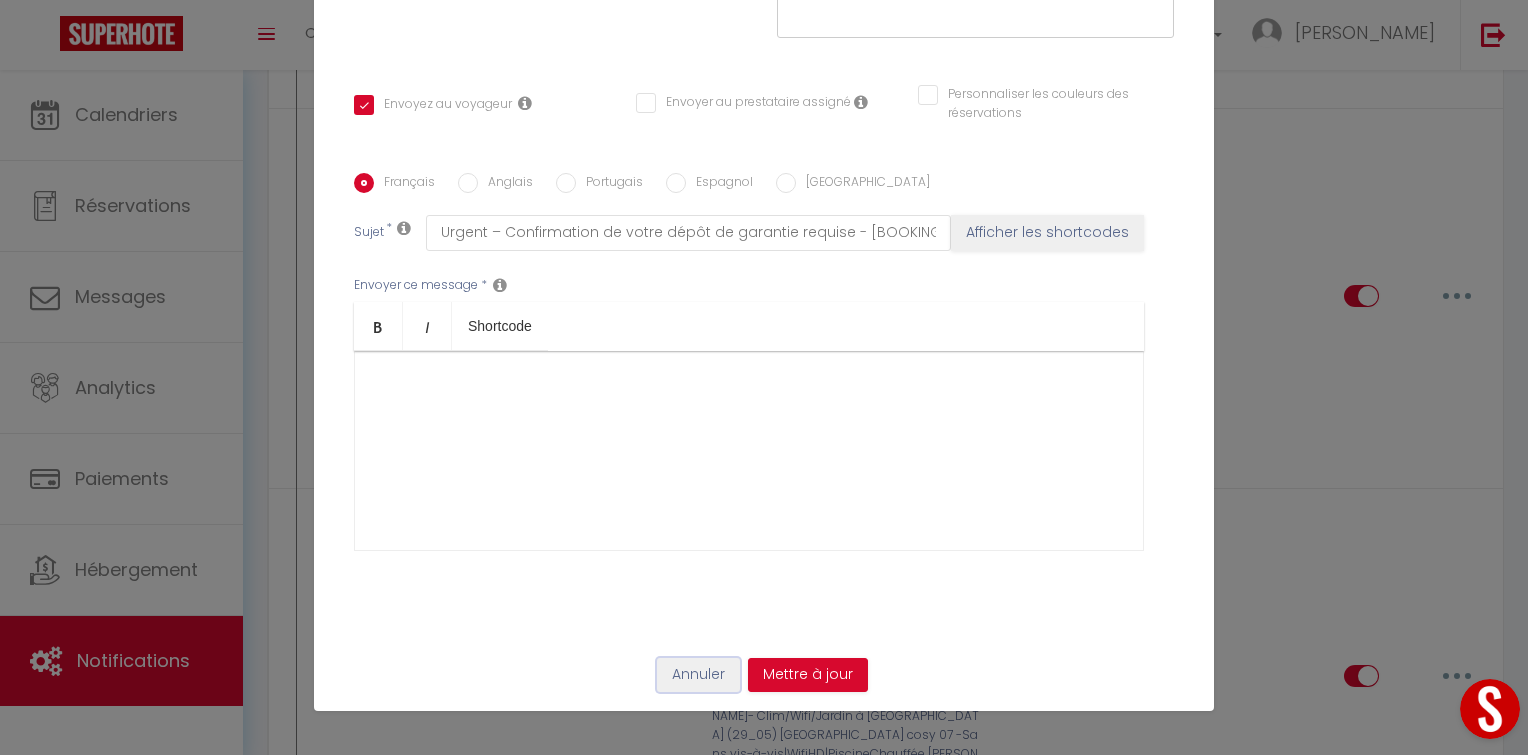 click on "Annuler" at bounding box center [698, 675] 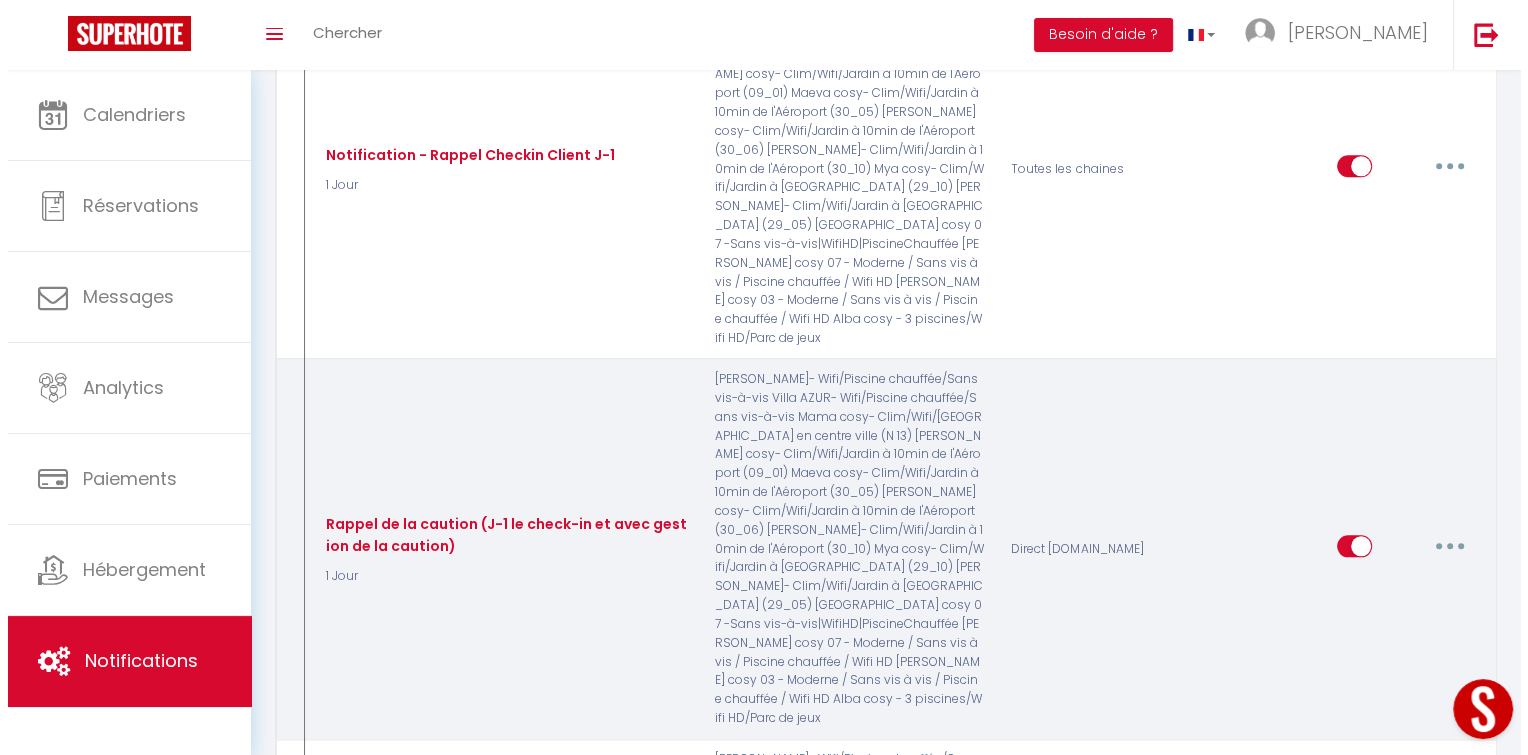 scroll, scrollTop: 2222, scrollLeft: 0, axis: vertical 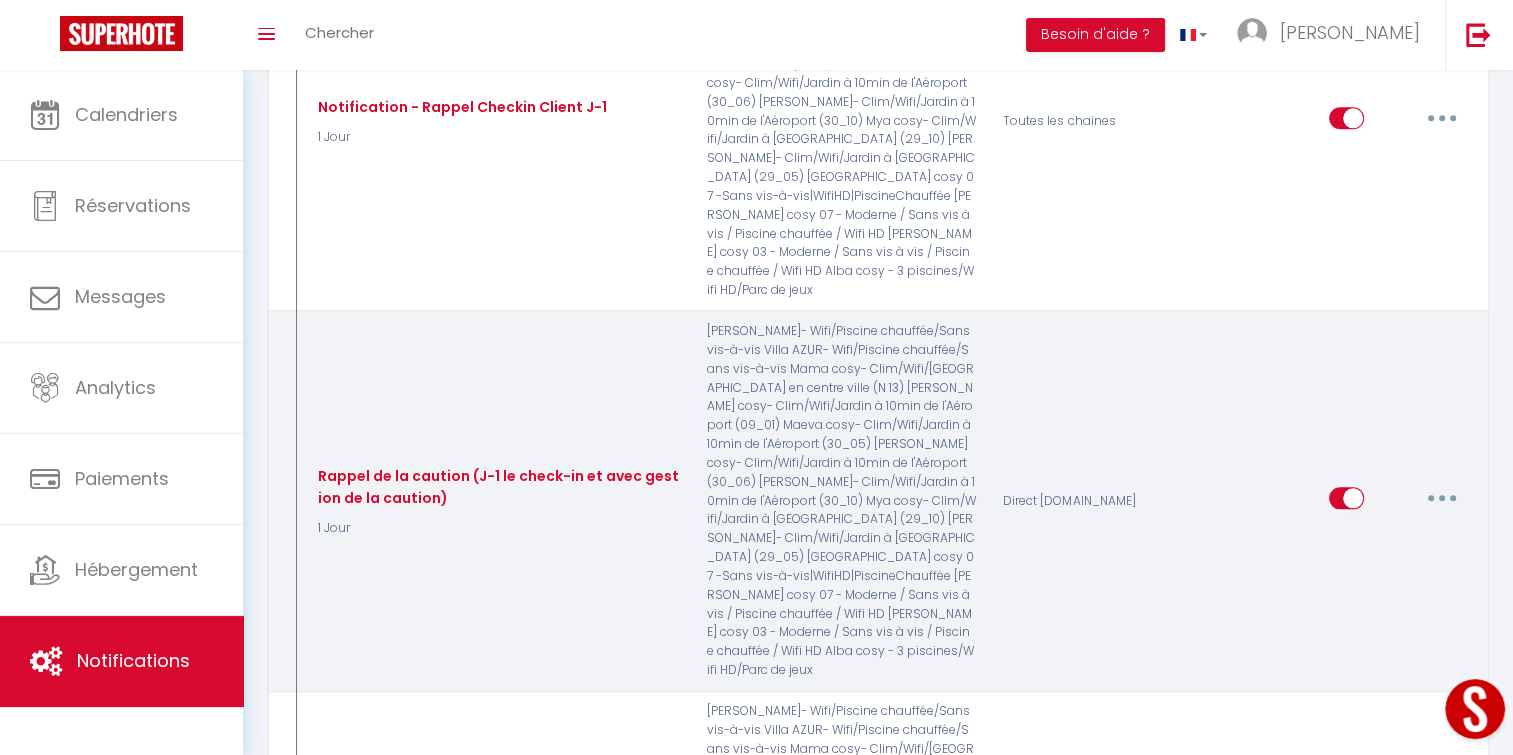 click at bounding box center [1442, 498] 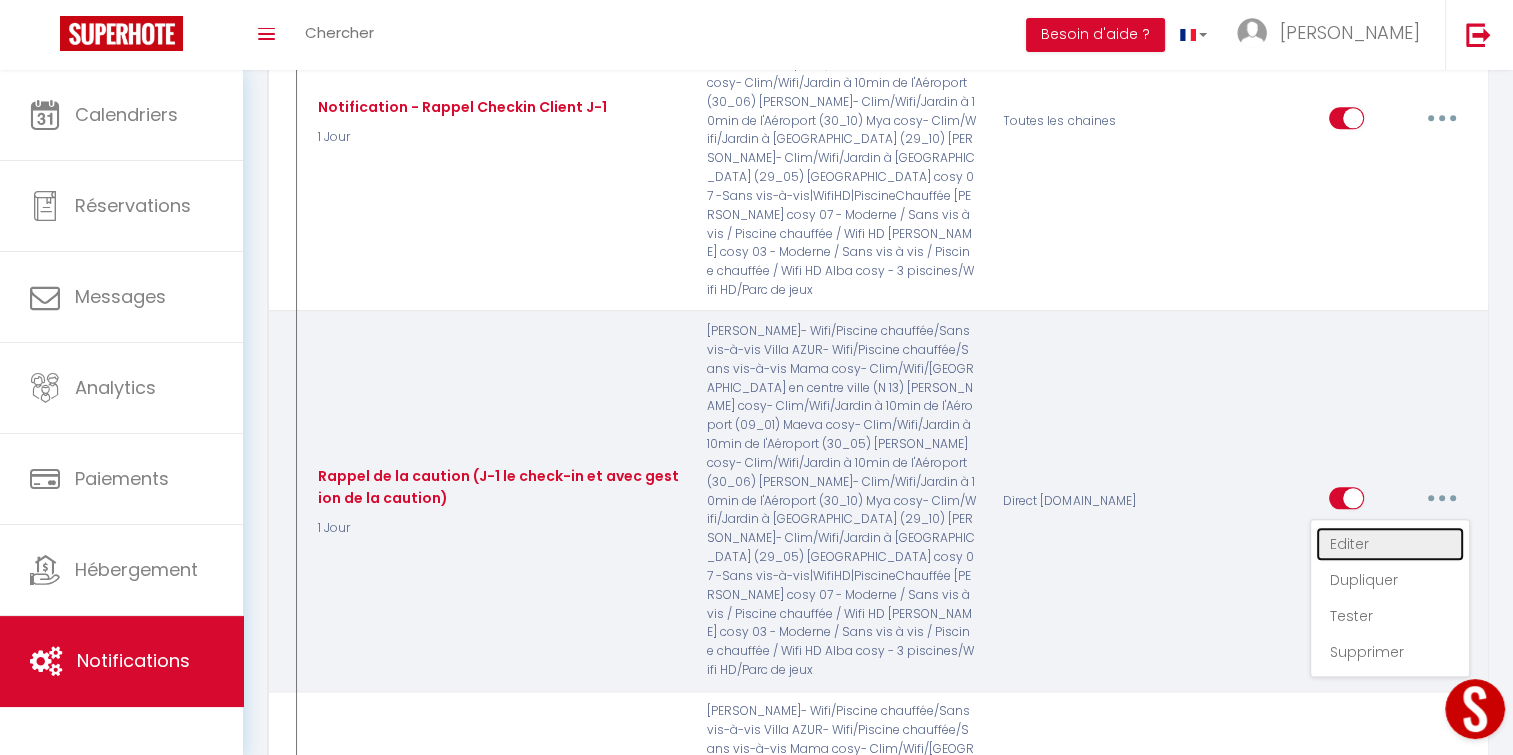 click on "Editer" at bounding box center (1390, 544) 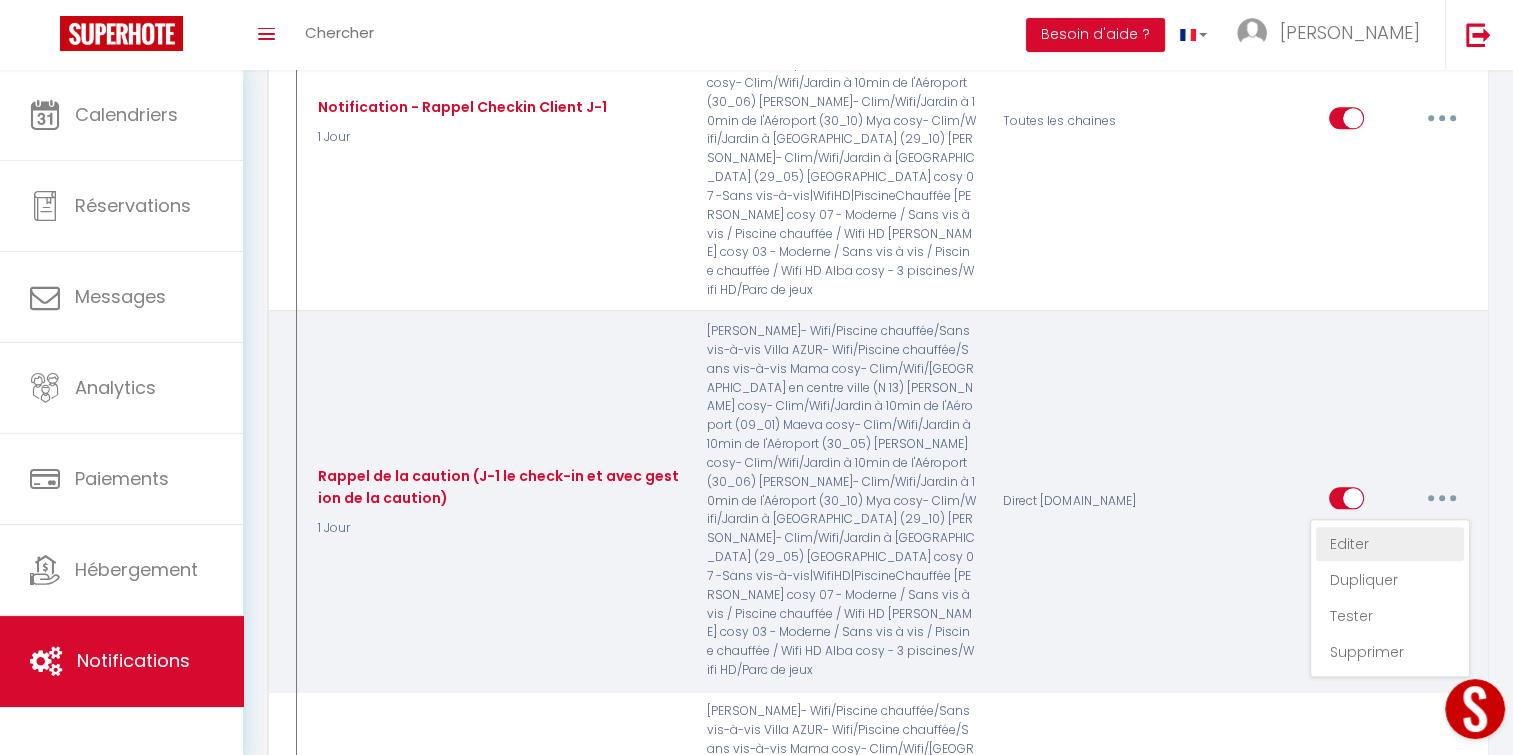 type 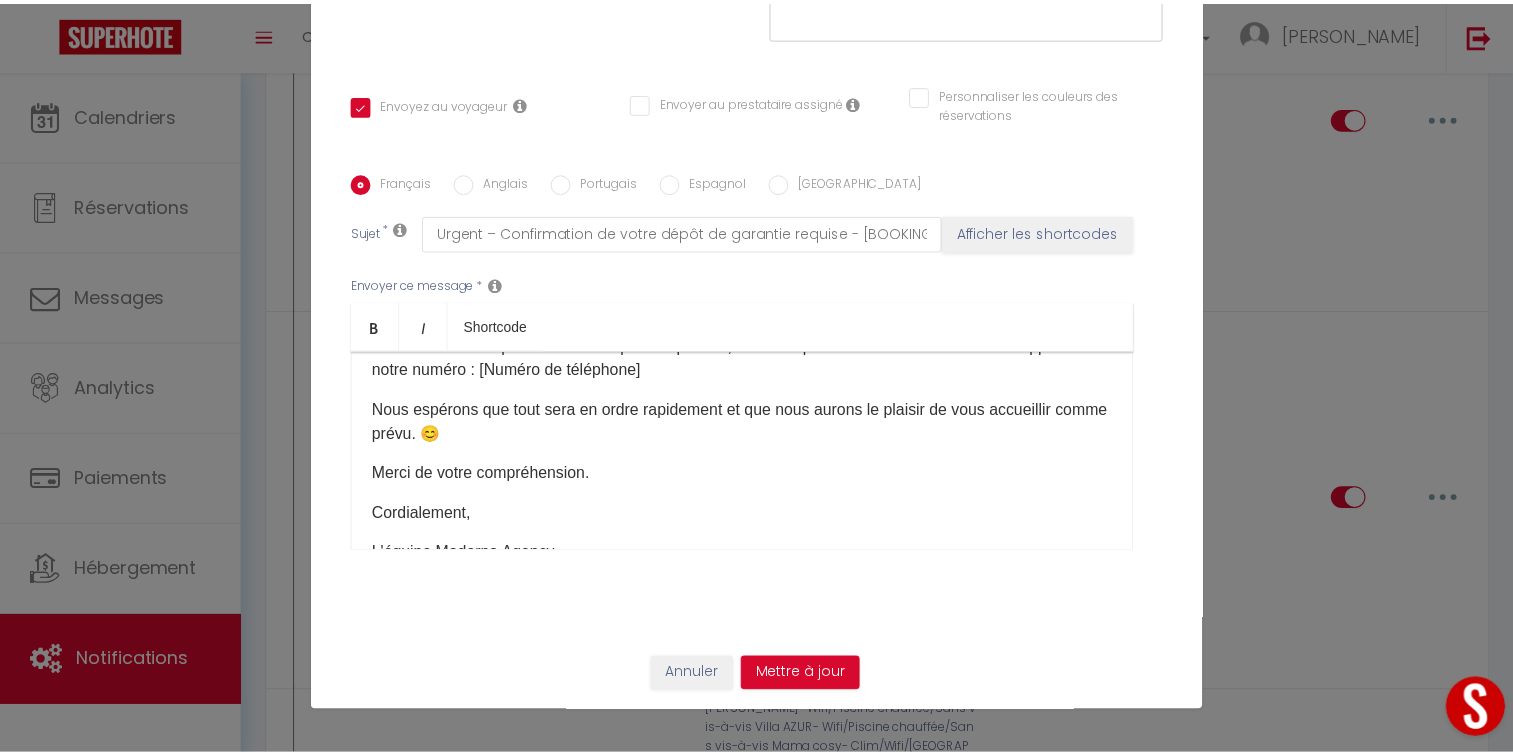 scroll, scrollTop: 333, scrollLeft: 0, axis: vertical 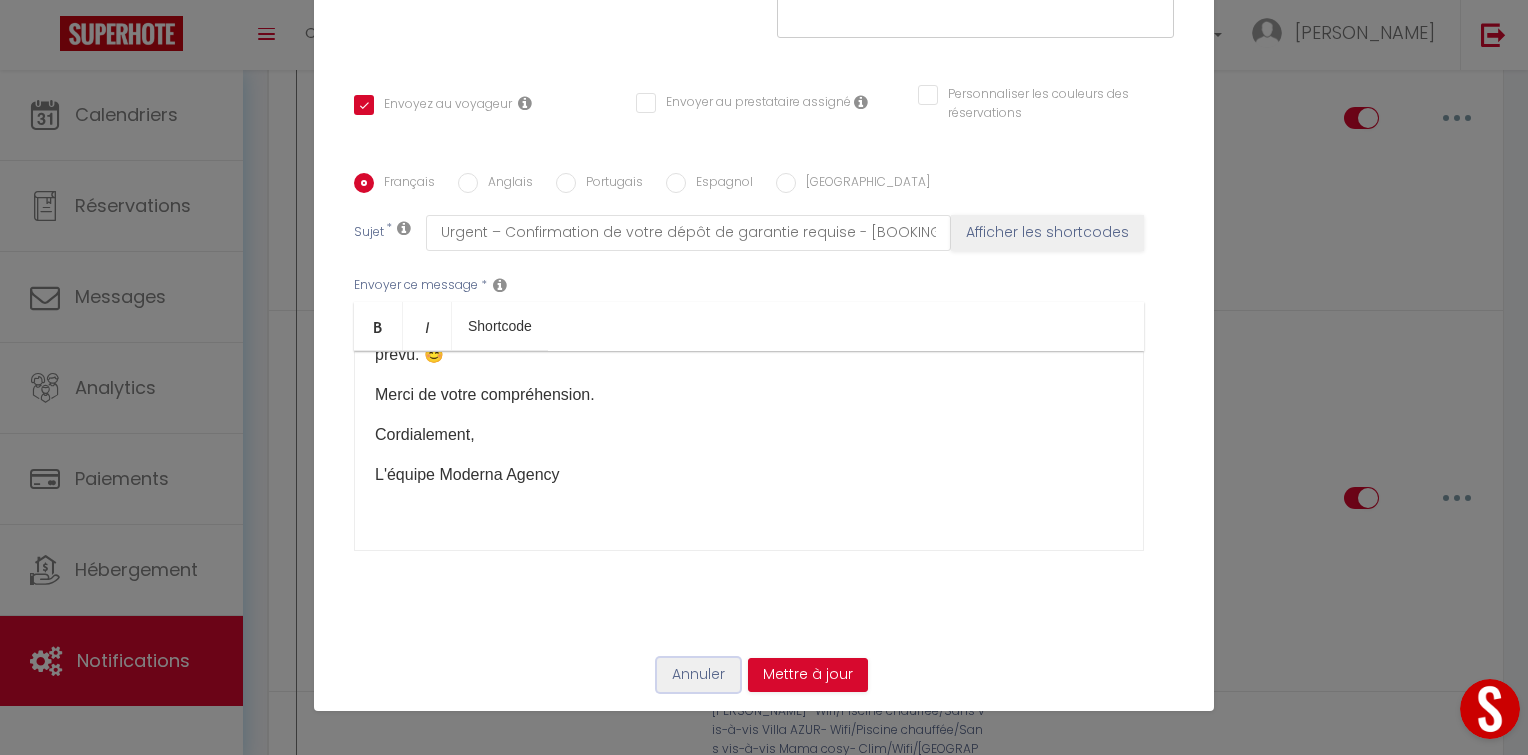 click on "Annuler" at bounding box center [698, 675] 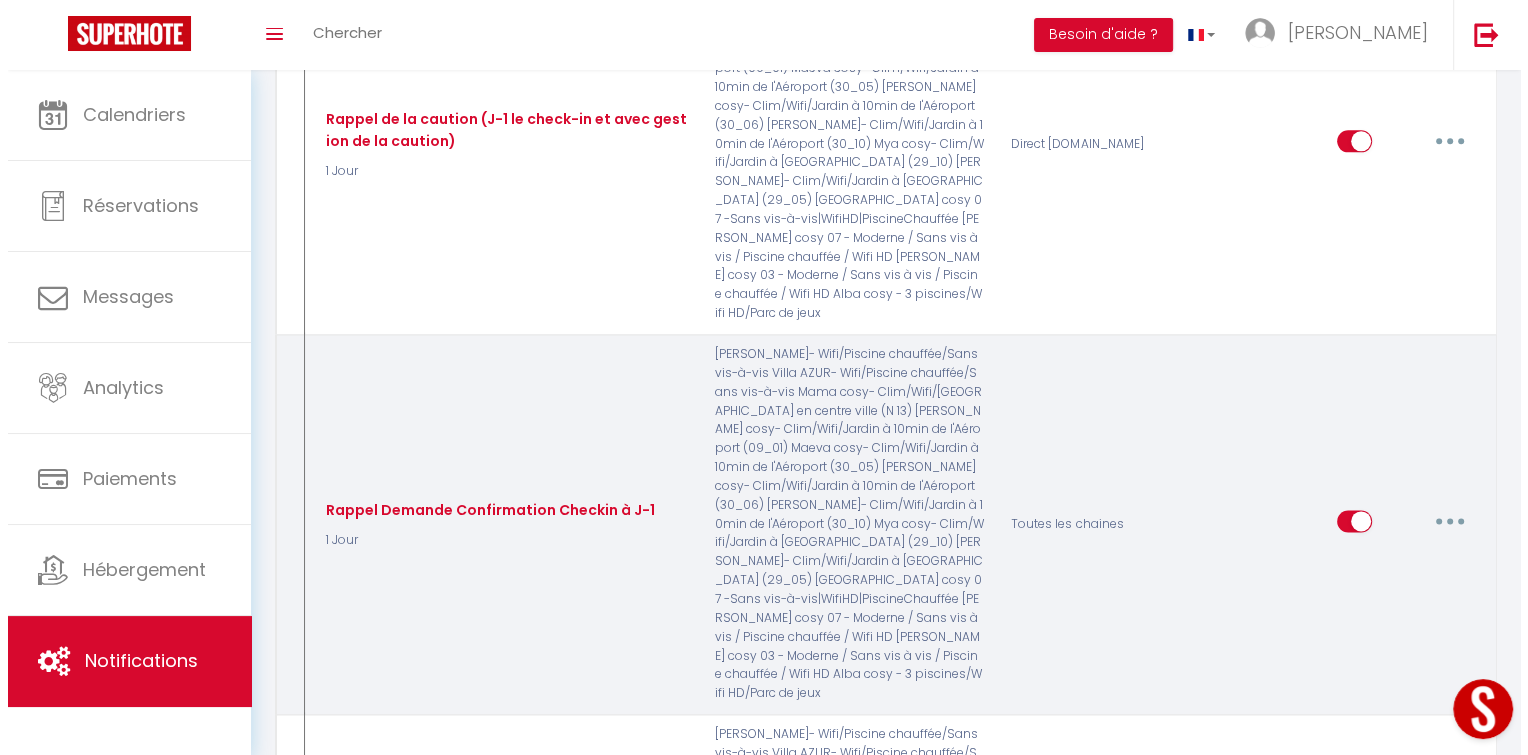 scroll, scrollTop: 2588, scrollLeft: 0, axis: vertical 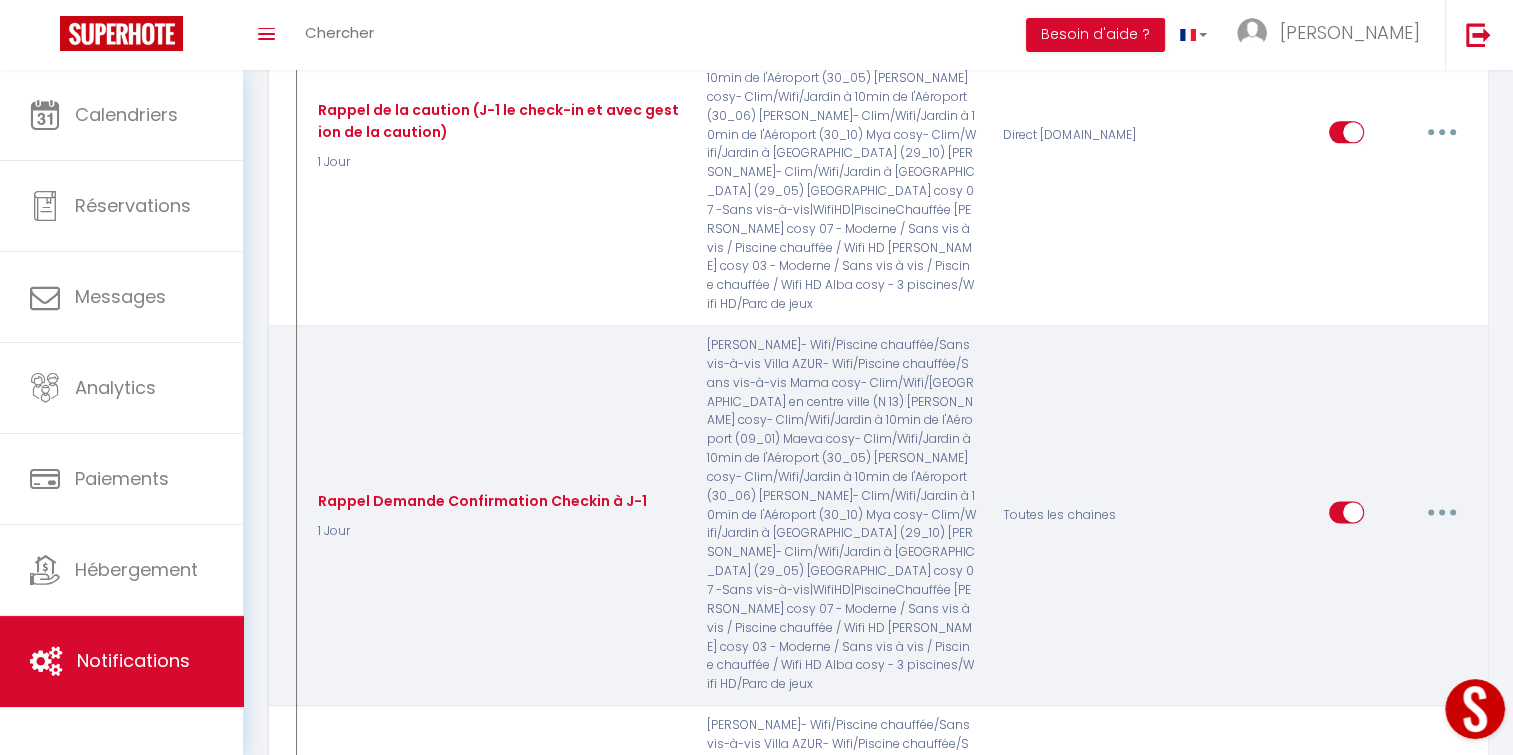 click at bounding box center (1442, 512) 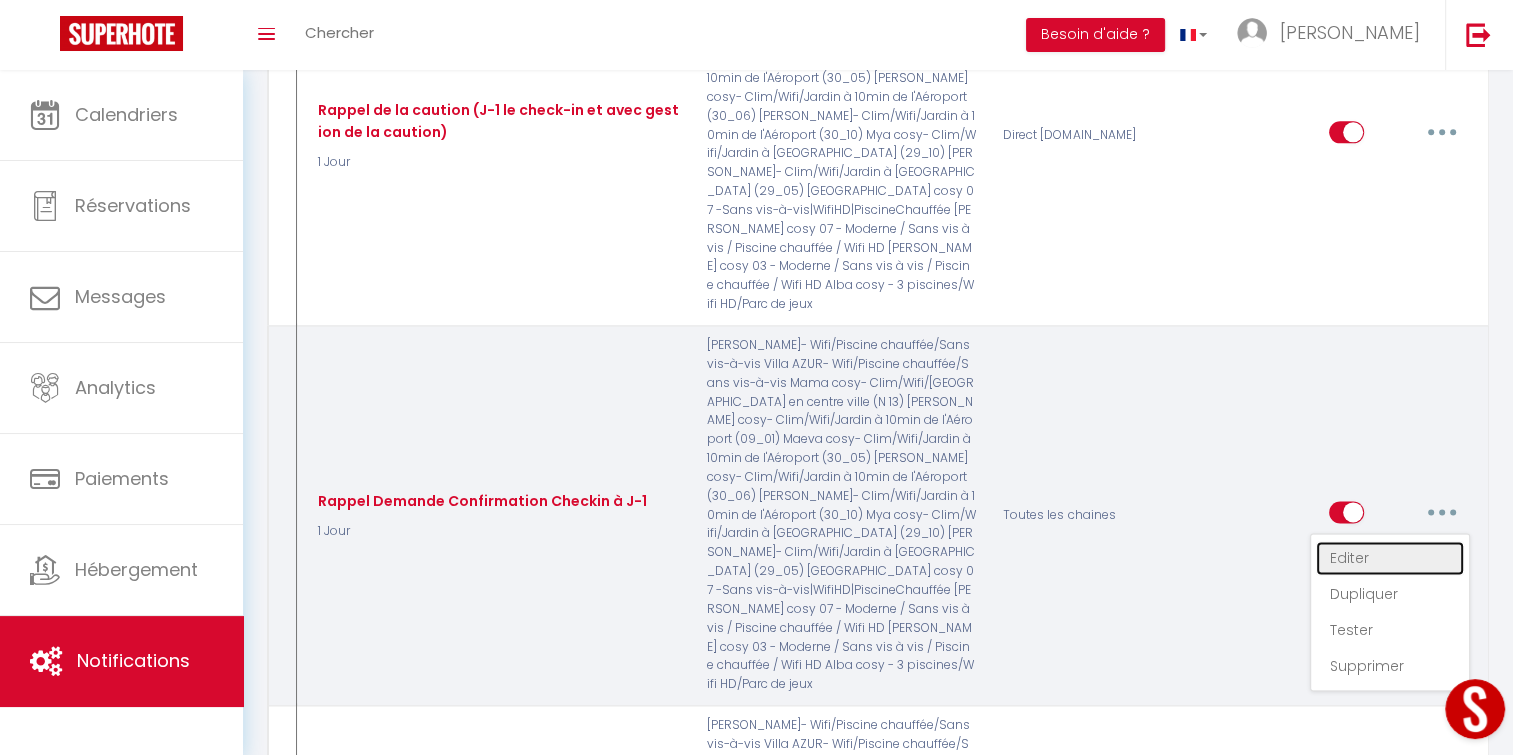 click on "Editer" at bounding box center [1390, 558] 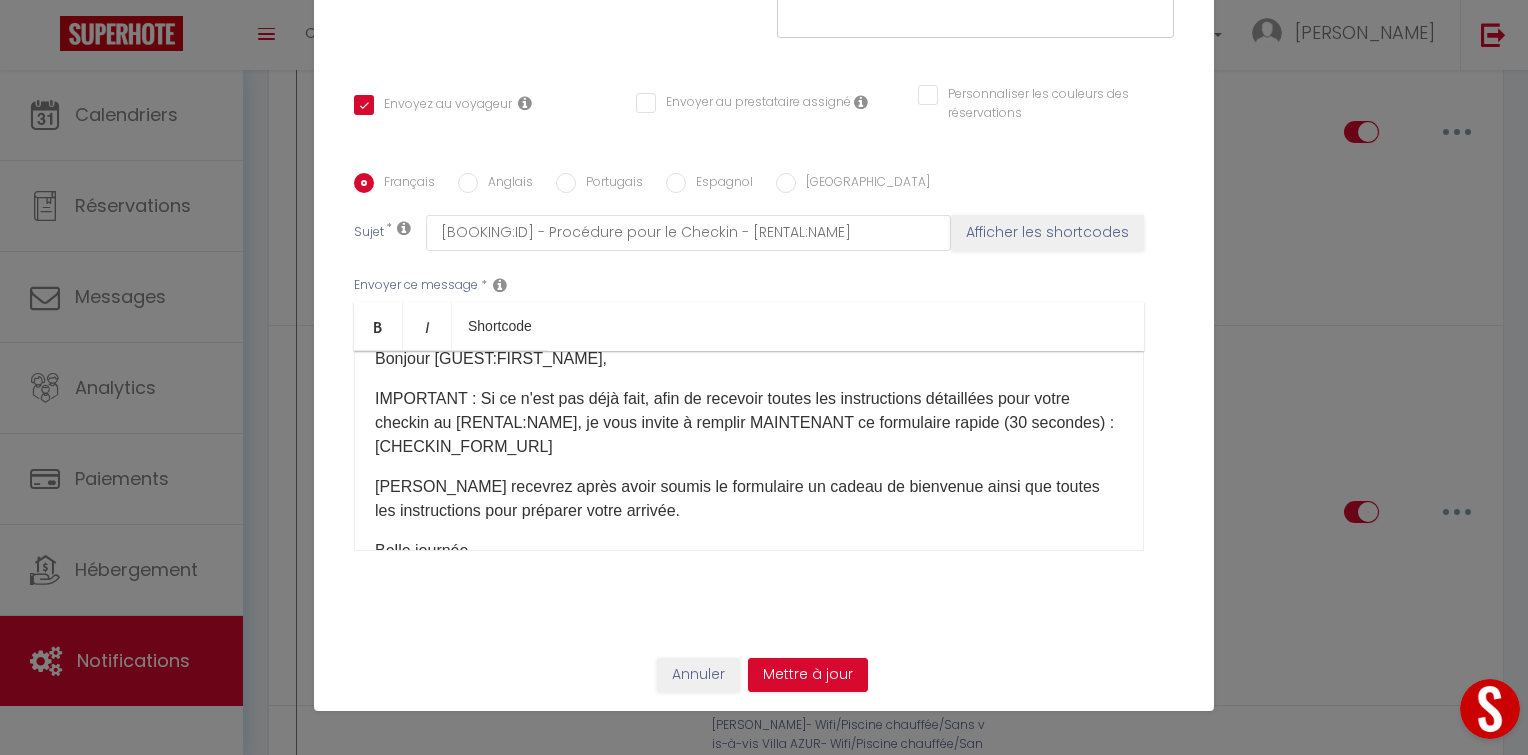scroll, scrollTop: 0, scrollLeft: 0, axis: both 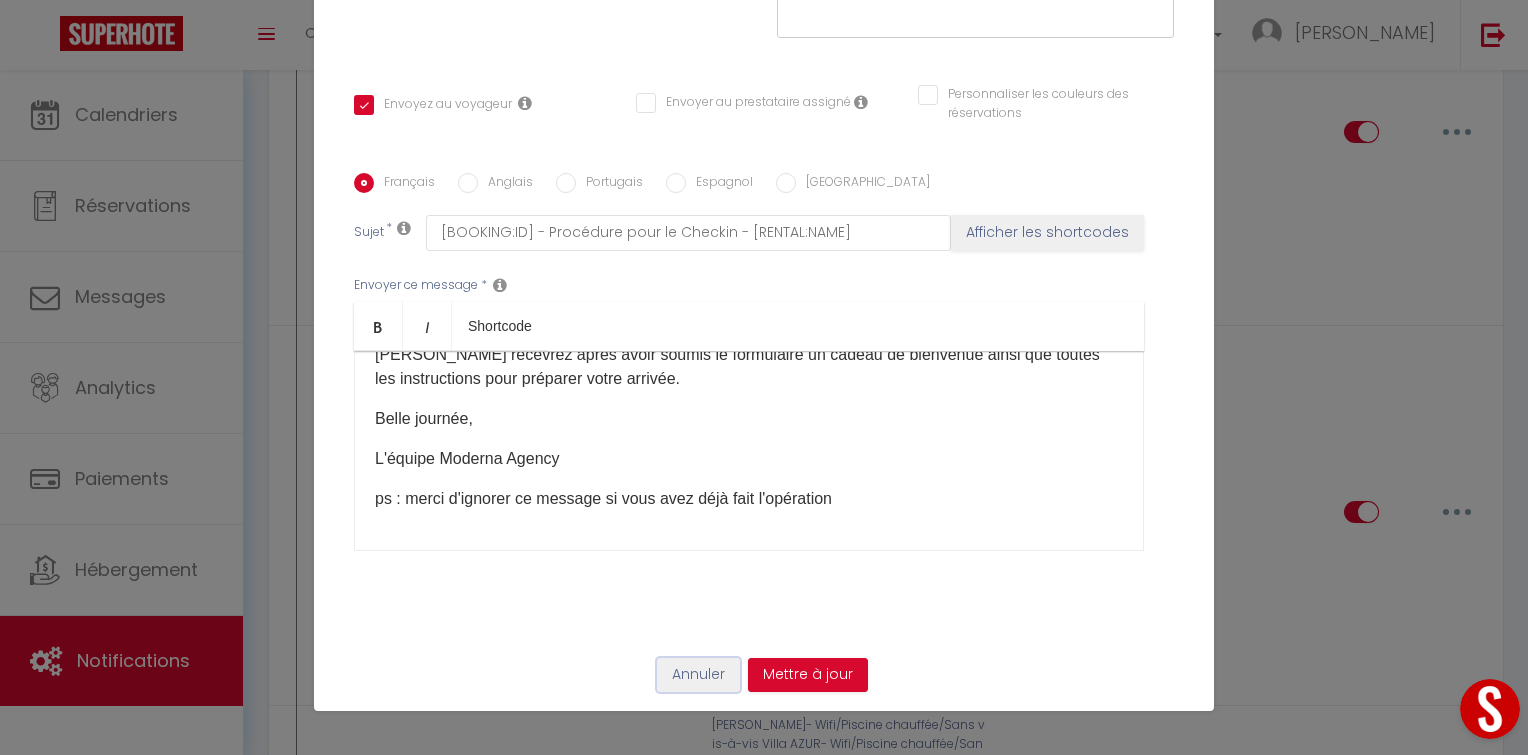 click on "Annuler" at bounding box center (698, 675) 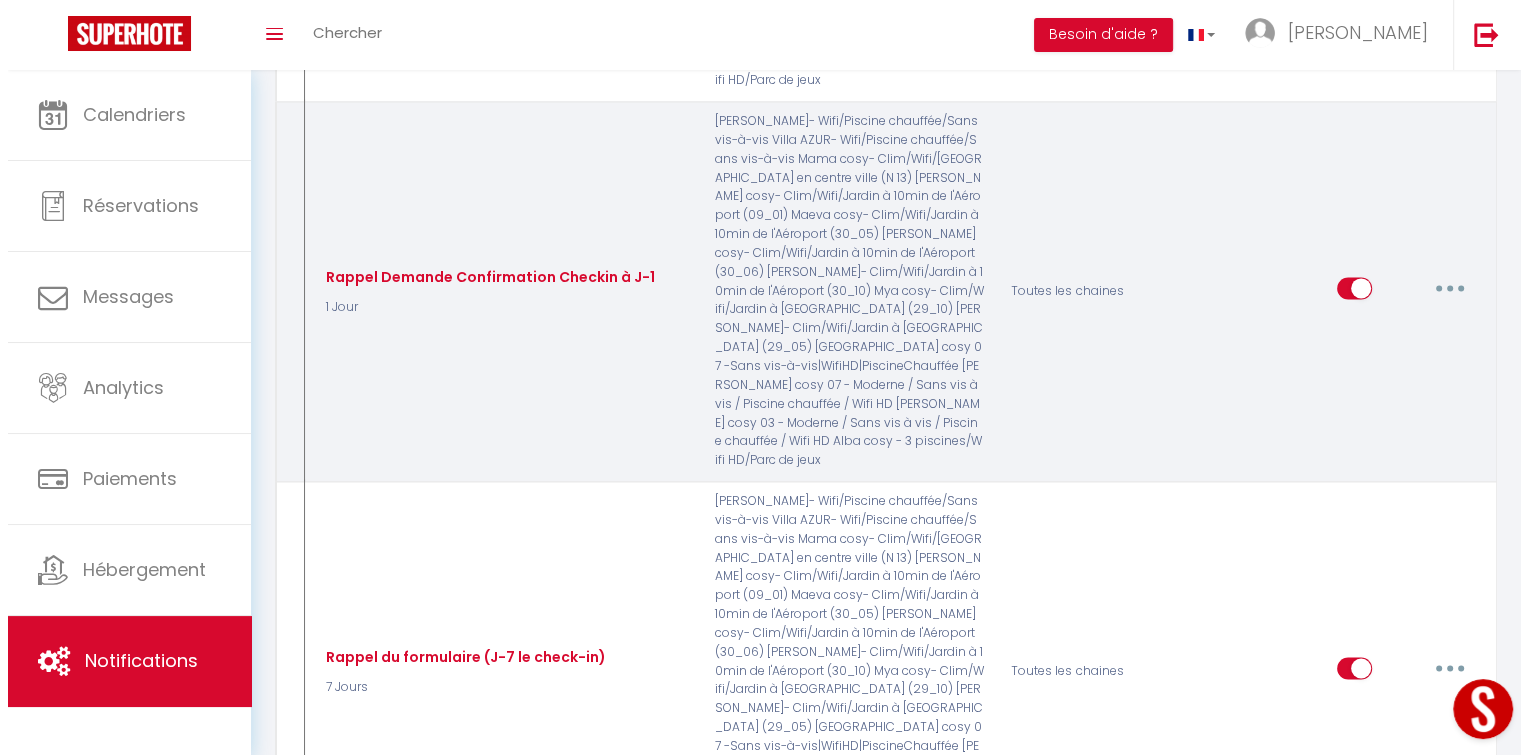 scroll, scrollTop: 2812, scrollLeft: 0, axis: vertical 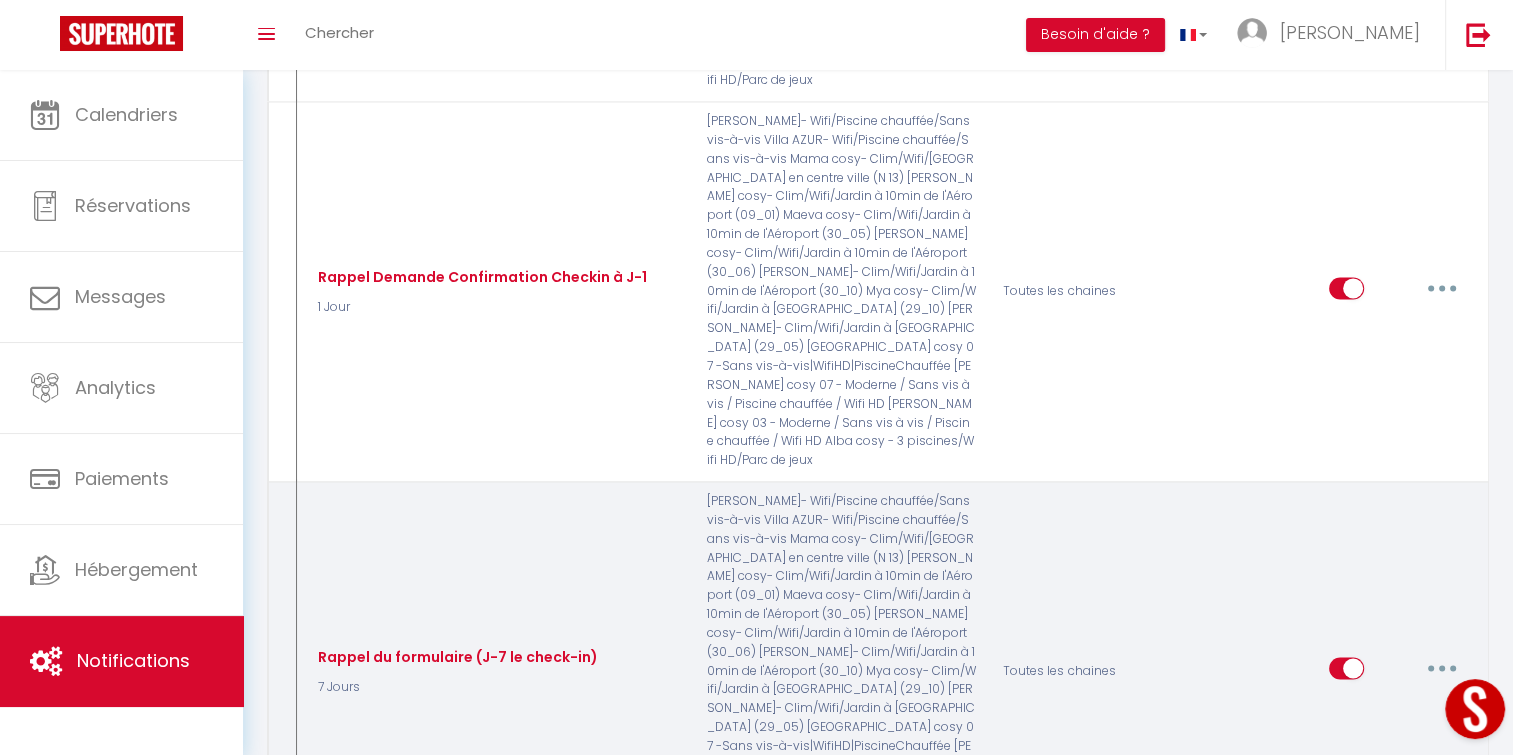 click at bounding box center [1442, 668] 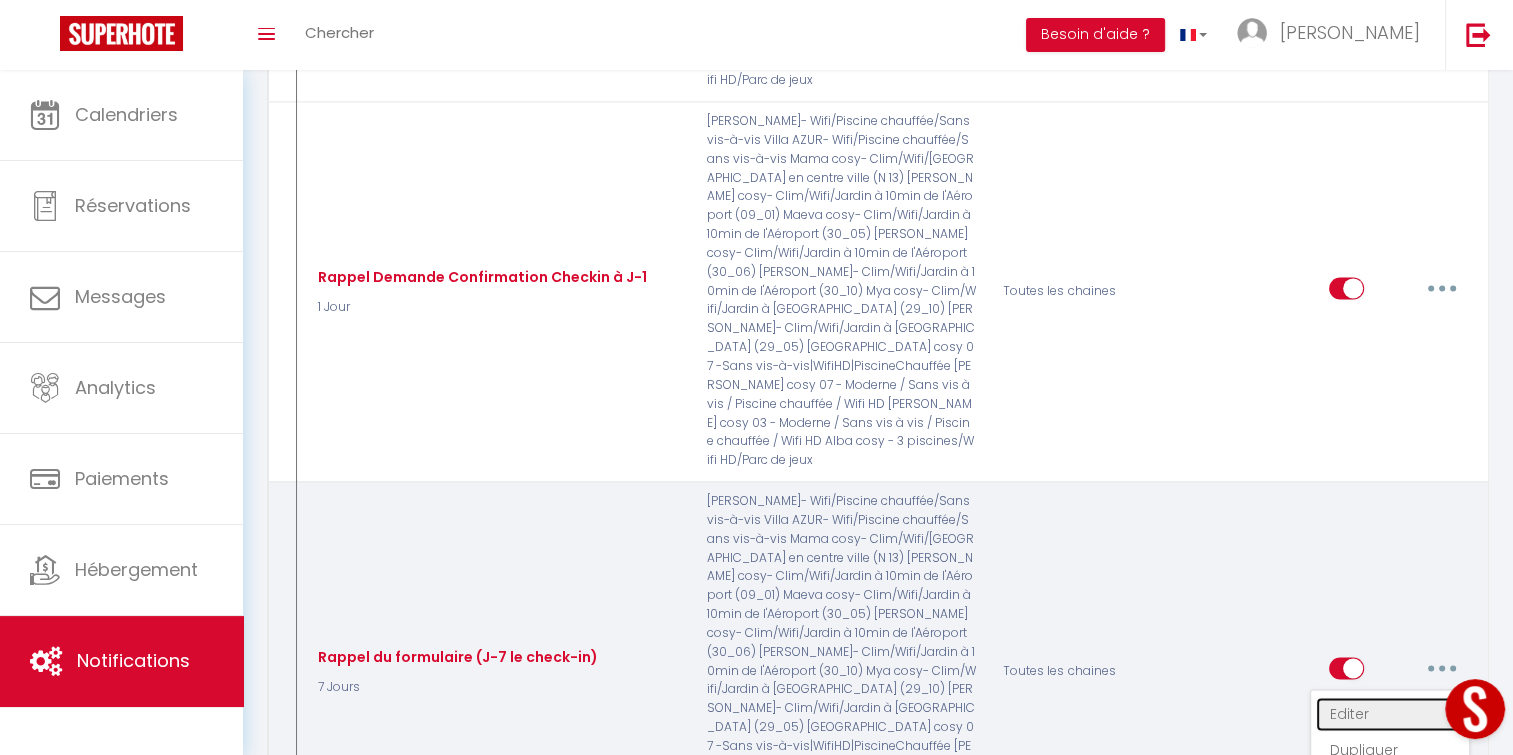 click on "Editer" at bounding box center [1390, 714] 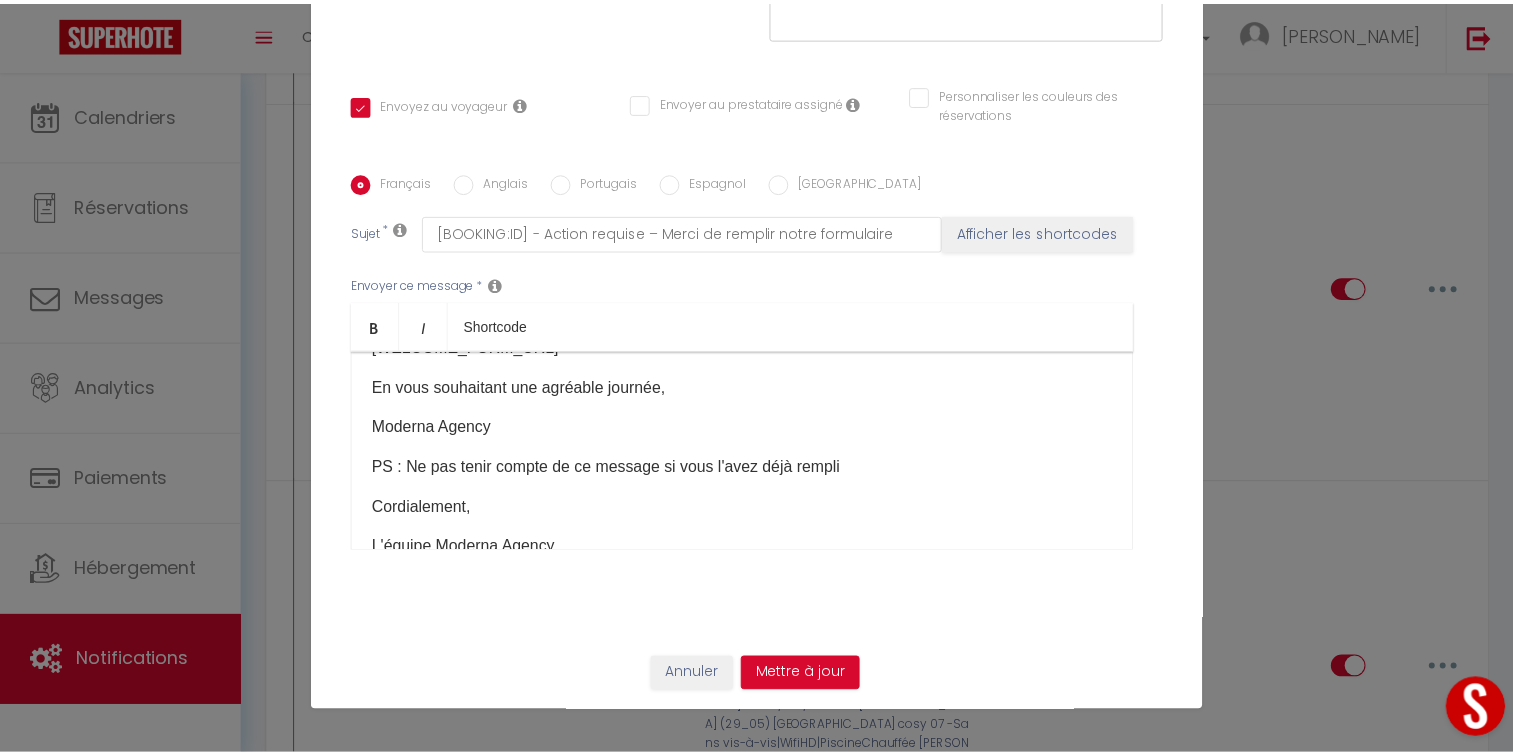 scroll, scrollTop: 229, scrollLeft: 0, axis: vertical 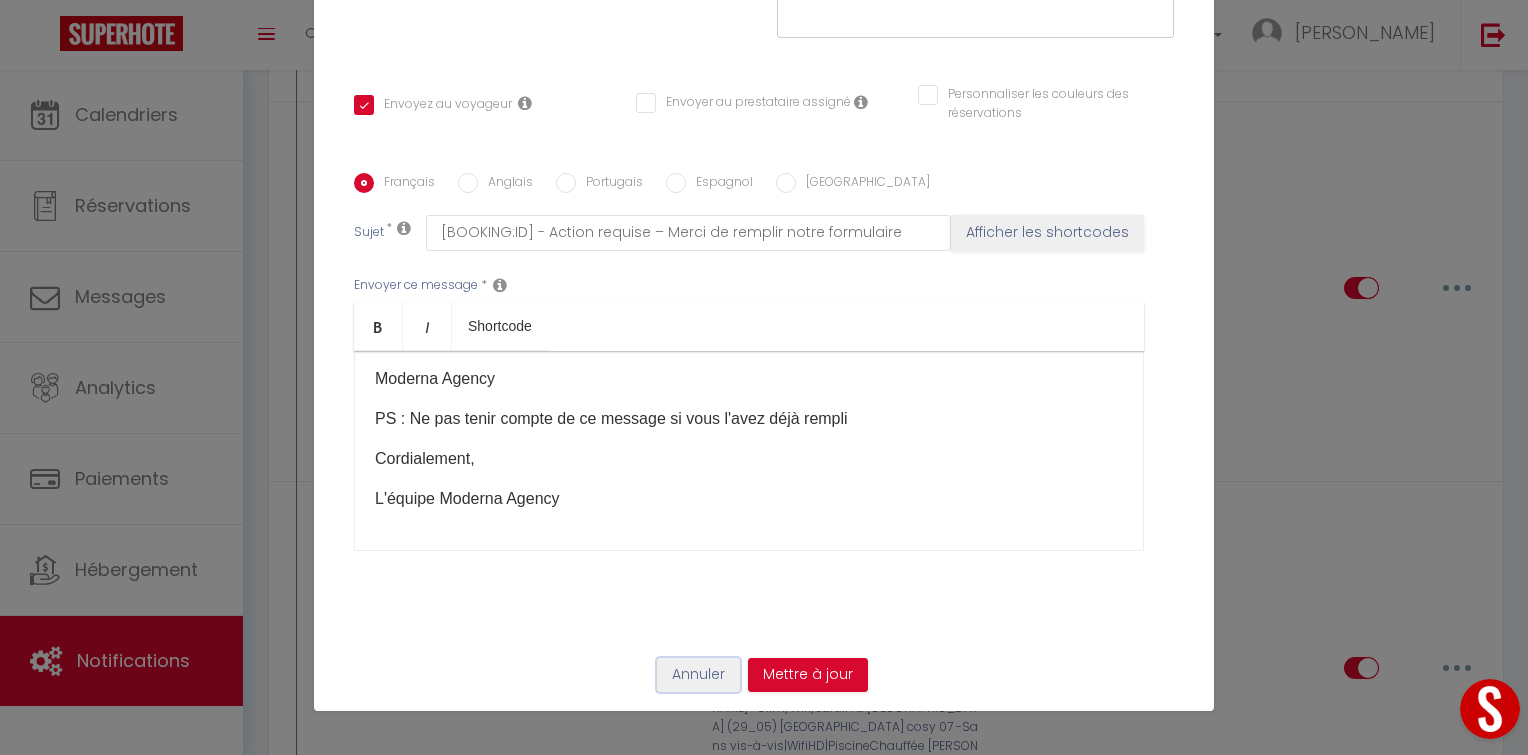 click on "Annuler" at bounding box center (698, 675) 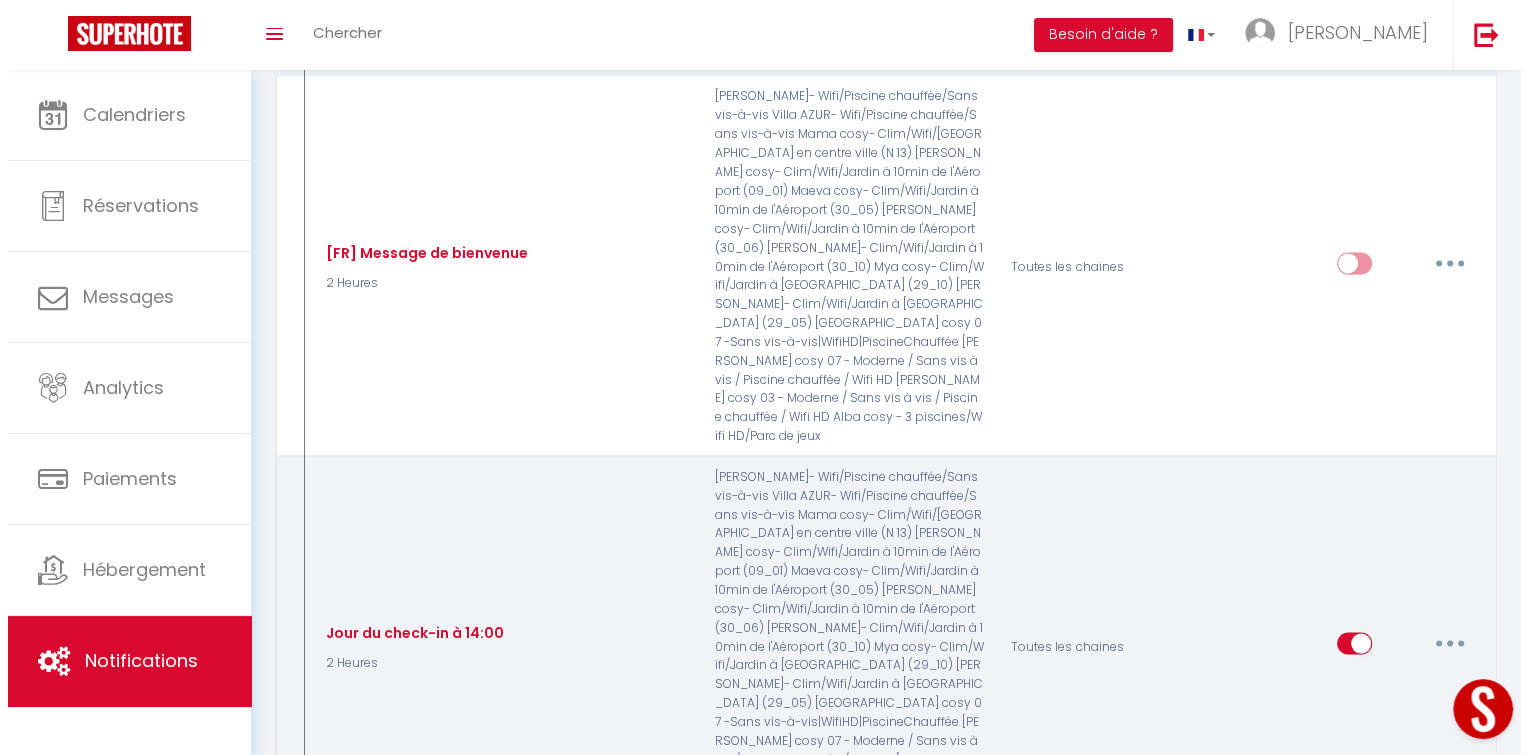 scroll, scrollTop: 3640, scrollLeft: 0, axis: vertical 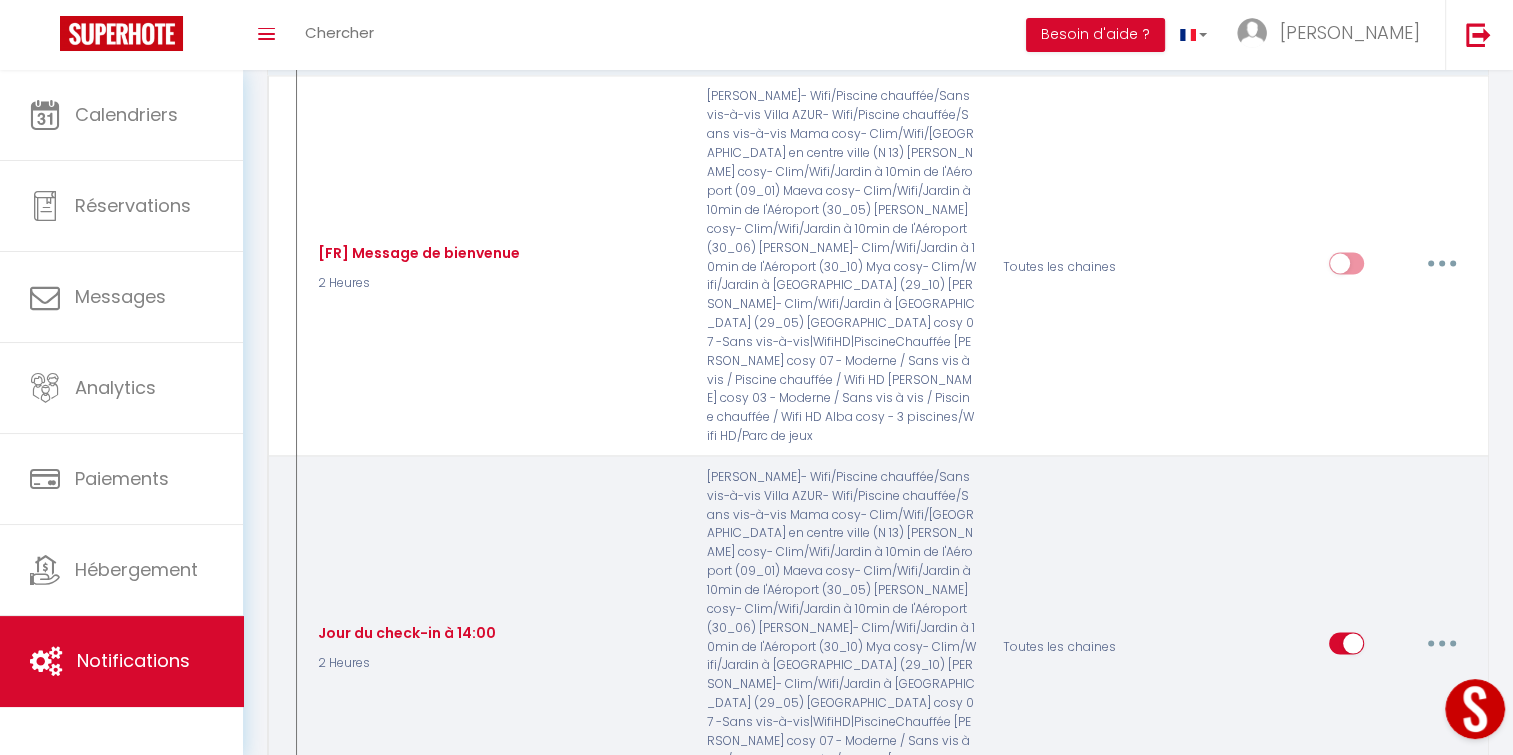 click at bounding box center [1442, 643] 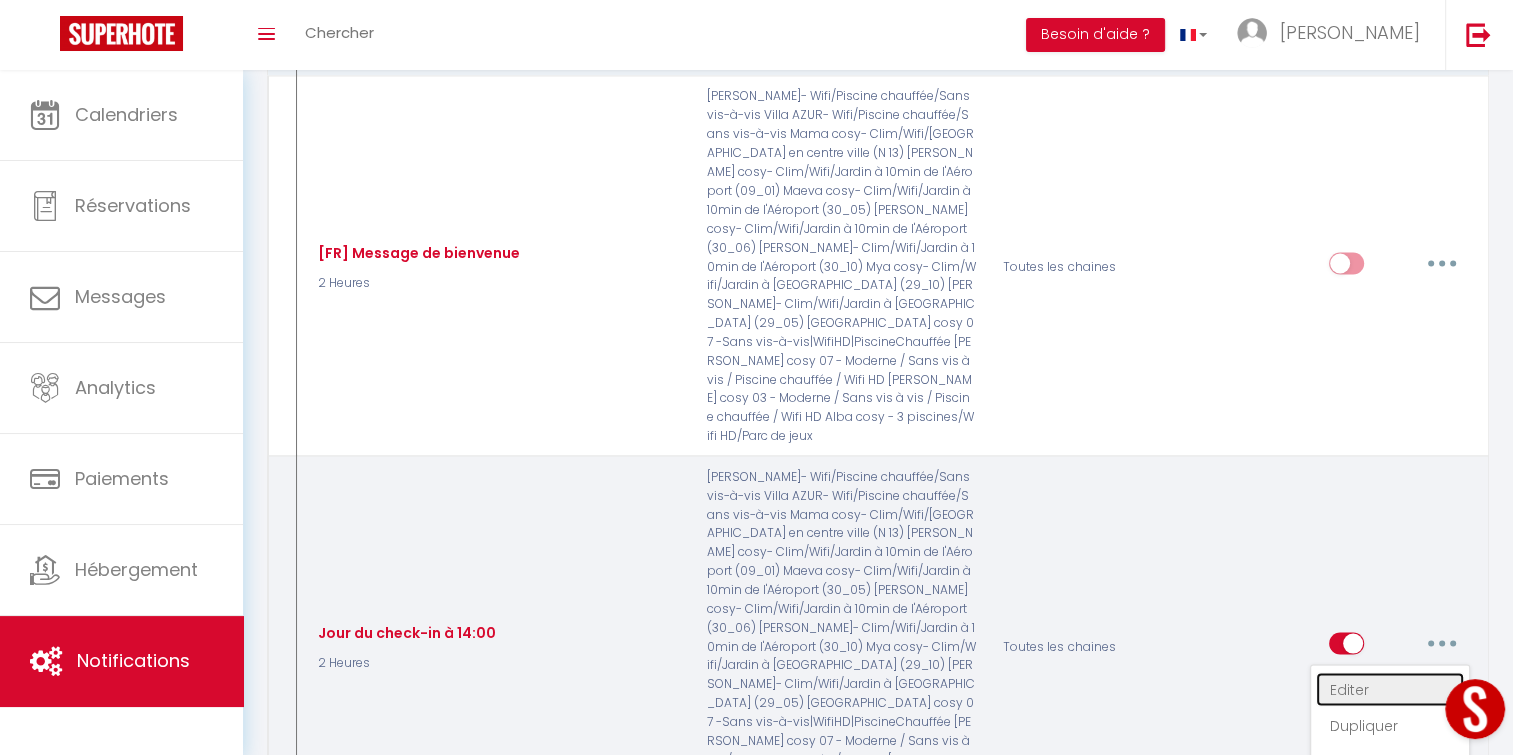 click on "Editer" at bounding box center [1390, 689] 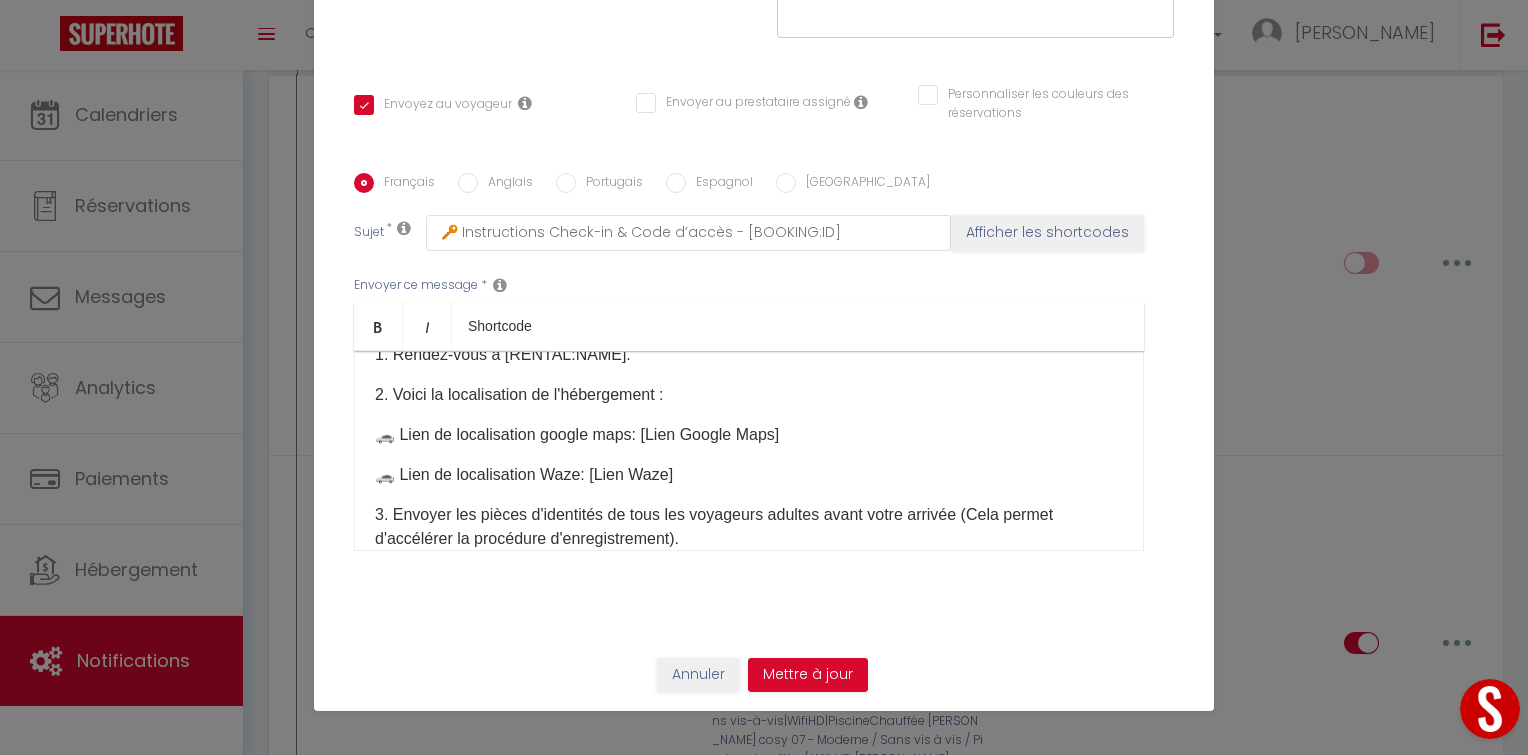 scroll, scrollTop: 0, scrollLeft: 0, axis: both 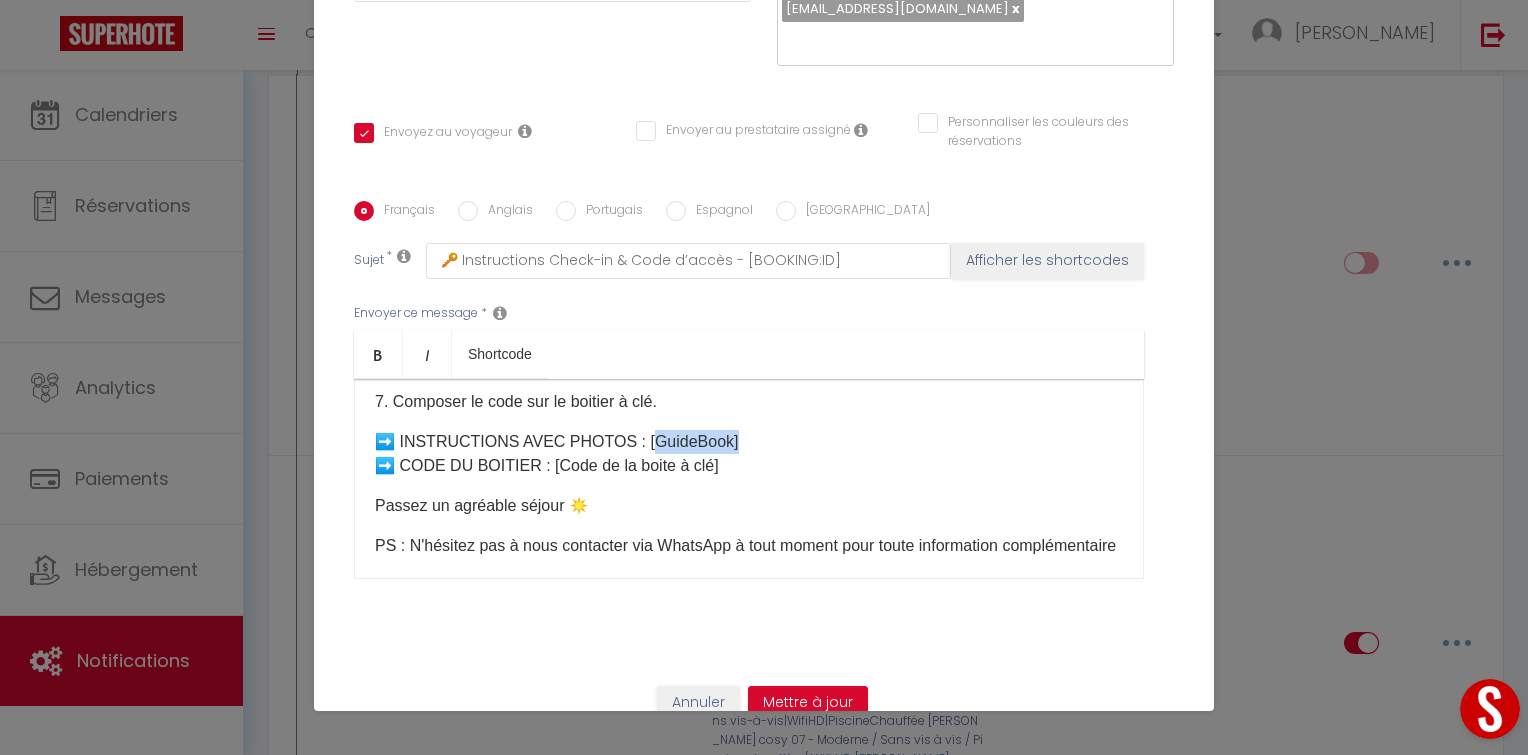 drag, startPoint x: 618, startPoint y: 440, endPoint x: 713, endPoint y: 436, distance: 95.084175 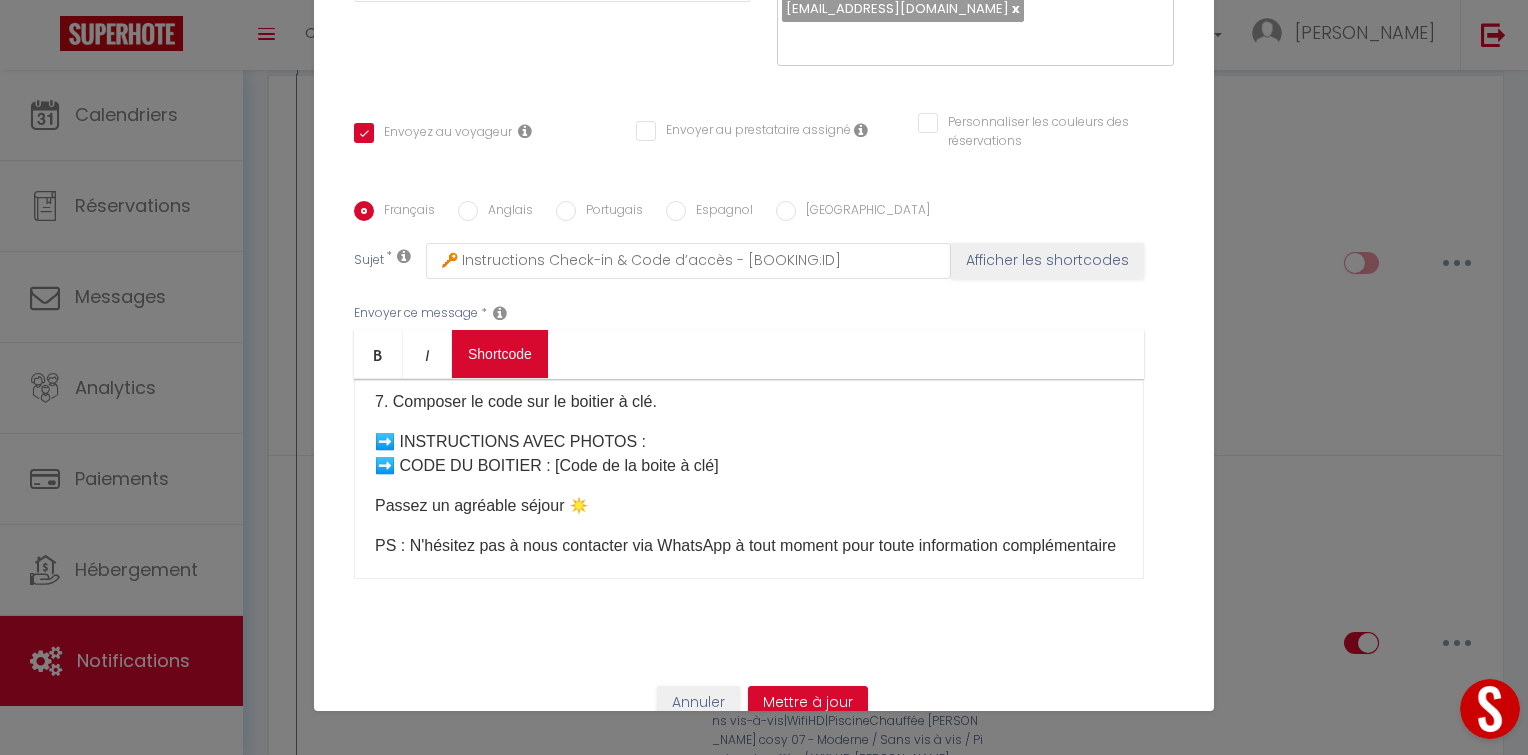 click on "Coaching SuperHote ce soir à 18h00, pour participer:  [URL][DOMAIN_NAME][SECURITY_DATA]   ×     Toggle navigation       Toggle Search     Toggle menubar     Chercher   BUTTON
Besoin d'aide ?
[PERSON_NAME]   Paramètres        Équipe     Résultat de la recherche   Aucun résultat     Calendriers     Réservations     Messages     Analytics      Paiements     Hébergement     Notifications                 Résultat de la recherche   Id   Appart   Voyageur    Checkin   Checkout   Nuits   Pers.   Plateforme   Statut     Résultat de la recherche   Aucun résultat          Notifications
Actions
Nouvelle Notification    Exporter    Importer    Tous les apparts    Villa AZUR- Wifi/Piscine chauffée/Sans vis-à-vis [PERSON_NAME]- Wifi/Piscine chauffée/Sans vis-à-vis [GEOGRAPHIC_DATA] cosy 07 -Sans vis-à-vis|WifiHD|PiscineChauffée       Nouveau shortcode personnalisé" at bounding box center [764, 1146] 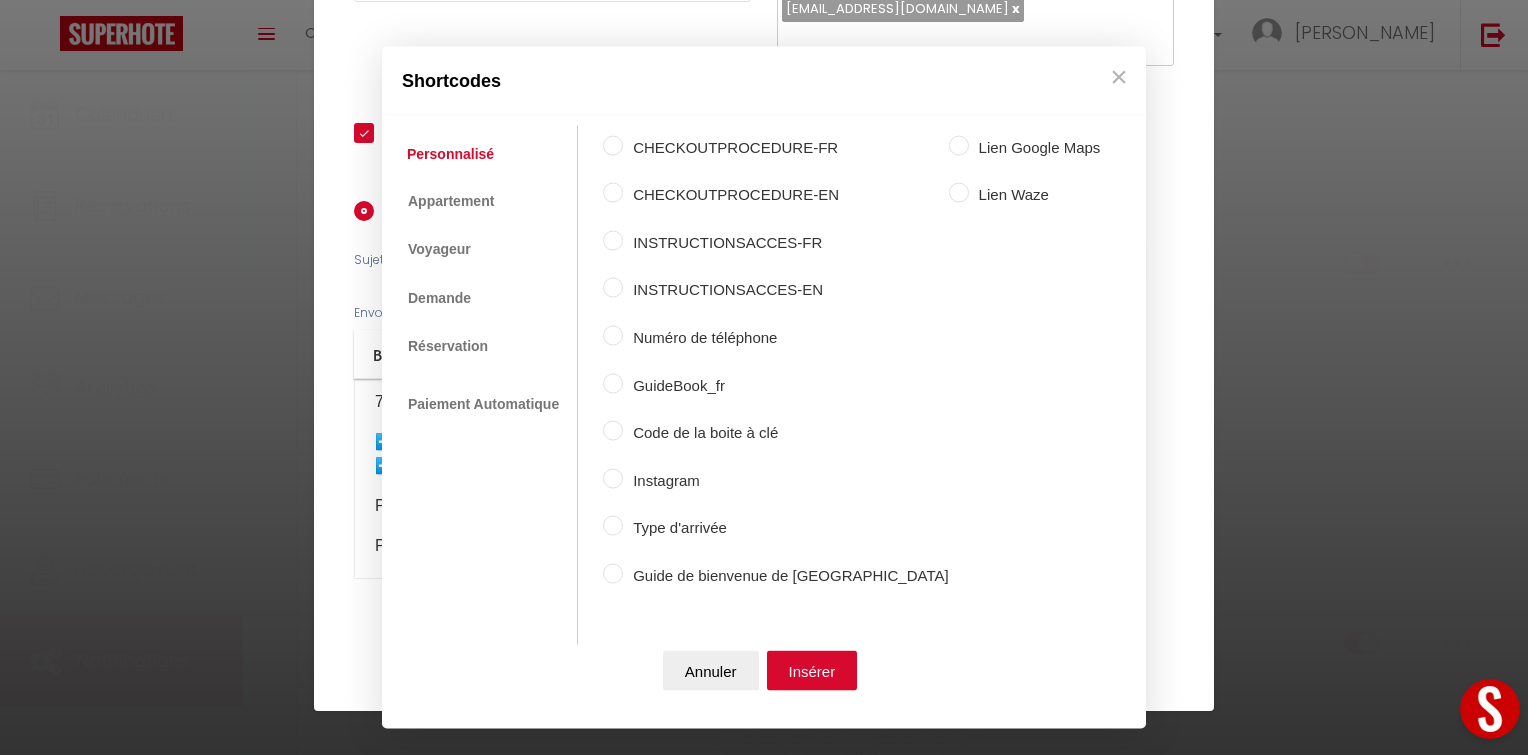 click on "GuideBook_fr" at bounding box center [613, 383] 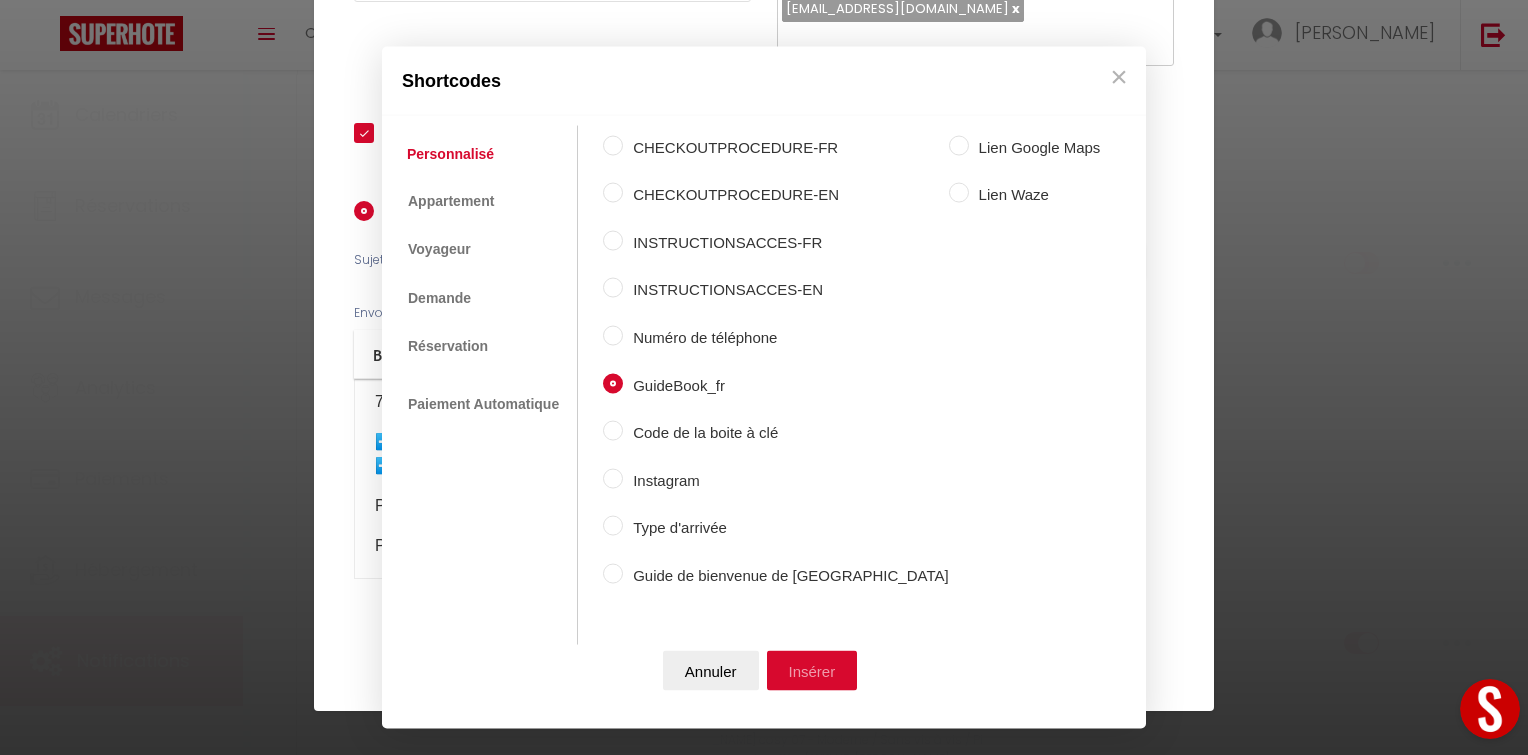 click on "Insérer" at bounding box center [812, 671] 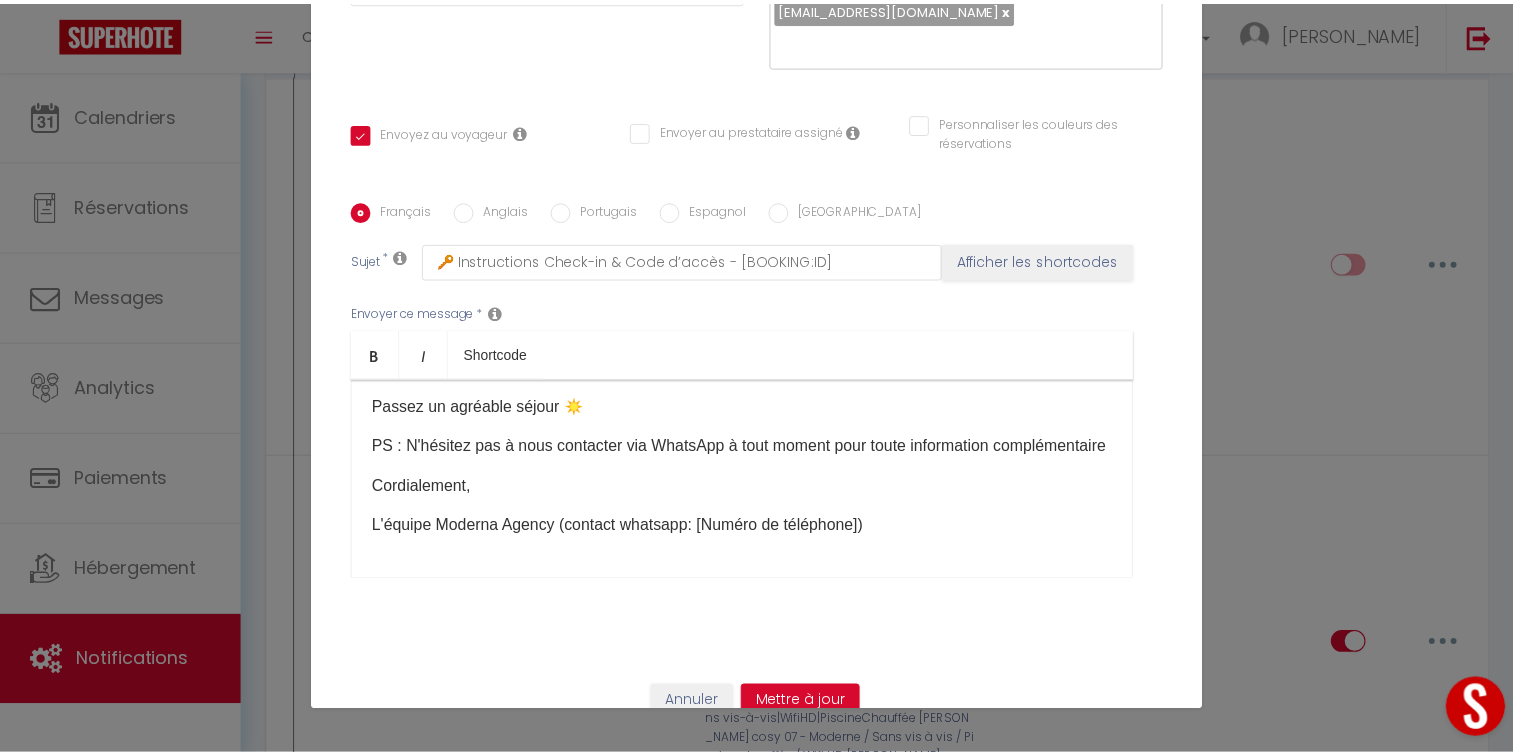 scroll, scrollTop: 541, scrollLeft: 0, axis: vertical 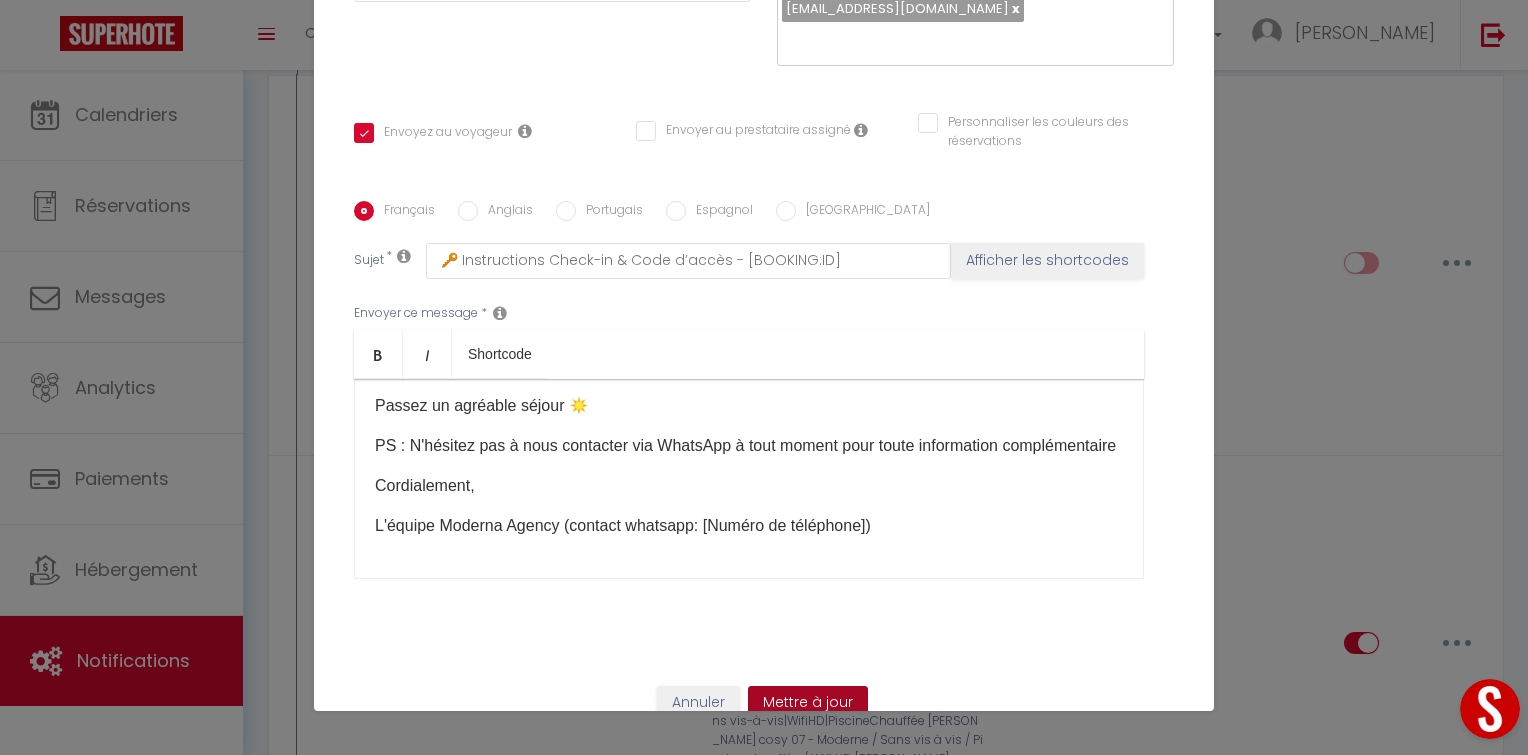 click on "Mettre à jour" at bounding box center [808, 703] 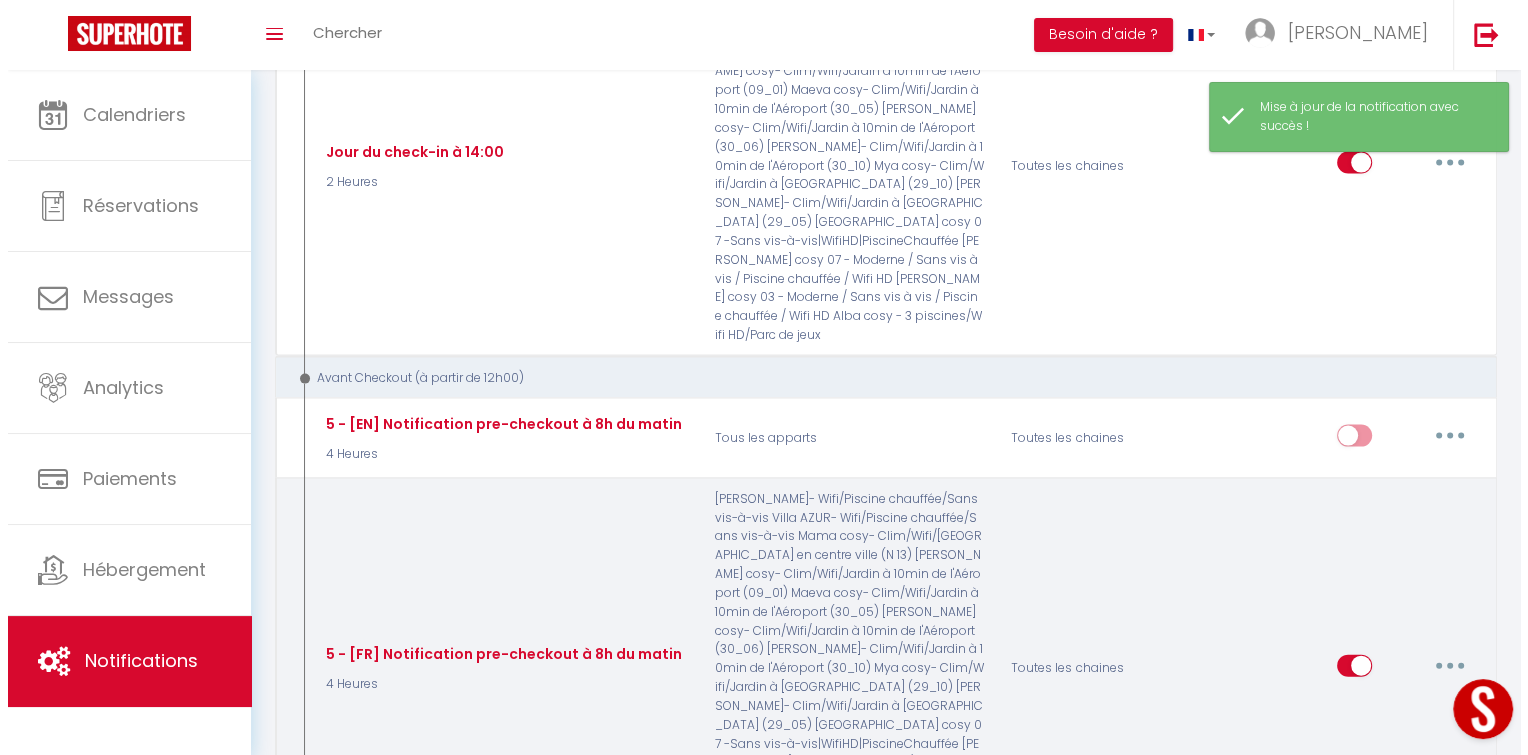 scroll, scrollTop: 4164, scrollLeft: 0, axis: vertical 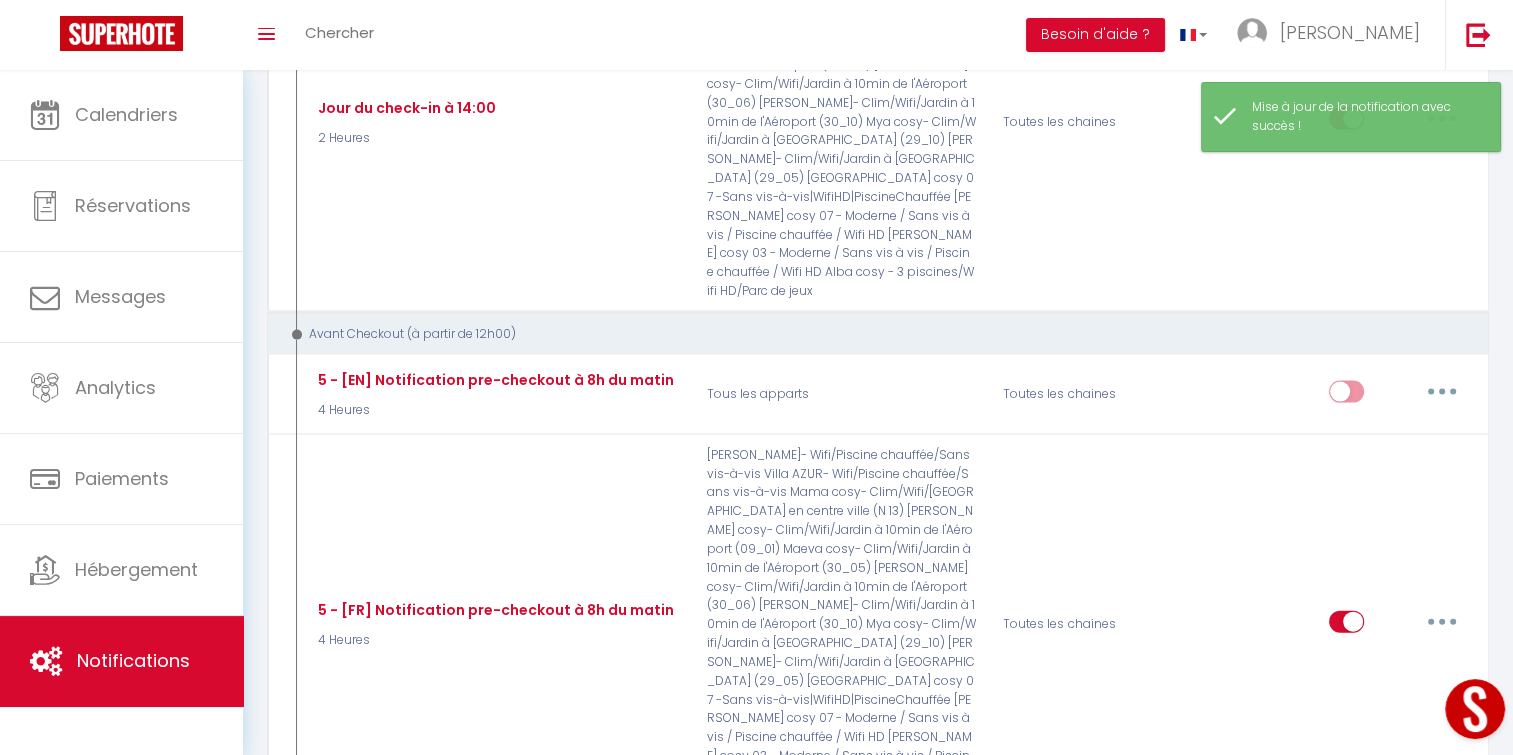 click at bounding box center [1442, 852] 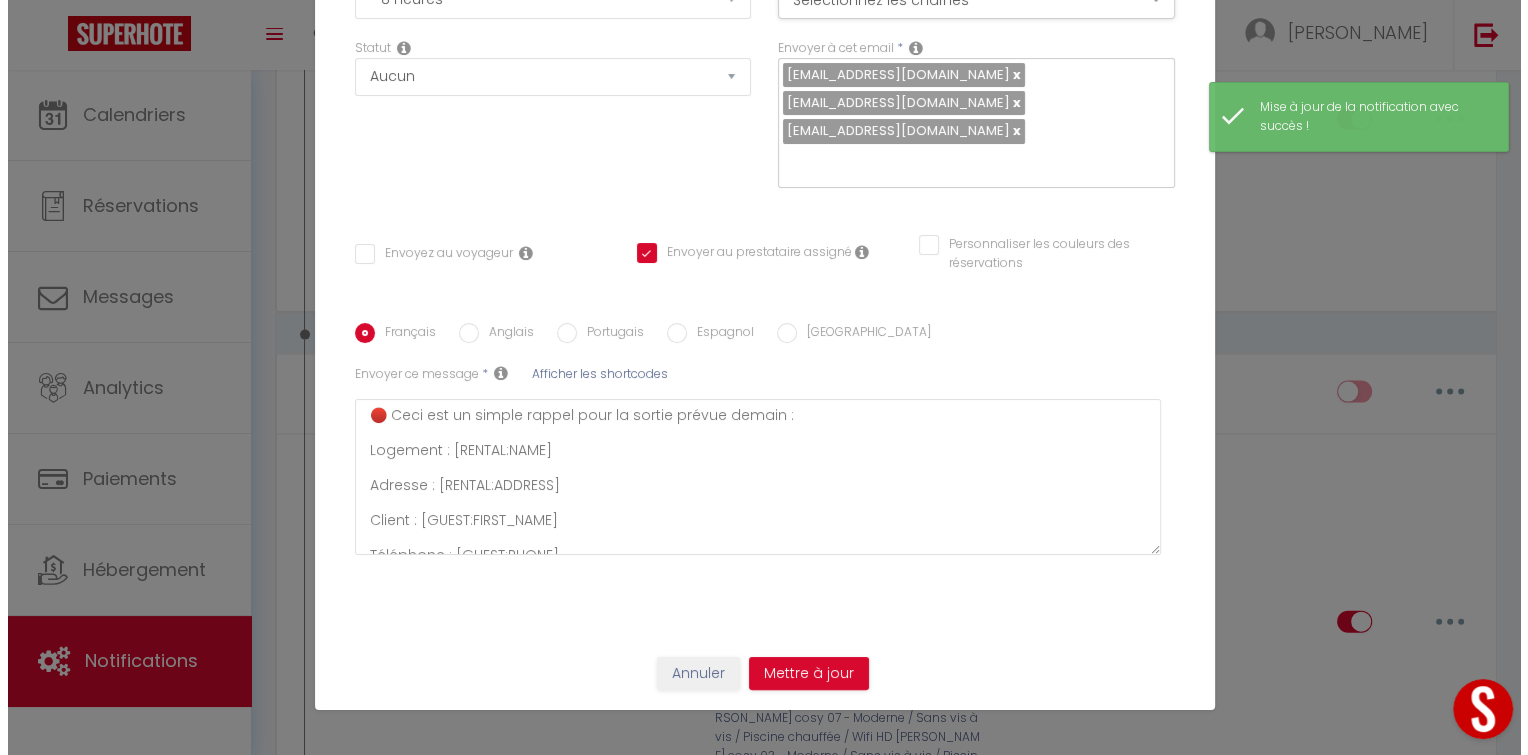 scroll, scrollTop: 241, scrollLeft: 0, axis: vertical 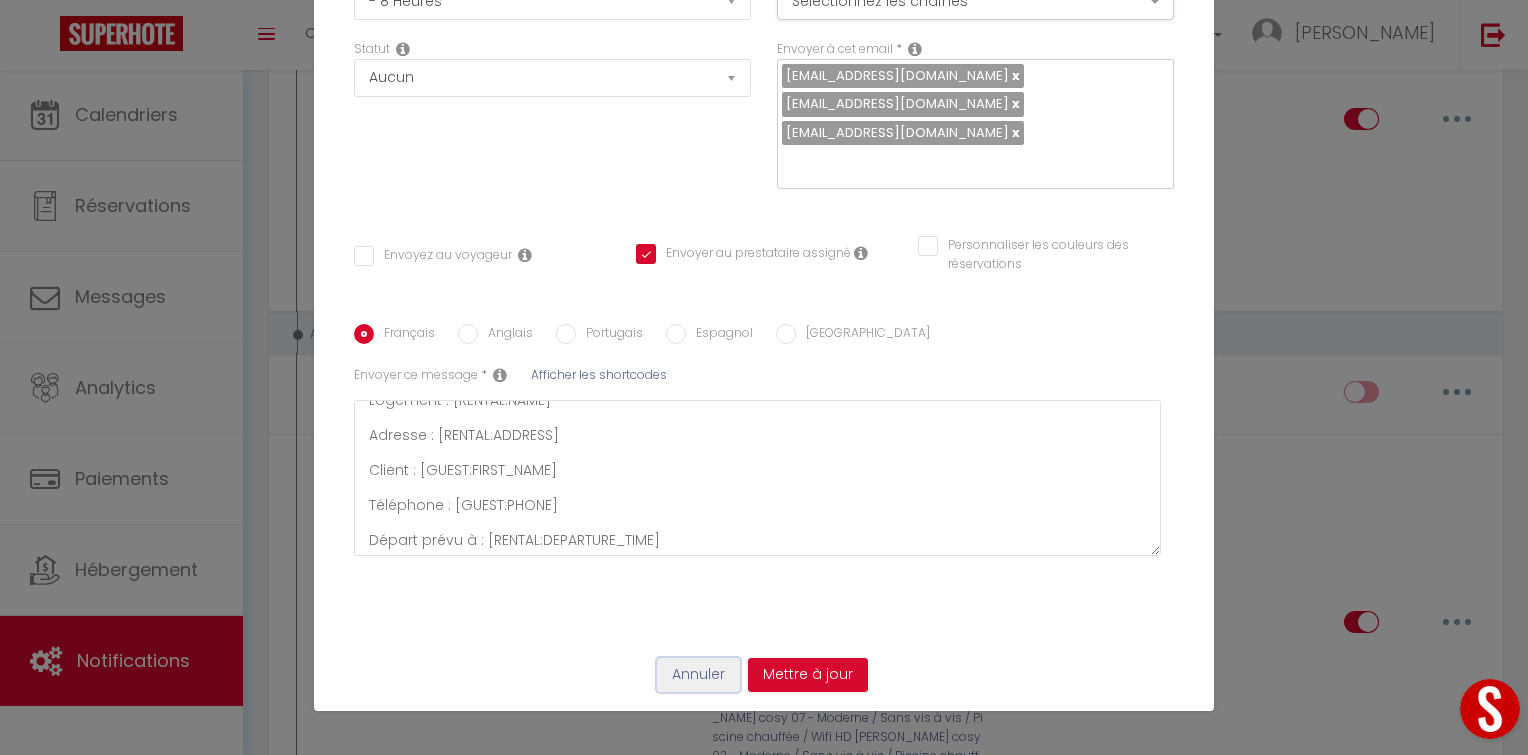 click on "Annuler" at bounding box center (698, 675) 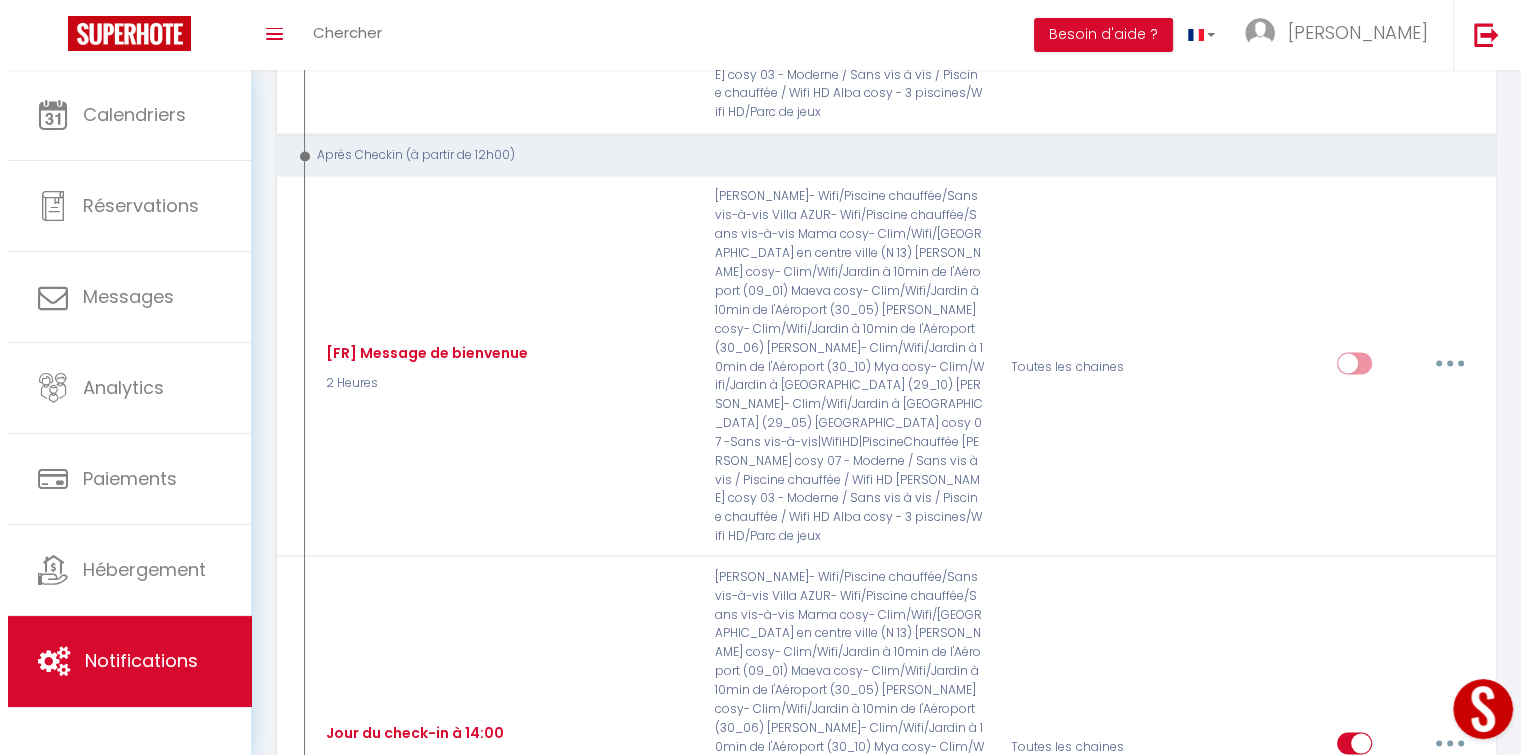 scroll, scrollTop: 3546, scrollLeft: 0, axis: vertical 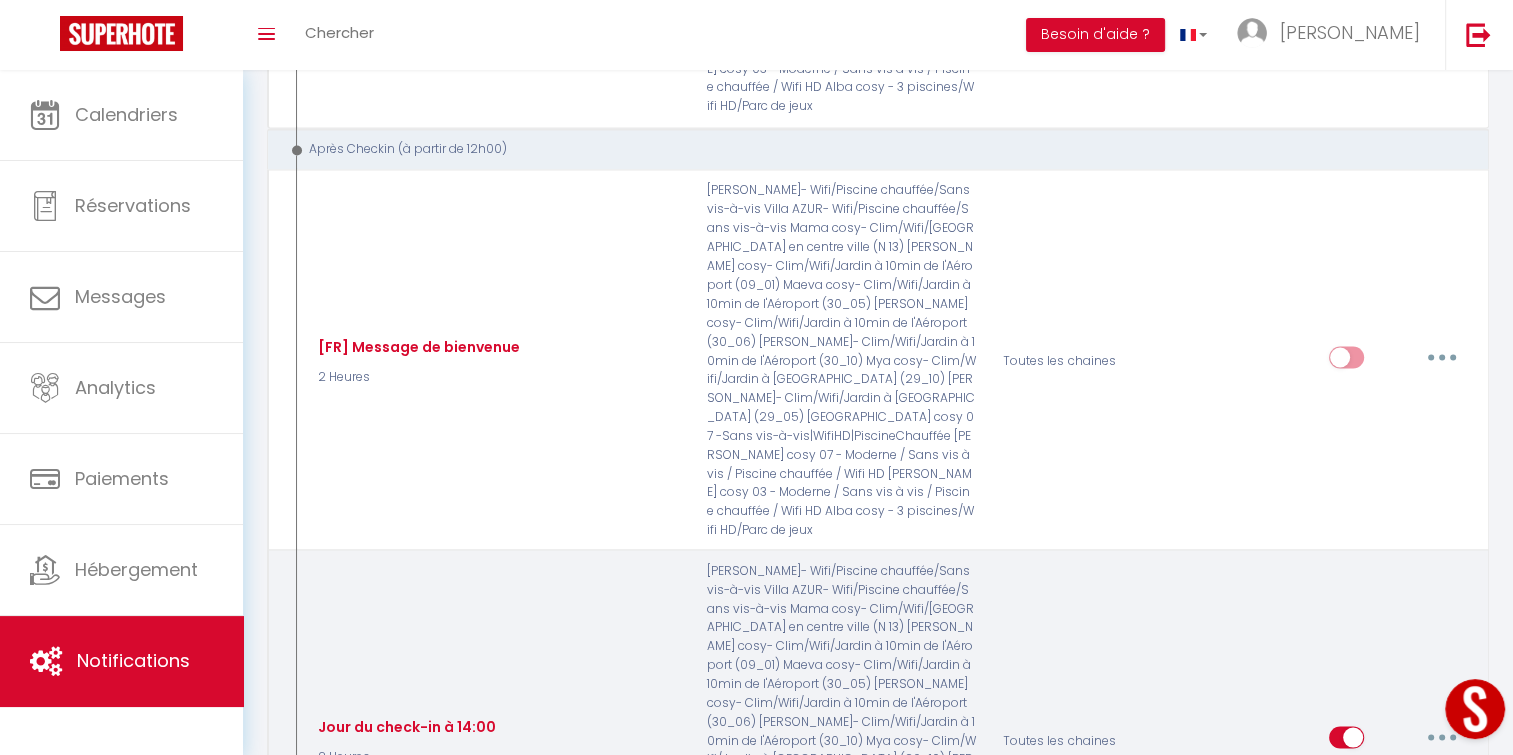 click at bounding box center [1442, 737] 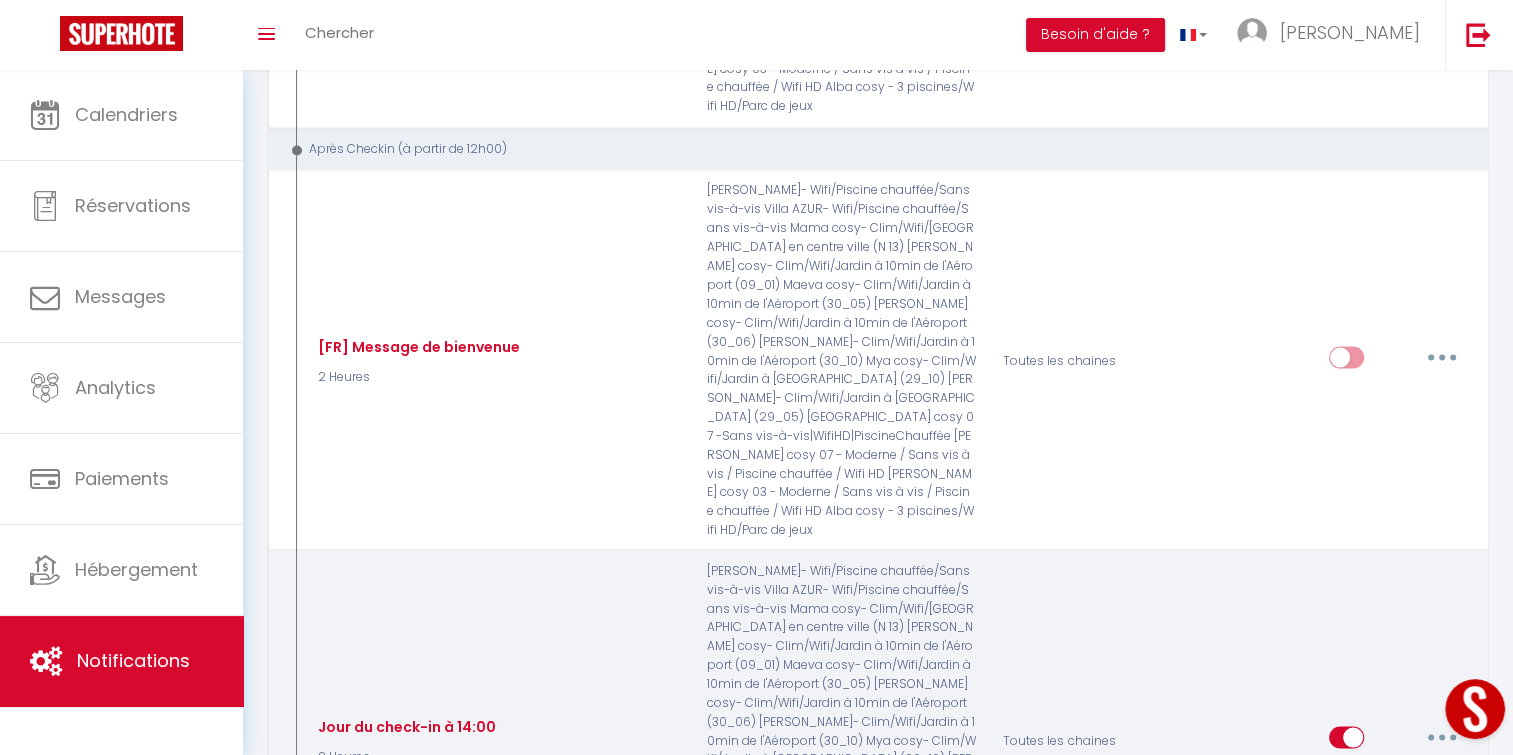click on "Editer" at bounding box center (1390, 783) 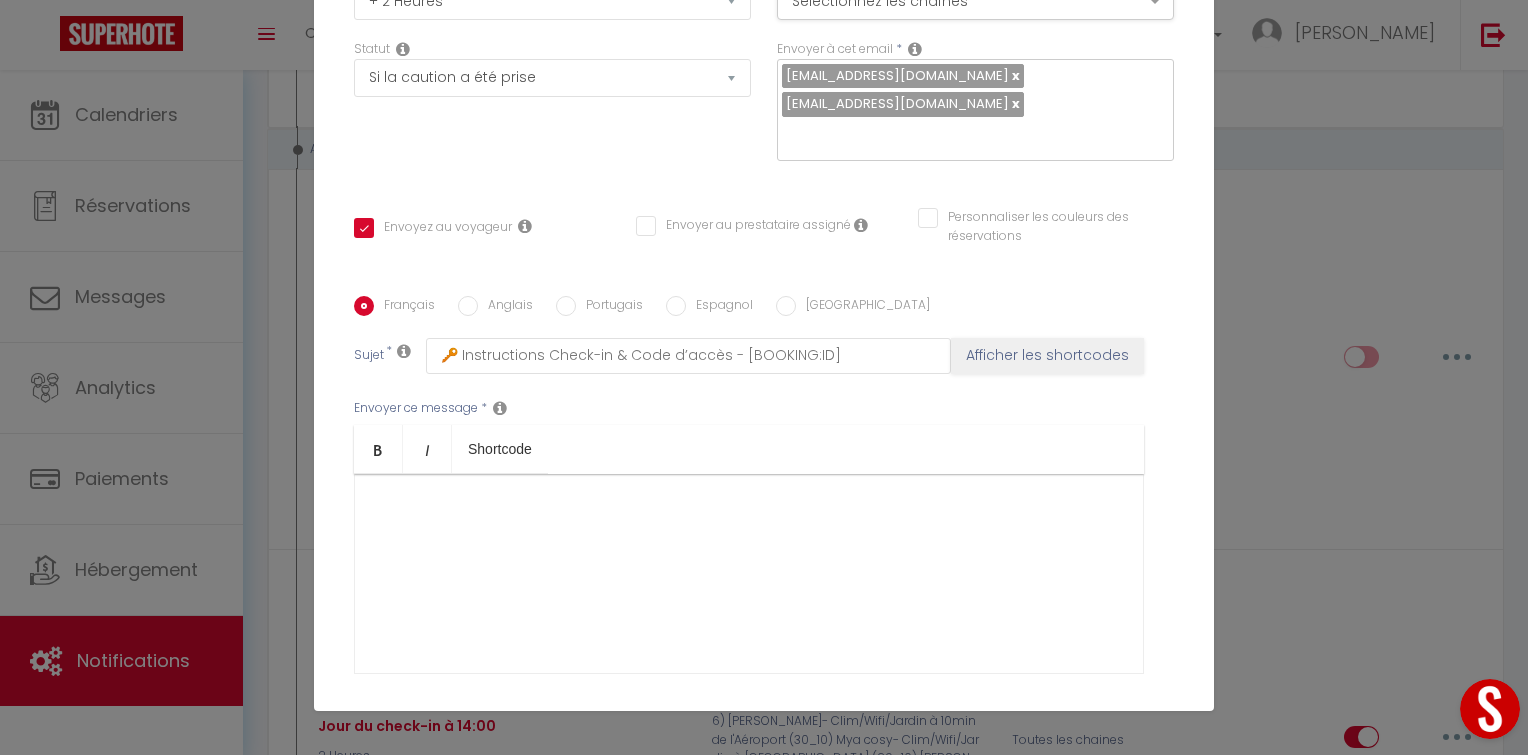click on "Modifier la notification   ×   Titre   *     Jour du check-in à 14:00   Pour cet hébergement
Sélectionner les hébergements
Tous les apparts
Autres
Villa AZUR- Wifi/Piscine chauffée/Sans vis-à-vis
[PERSON_NAME]- Wifi/Piscine chauffée/Sans vis-à-vis
[GEOGRAPHIC_DATA] cosy 07 -Sans vis-à-vis|WifiHD|PiscineChauffée
[PERSON_NAME]/Wifi/Jardin à 10min de l'Aéroport (30_10)
Maeva cosy- Clim/Wifi/Jardin à 10min de l'Aéroport (30_05)" at bounding box center (764, 377) 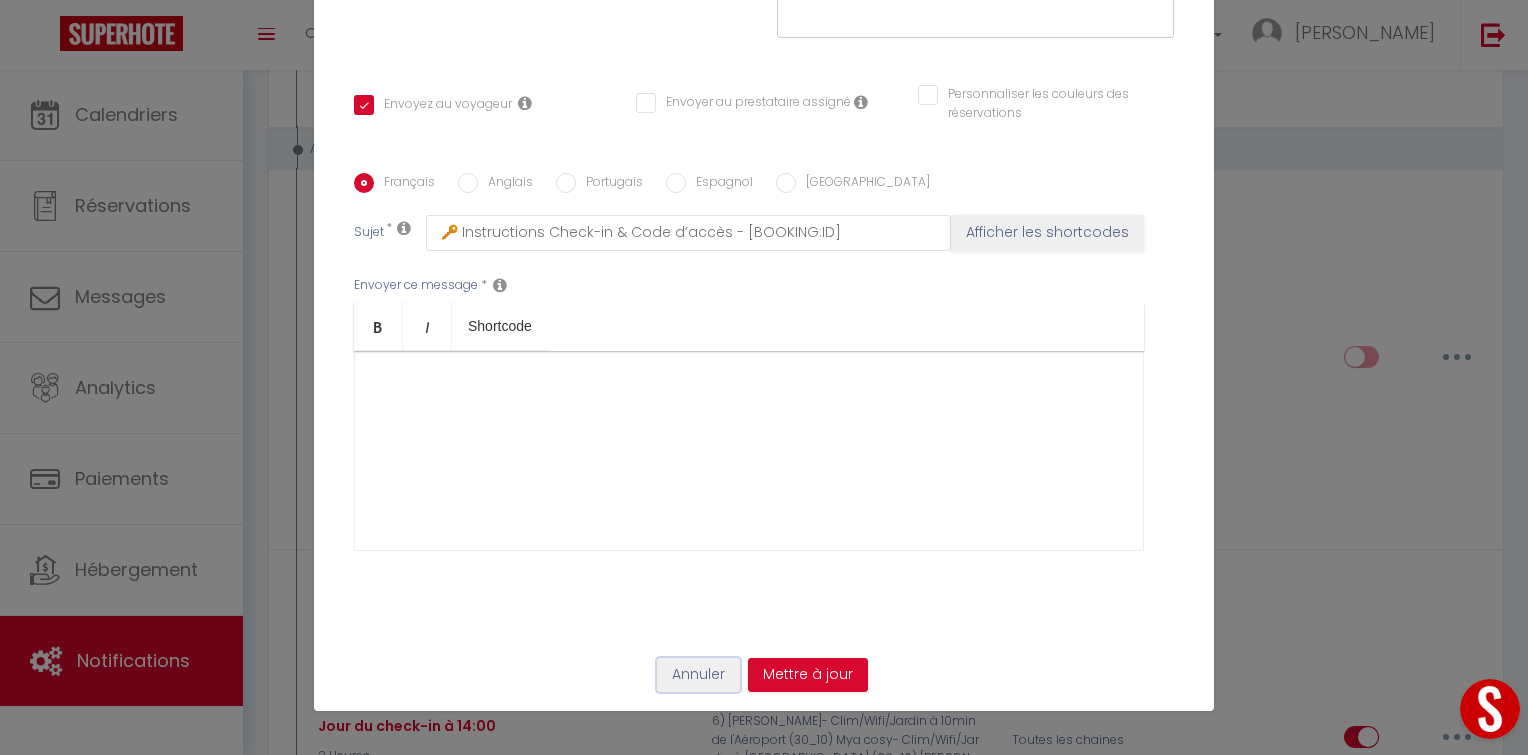 click on "Annuler" at bounding box center (698, 675) 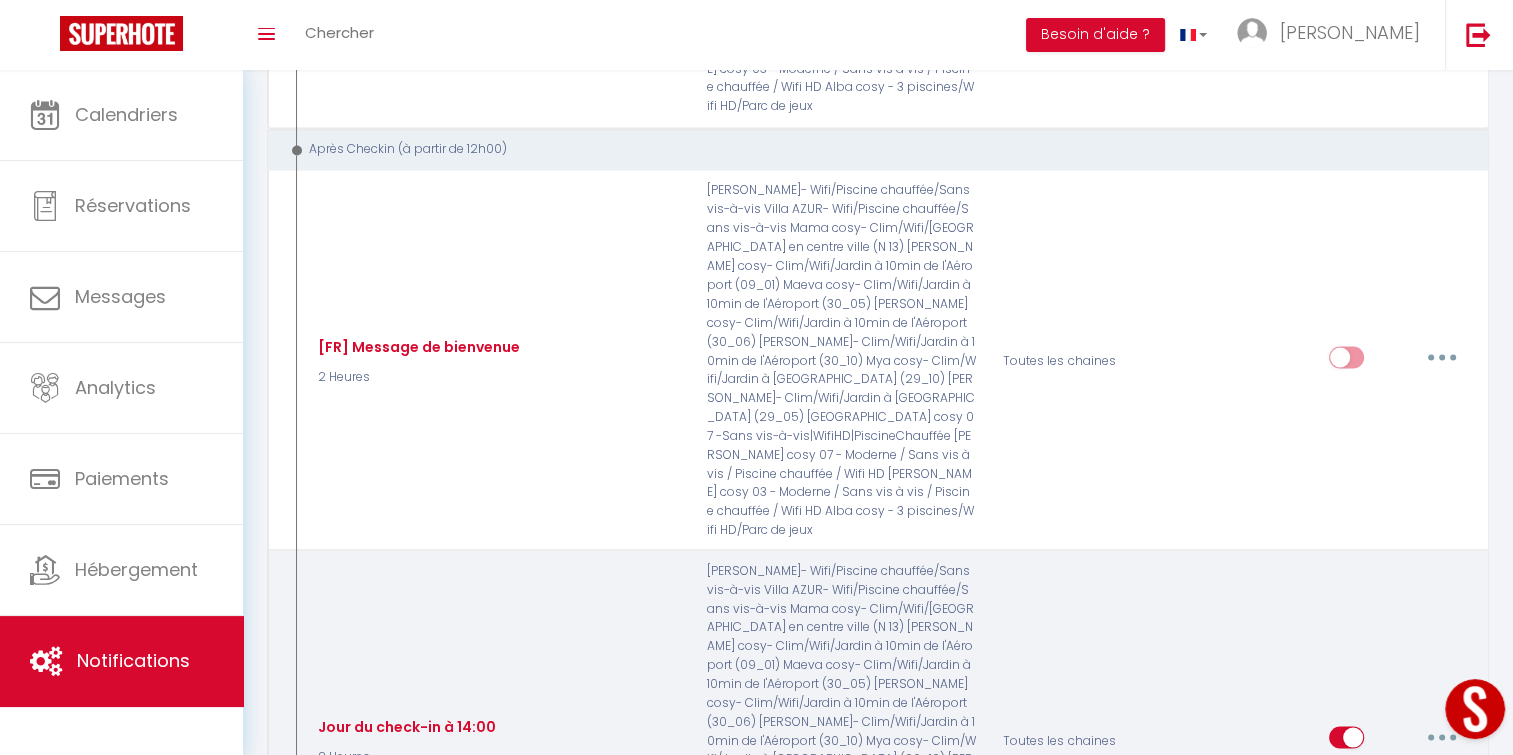 click at bounding box center [1442, 737] 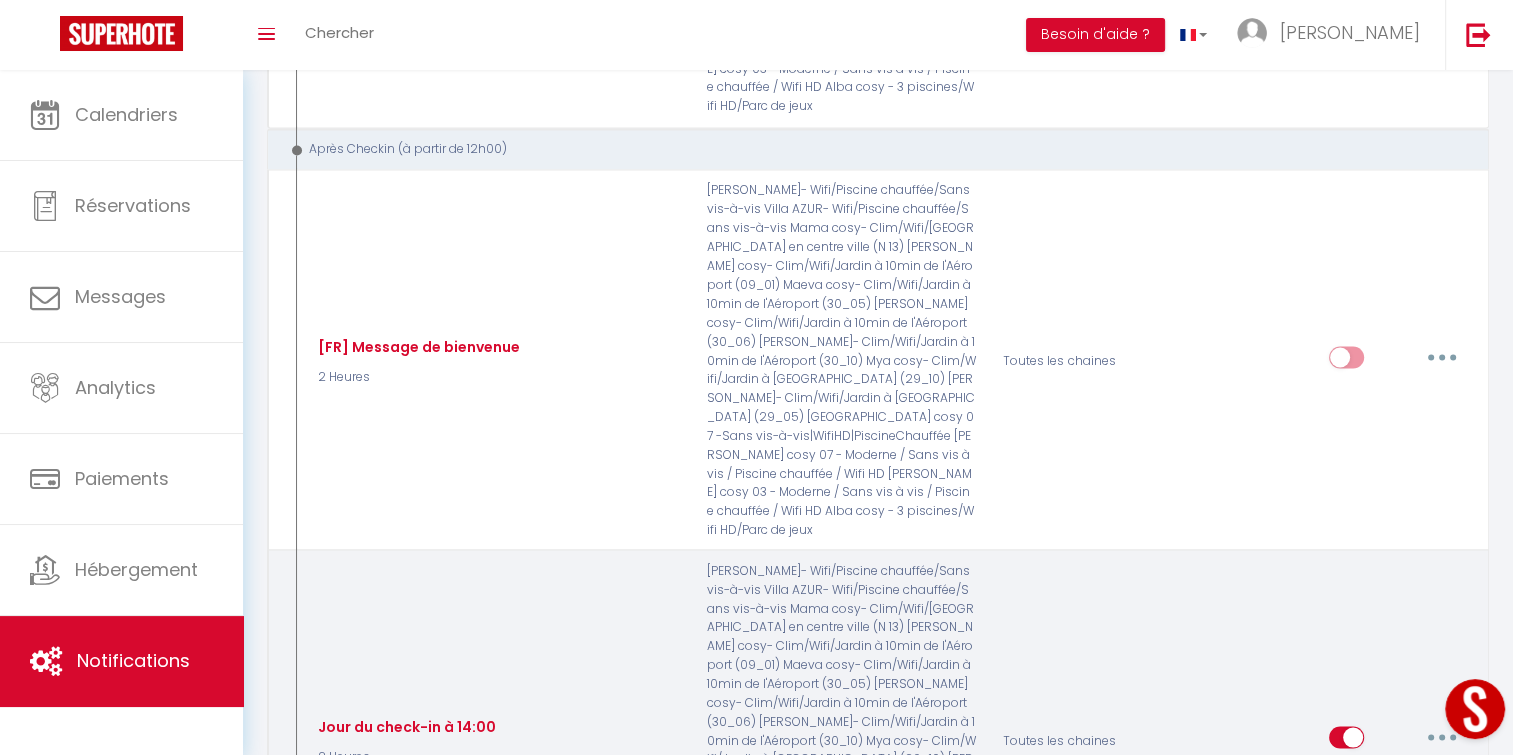 click on "Editer" at bounding box center [1390, 783] 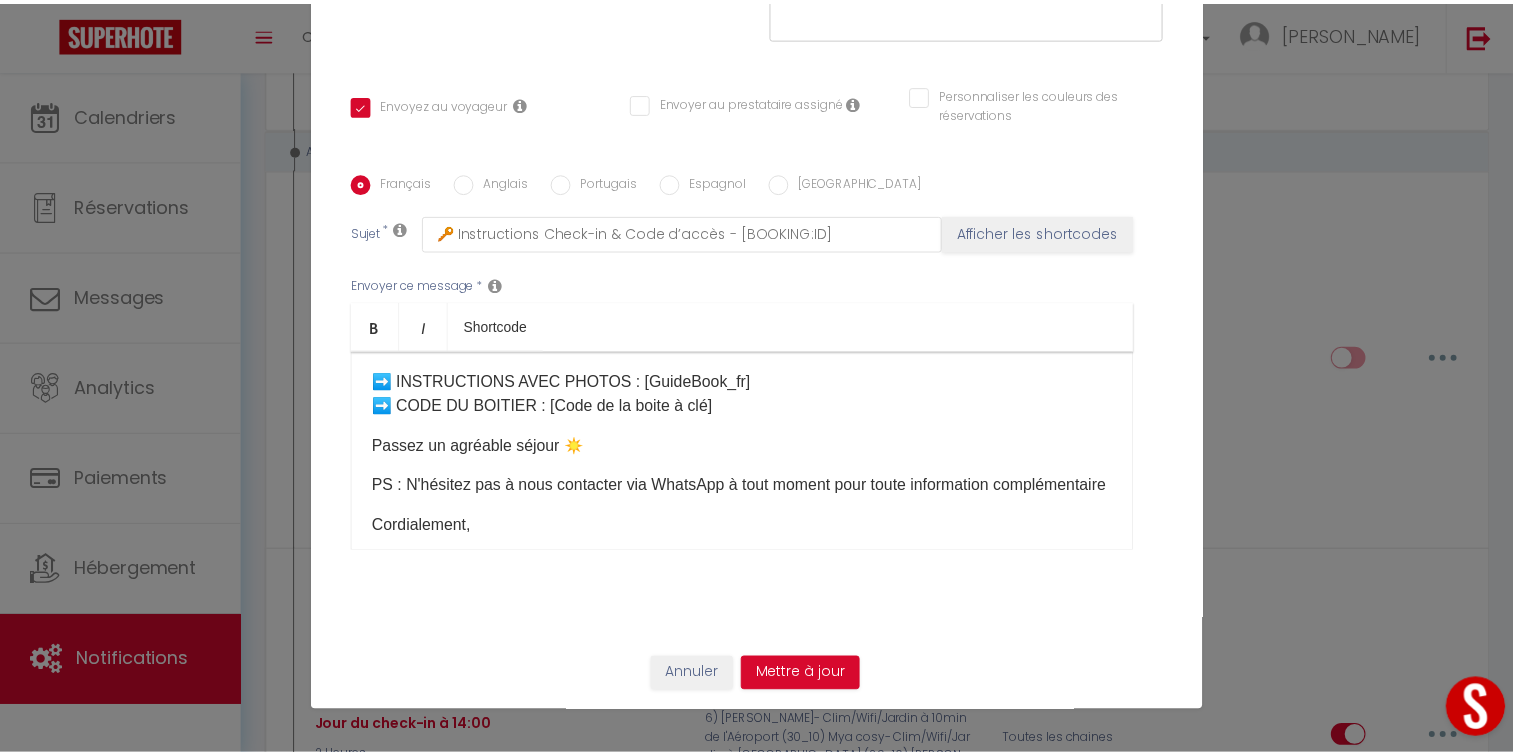 scroll, scrollTop: 452, scrollLeft: 0, axis: vertical 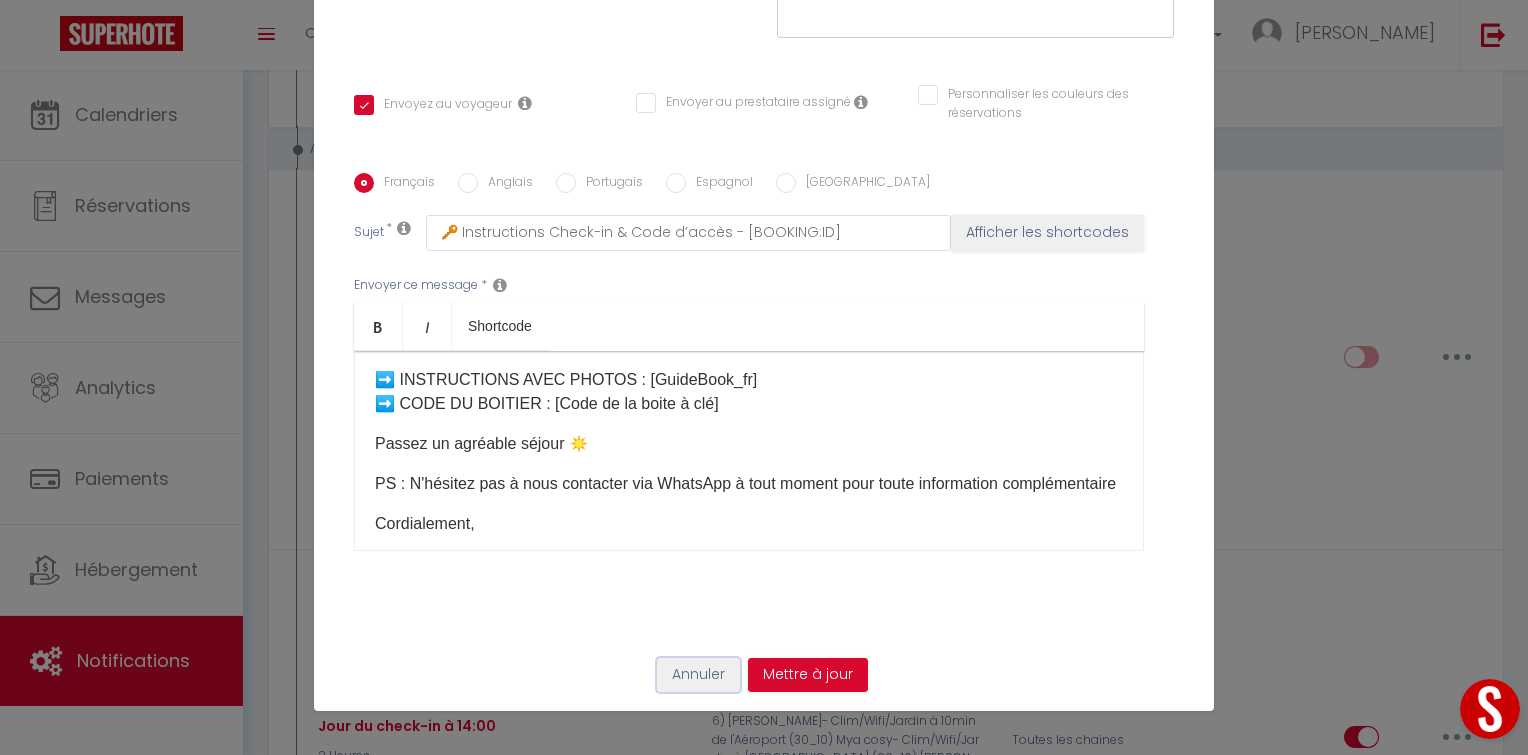 click on "Annuler" at bounding box center (698, 675) 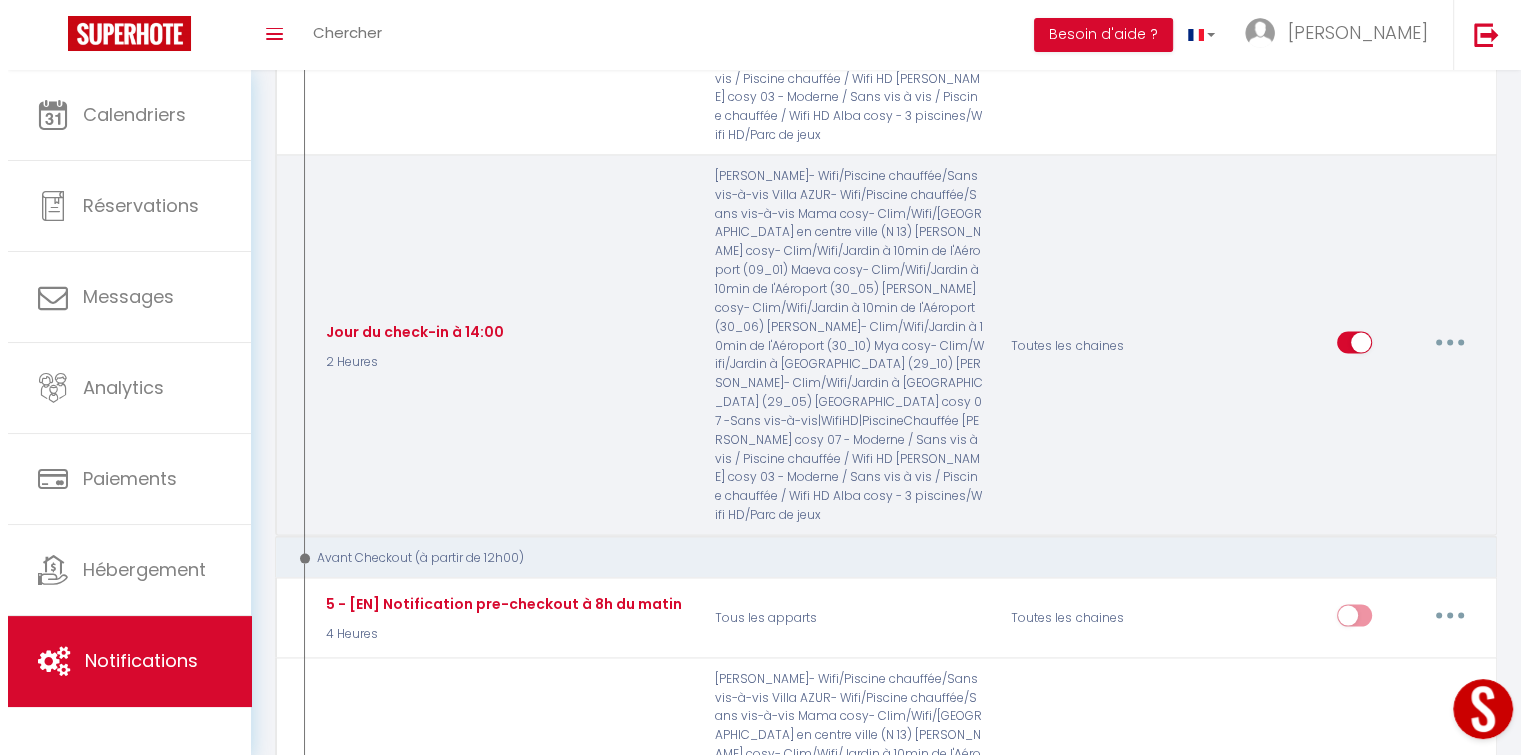 scroll, scrollTop: 3960, scrollLeft: 0, axis: vertical 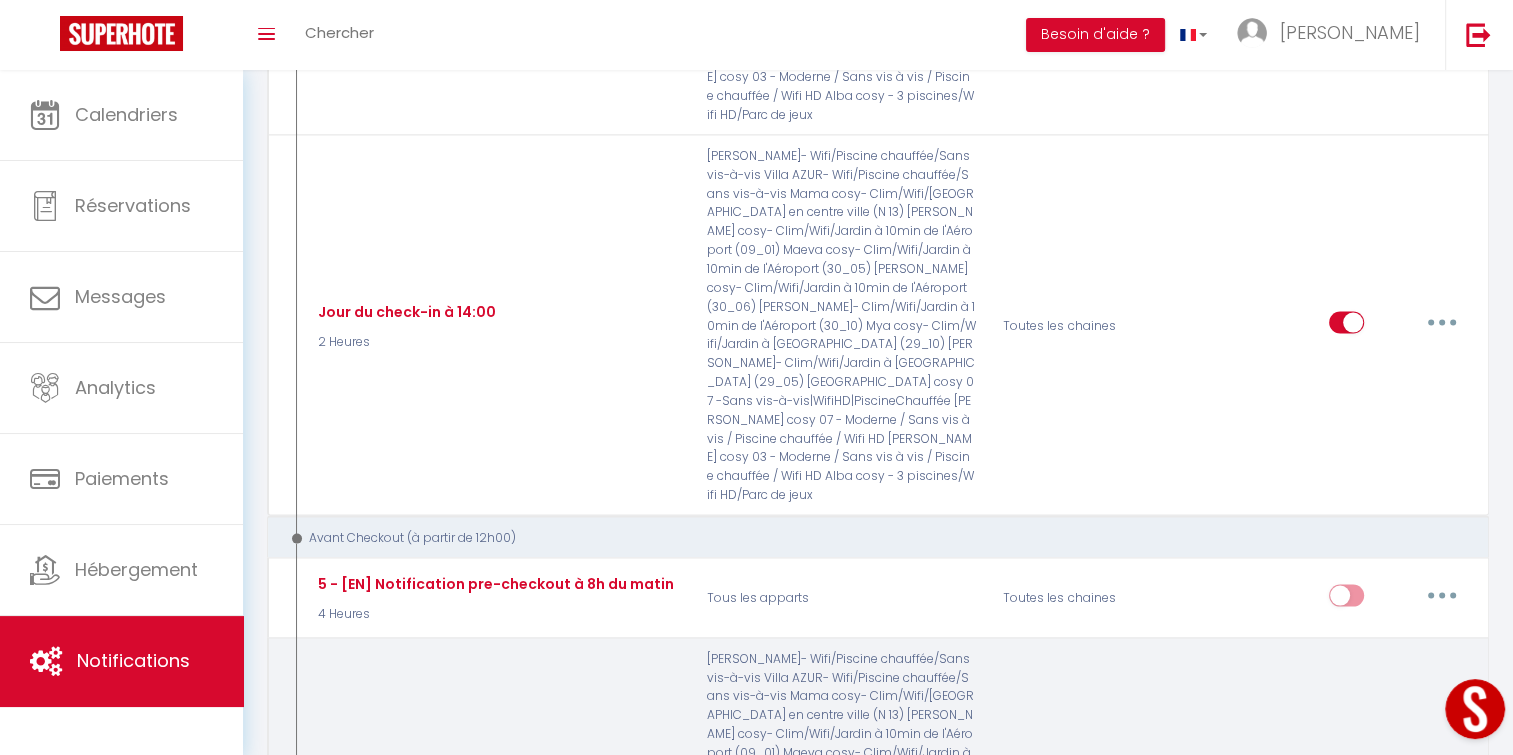 click at bounding box center [1442, 826] 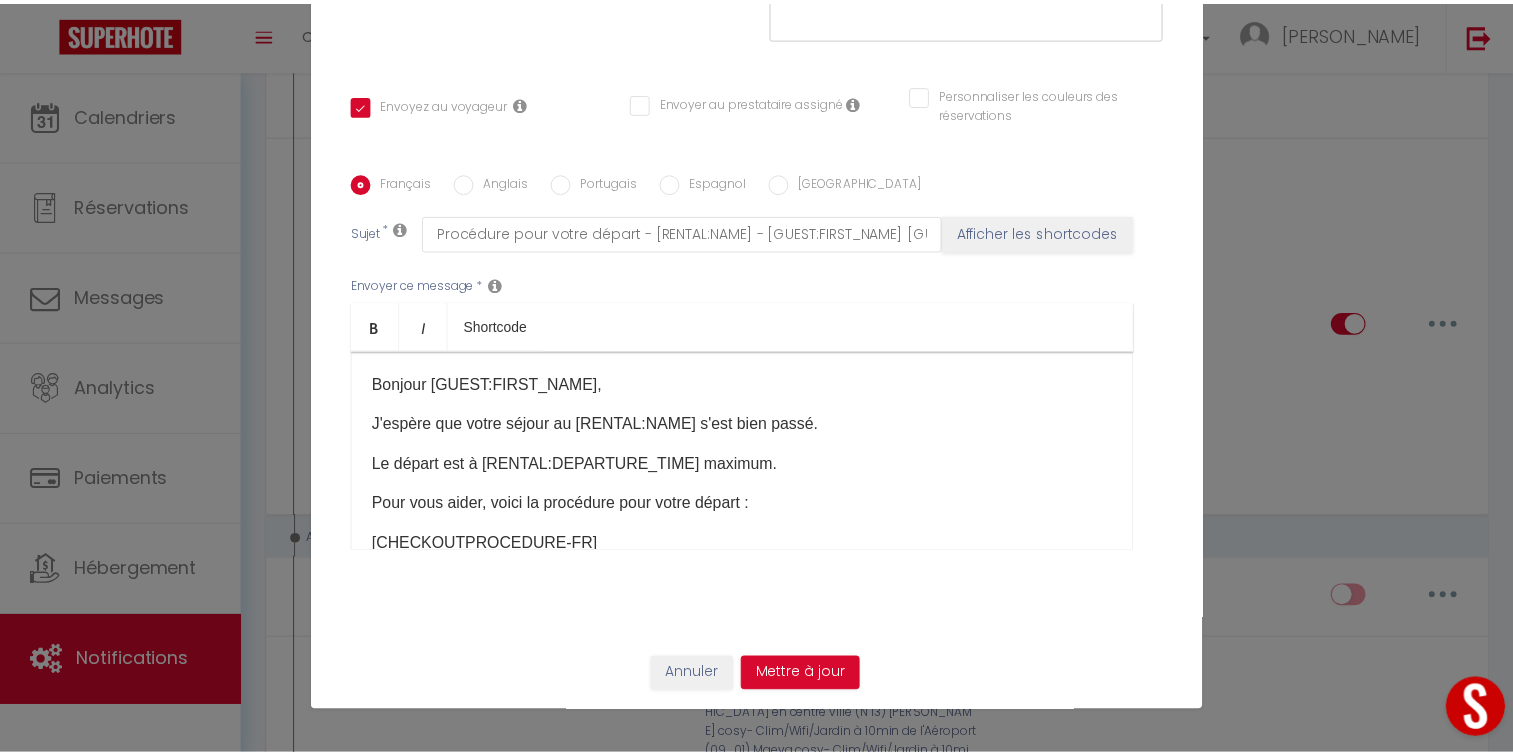 scroll, scrollTop: 165, scrollLeft: 0, axis: vertical 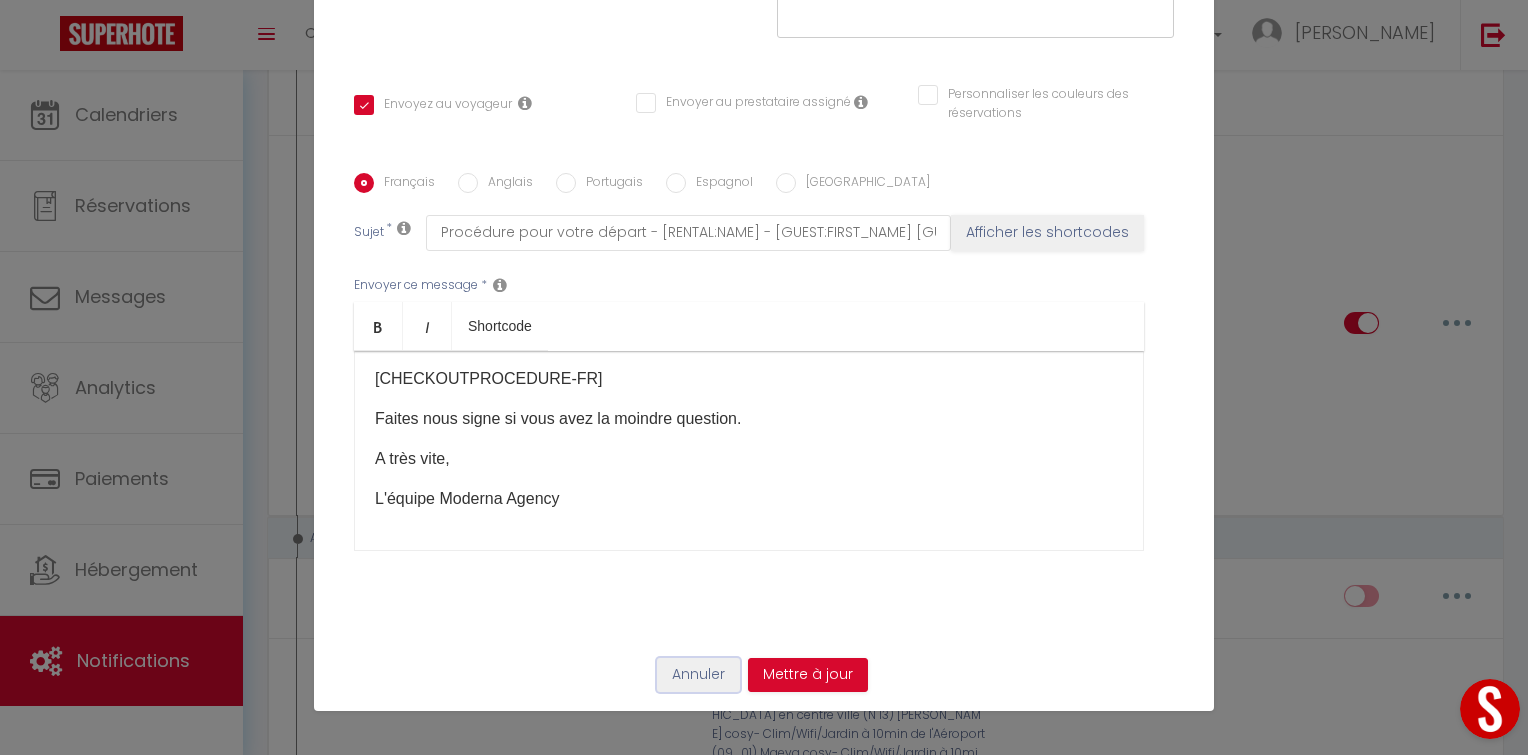 click on "Annuler" at bounding box center (698, 675) 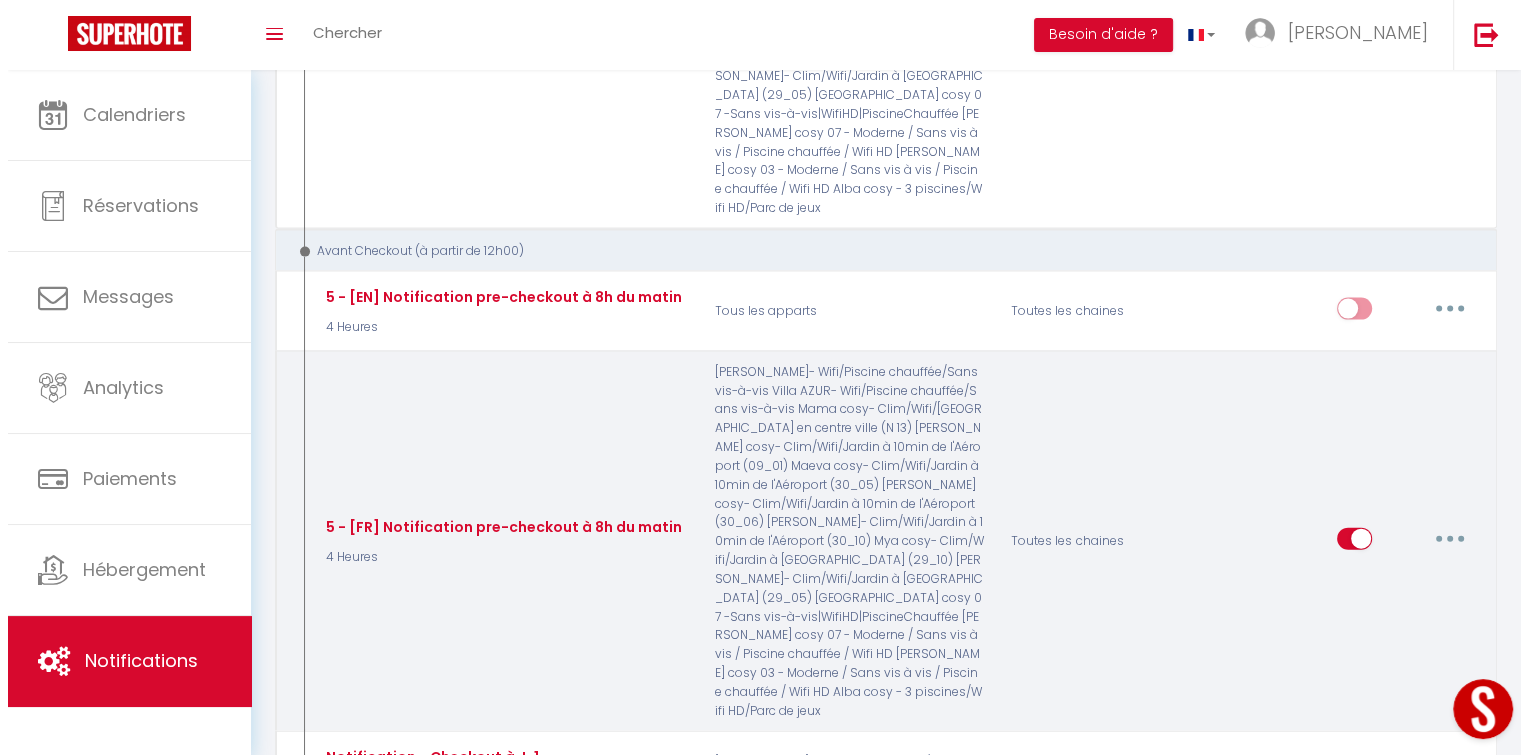 scroll, scrollTop: 4391, scrollLeft: 0, axis: vertical 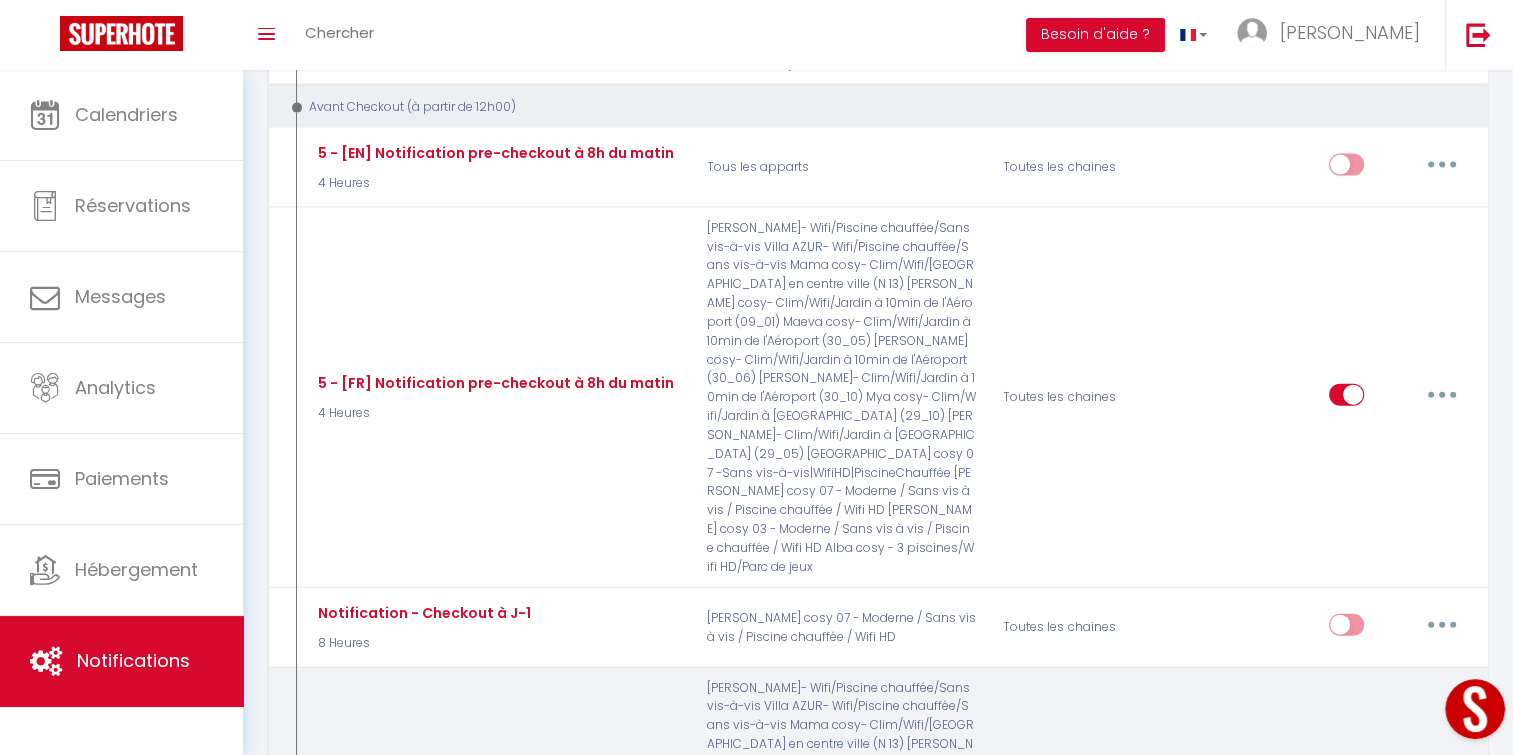 click at bounding box center [1442, 855] 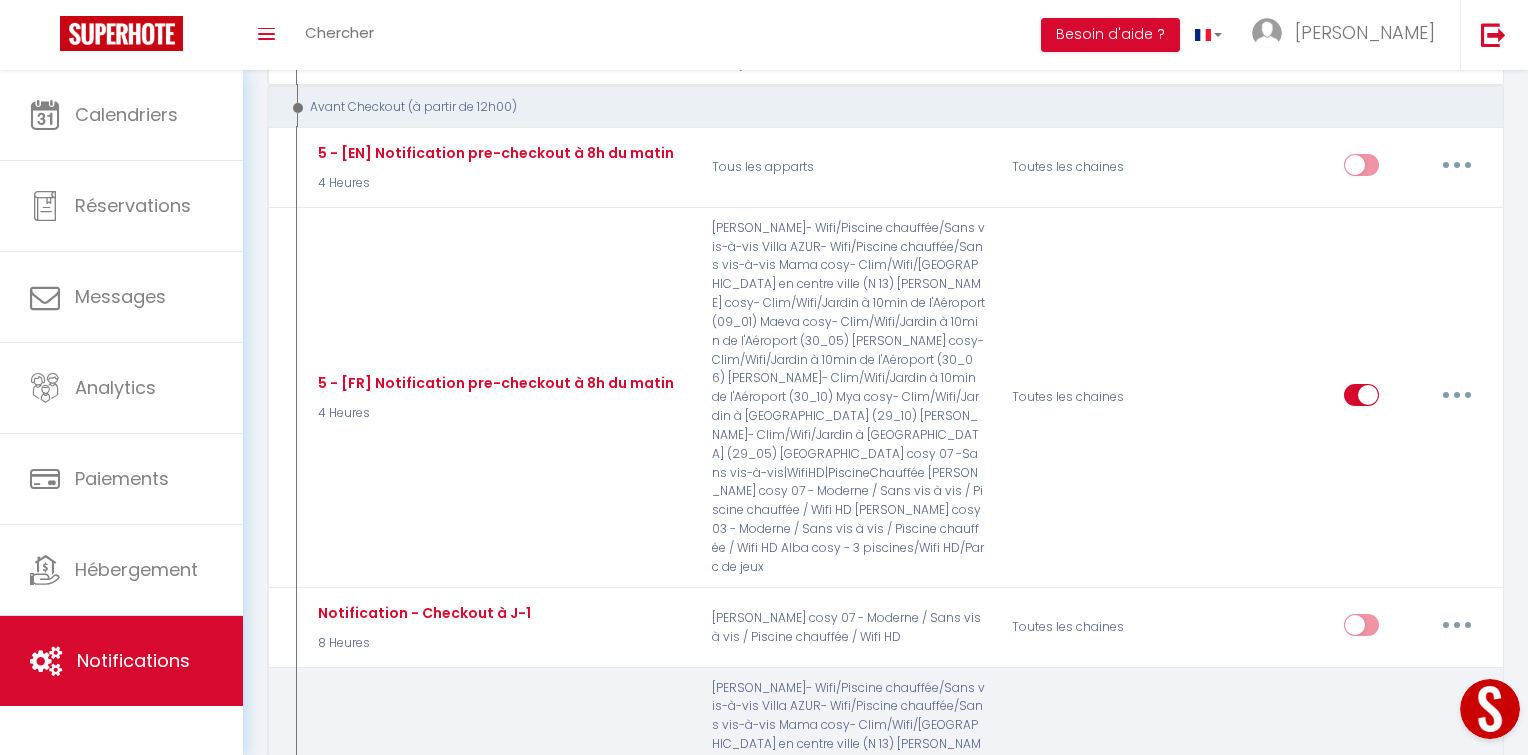 scroll, scrollTop: 213, scrollLeft: 0, axis: vertical 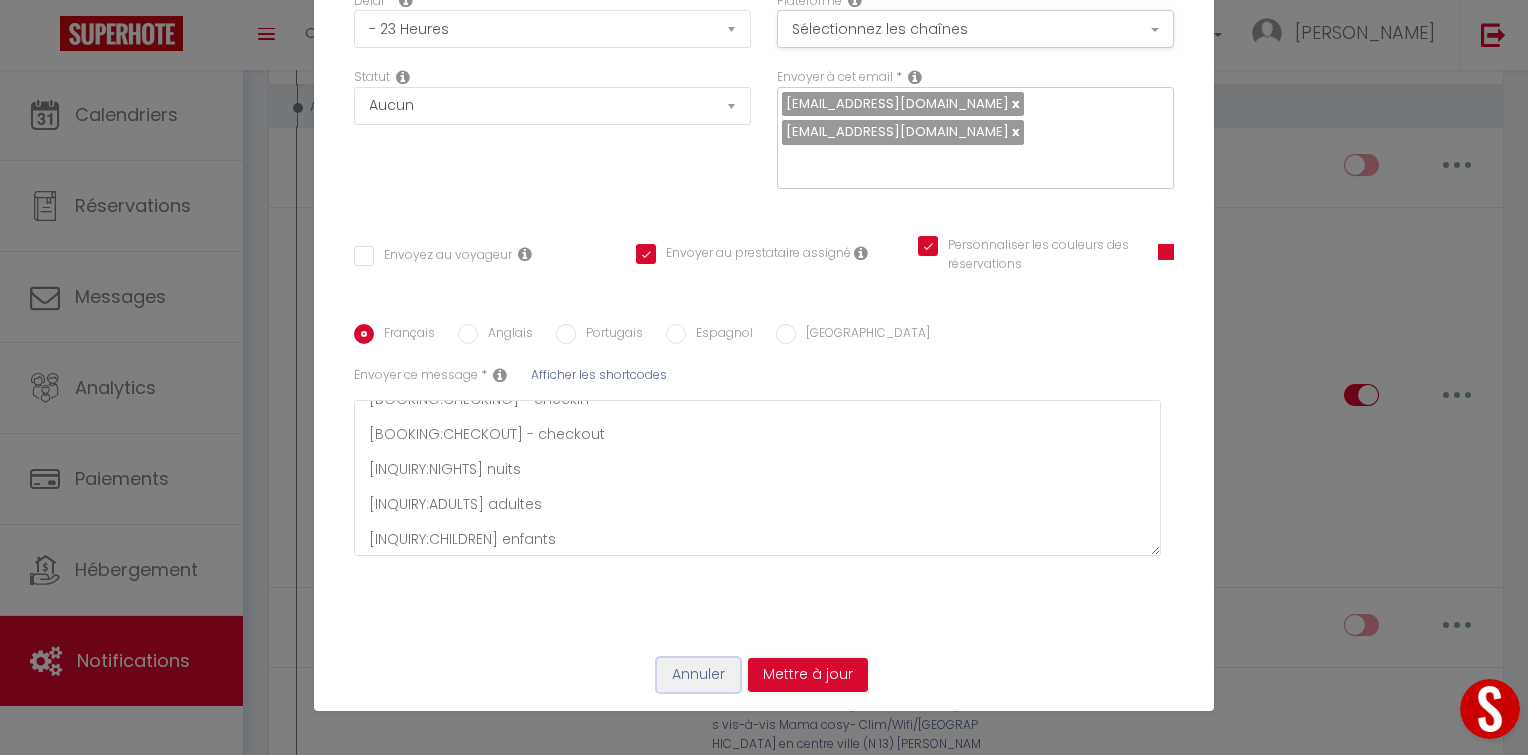 click on "Annuler" at bounding box center (698, 675) 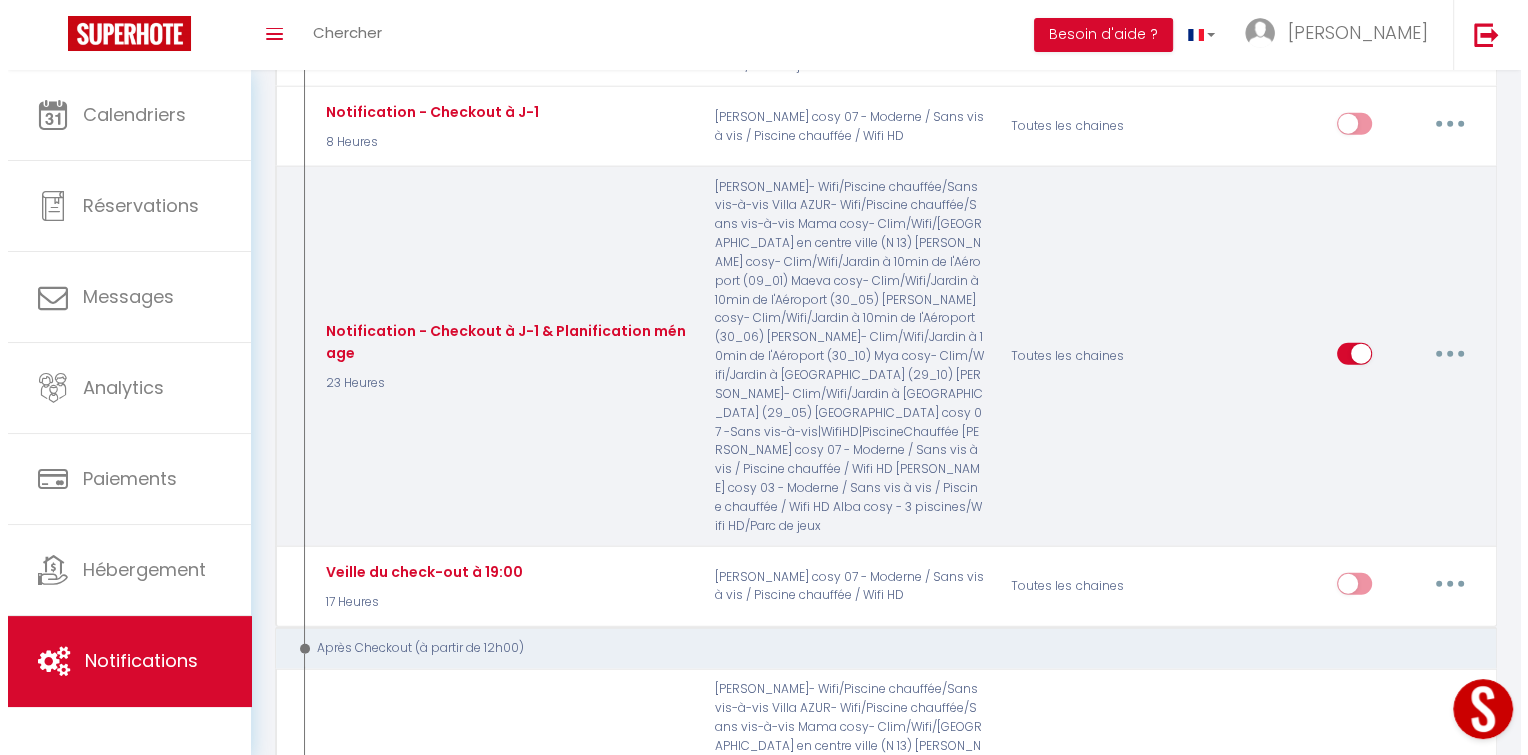 scroll, scrollTop: 4892, scrollLeft: 0, axis: vertical 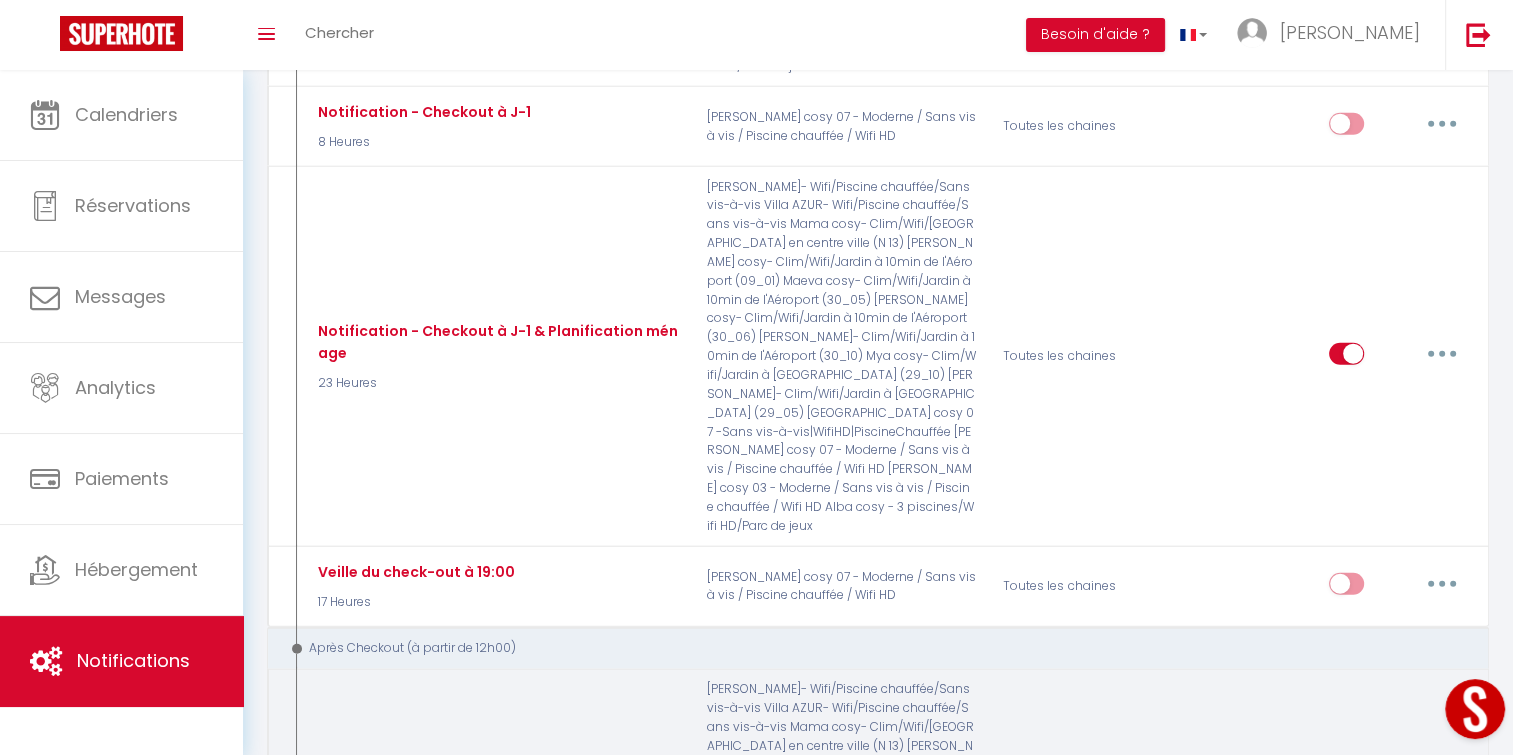 click at bounding box center (1442, 856) 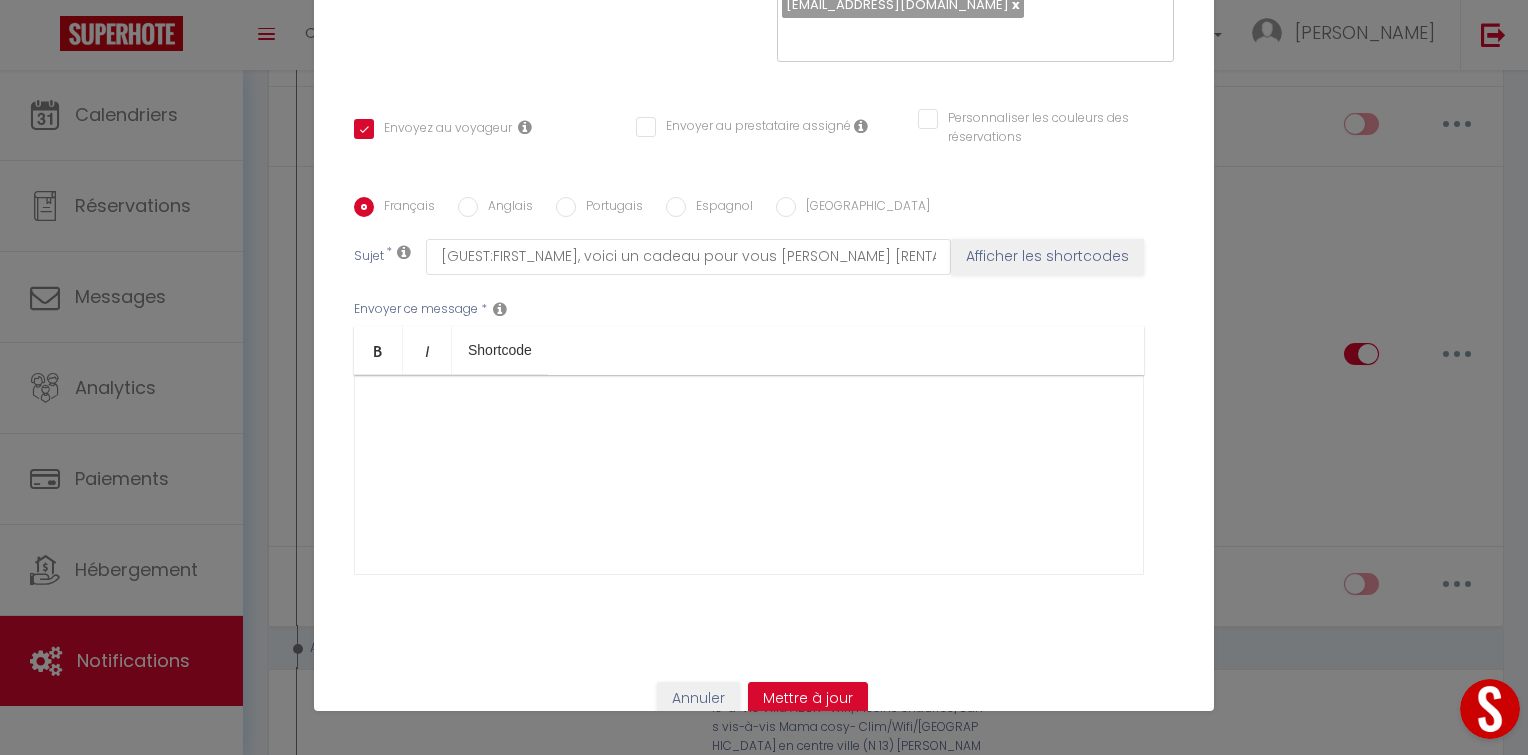 scroll, scrollTop: 364, scrollLeft: 0, axis: vertical 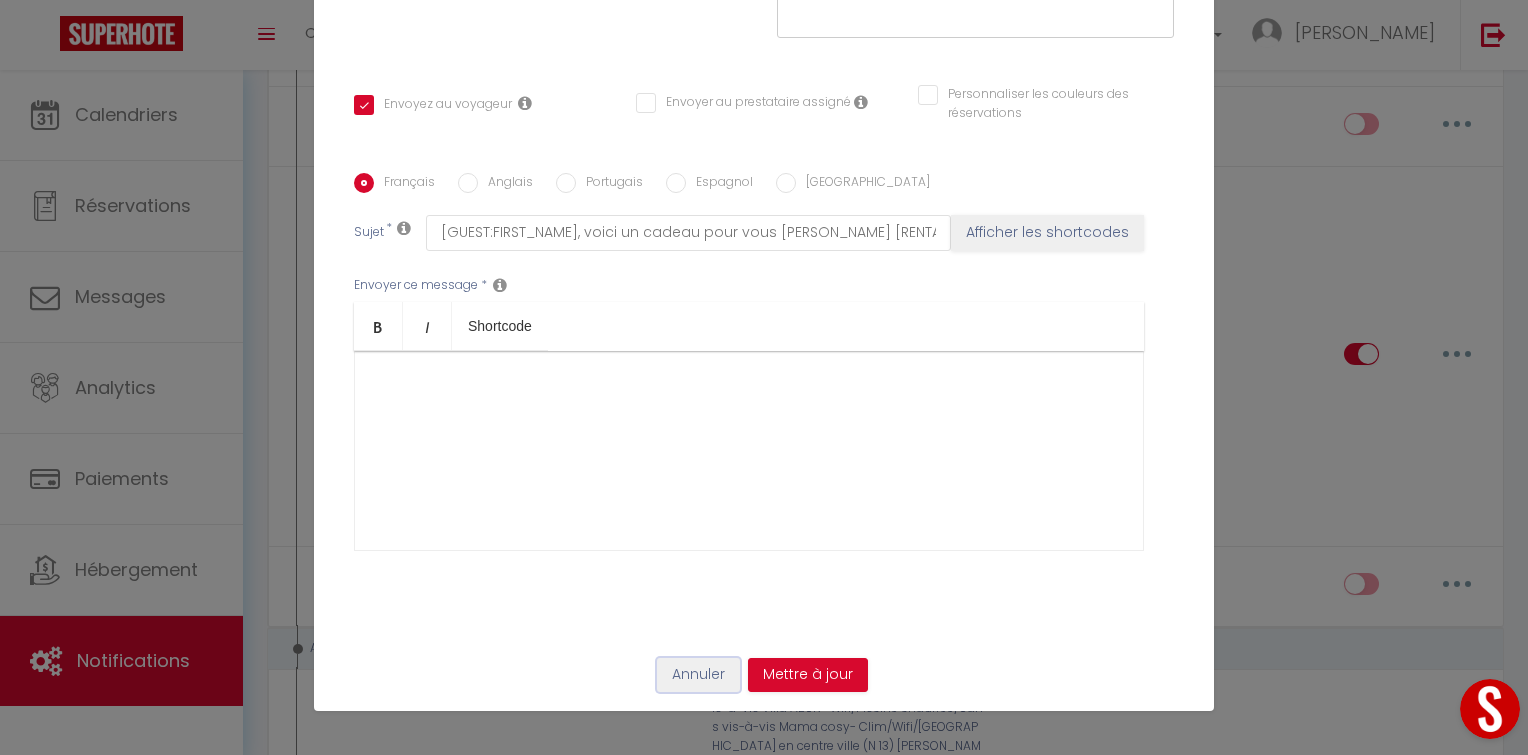 click on "Annuler" at bounding box center [698, 675] 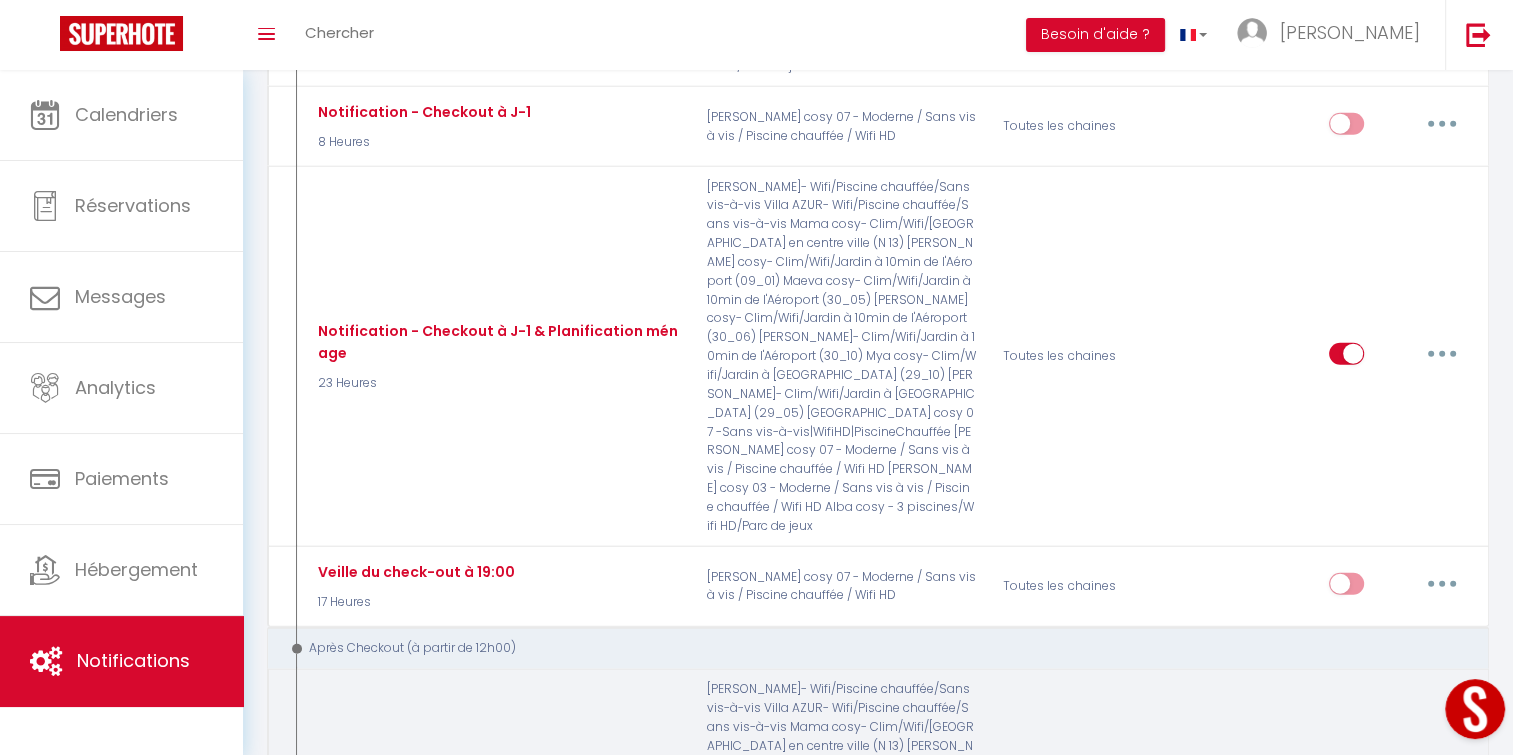 click at bounding box center (1442, 856) 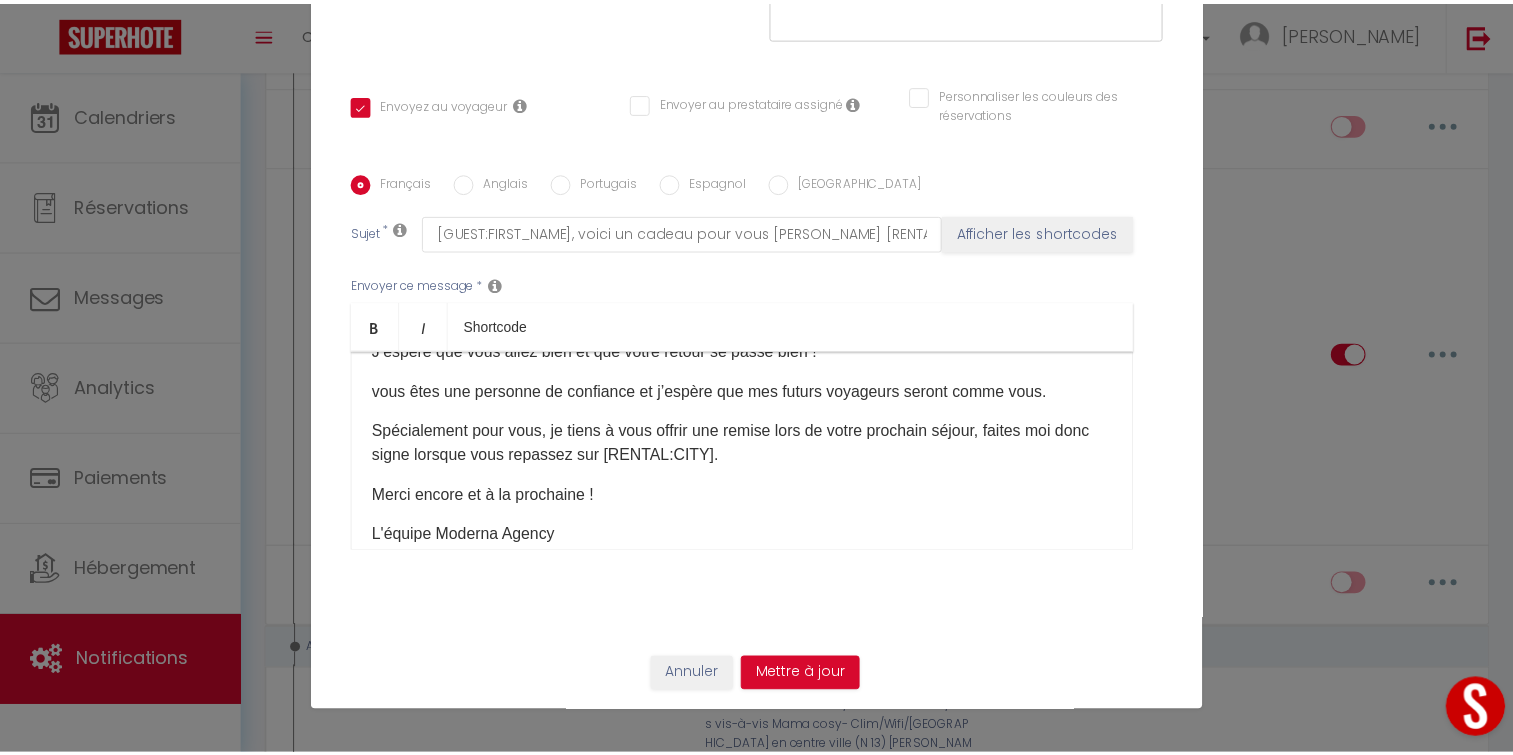 scroll, scrollTop: 149, scrollLeft: 0, axis: vertical 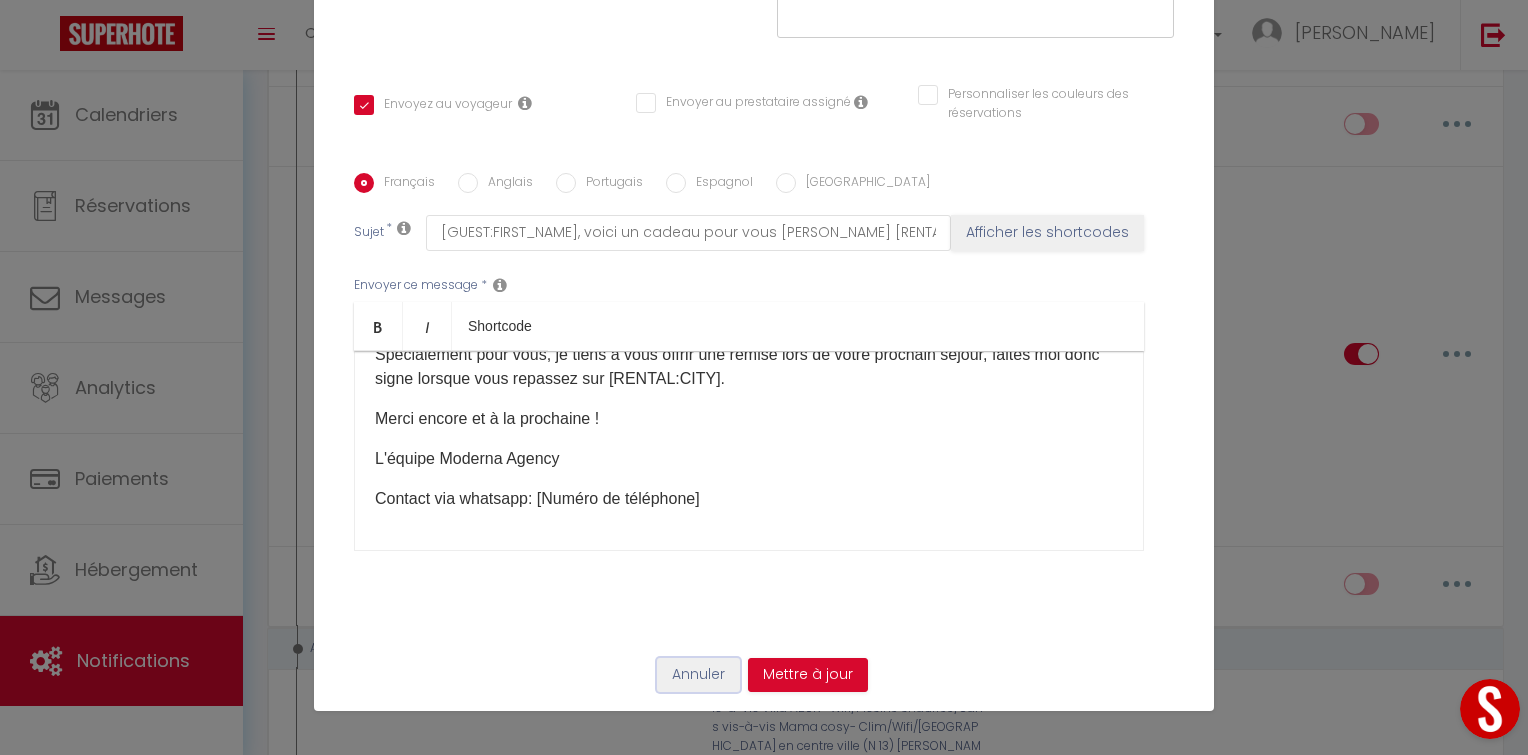 click on "Annuler" at bounding box center [698, 675] 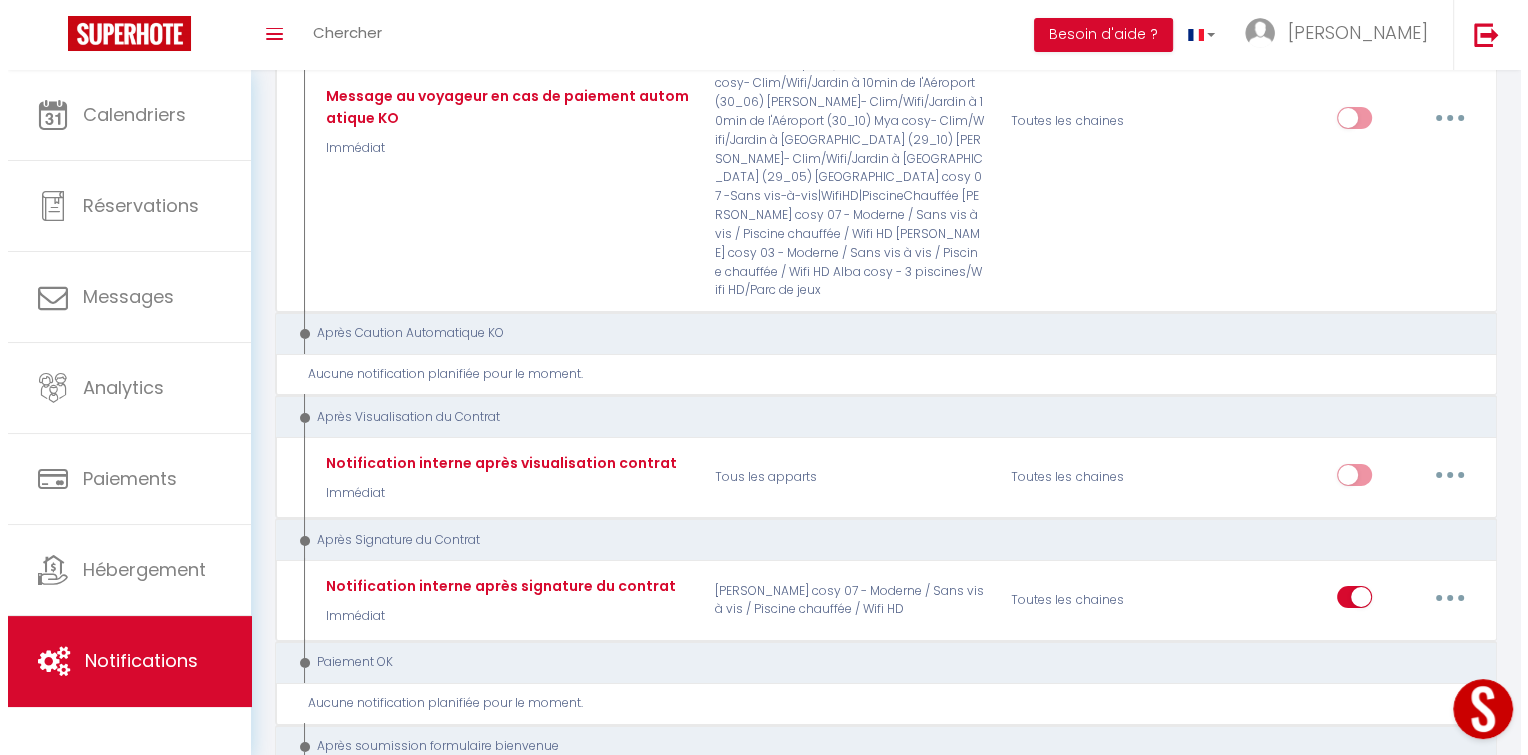 scroll, scrollTop: 7134, scrollLeft: 0, axis: vertical 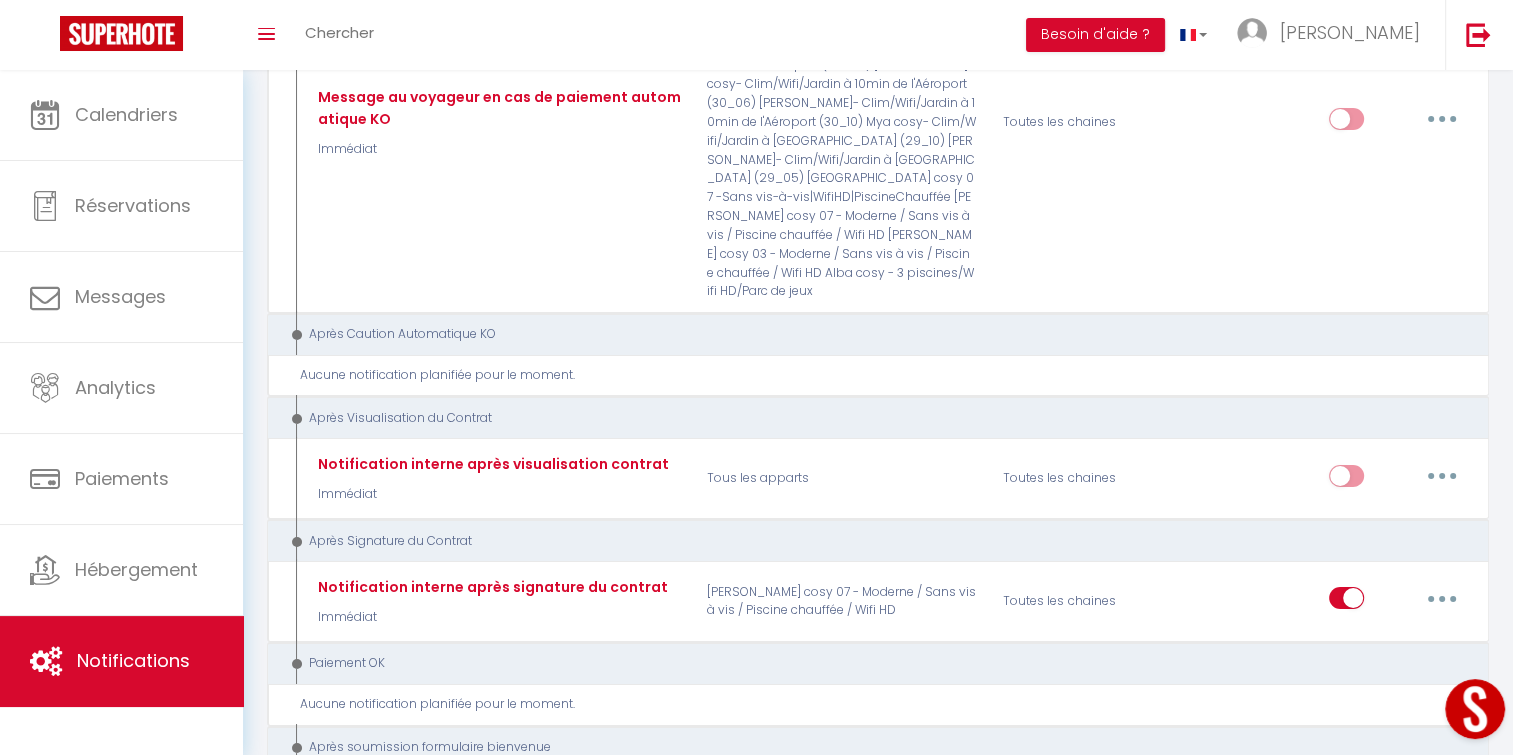 click at bounding box center (1442, 955) 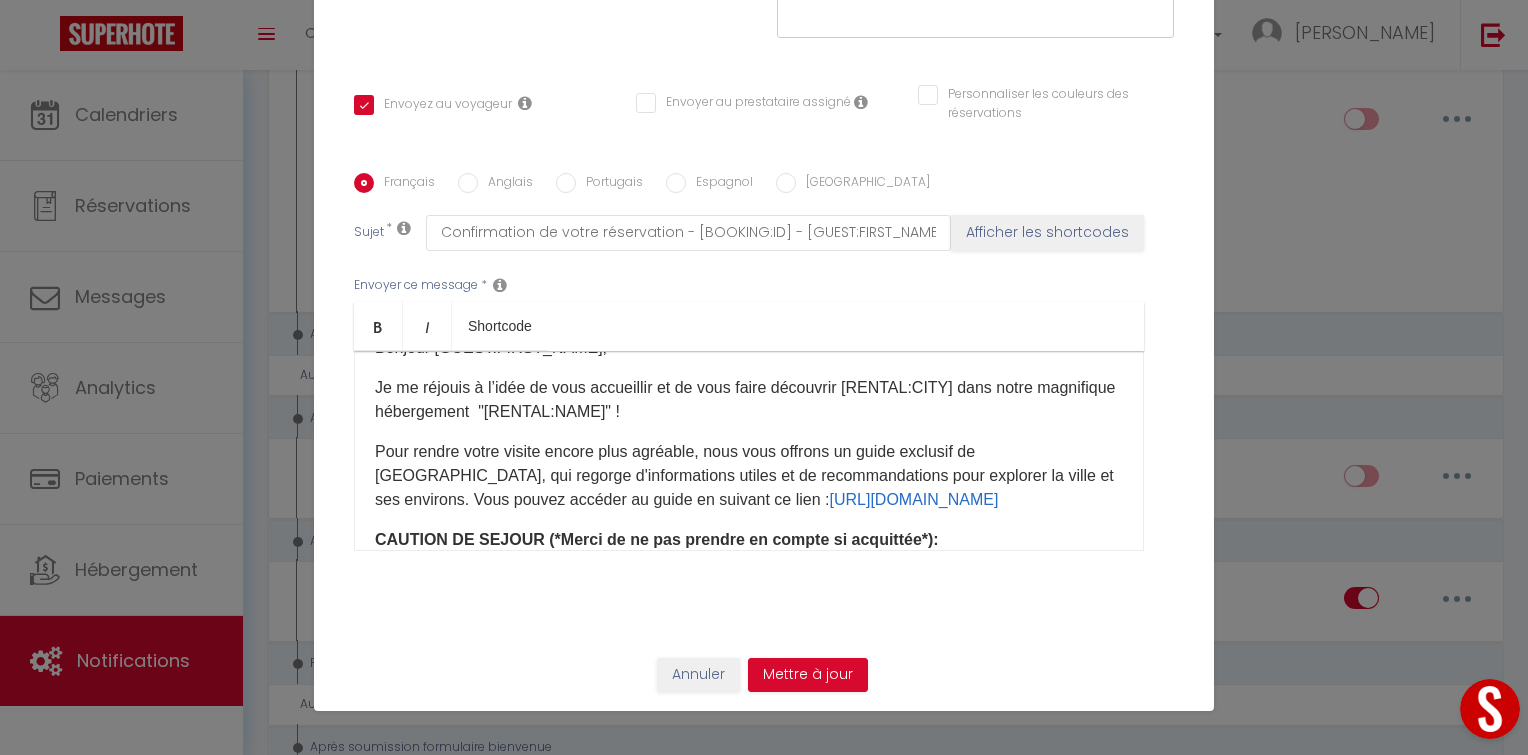 scroll, scrollTop: 0, scrollLeft: 0, axis: both 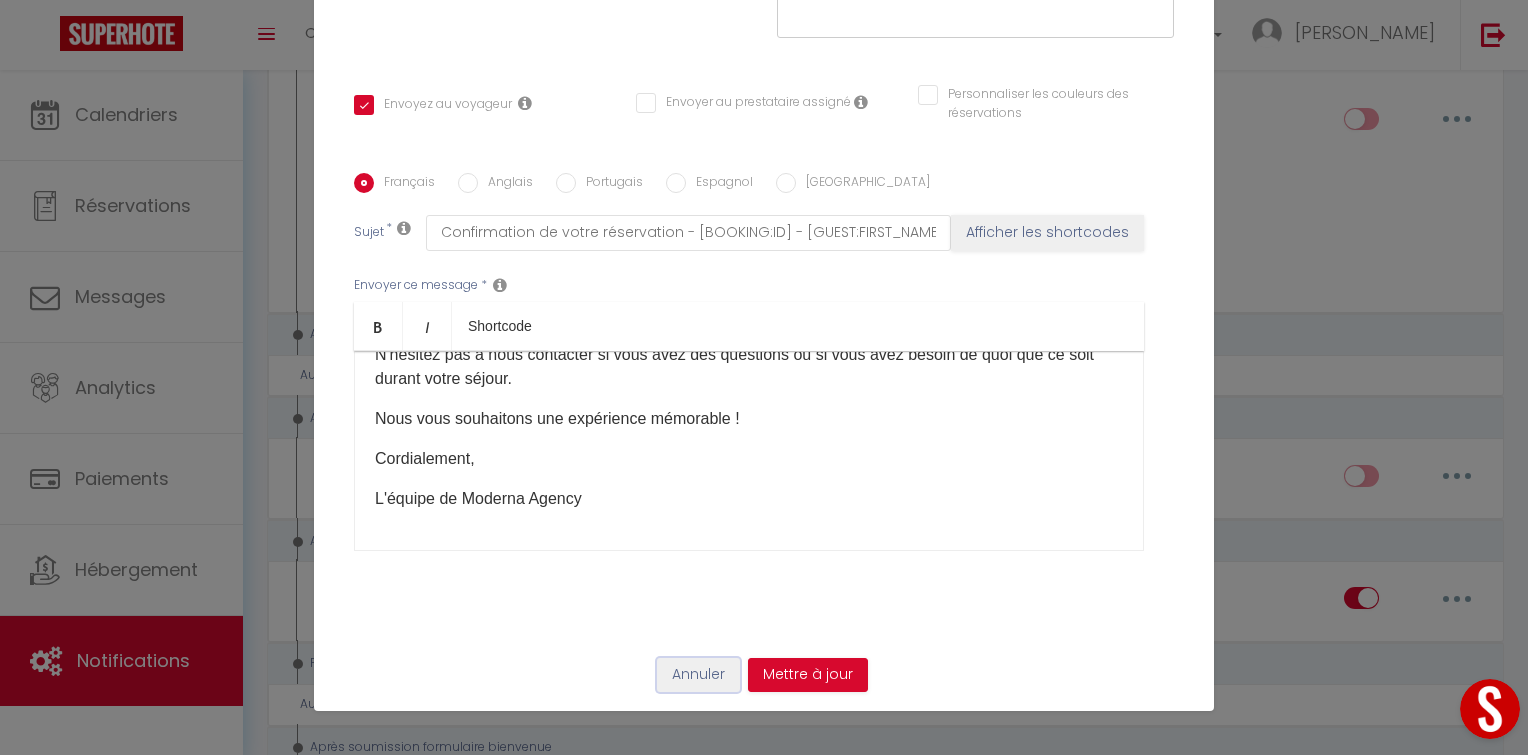 click on "Annuler" at bounding box center (698, 675) 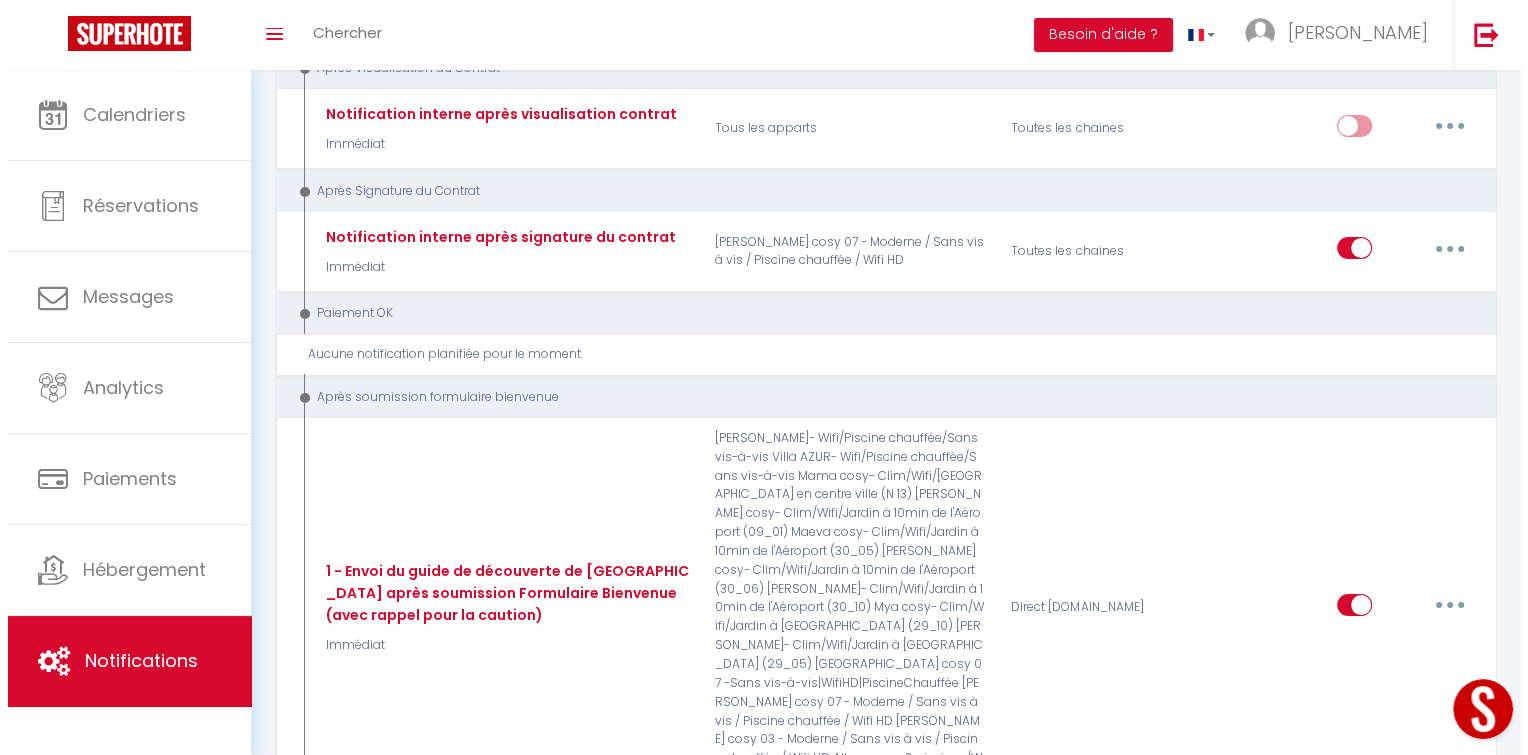 scroll, scrollTop: 7508, scrollLeft: 0, axis: vertical 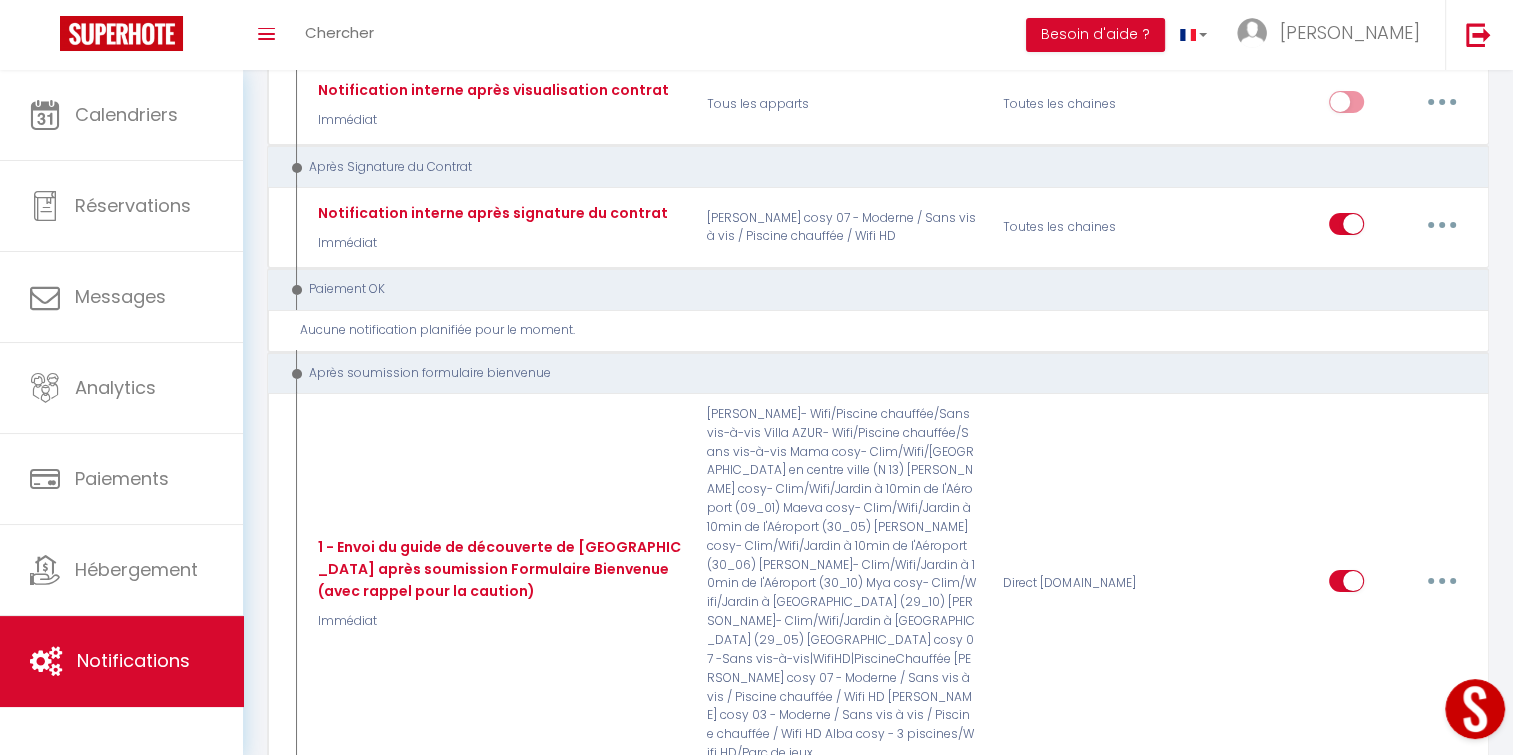 click at bounding box center [1442, 961] 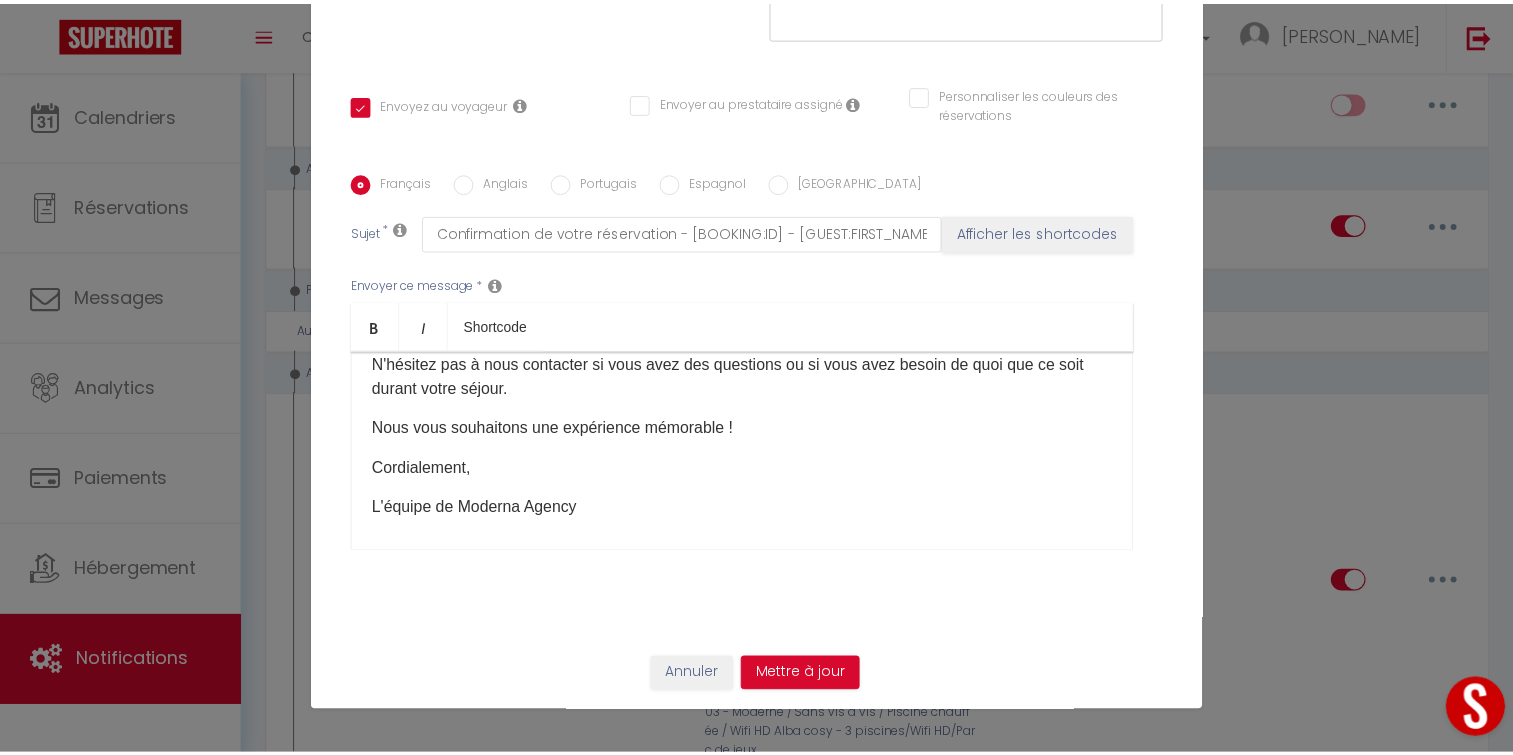 scroll, scrollTop: 221, scrollLeft: 0, axis: vertical 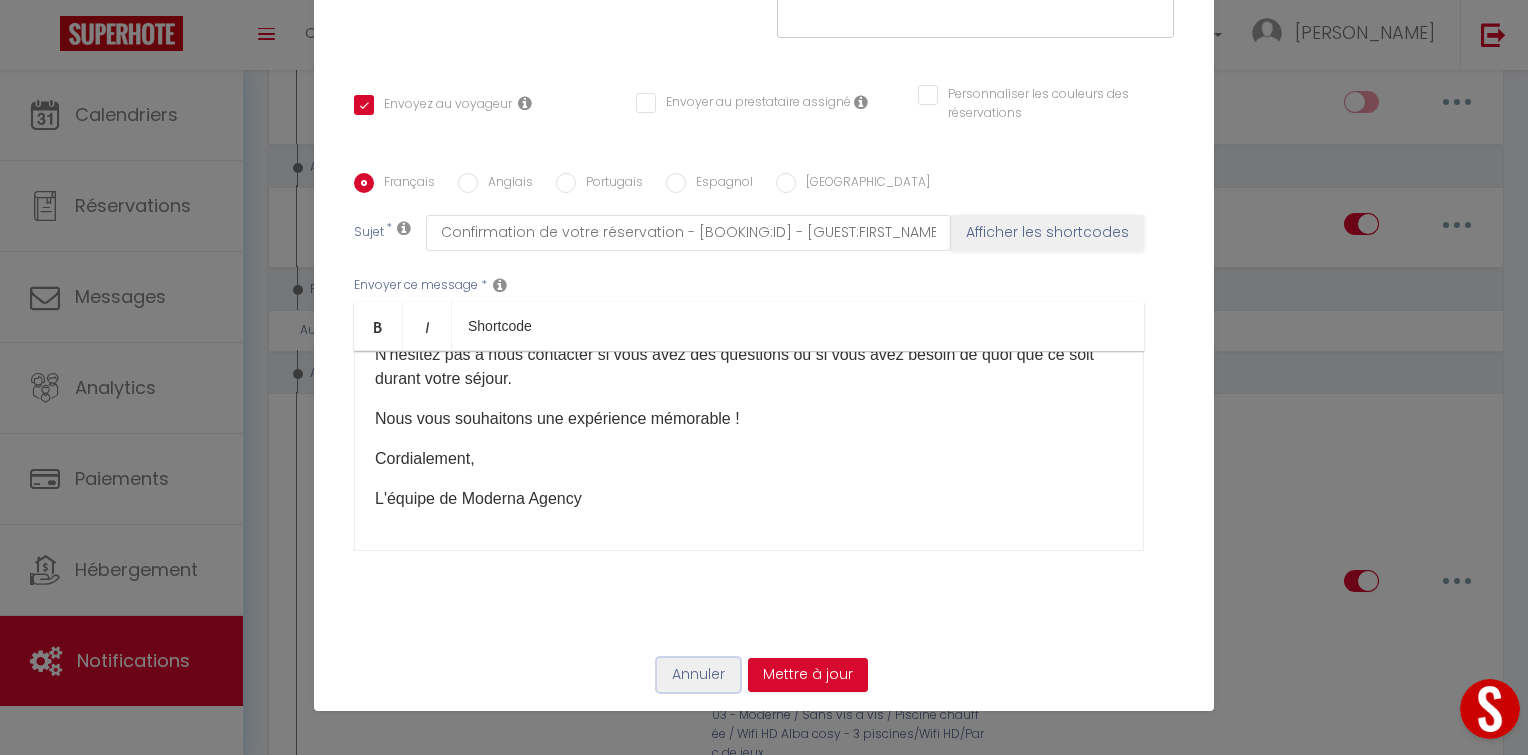click on "Annuler" at bounding box center [698, 675] 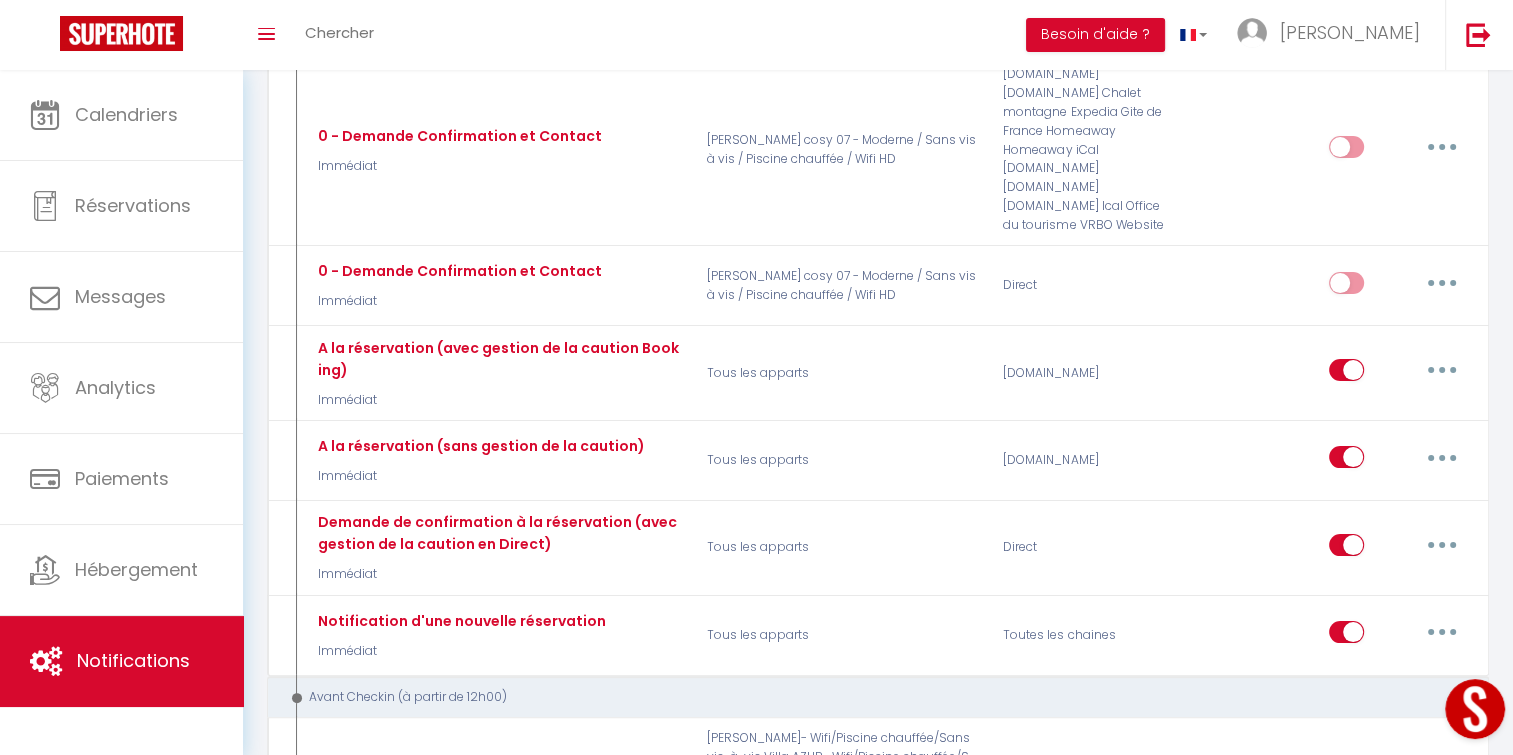 scroll, scrollTop: 0, scrollLeft: 0, axis: both 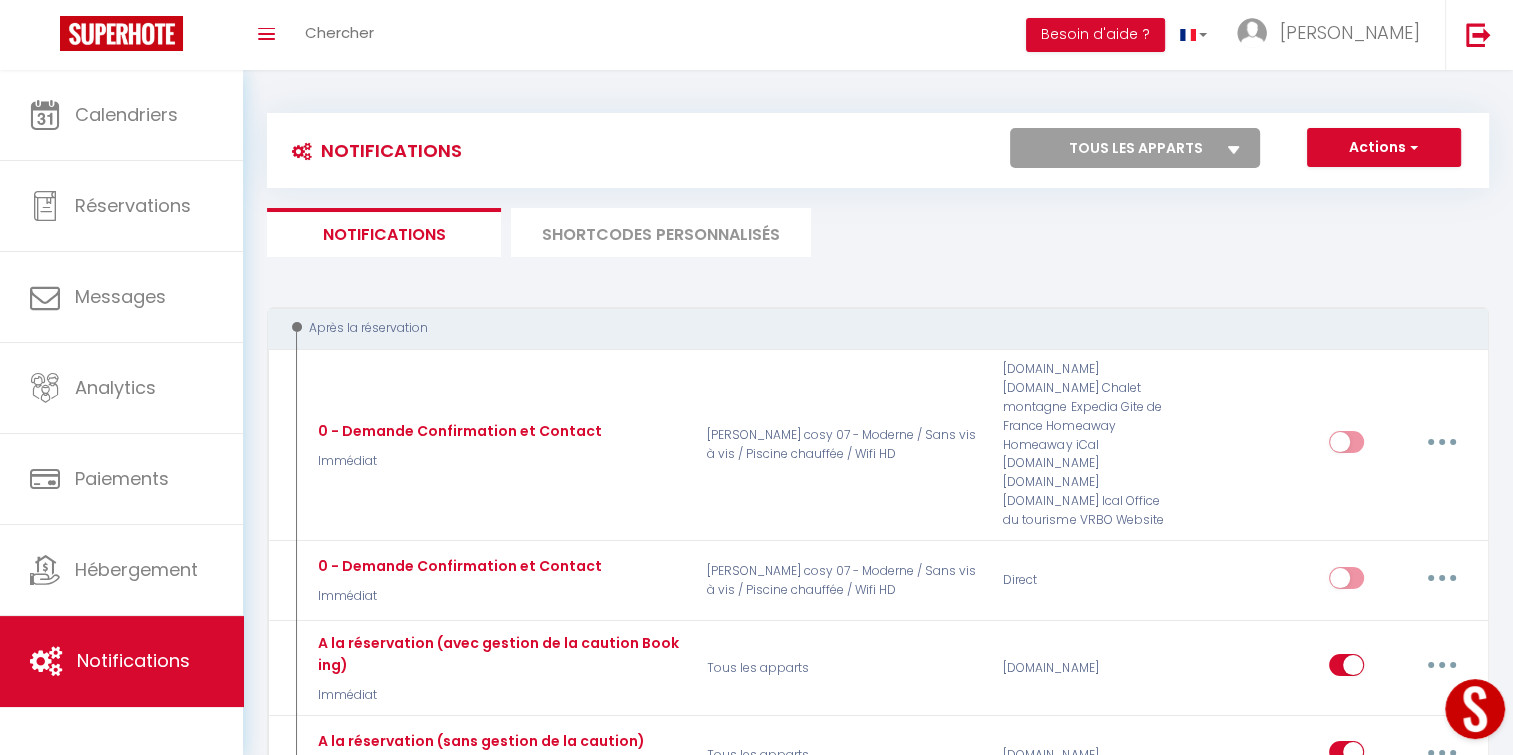 click on "SHORTCODES PERSONNALISÉS" at bounding box center (661, 232) 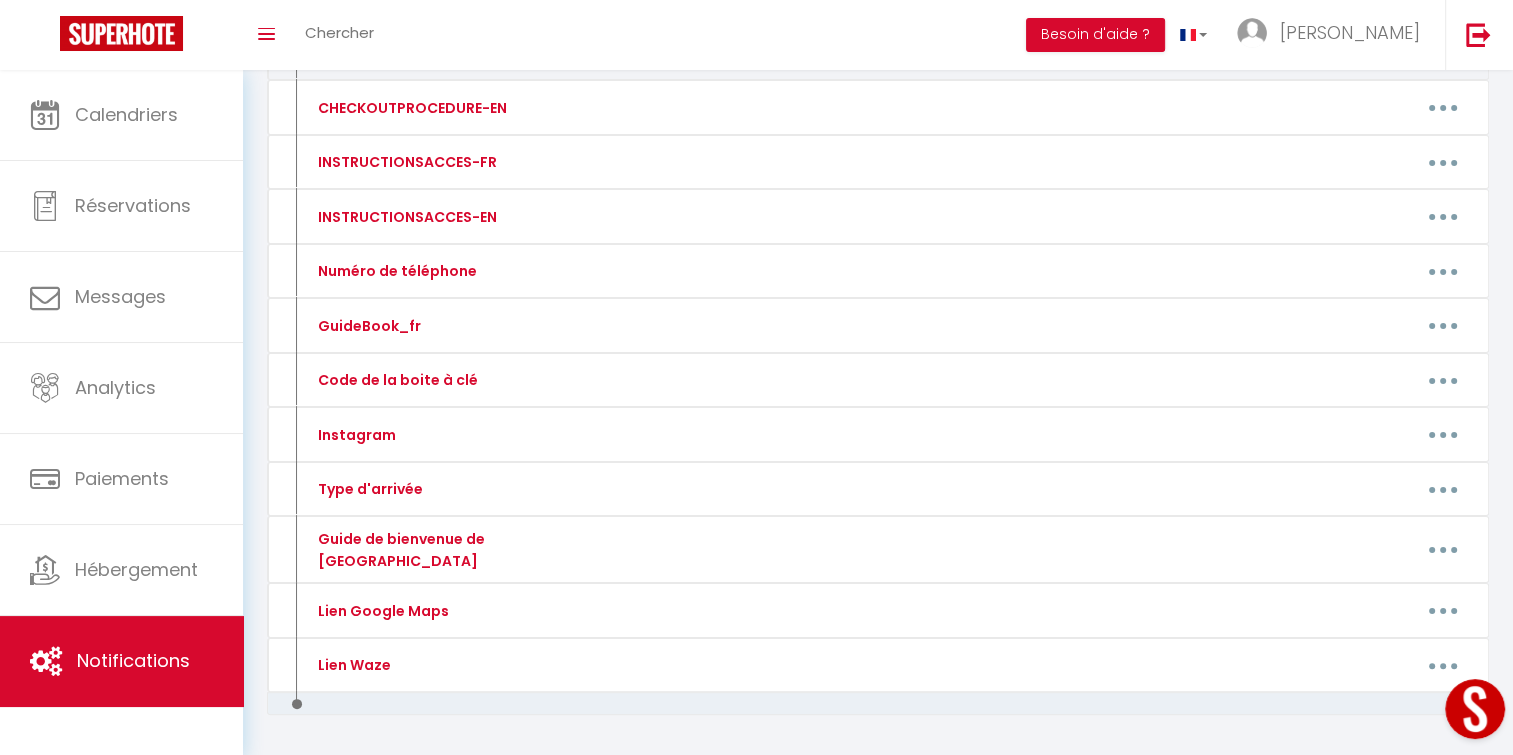 scroll, scrollTop: 304, scrollLeft: 0, axis: vertical 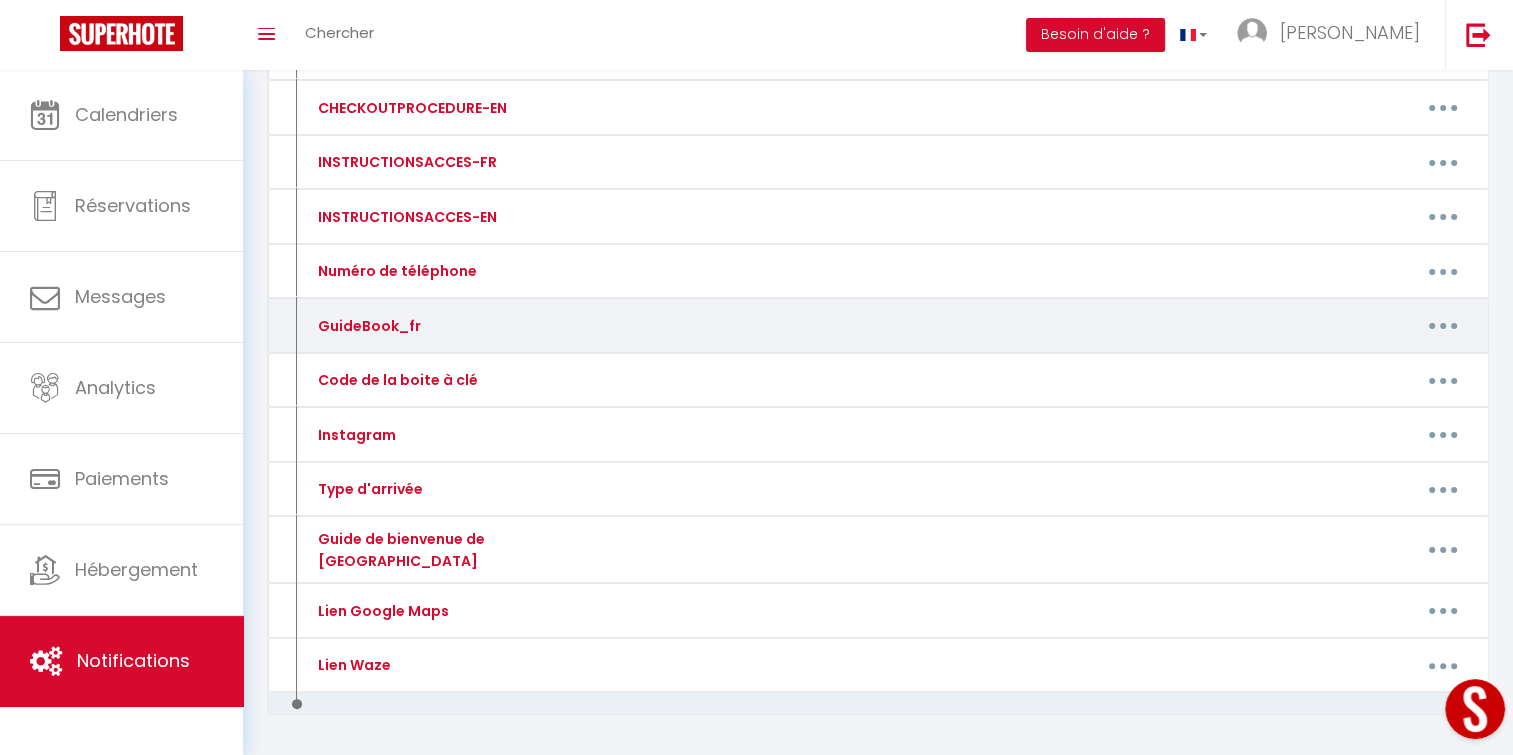 click at bounding box center (1443, 326) 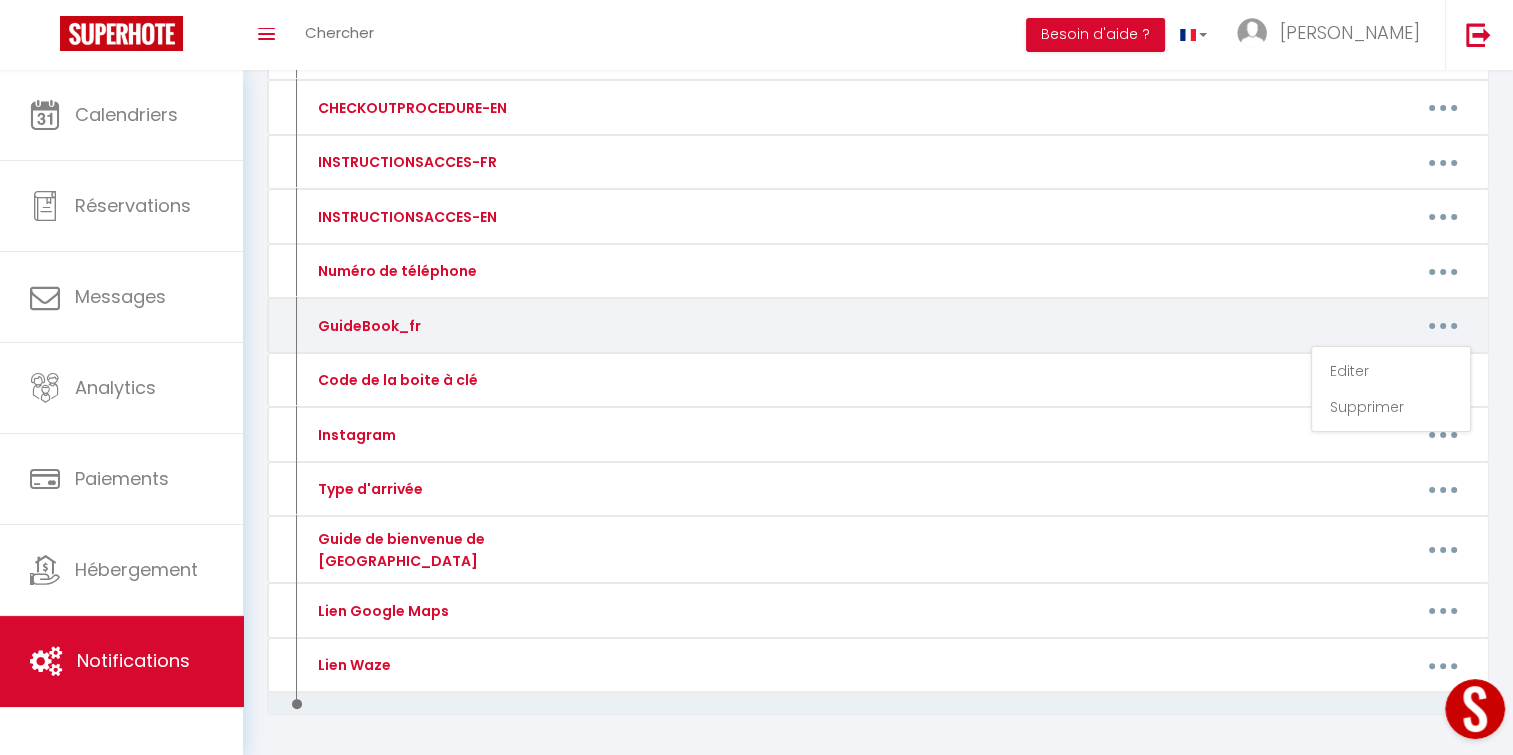 click on "Editer   Supprimer" at bounding box center (1040, 326) 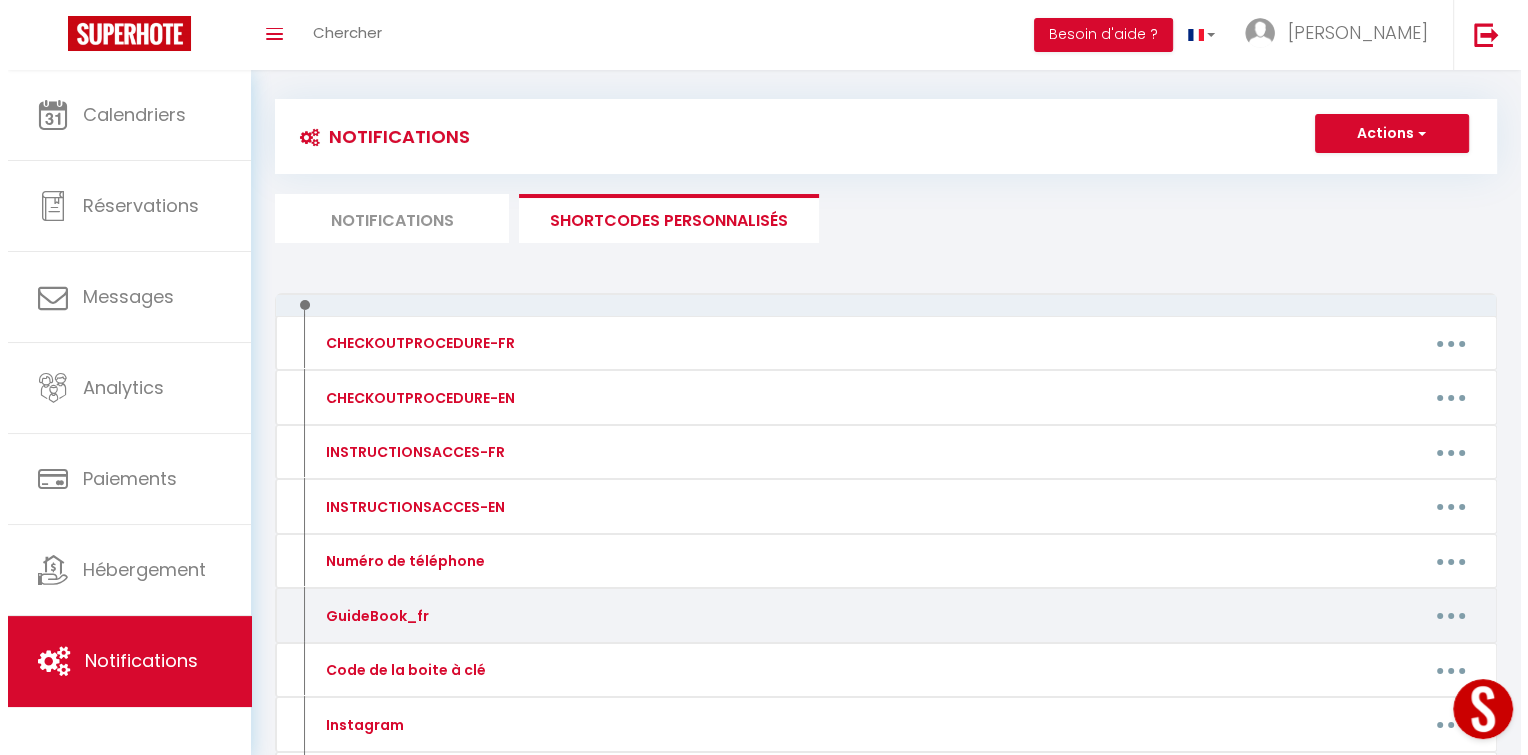 scroll, scrollTop: 12, scrollLeft: 0, axis: vertical 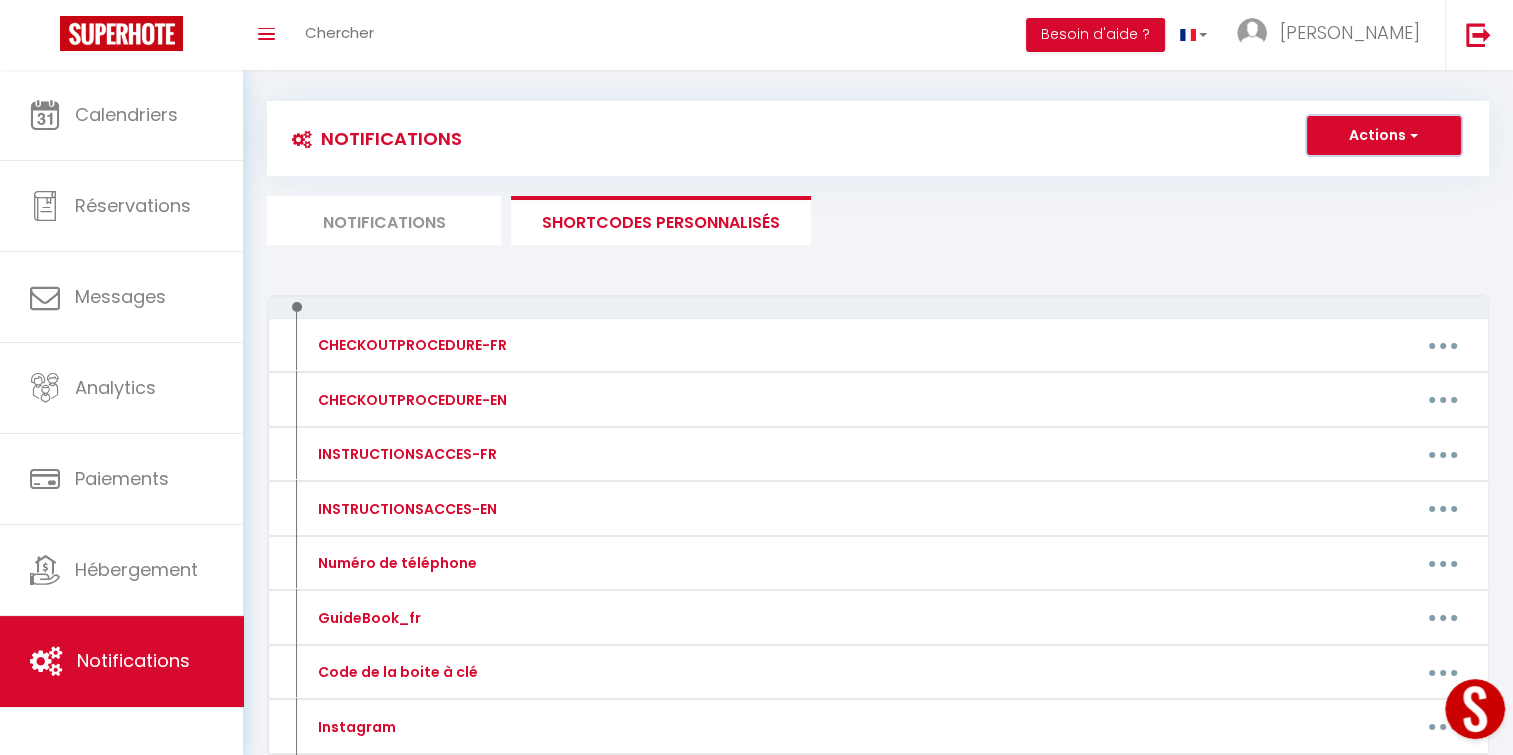 click on "Actions" at bounding box center (1384, 136) 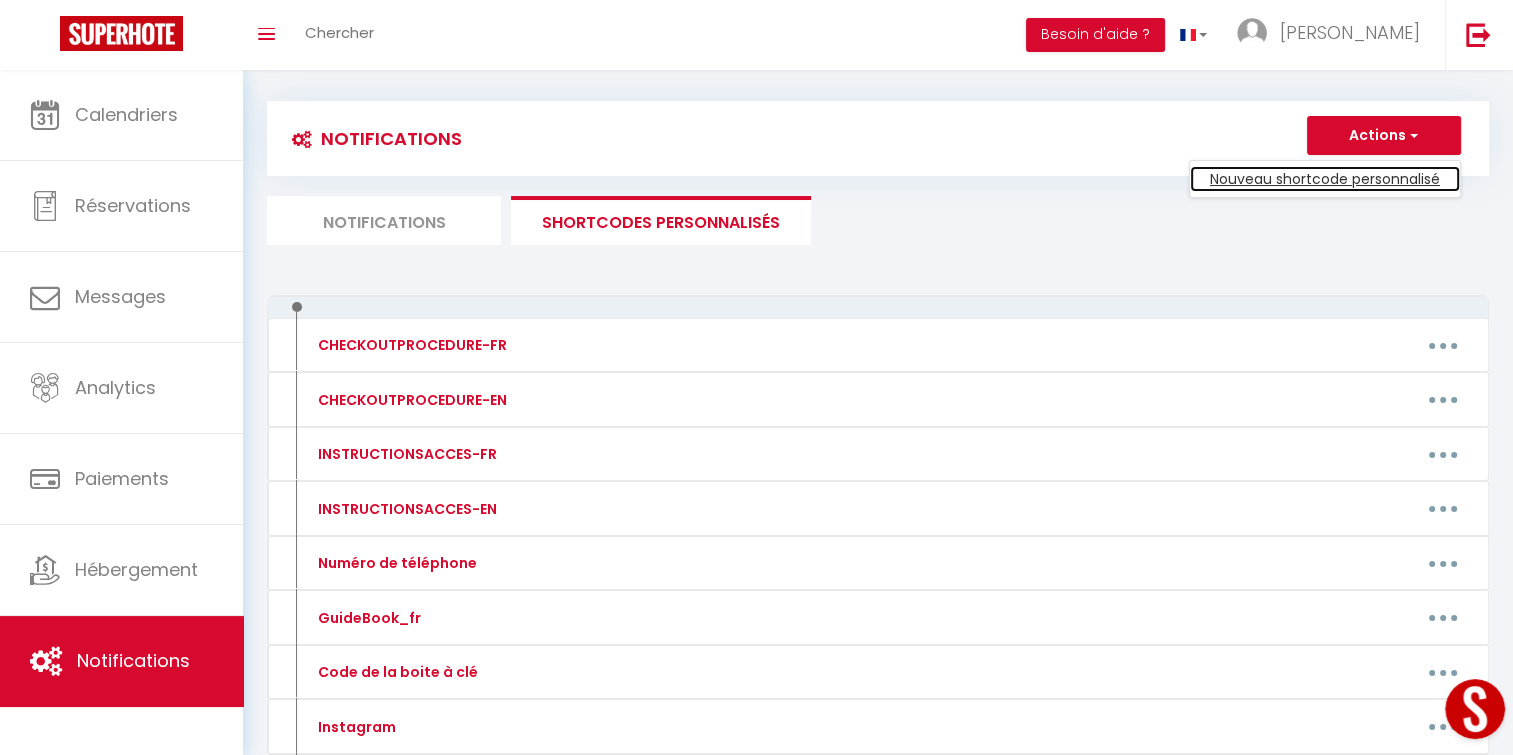 click on "Nouveau shortcode personnalisé" at bounding box center [1325, 179] 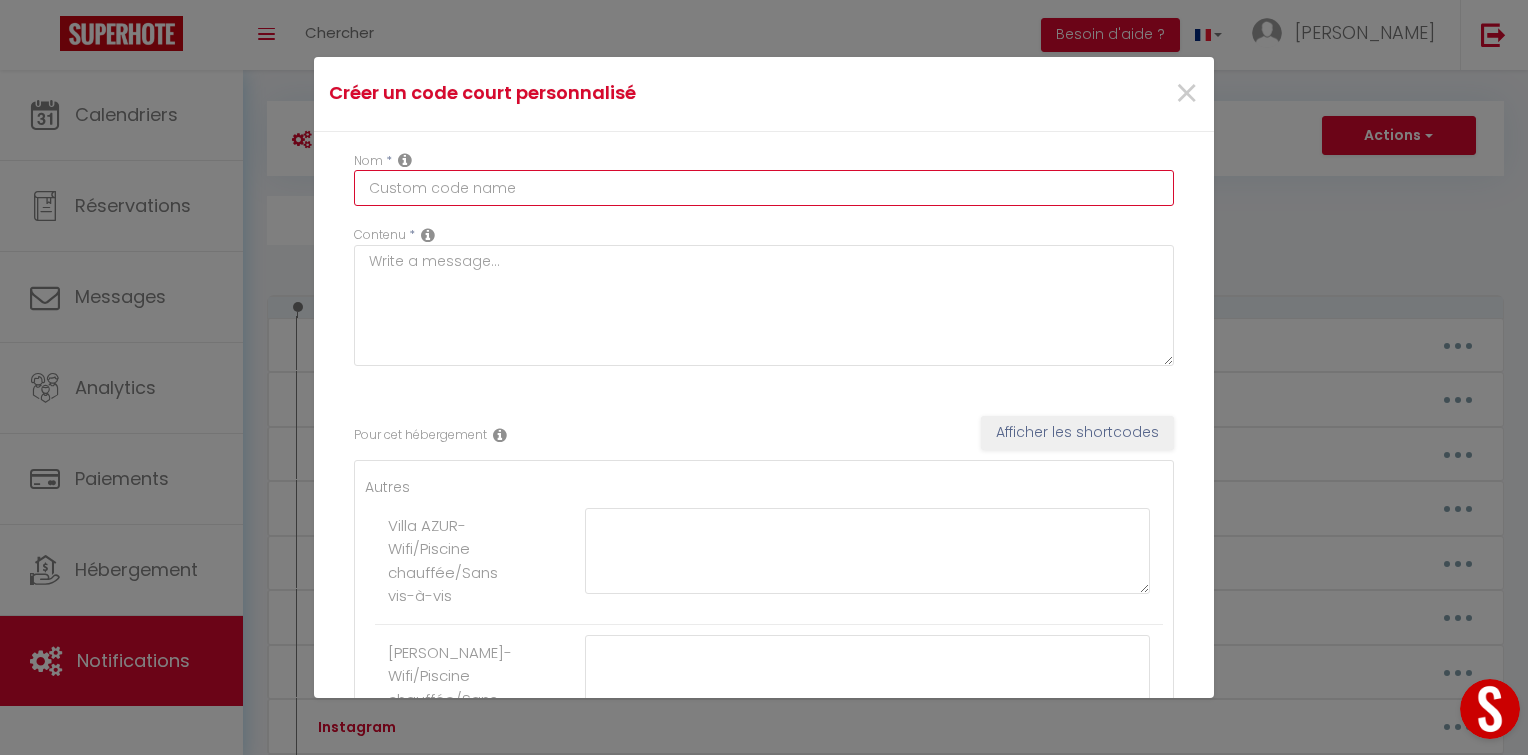 click at bounding box center [764, 188] 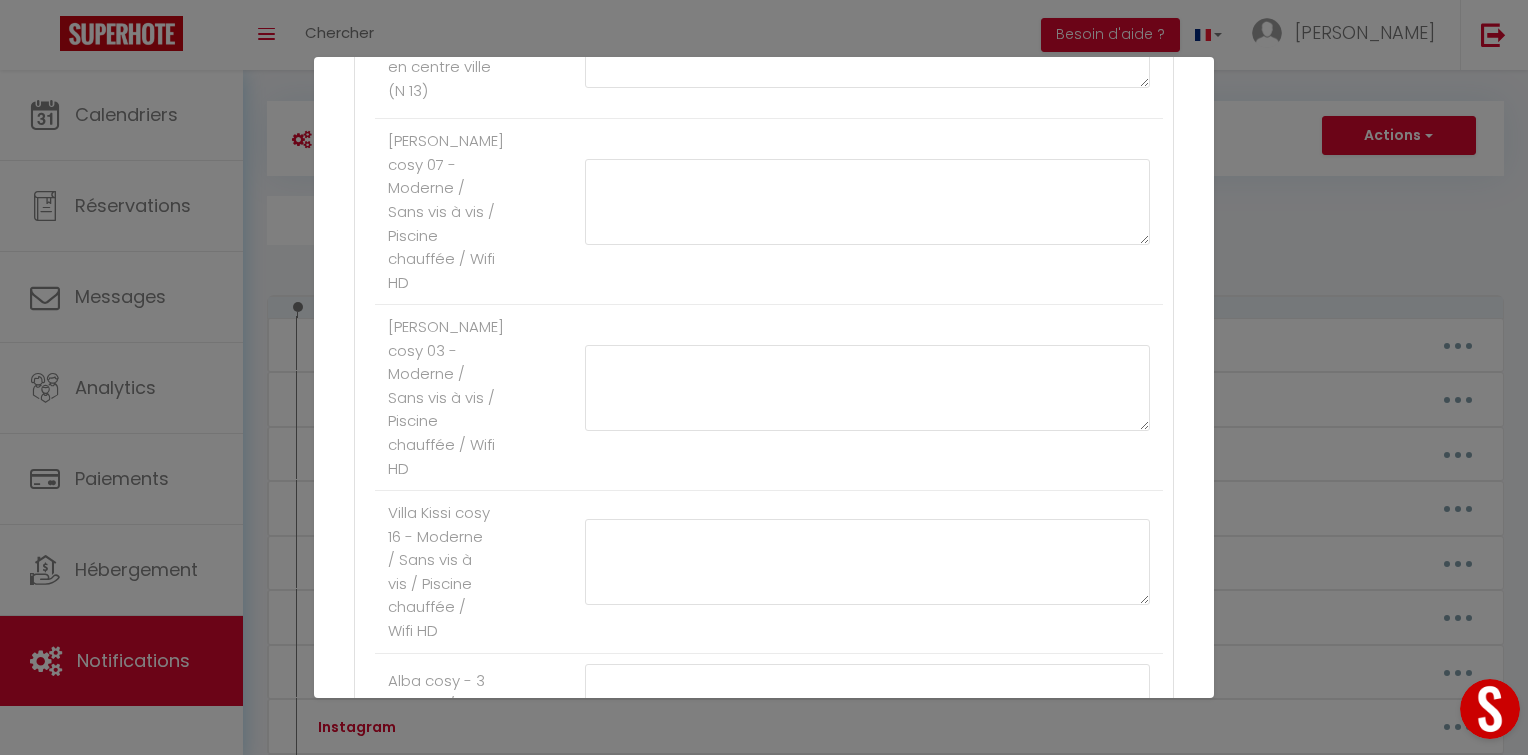 scroll, scrollTop: 1971, scrollLeft: 0, axis: vertical 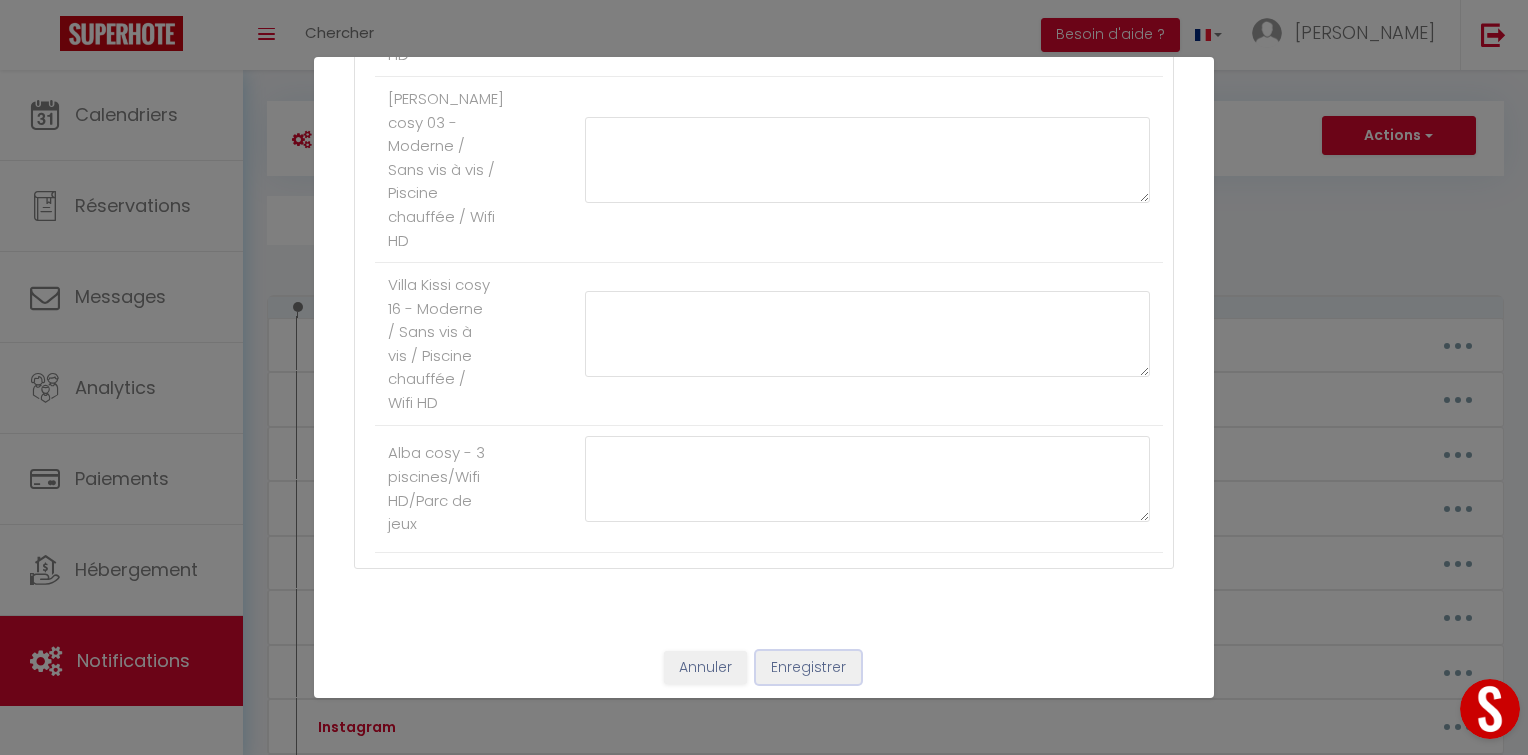 click on "Enregistrer" at bounding box center [808, 668] 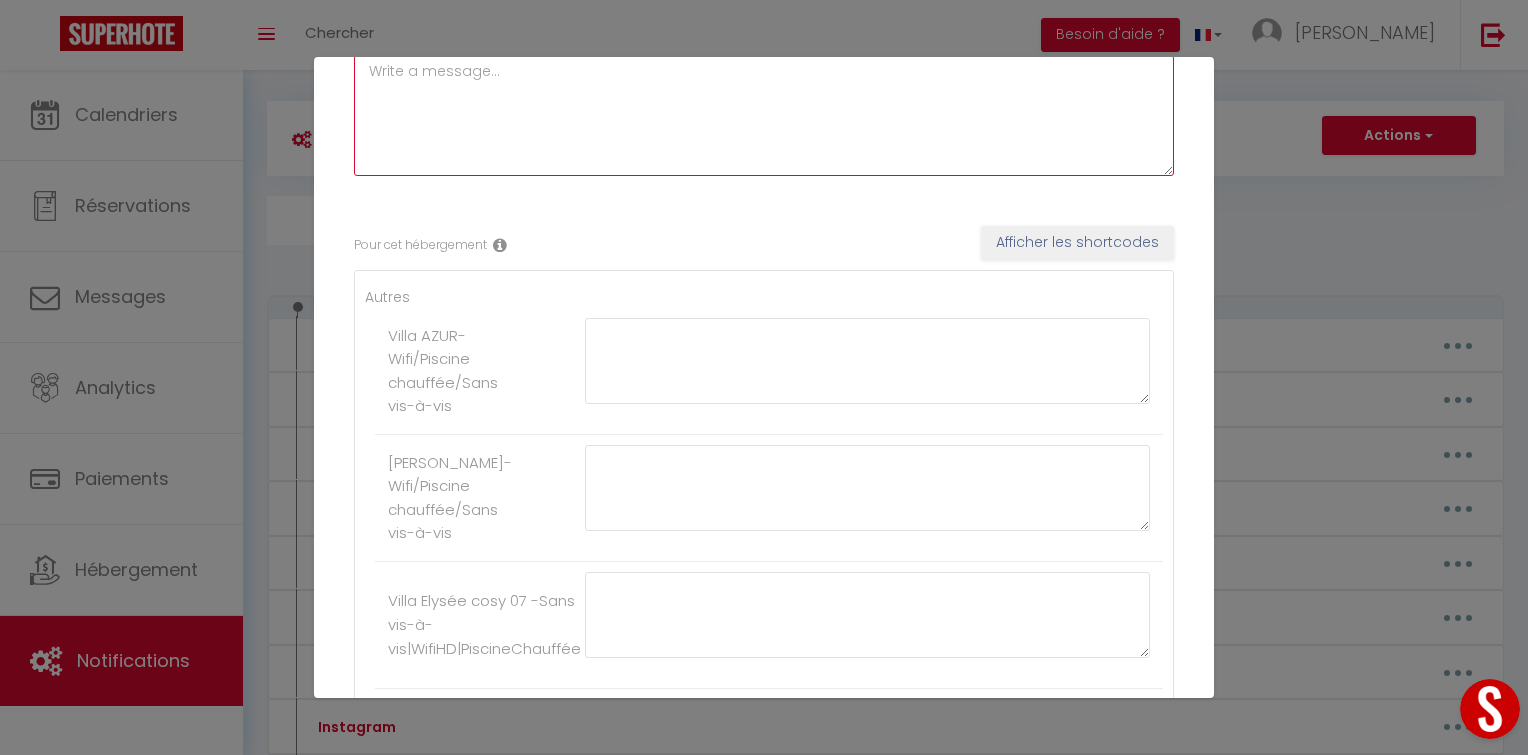 scroll, scrollTop: 0, scrollLeft: 0, axis: both 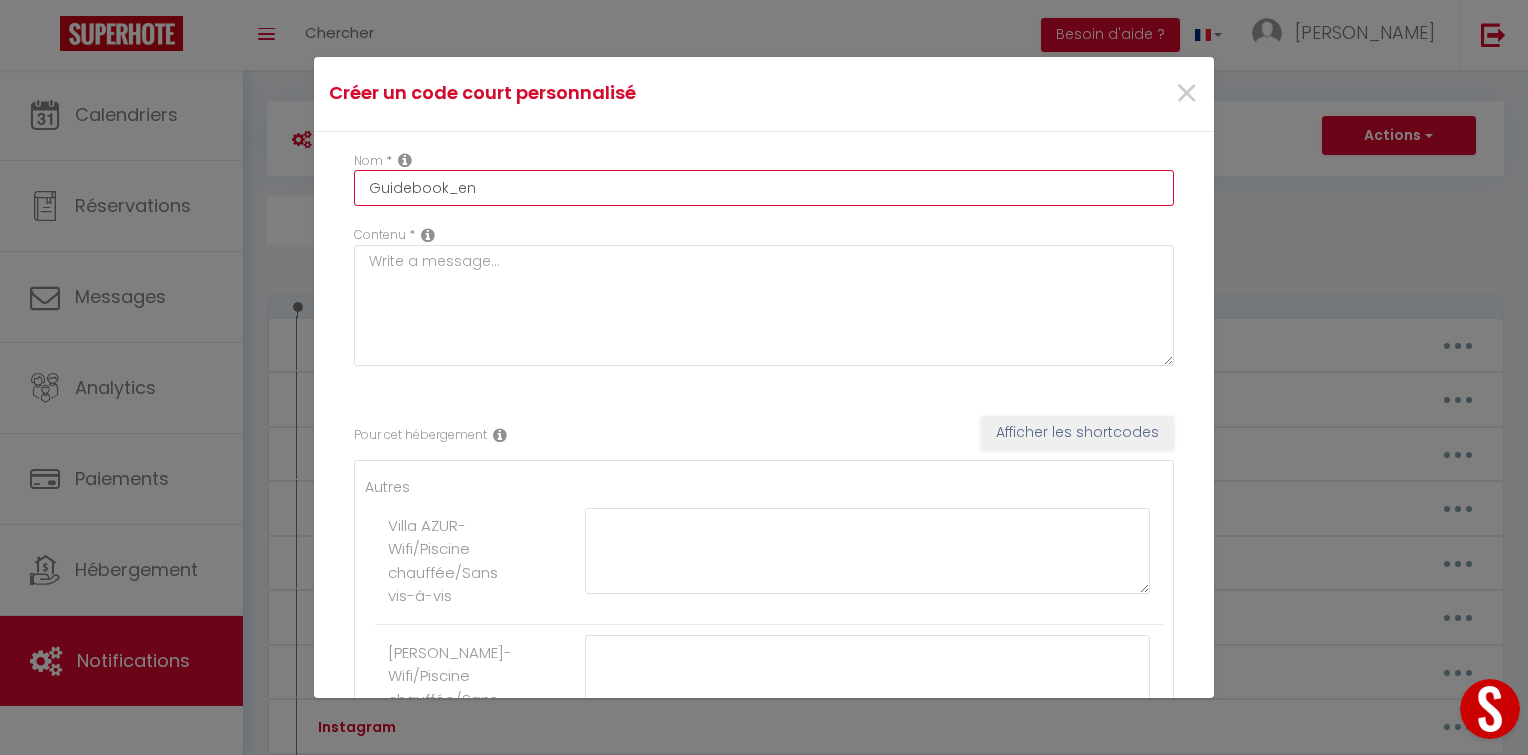 drag, startPoint x: 536, startPoint y: 187, endPoint x: 257, endPoint y: 193, distance: 279.0645 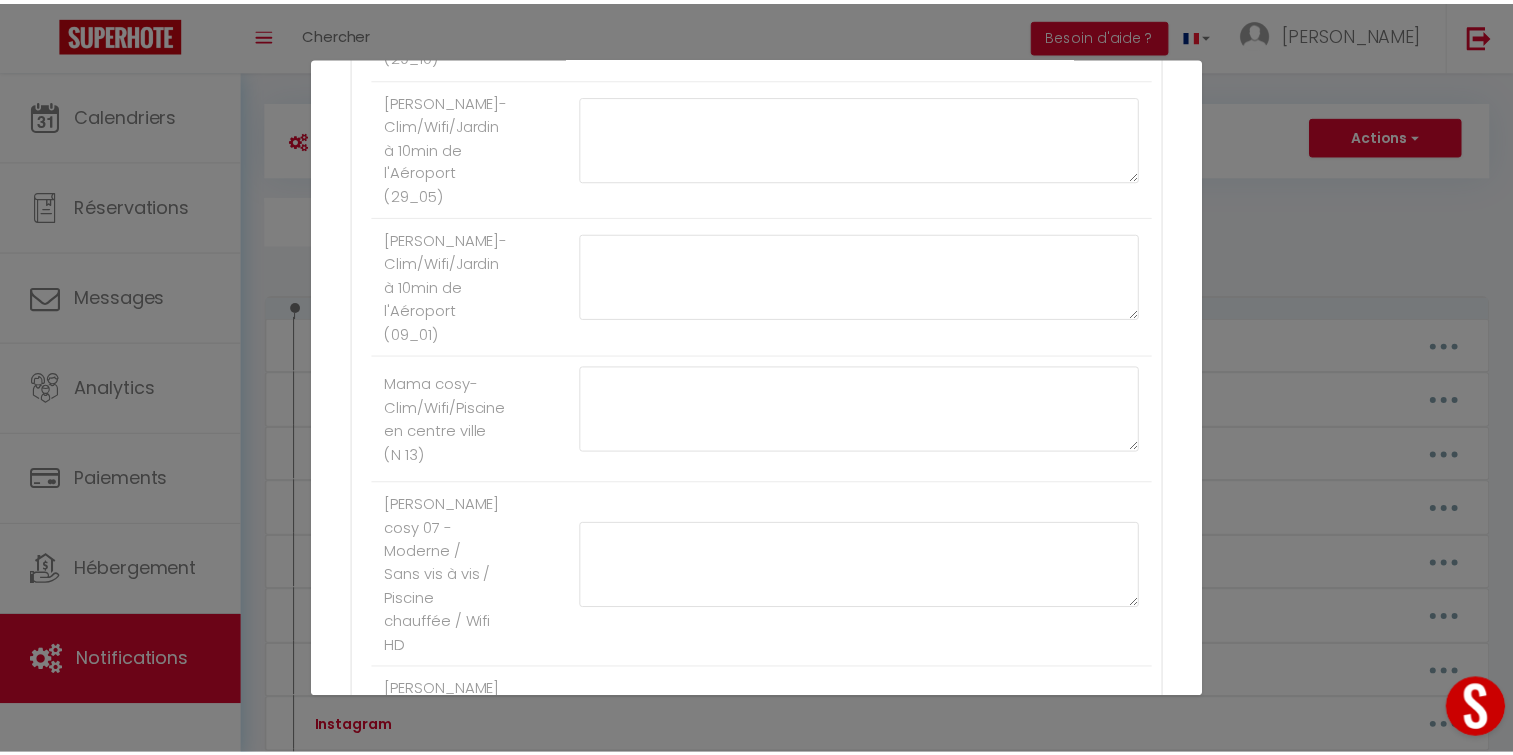 scroll, scrollTop: 1971, scrollLeft: 0, axis: vertical 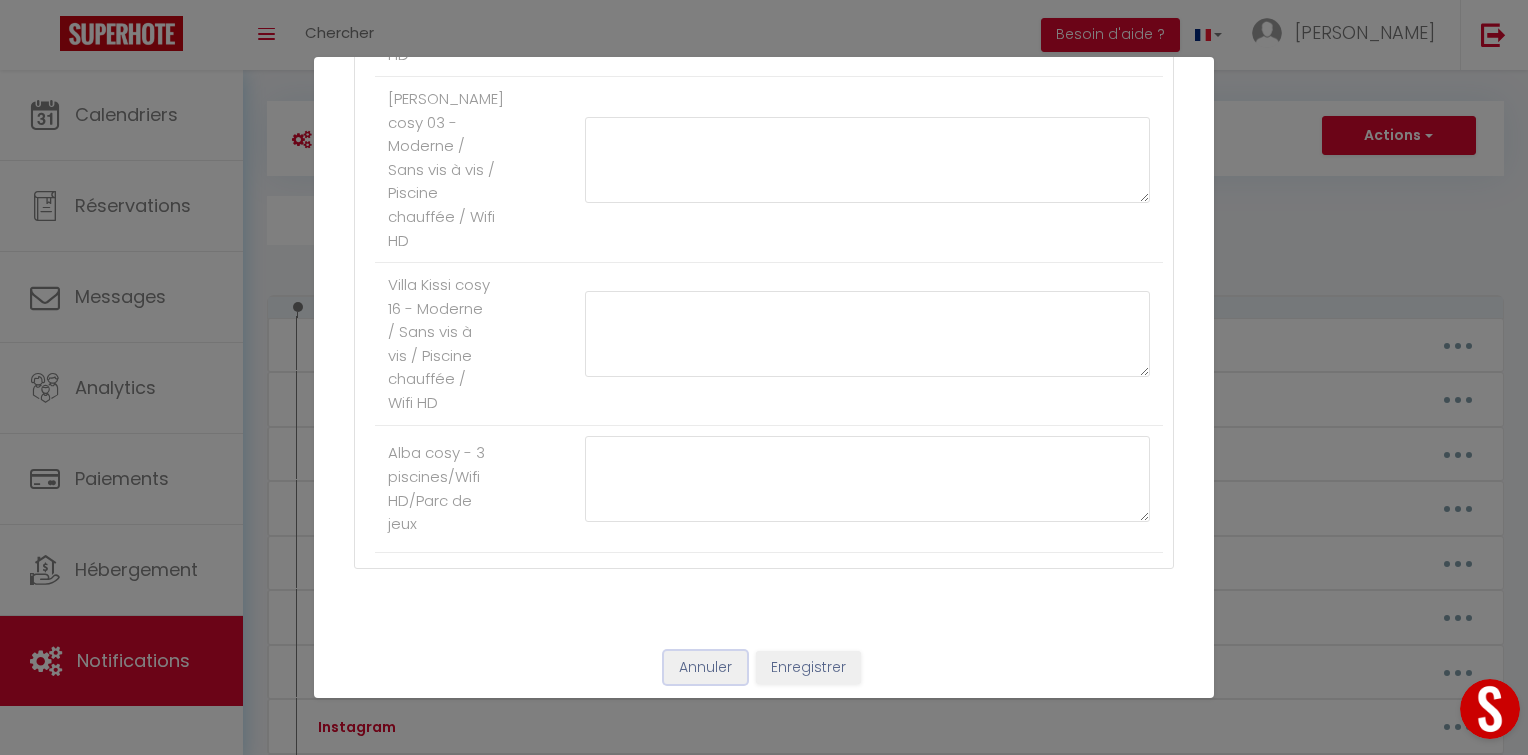 click on "Annuler" at bounding box center [705, 668] 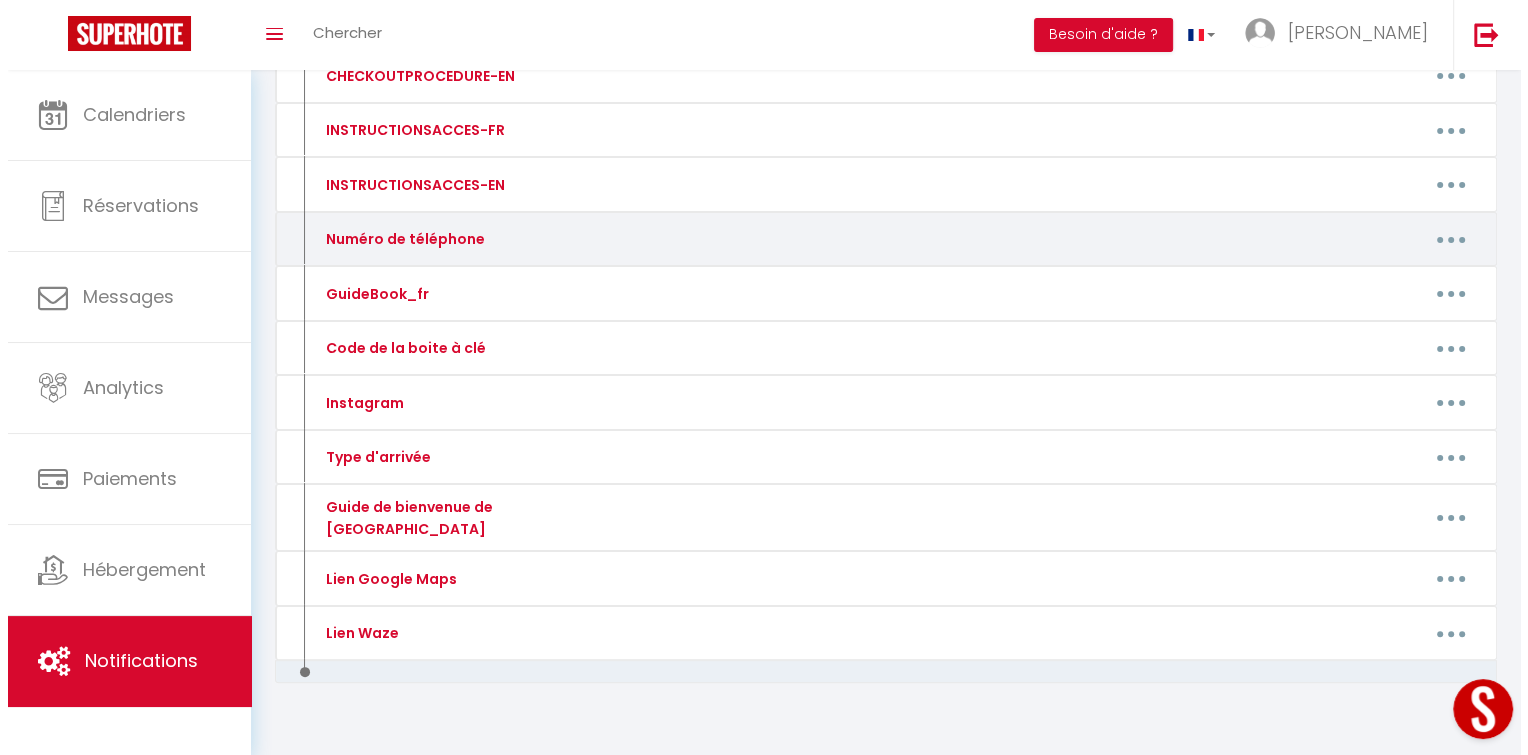 scroll, scrollTop: 336, scrollLeft: 0, axis: vertical 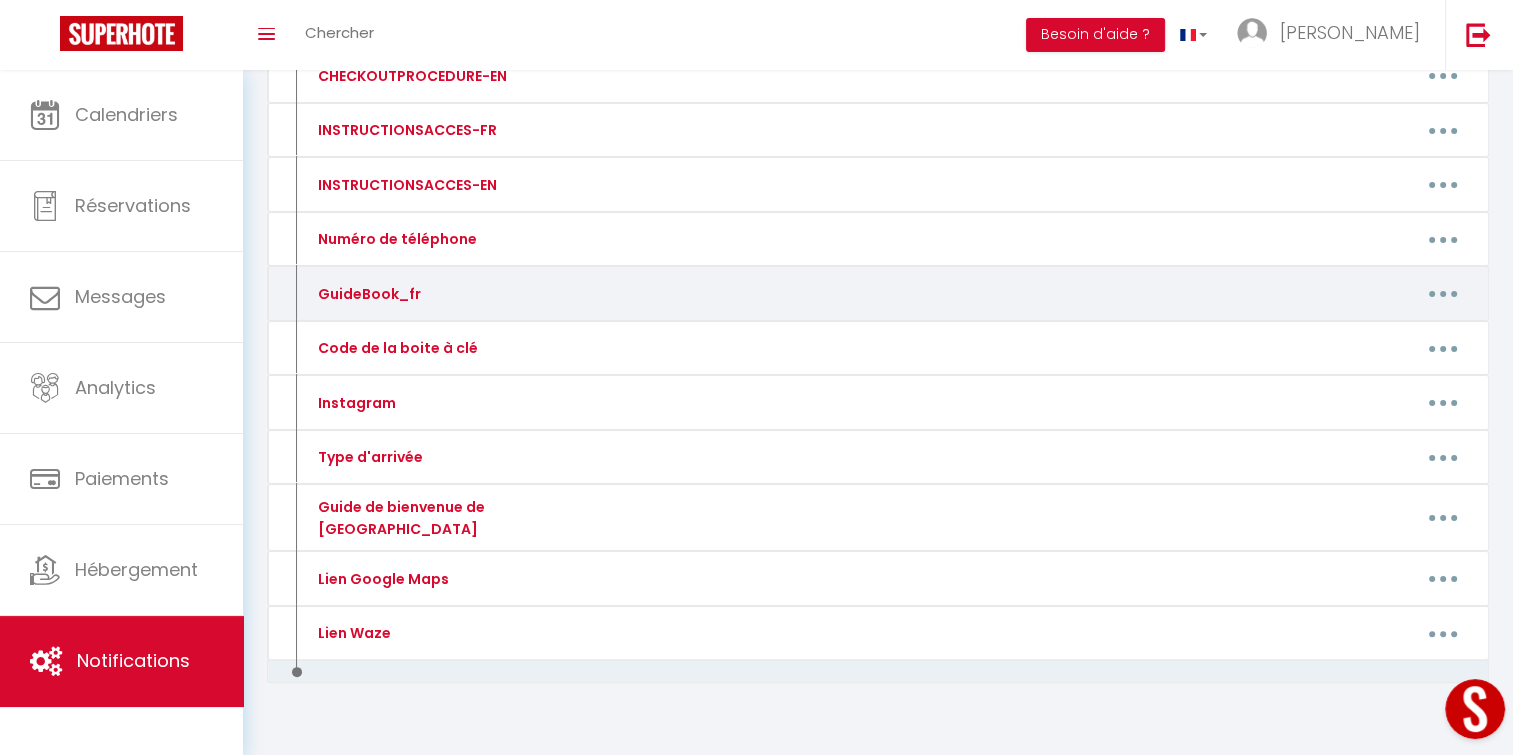click at bounding box center (1443, 294) 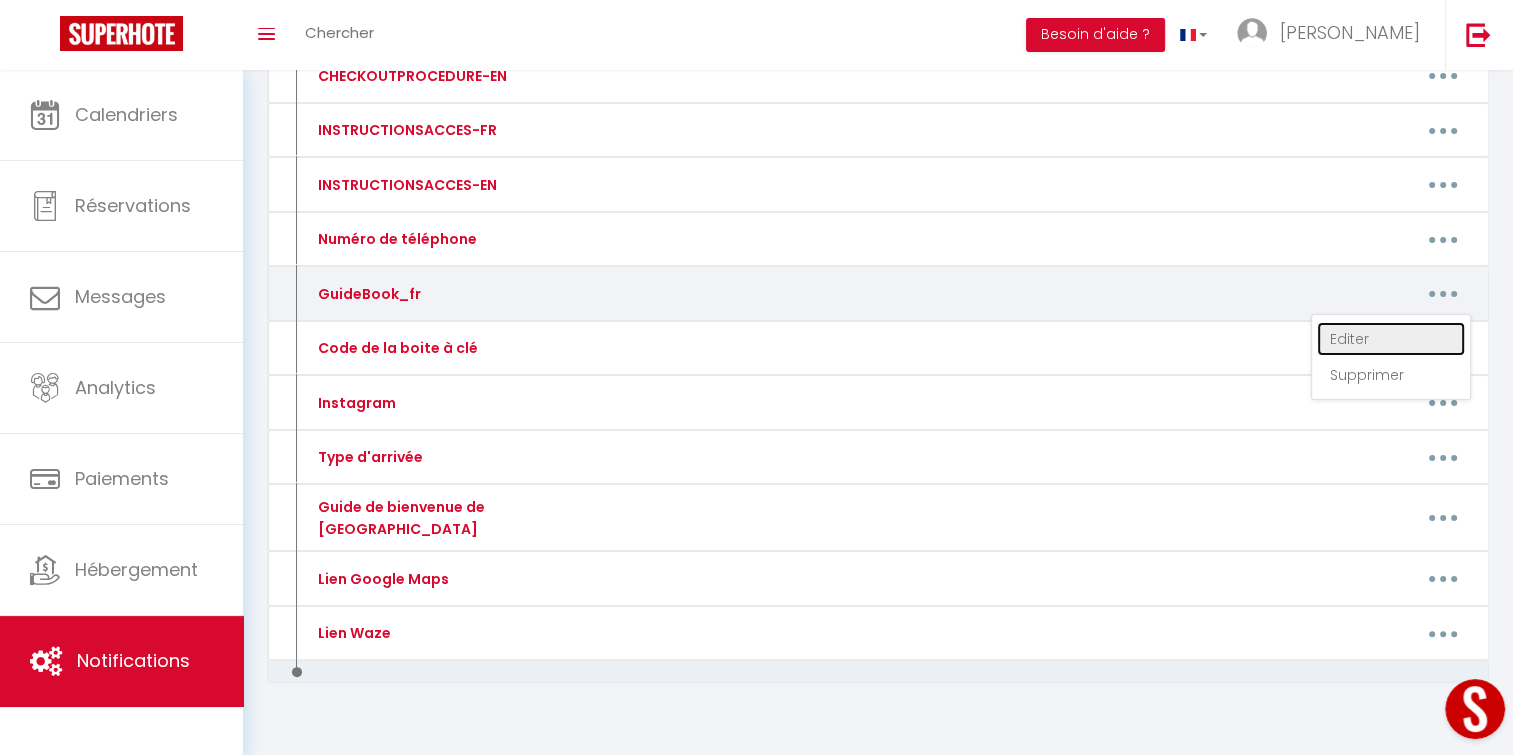 click on "Editer" at bounding box center (1391, 339) 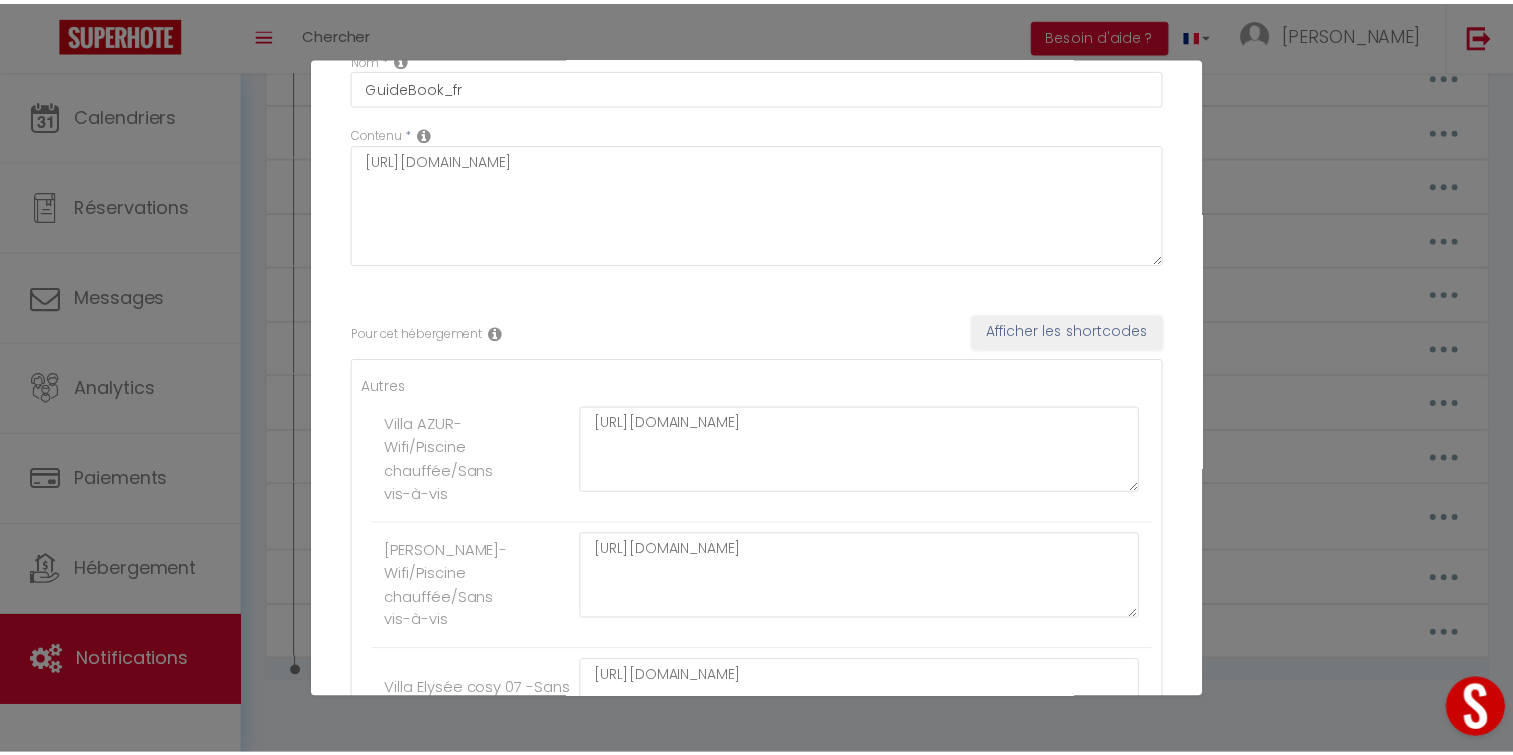 scroll, scrollTop: 0, scrollLeft: 0, axis: both 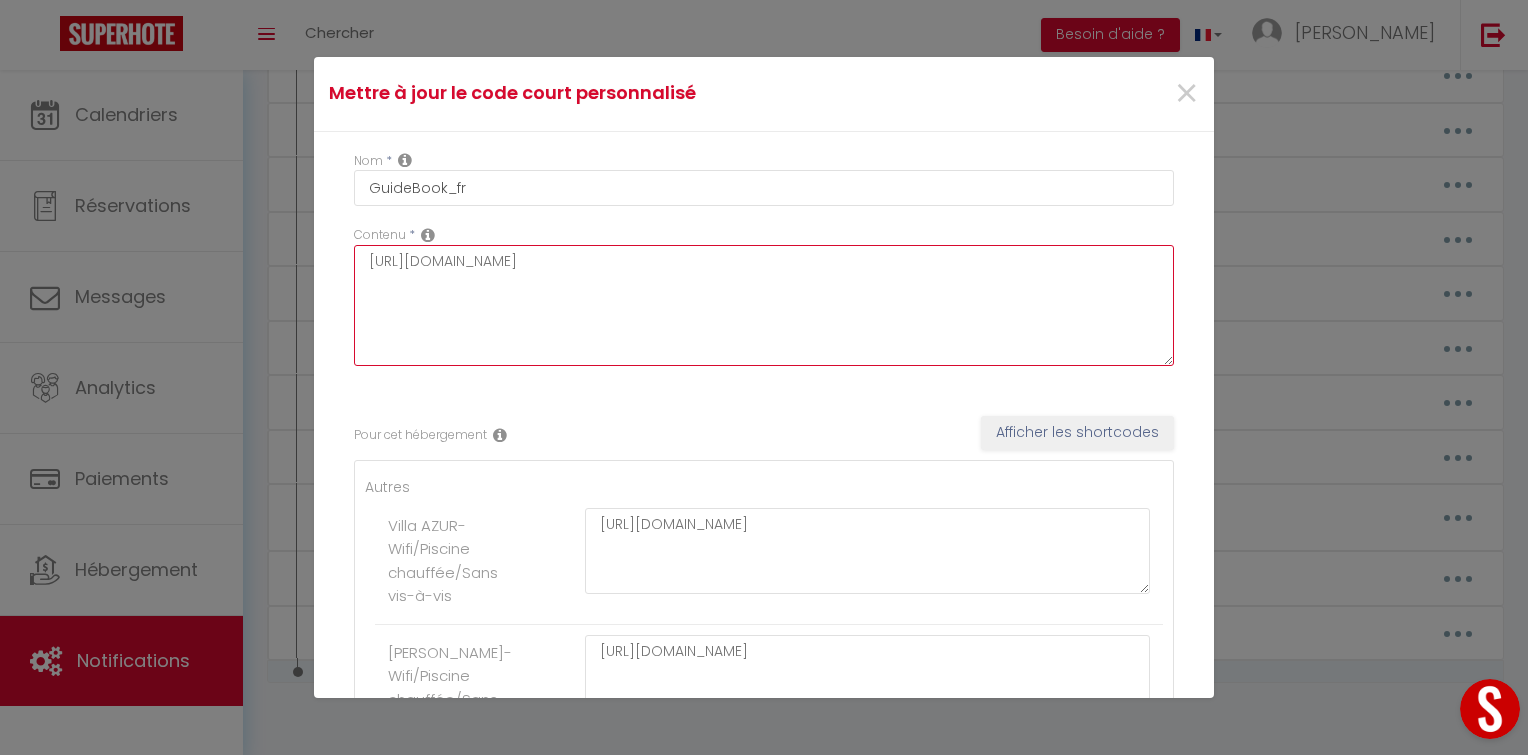 drag, startPoint x: 1010, startPoint y: 265, endPoint x: 332, endPoint y: 254, distance: 678.08923 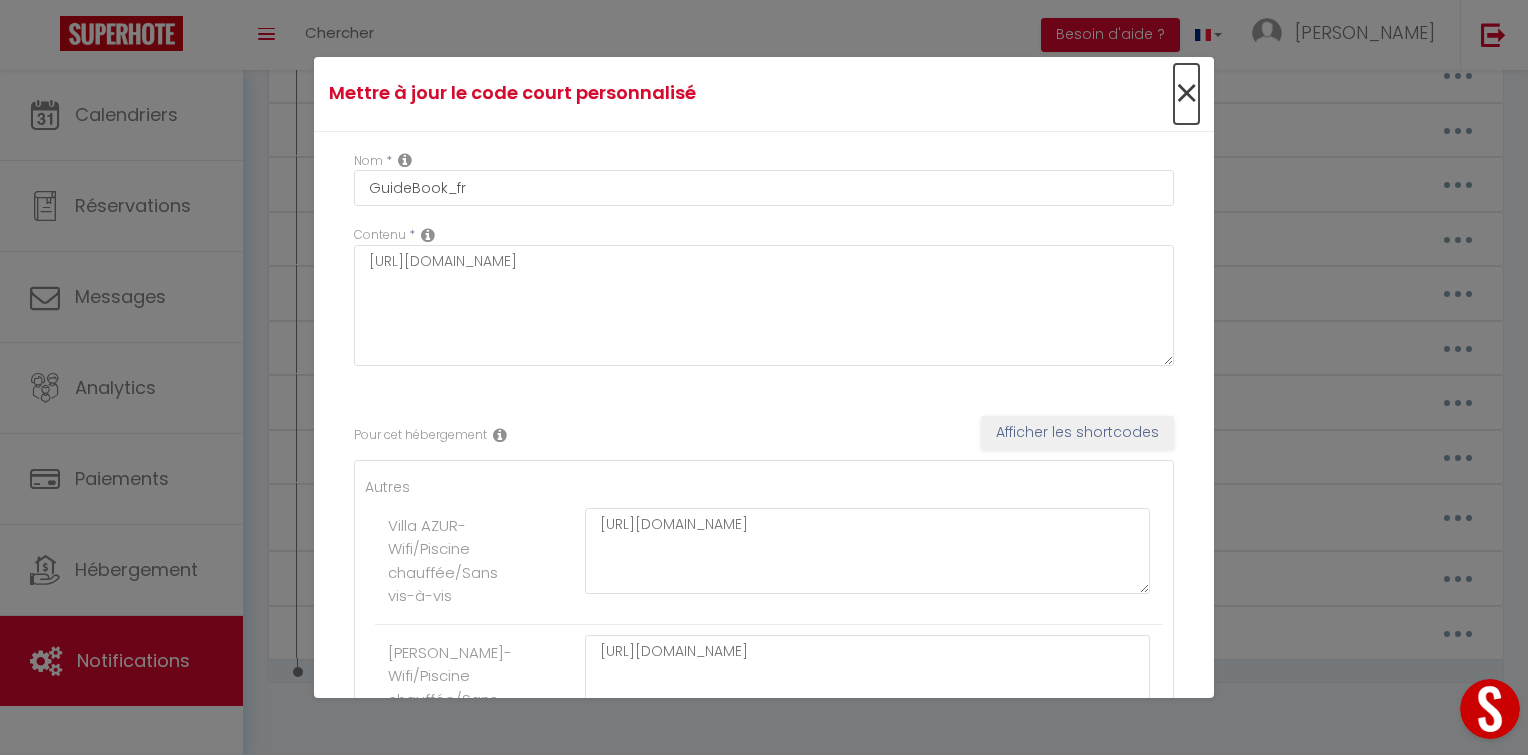 click on "×" at bounding box center [1186, 94] 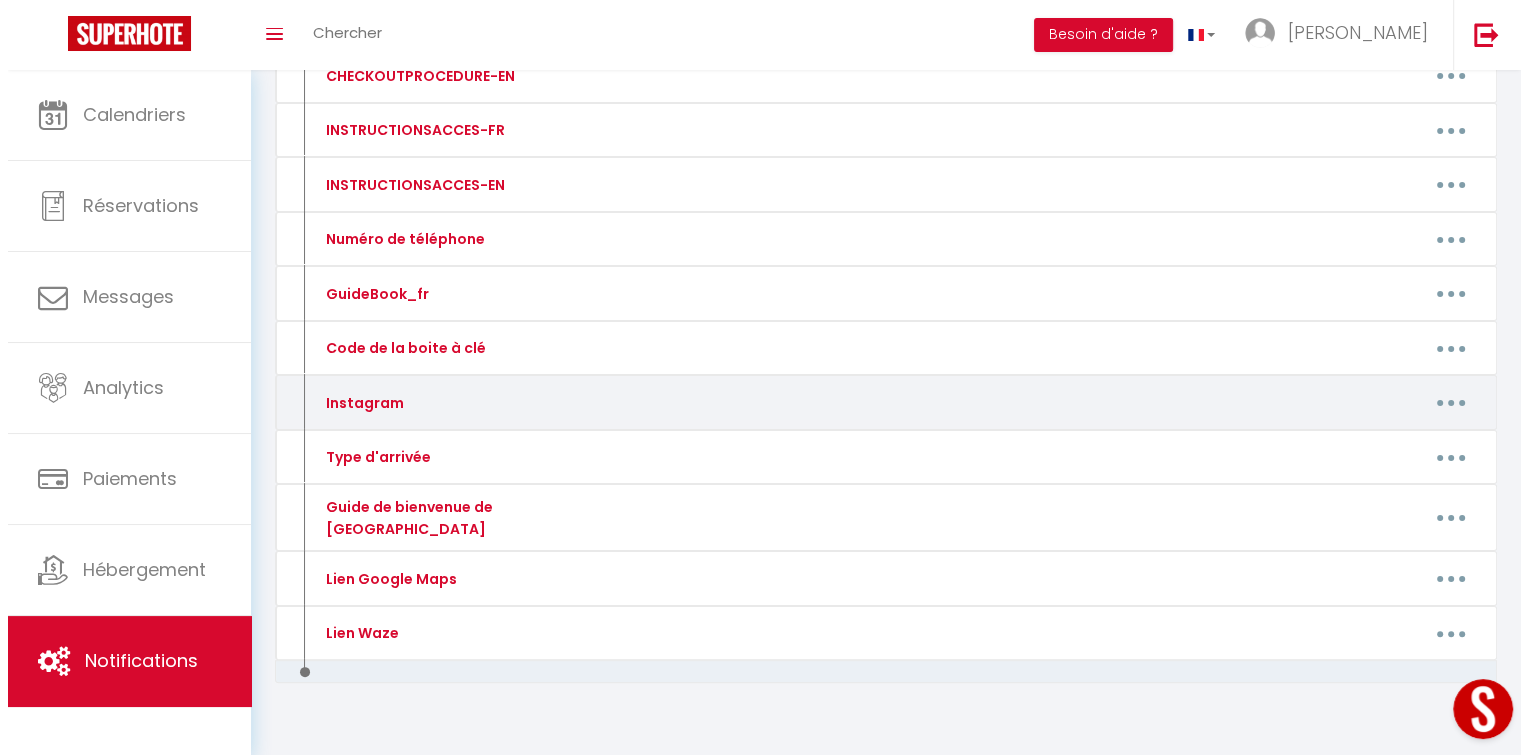 scroll, scrollTop: 0, scrollLeft: 0, axis: both 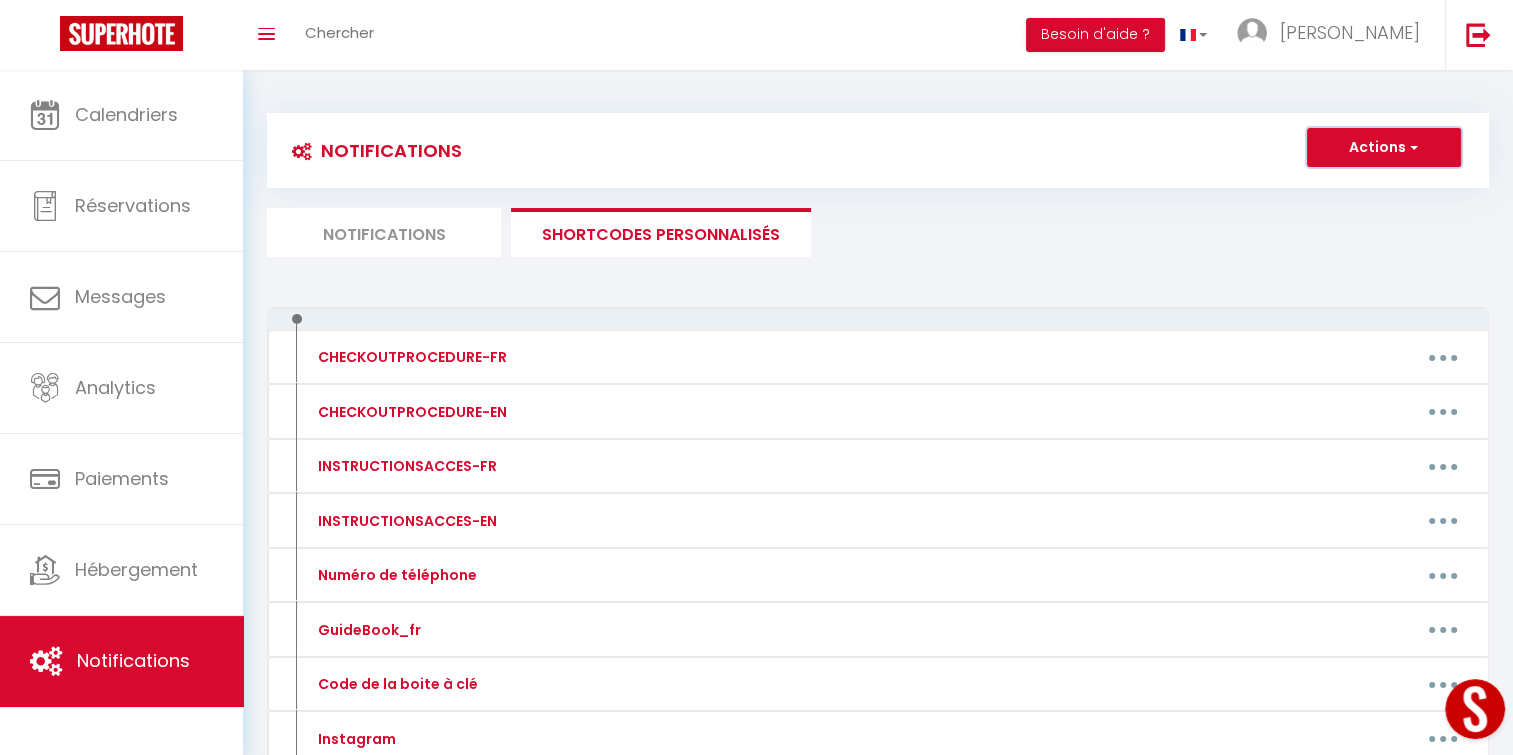 click on "Actions" at bounding box center [1384, 148] 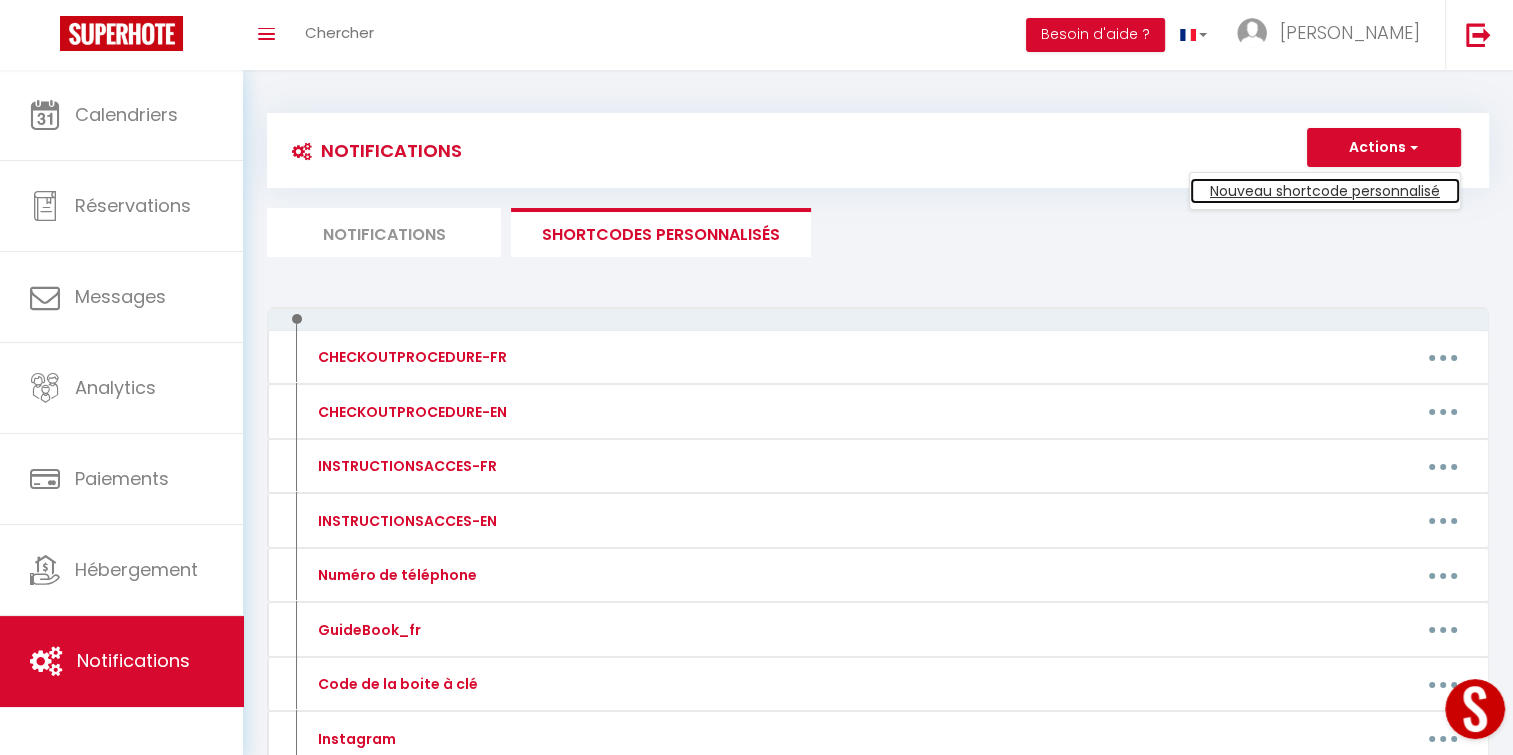 click on "Nouveau shortcode personnalisé" at bounding box center (1325, 191) 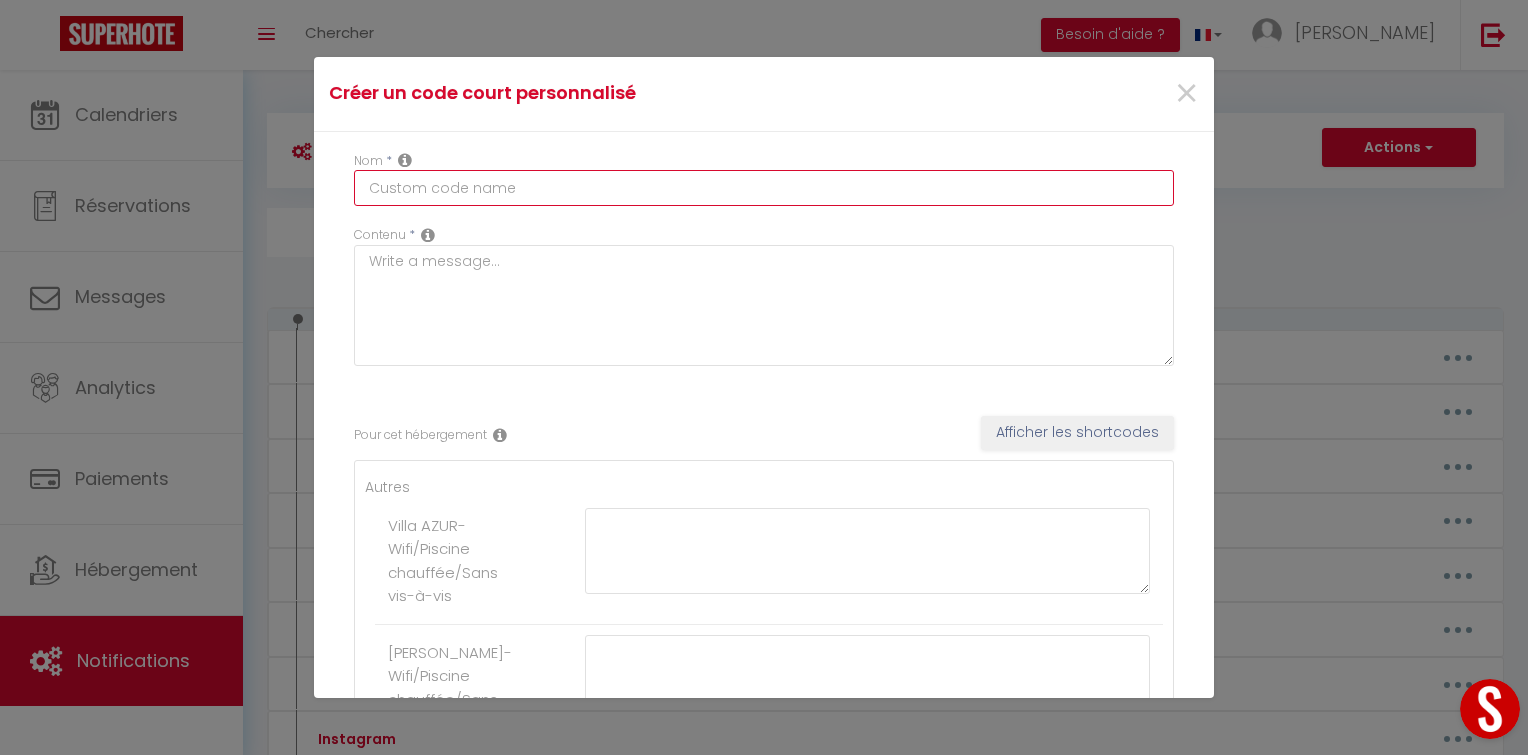 click at bounding box center (764, 188) 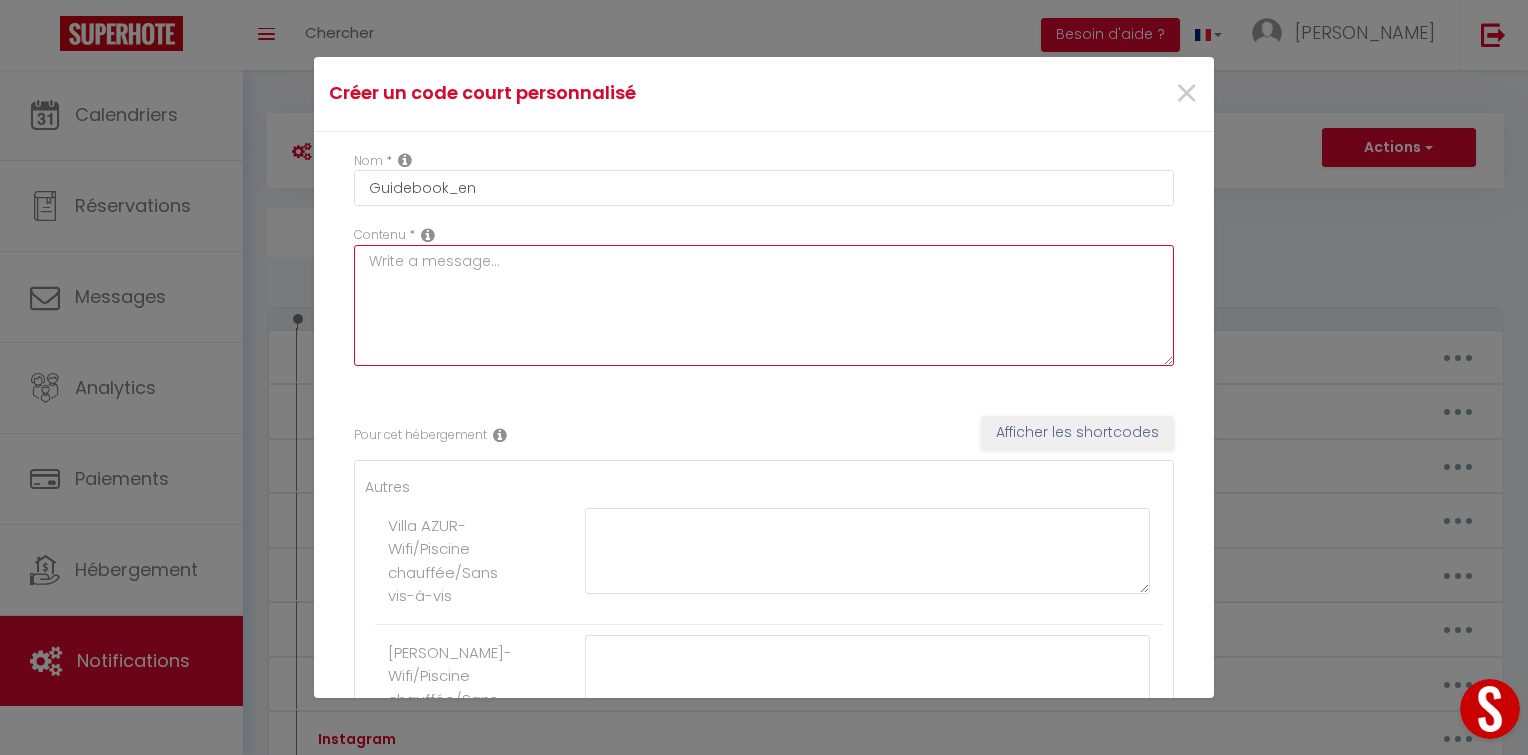 click at bounding box center [764, 305] 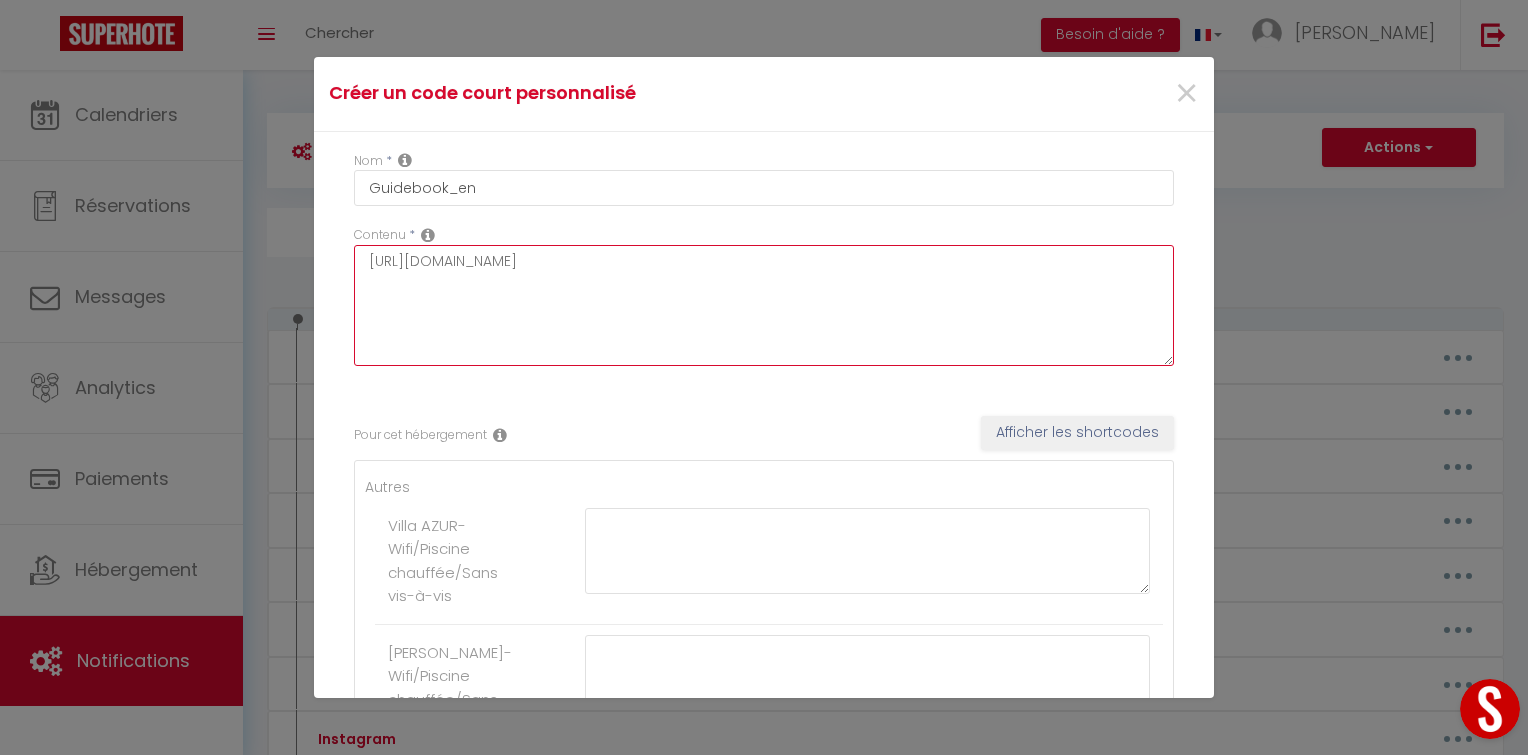 click on "[URL][DOMAIN_NAME]" at bounding box center (764, 305) 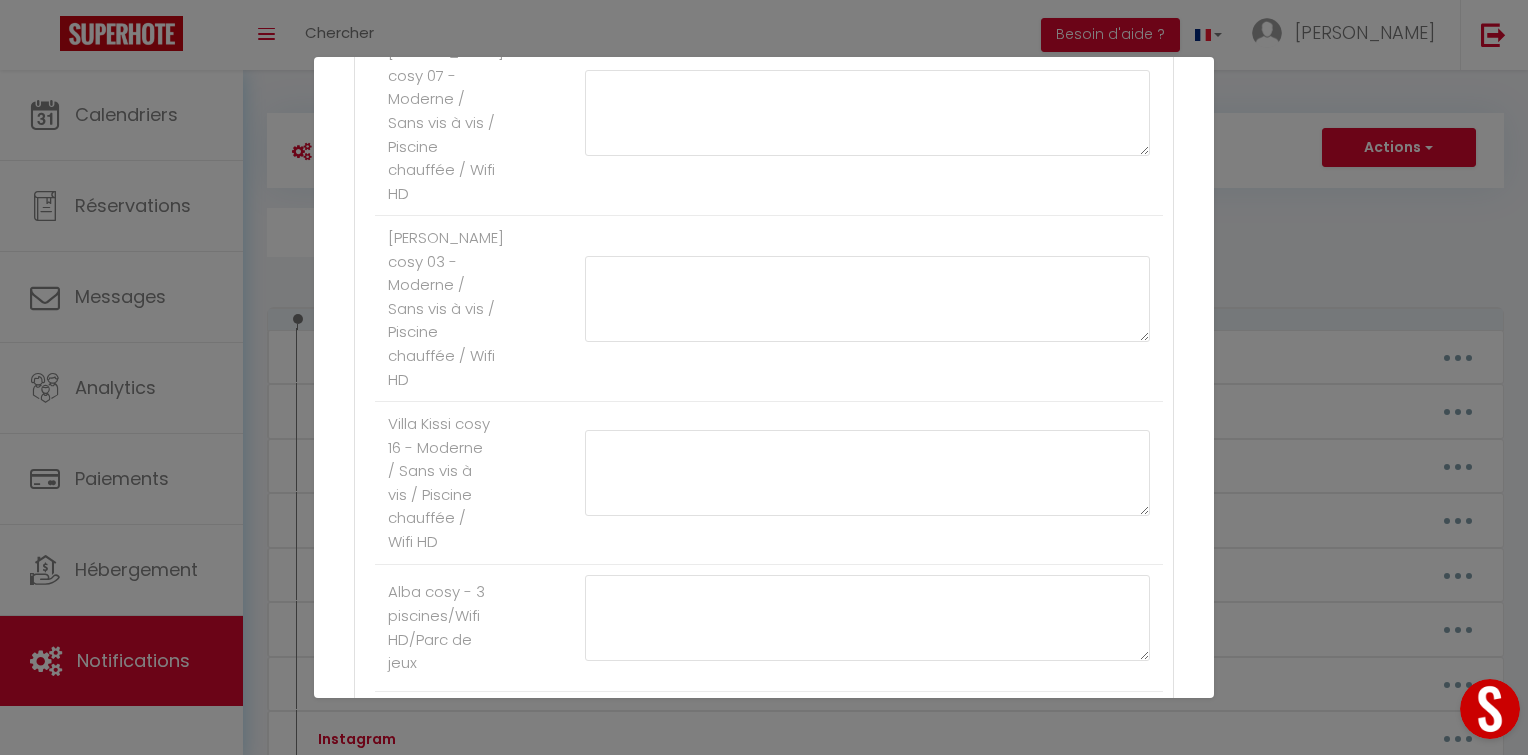 scroll, scrollTop: 1971, scrollLeft: 0, axis: vertical 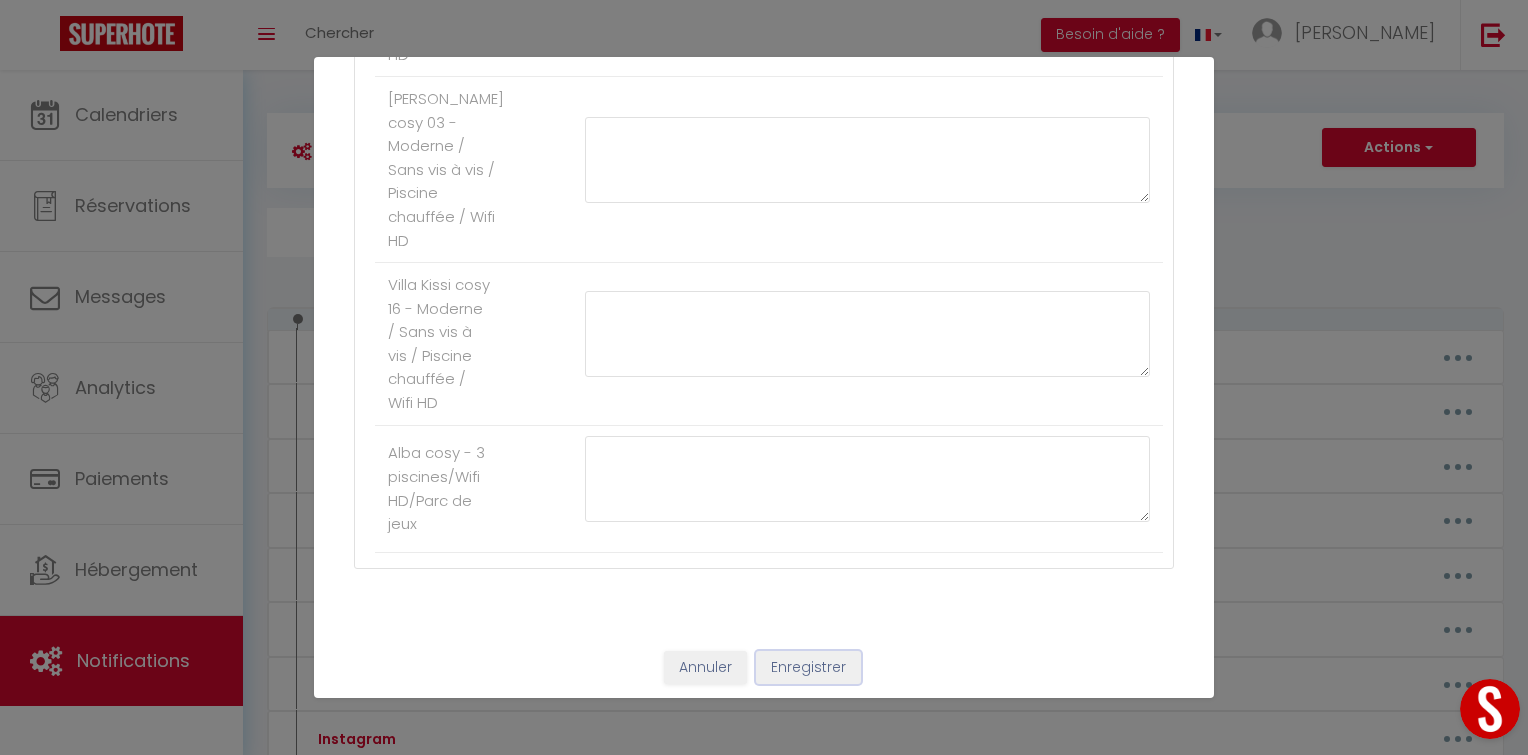 click on "Enregistrer" at bounding box center (808, 668) 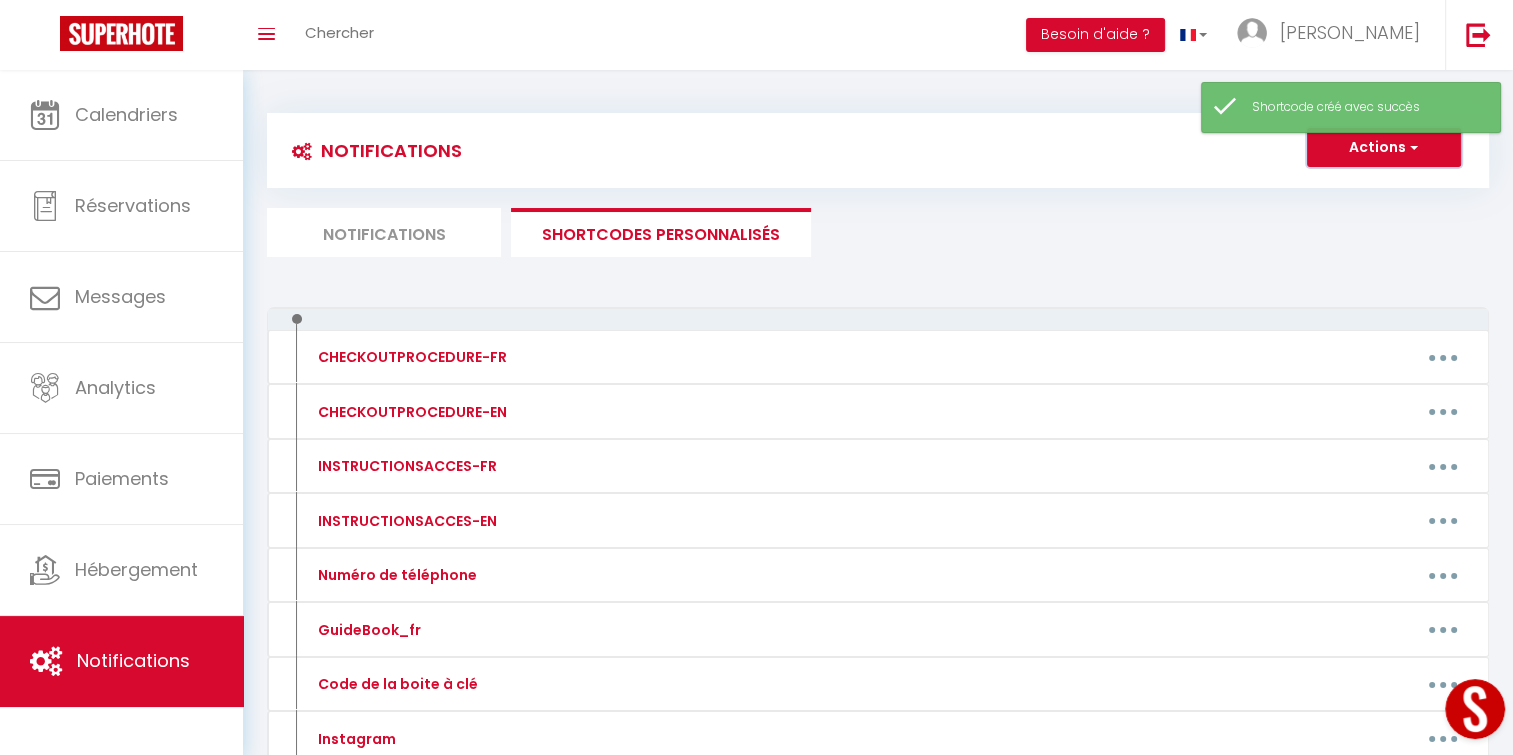 click on "Actions" at bounding box center (1384, 148) 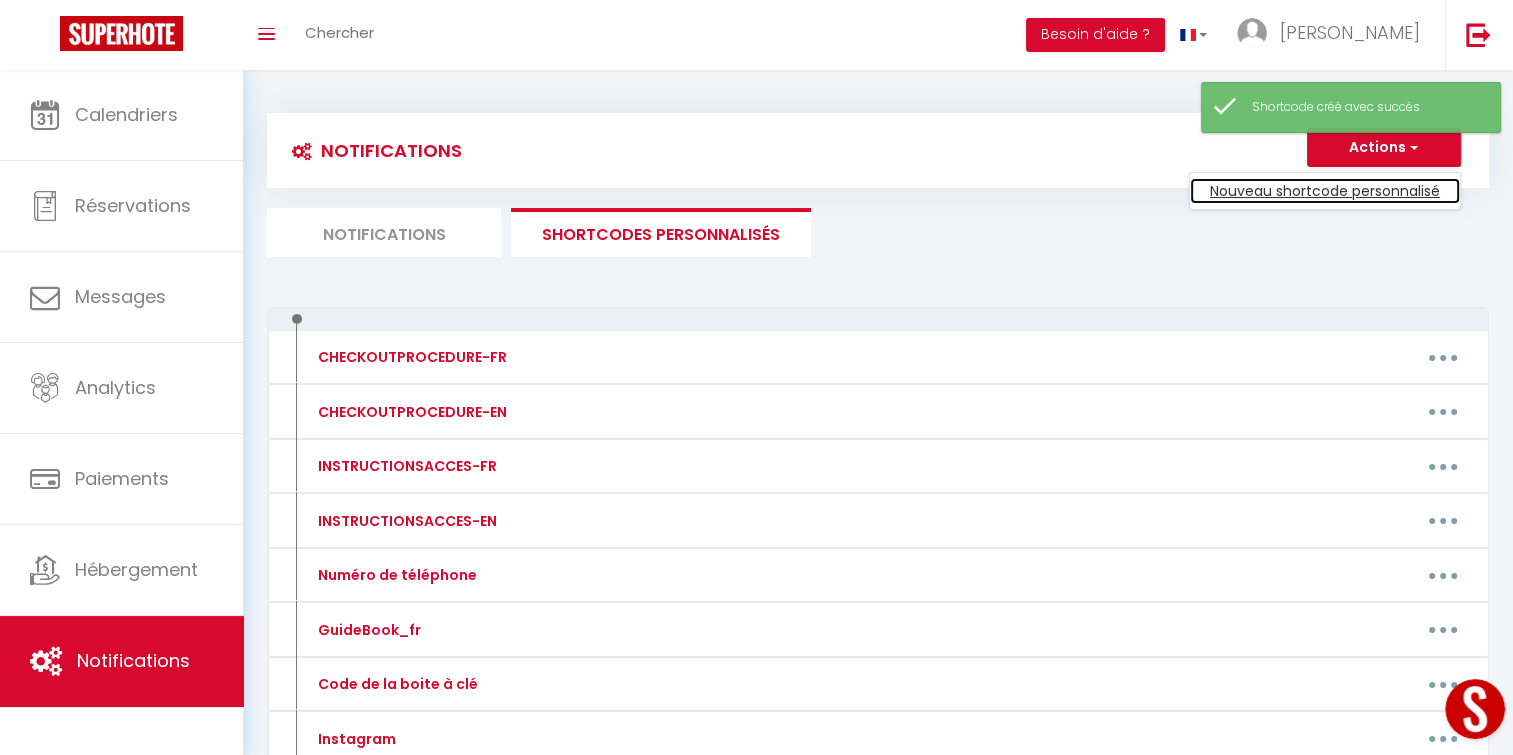 click on "Nouveau shortcode personnalisé" at bounding box center (1325, 191) 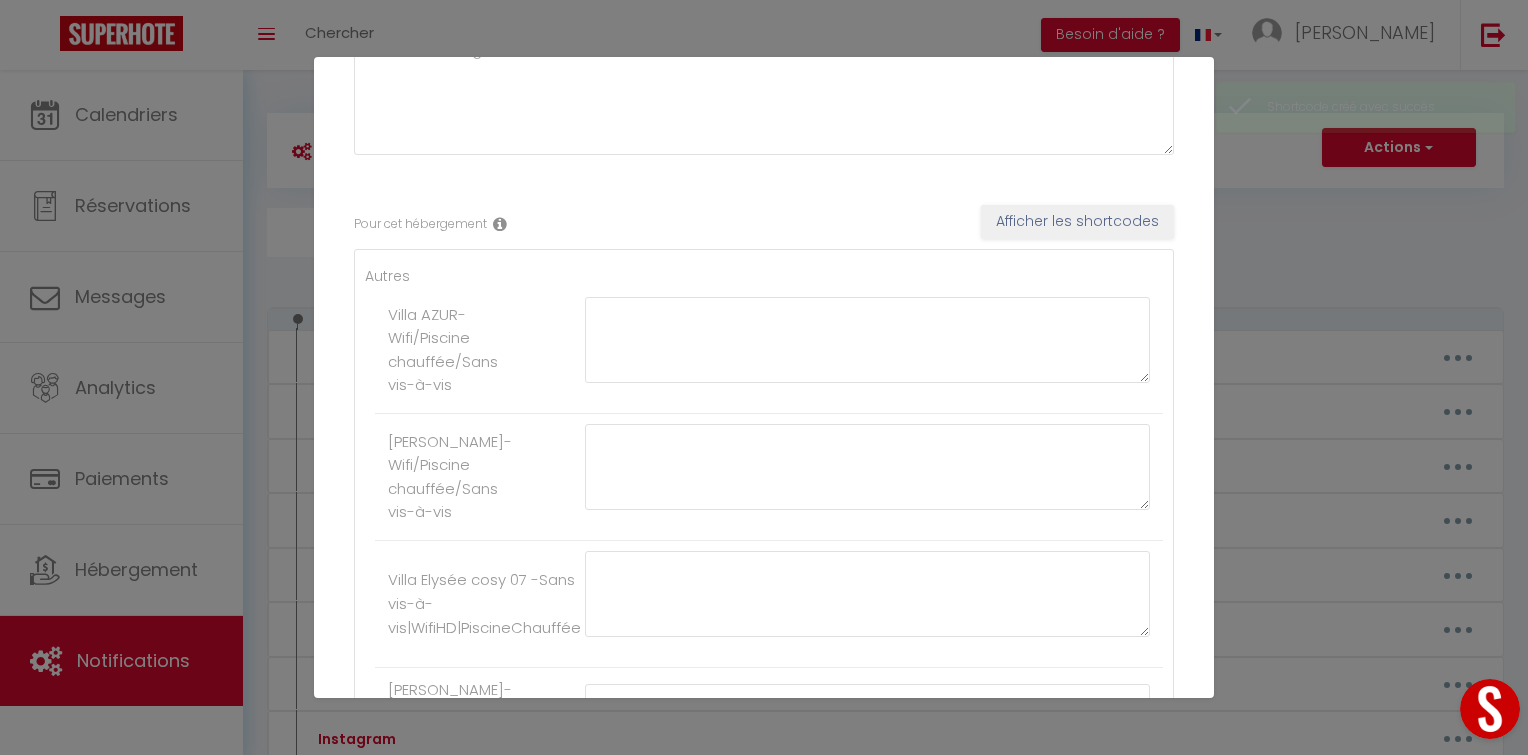 scroll, scrollTop: 0, scrollLeft: 0, axis: both 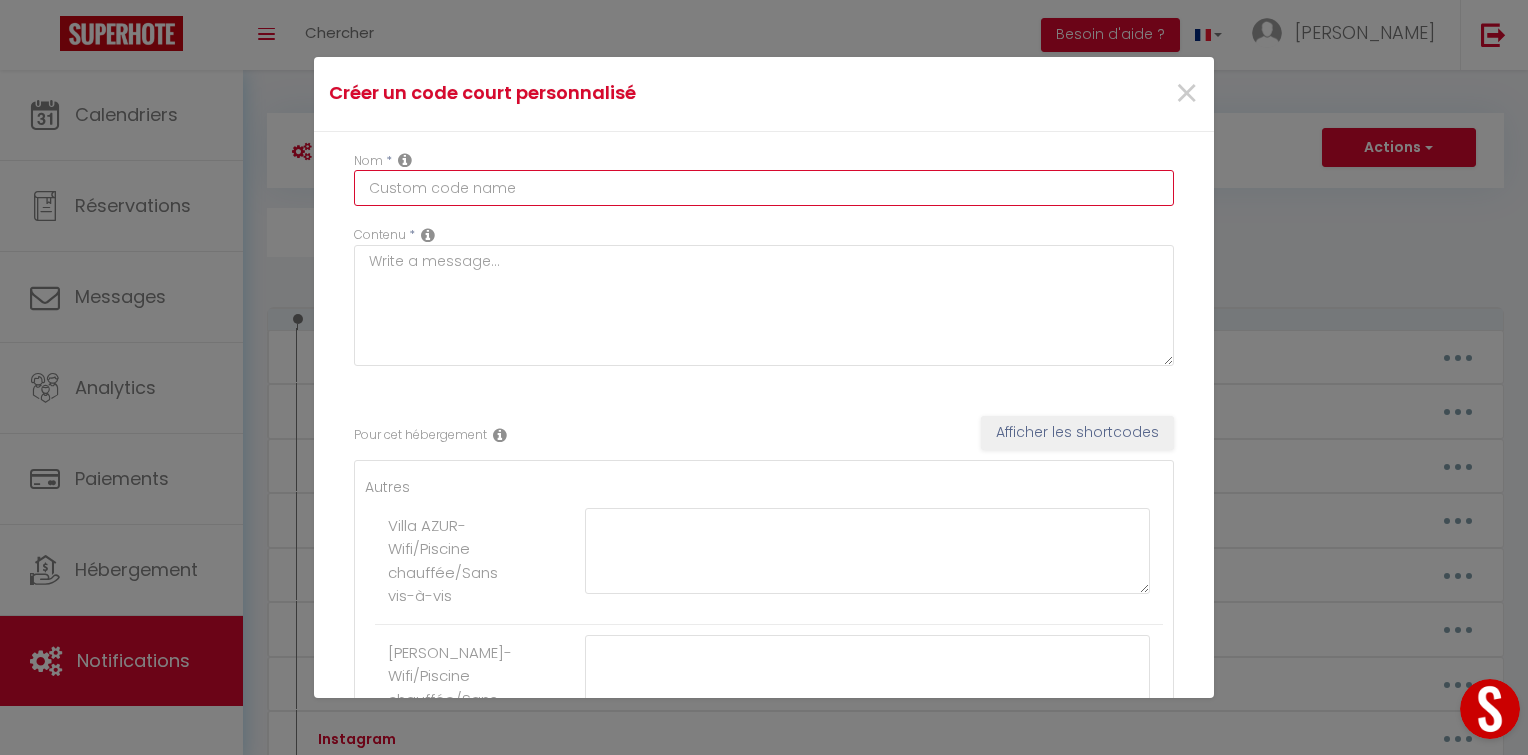 click at bounding box center [764, 188] 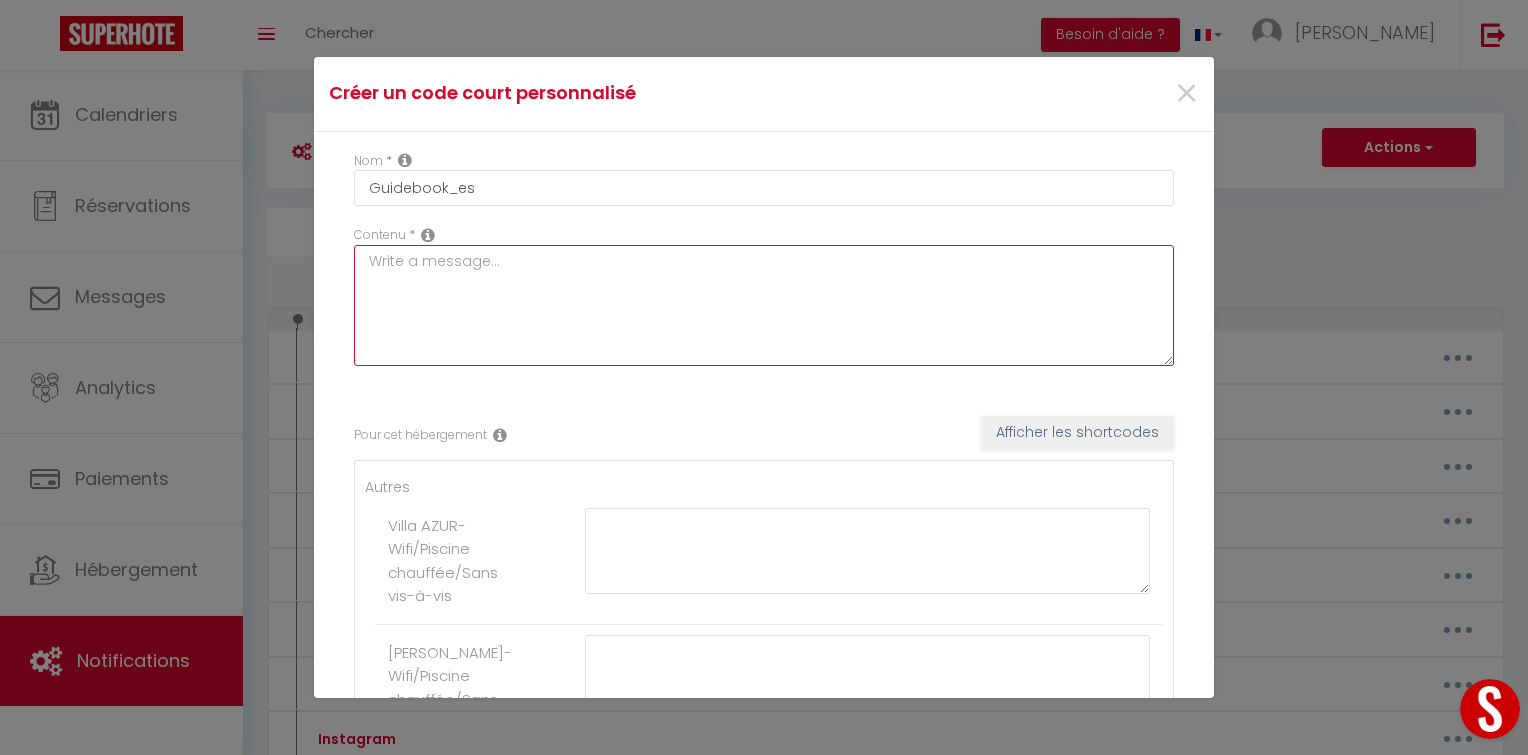 click at bounding box center [764, 305] 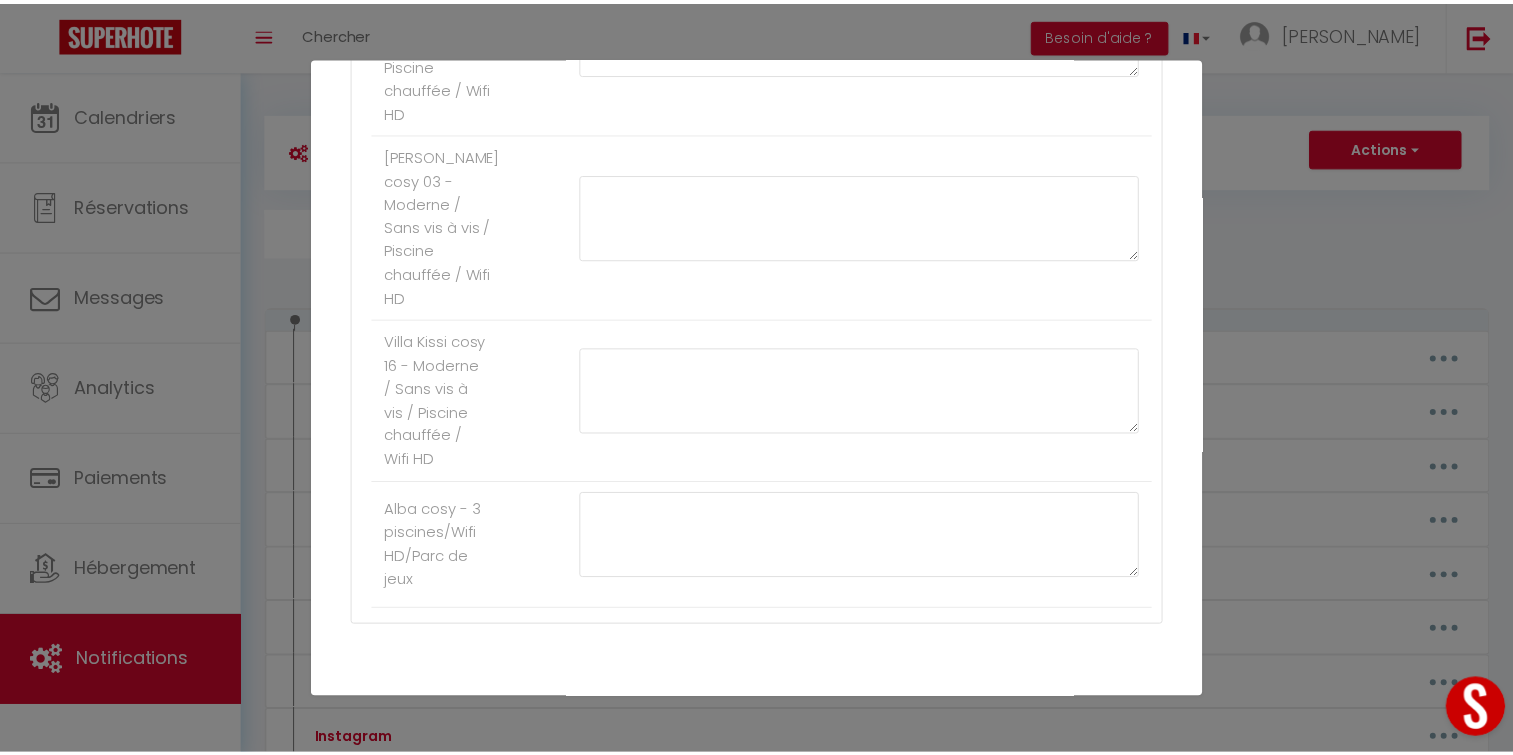 scroll, scrollTop: 1971, scrollLeft: 0, axis: vertical 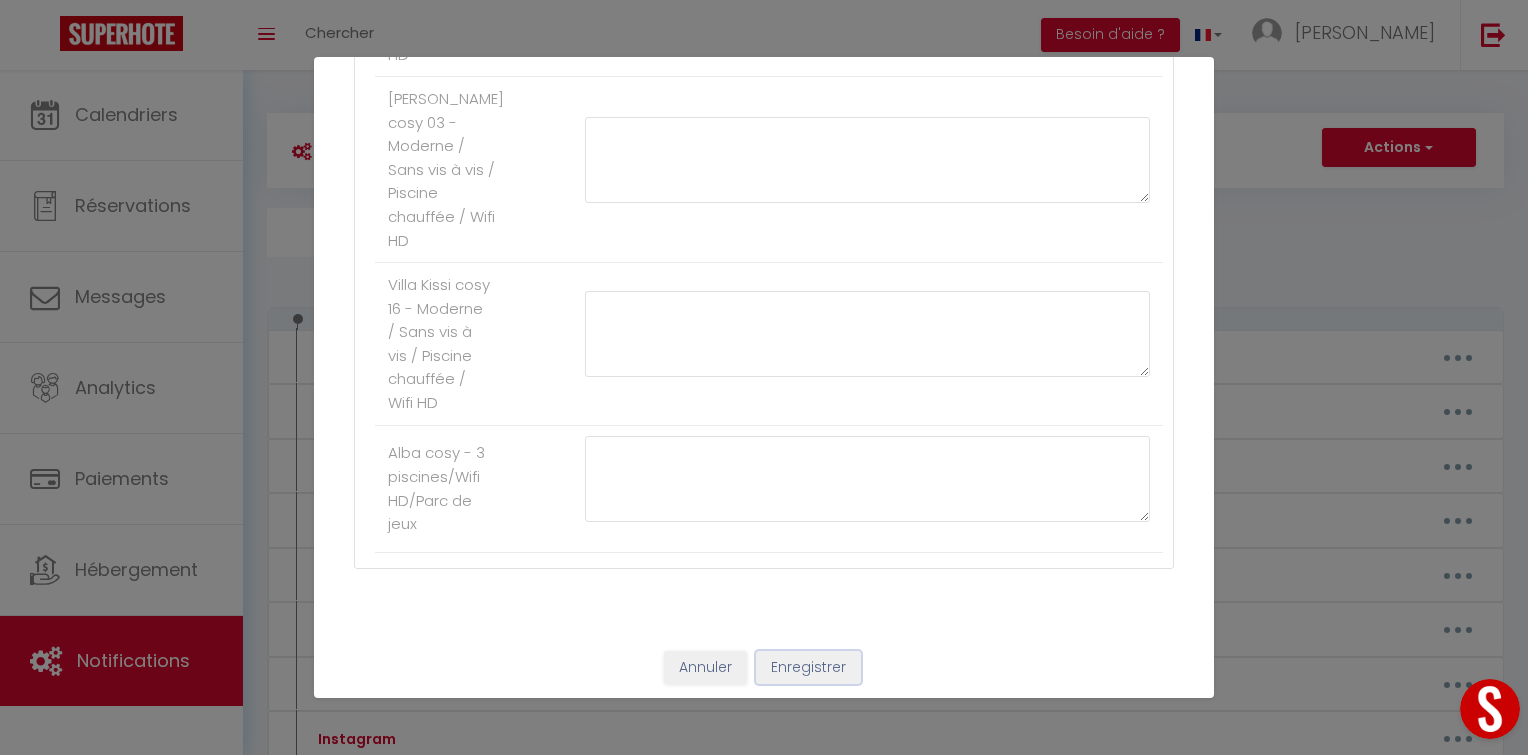 click on "Enregistrer" at bounding box center [808, 668] 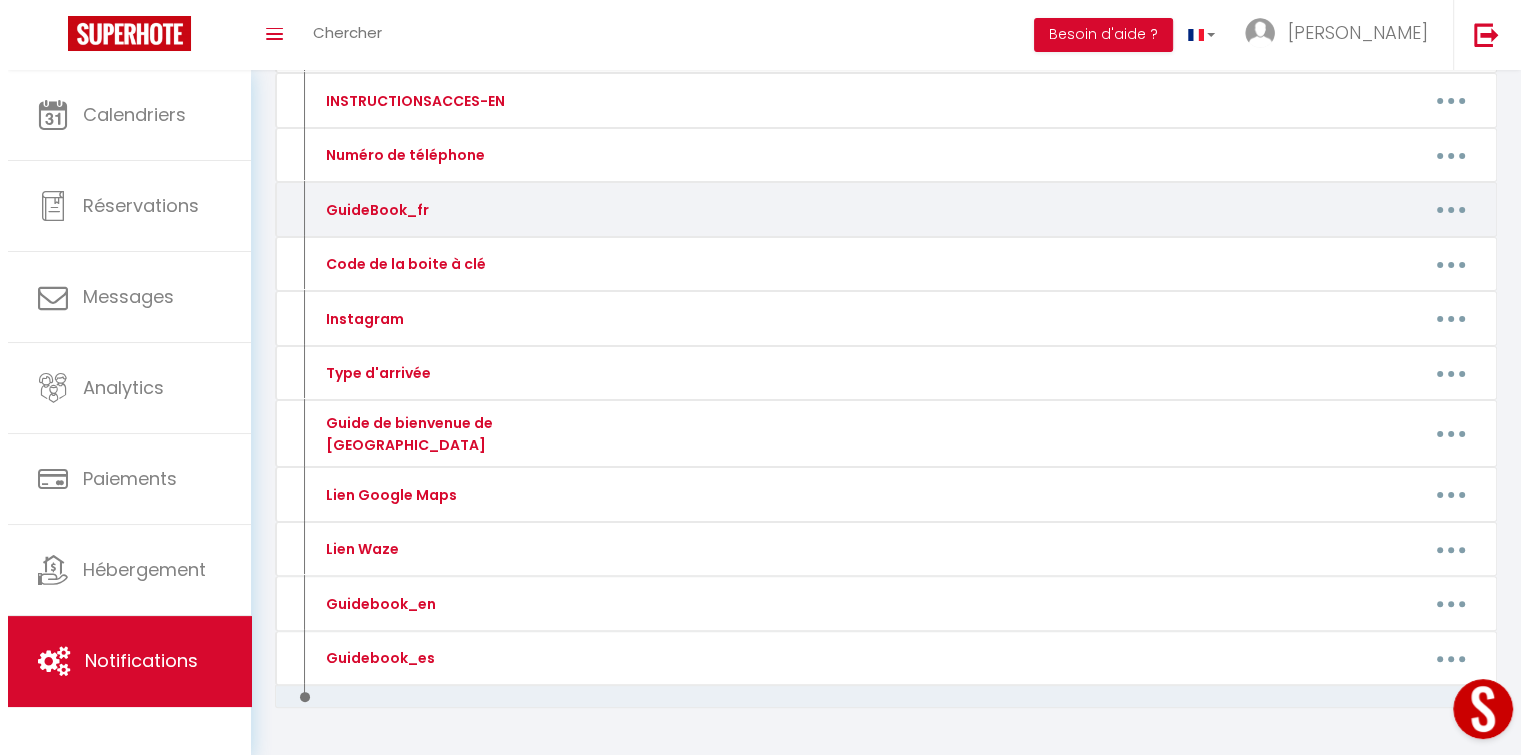 scroll, scrollTop: 462, scrollLeft: 0, axis: vertical 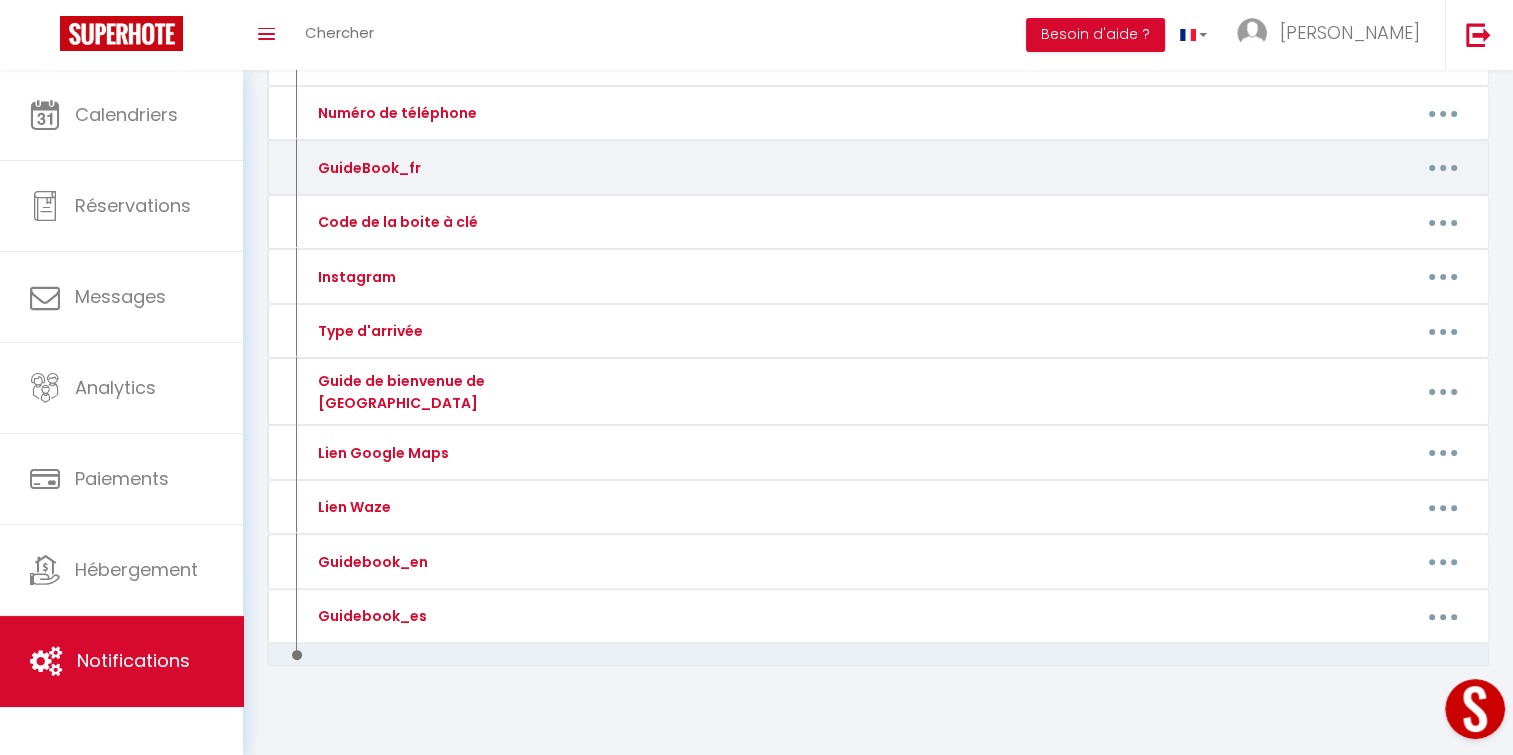 click at bounding box center [1443, 168] 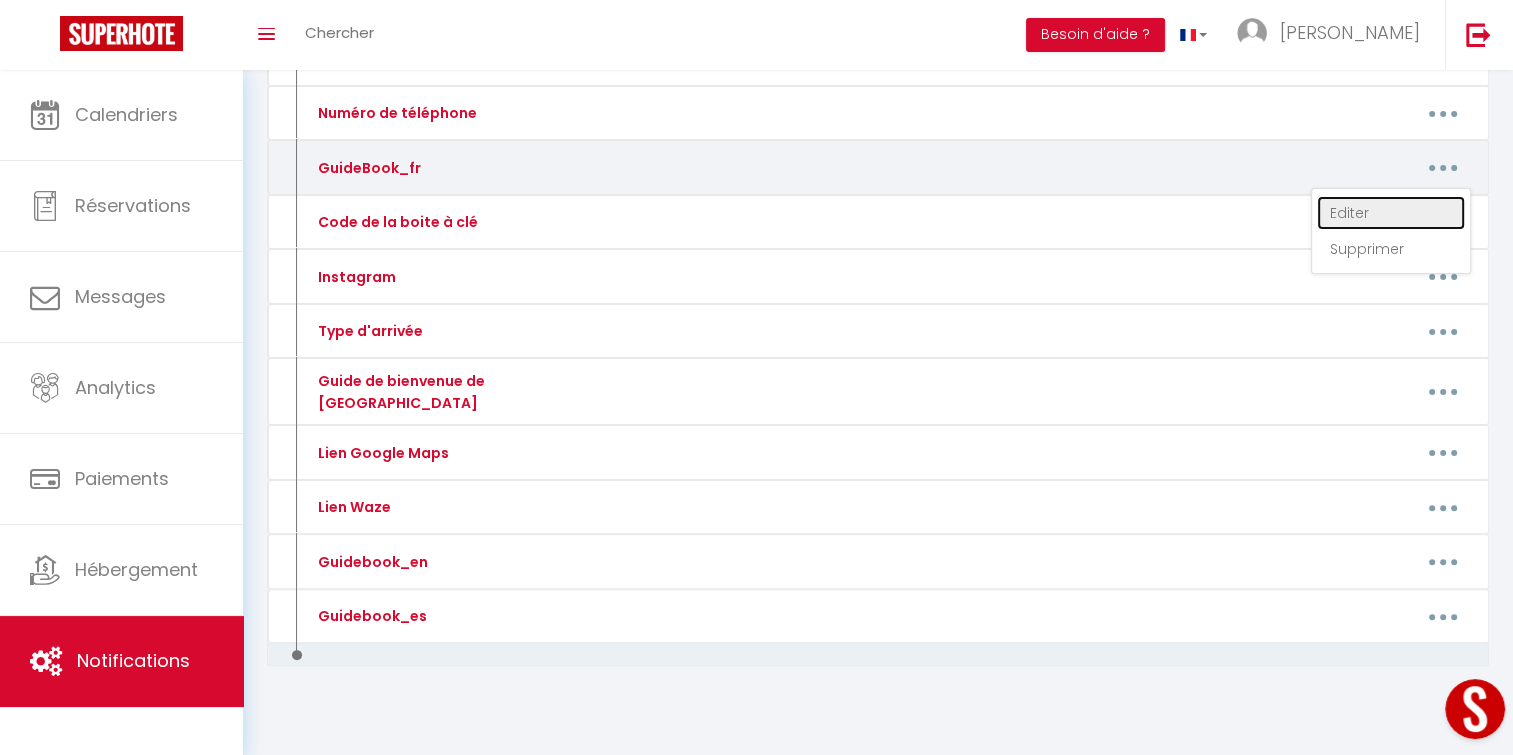 click on "Editer" at bounding box center (1391, 213) 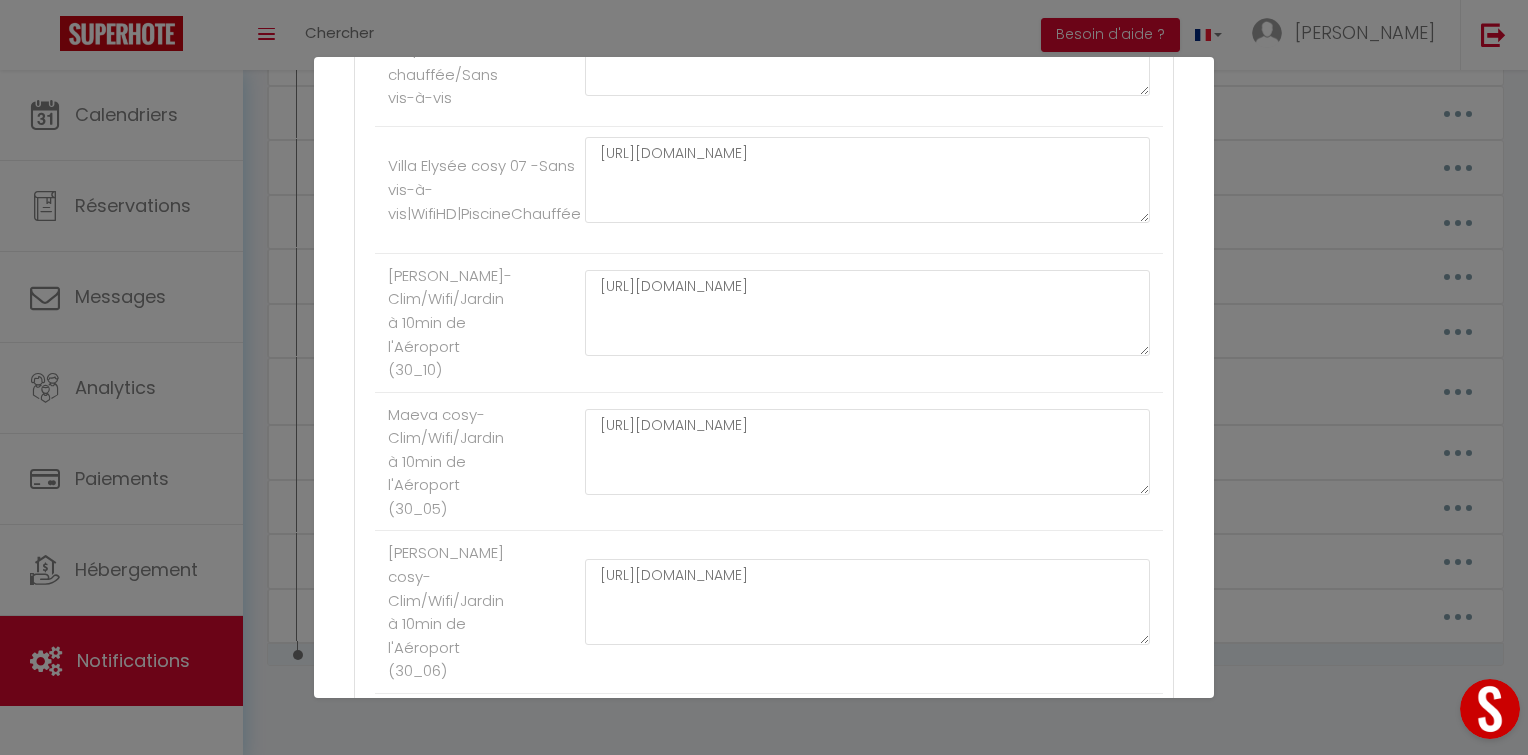 scroll, scrollTop: 0, scrollLeft: 0, axis: both 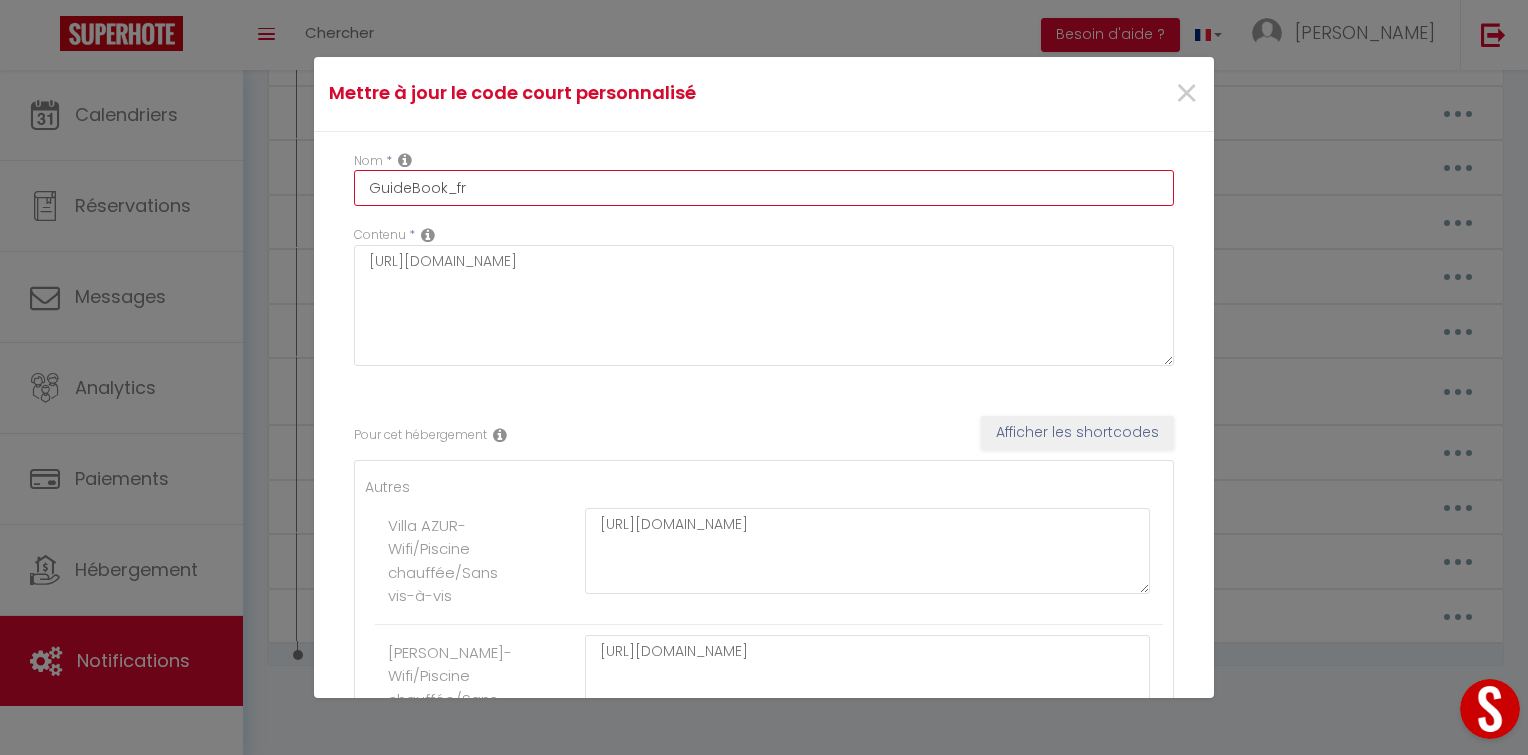 click on "GuideBook_fr" at bounding box center (764, 188) 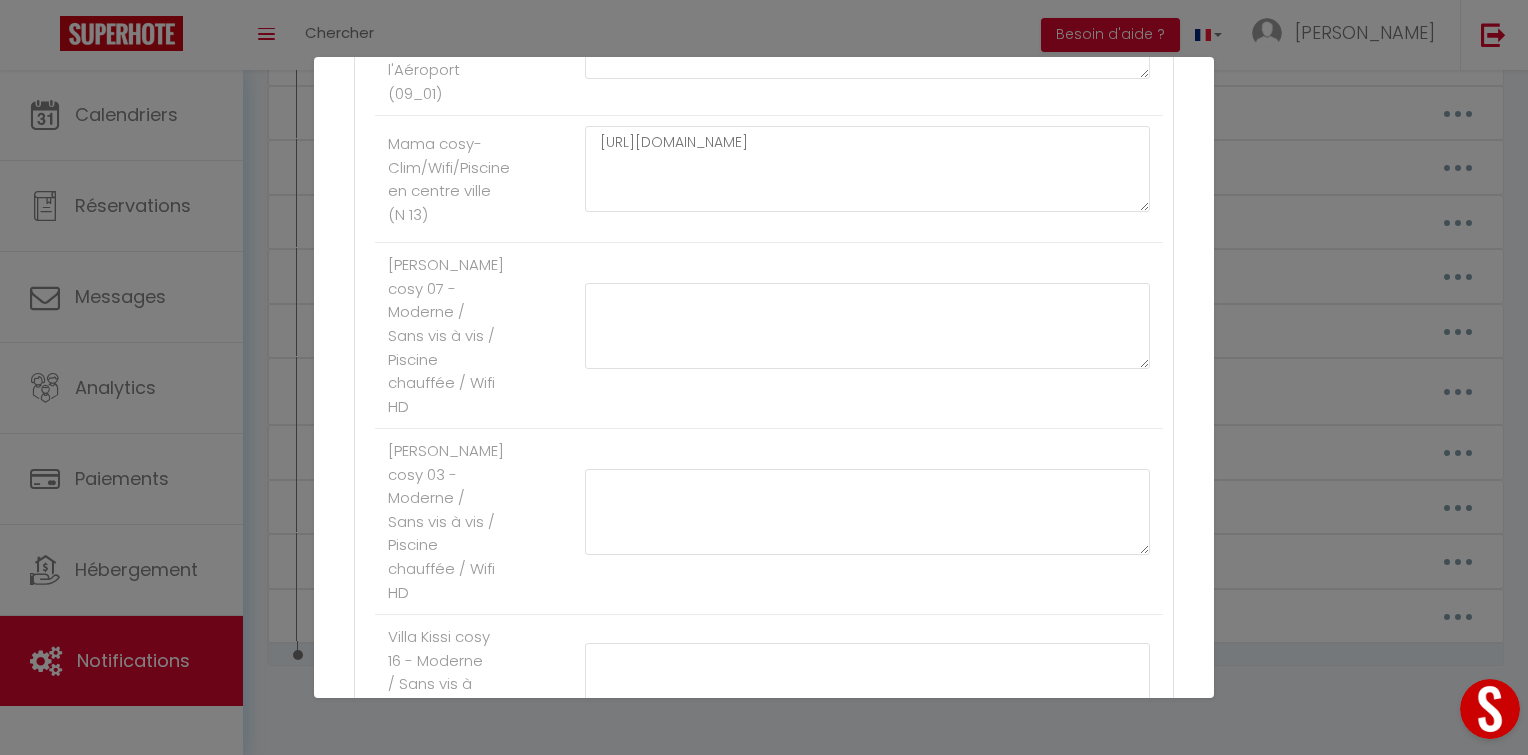 scroll, scrollTop: 1971, scrollLeft: 0, axis: vertical 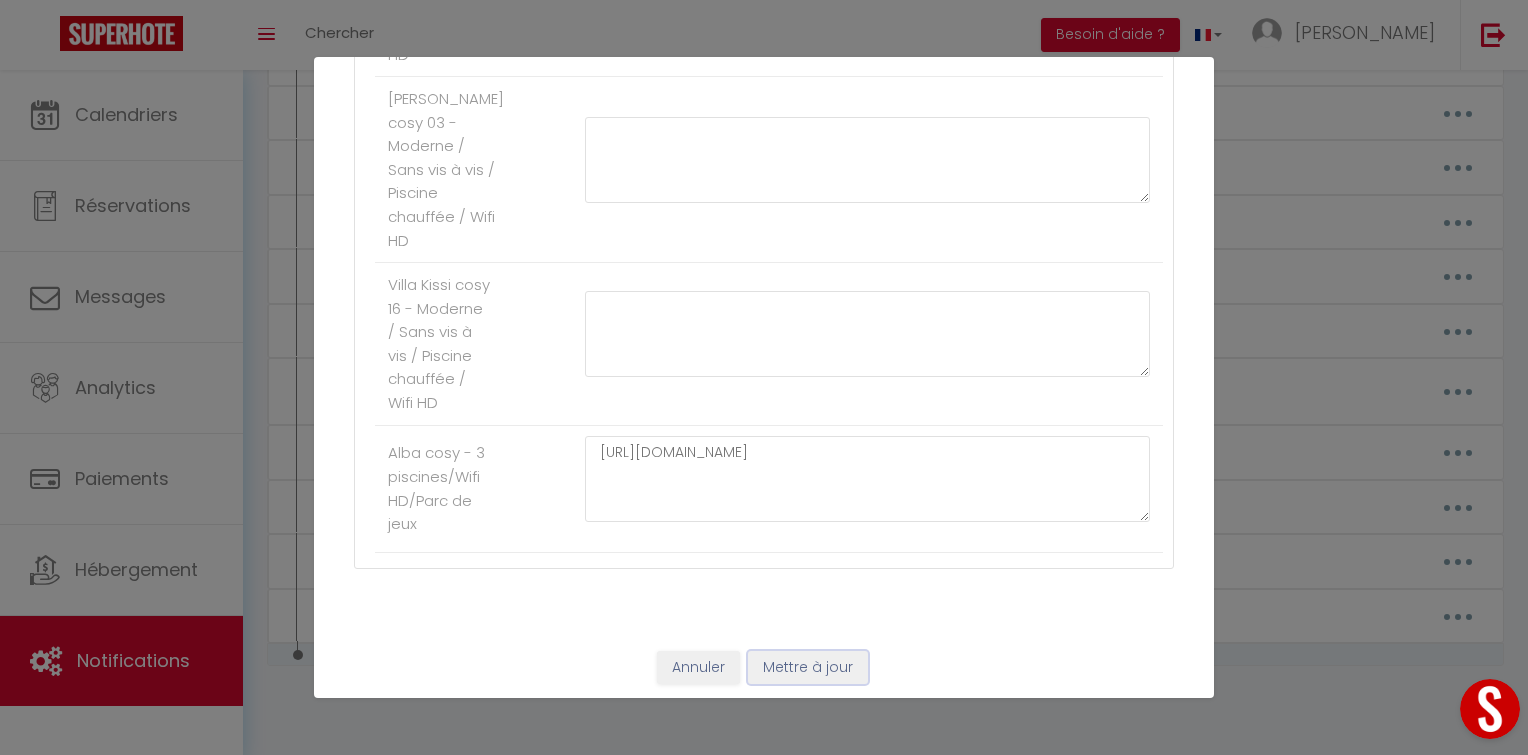 click on "Mettre à jour" at bounding box center (808, 668) 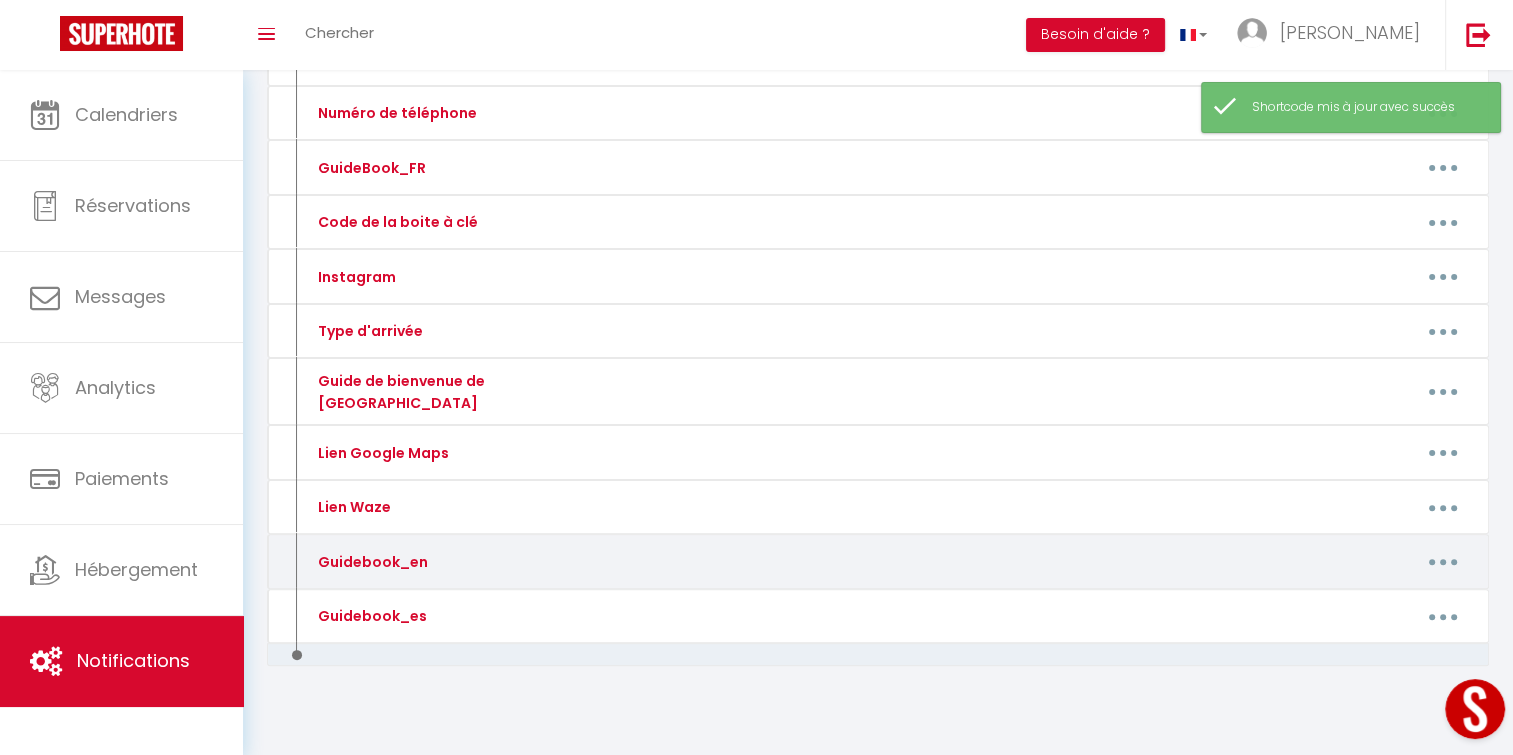 click at bounding box center (1443, 562) 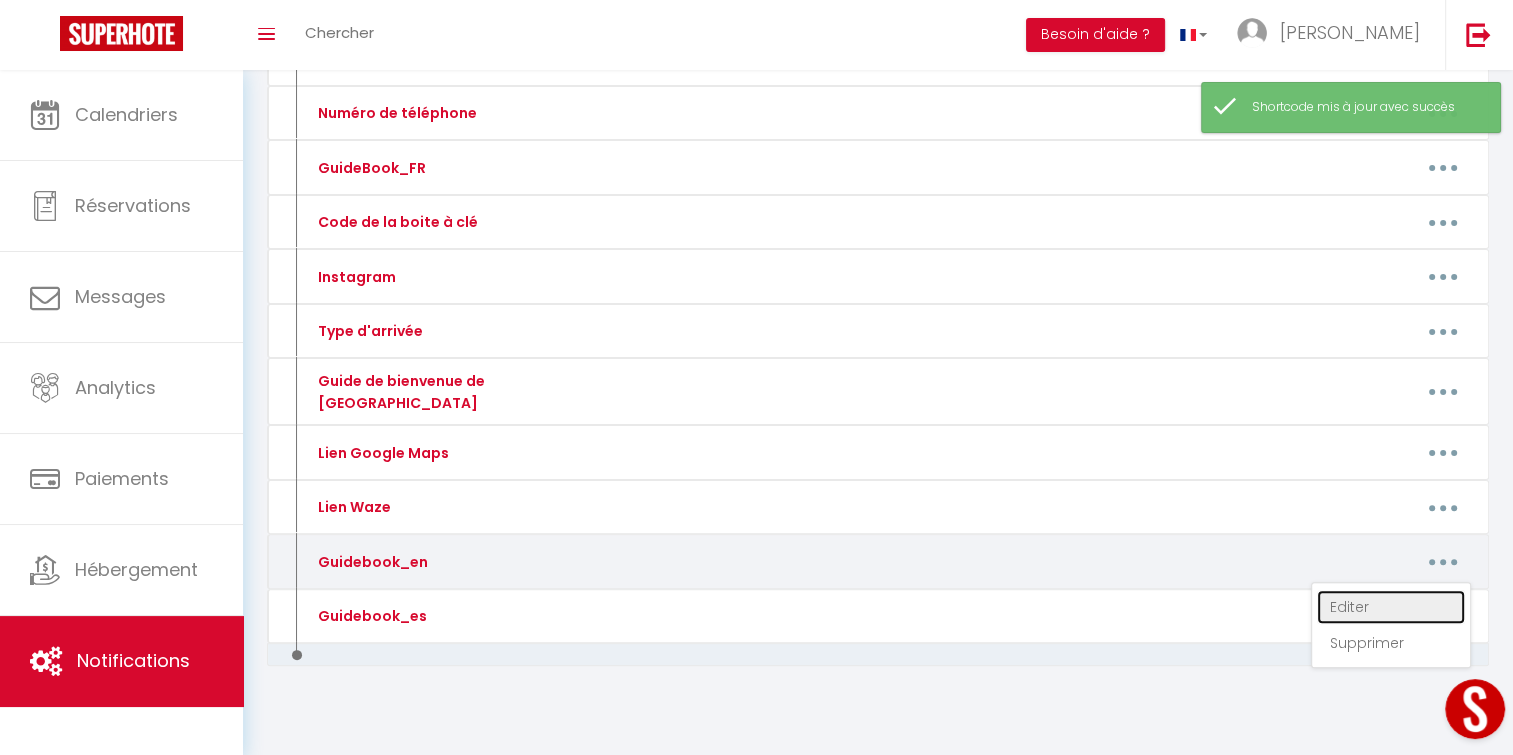 click on "Editer" at bounding box center (1391, 607) 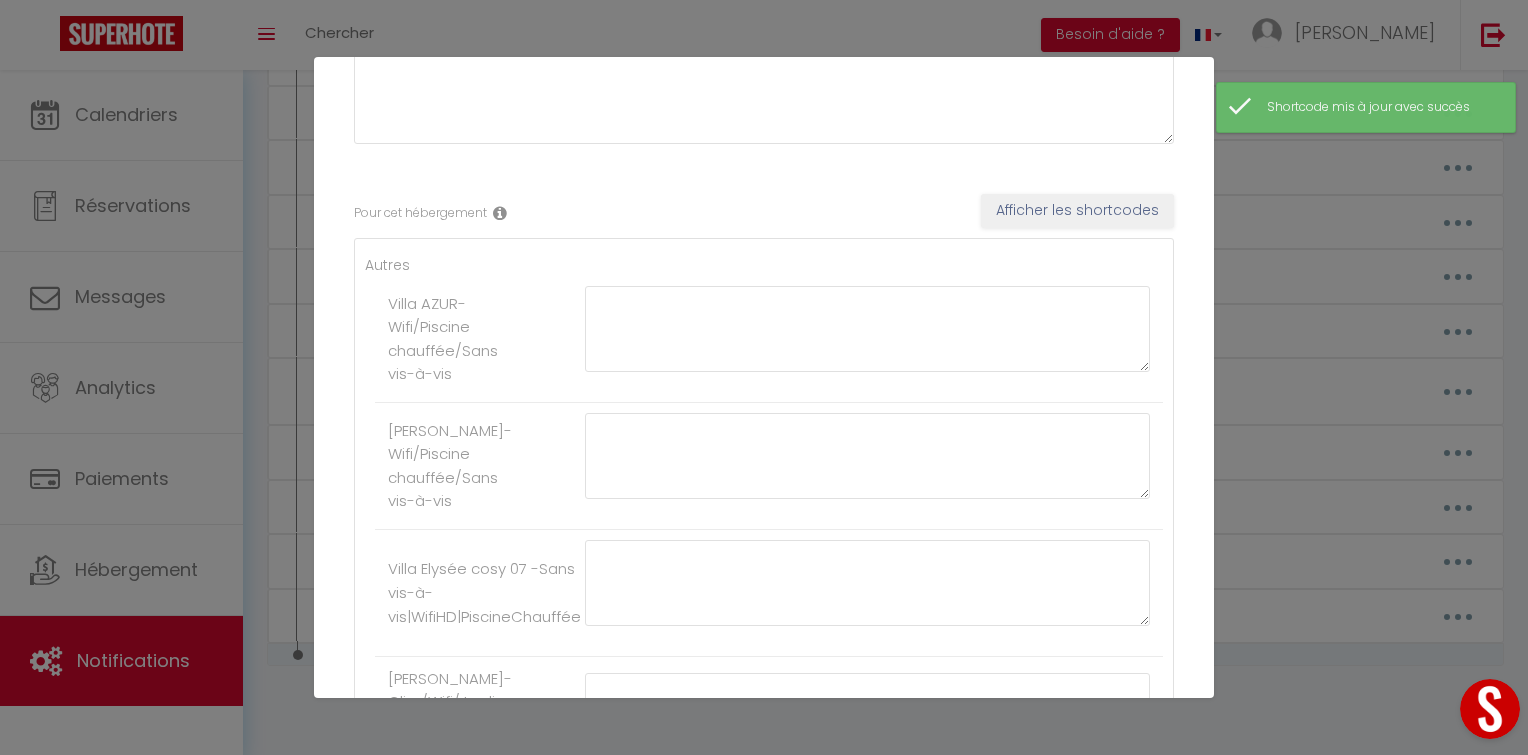scroll, scrollTop: 0, scrollLeft: 0, axis: both 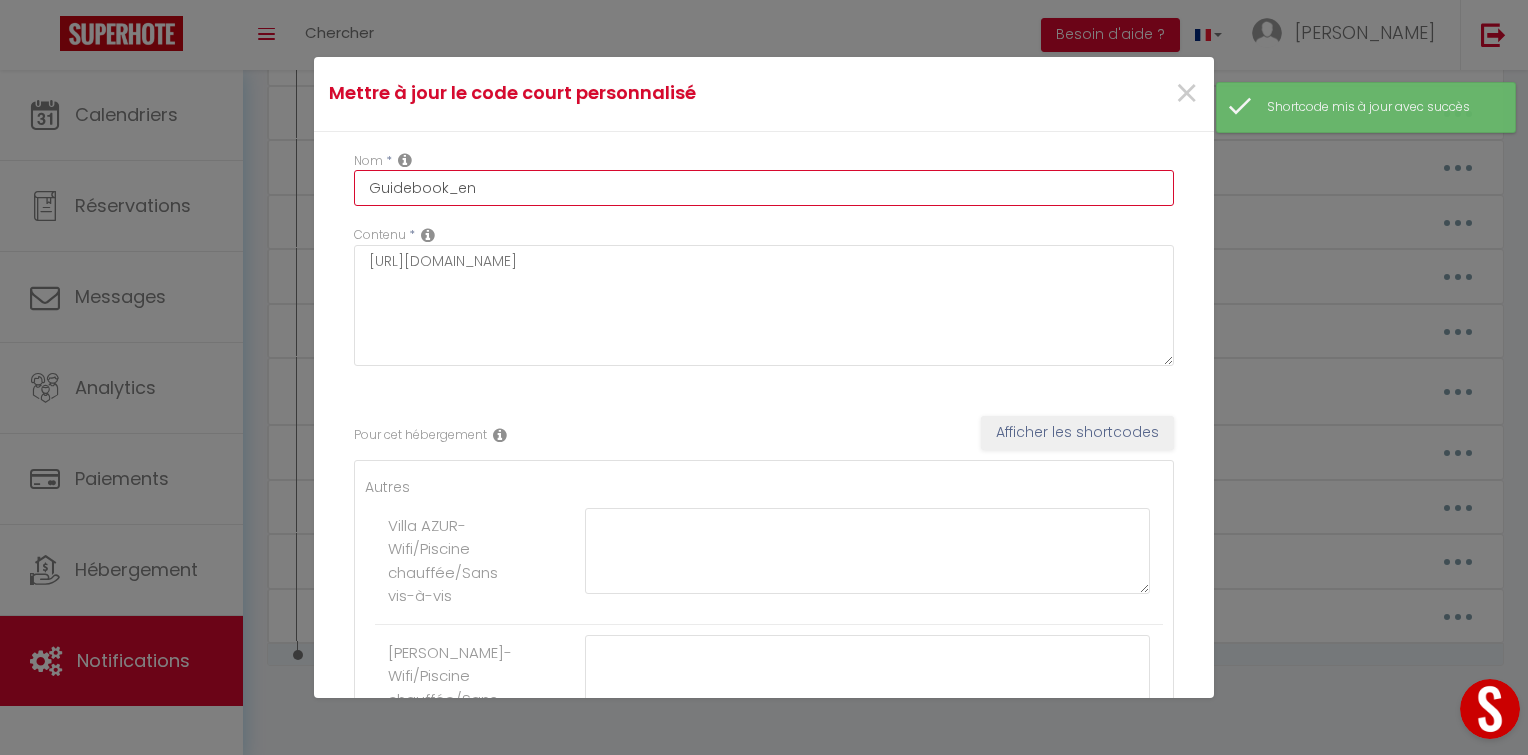 click on "Guidebook_en" at bounding box center (764, 188) 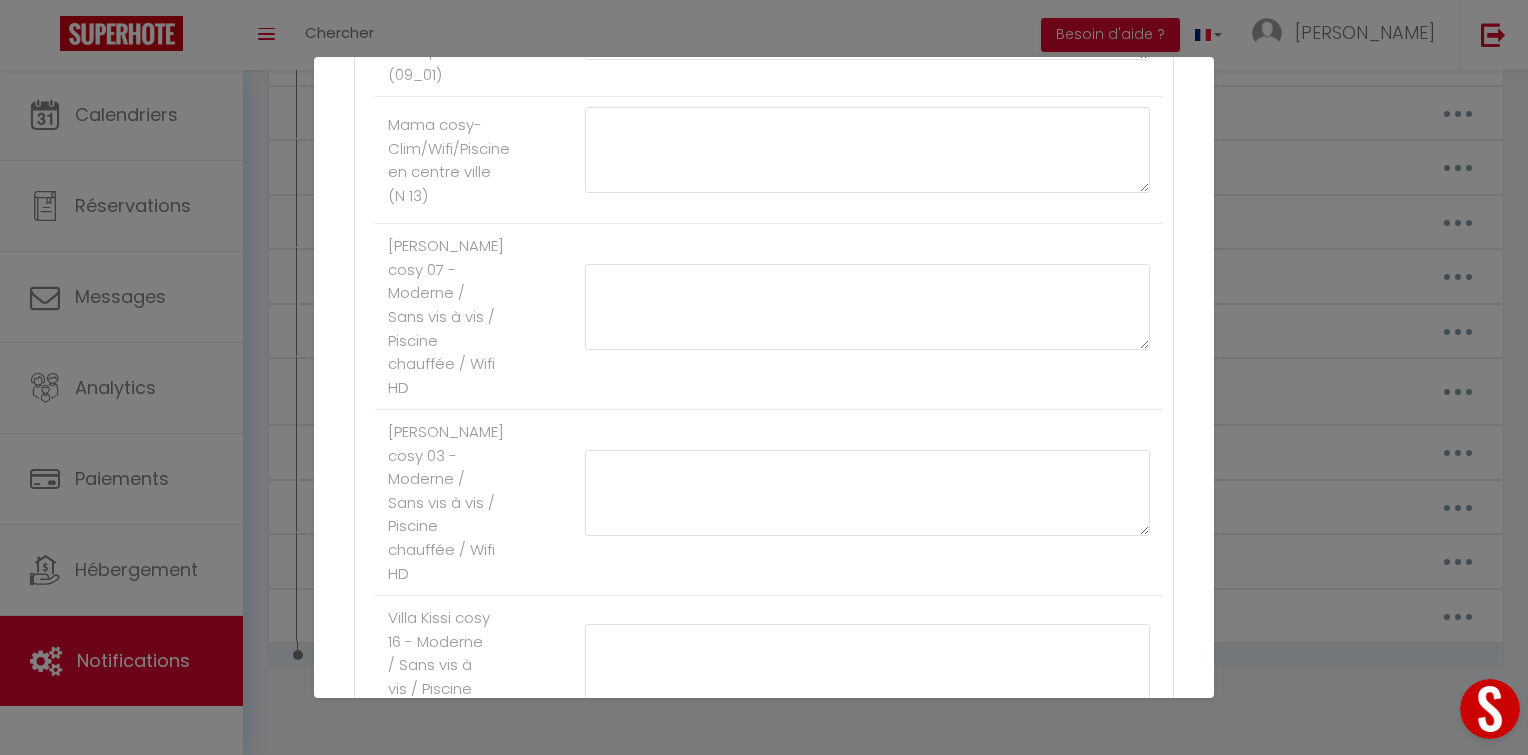 scroll, scrollTop: 1971, scrollLeft: 0, axis: vertical 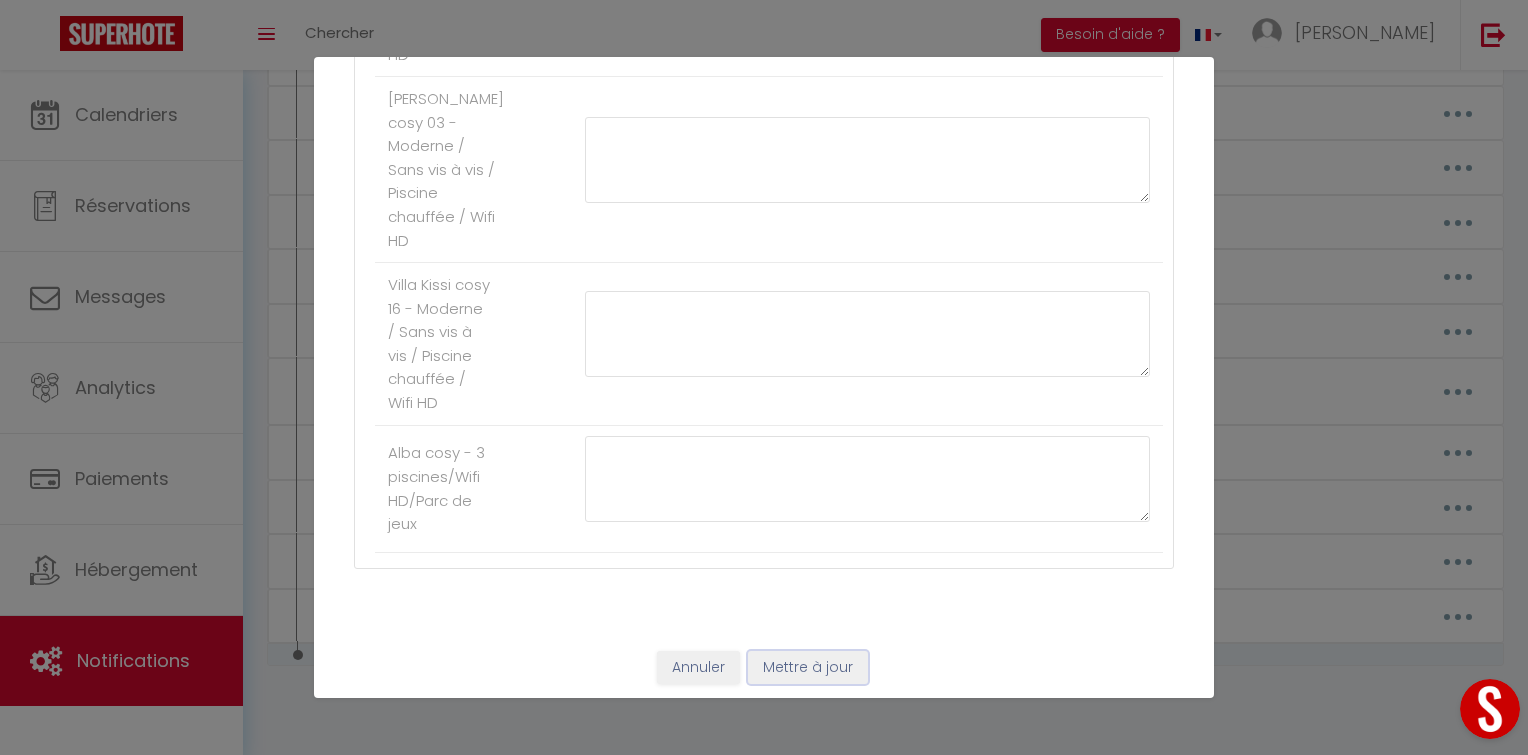 click on "Mettre à jour" at bounding box center (808, 668) 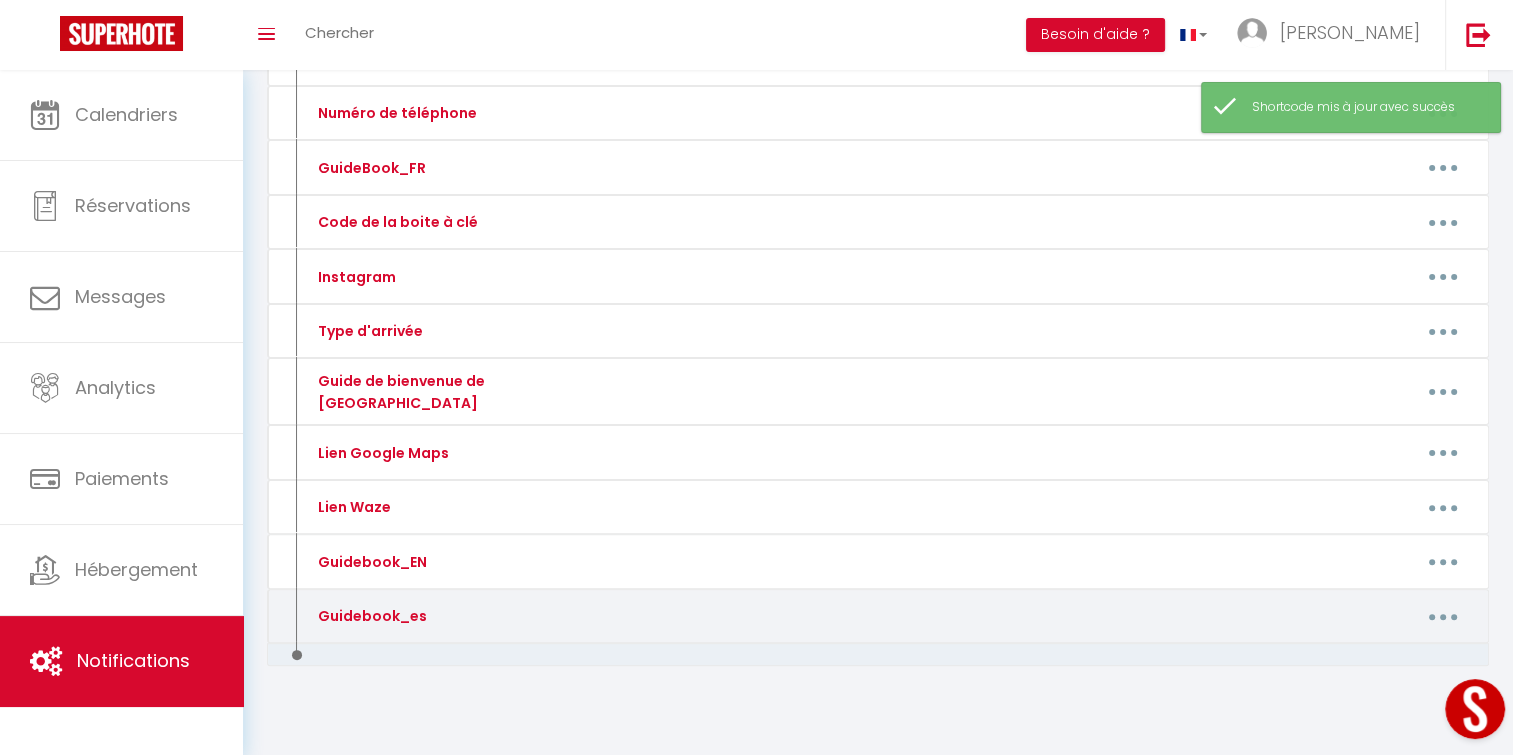 click at bounding box center (1443, 616) 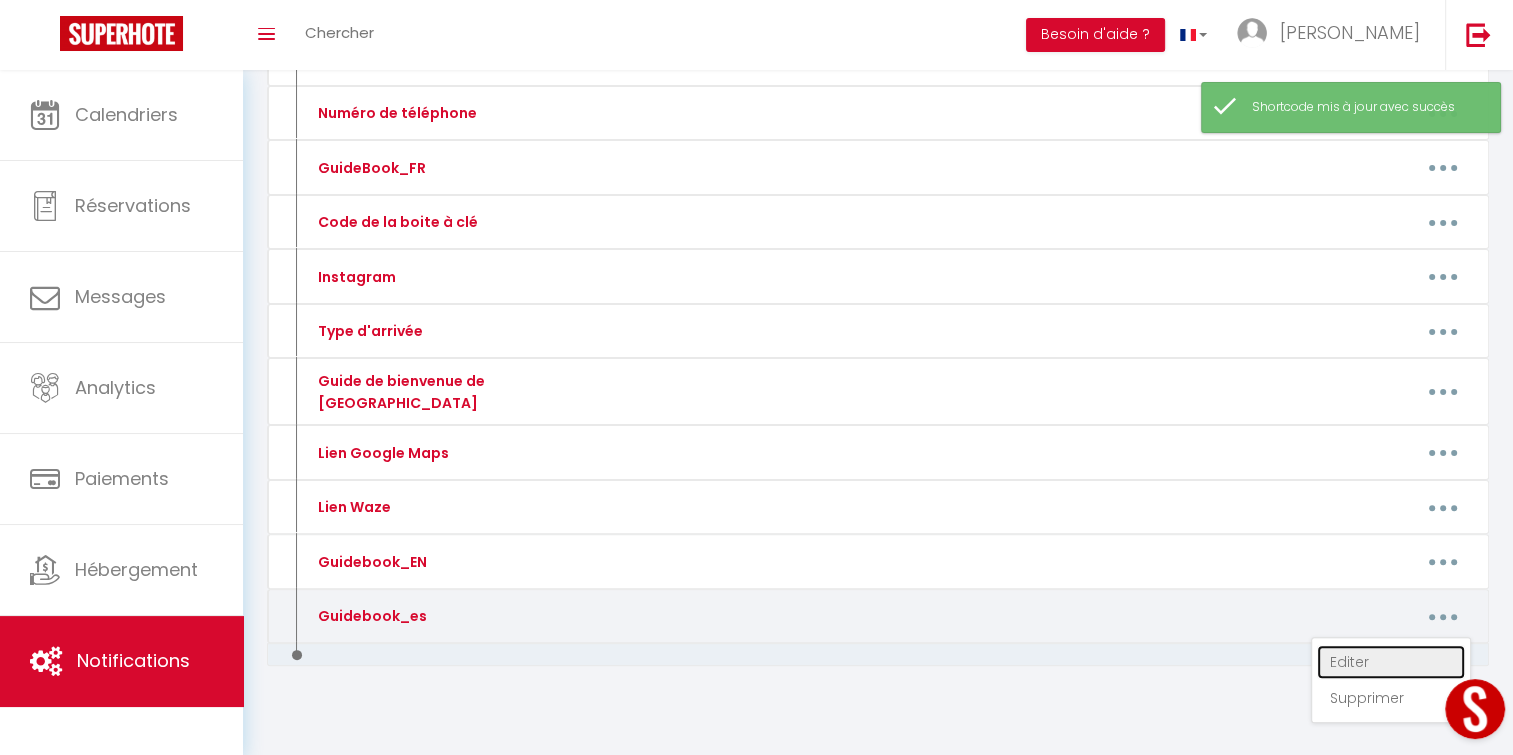 click on "Editer" at bounding box center (1391, 662) 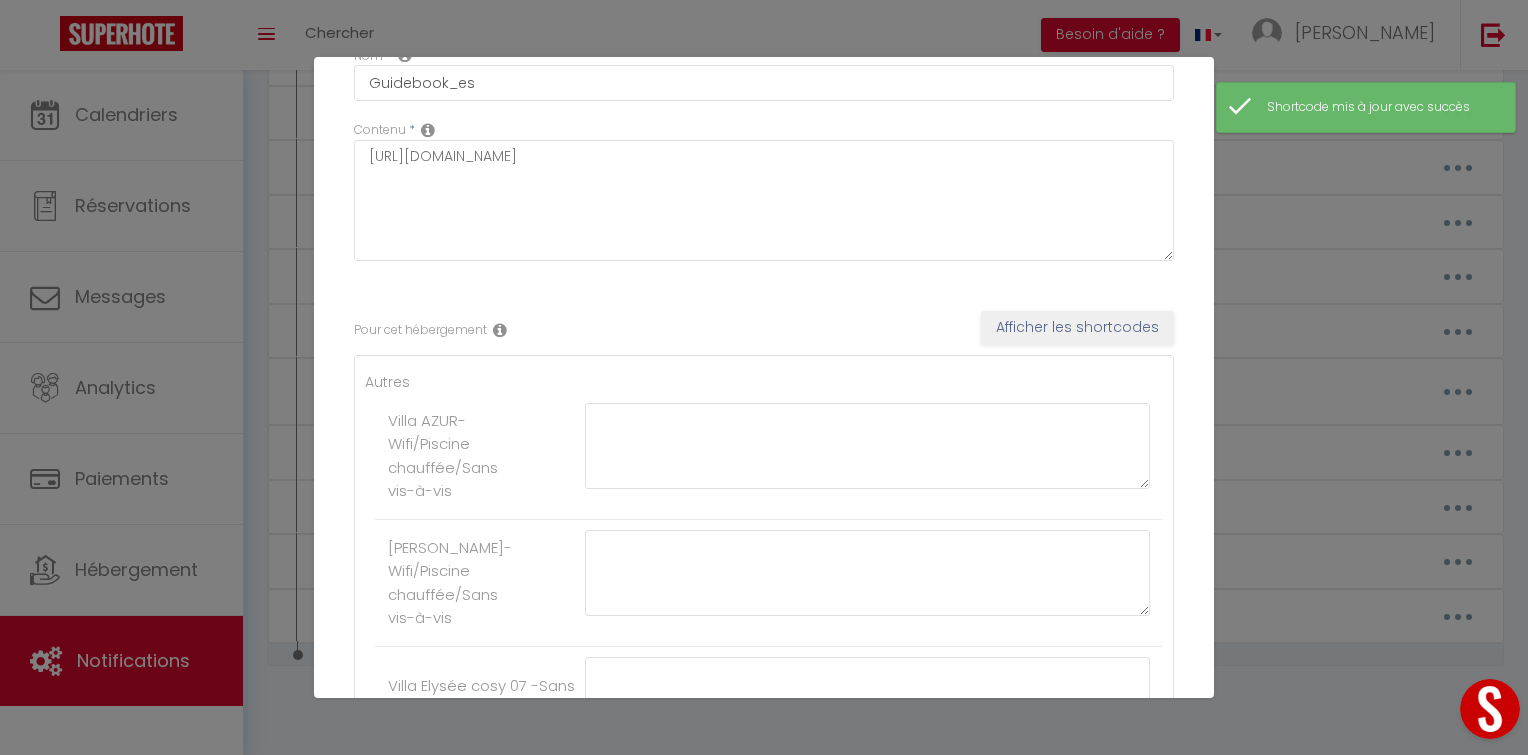 scroll, scrollTop: 0, scrollLeft: 0, axis: both 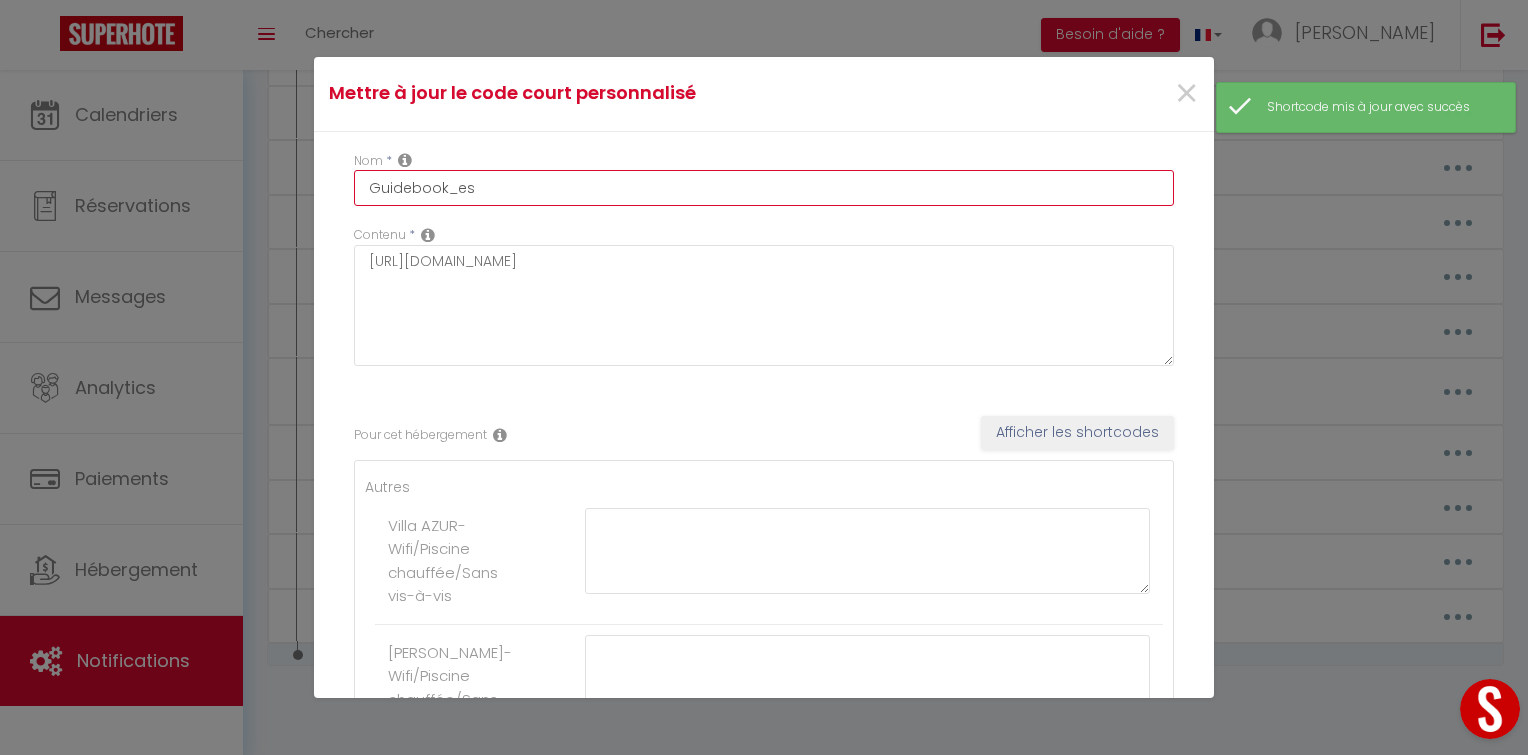 click on "Guidebook_es" at bounding box center (764, 188) 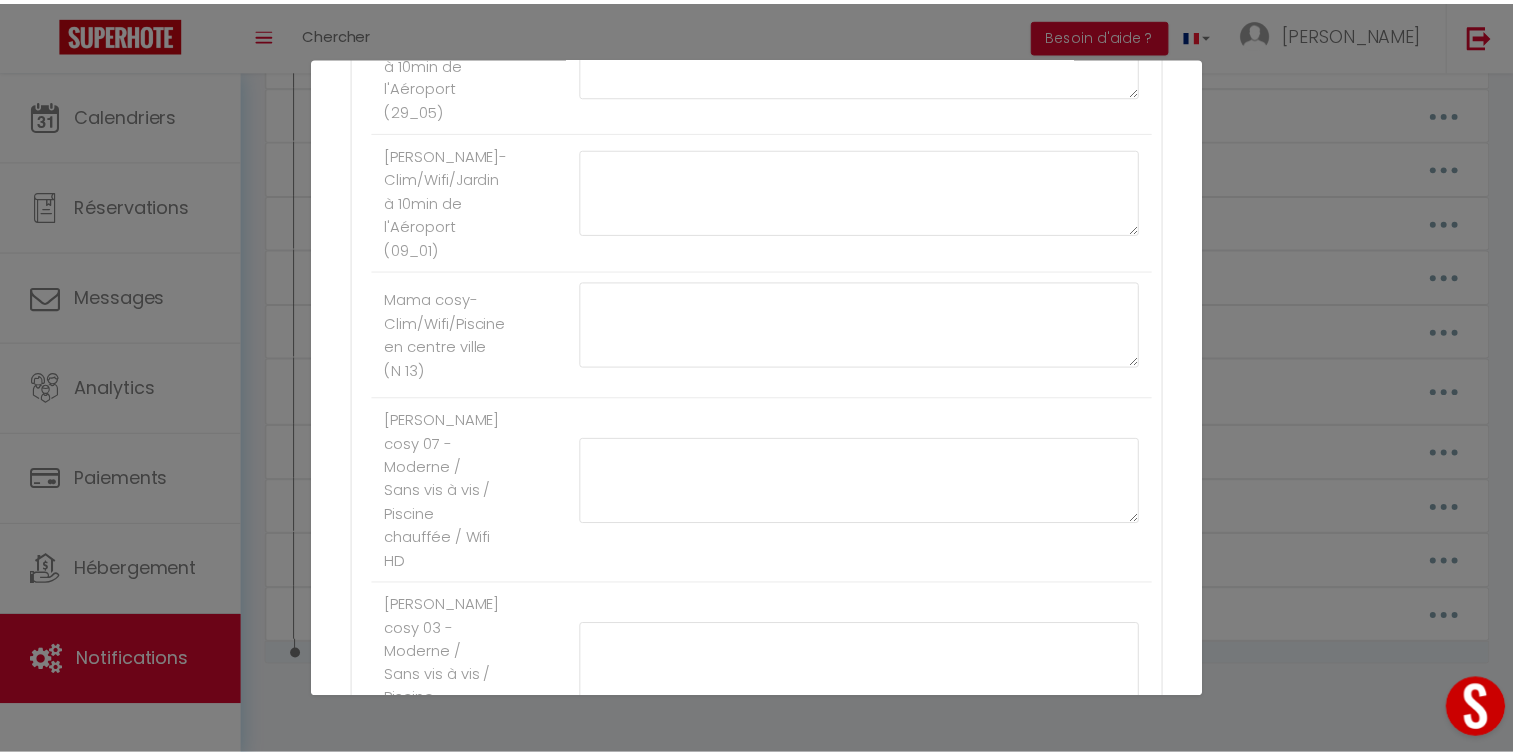 scroll, scrollTop: 1971, scrollLeft: 0, axis: vertical 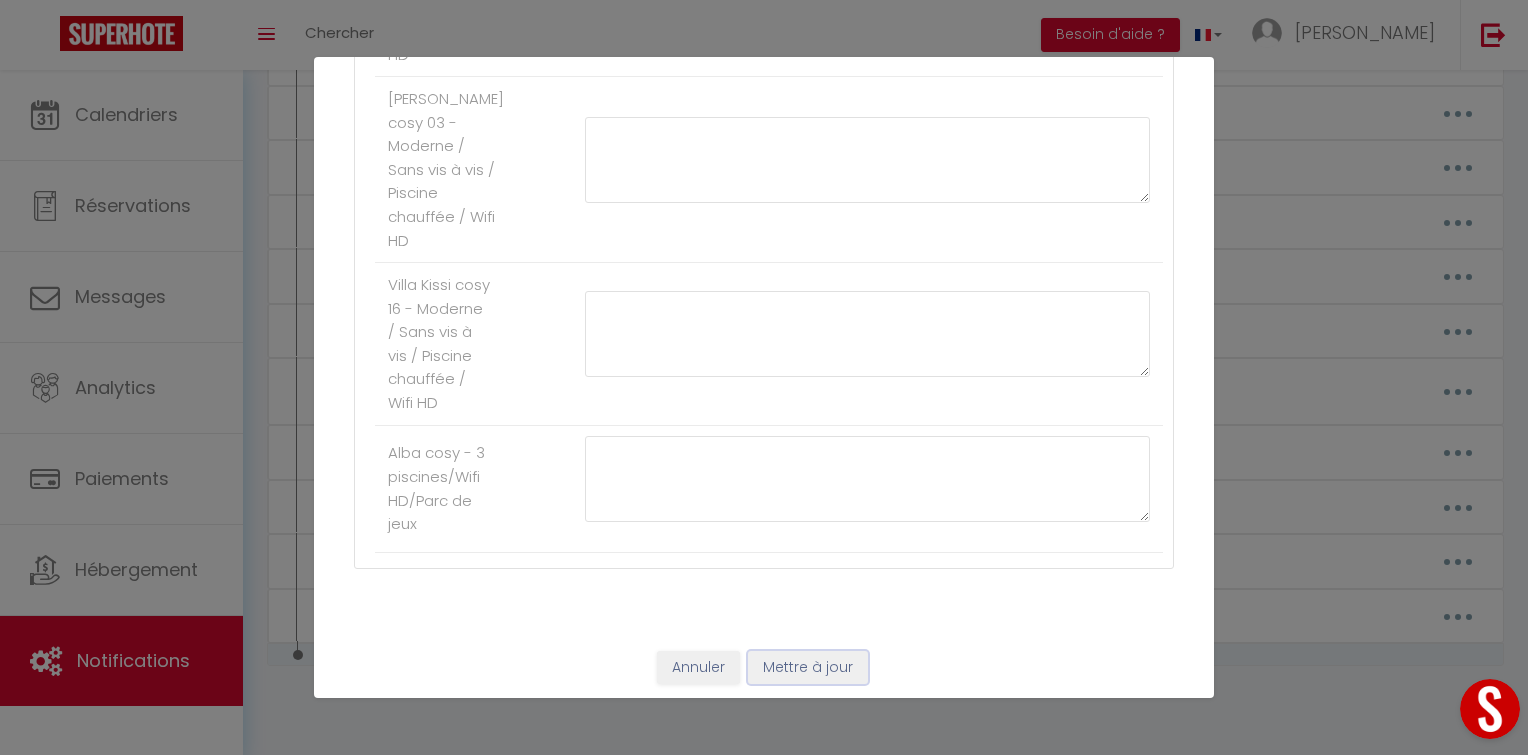 click on "Mettre à jour" at bounding box center (808, 668) 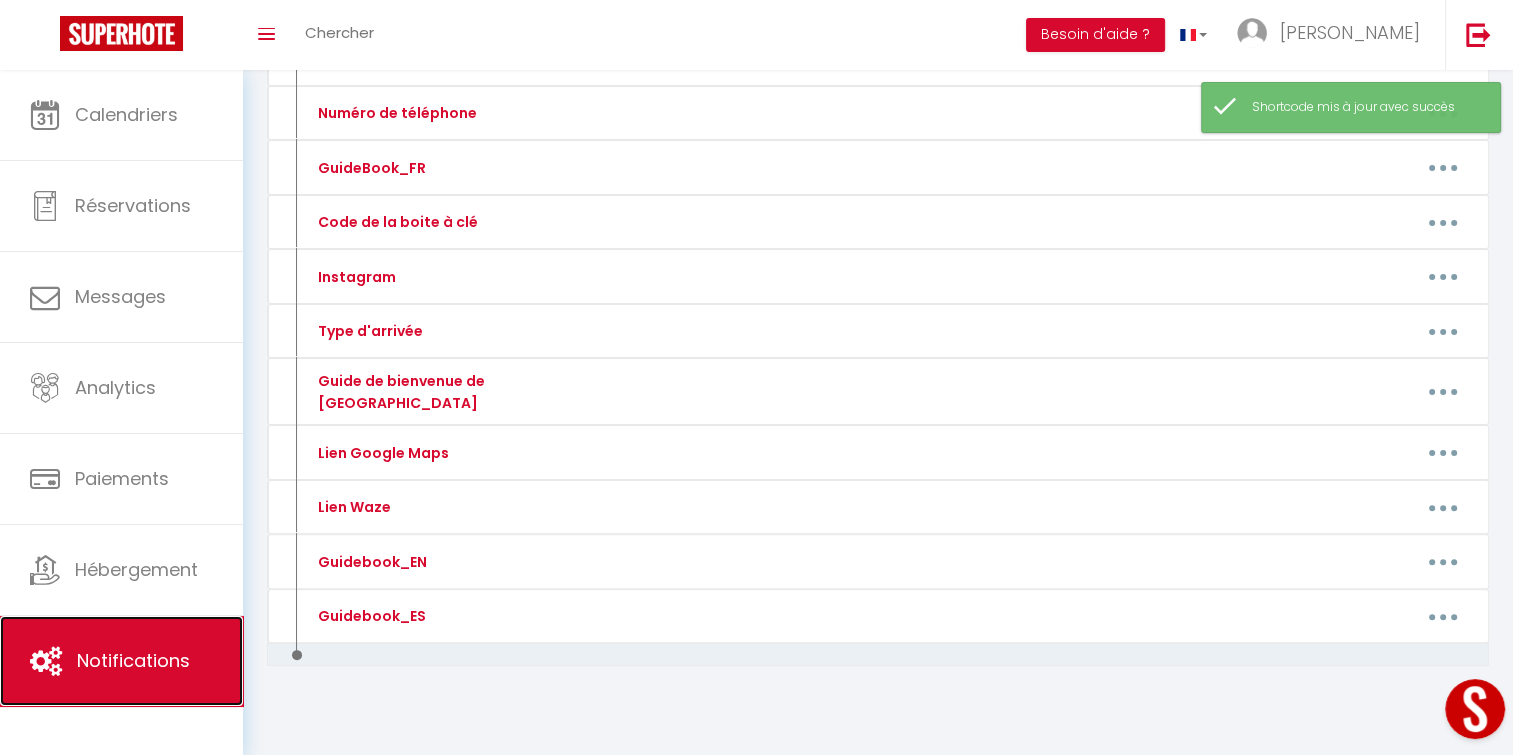 click on "Notifications" at bounding box center (133, 660) 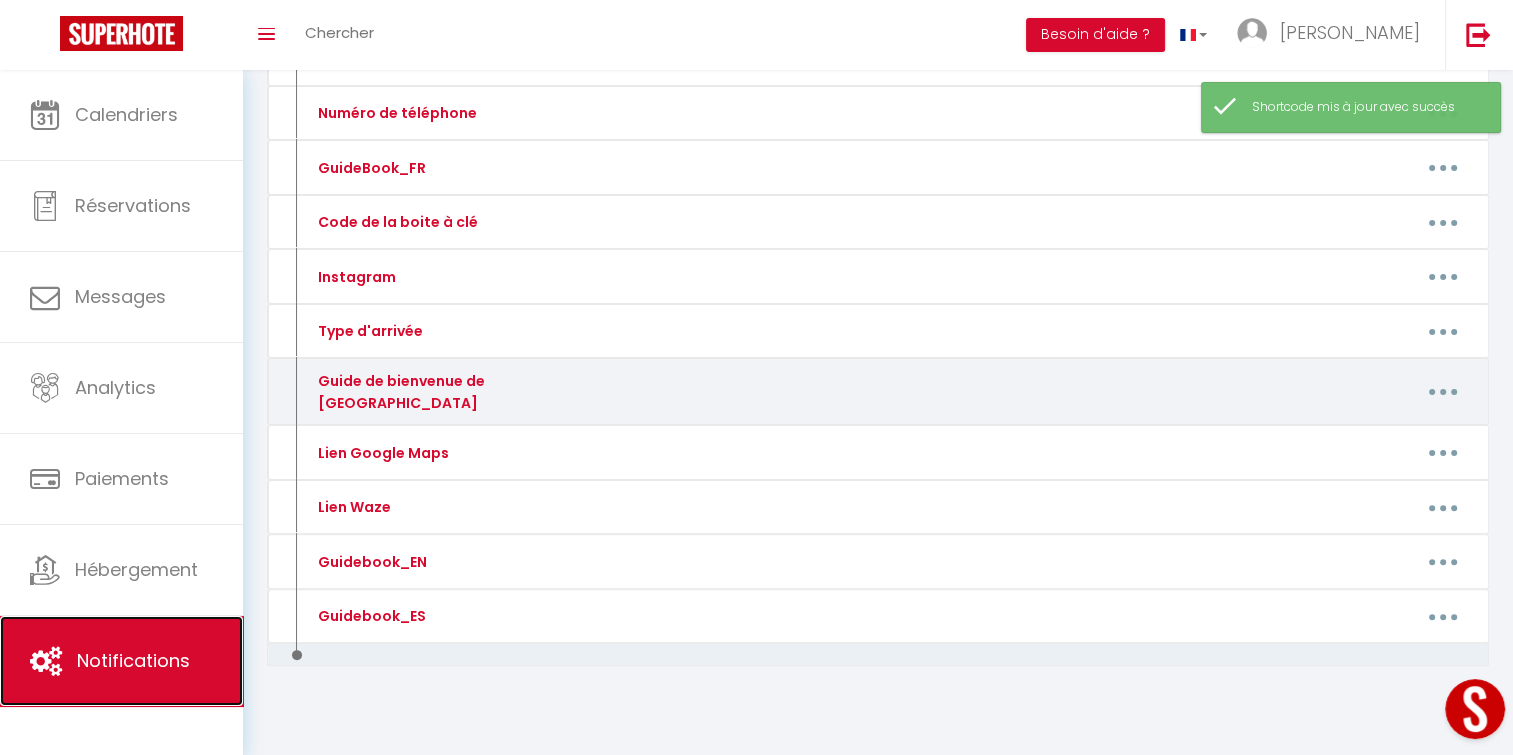 scroll, scrollTop: 0, scrollLeft: 0, axis: both 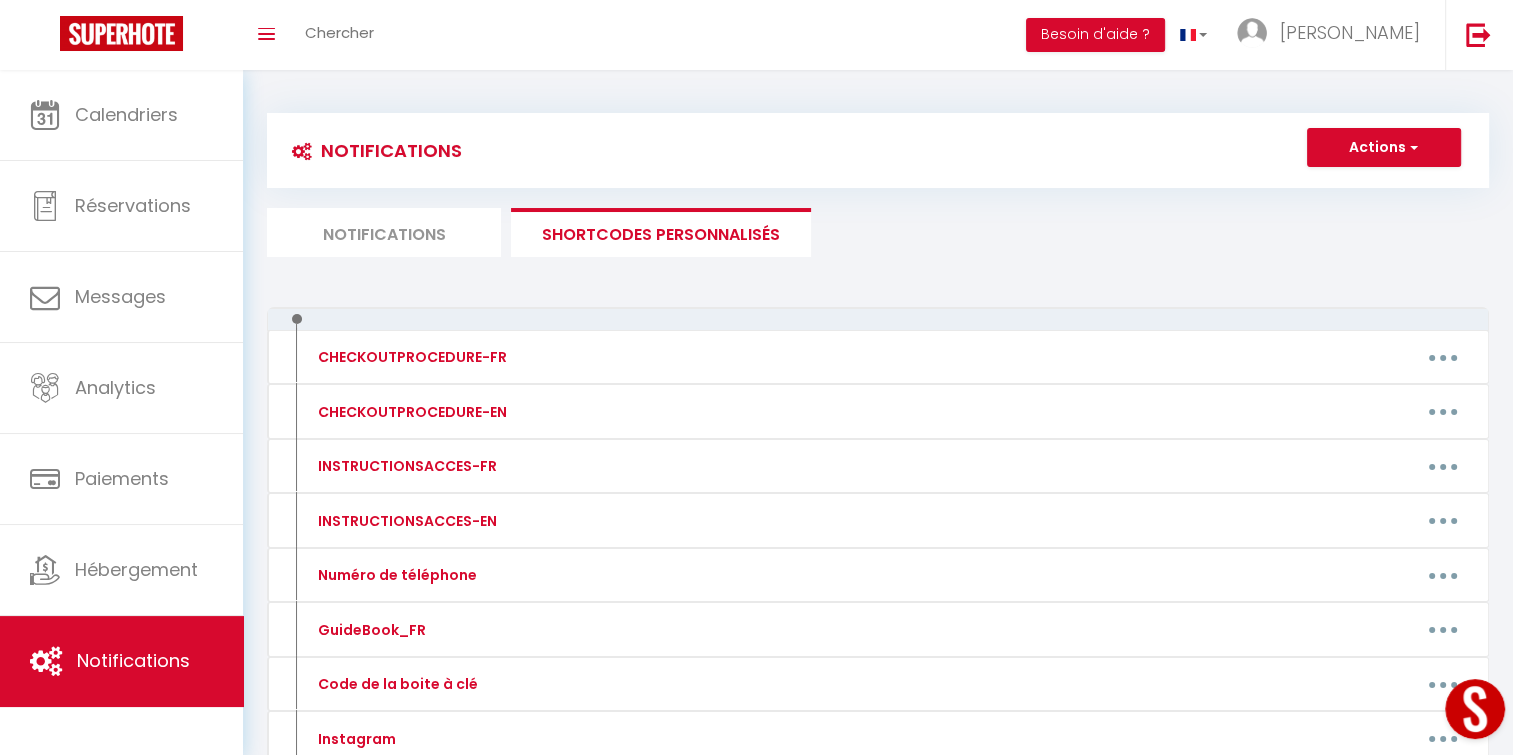click on "Notifications" at bounding box center (384, 232) 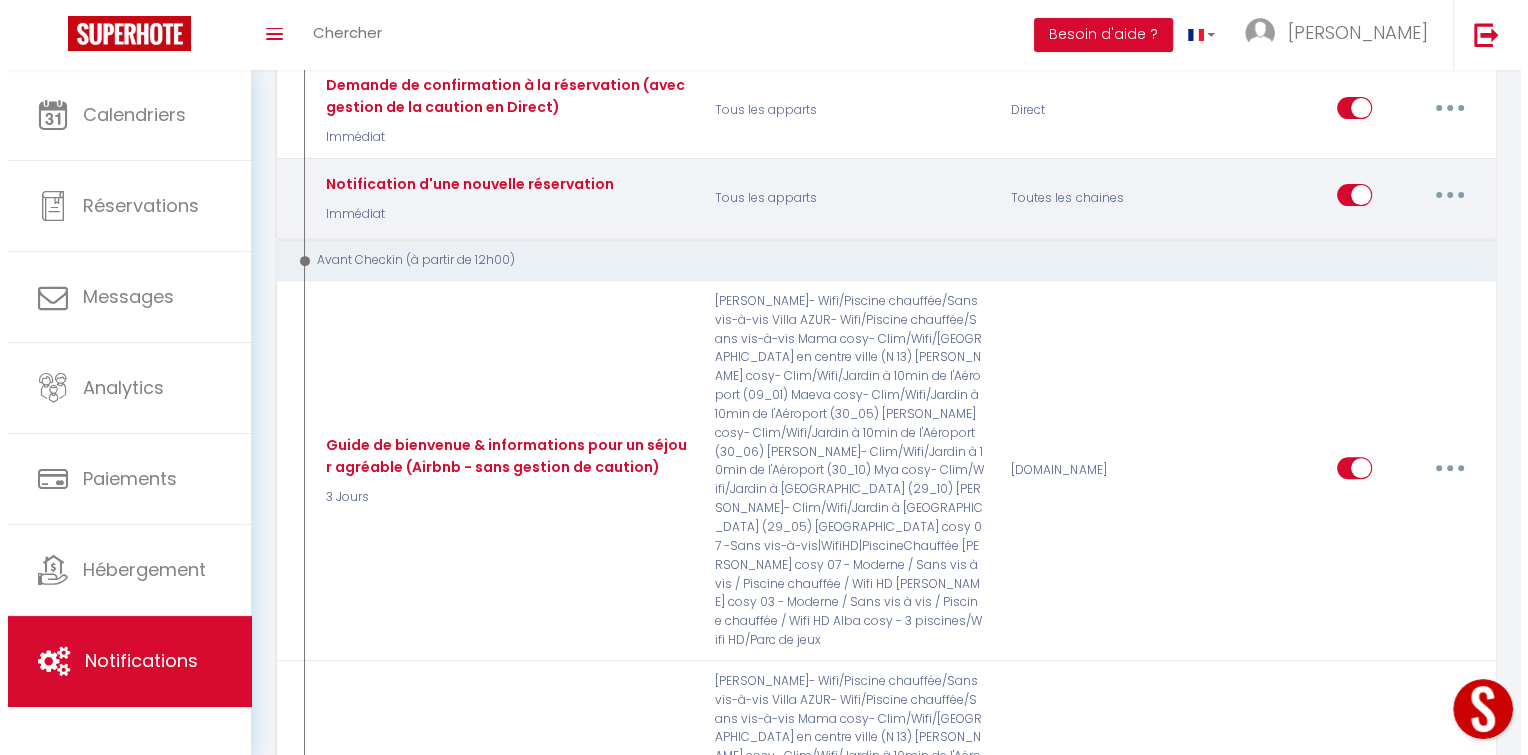 scroll, scrollTop: 734, scrollLeft: 0, axis: vertical 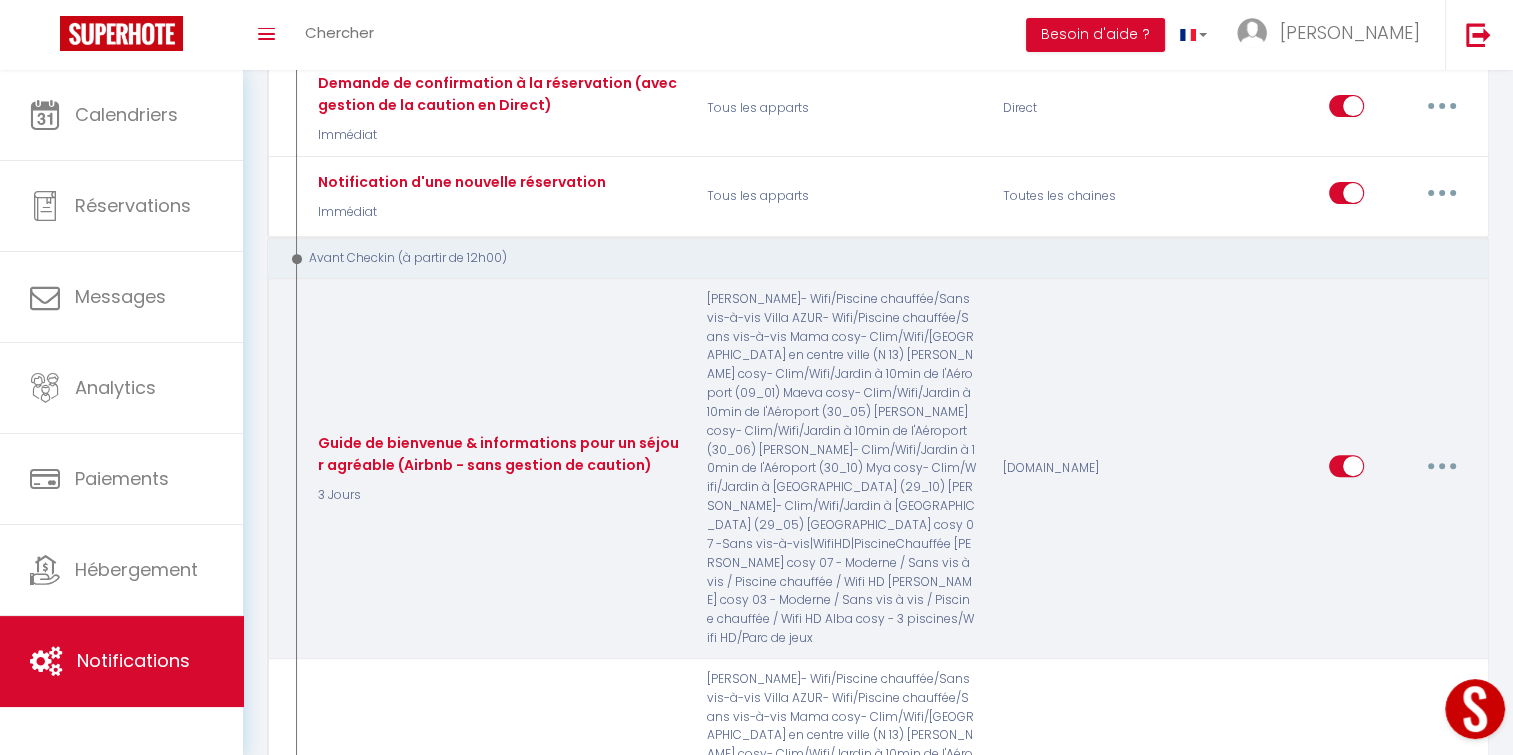 click at bounding box center (1442, 466) 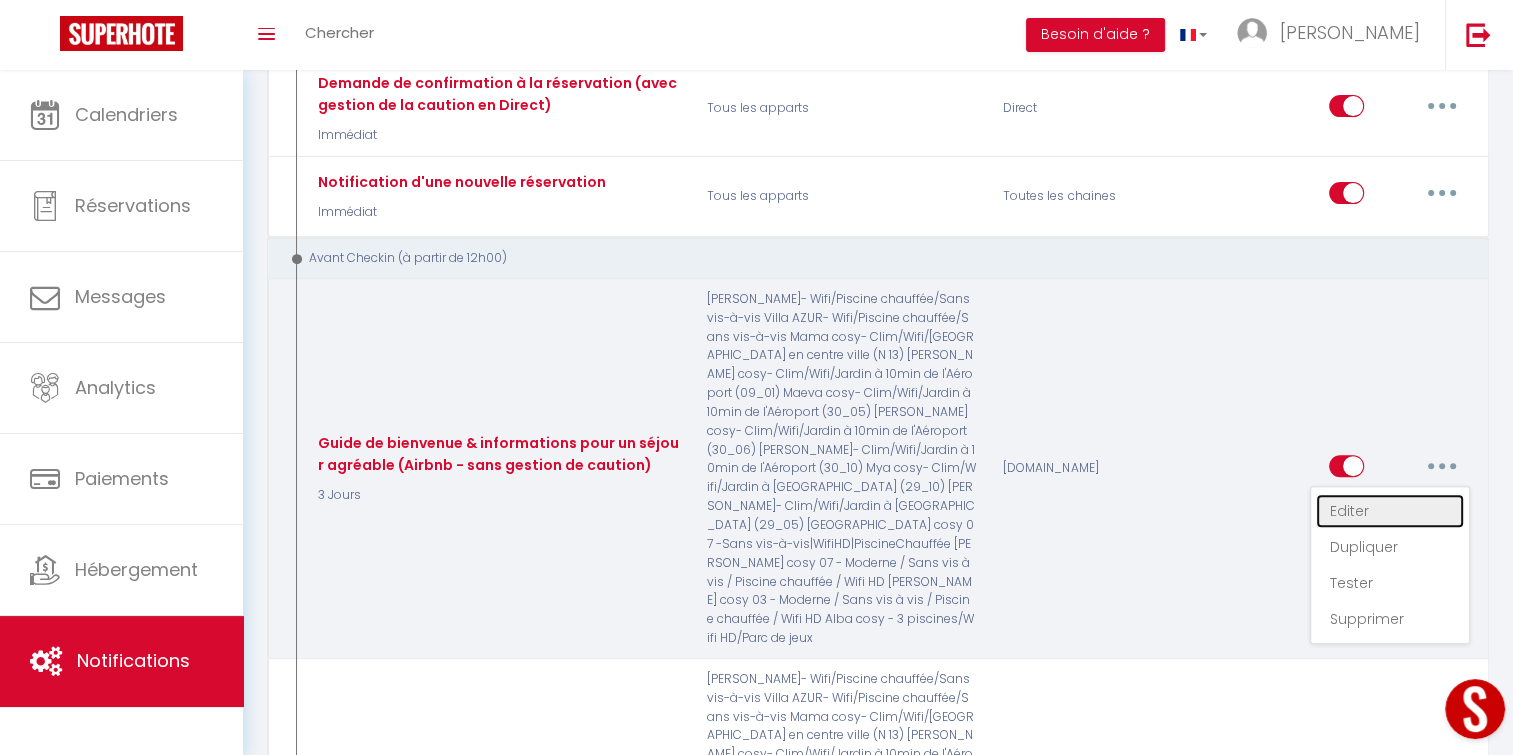 click on "Editer" at bounding box center (1390, 511) 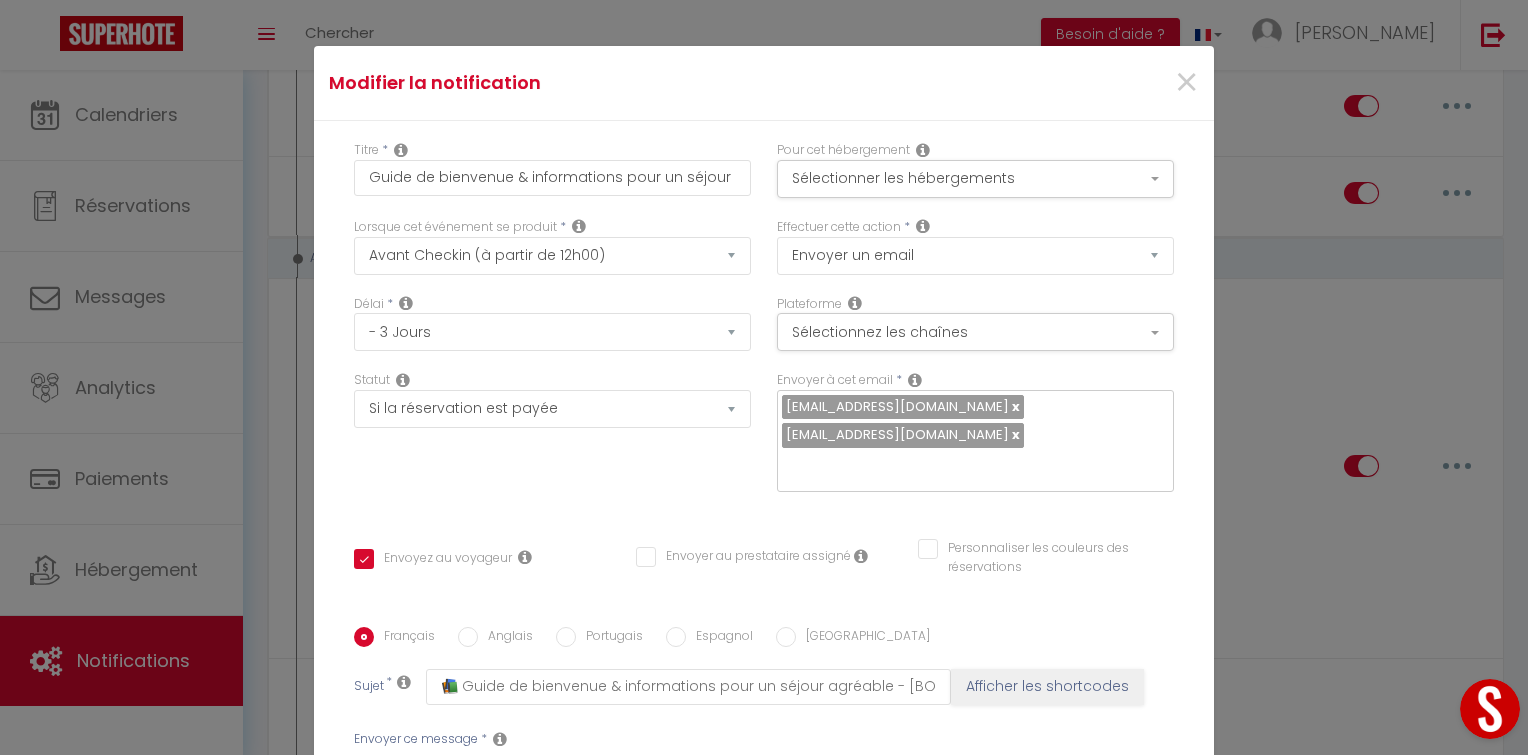 scroll, scrollTop: 364, scrollLeft: 0, axis: vertical 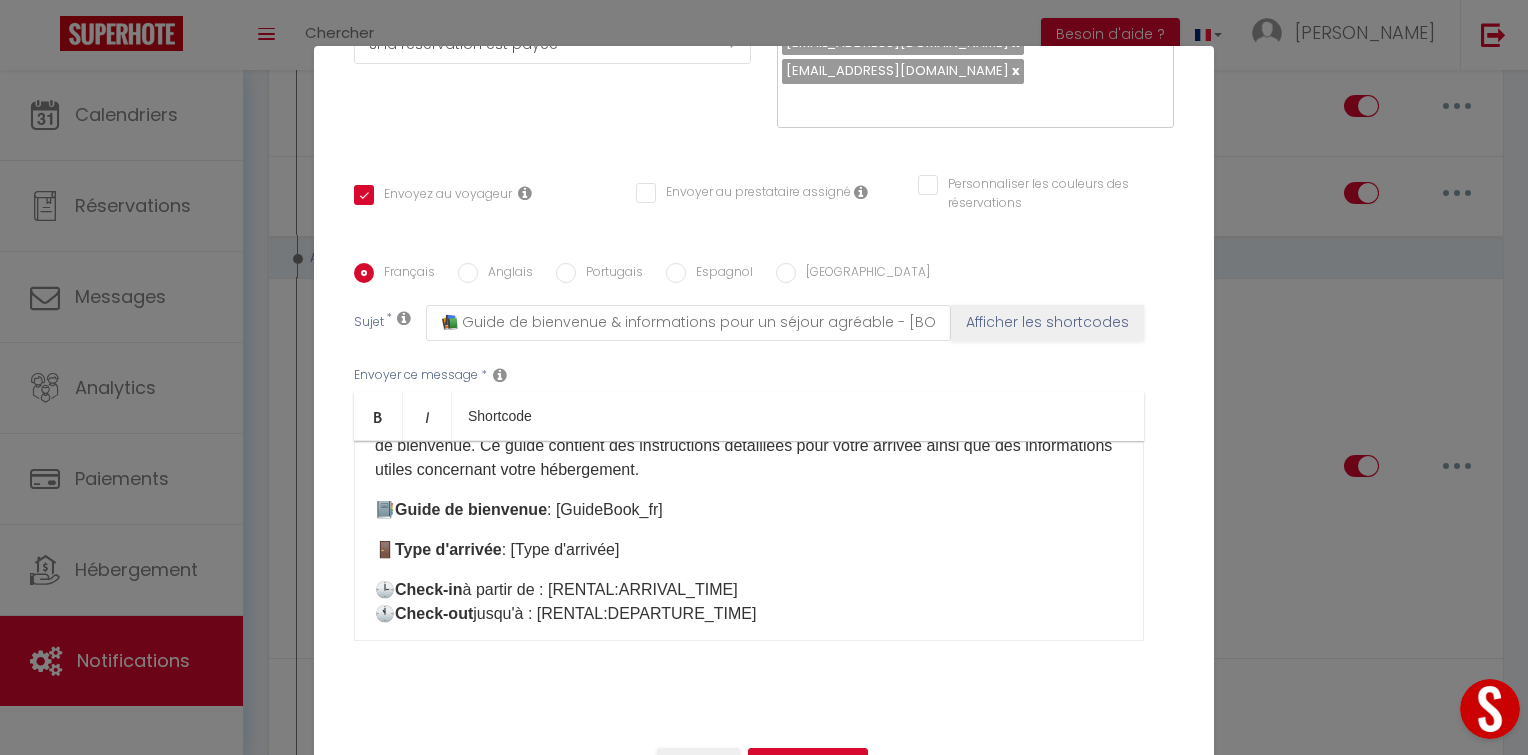 click on "📔  Guide de bienvenue  : [GuideBook_fr]​" at bounding box center (749, 510) 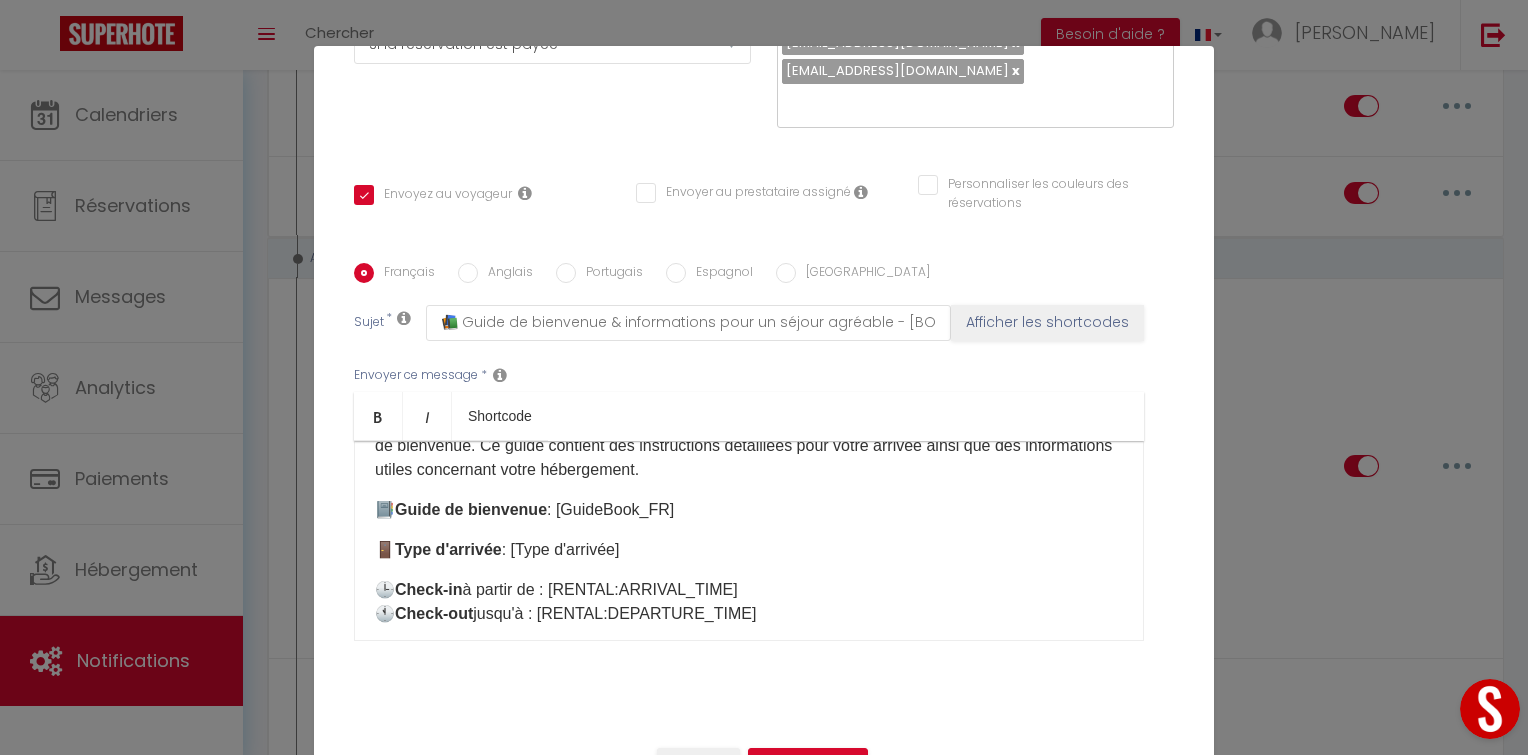 drag, startPoint x: 692, startPoint y: 518, endPoint x: 560, endPoint y: 517, distance: 132.00378 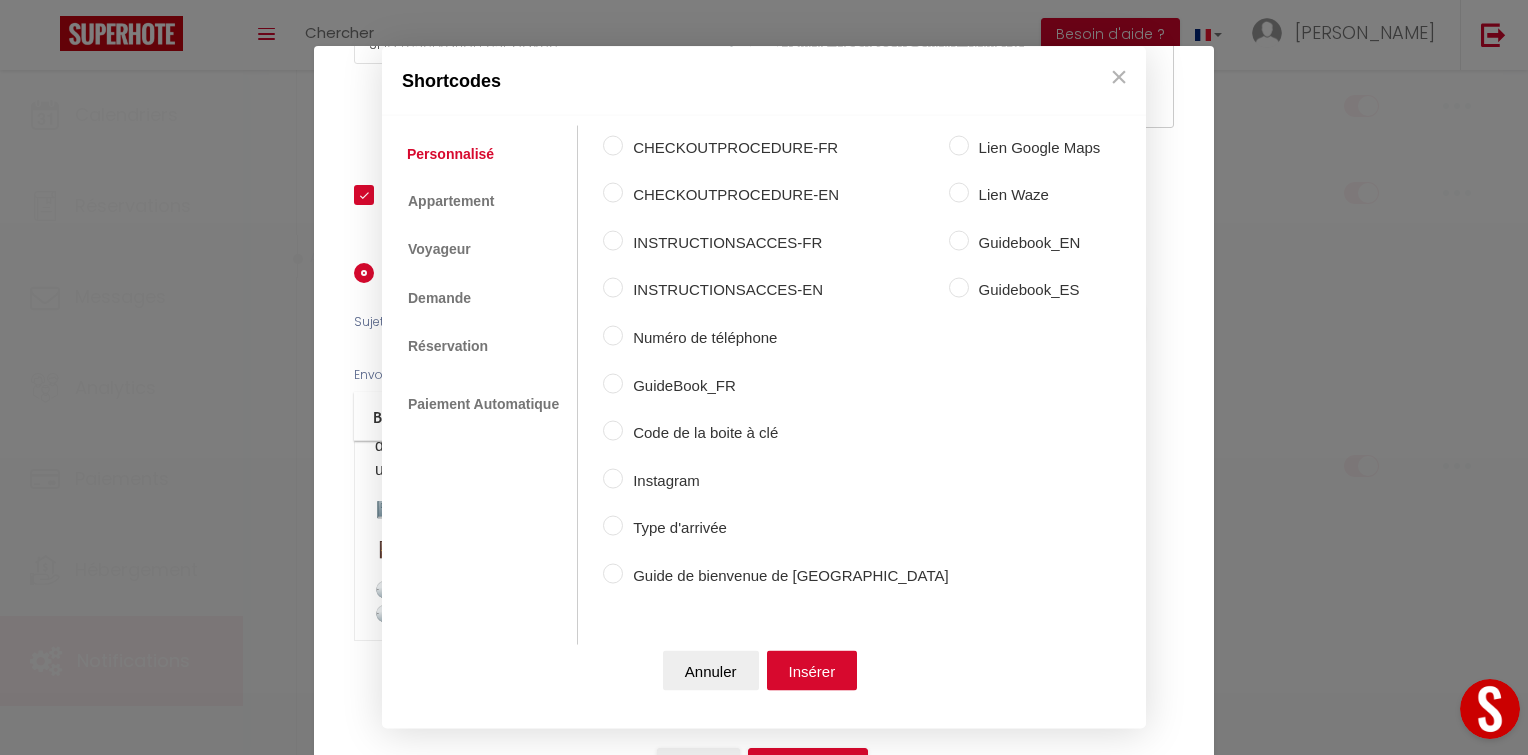 click on "Coaching SuperHote ce soir à 18h00, pour participer:  [URL][DOMAIN_NAME][SECURITY_DATA]   ×     Toggle navigation       Toggle Search     Toggle menubar     Chercher   BUTTON
Besoin d'aide ?
[PERSON_NAME]   Paramètres        Équipe     Résultat de la recherche   Aucun résultat     Calendriers     Réservations     Messages     Analytics      Paiements     Hébergement     Notifications                 Résultat de la recherche   Id   Appart   Voyageur    Checkin   Checkout   Nuits   Pers.   Plateforme   Statut     Résultat de la recherche   Aucun résultat          Notifications
Actions
Nouvelle Notification    Exporter    Importer    Tous les apparts    Villa AZUR- Wifi/Piscine chauffée/Sans vis-à-vis [PERSON_NAME]- Wifi/Piscine chauffée/Sans vis-à-vis [GEOGRAPHIC_DATA] cosy 07 -Sans vis-à-vis|WifiHD|PiscineChauffée       Nouveau shortcode personnalisé" at bounding box center [764, 4052] 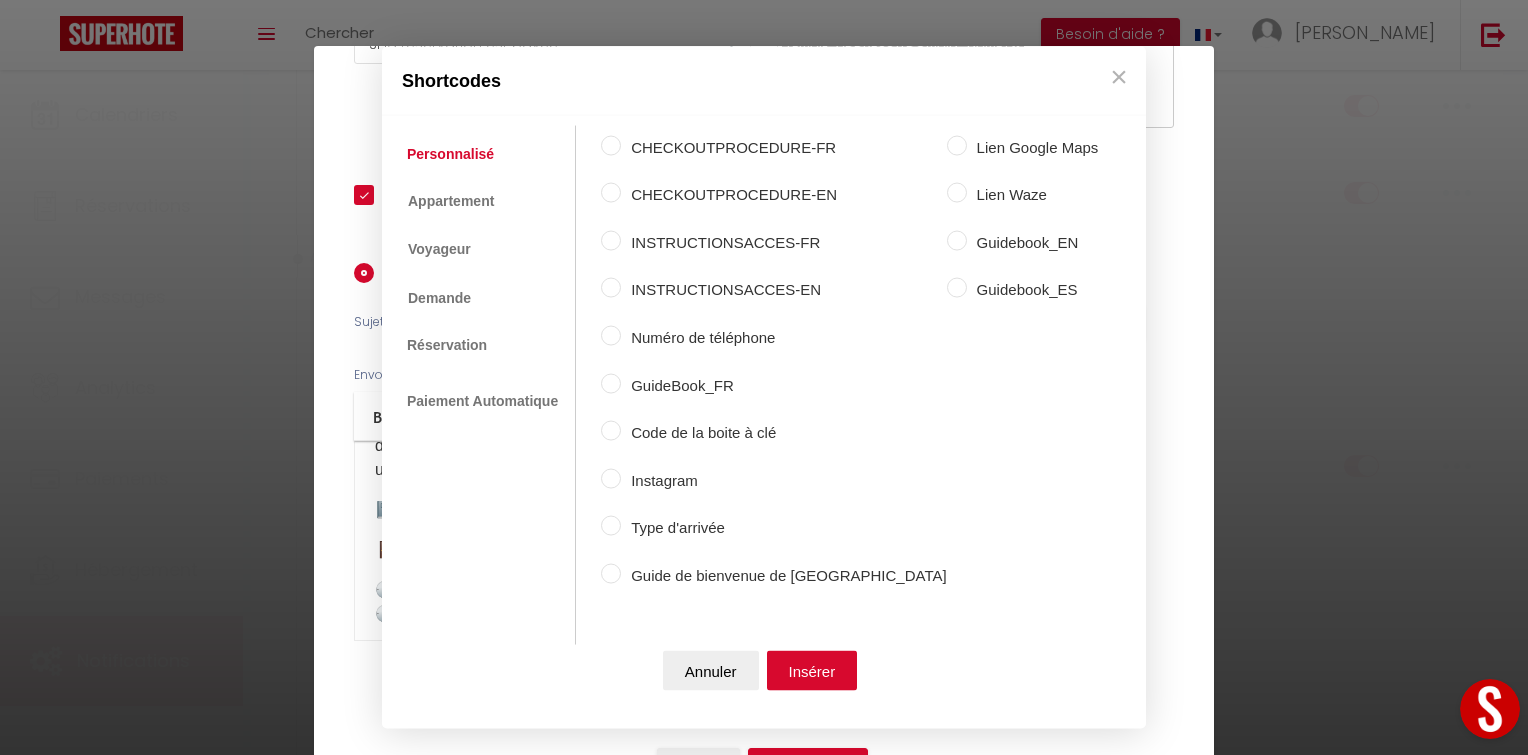 click on "GuideBook_FR" at bounding box center [783, 385] 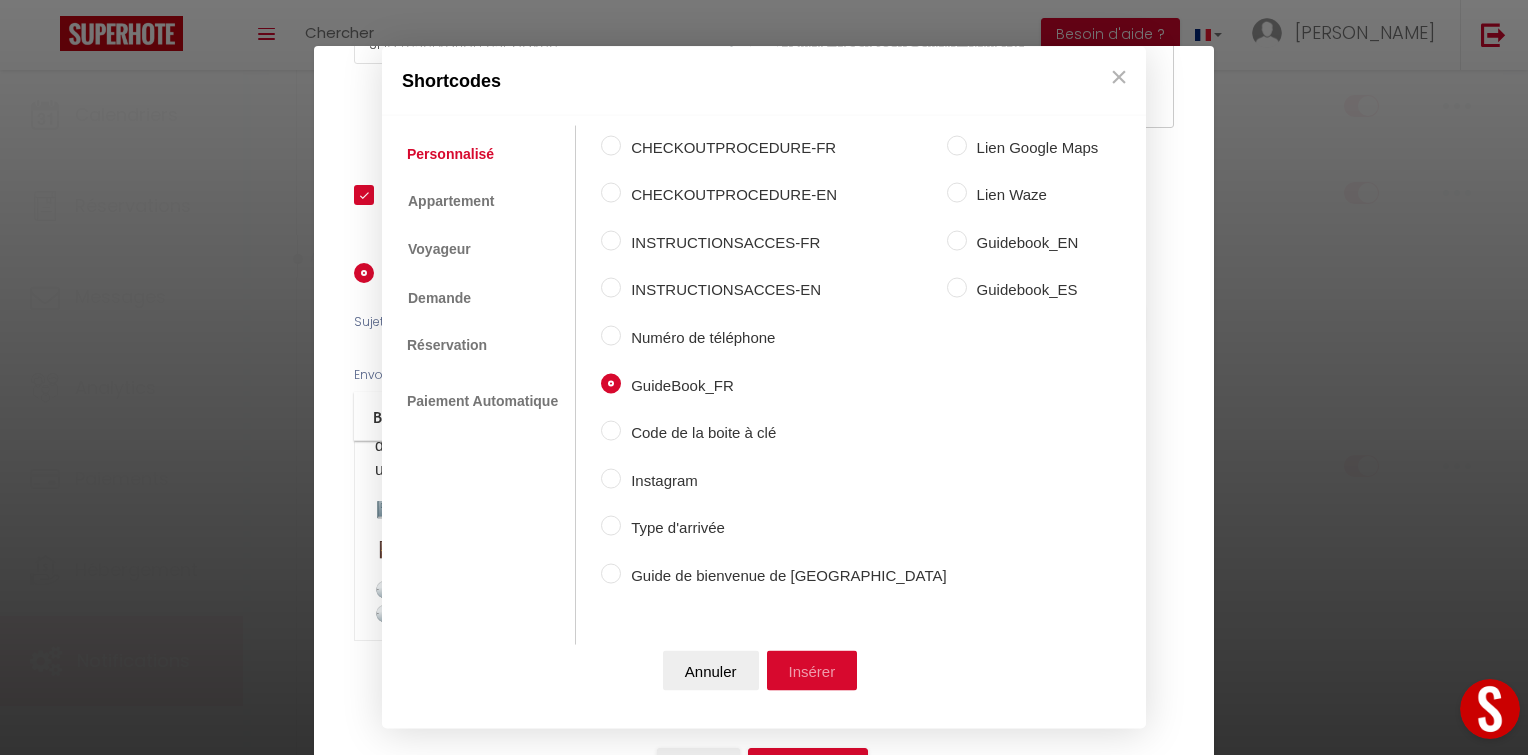 click on "Insérer" at bounding box center (812, 671) 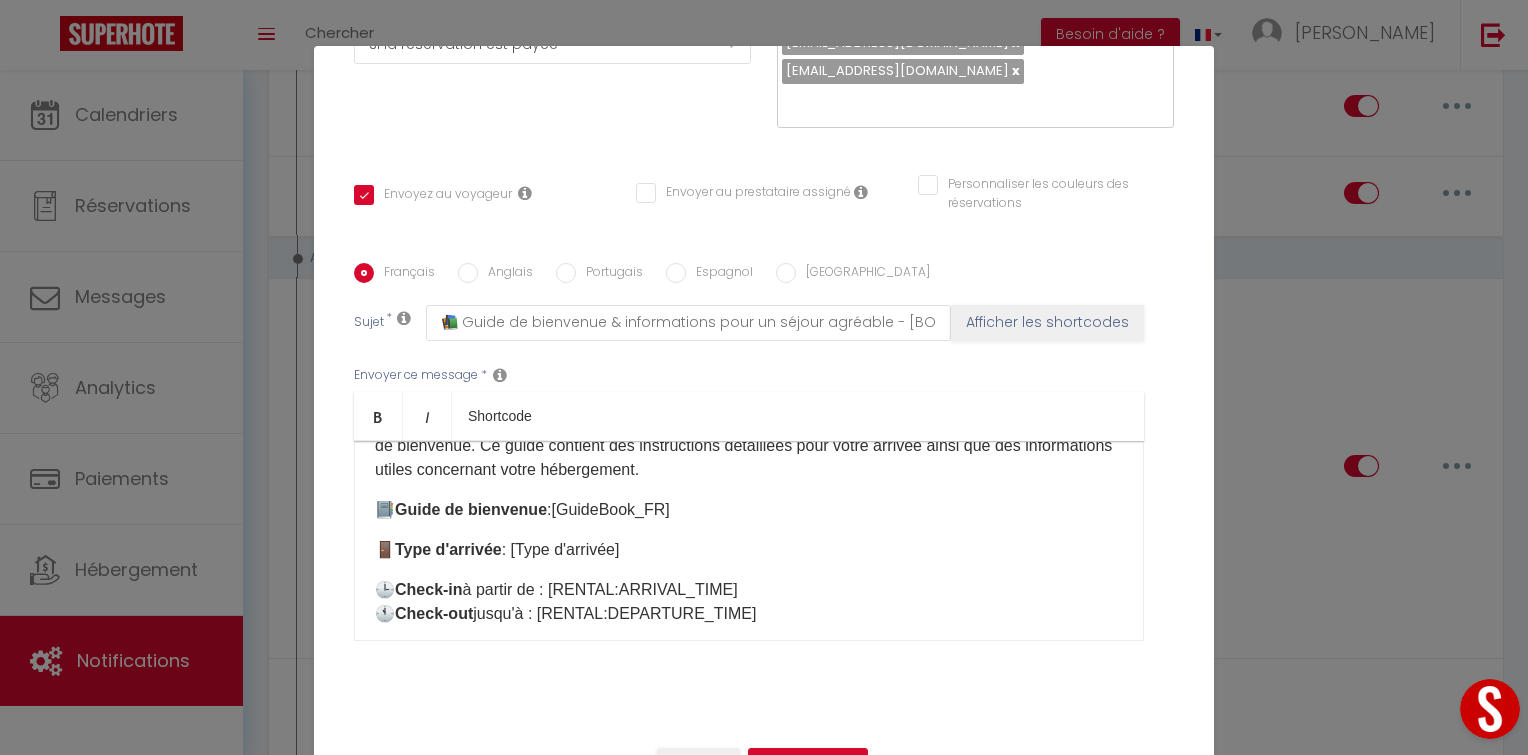 scroll, scrollTop: 268, scrollLeft: 0, axis: vertical 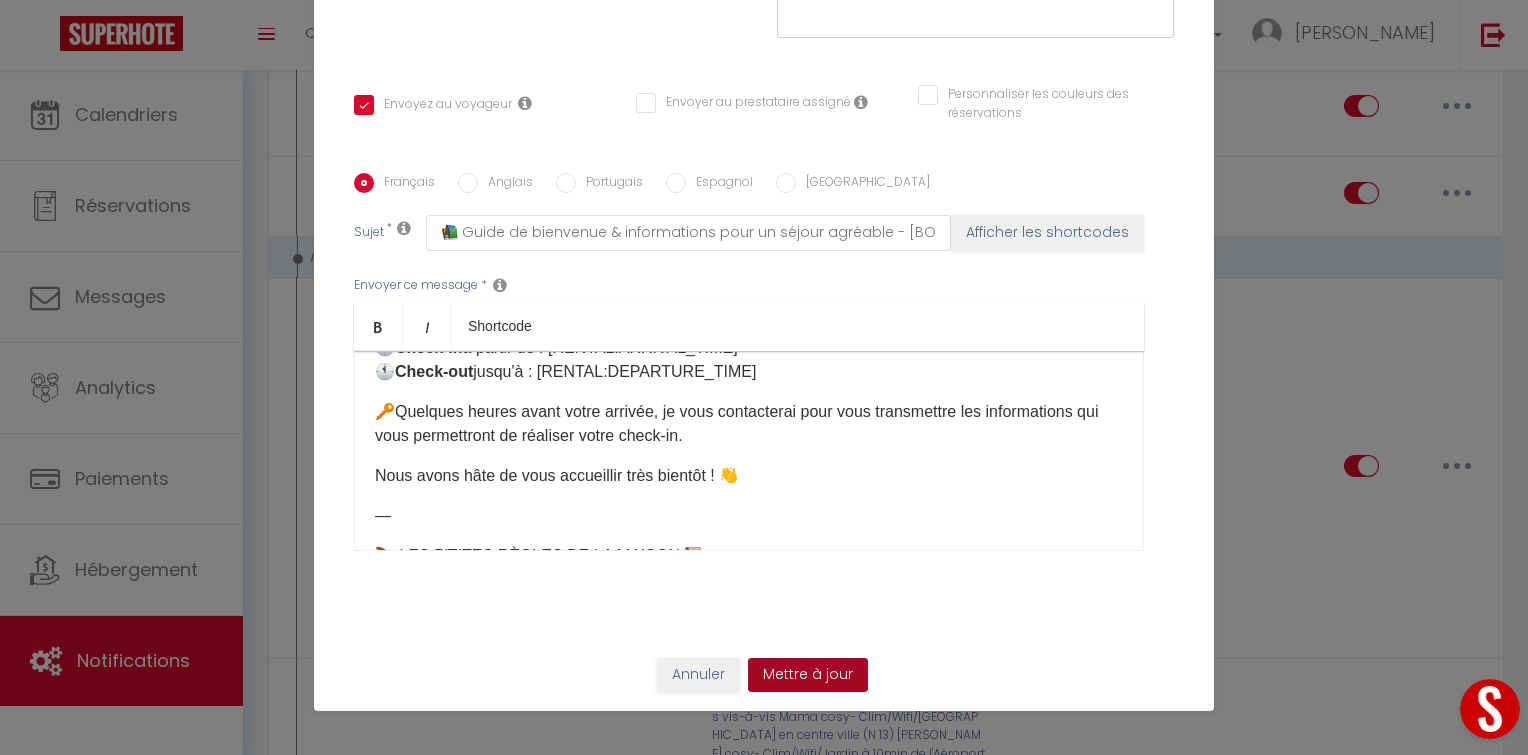 click on "Mettre à jour" at bounding box center [808, 675] 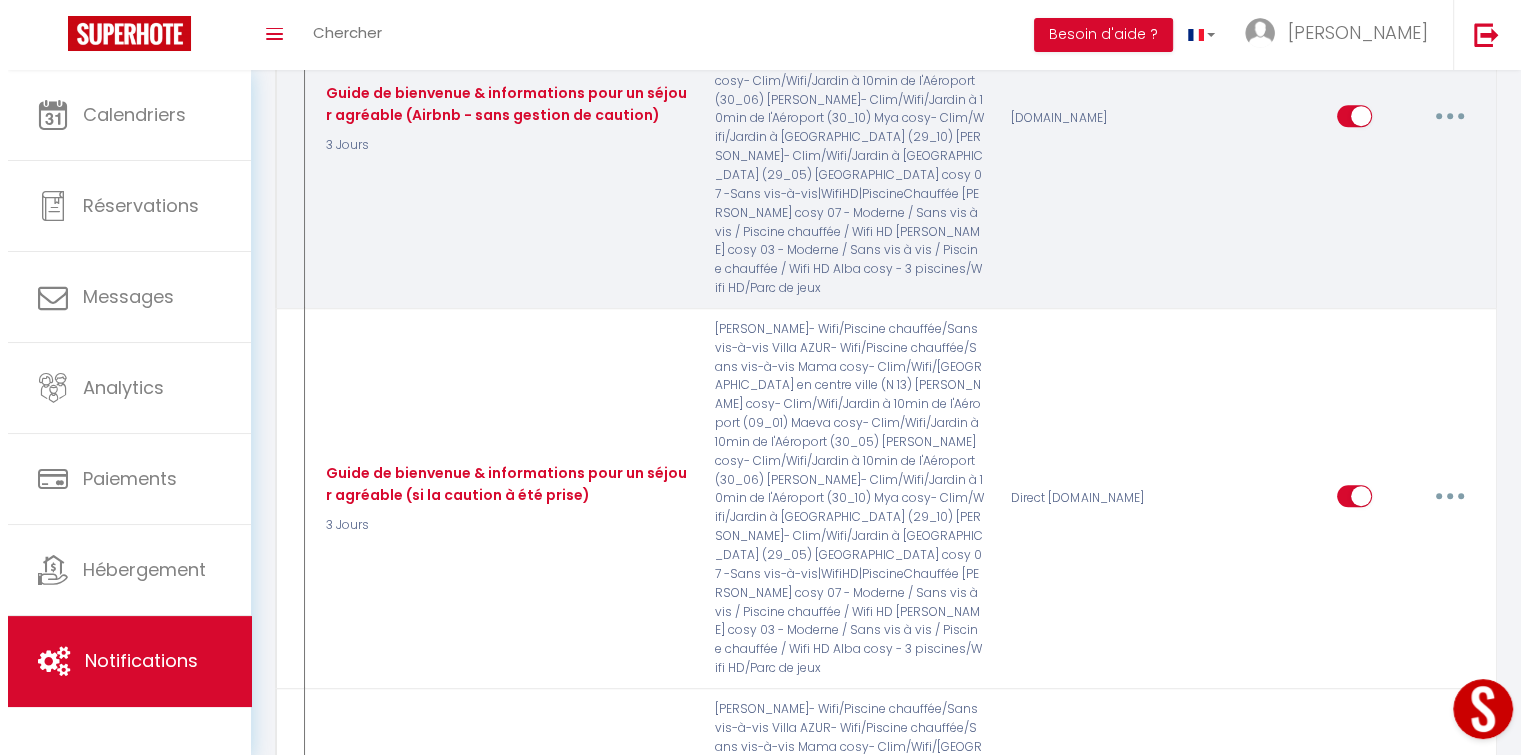 scroll, scrollTop: 1152, scrollLeft: 0, axis: vertical 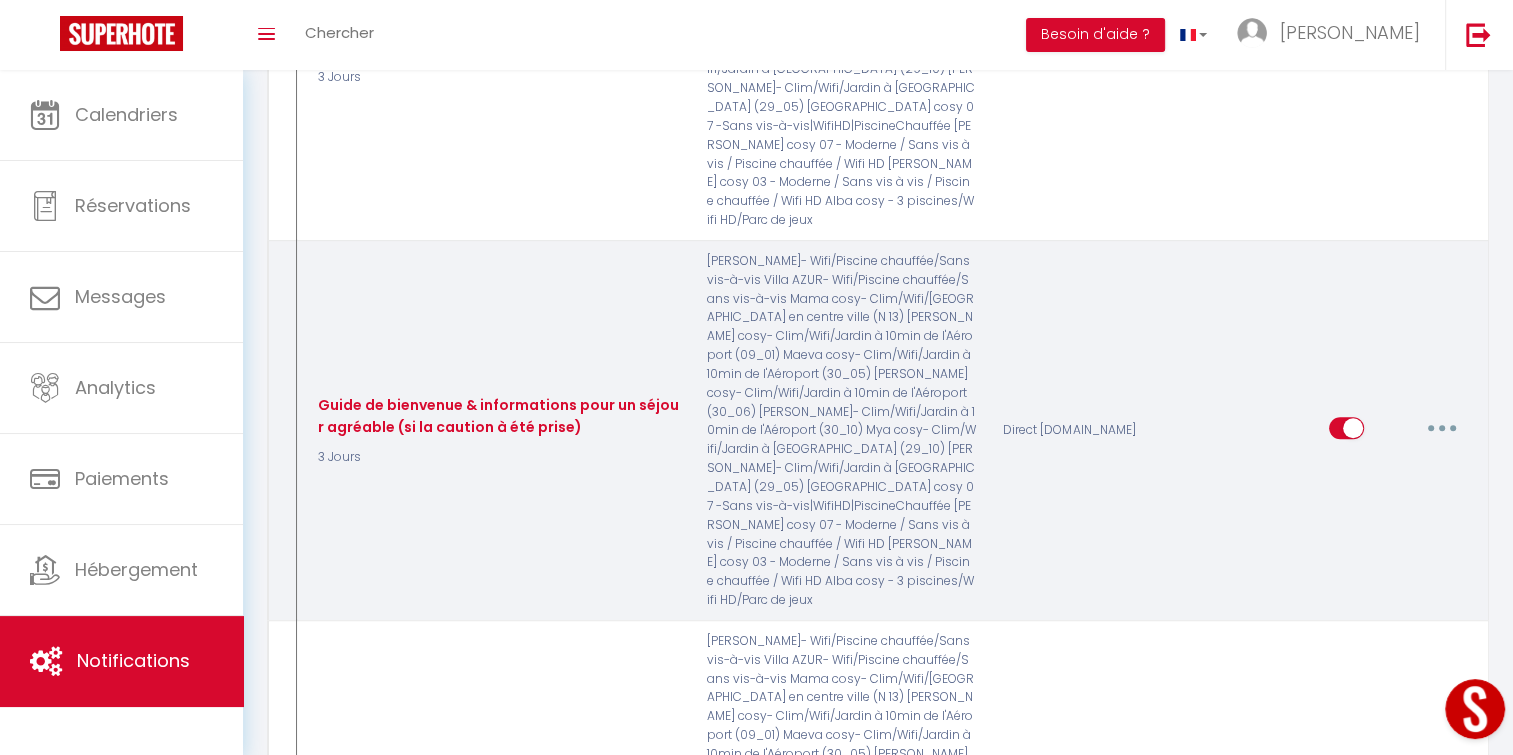 click at bounding box center [1442, 428] 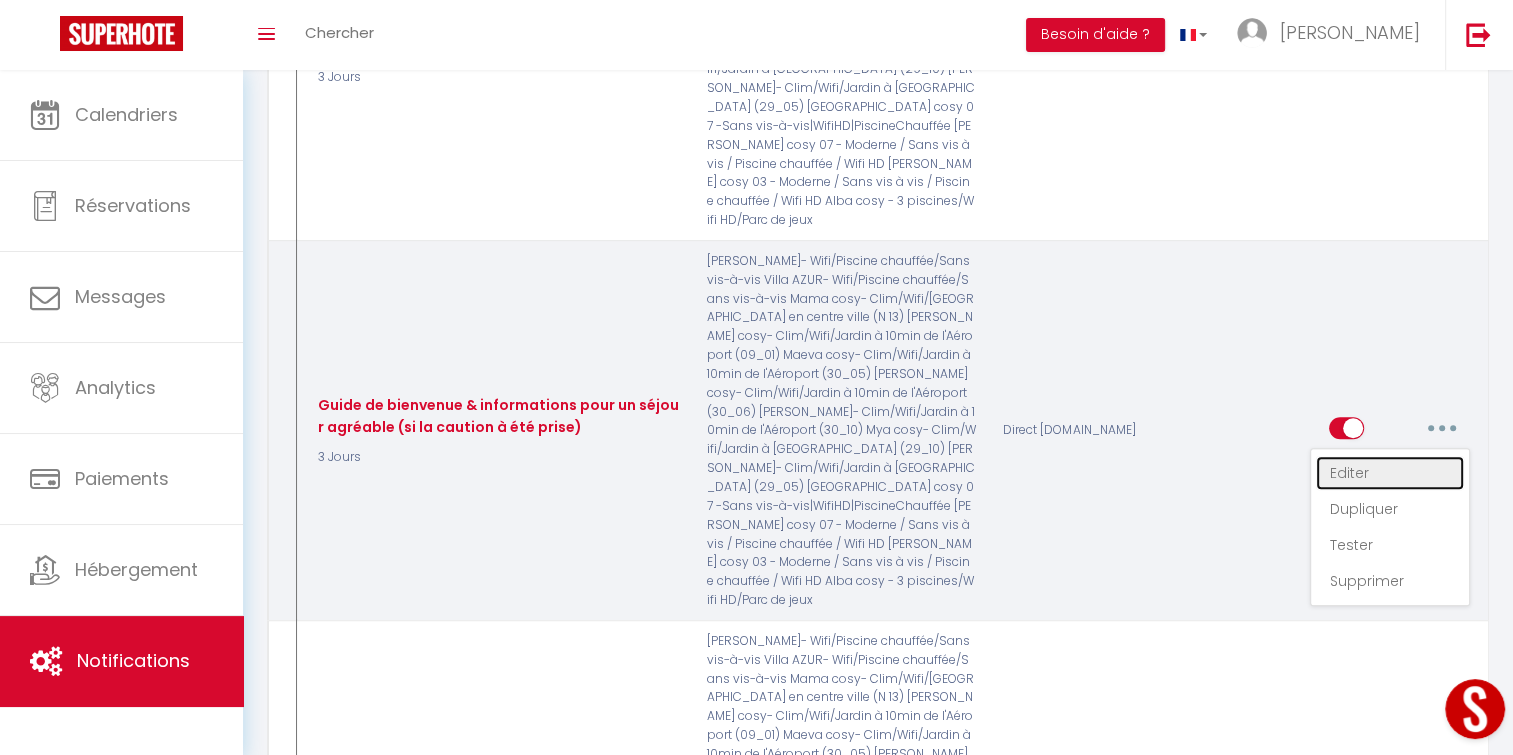 click on "Editer" at bounding box center [1390, 473] 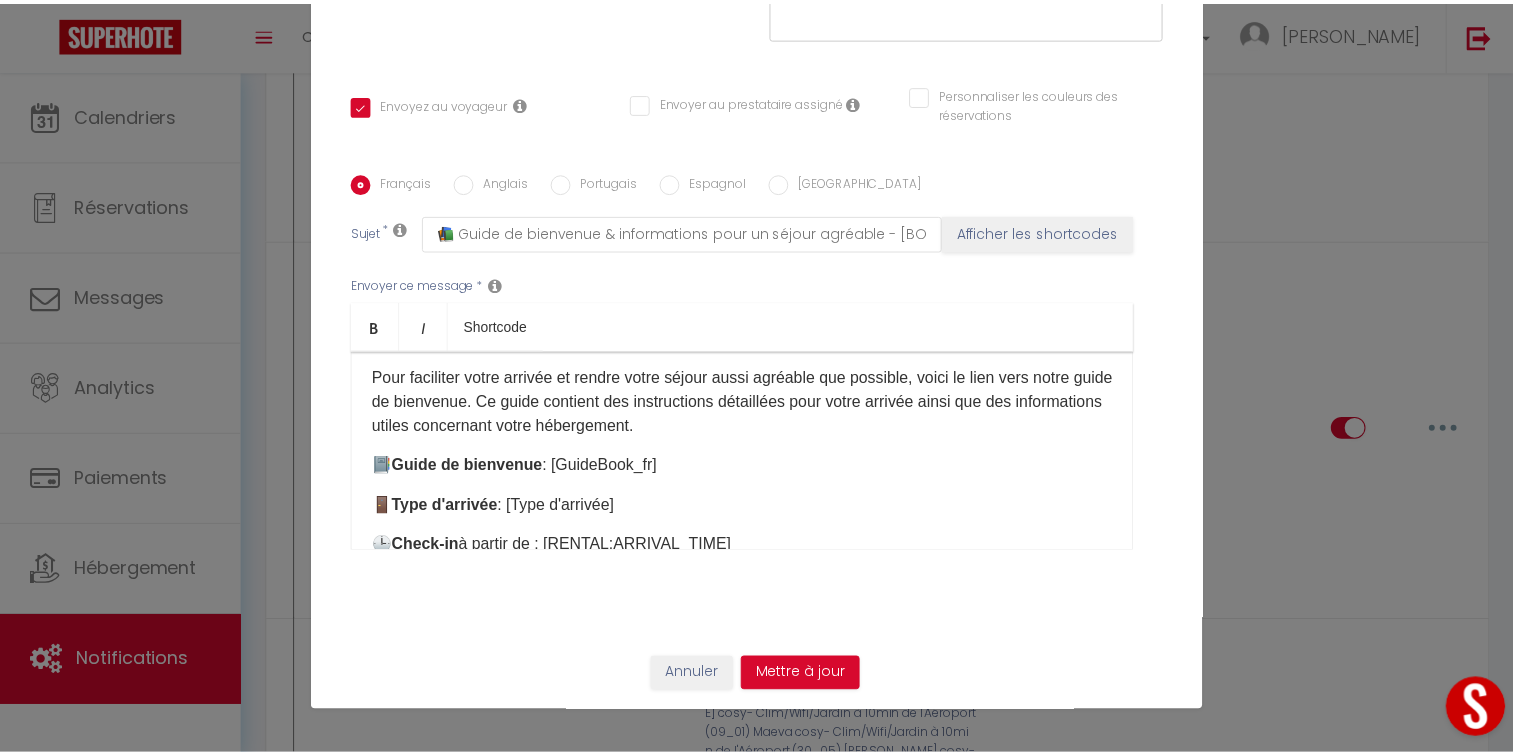 scroll, scrollTop: 80, scrollLeft: 0, axis: vertical 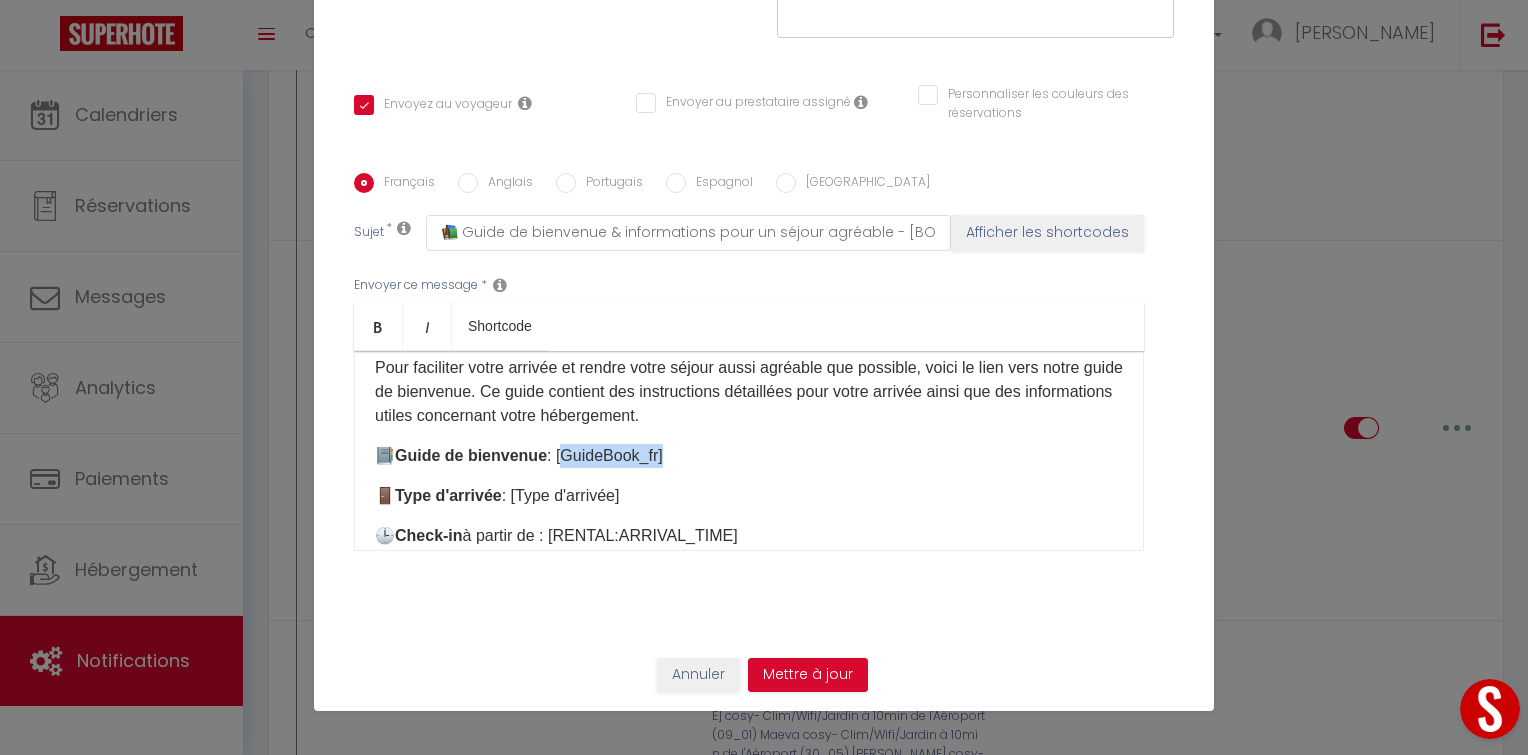 drag, startPoint x: 666, startPoint y: 457, endPoint x: 561, endPoint y: 463, distance: 105.17129 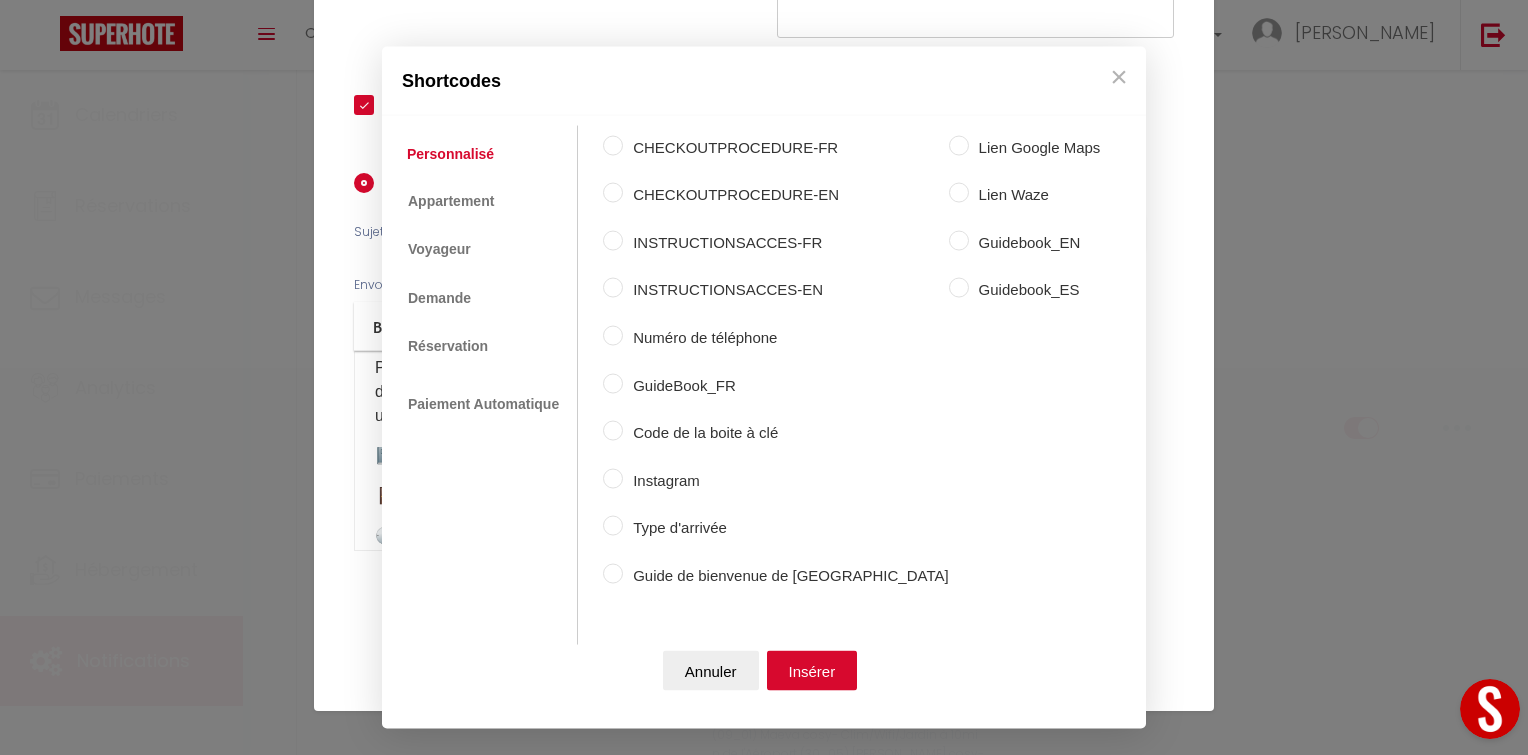 click on "Coaching SuperHote ce soir à 18h00, pour participer:  [URL][DOMAIN_NAME][SECURITY_DATA]   ×     Toggle navigation       Toggle Search     Toggle menubar     Chercher   BUTTON
Besoin d'aide ?
[PERSON_NAME]   Paramètres        Équipe     Résultat de la recherche   Aucun résultat     Calendriers     Réservations     Messages     Analytics      Paiements     Hébergement     Notifications                 Résultat de la recherche   Id   Appart   Voyageur    Checkin   Checkout   Nuits   Pers.   Plateforme   Statut     Résultat de la recherche   Aucun résultat          Notifications
Actions
Nouvelle Notification    Exporter    Importer    Tous les apparts    Villa AZUR- Wifi/Piscine chauffée/Sans vis-à-vis [PERSON_NAME]- Wifi/Piscine chauffée/Sans vis-à-vis [GEOGRAPHIC_DATA] cosy 07 -Sans vis-à-vis|WifiHD|PiscineChauffée       Nouveau shortcode personnalisé" at bounding box center [764, 3634] 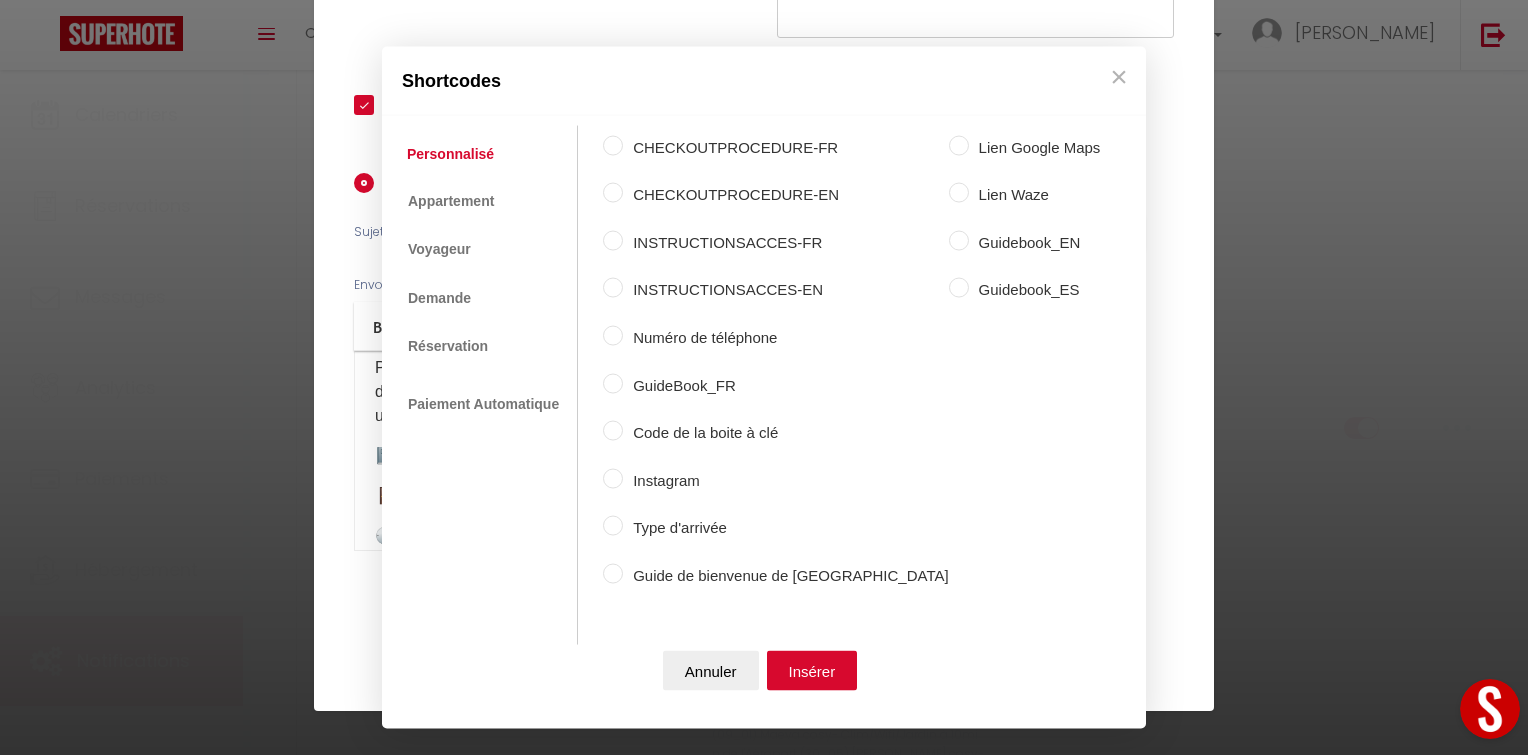 click on "CHECKOUTPROCEDURE-FR CHECKOUTPROCEDURE-EN INSTRUCTIONSACCES-FR INSTRUCTIONSACCES-EN Numéro de téléphone GuideBook_FR Code de la boite à clé Instagram Type d'arrivée Guide de bienvenue de [GEOGRAPHIC_DATA] Lien Google Maps Lien Waze Guidebook_EN Guidebook_ES" at bounding box center [851, 363] 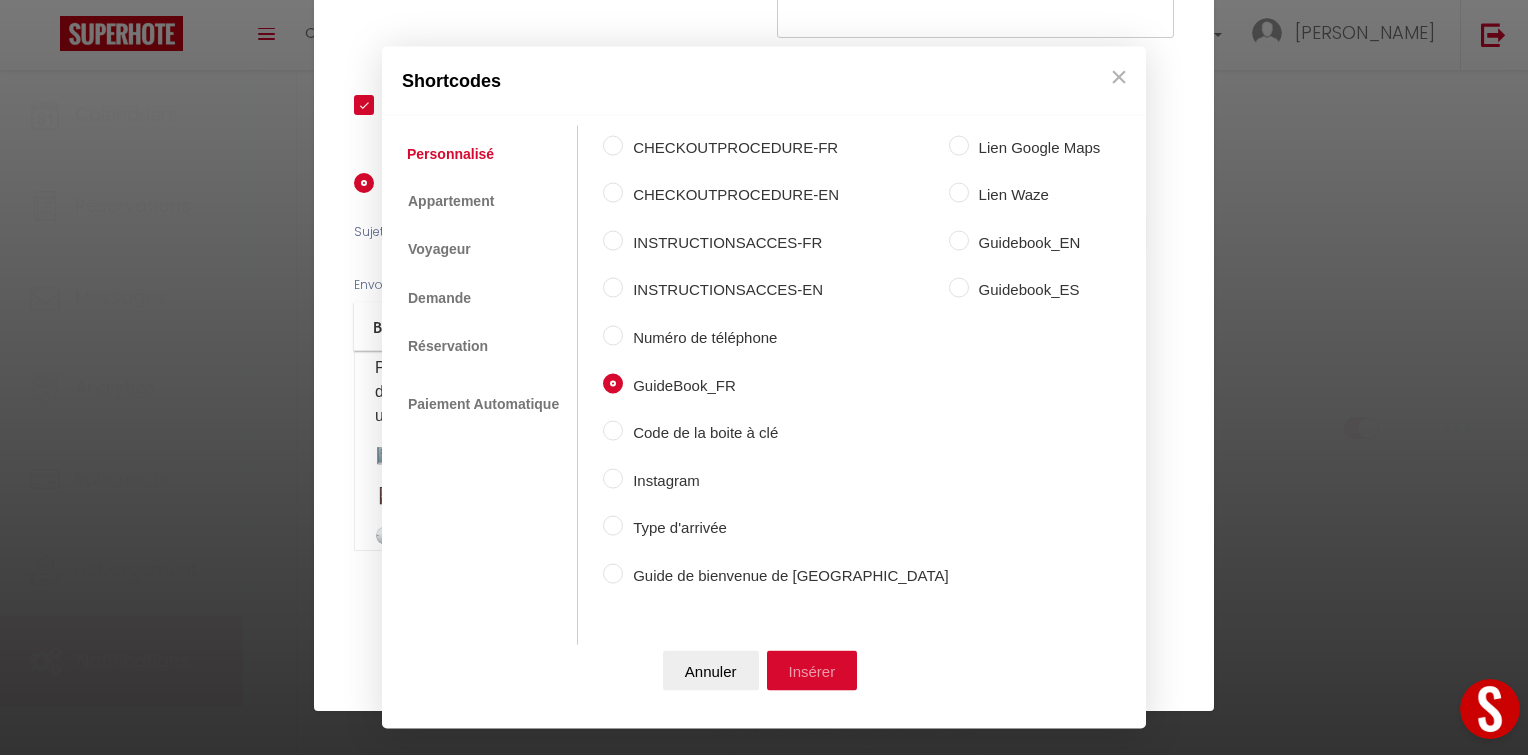 click on "Insérer" at bounding box center (812, 671) 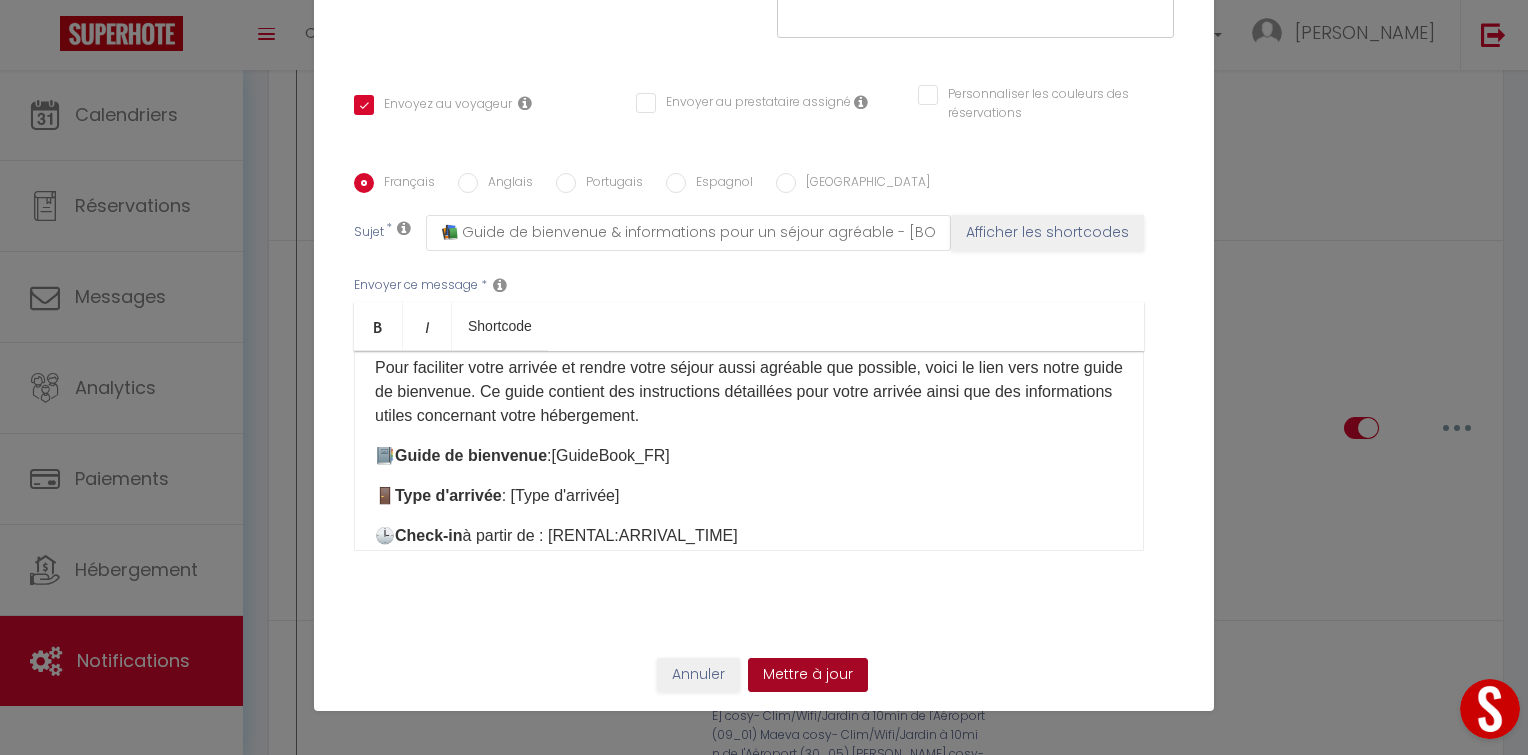 click on "Mettre à jour" at bounding box center [808, 675] 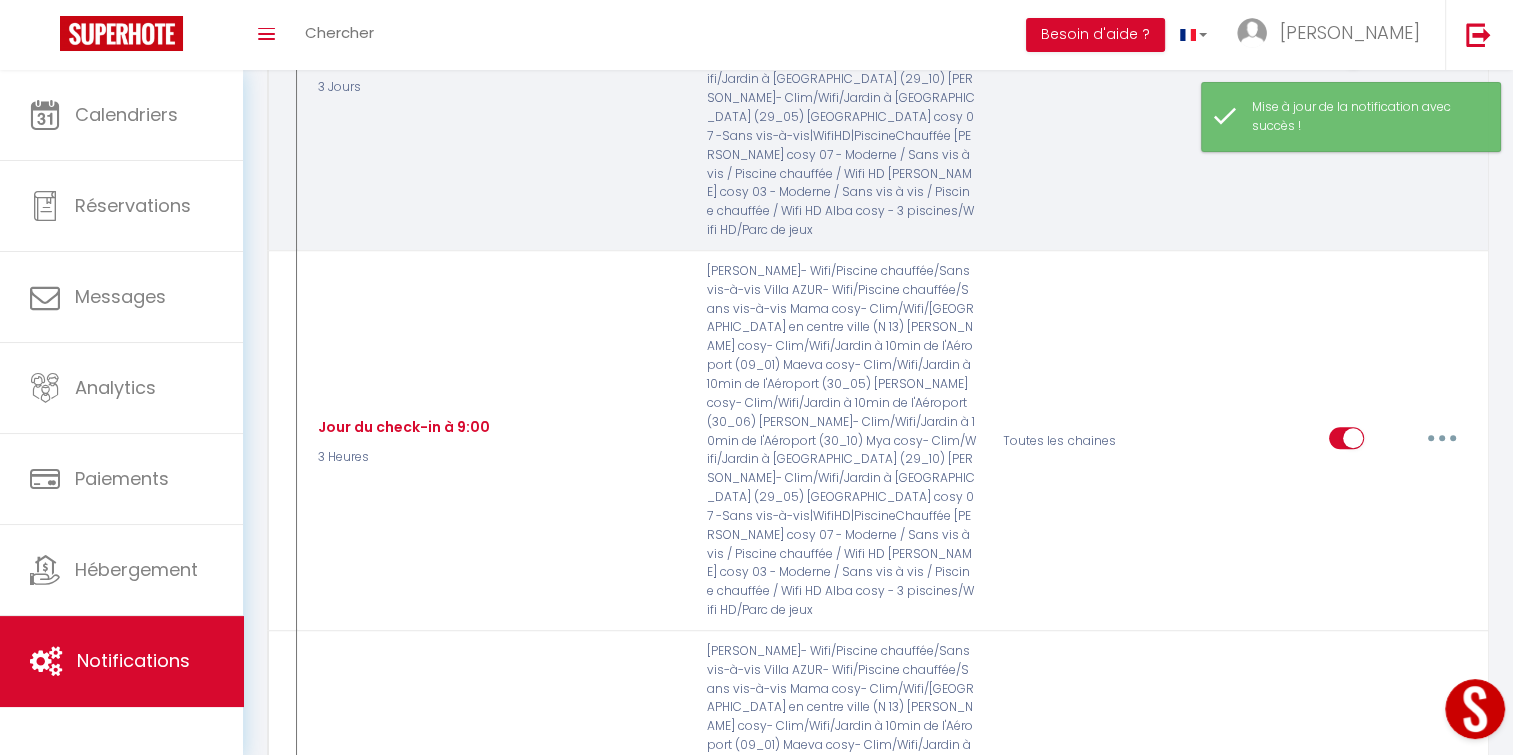 scroll, scrollTop: 1524, scrollLeft: 0, axis: vertical 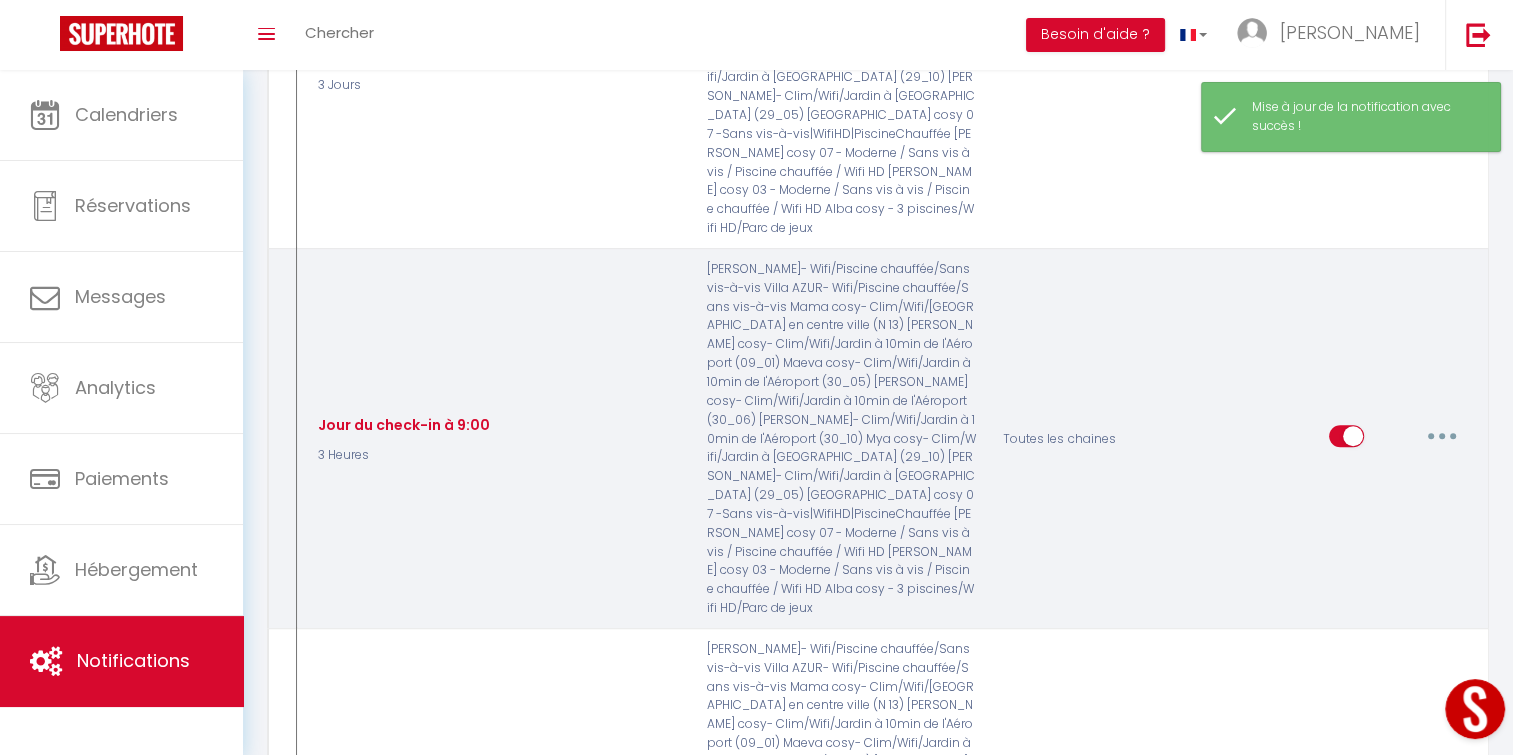 click at bounding box center [1442, 436] 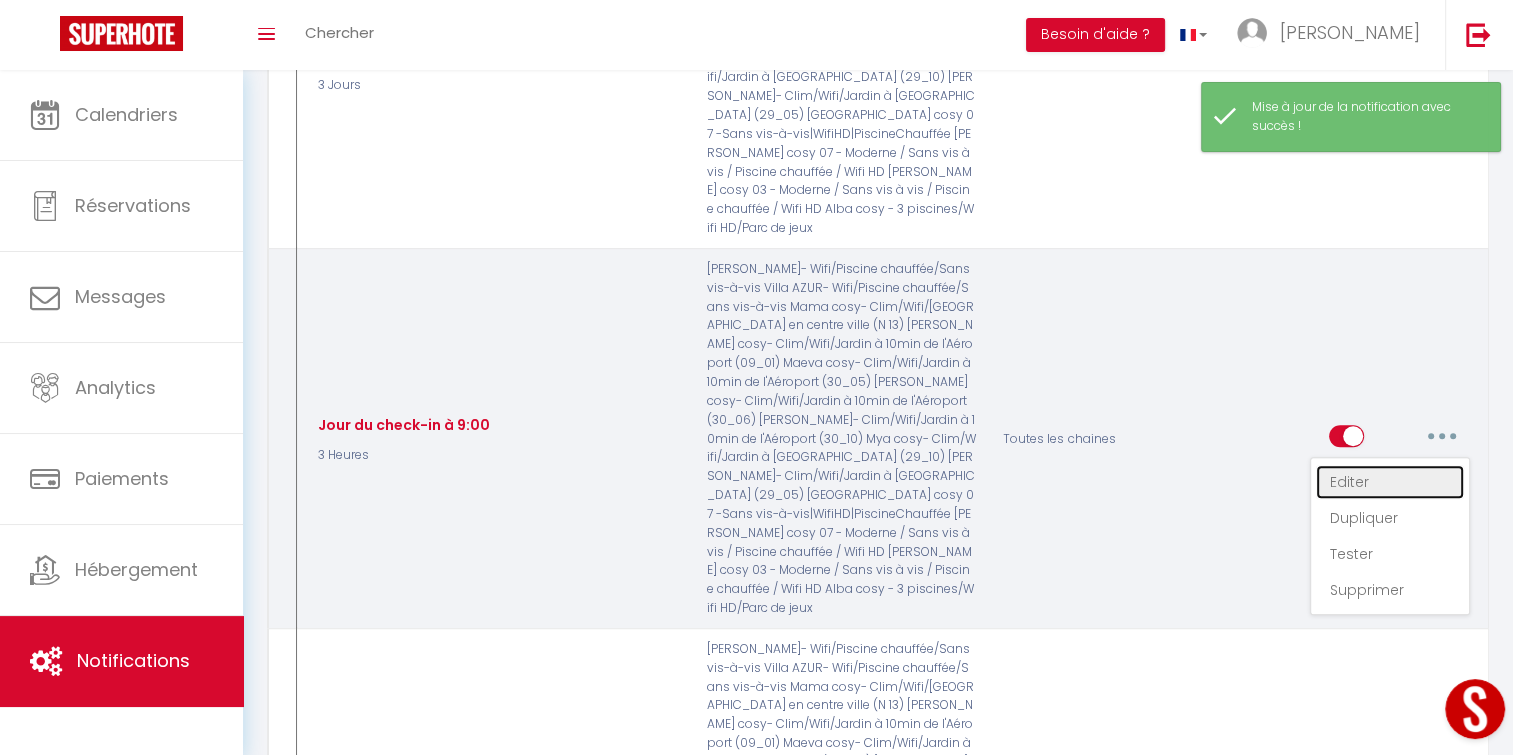 click on "Editer" at bounding box center (1390, 482) 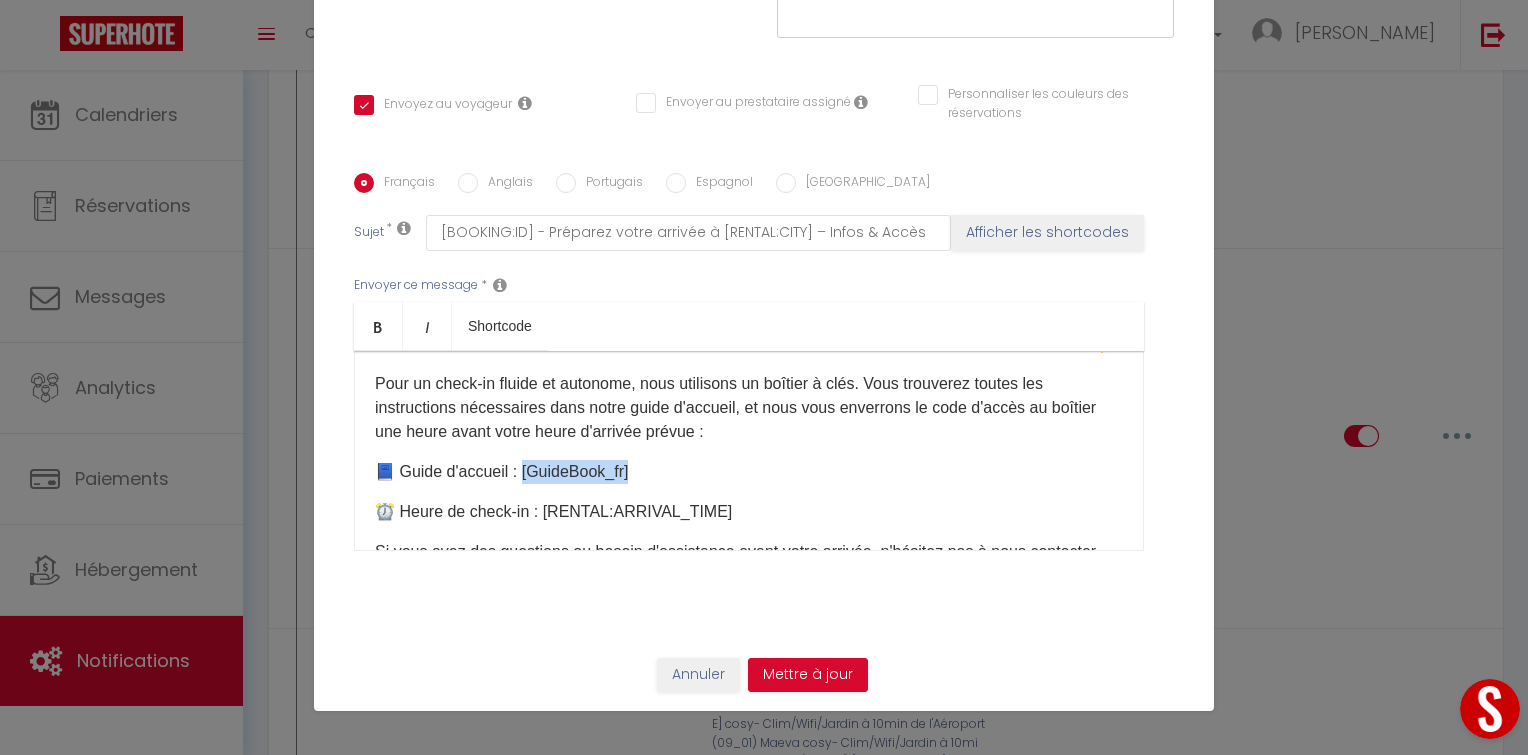 drag, startPoint x: 625, startPoint y: 496, endPoint x: 520, endPoint y: 496, distance: 105 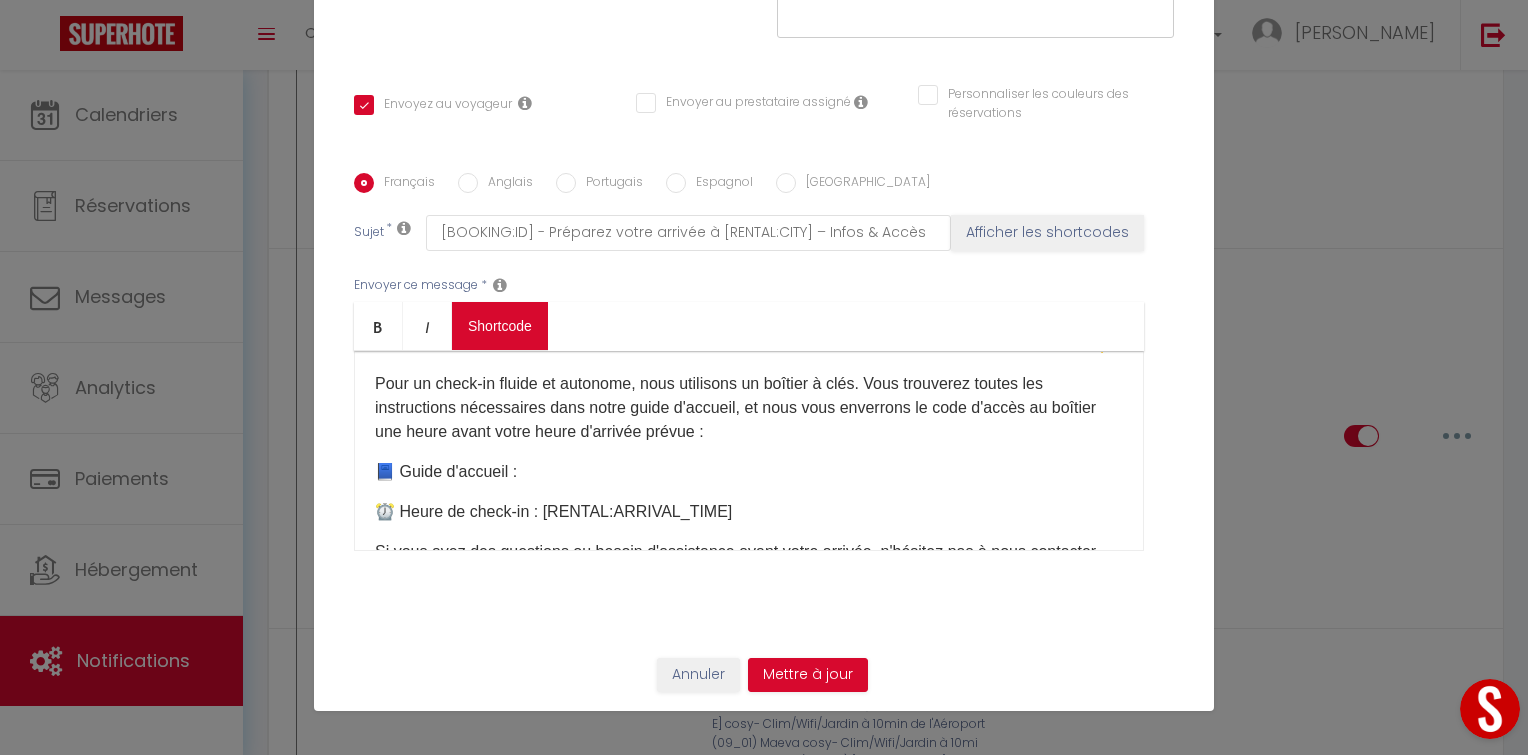 click on "Coaching SuperHote ce soir à 18h00, pour participer:  [URL][DOMAIN_NAME][SECURITY_DATA]   ×     Toggle navigation       Toggle Search     Toggle menubar     Chercher   BUTTON
Besoin d'aide ?
[PERSON_NAME]   Paramètres        Équipe     Résultat de la recherche   Aucun résultat     Calendriers     Réservations     Messages     Analytics      Paiements     Hébergement     Notifications                 Résultat de la recherche   Id   Appart   Voyageur    Checkin   Checkout   Nuits   Pers.   Plateforme   Statut     Résultat de la recherche   Aucun résultat          Notifications
Actions
Nouvelle Notification    Exporter    Importer    Tous les apparts    Villa AZUR- Wifi/Piscine chauffée/Sans vis-à-vis [PERSON_NAME]- Wifi/Piscine chauffée/Sans vis-à-vis [GEOGRAPHIC_DATA] cosy 07 -Sans vis-à-vis|WifiHD|PiscineChauffée       Nouveau shortcode personnalisé" at bounding box center [764, 3262] 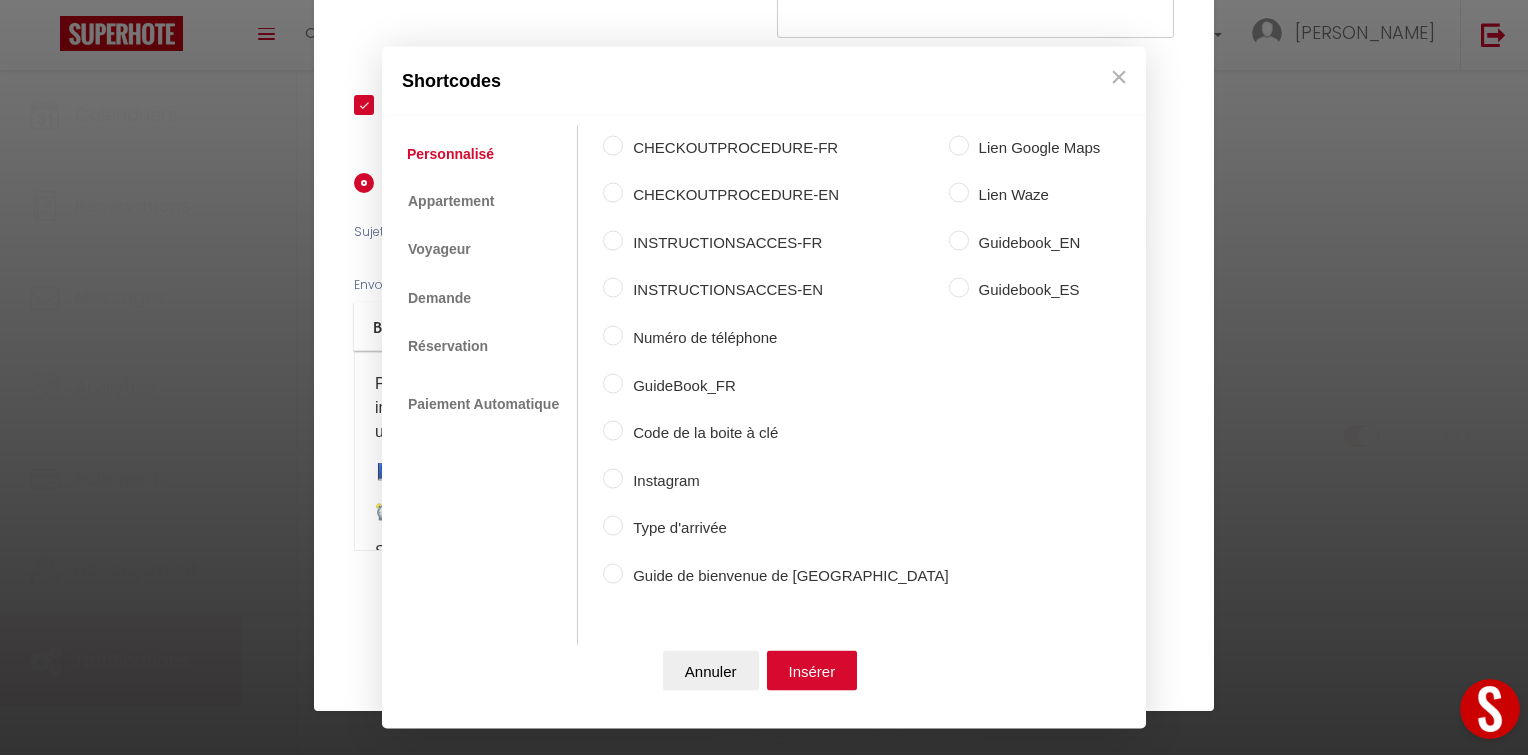 click on "GuideBook_FR" at bounding box center (785, 385) 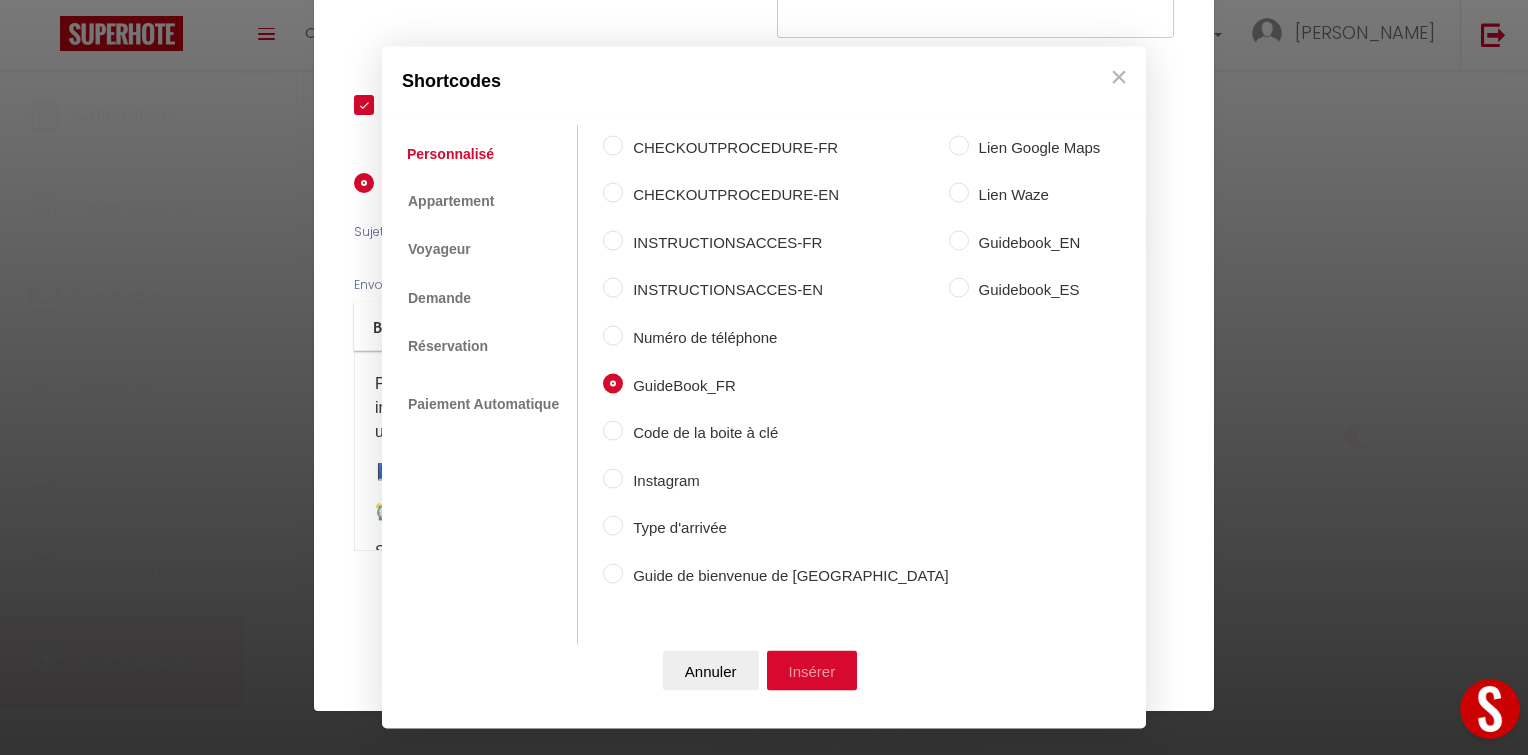 click on "Insérer" at bounding box center [812, 671] 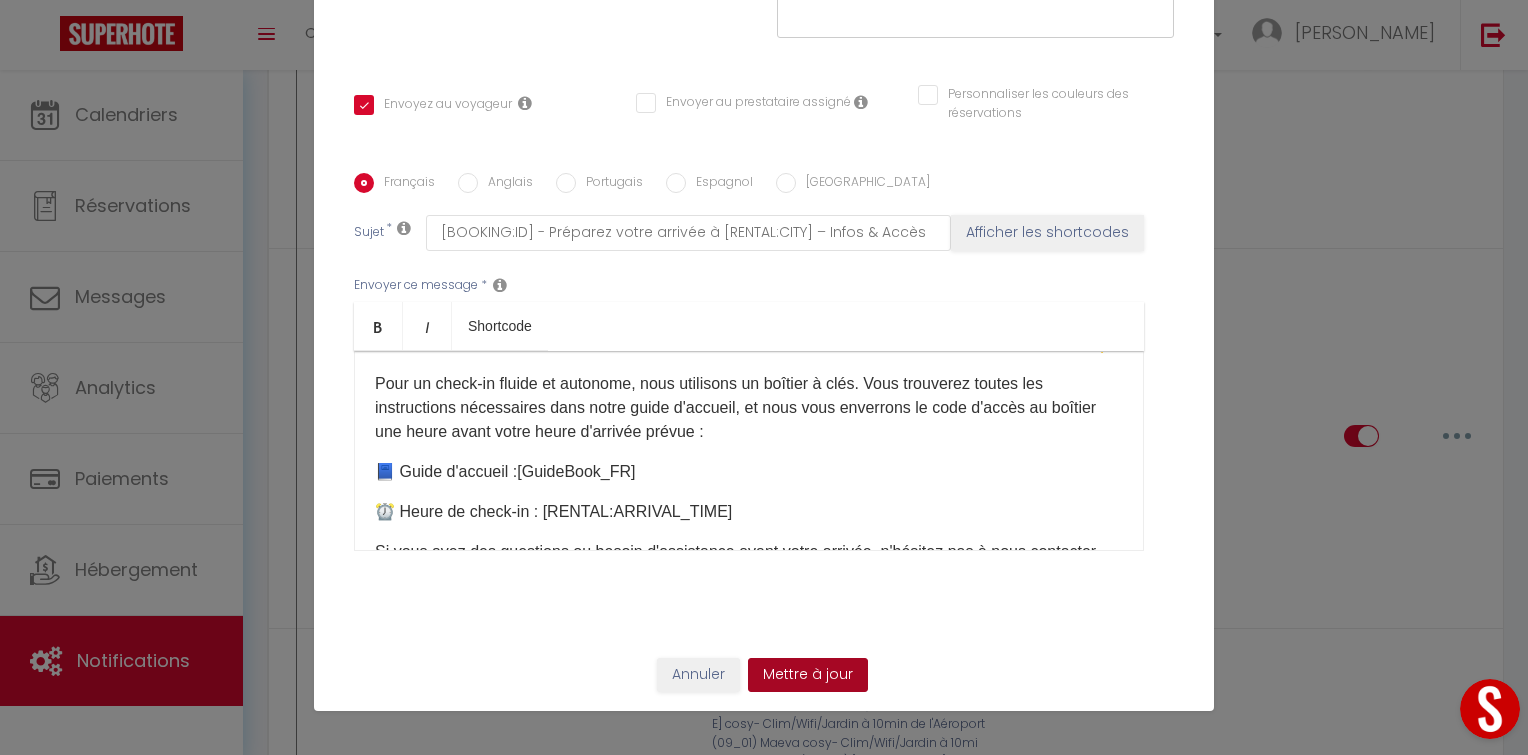 click on "Mettre à jour" at bounding box center (808, 675) 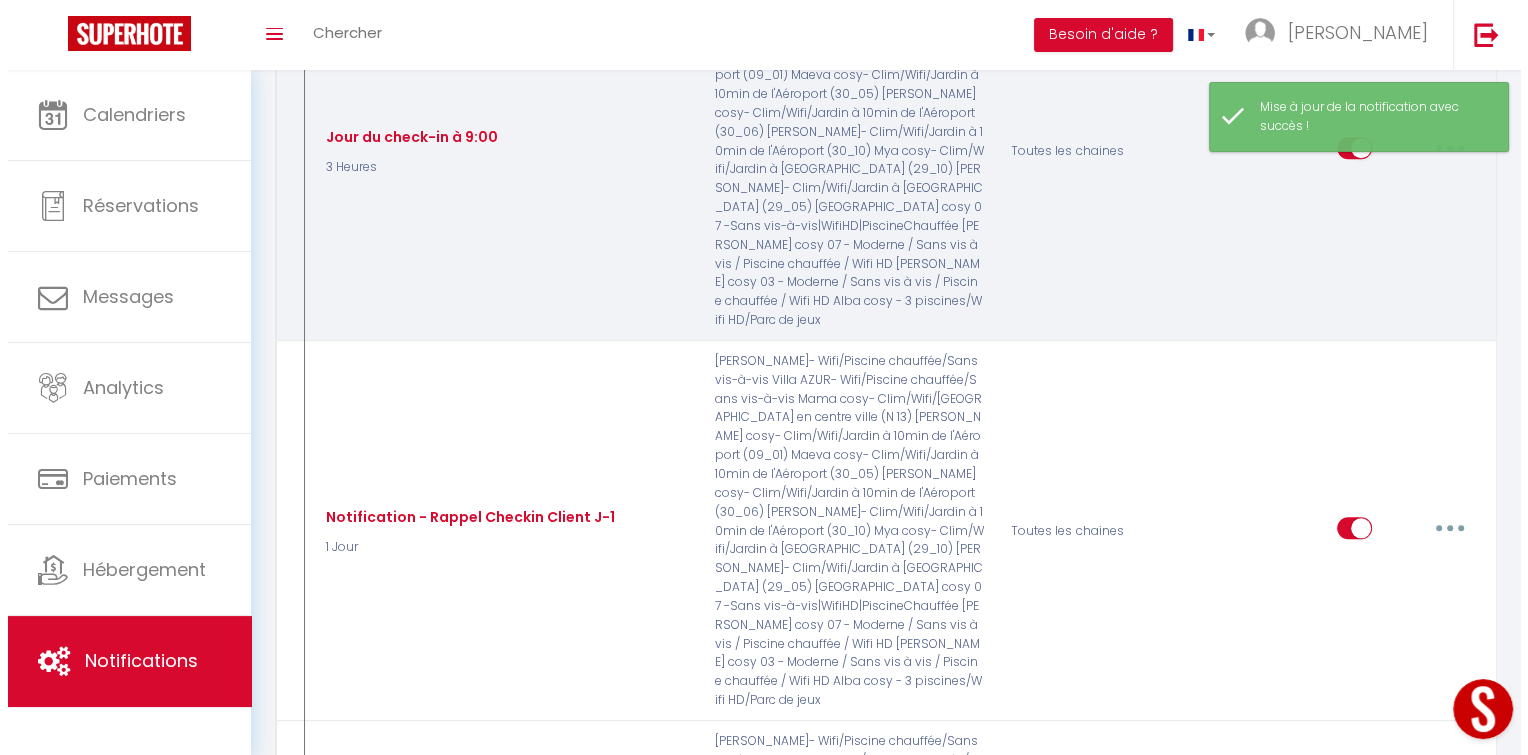 scroll, scrollTop: 1812, scrollLeft: 0, axis: vertical 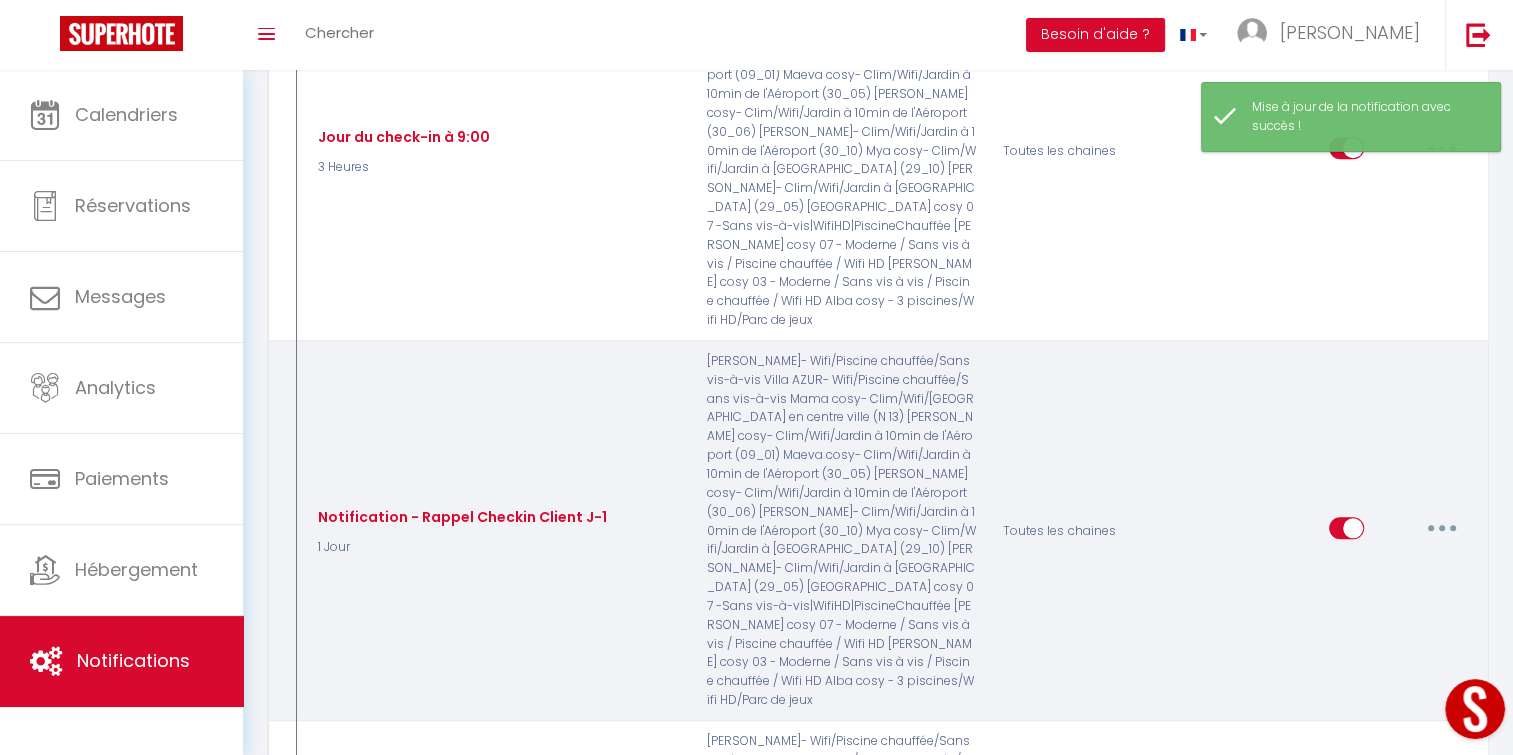 click at bounding box center [1442, 528] 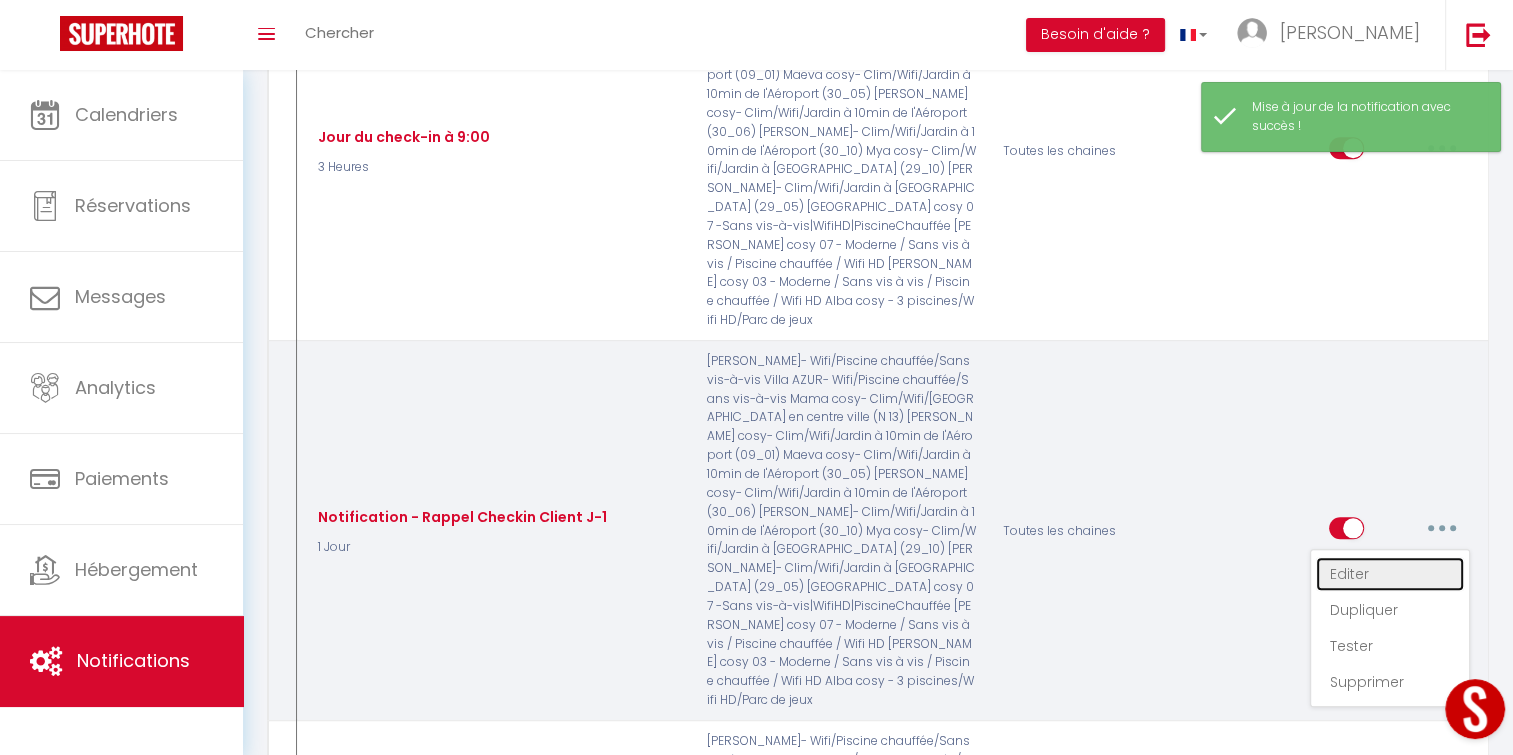 click on "Editer" at bounding box center (1390, 574) 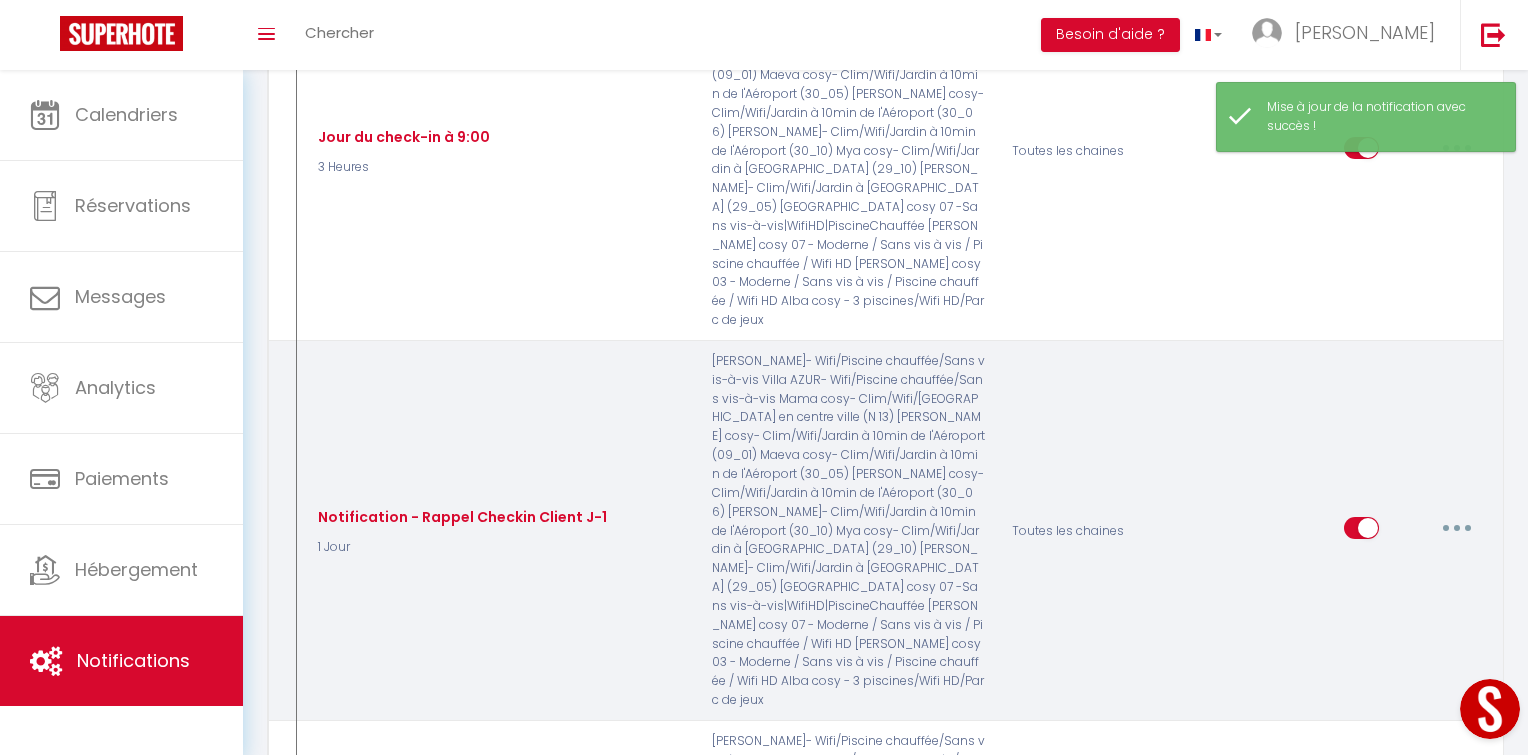 scroll, scrollTop: 213, scrollLeft: 0, axis: vertical 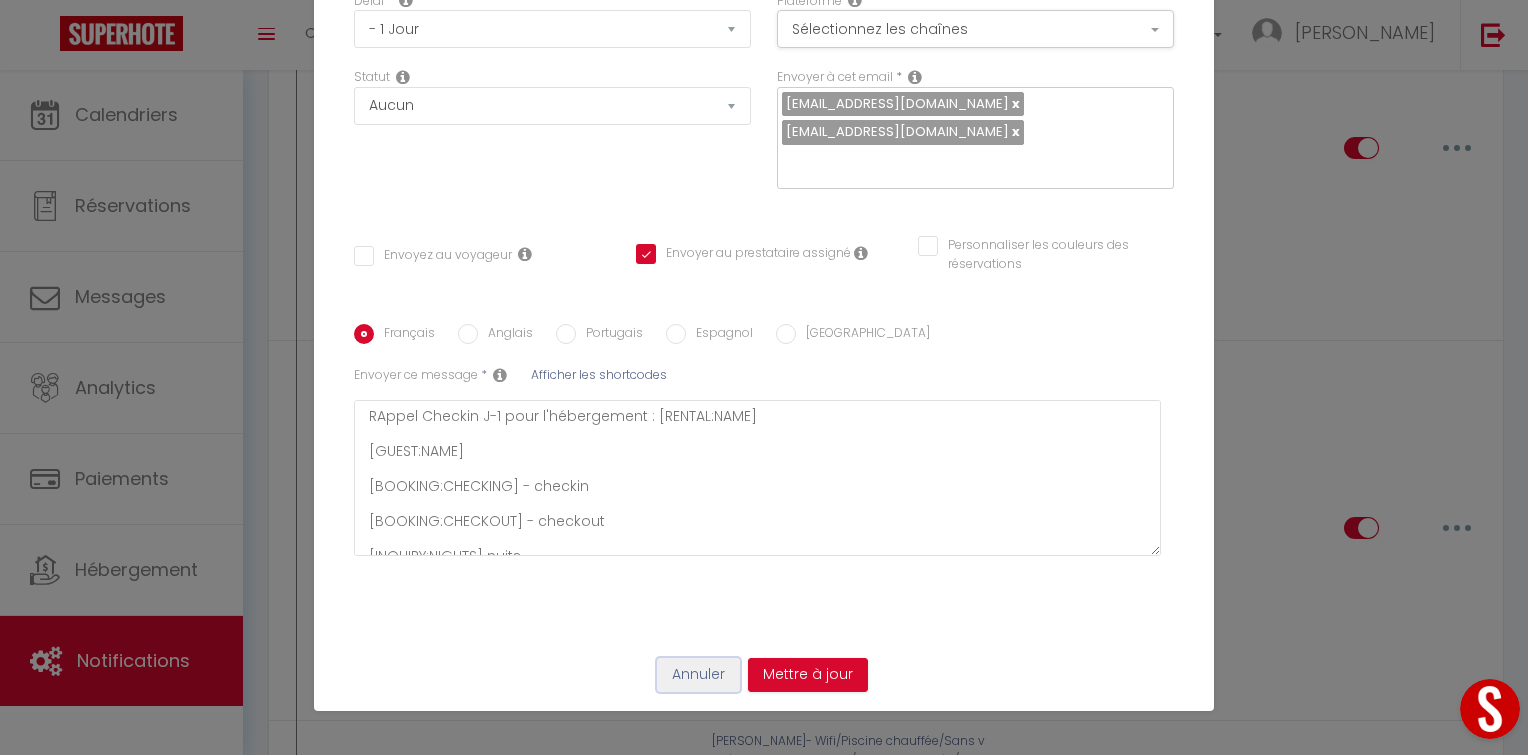 click on "Annuler" at bounding box center [698, 675] 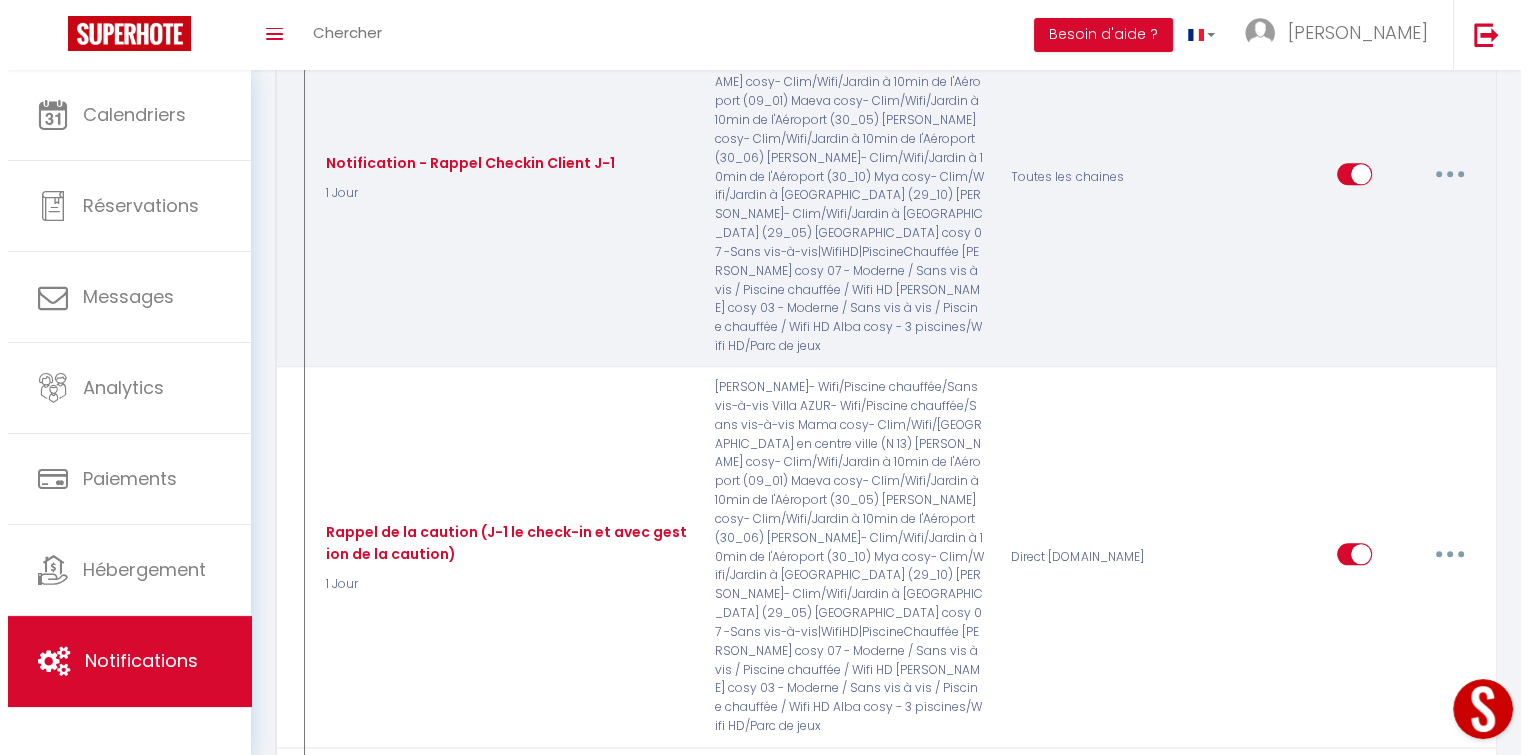 scroll, scrollTop: 2234, scrollLeft: 0, axis: vertical 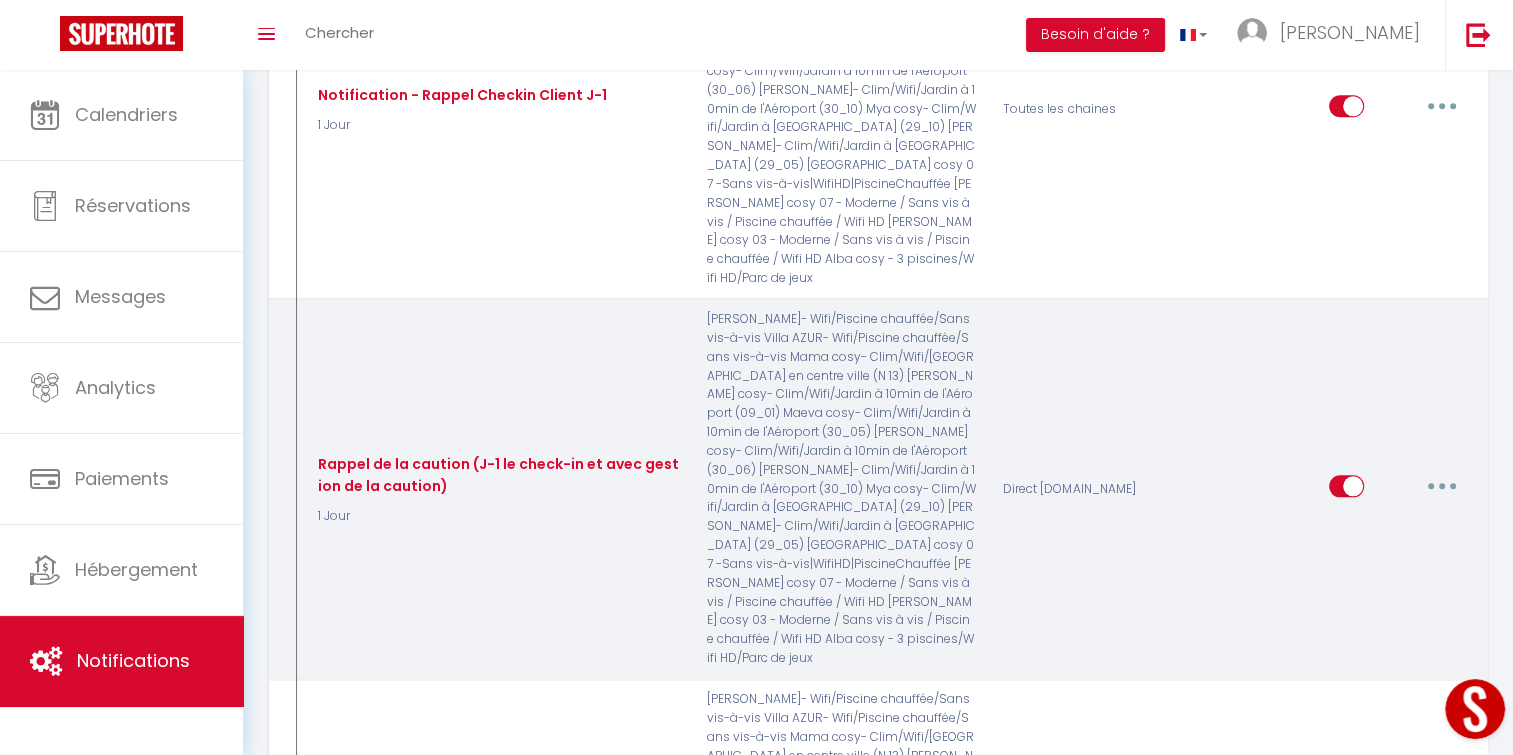 click at bounding box center (1442, 486) 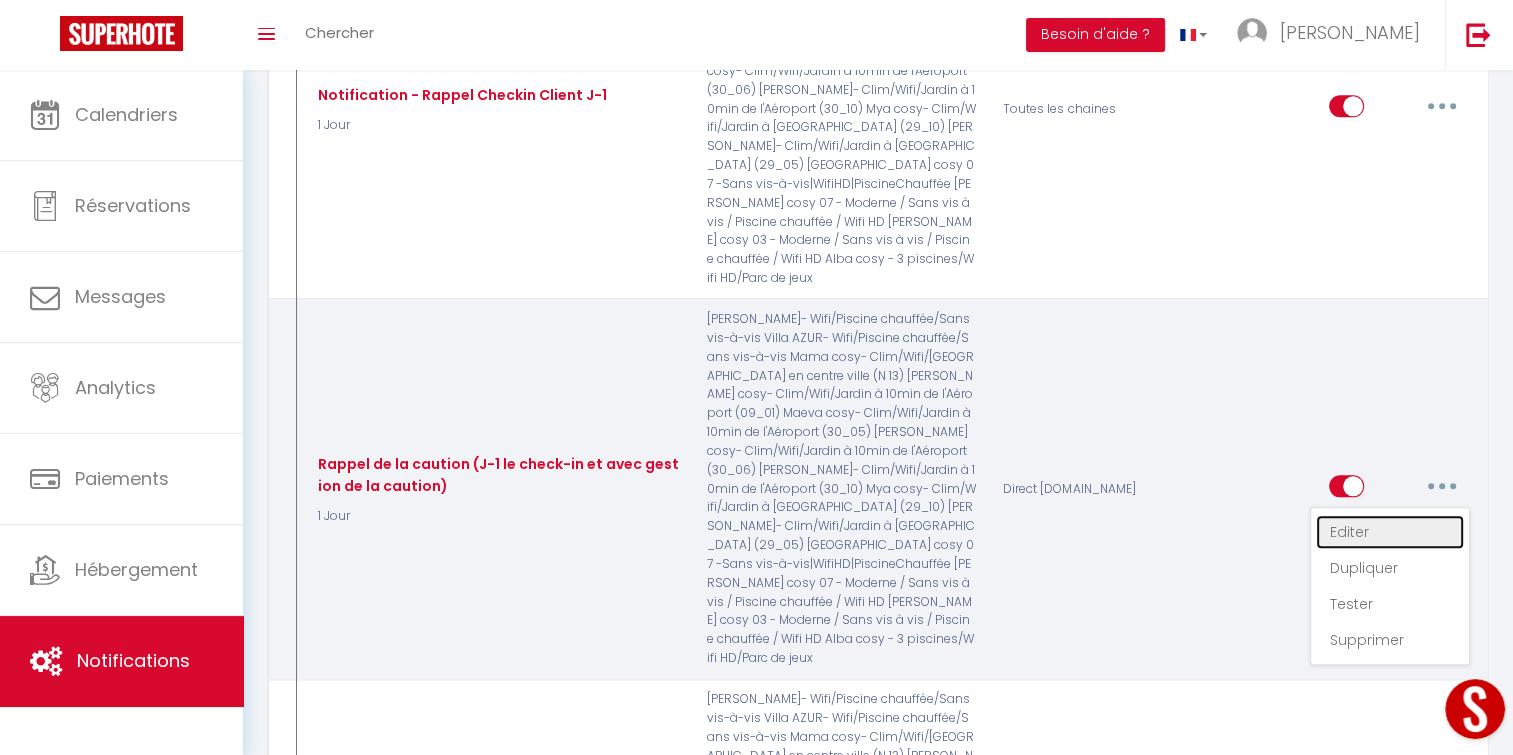 click on "Editer" at bounding box center [1390, 532] 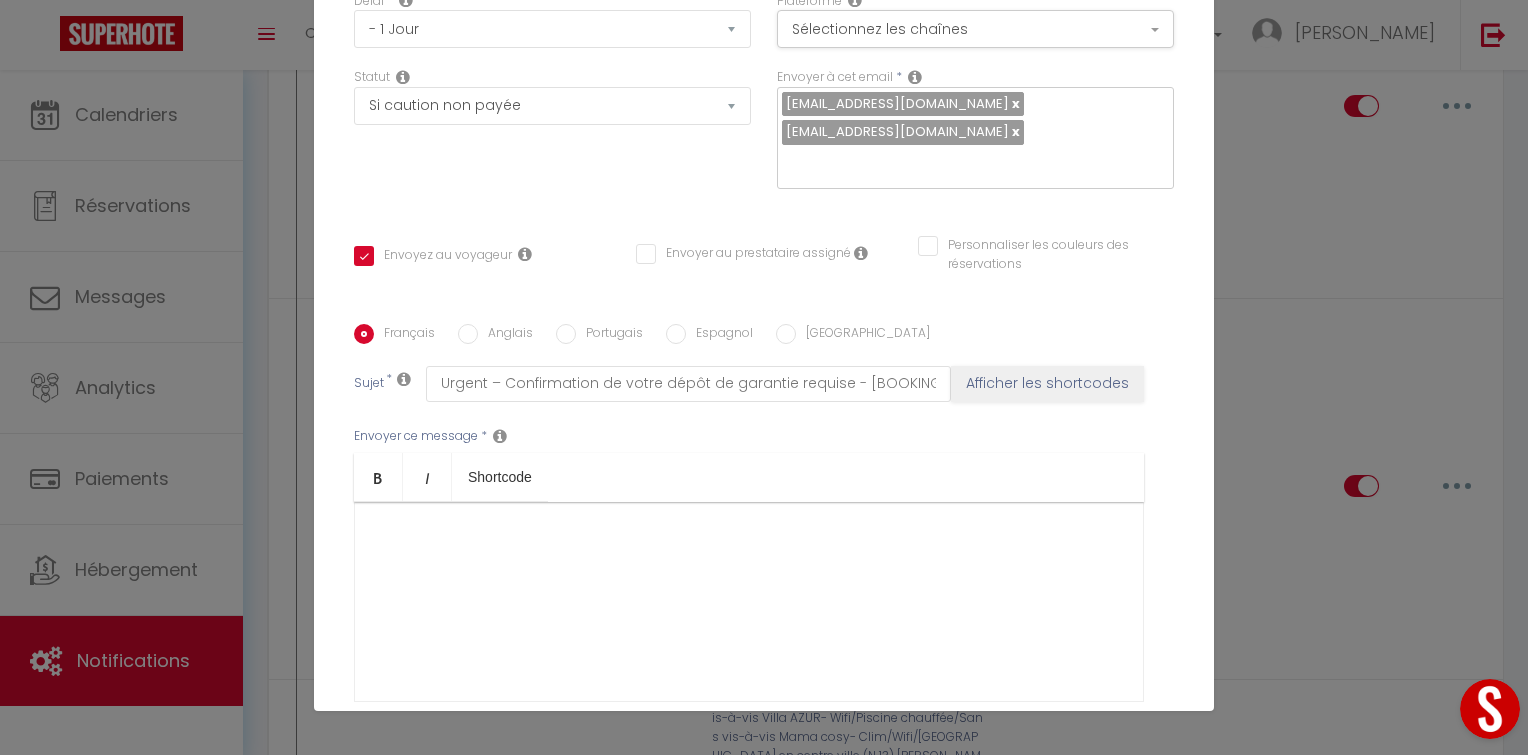 scroll, scrollTop: 364, scrollLeft: 0, axis: vertical 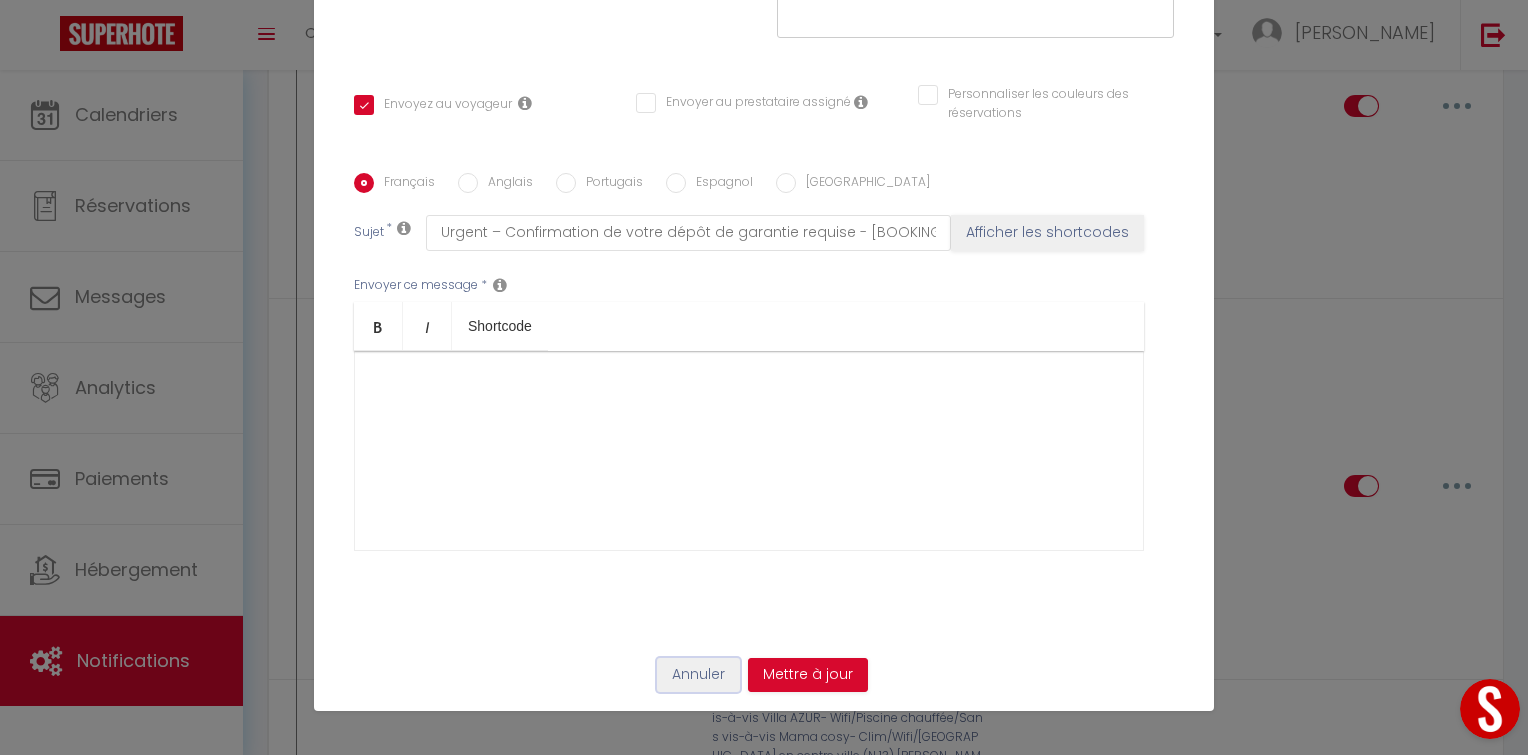 click on "Annuler" at bounding box center [698, 675] 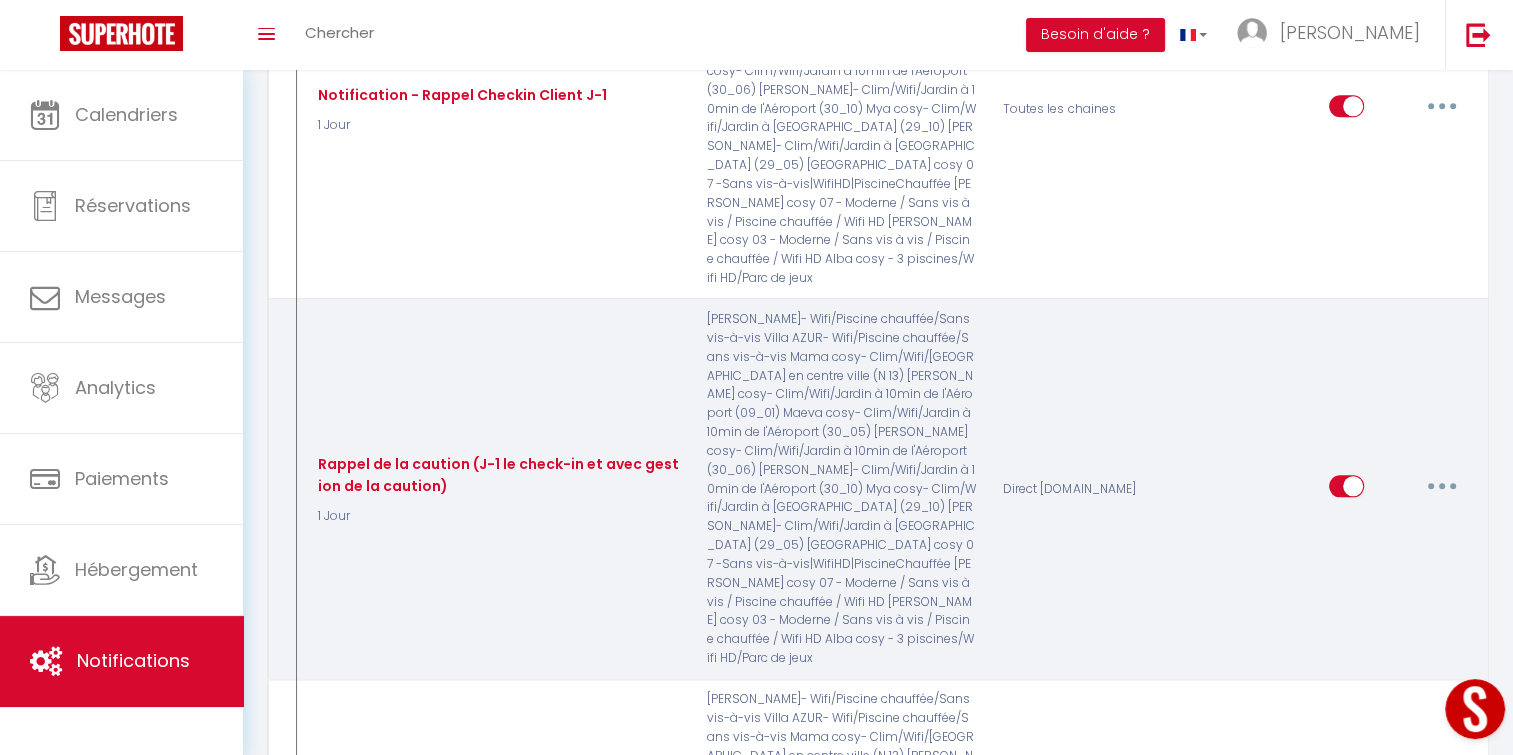 click at bounding box center (1442, 486) 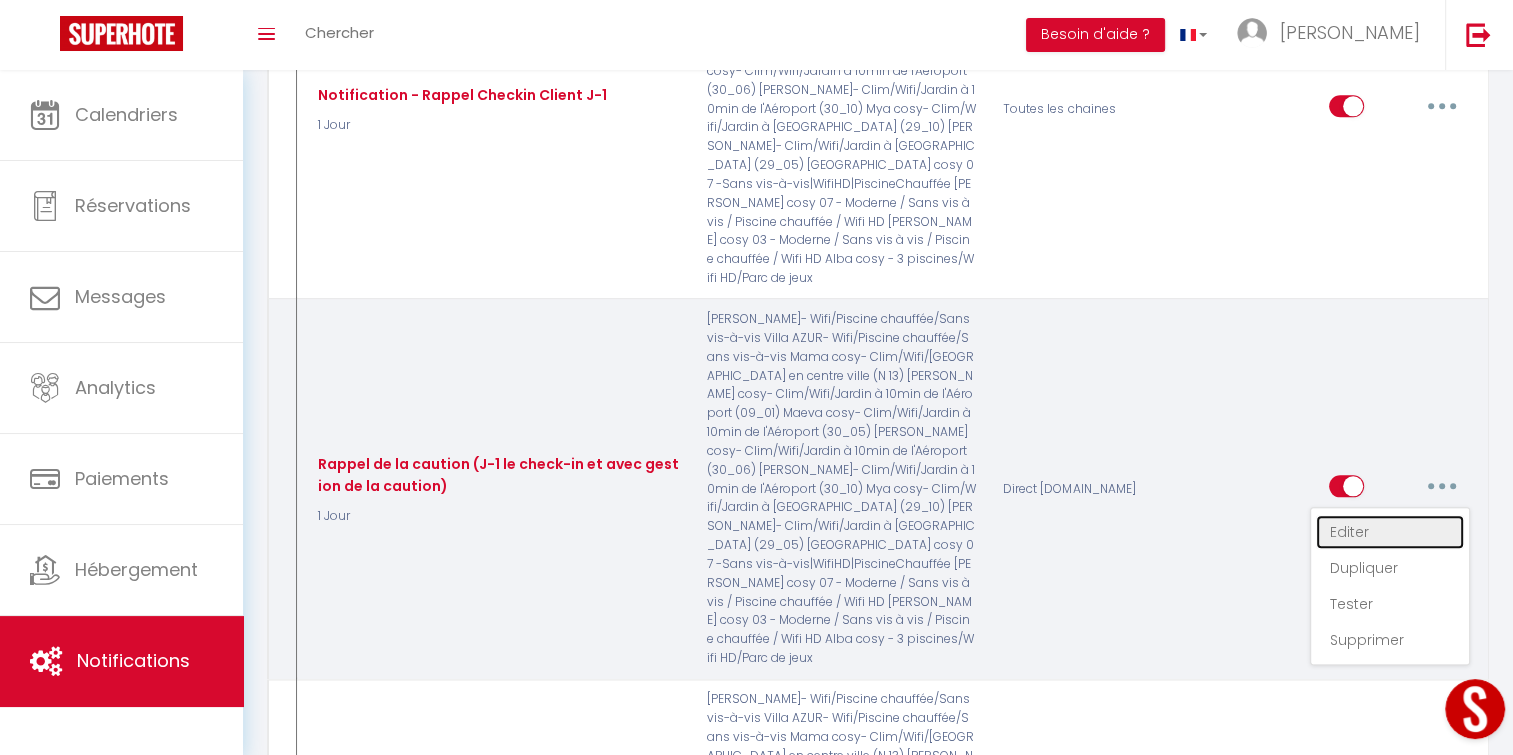 click on "Editer" at bounding box center [1390, 532] 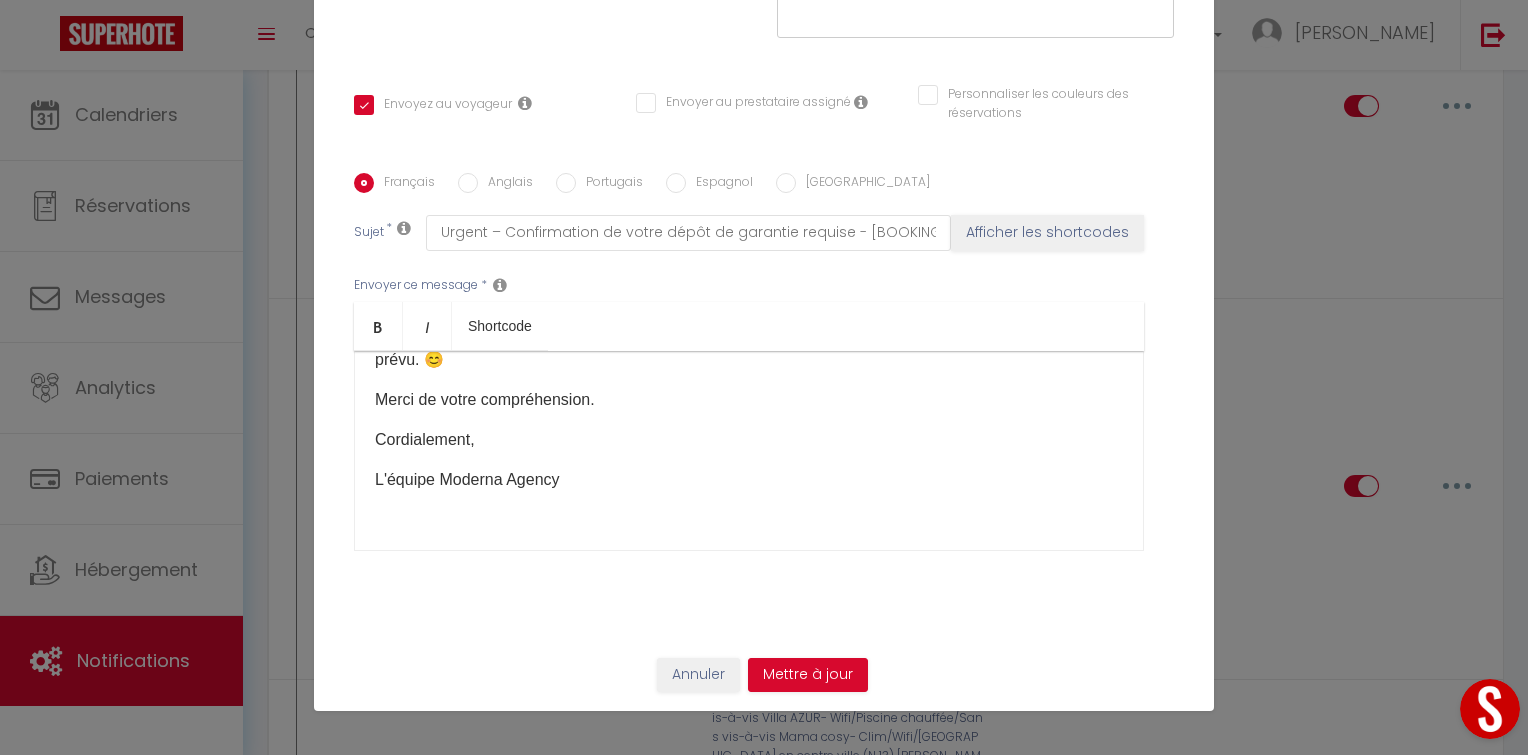 scroll, scrollTop: 333, scrollLeft: 0, axis: vertical 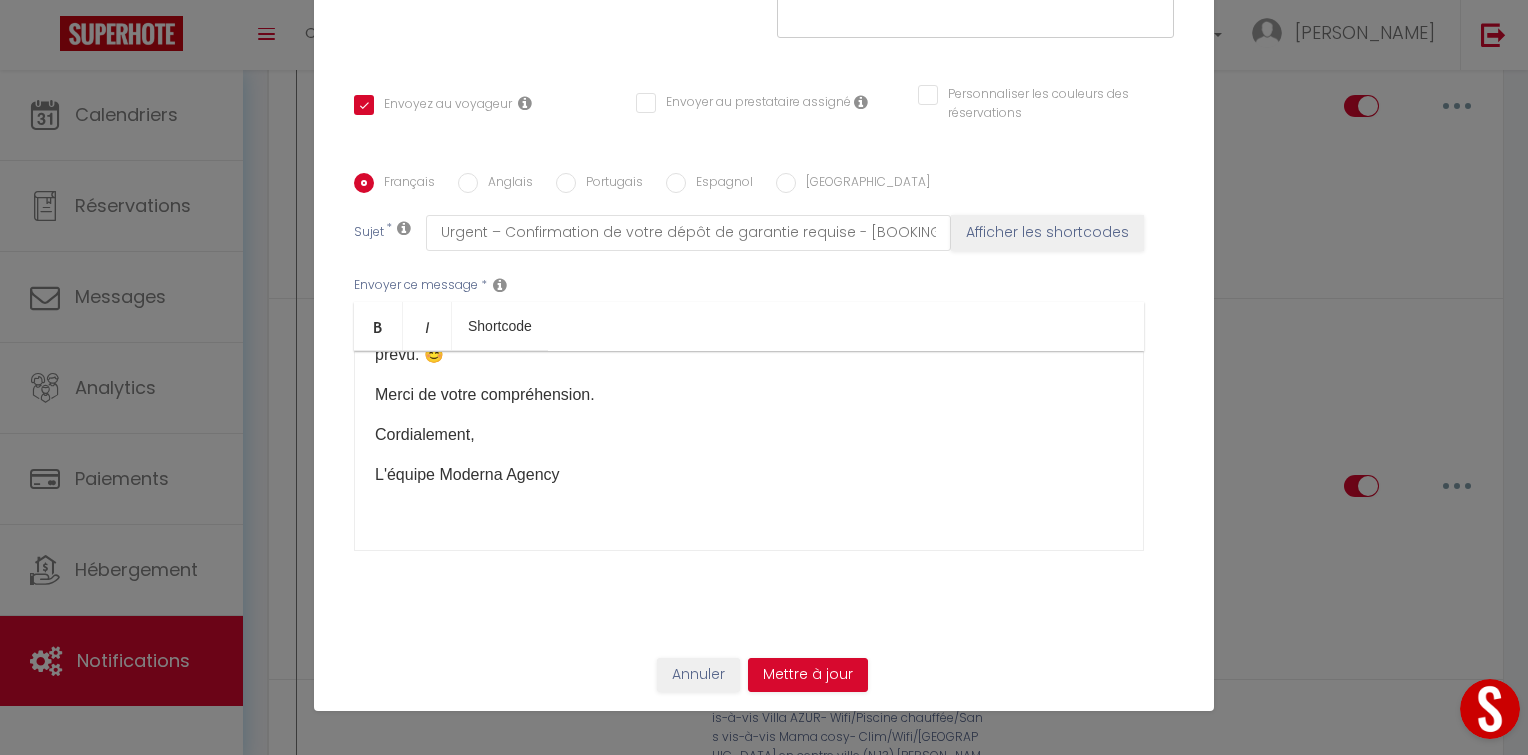click on "Bonjour [GUEST:FIRST_NAME],
Sauf erreur de notre part, il semble que vous n'ayez pas encore enregistré votre dépôt de garantie pour votre séjour dans notre hébergement. Pour nous permettre de vous [PERSON_NAME] accès à ce logement, veuillez confirmer votre dépôt de garantie dès maintenant en cliquant sur ce lien sécurisé : [DEPOSITLINK]
Sans réception de votre caution d'ici 19:00 aujourd'hui, nous serons malheureusement contraints d'annuler votre réservation conformément à nos conditions générales.
Si vous avez des questions ou des préoccupations, n'hésitez pas à nous contacter via whatsapp. Voici notre numéro : [Numéro de téléphone]
Nous espérons que tout sera en ordre rapidement et que nous aurons le plaisir de vous accueillir comme prévu. 😊​
Merci de votre compréhension.
Cordialement,
L'équipe Moderna Agency ​" at bounding box center [749, 451] 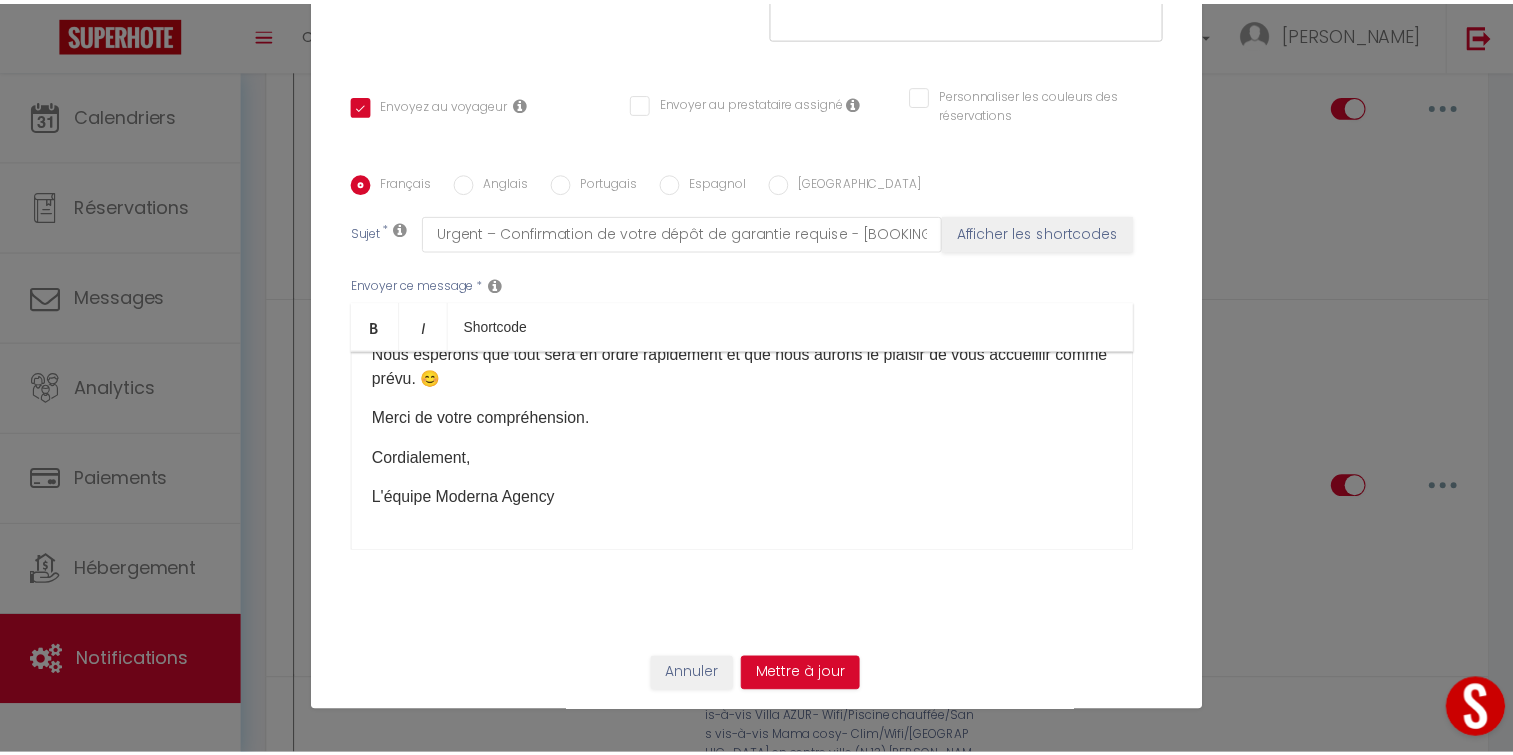 scroll, scrollTop: 309, scrollLeft: 0, axis: vertical 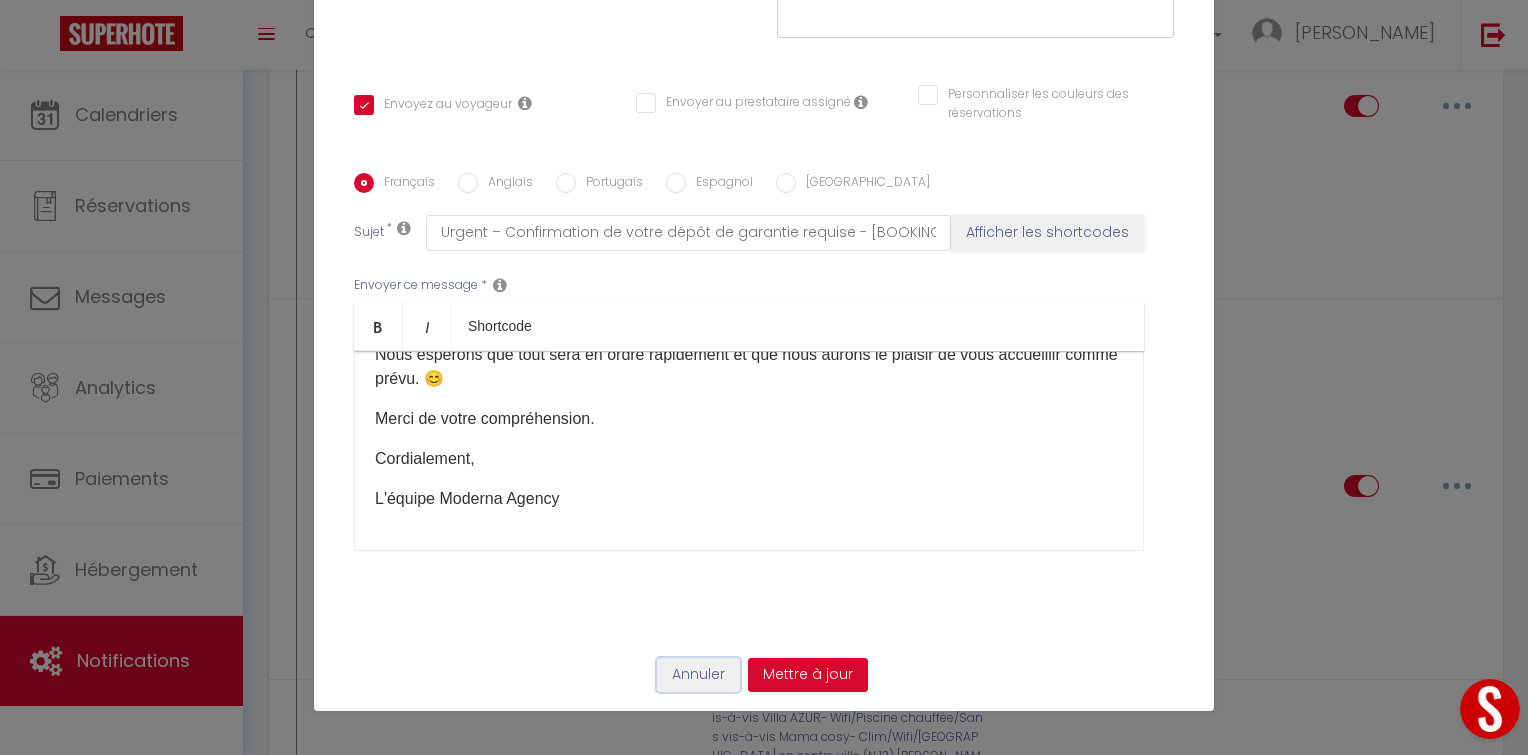 click on "Annuler" at bounding box center (698, 675) 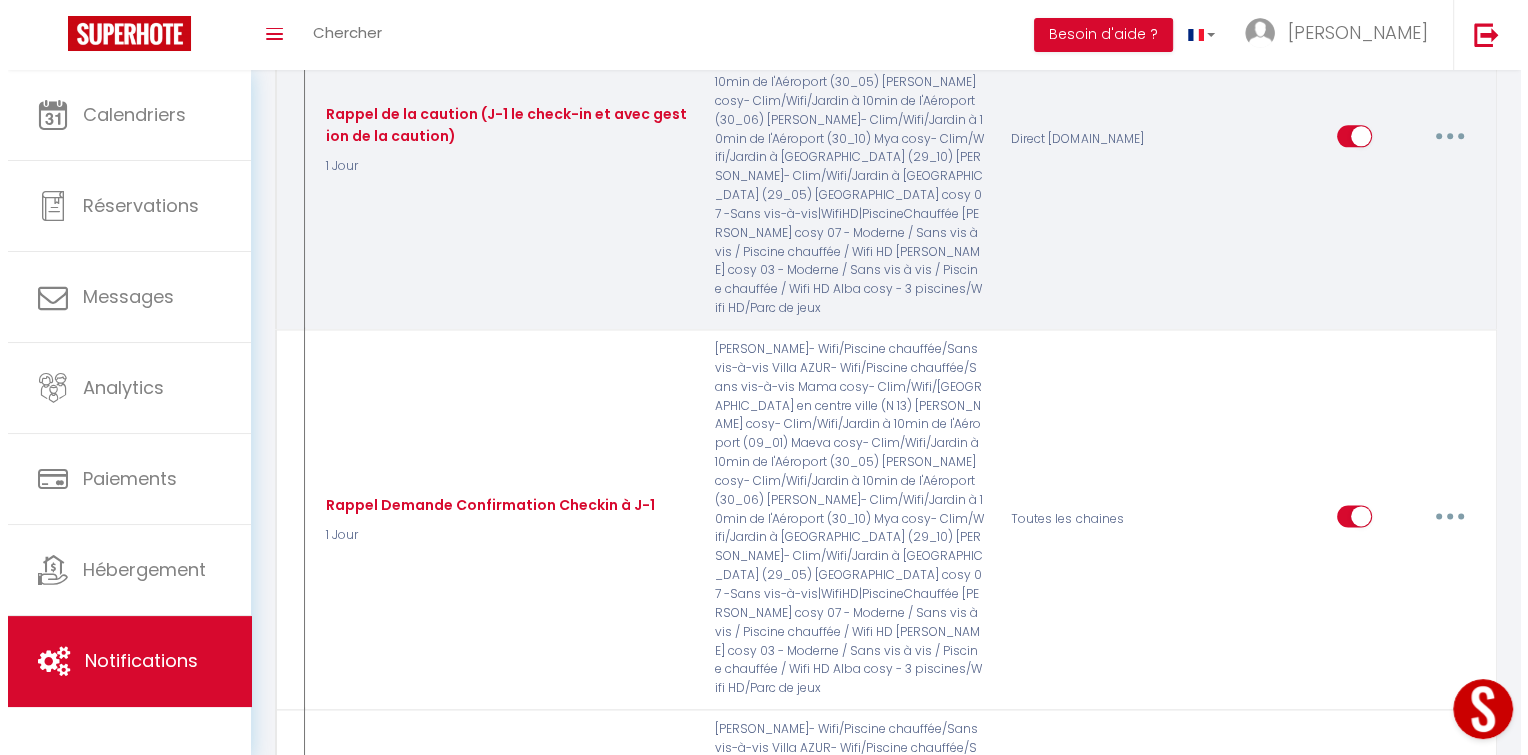scroll, scrollTop: 2587, scrollLeft: 0, axis: vertical 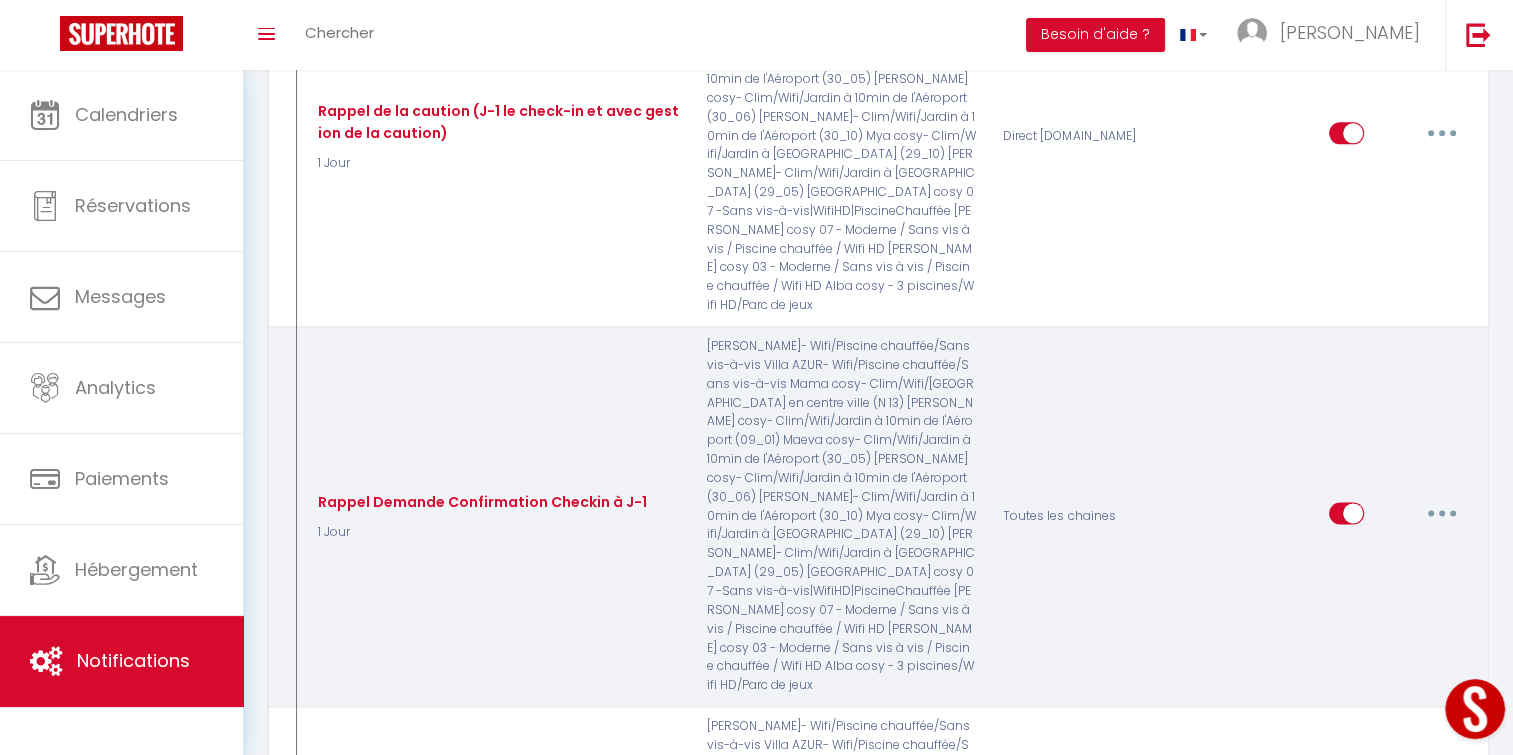 click at bounding box center (1442, 513) 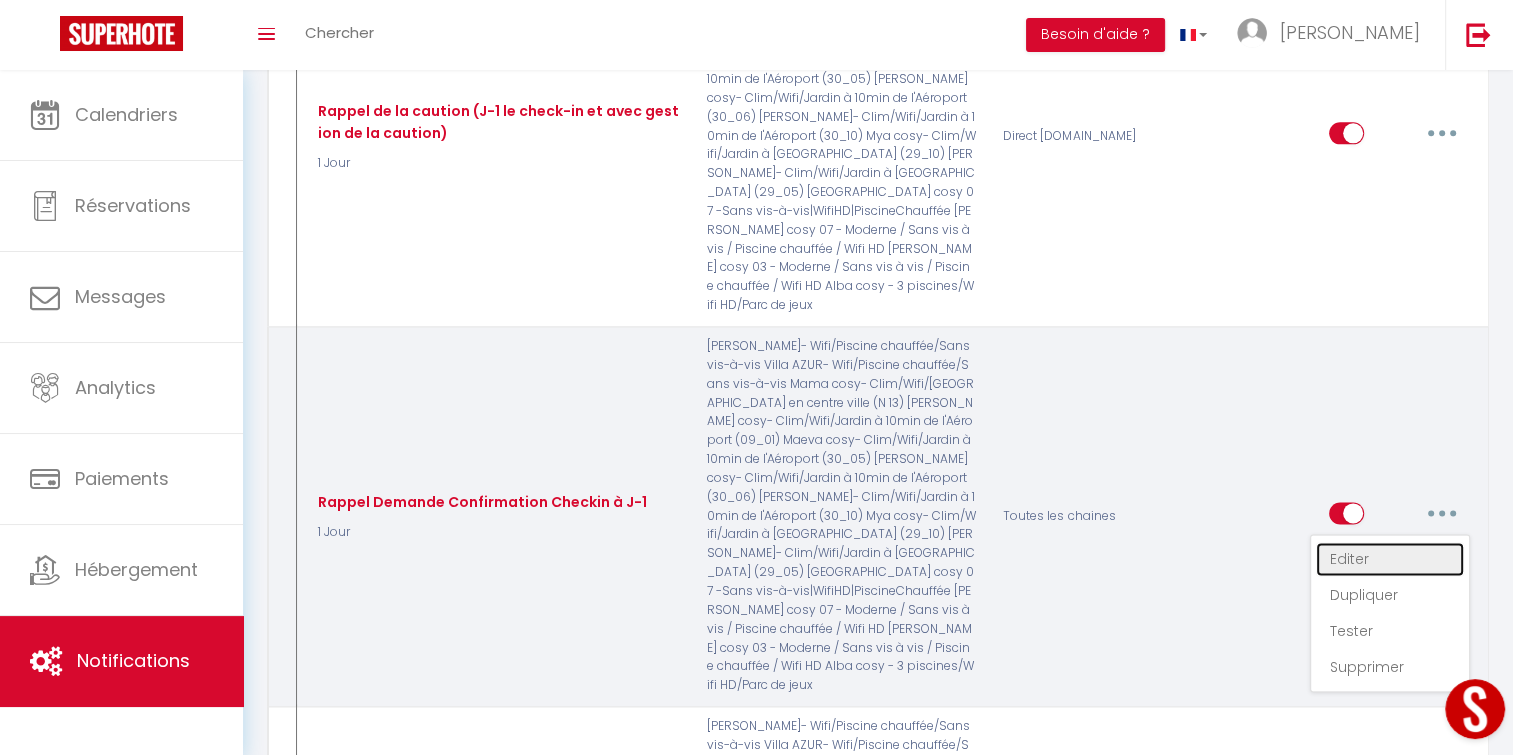 click on "Editer" at bounding box center (1390, 559) 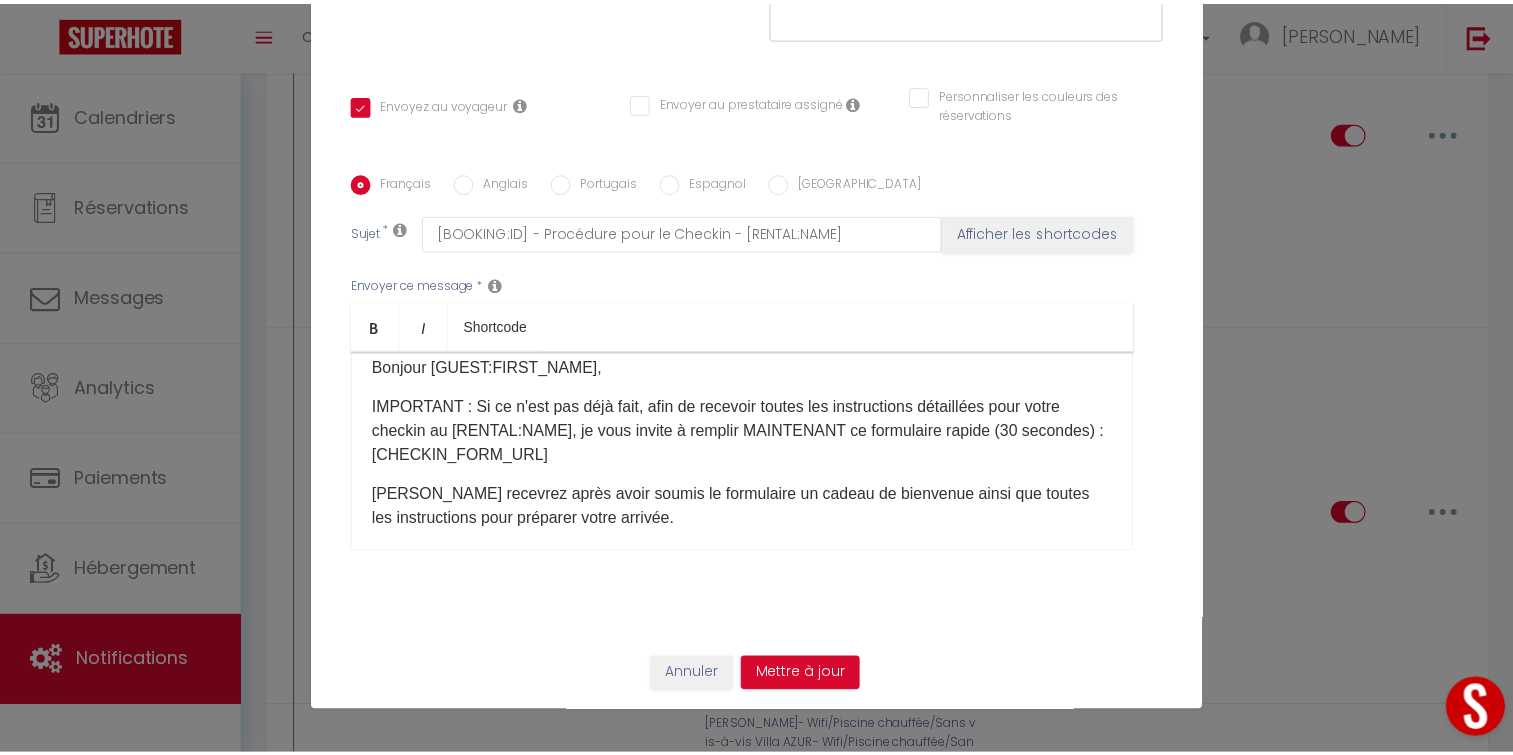 scroll, scrollTop: 0, scrollLeft: 0, axis: both 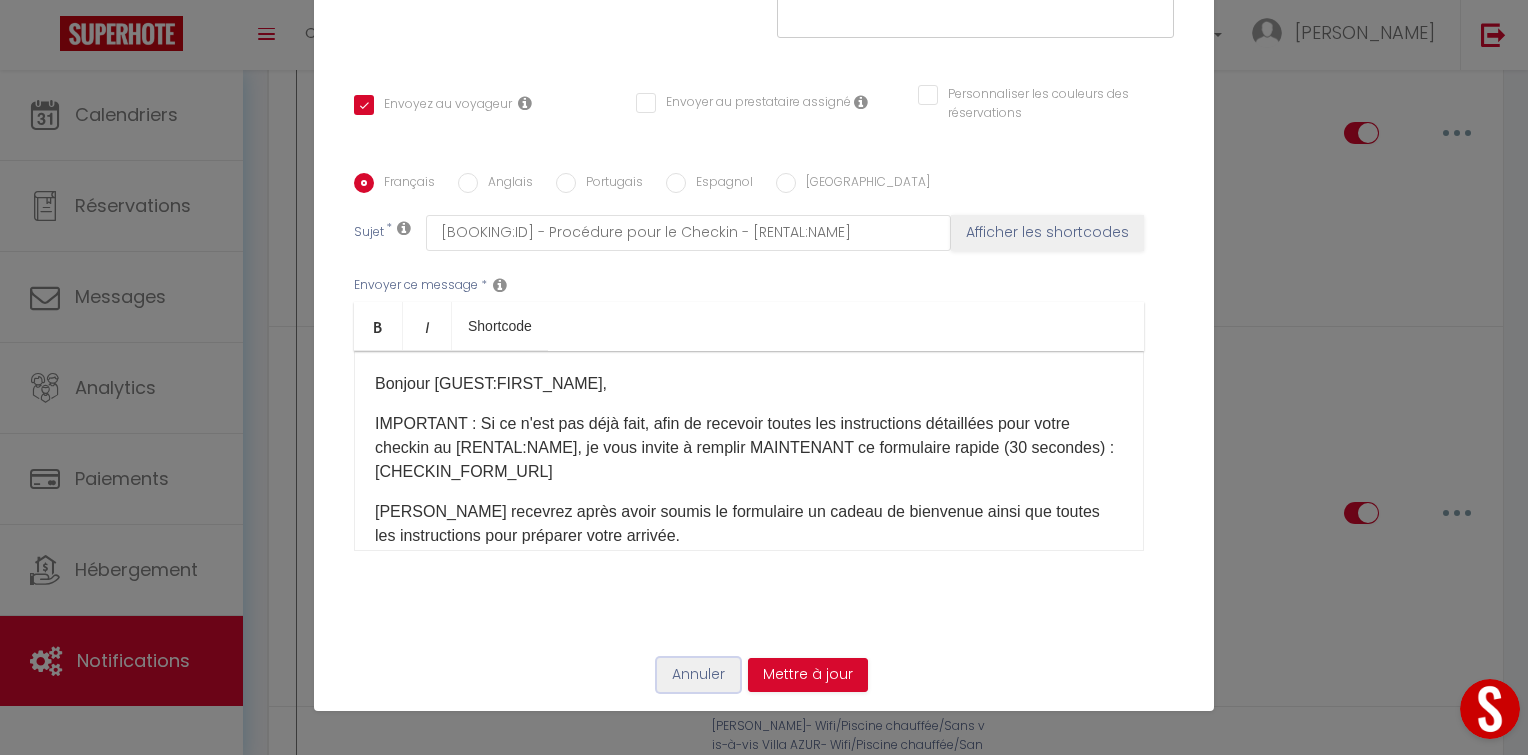 click on "Annuler" at bounding box center (698, 675) 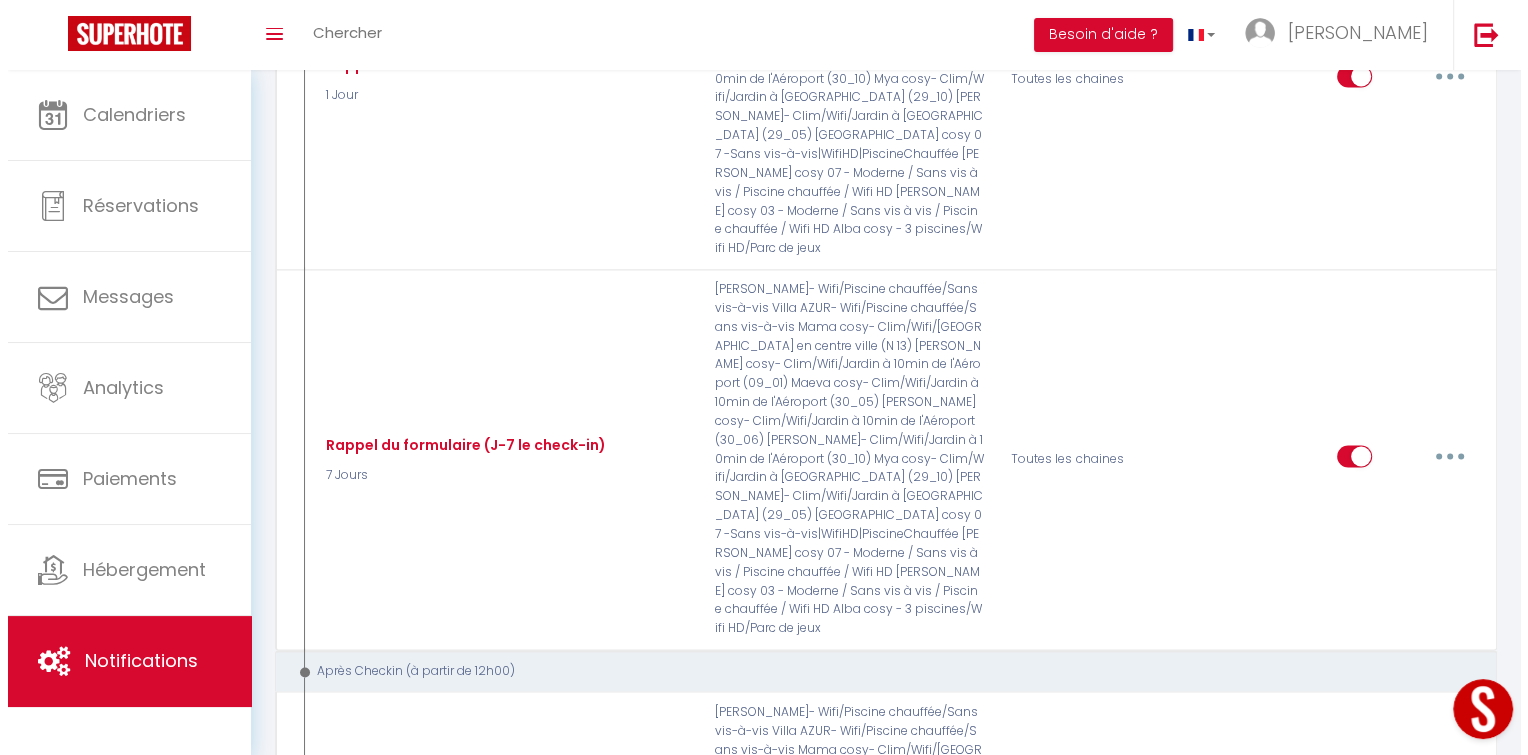 scroll, scrollTop: 3040, scrollLeft: 0, axis: vertical 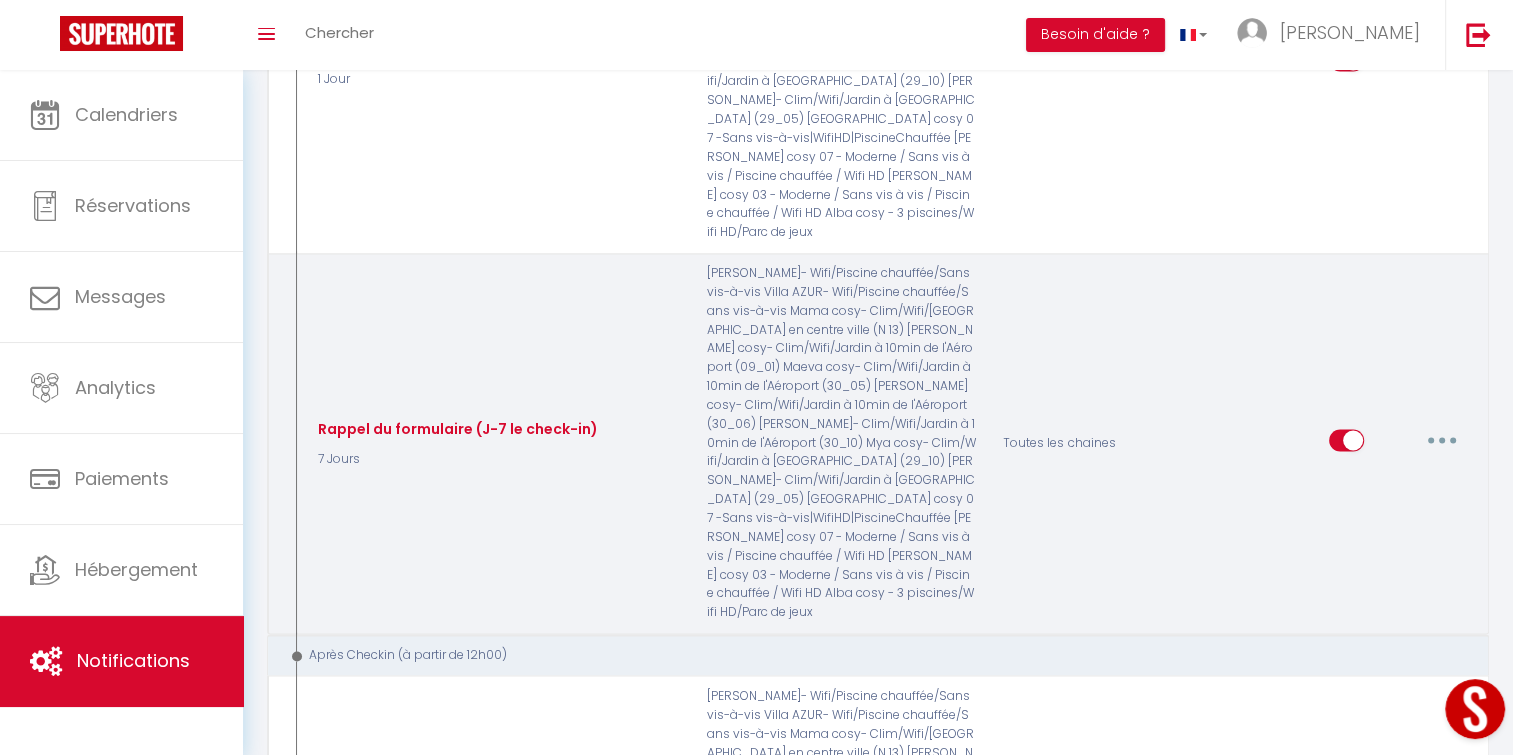 click at bounding box center [1442, 440] 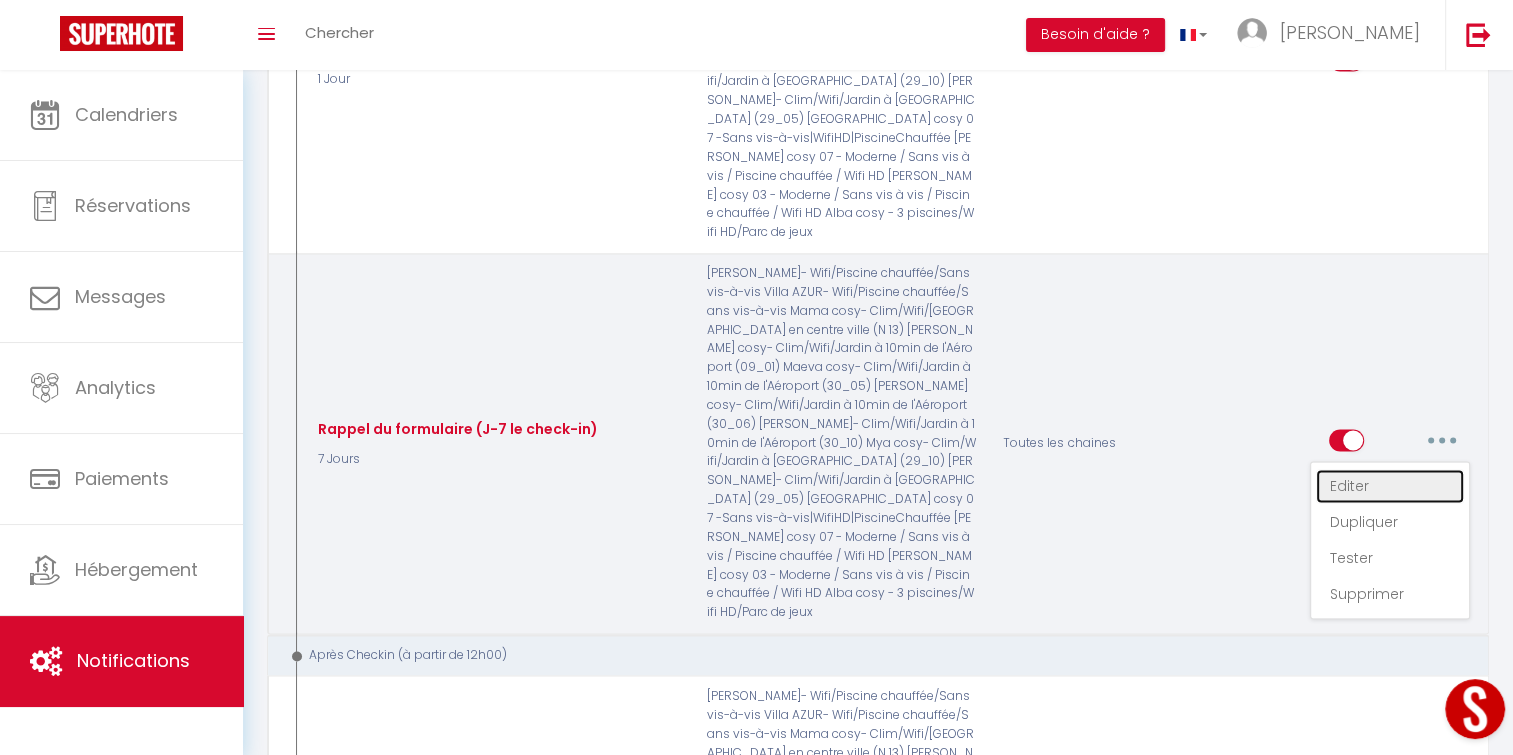 click on "Editer" at bounding box center [1390, 486] 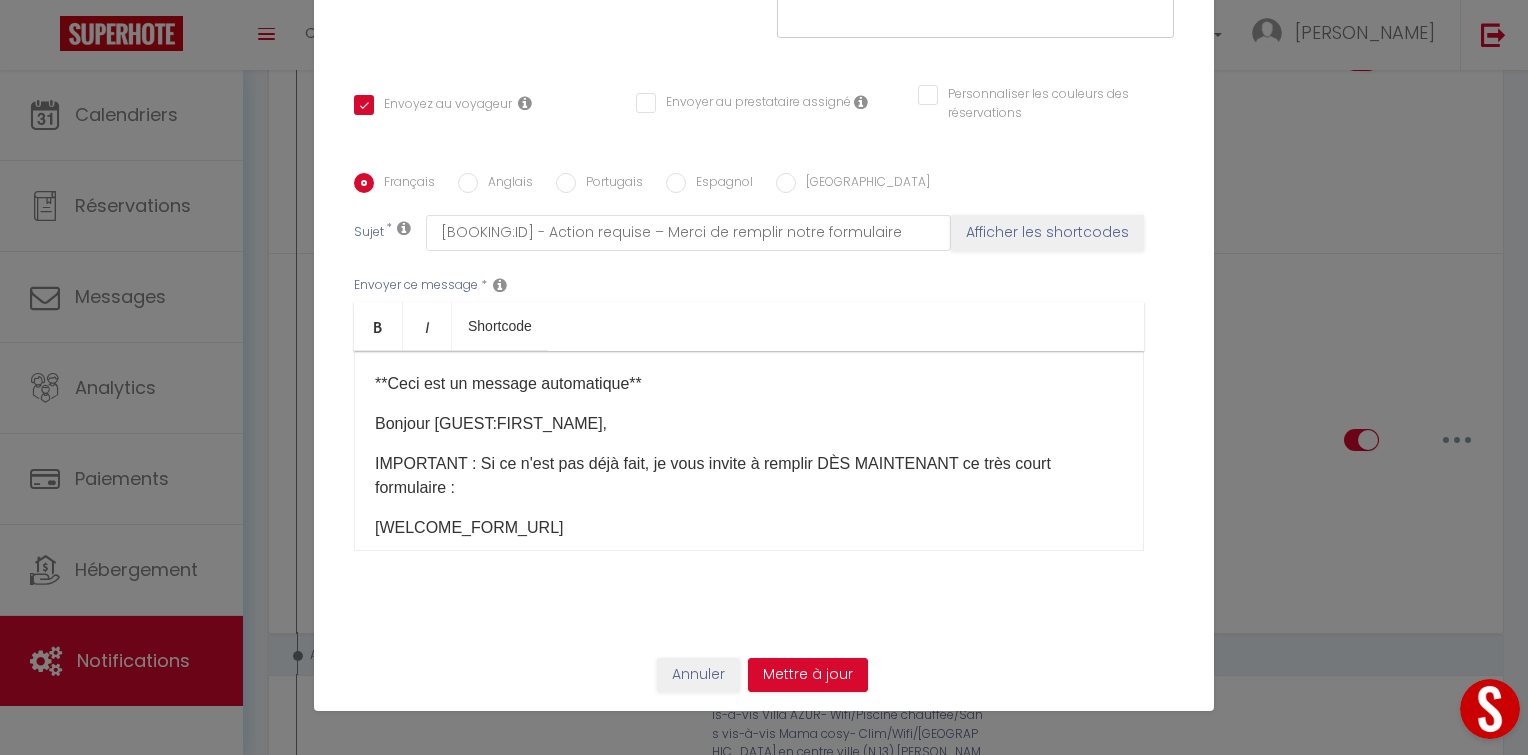 scroll, scrollTop: 339, scrollLeft: 0, axis: vertical 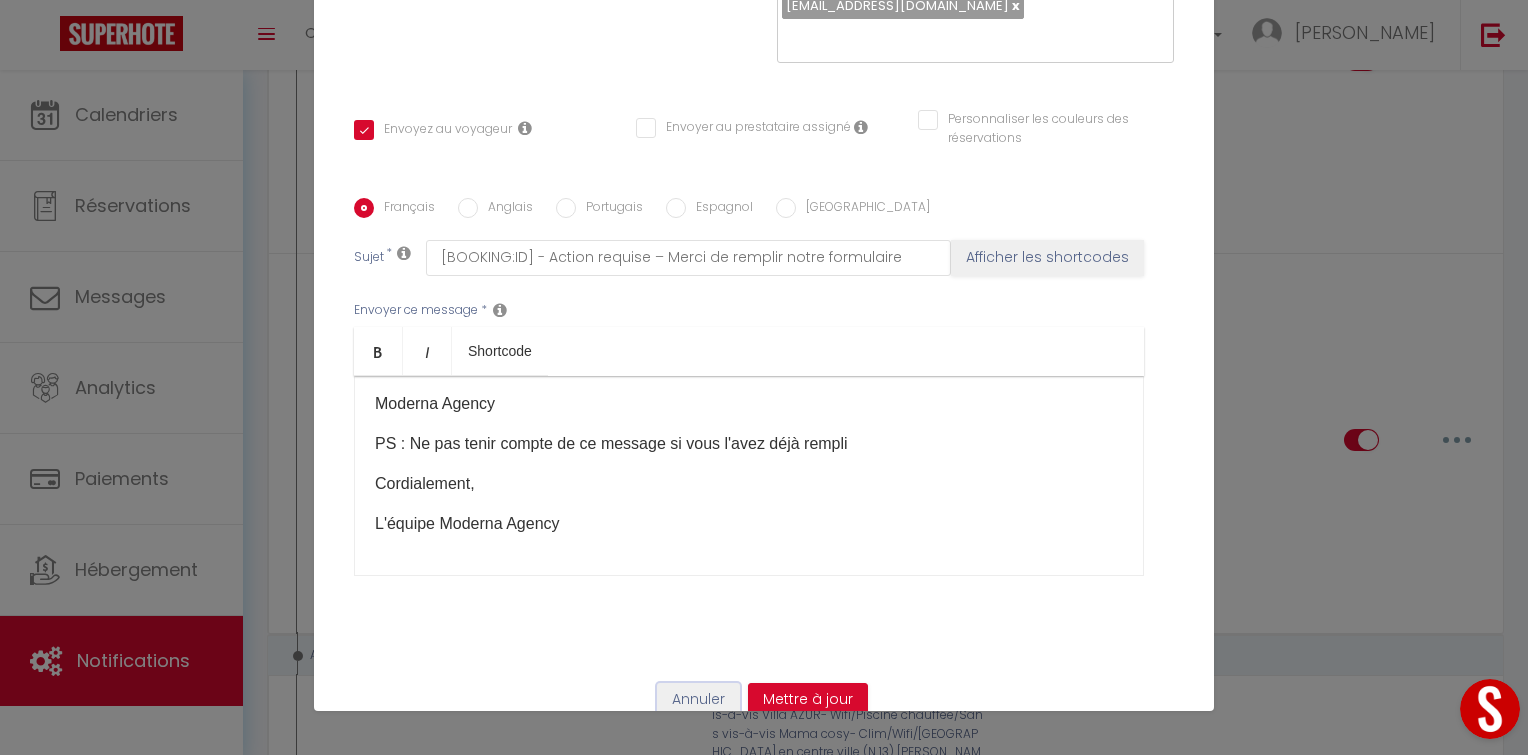 click on "Annuler" at bounding box center [698, 700] 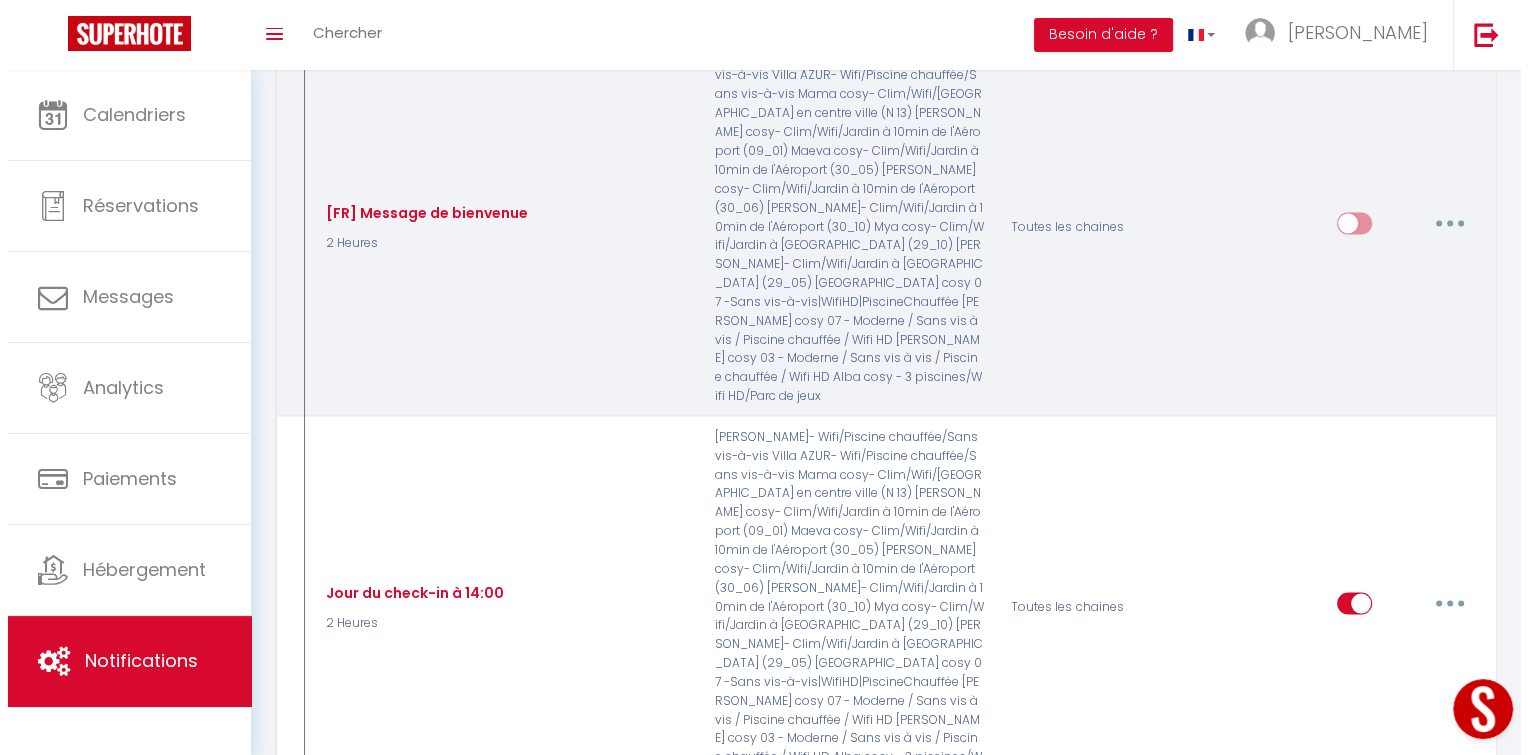 scroll, scrollTop: 3688, scrollLeft: 0, axis: vertical 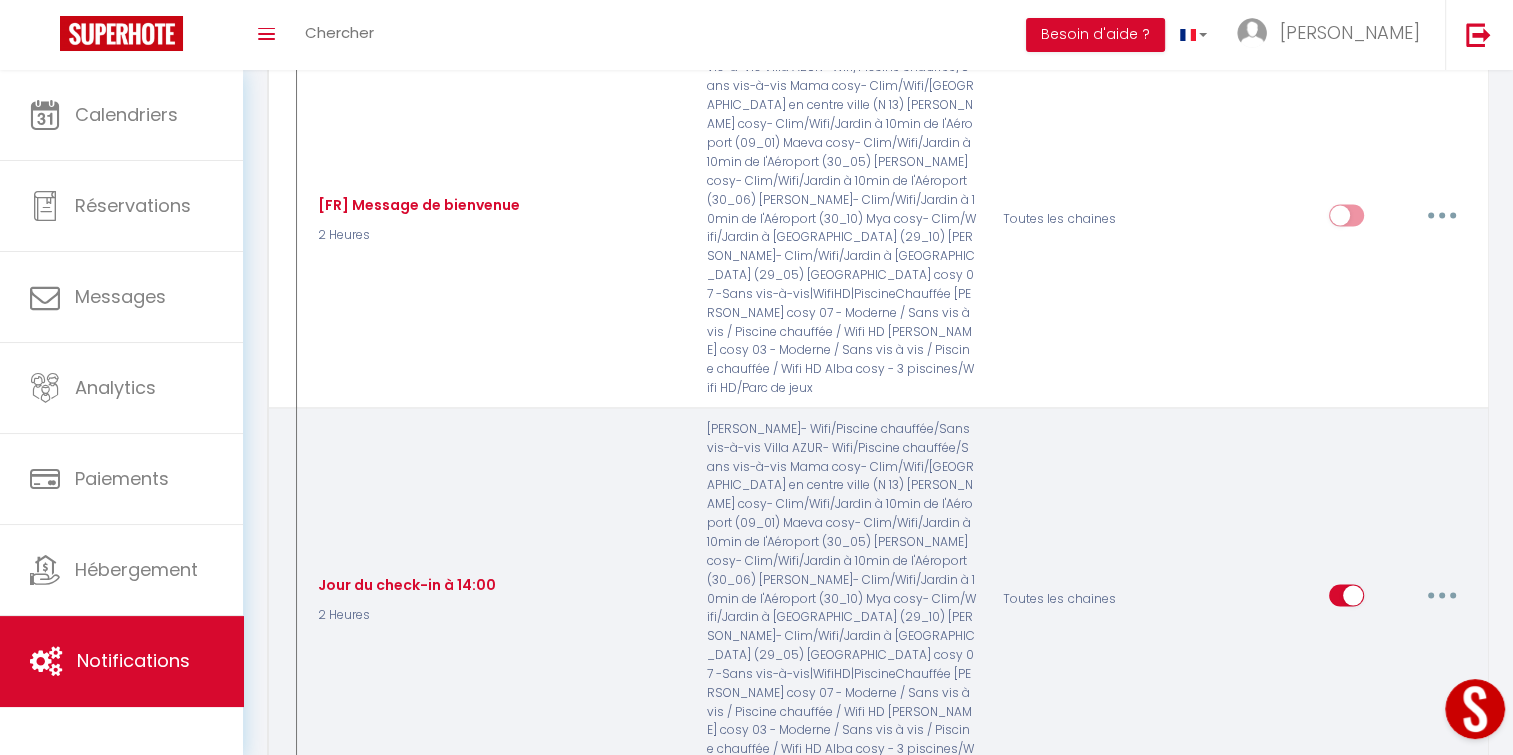 click at bounding box center [1442, 595] 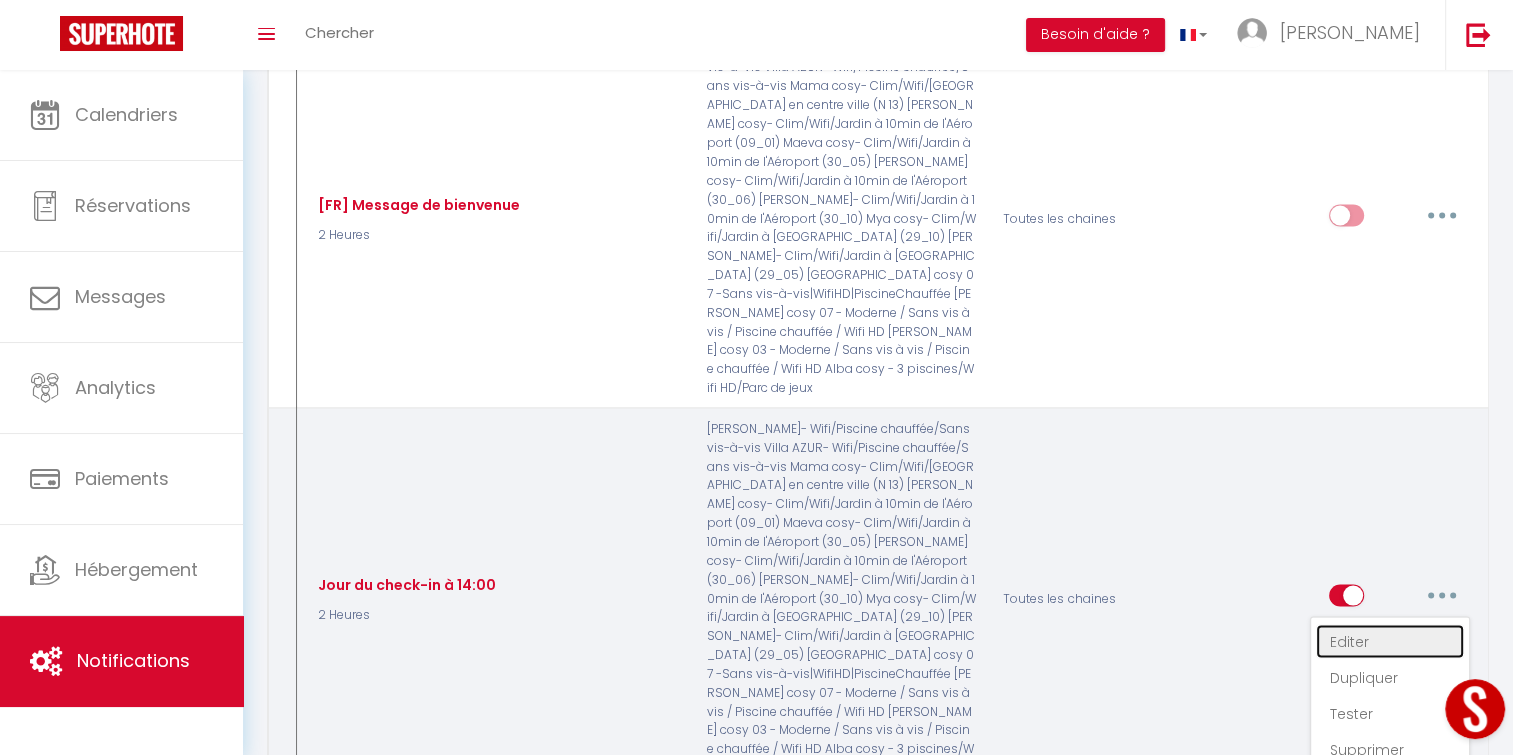 click on "Editer" at bounding box center (1390, 641) 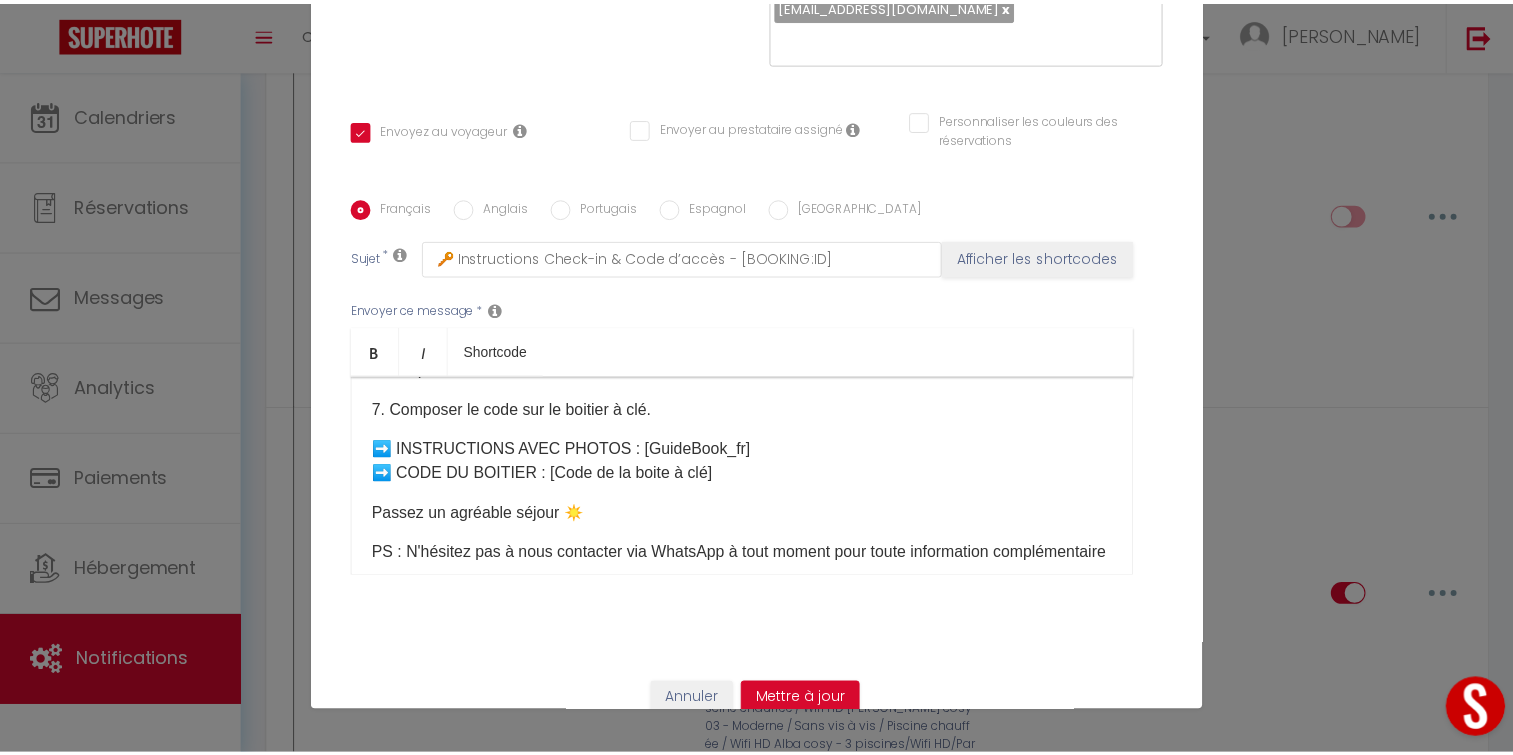 scroll, scrollTop: 410, scrollLeft: 0, axis: vertical 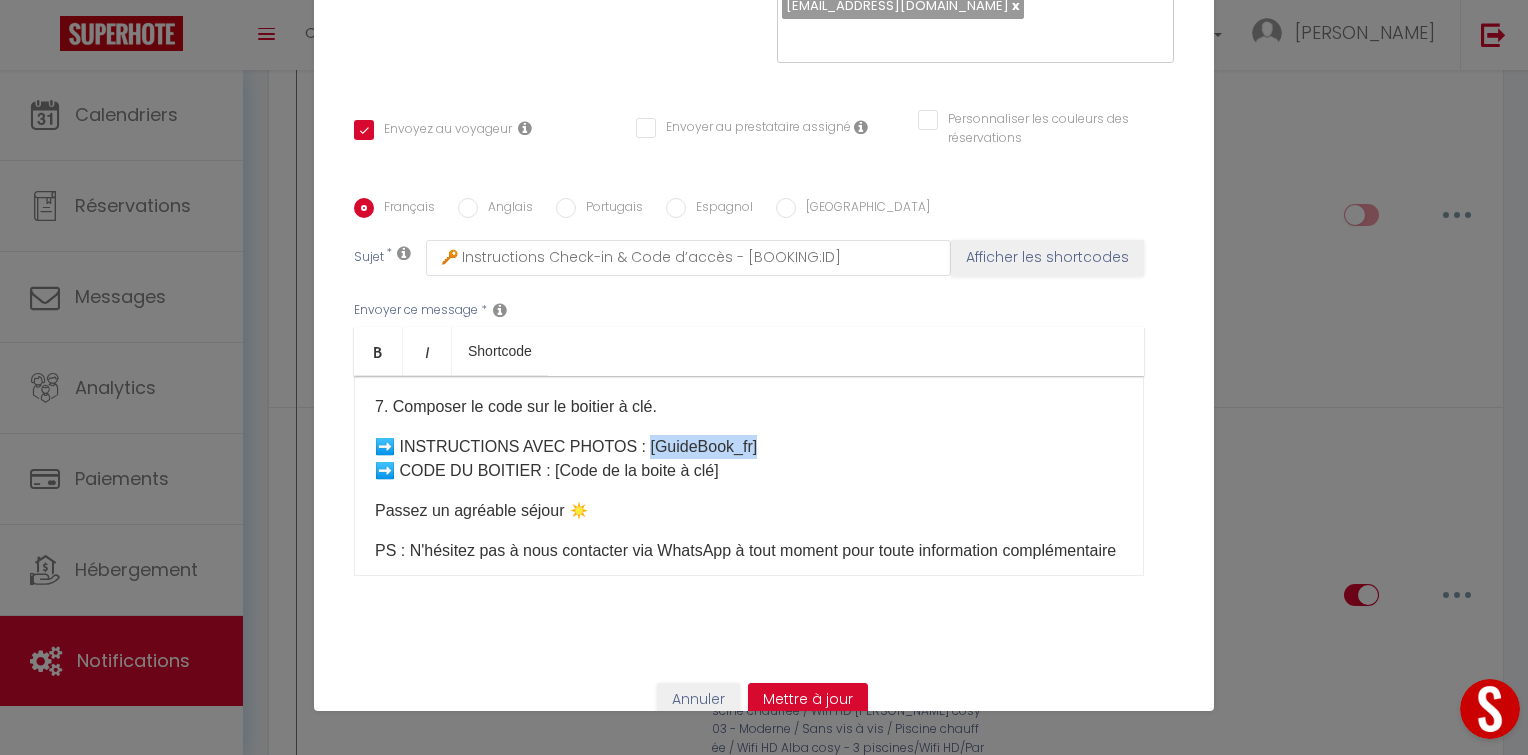 drag, startPoint x: 741, startPoint y: 453, endPoint x: 616, endPoint y: 449, distance: 125.06398 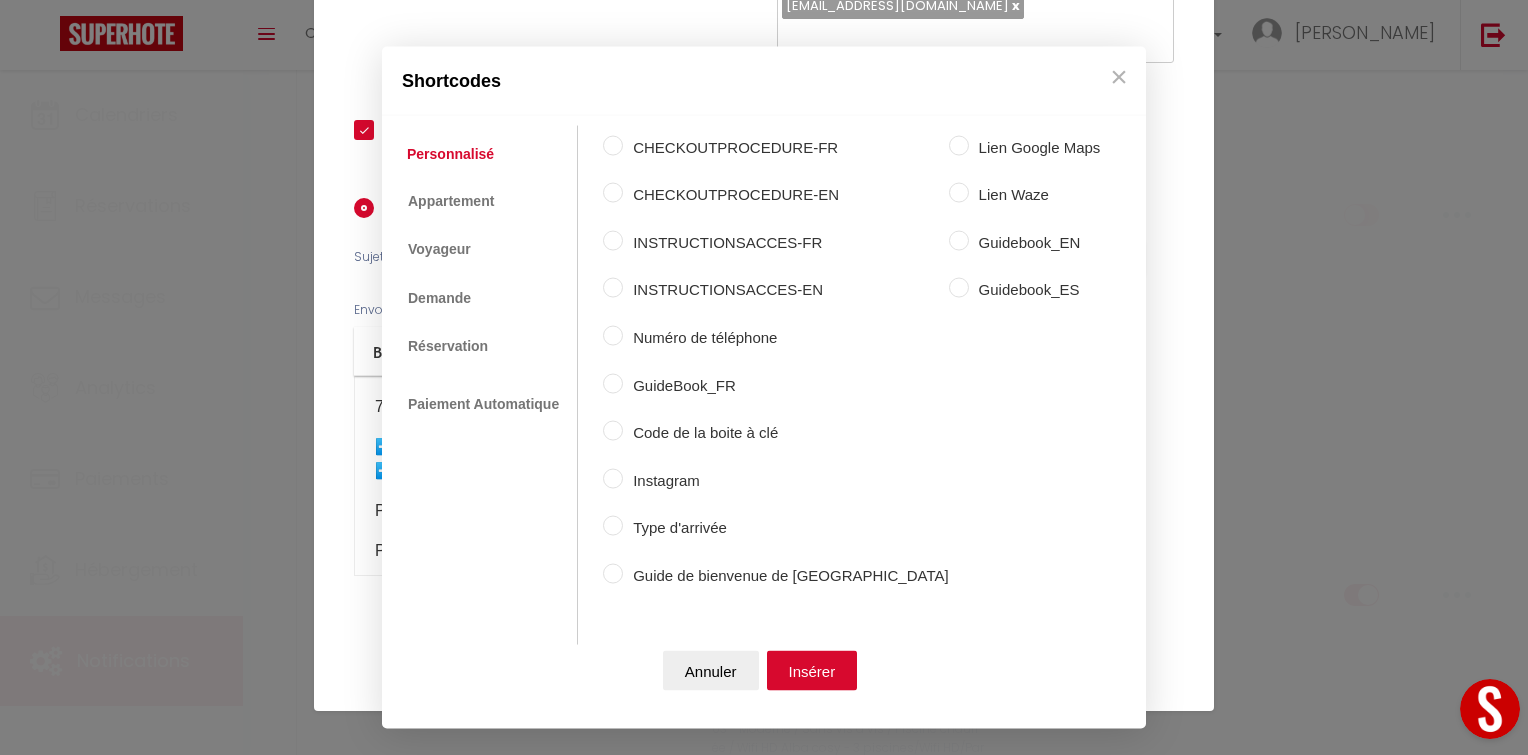click on "Coaching SuperHote ce soir à 18h00, pour participer:  [URL][DOMAIN_NAME][SECURITY_DATA]   ×     Toggle navigation       Toggle Search     Toggle menubar     Chercher   BUTTON
Besoin d'aide ?
[PERSON_NAME]   Paramètres        Équipe     Résultat de la recherche   Aucun résultat     Calendriers     Réservations     Messages     Analytics      Paiements     Hébergement     Notifications                 Résultat de la recherche   Id   Appart   Voyageur    Checkin   Checkout   Nuits   Pers.   Plateforme   Statut     Résultat de la recherche   Aucun résultat          Notifications
Actions
Nouvelle Notification    Exporter    Importer    Tous les apparts    Villa AZUR- Wifi/Piscine chauffée/Sans vis-à-vis [PERSON_NAME]- Wifi/Piscine chauffée/Sans vis-à-vis [GEOGRAPHIC_DATA] cosy 07 -Sans vis-à-vis|WifiHD|PiscineChauffée       Nouveau shortcode personnalisé" at bounding box center [764, 1098] 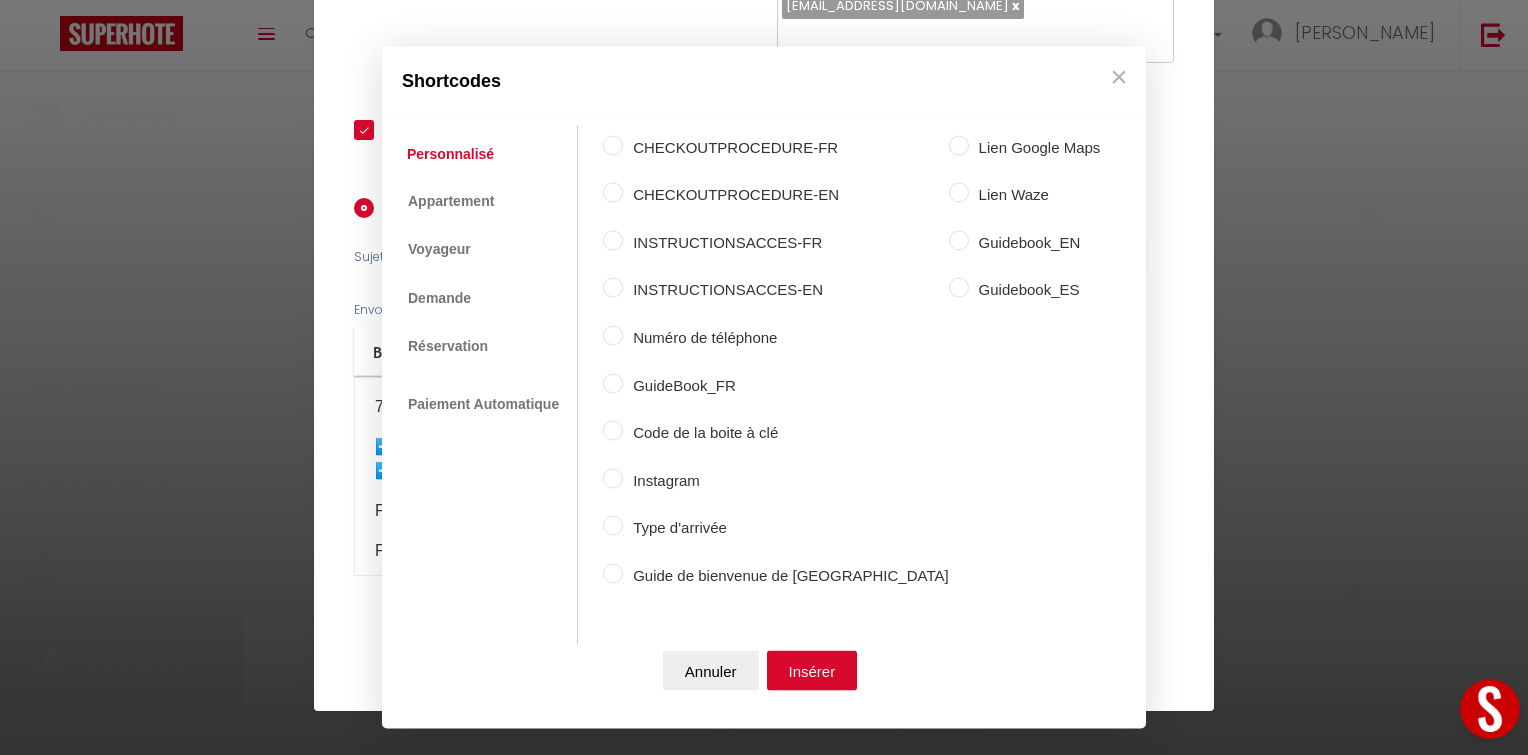click on "GuideBook_FR" at bounding box center [785, 385] 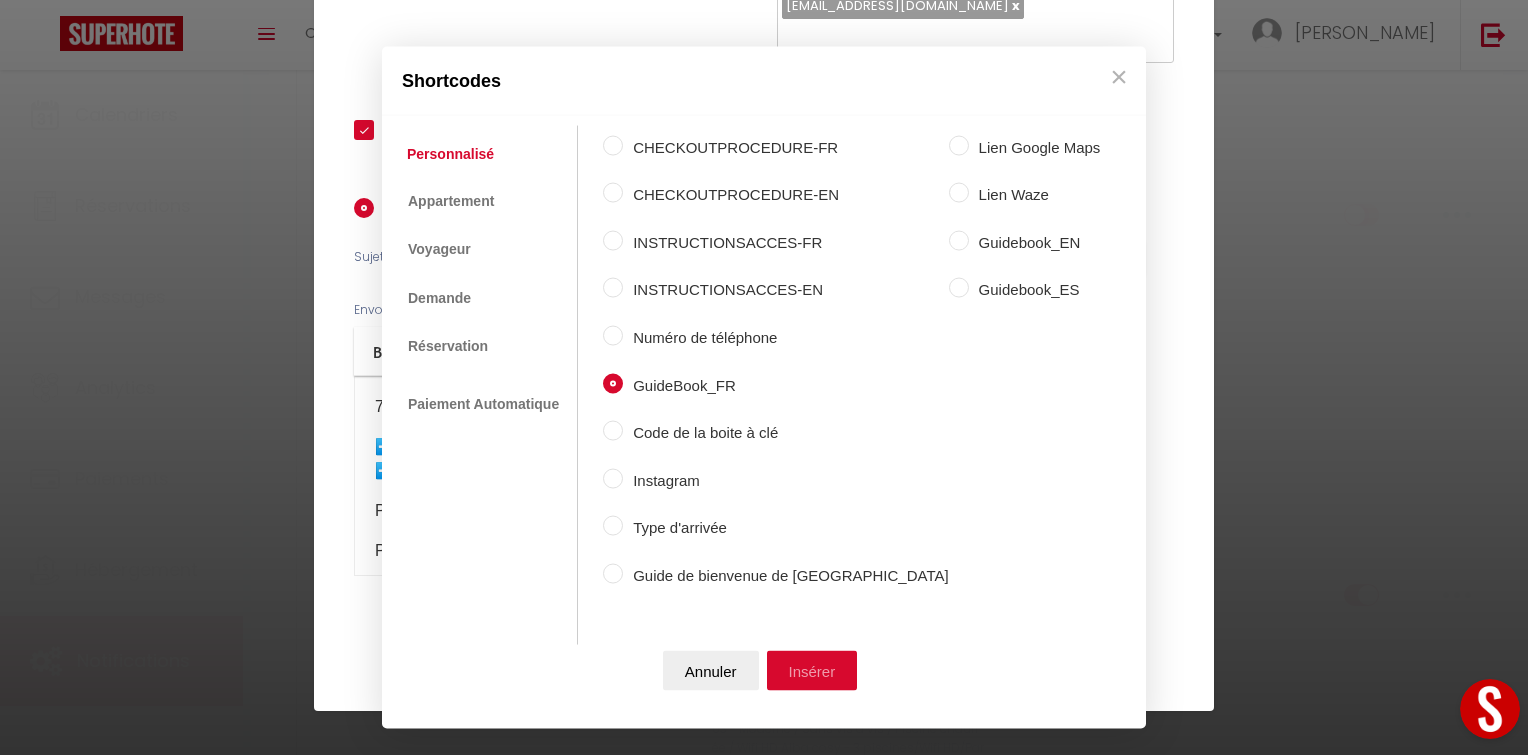 click on "Insérer" at bounding box center (812, 671) 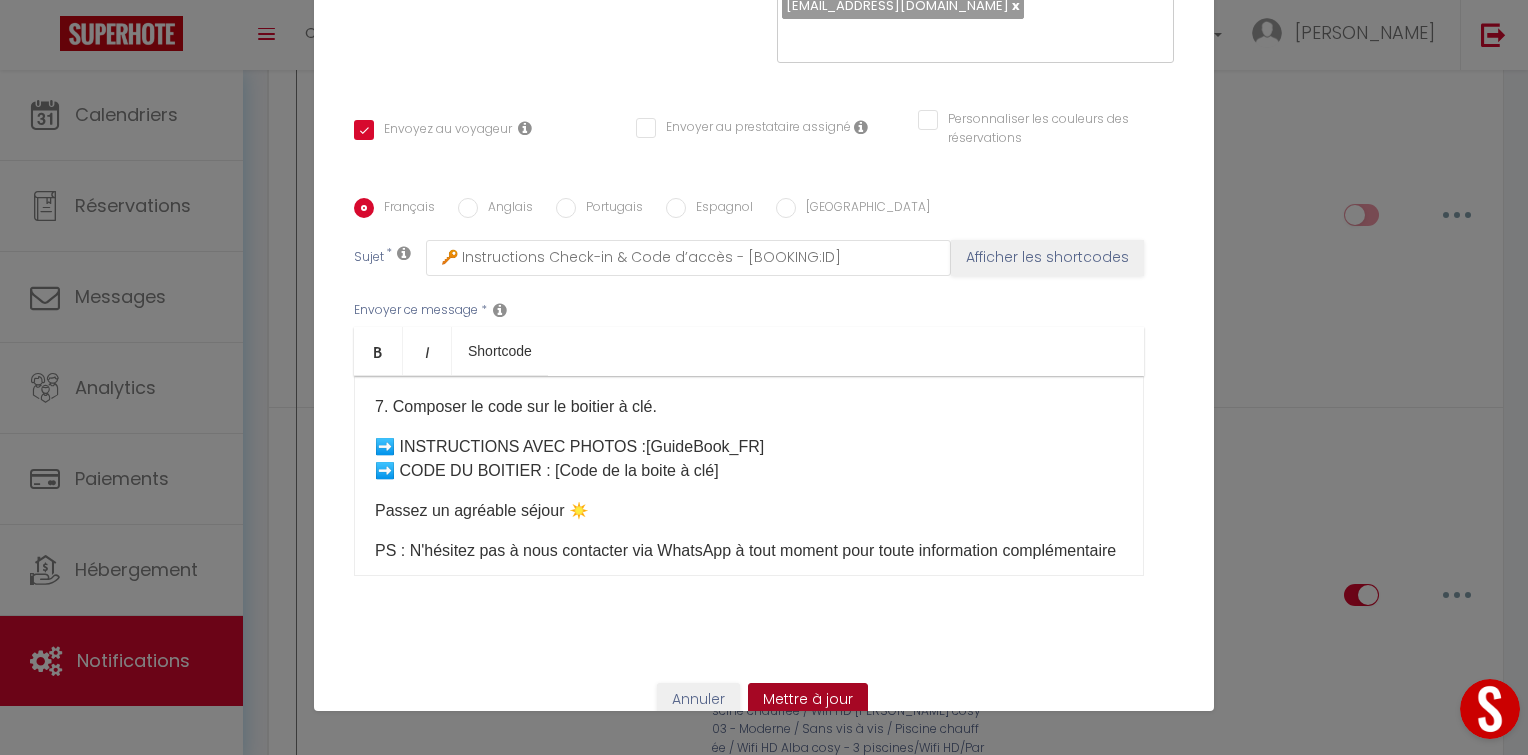 click on "Mettre à jour" at bounding box center [808, 700] 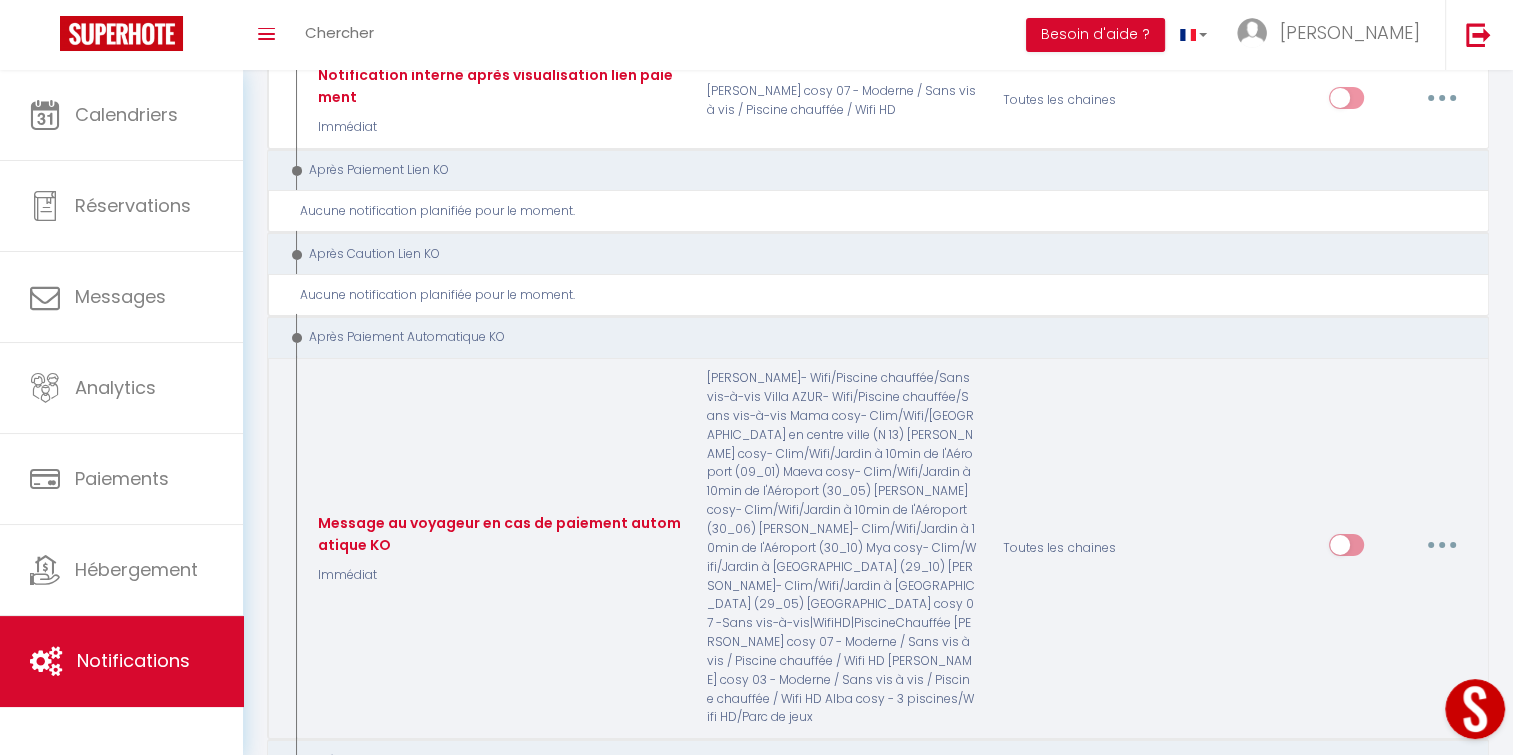 scroll, scrollTop: 6872, scrollLeft: 0, axis: vertical 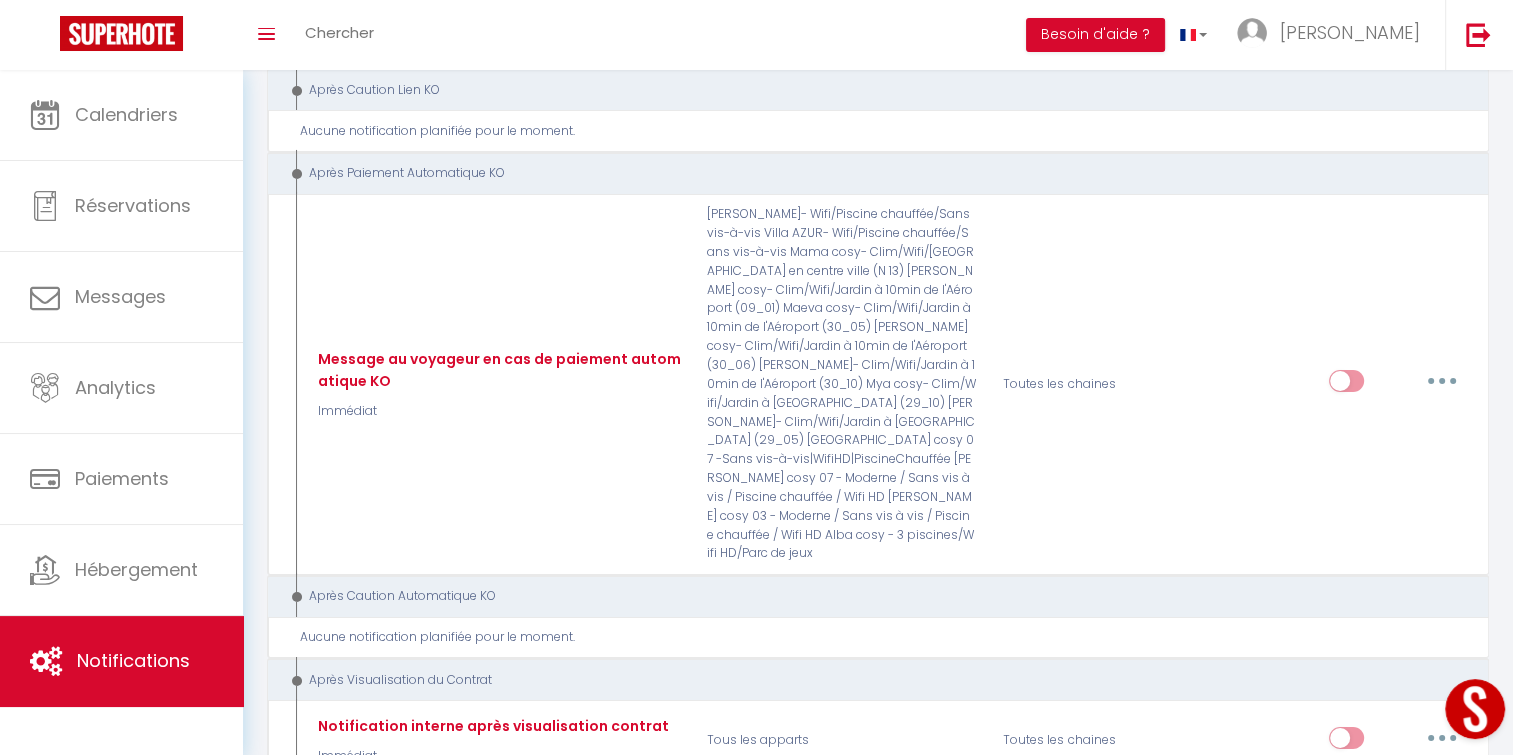 click at bounding box center [1442, 860] 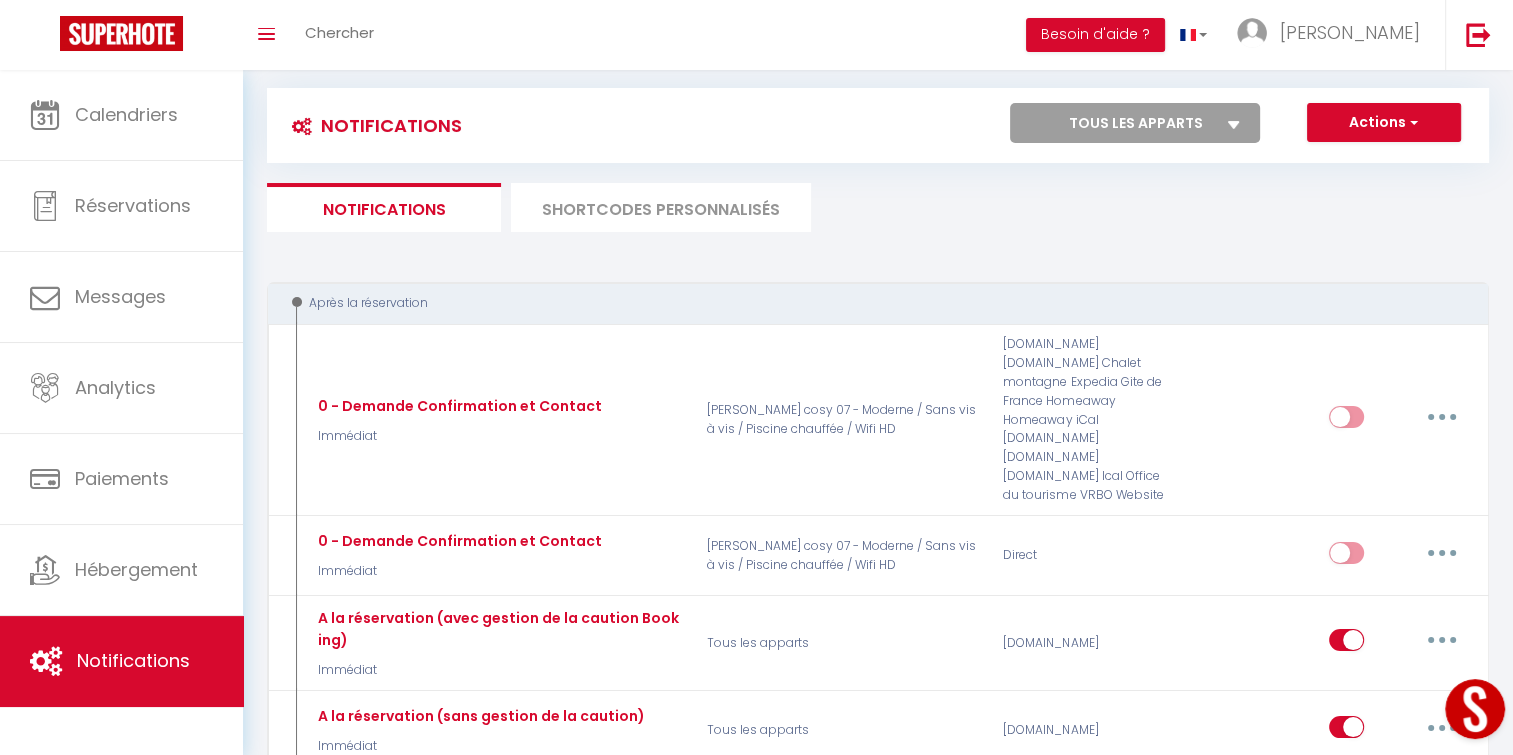 scroll, scrollTop: 0, scrollLeft: 0, axis: both 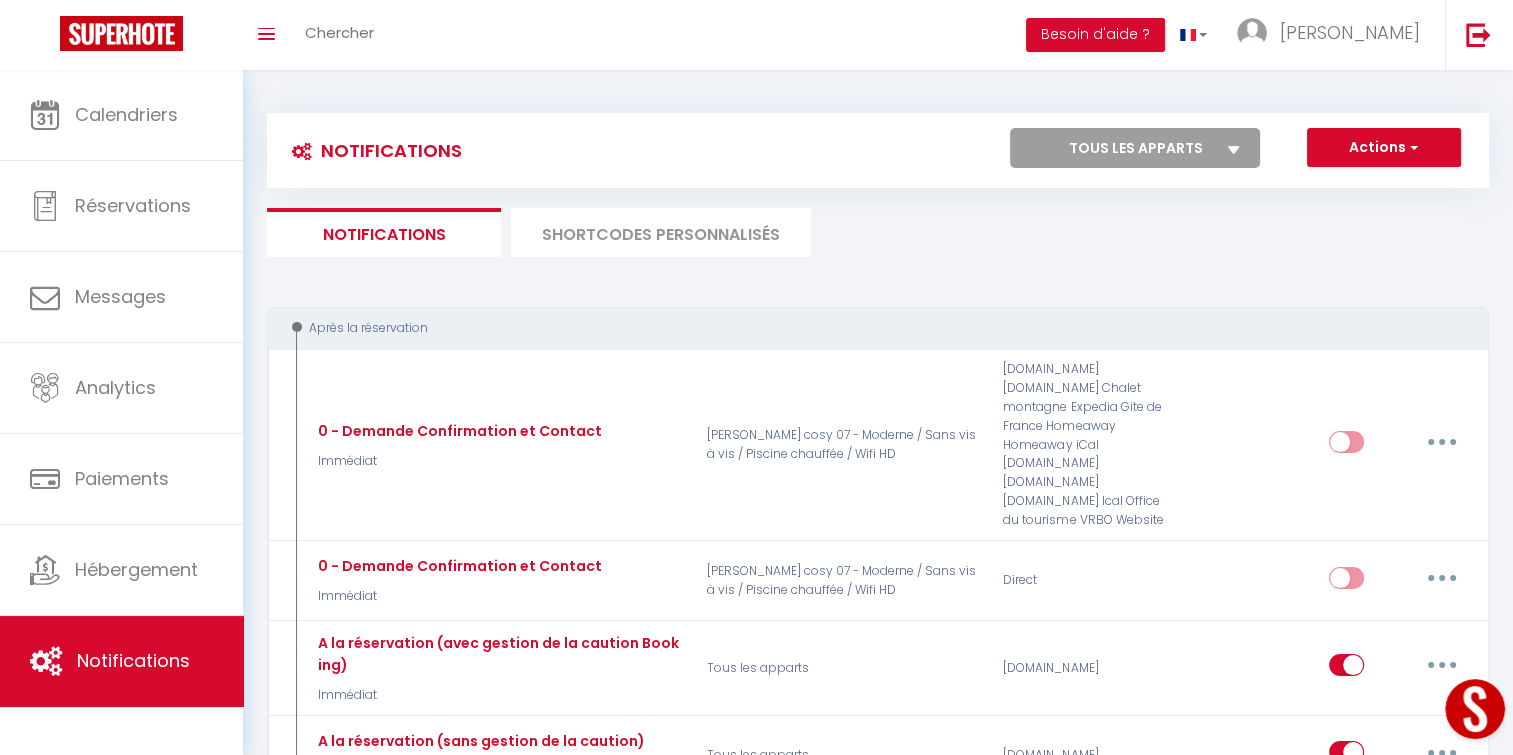 click on "SHORTCODES PERSONNALISÉS" at bounding box center [661, 232] 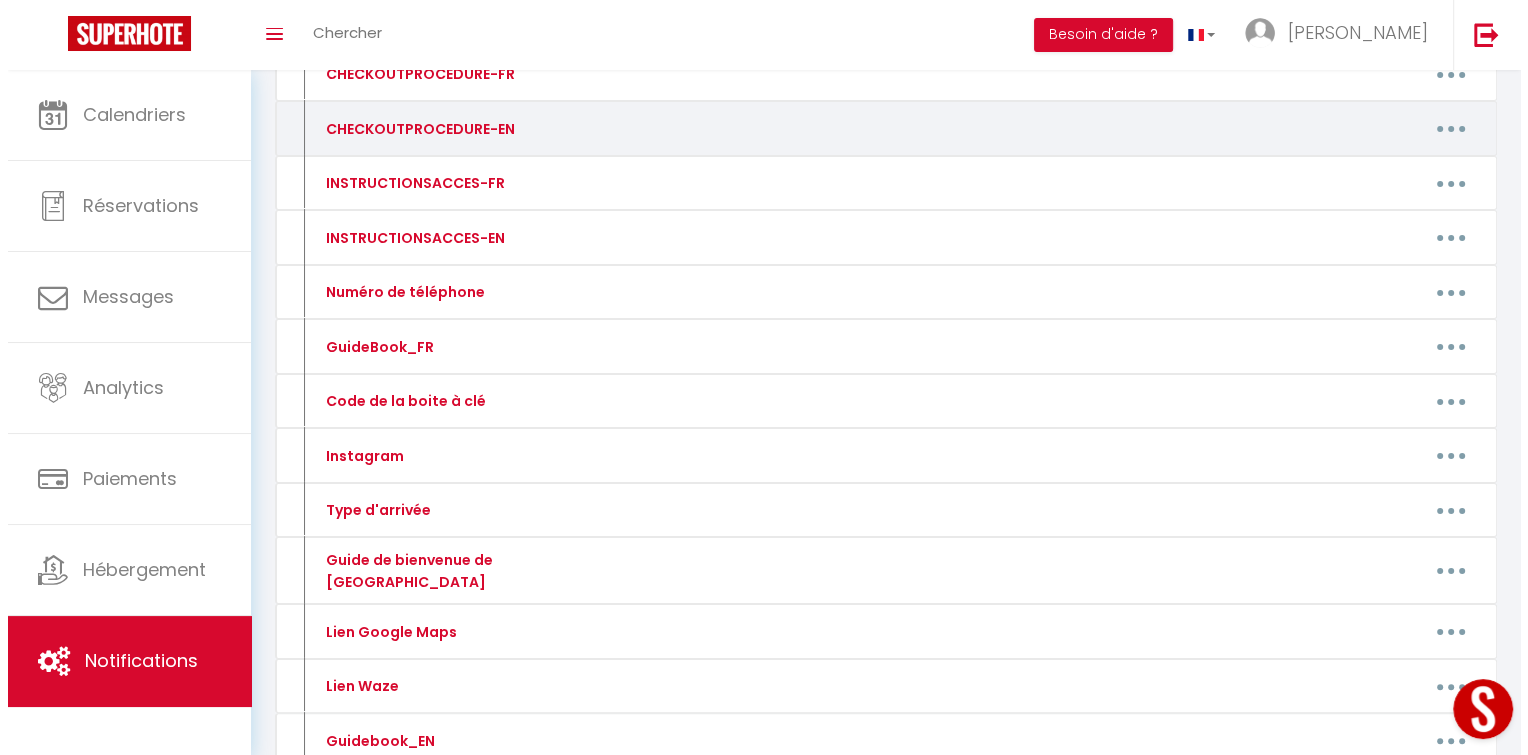 scroll, scrollTop: 462, scrollLeft: 0, axis: vertical 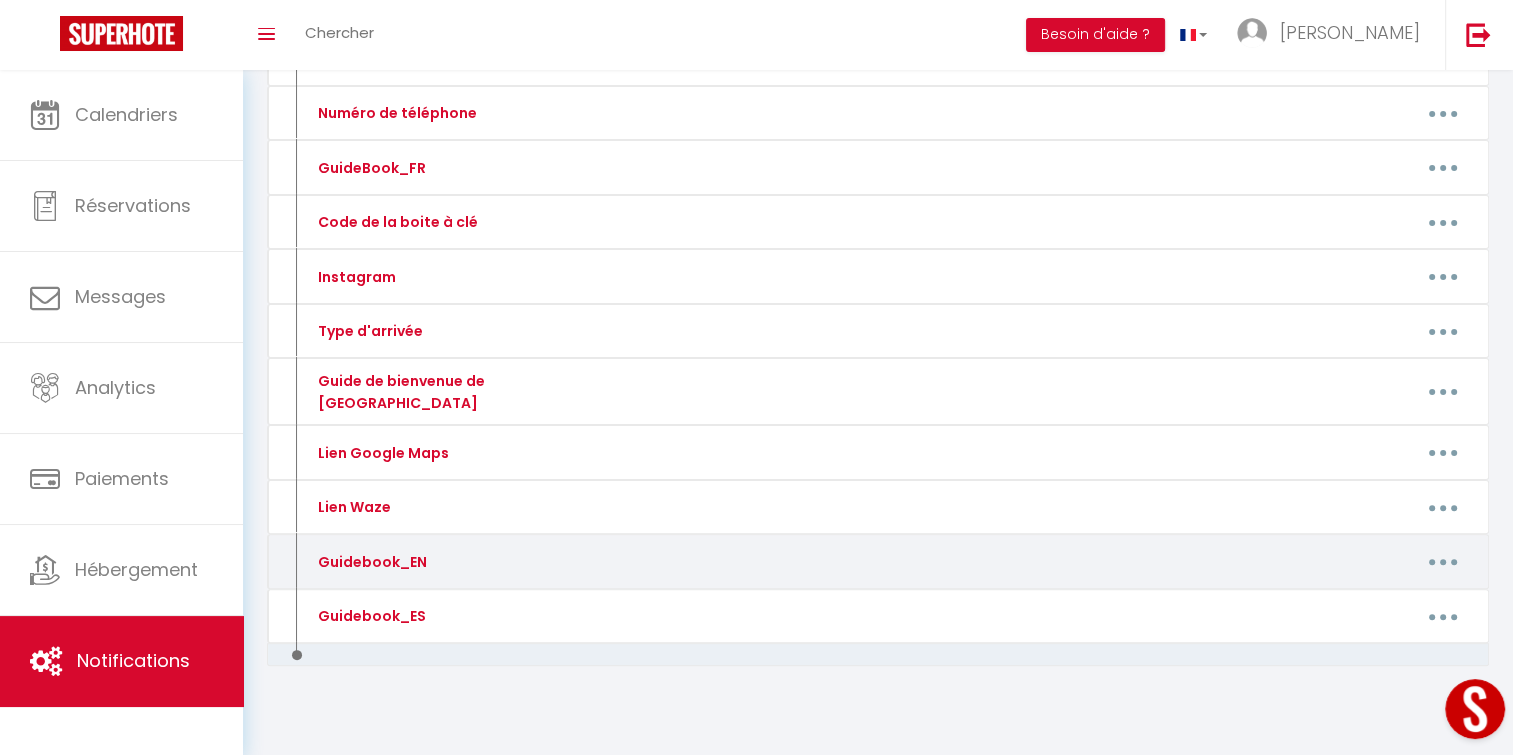 click at bounding box center [1443, 562] 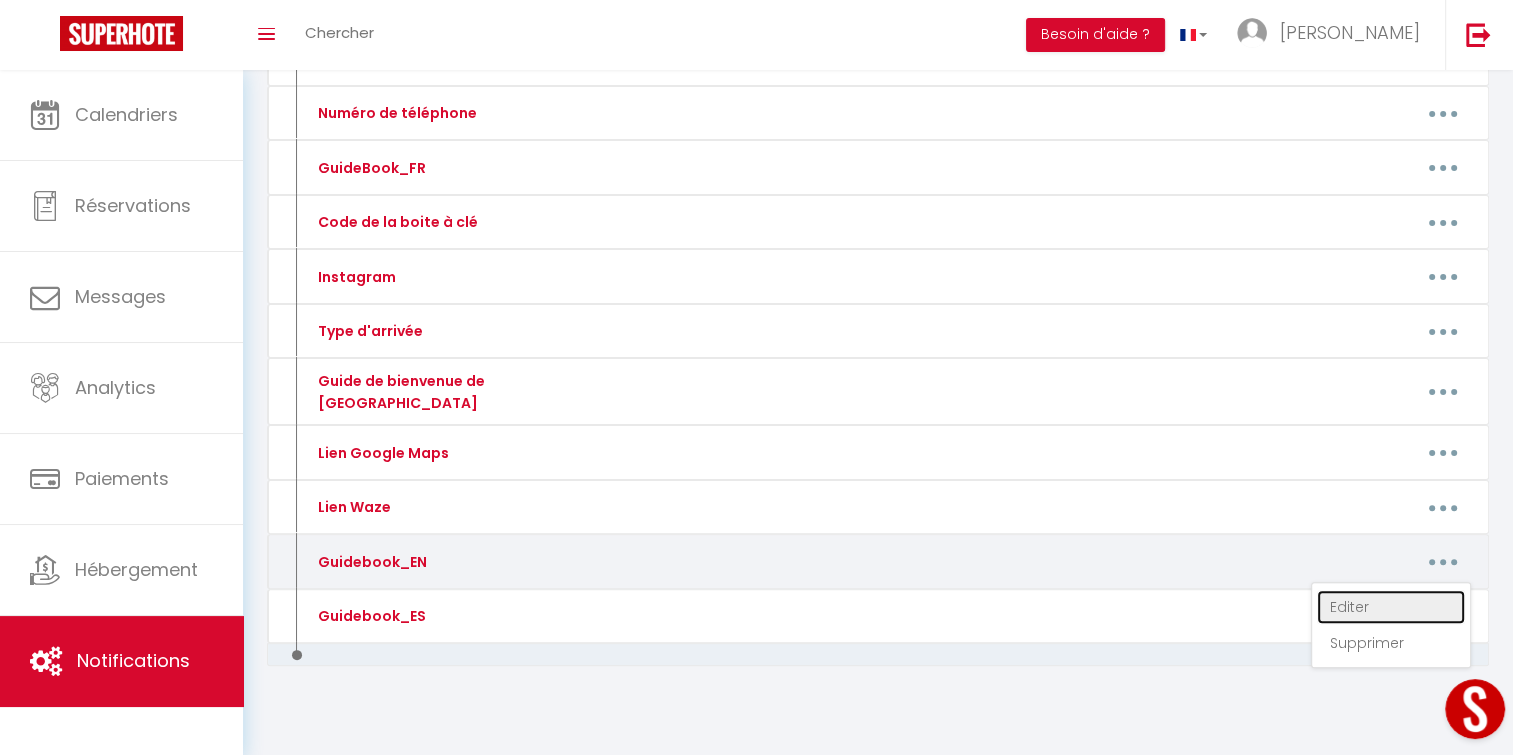 click on "Editer" at bounding box center [1391, 607] 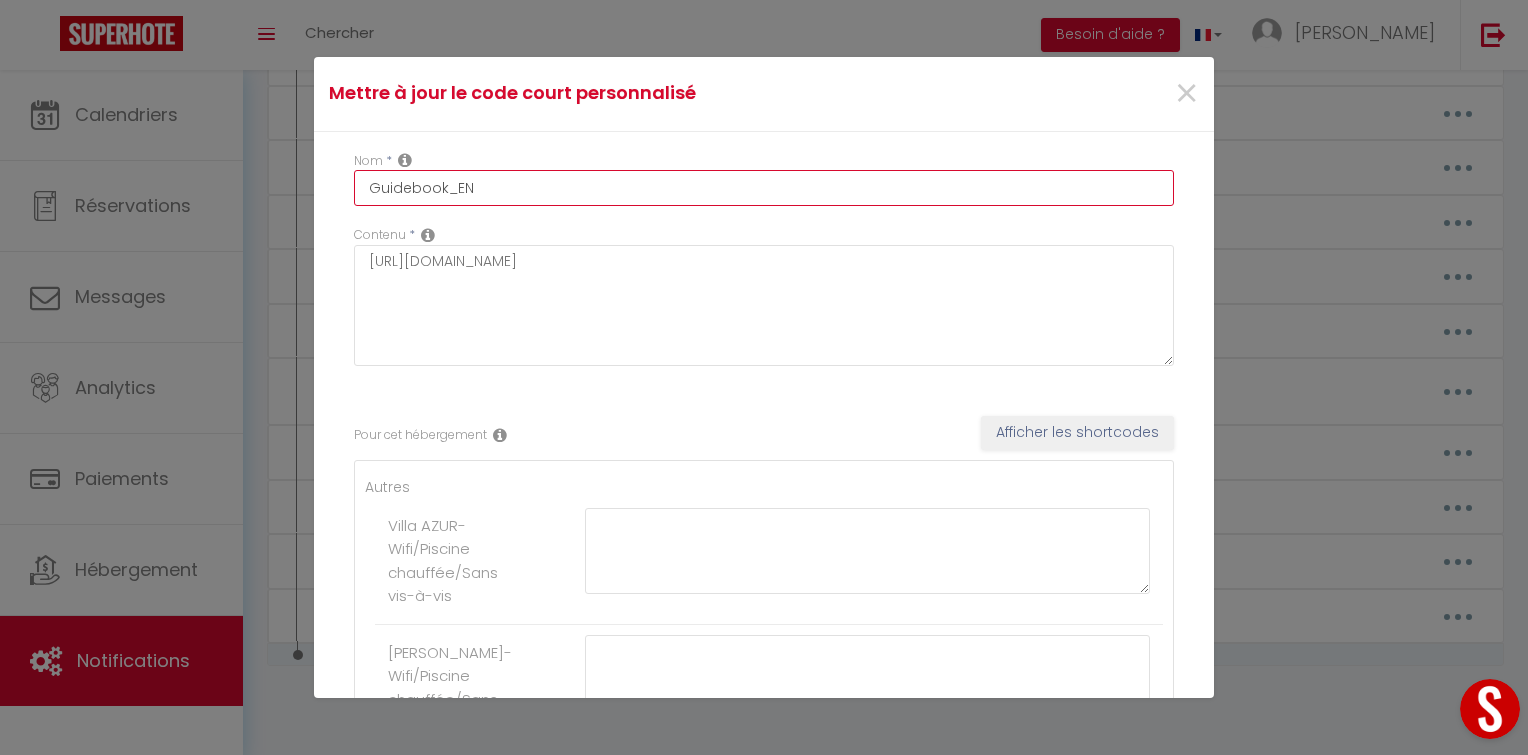 click on "Guidebook_EN" at bounding box center (764, 188) 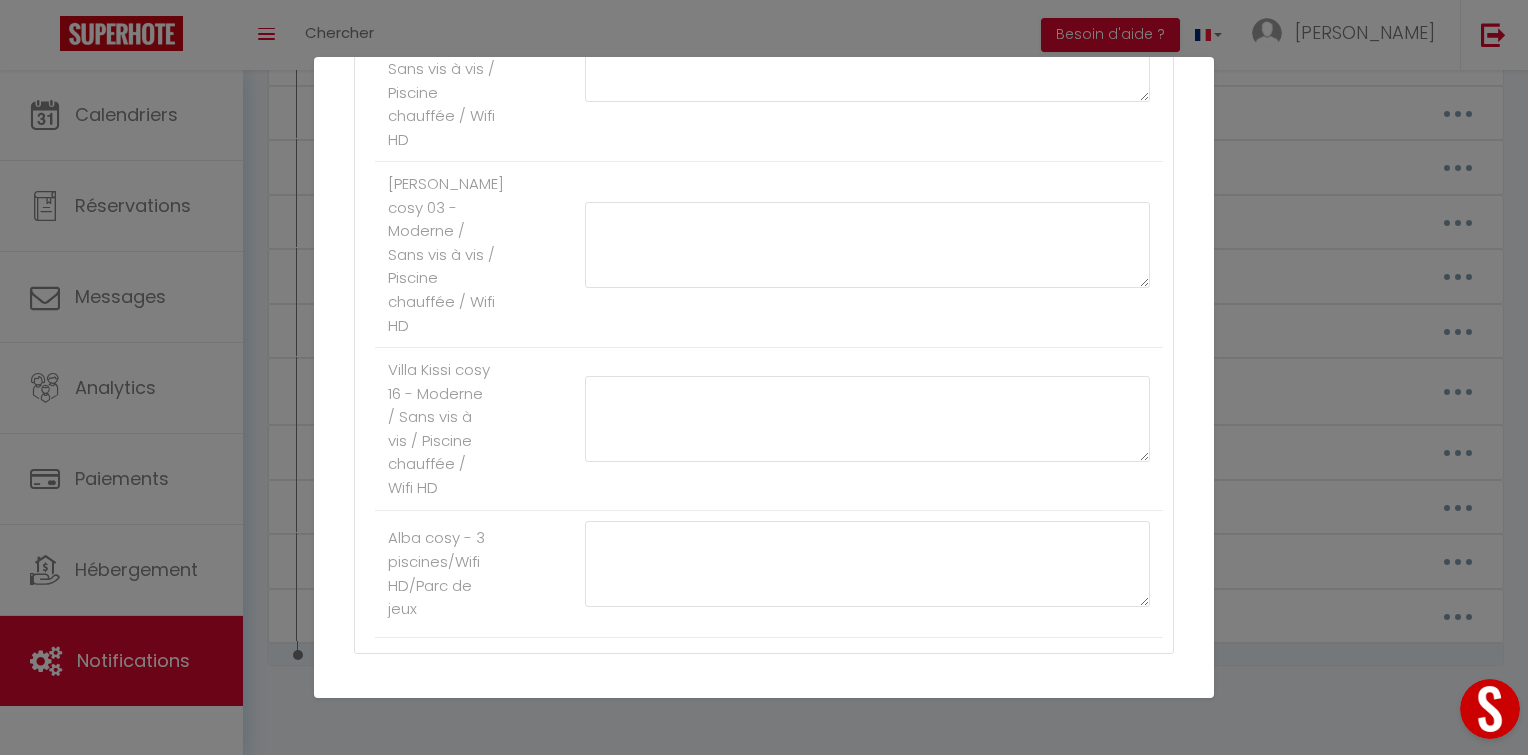 scroll, scrollTop: 1971, scrollLeft: 0, axis: vertical 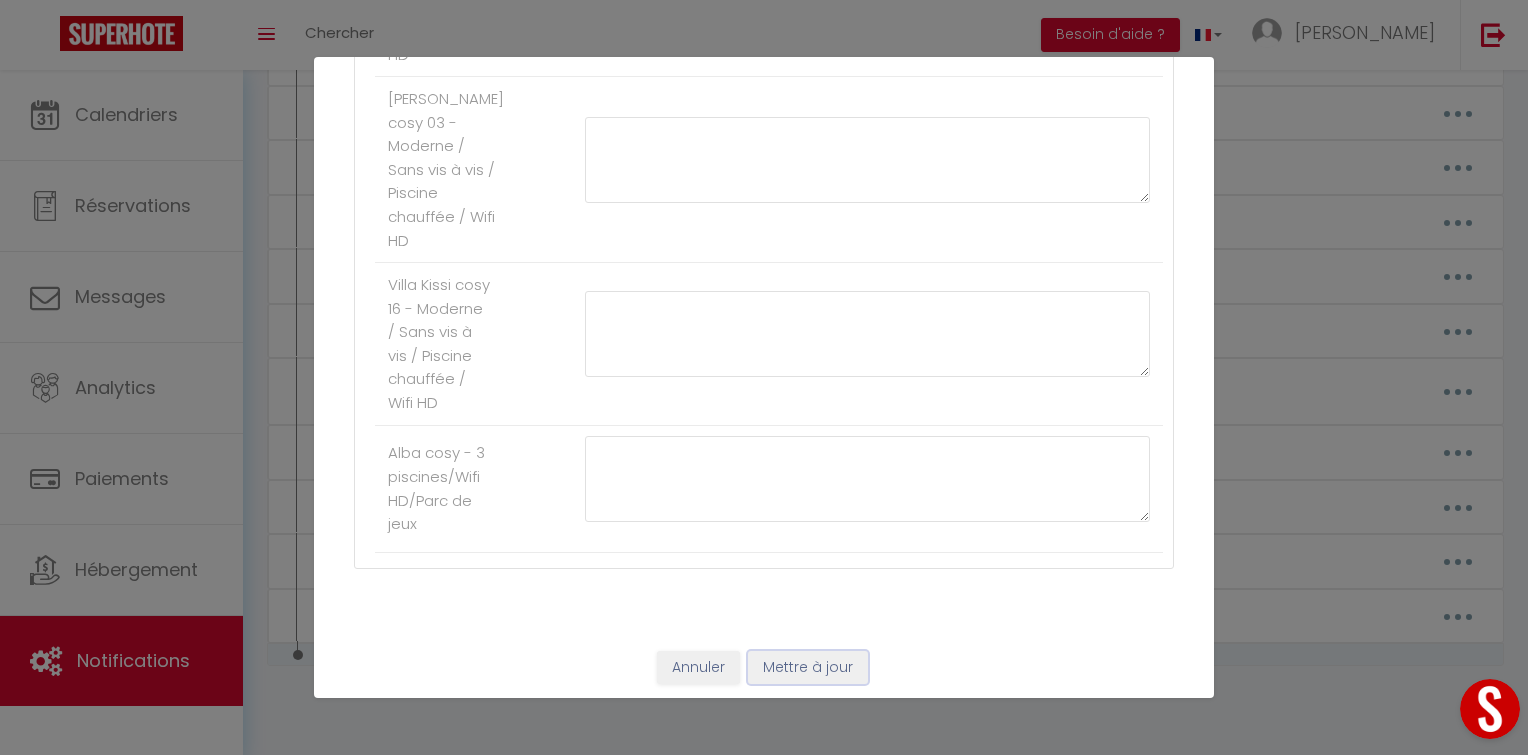 click on "Mettre à jour" at bounding box center [808, 668] 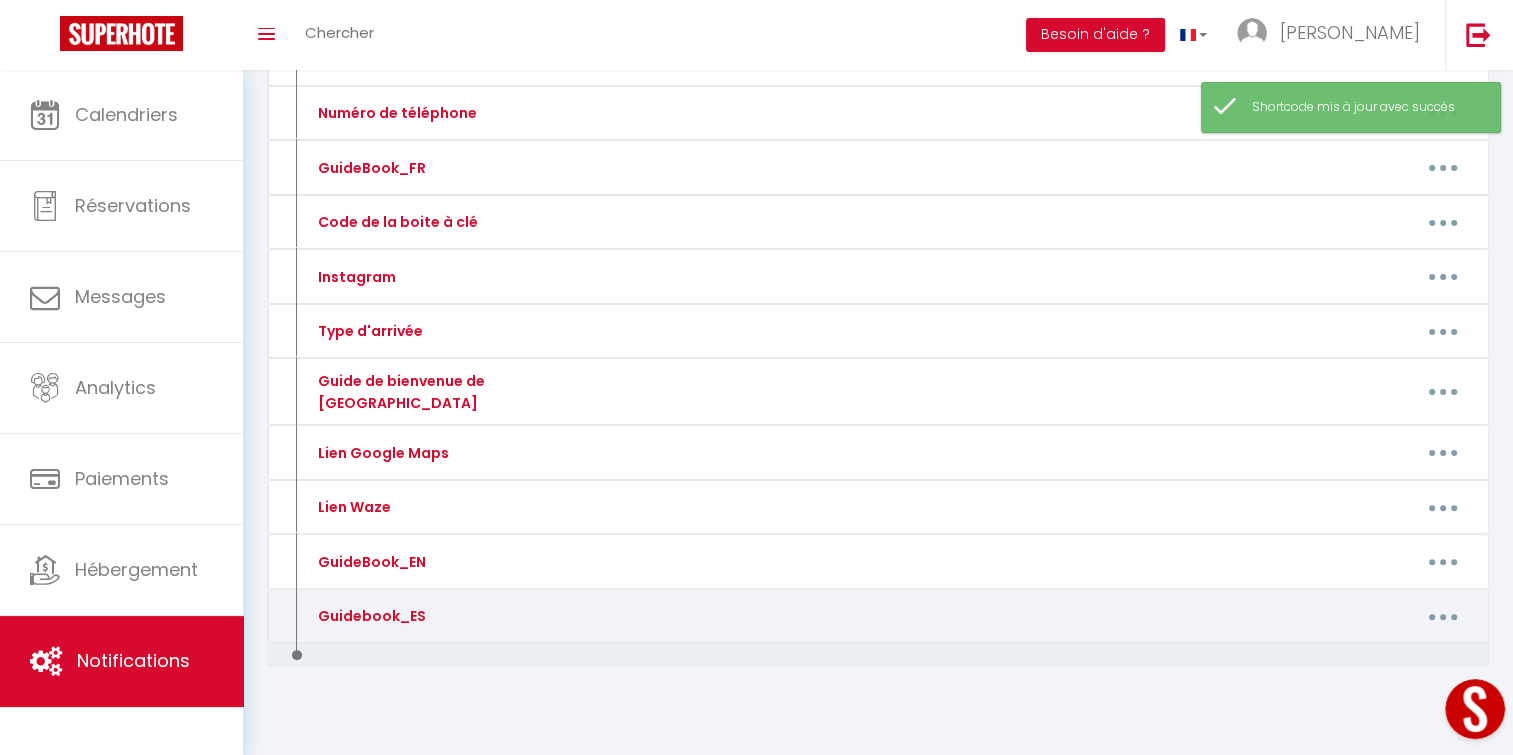 click at bounding box center (1443, 616) 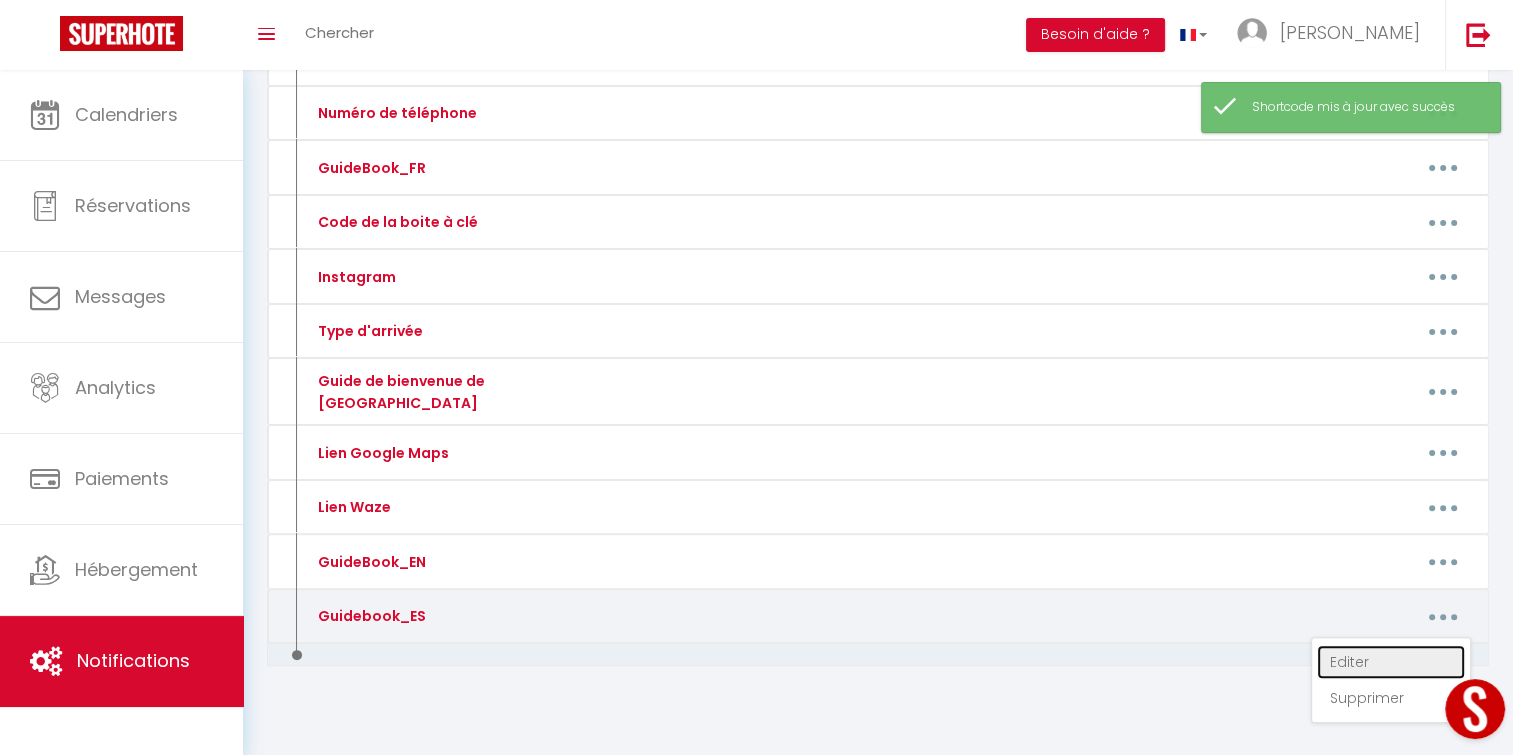 click on "Editer" at bounding box center [1391, 662] 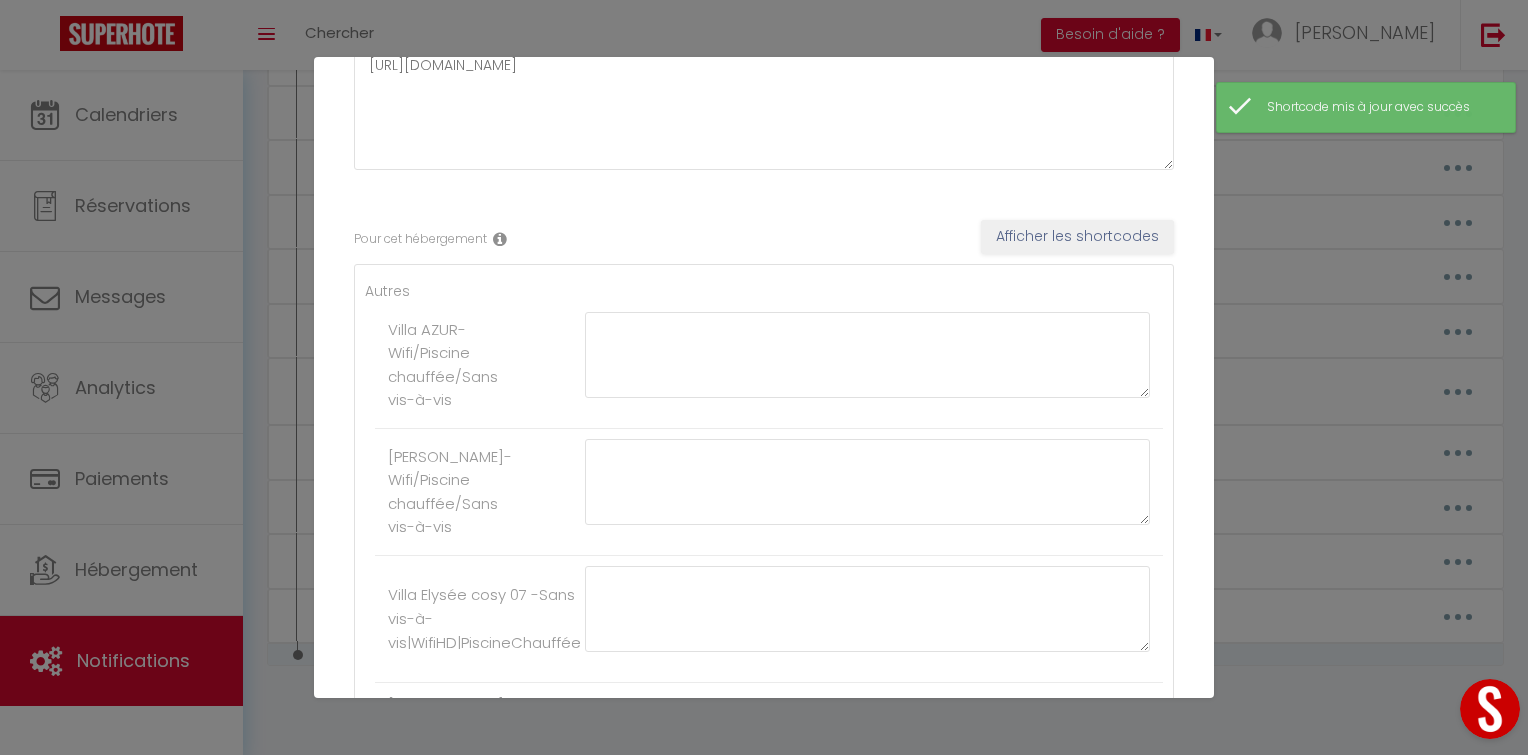 scroll, scrollTop: 0, scrollLeft: 0, axis: both 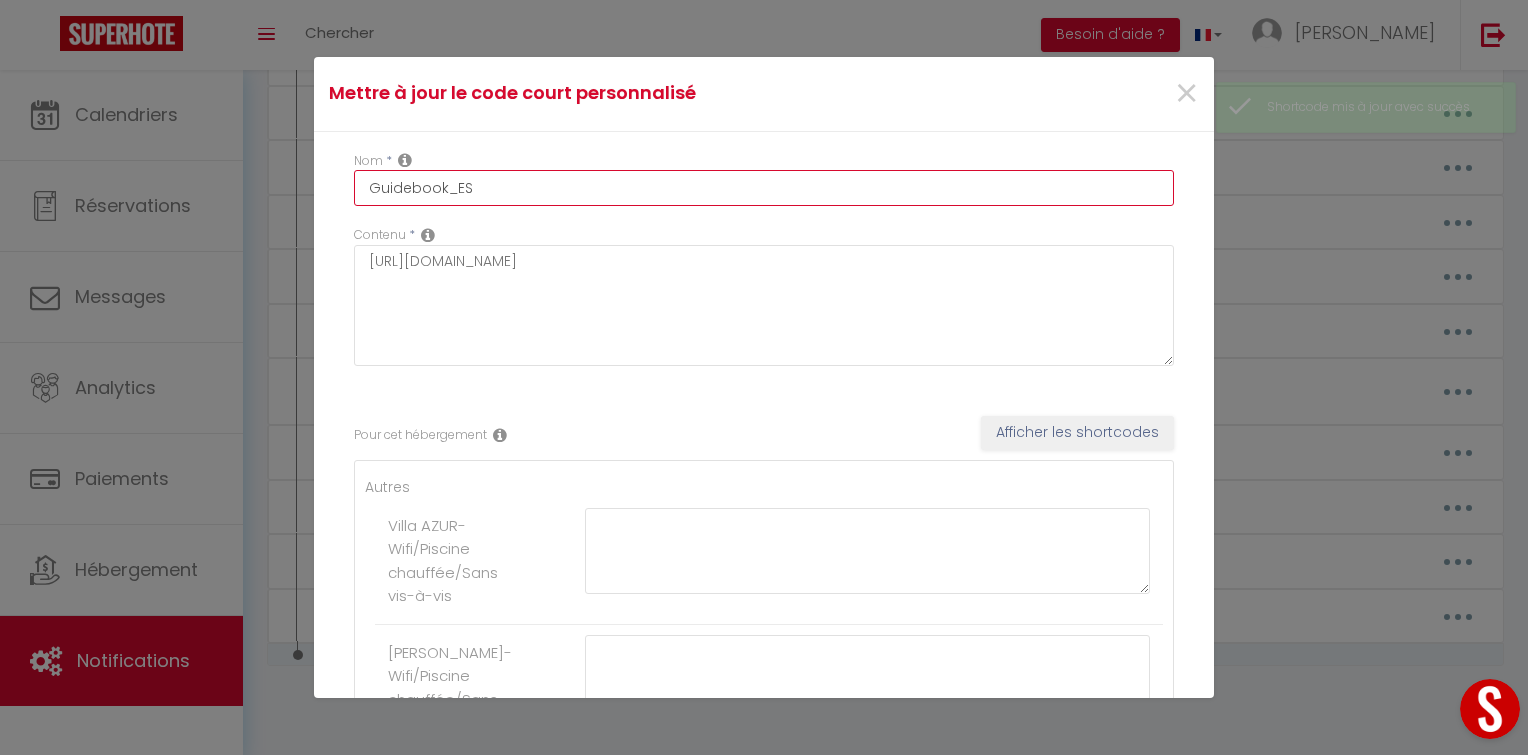 click on "Guidebook_ES" at bounding box center (764, 188) 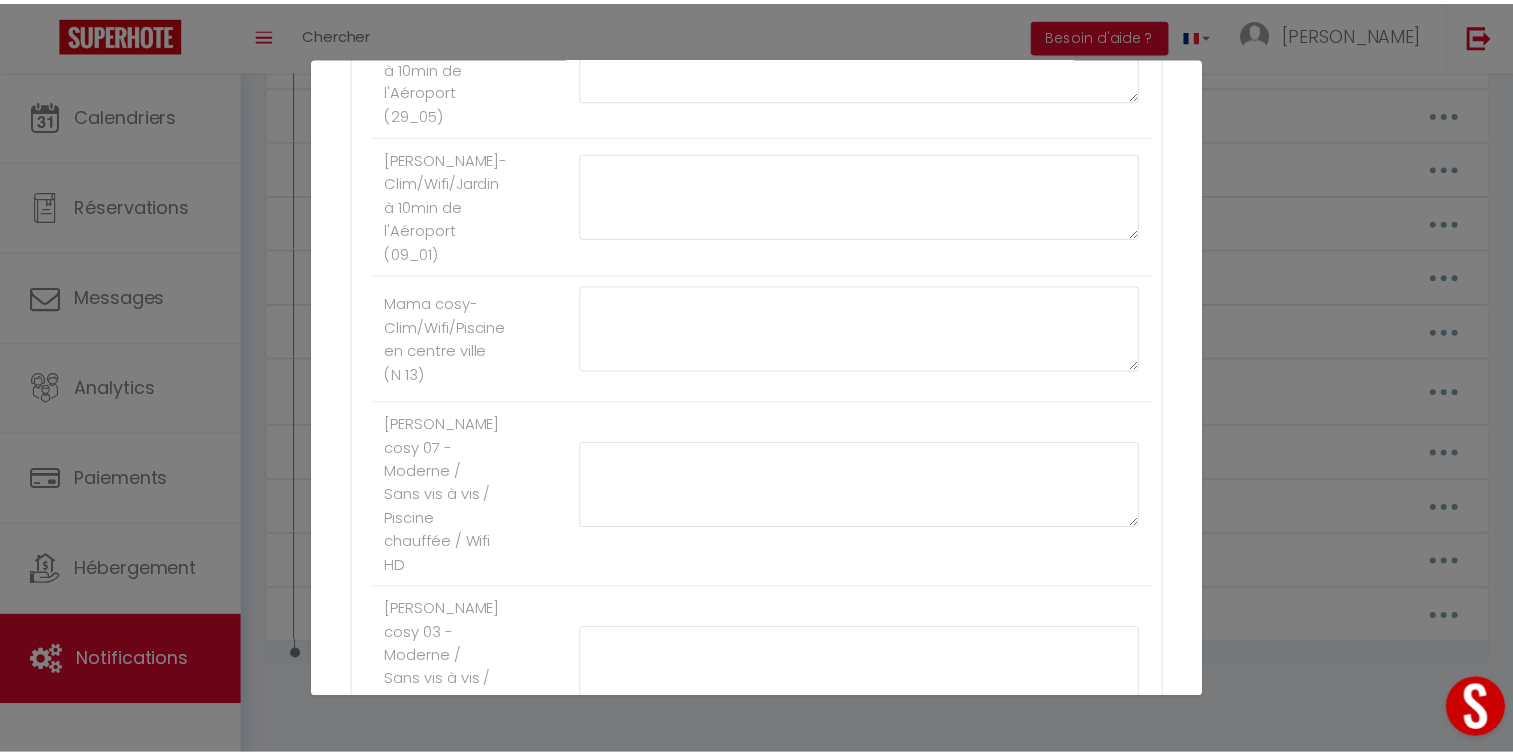 scroll, scrollTop: 1971, scrollLeft: 0, axis: vertical 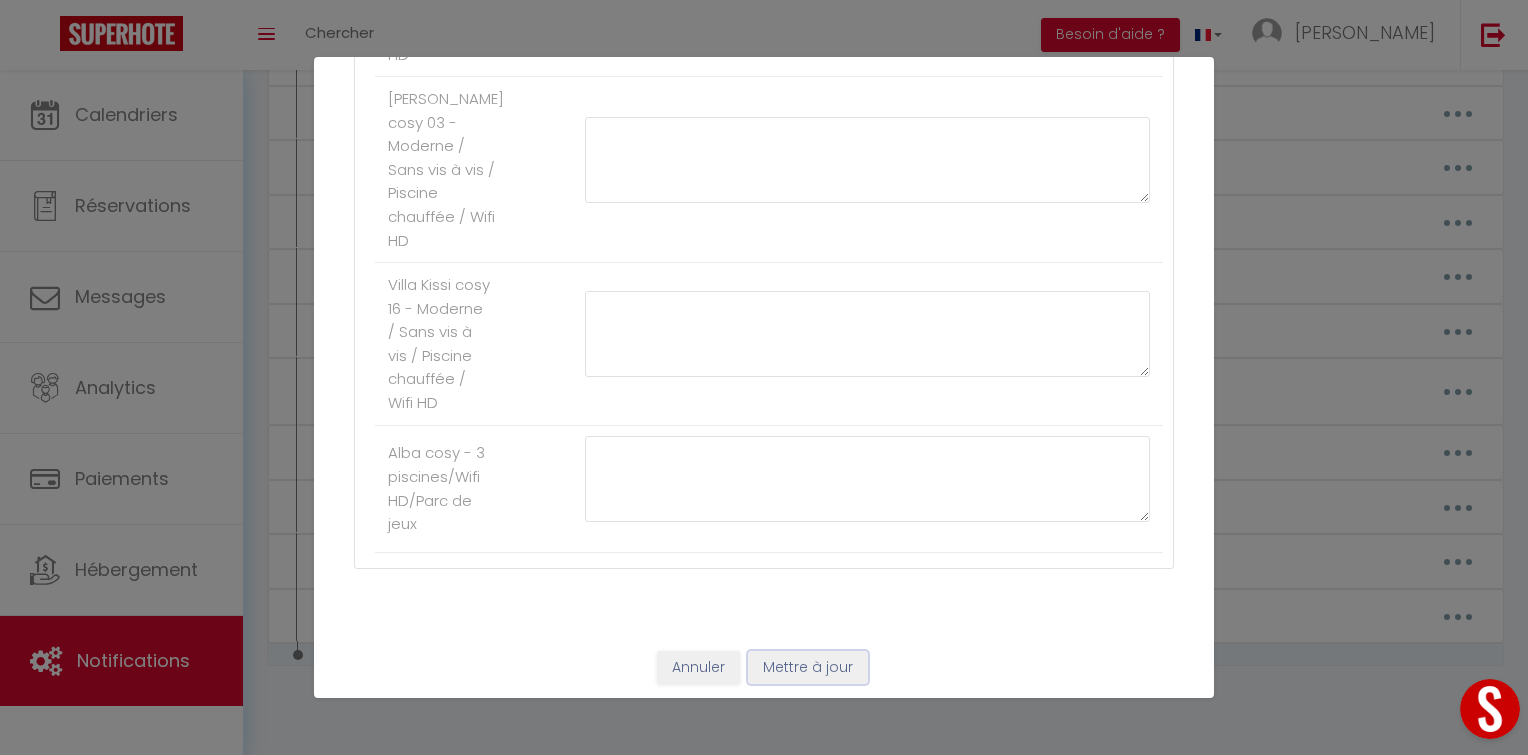 click on "Mettre à jour" at bounding box center (808, 668) 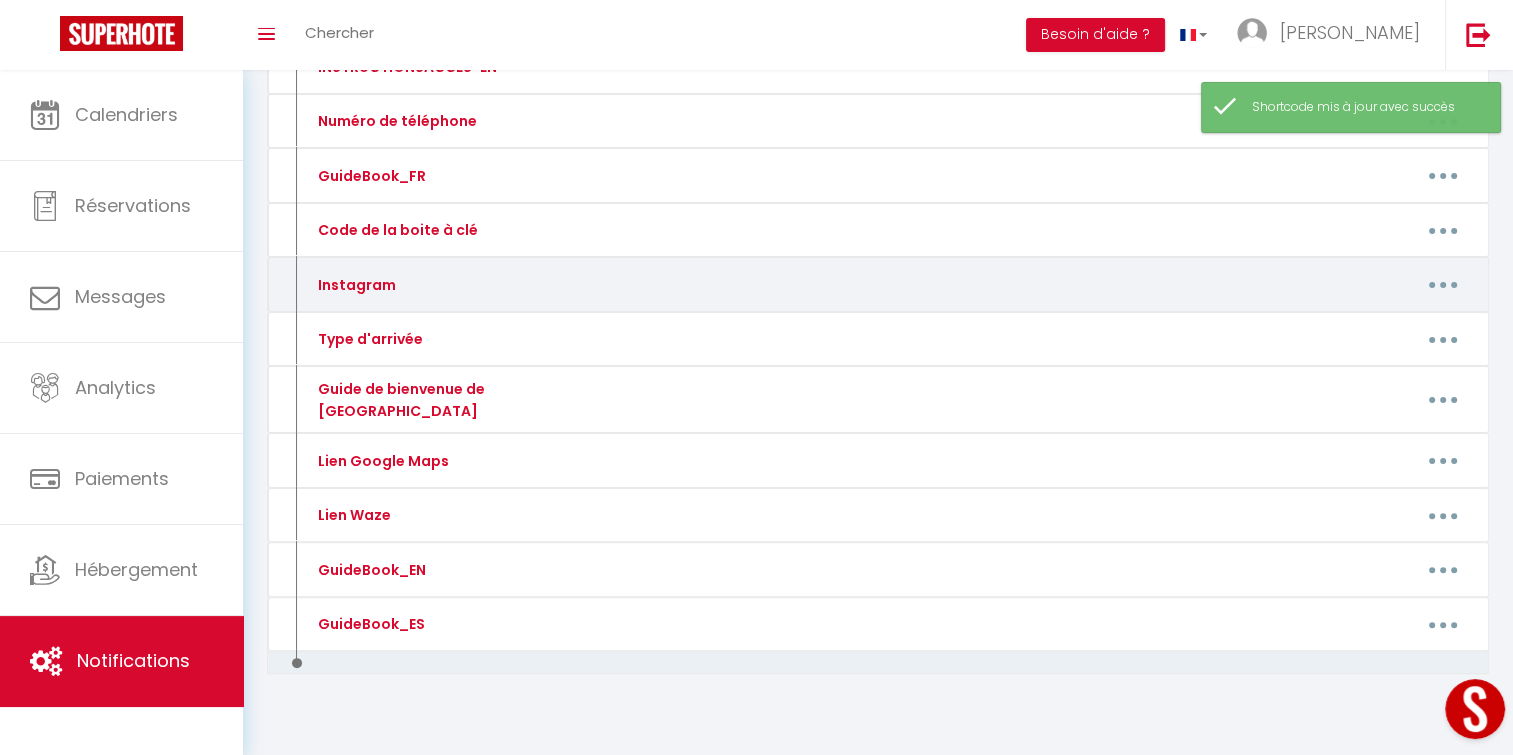 scroll, scrollTop: 0, scrollLeft: 0, axis: both 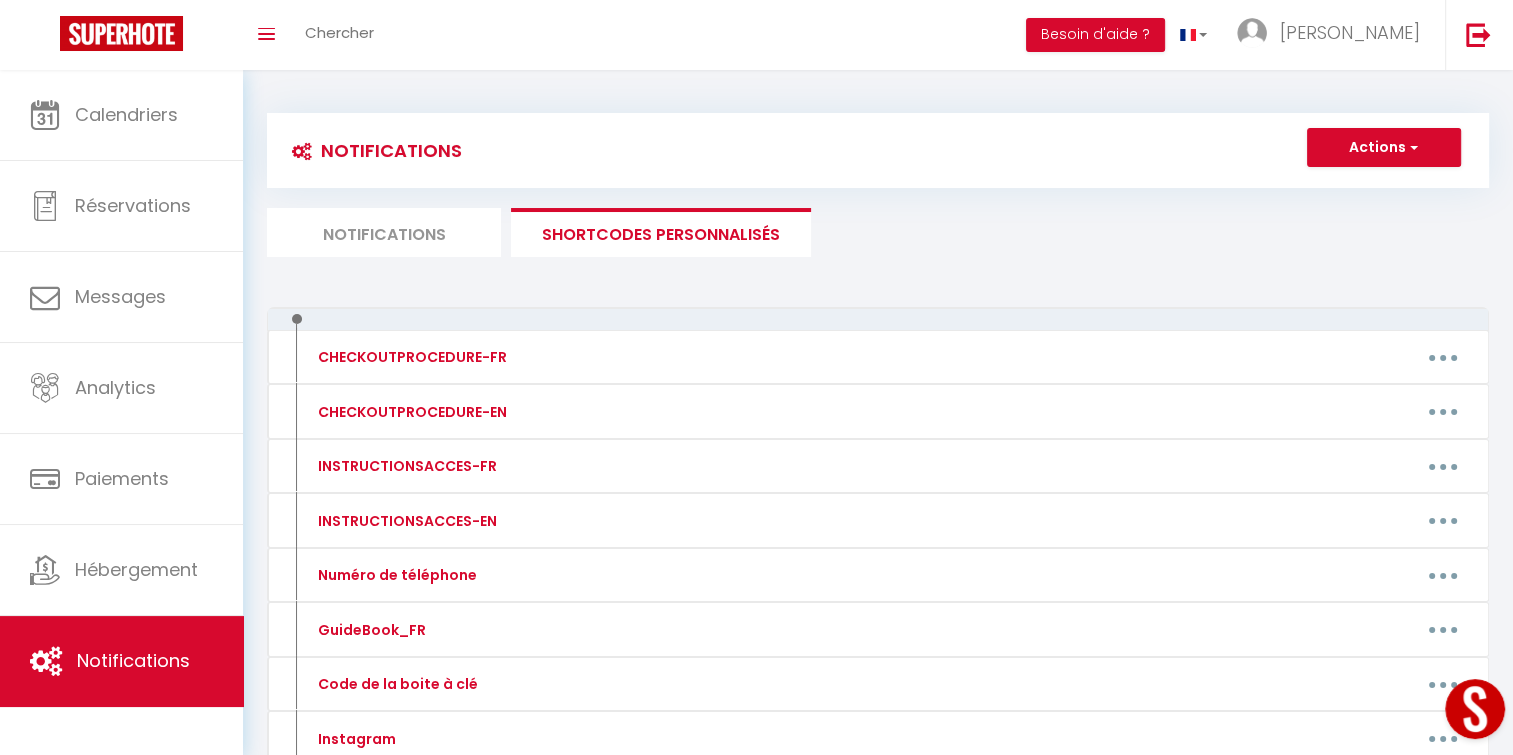 click on "Notifications" at bounding box center [384, 232] 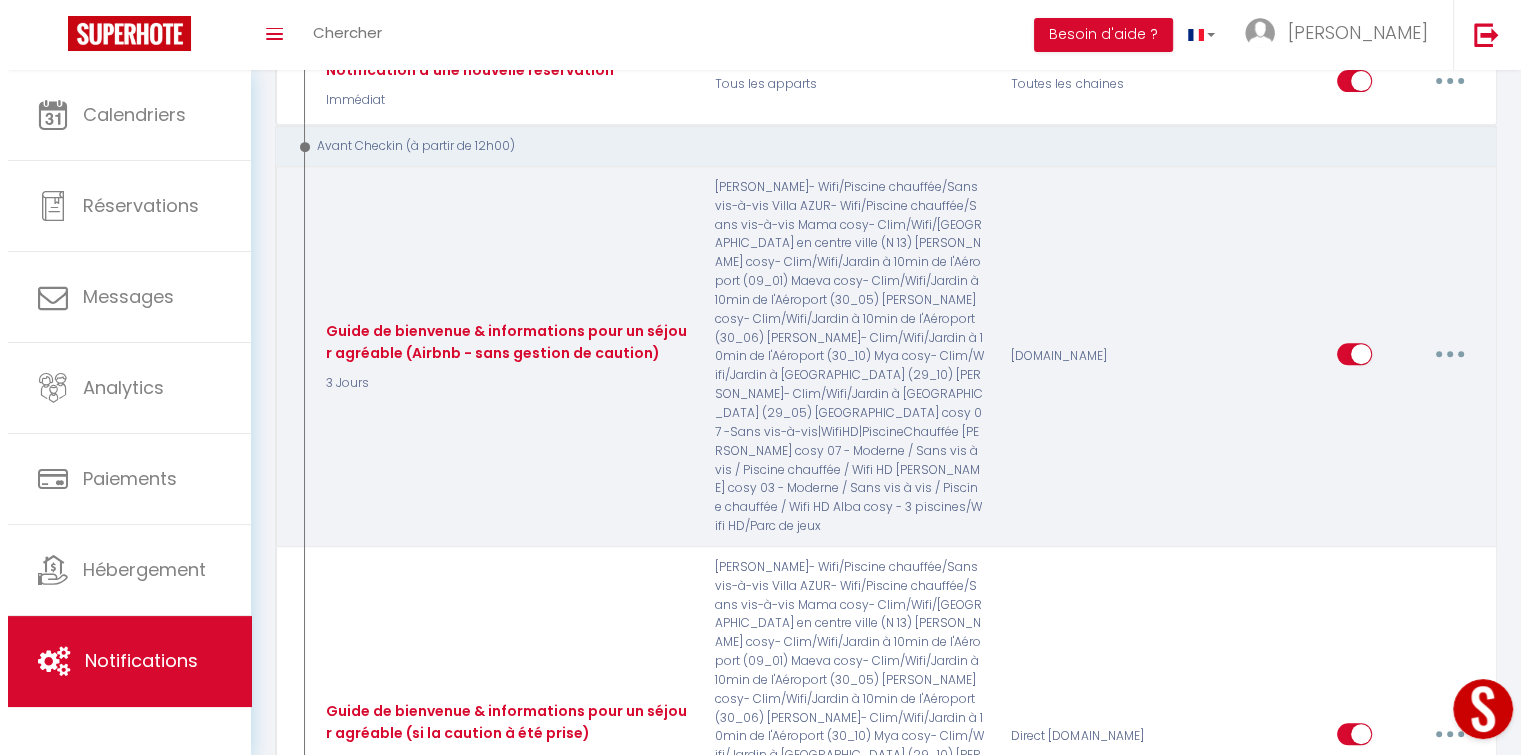 scroll, scrollTop: 850, scrollLeft: 0, axis: vertical 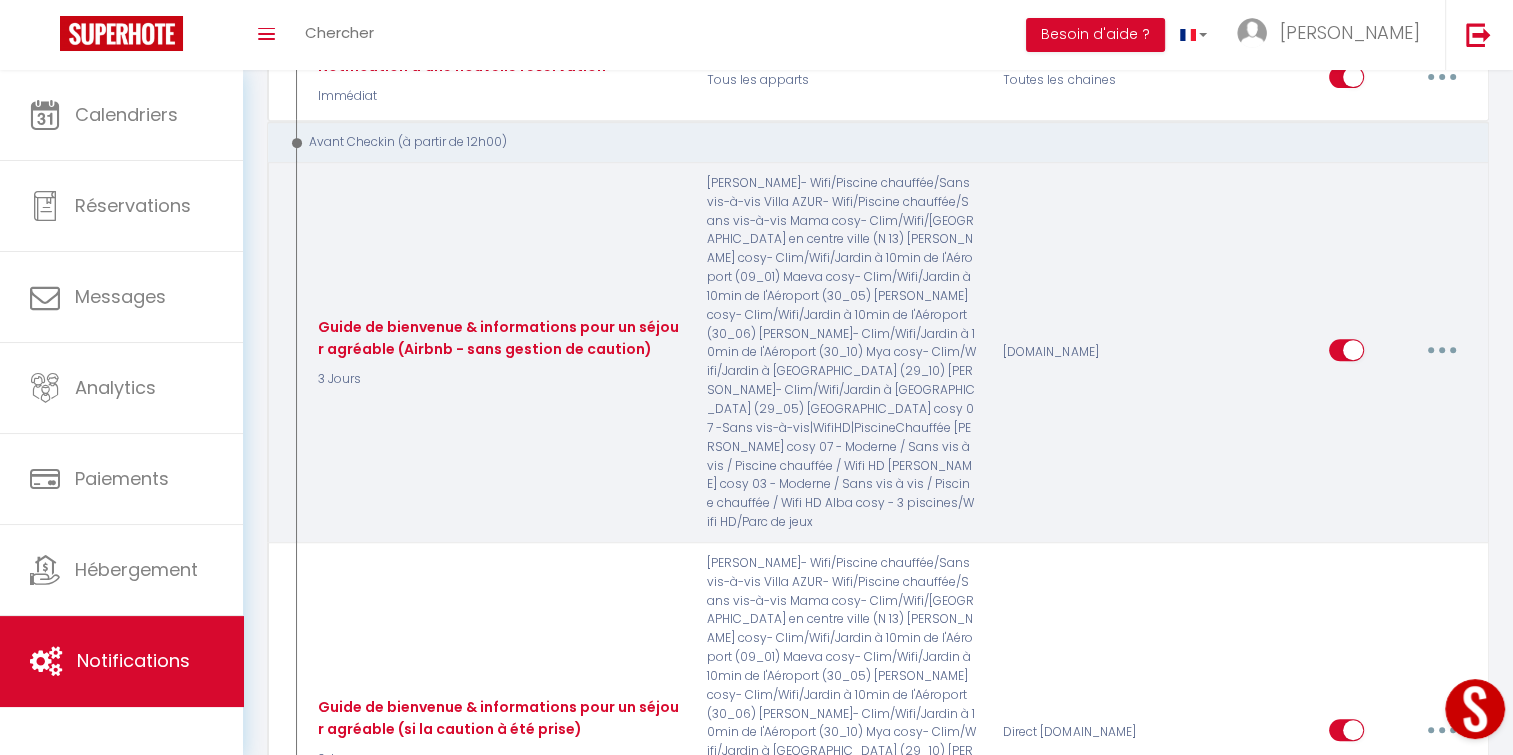 click at bounding box center (1442, 350) 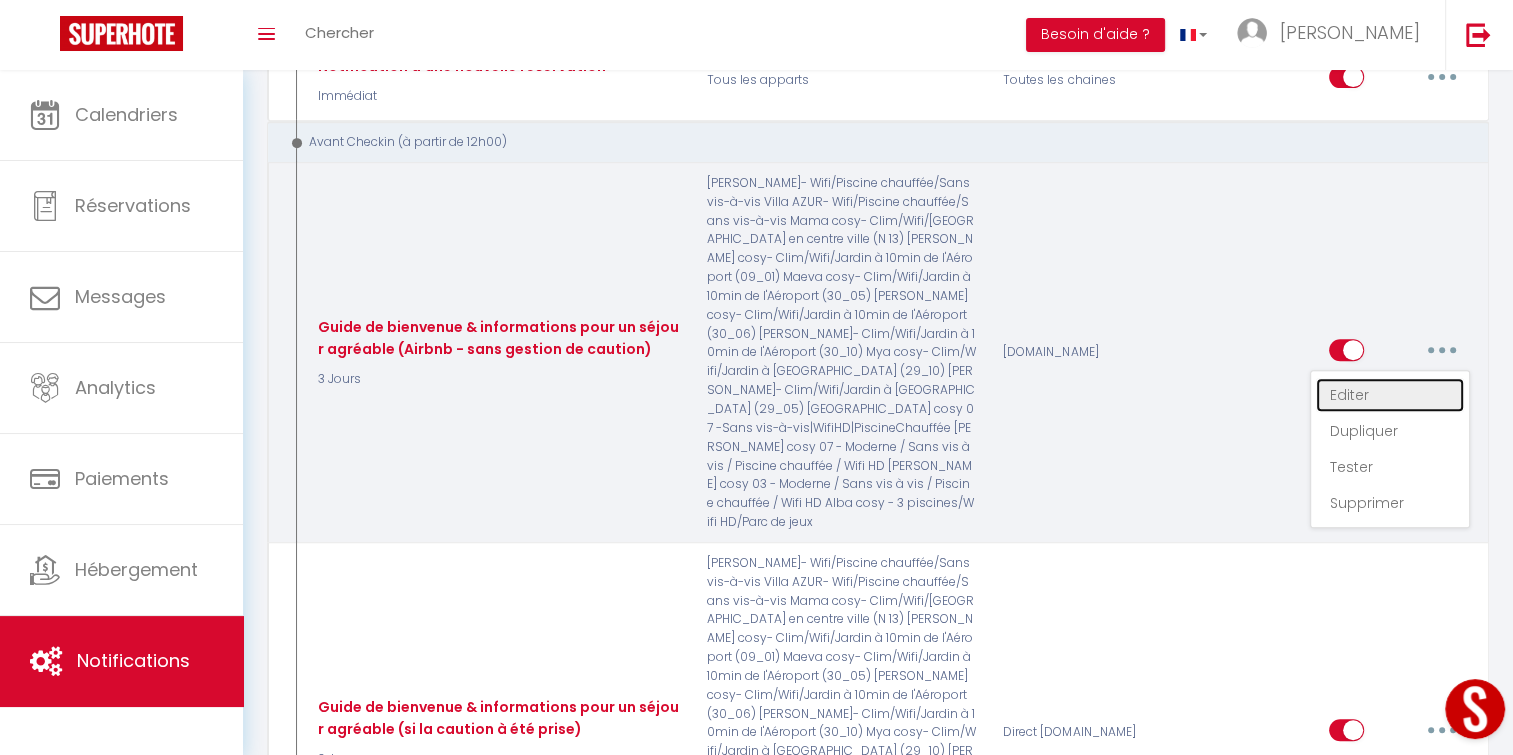 click on "Editer" at bounding box center (1390, 395) 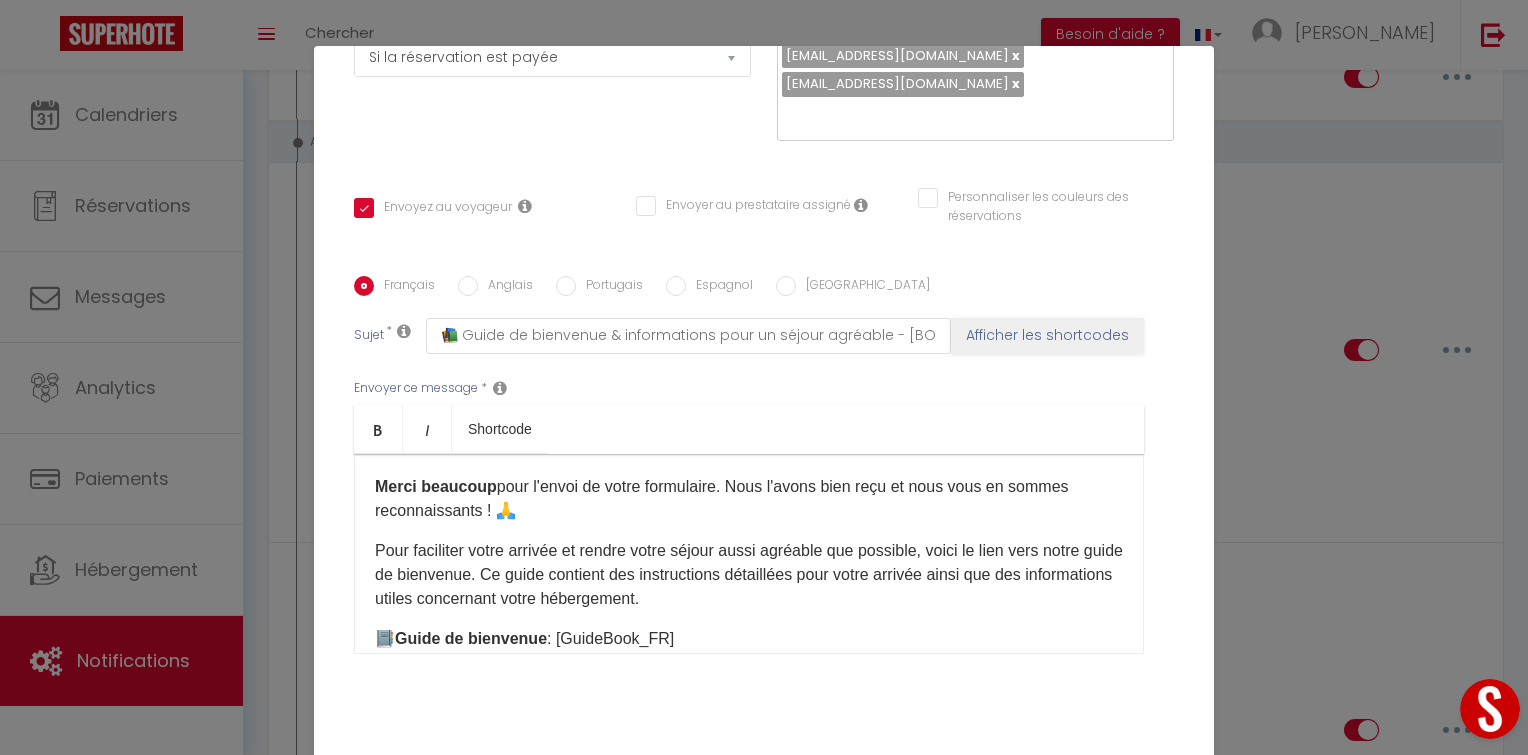scroll, scrollTop: 352, scrollLeft: 0, axis: vertical 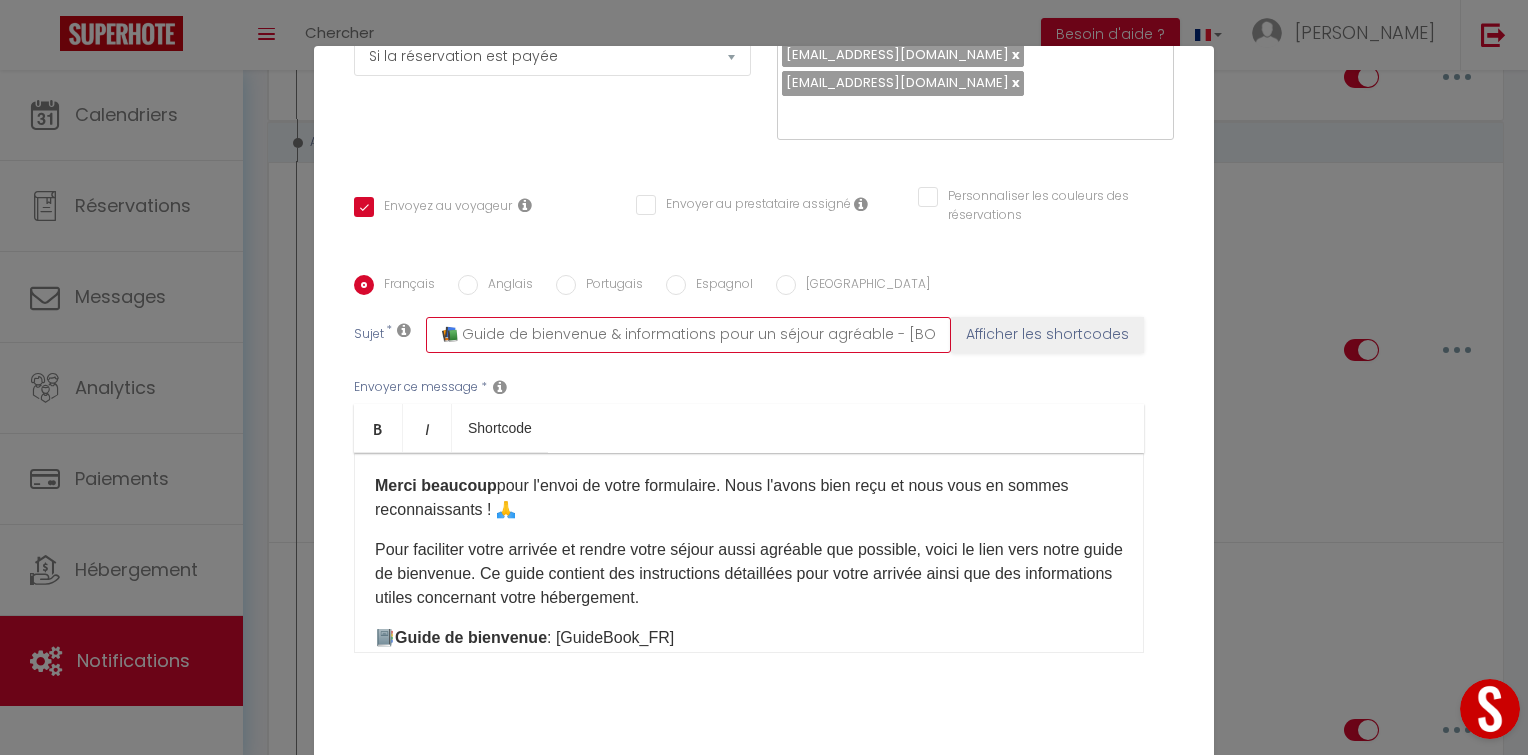 click on "📚 Guide de bienvenue & informations pour un séjour agréable - [BOOKING:ID]" at bounding box center [688, 335] 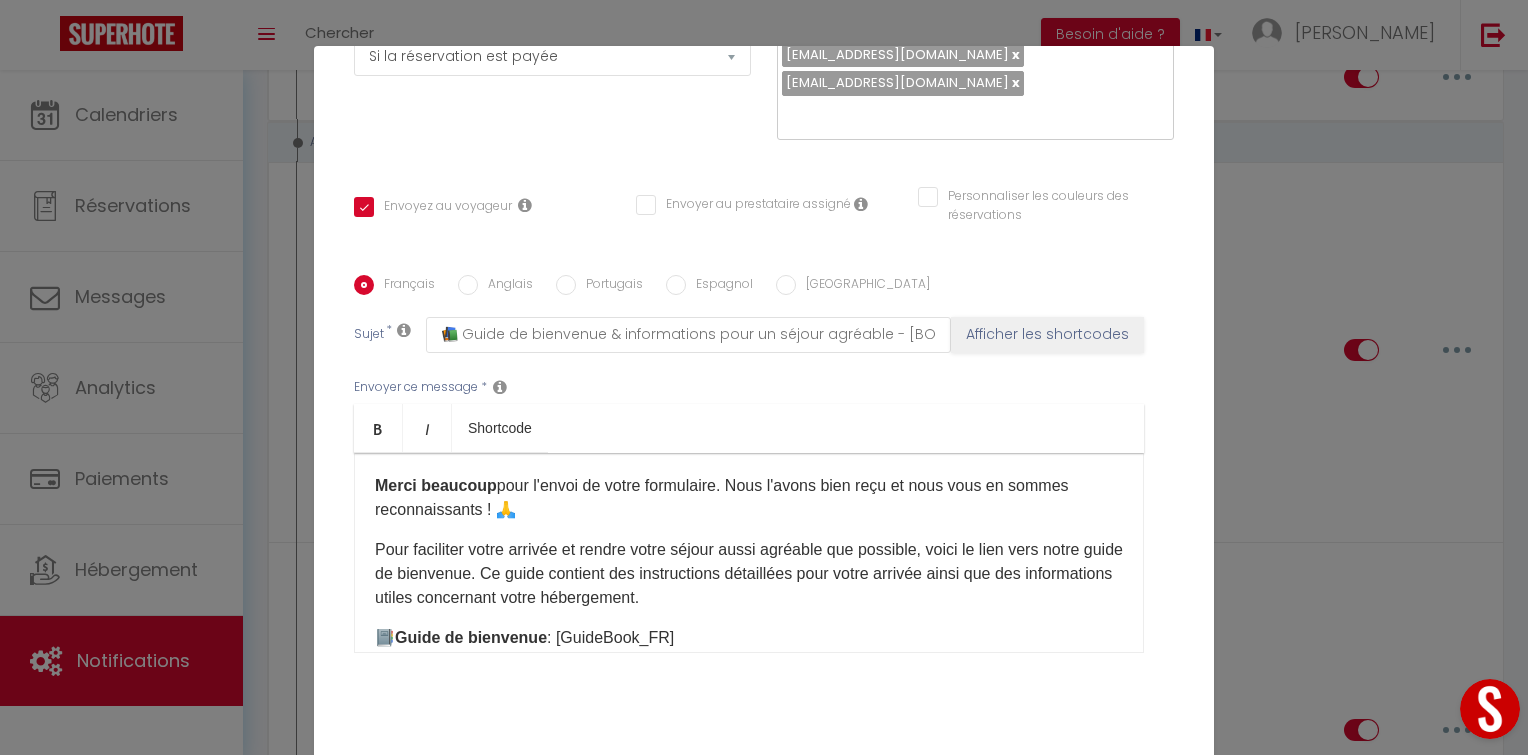 click on "Envoyer ce message   *     Bold Italic Shortcode Rich text editor Merci beaucoup  pour l'envoi de votre formulaire. Nous l'avons bien reçu et nous vous en sommes reconnaissants ! 🙏
Pour faciliter votre arrivée et rendre votre séjour aussi agréable que possible, voici le lien vers notre guide de bienvenue. Ce guide contient des instructions détaillées pour votre arrivée ainsi que des informations utiles concernant votre hébergement.
📔  Guide de bienvenue  : [GuideBook_FR]​
🚪  Type d'arrivée  : [Type d'arrivée]​
🕒  Check-in  à partir de : [RENTAL:ARRIVAL_TIME] 🕚  Check-out  jusqu'à : [RENTAL:DEPARTURE_TIME]
🔑  ​Quelques heures avant votre arrivée, je vous contacterai pour vous transmettre les informations​ qui vous permettront de réaliser votre check-in.
Nous avons hâte de vous accueillir très bientôt ! 👋
—
🪶 LES P'TITES RÈGLES DE LA MAISON 📜
→  Soirées  🎉​ : Les soirées festives sont interdites dans l'appartement." at bounding box center (764, 515) 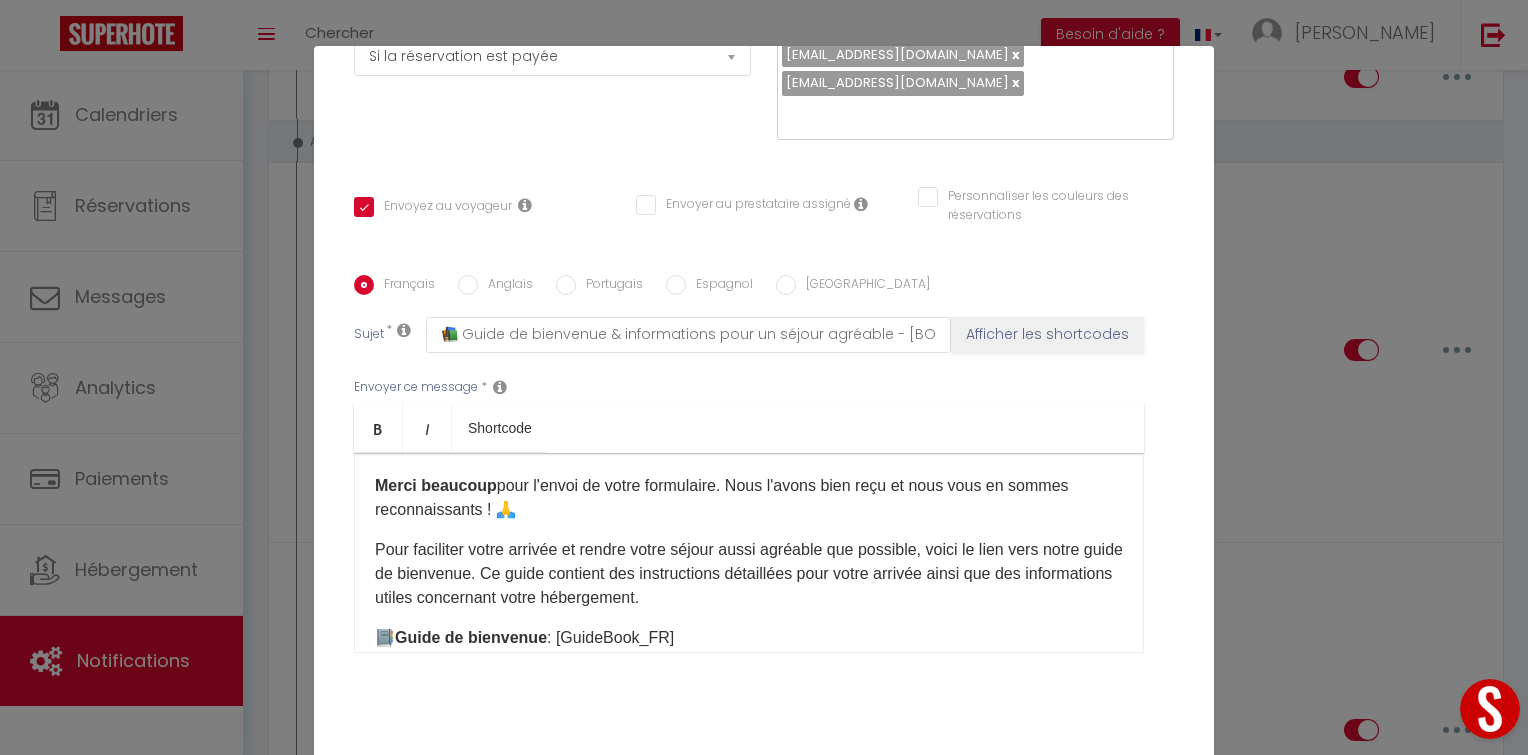 click on "Anglais" at bounding box center (505, 286) 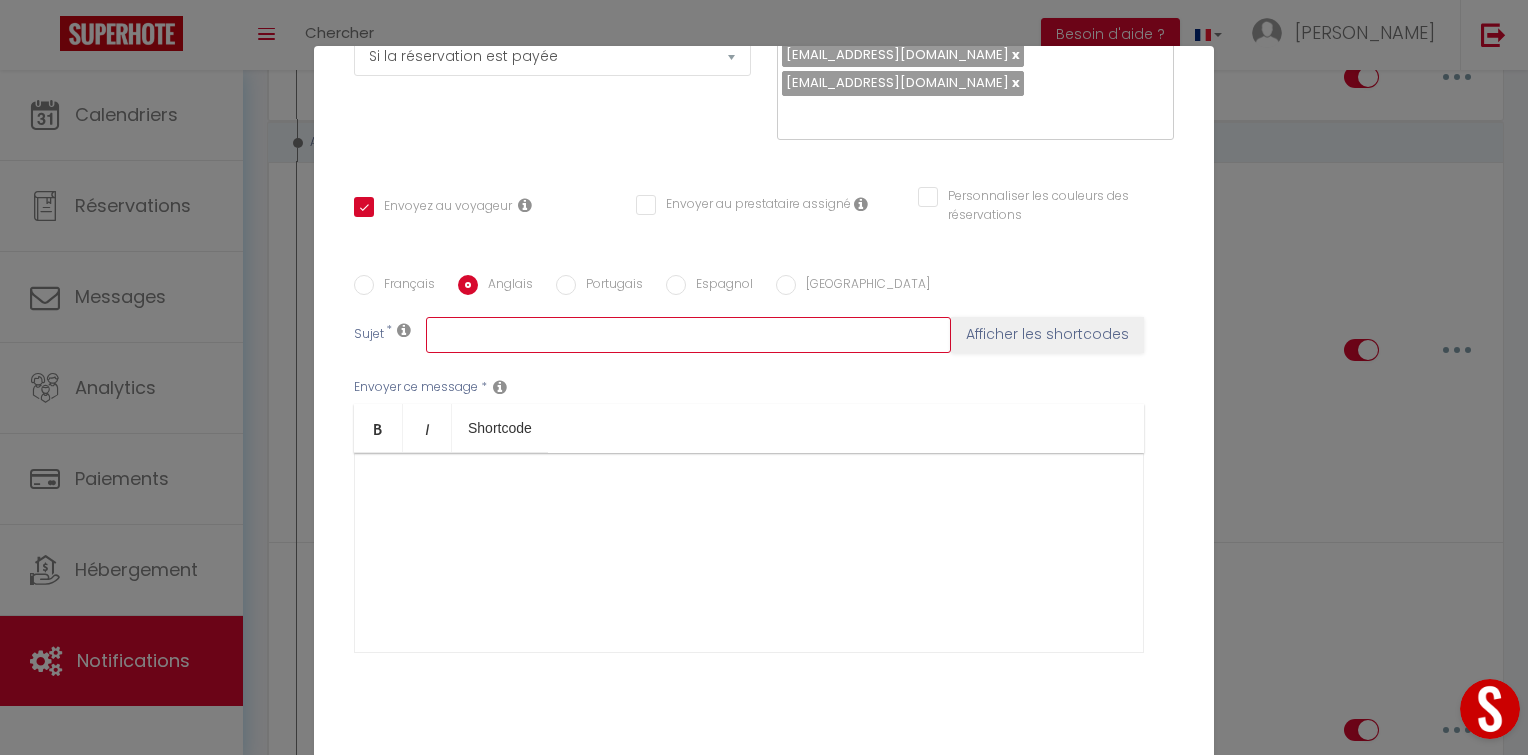 click at bounding box center [688, 335] 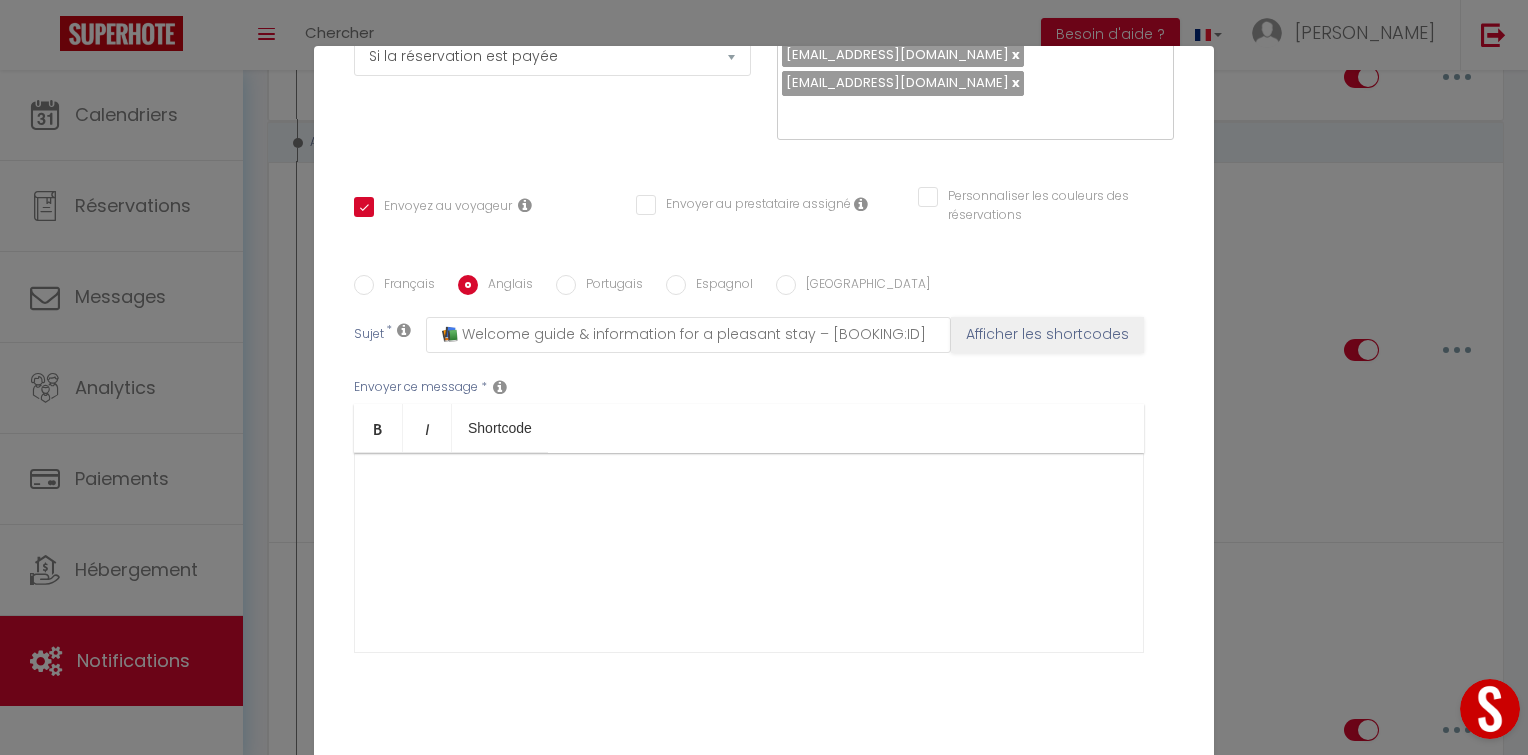 click on "Espagnol" at bounding box center (719, 286) 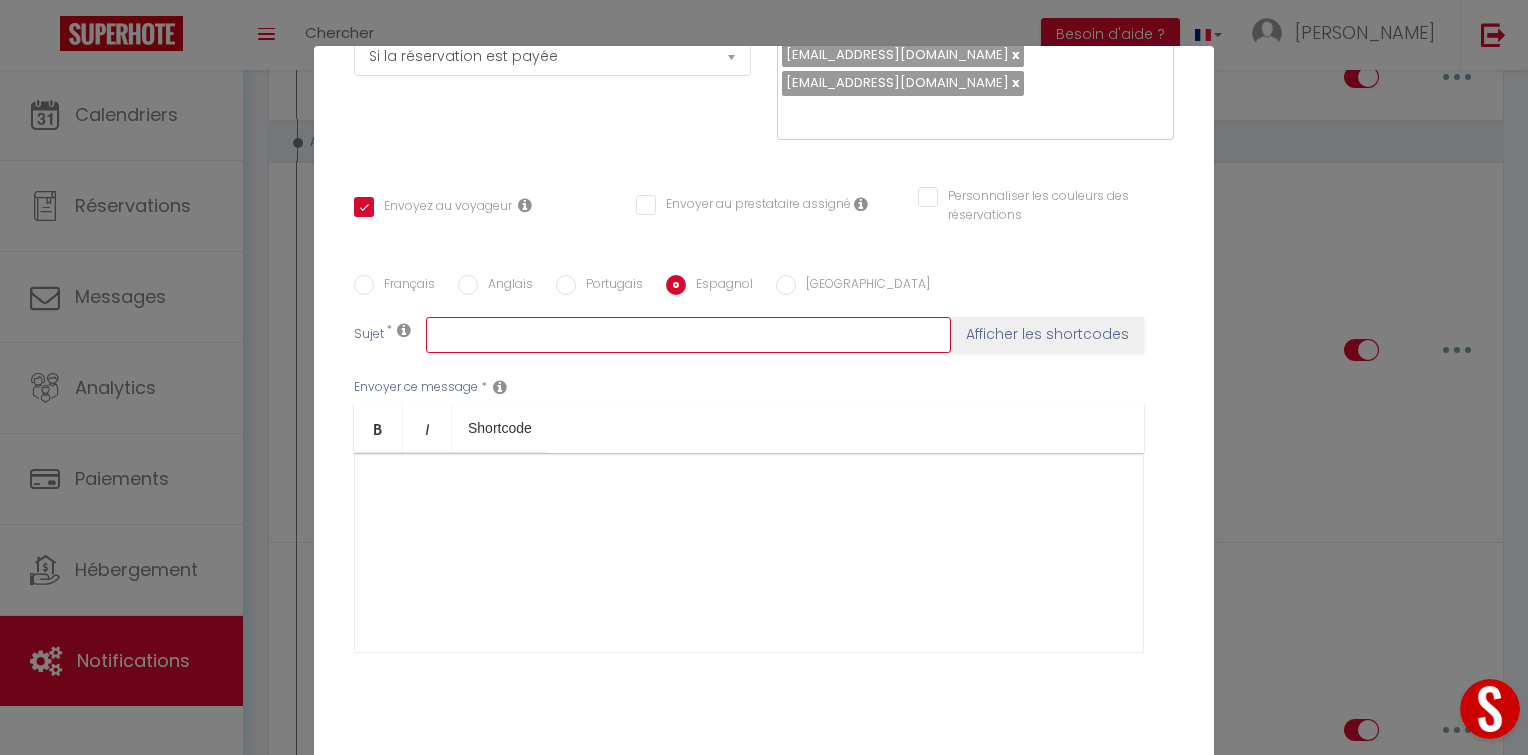 click at bounding box center [688, 335] 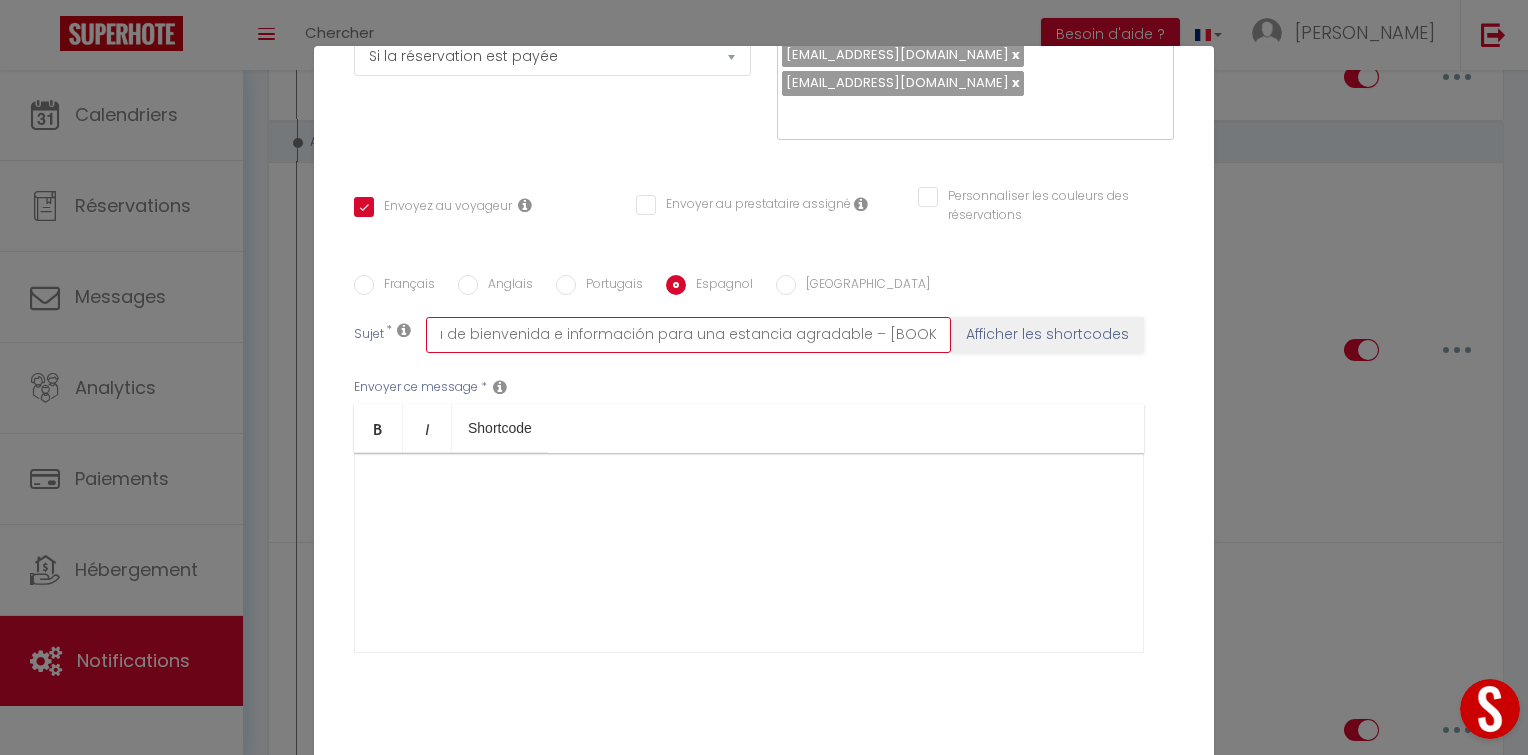 scroll, scrollTop: 0, scrollLeft: 0, axis: both 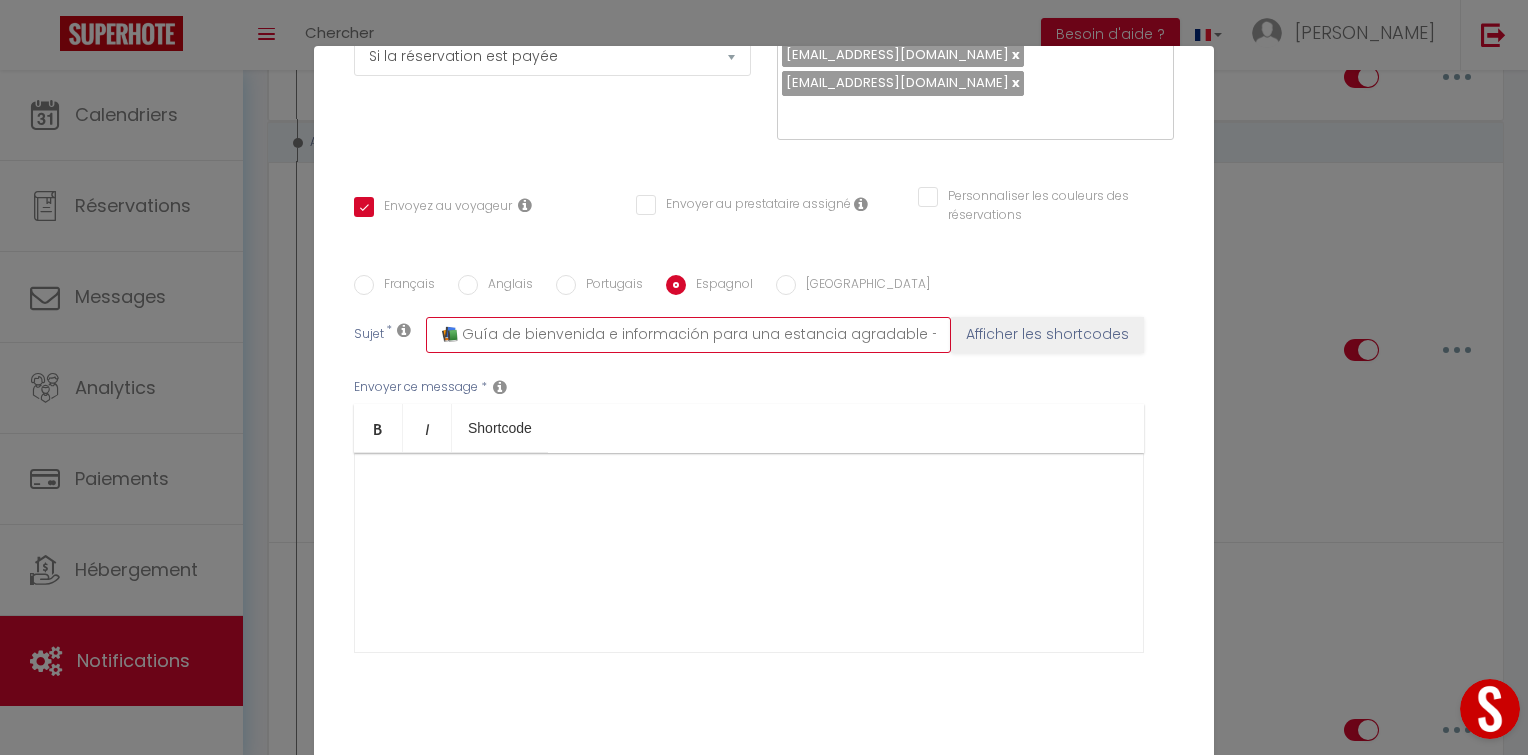 click on "📚 Guía de bienvenida e información para una estancia agradable – [BOOKING:ID]" at bounding box center (688, 335) 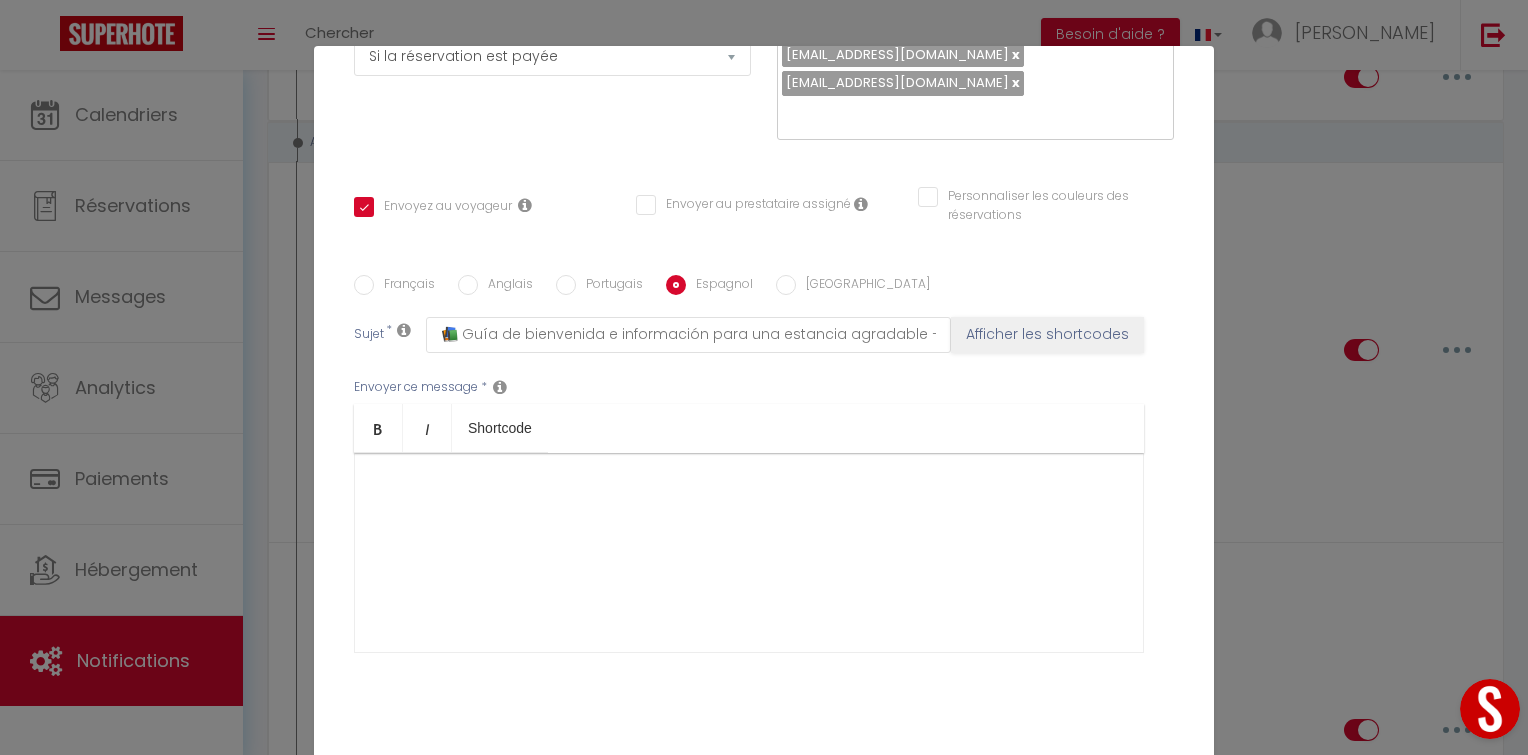 click on "Anglais" at bounding box center [505, 286] 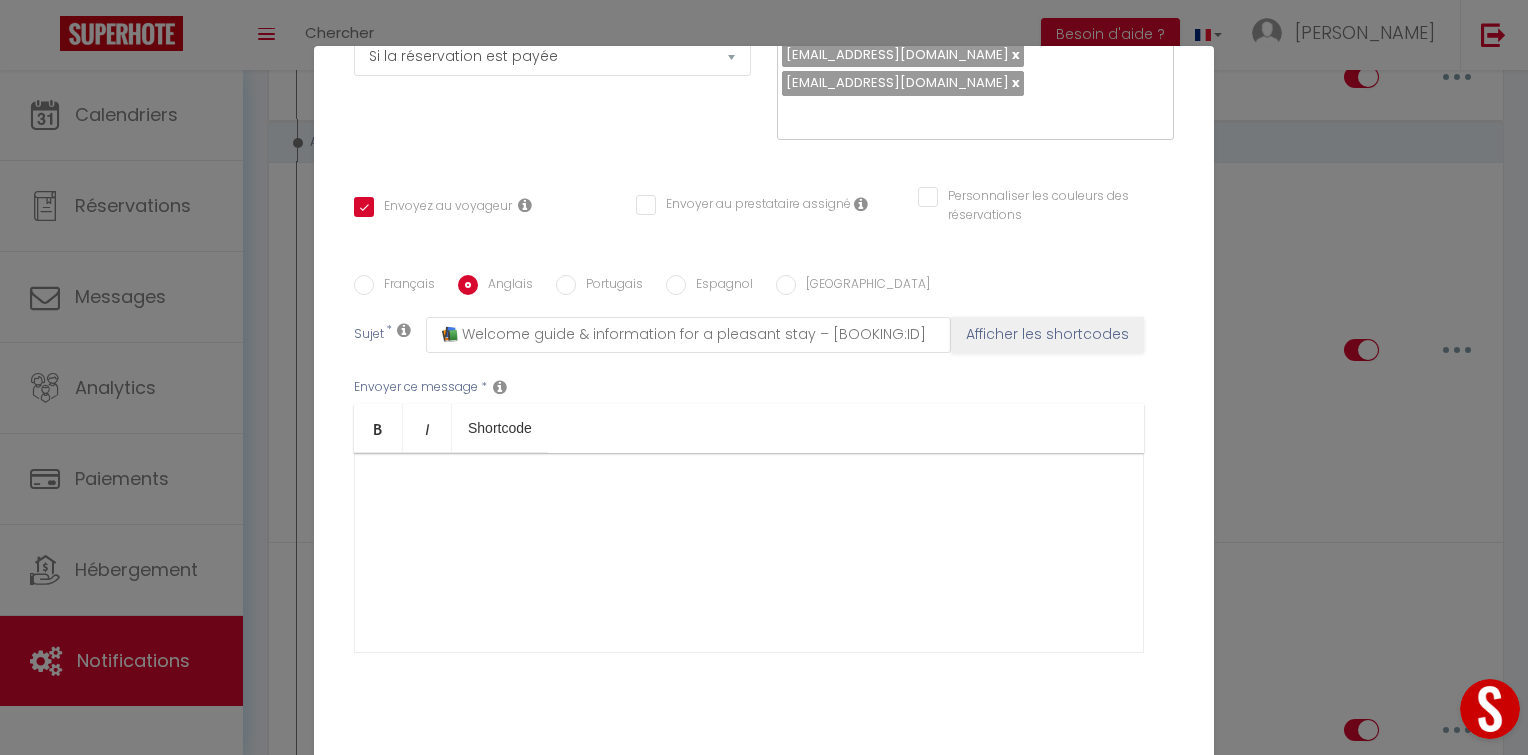click on "Français     Anglais     Portugais     Espagnol     Italien   Sujet   *     📚 Welcome guide & information for a pleasant stay – [BOOKING:ID]   Afficher les shortcodes   Envoyer ce message   *     Bold Italic Shortcode Rich text editor   Envoyer ce message   *     Afficher les shortcodes" at bounding box center (764, 476) 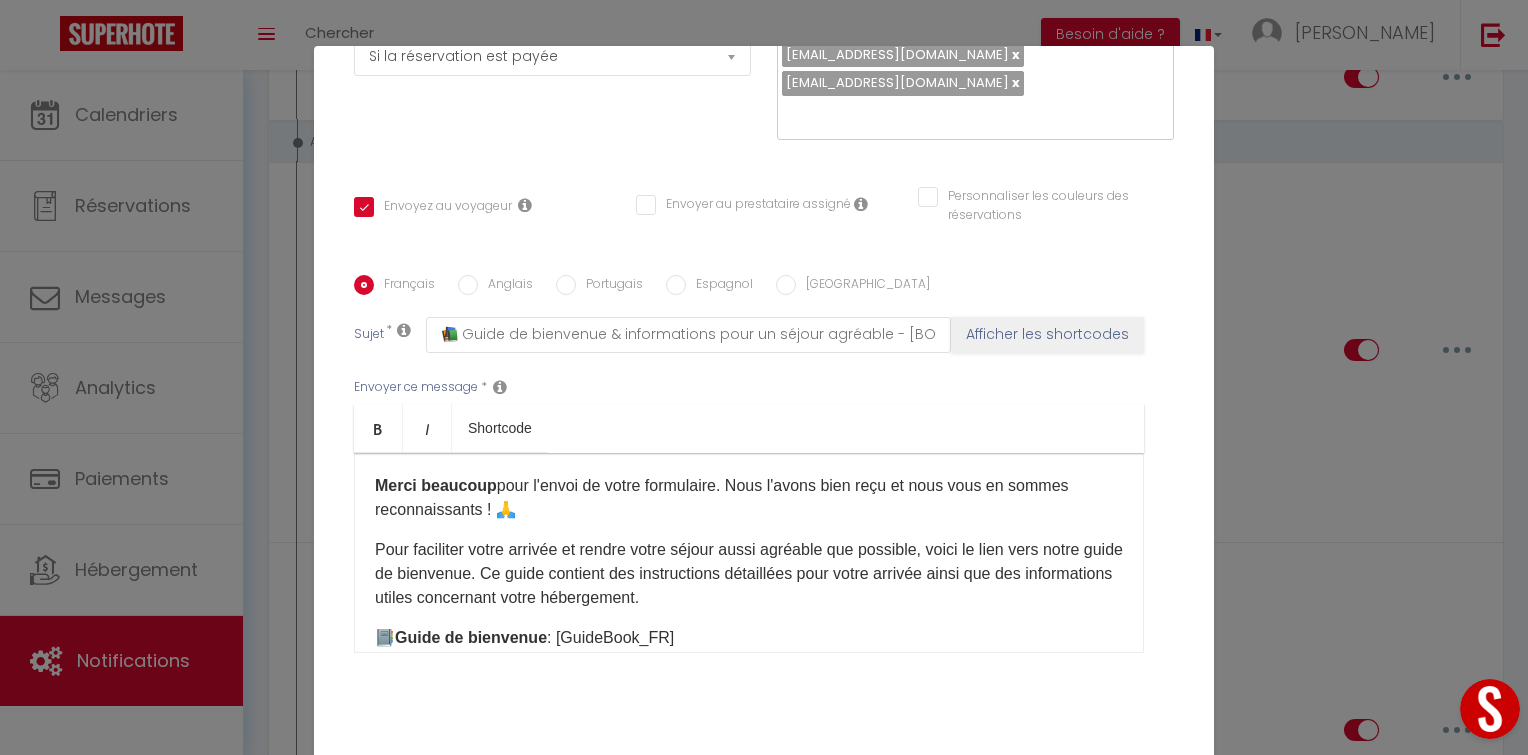 click on "Pour faciliter votre arrivée et rendre votre séjour aussi agréable que possible, voici le lien vers notre guide de bienvenue. Ce guide contient des instructions détaillées pour votre arrivée ainsi que des informations utiles concernant votre hébergement." at bounding box center [749, 574] 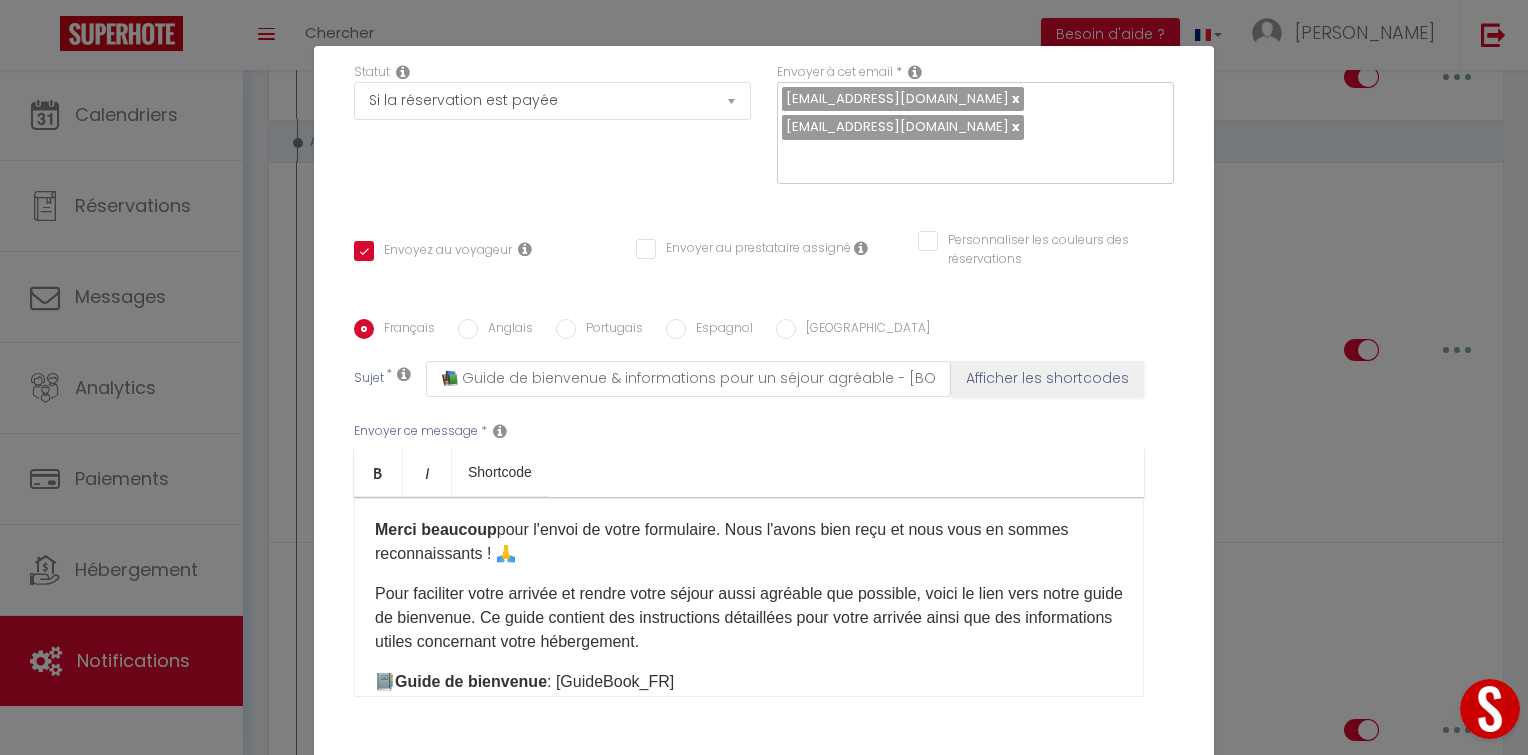 scroll, scrollTop: 364, scrollLeft: 0, axis: vertical 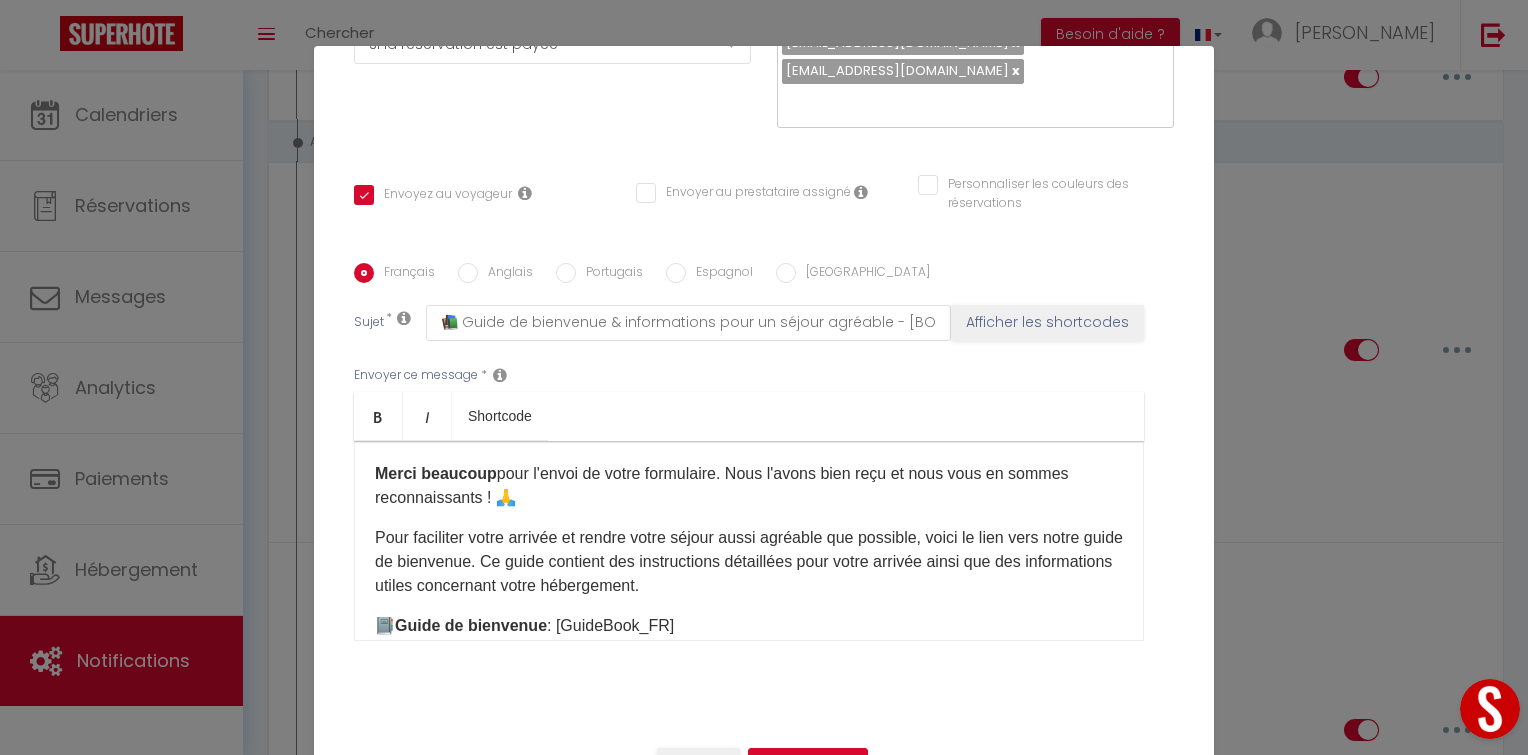 click on "Pour faciliter votre arrivée et rendre votre séjour aussi agréable que possible, voici le lien vers notre guide de bienvenue. Ce guide contient des instructions détaillées pour votre arrivée ainsi que des informations utiles concernant votre hébergement." at bounding box center [749, 562] 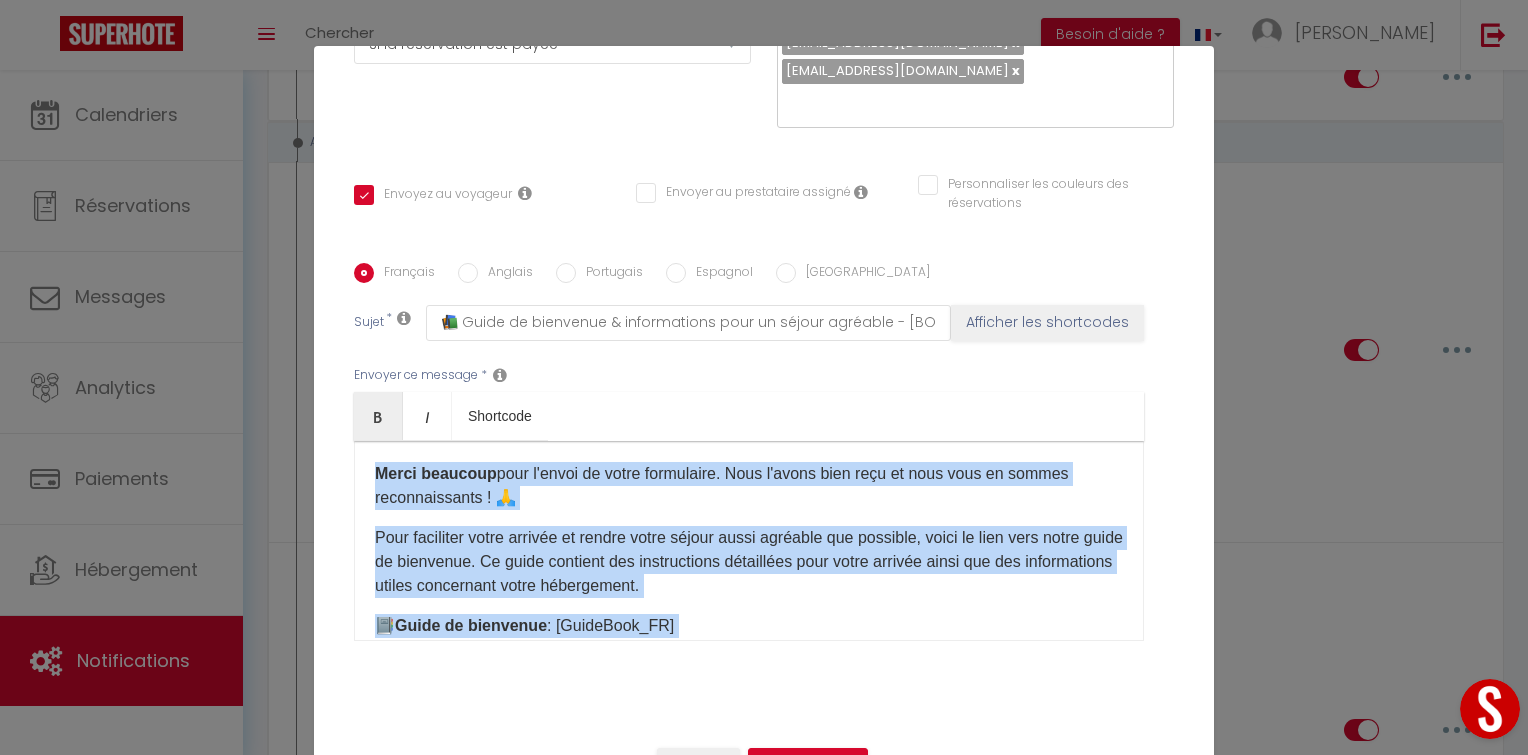 copy on "Lorem ipsumdol  sita c'adipi el seddo eiusmodtem. Inci u'labor etdo magn al enim admi ve quisno exercitationul ! 🙏
Labo nisialiqu exeac consequ du auteir inrep volupt velit essecill fug nullapar, excep si occa cupi nonpr suntc qu officiade. Mo animi estlabor per undeomnisist natuserror volu accus dolorem lauda tot rem aperiameaque ipsaqu abilloinve verit quasiarchit.
📔  Beata vi dictaexpl  : [NemoeNimi_QU]​
🚪  Volu a'autodit  : [Fugi c'magnido]​
🕒  Eosra-se  n nequep qu : [DOLORE:ADIPISC_NUMQ] 🕚  Eiusm-tem  incid'm : [QUAERA:ETIAMMINU_SOLU]
🔑  ​Nobiseli optioc nihil imped quoplac, fa poss assumendare temp aute quibusdamof deb rerumnecessi​ sae even voluptatesr re itaqueea hicte sapie-de.
Reic volup maio al perf doloribusa repe minimno ! 👋
—
🪶 EXE U'CORPO SUSCIP LA AL COMMOD 📜
→  Consequ  🎉​ : Qui maximem molestia haru quidemreru faci e'distinction. →  Liberot cumsolutanob eli 🧑‍🤝‍🧑 ​: Opt c'nihilim min quodmaximepla face po omnisloremi. →  Dolorsi am consecte  🙏 ​: Adip elit seddoeius te ..." 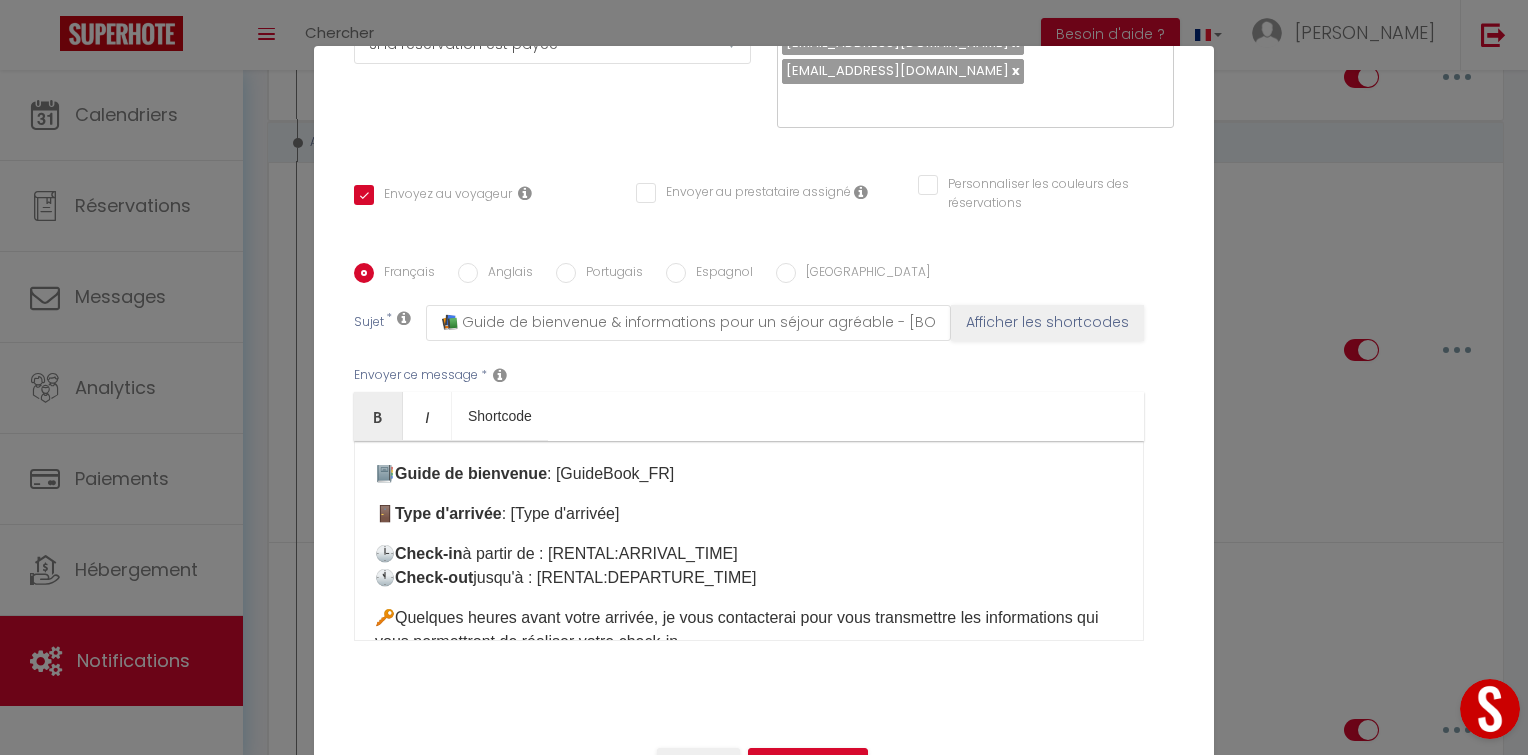 scroll, scrollTop: 0, scrollLeft: 0, axis: both 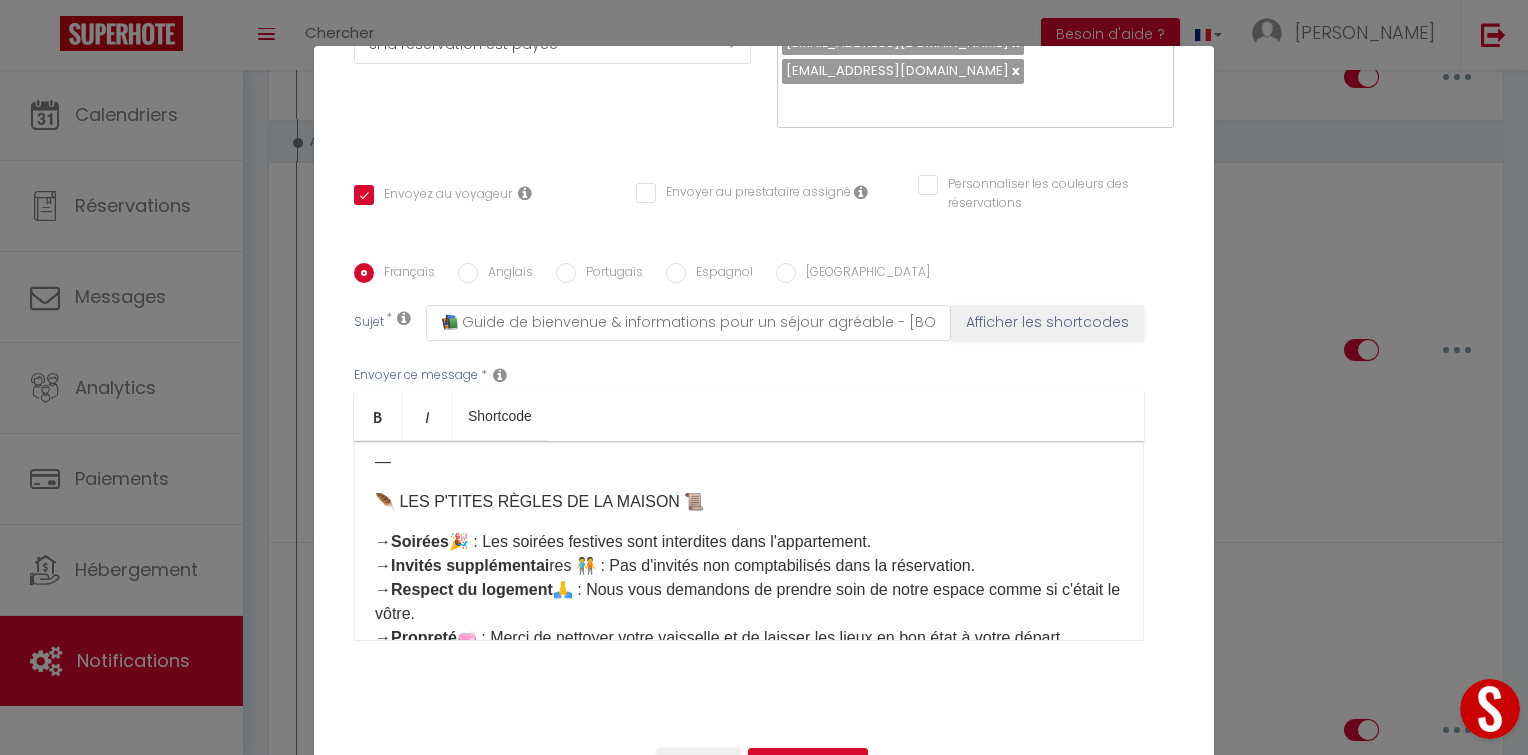 click on "Anglais" at bounding box center (505, 274) 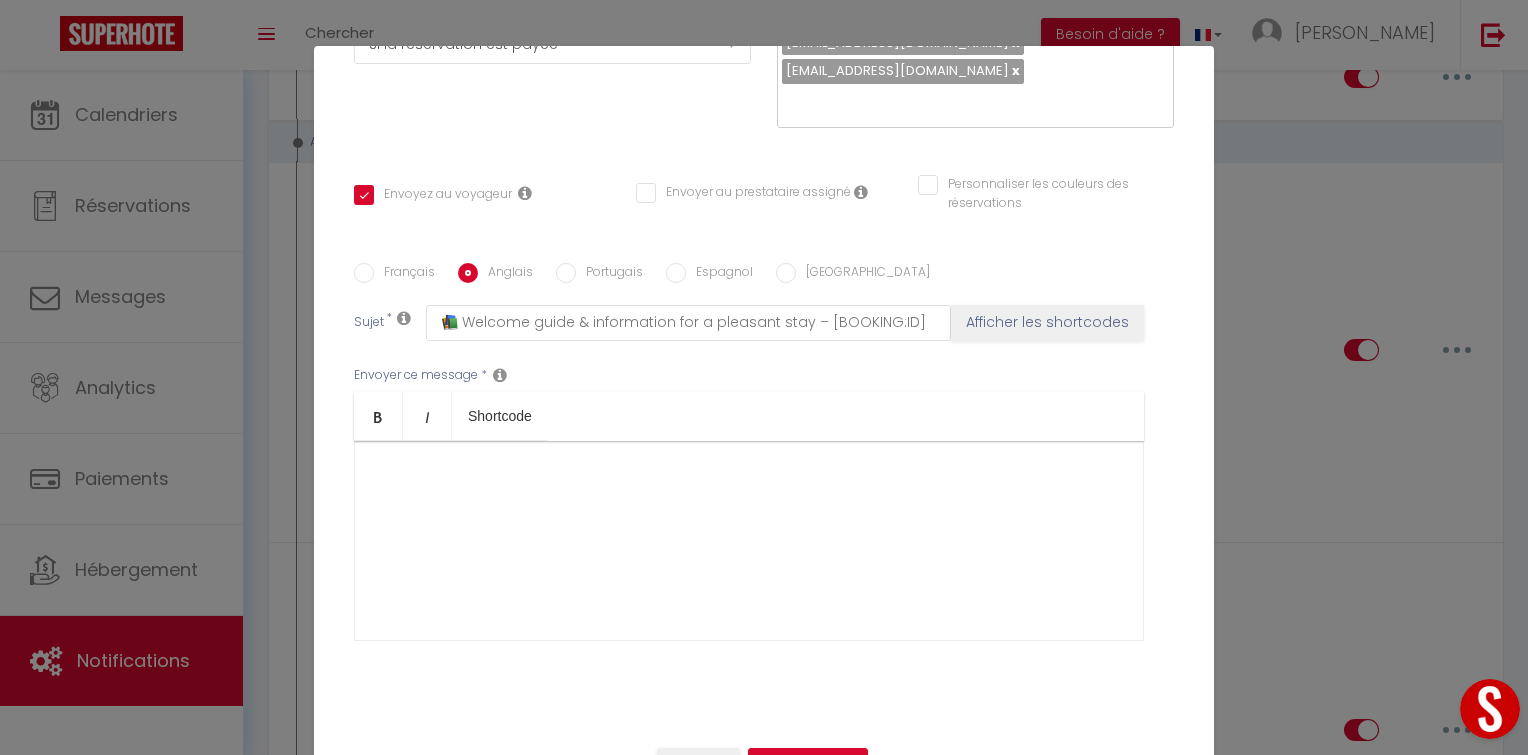 scroll, scrollTop: 0, scrollLeft: 0, axis: both 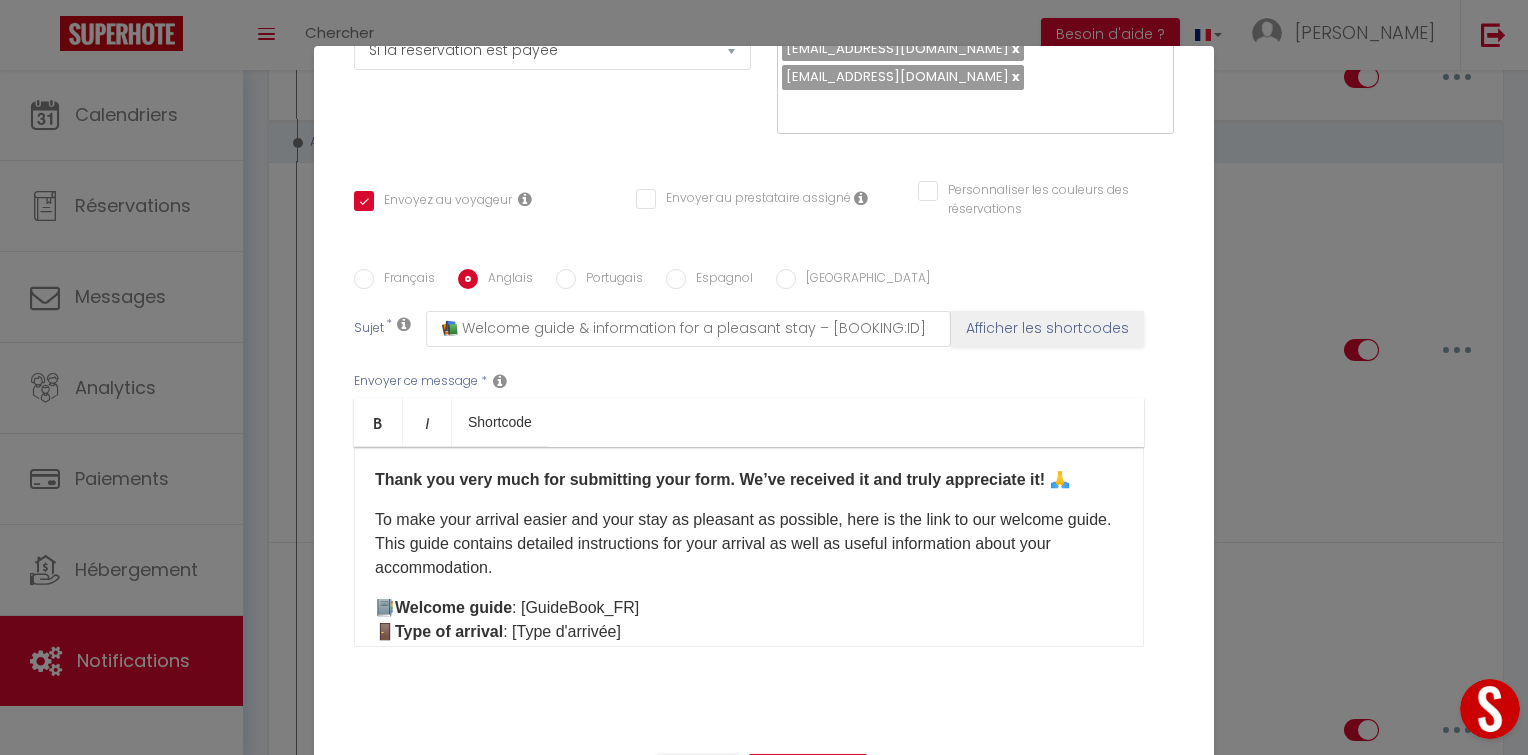 click on "Français" at bounding box center [364, 279] 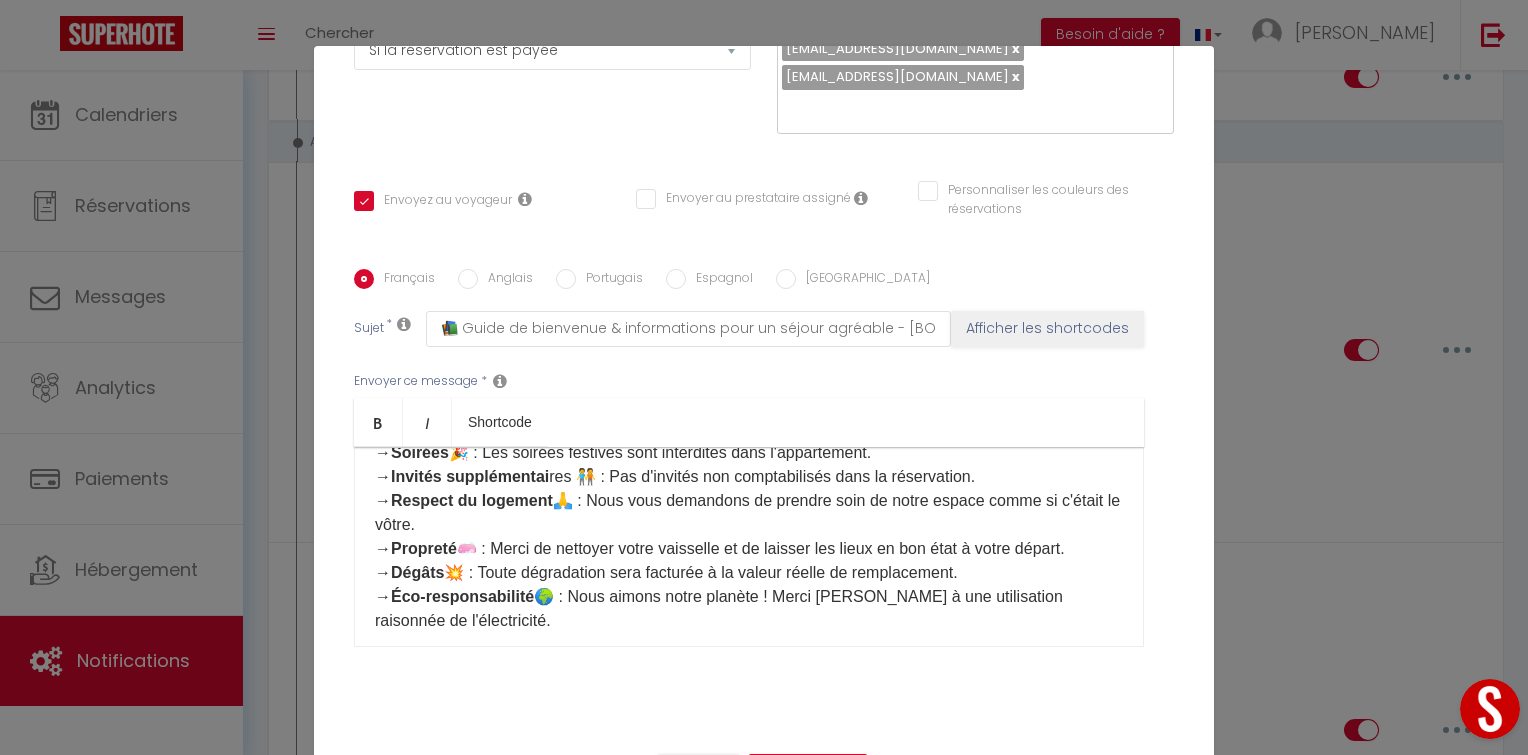 scroll, scrollTop: 701, scrollLeft: 0, axis: vertical 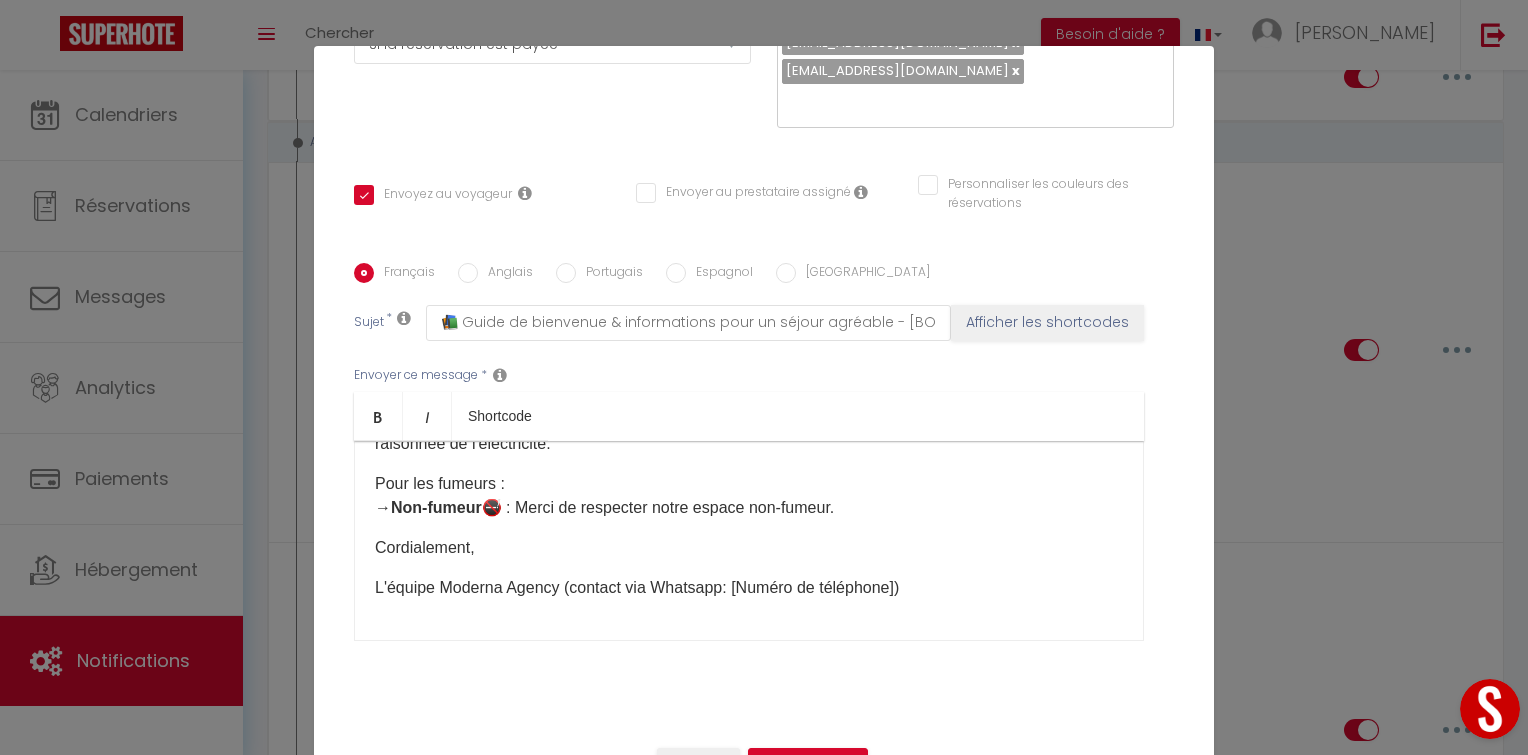 click on "Anglais" at bounding box center (505, 274) 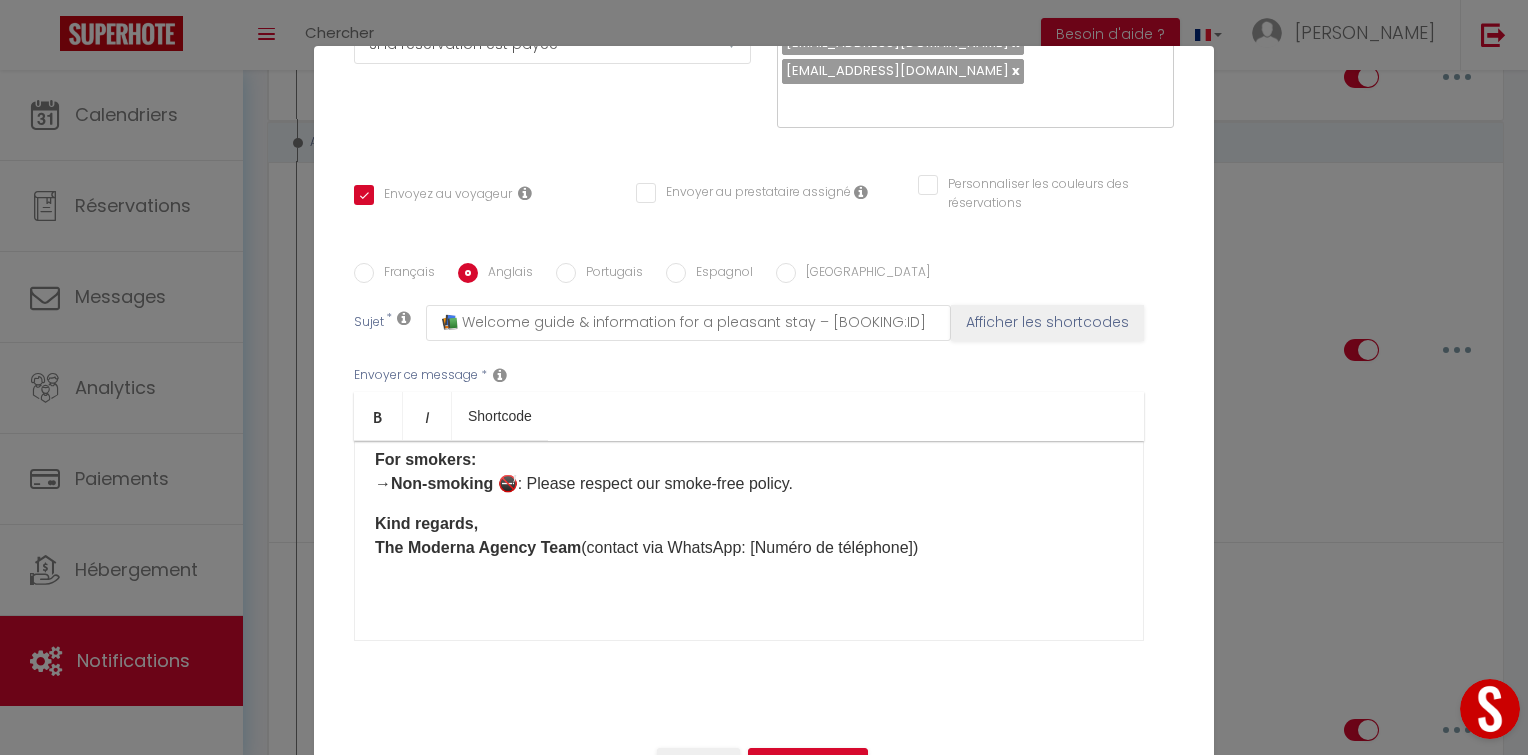 scroll, scrollTop: 613, scrollLeft: 0, axis: vertical 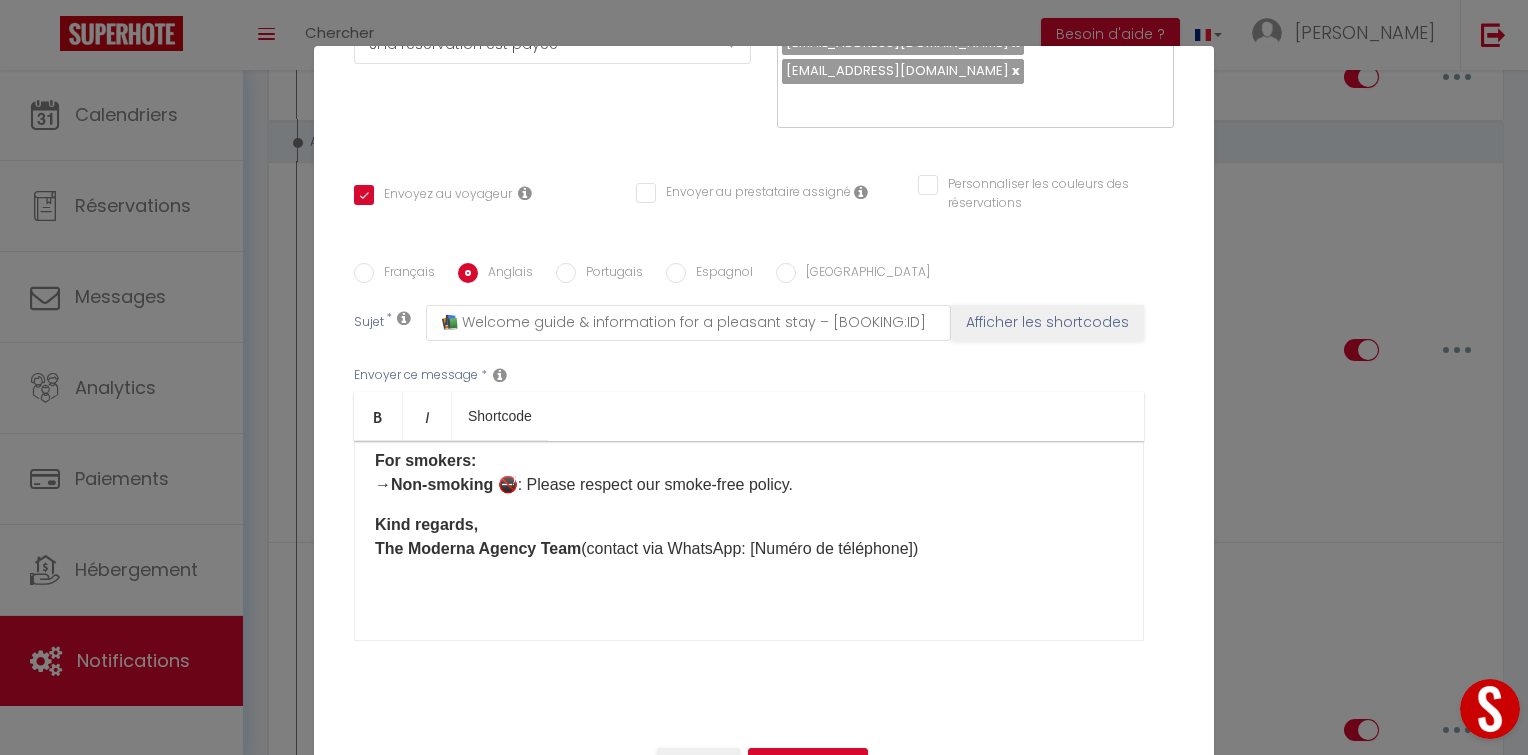 click on "Thank you very much for submitting your form. We’ve received it and truly appreciate it! 🙏
To make your arrival easier and your stay as pleasant as possible, here is the link to our welcome guide. This guide contains detailed instructions for your arrival as well as useful information about your accommodation.
📔  Welcome guide : [GuideBook_FR]
🚪  Type of arrival : [Type d'arrivée]
🕒  Check-in from : [RENTAL:ARRIVAL_TIME]
🕚  Check-out before : [RENTAL:DEPARTURE_TIME]
🔑  A few hours before your arrival, I will contact you to send you the information needed to complete your check-in.
We’re looking forward to welcoming you very soon! 👋
—
🪶  THE LITTLE HOUSE RULES  📜
→  Parties 🎉 : Parties are not allowed in the apartment.
→  Extra guests 🧑‍🤝‍🧑 : No guests beyond those listed in the reservation.
→  Respect the home 🙏 : Please treat our space as if it were your own.
→  Cleanliness 🧼
→  Damages 💥
→" at bounding box center [749, 541] 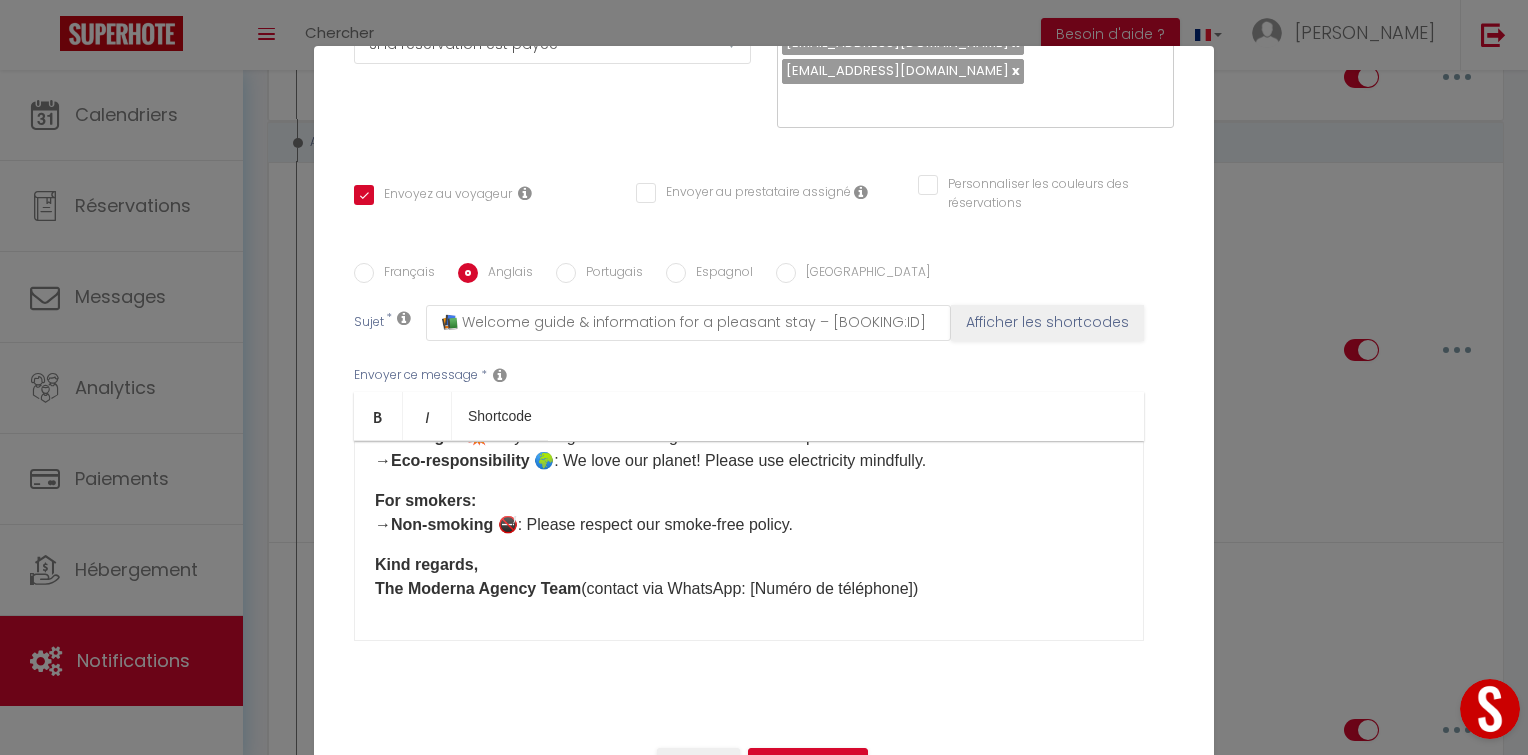 click on "Espagnol" at bounding box center (676, 273) 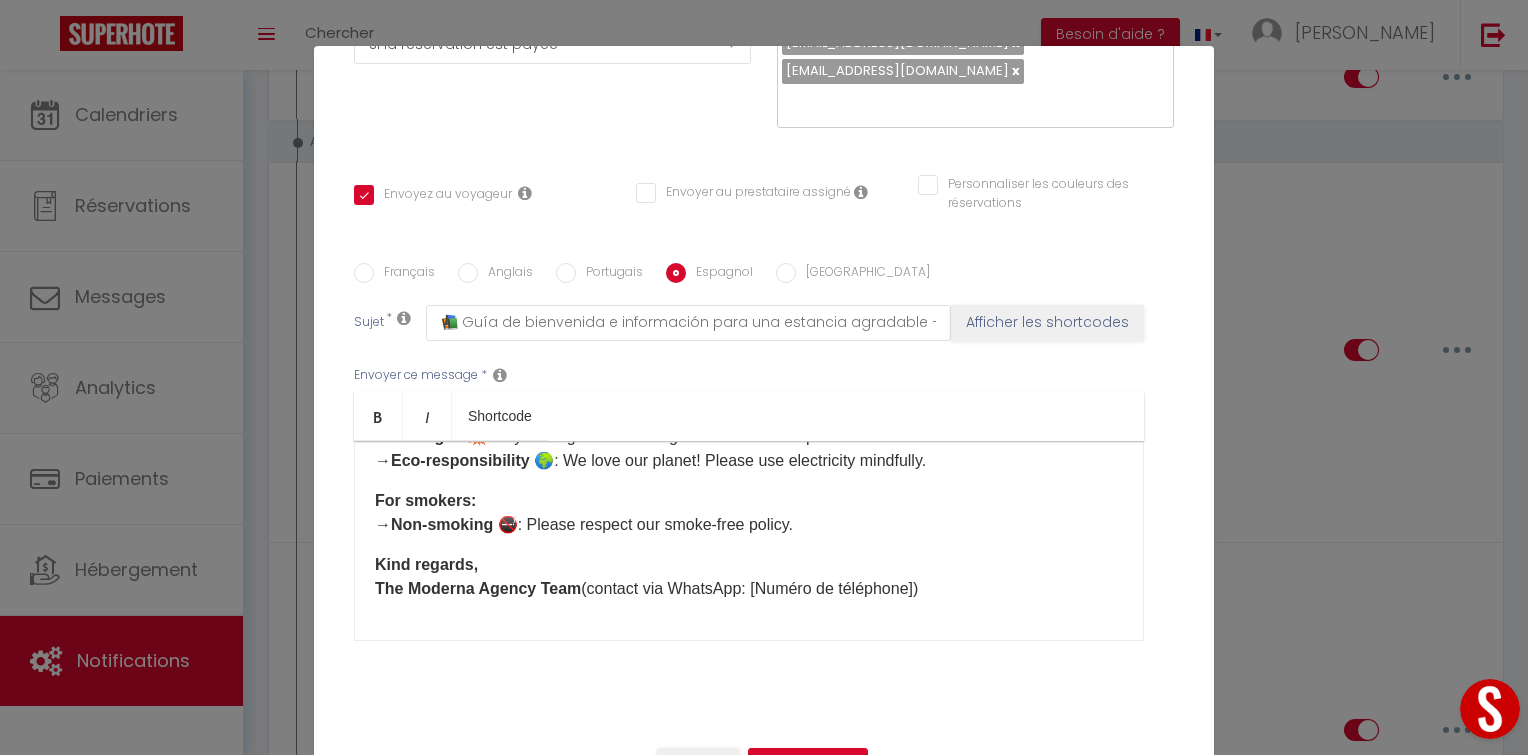 scroll, scrollTop: 0, scrollLeft: 0, axis: both 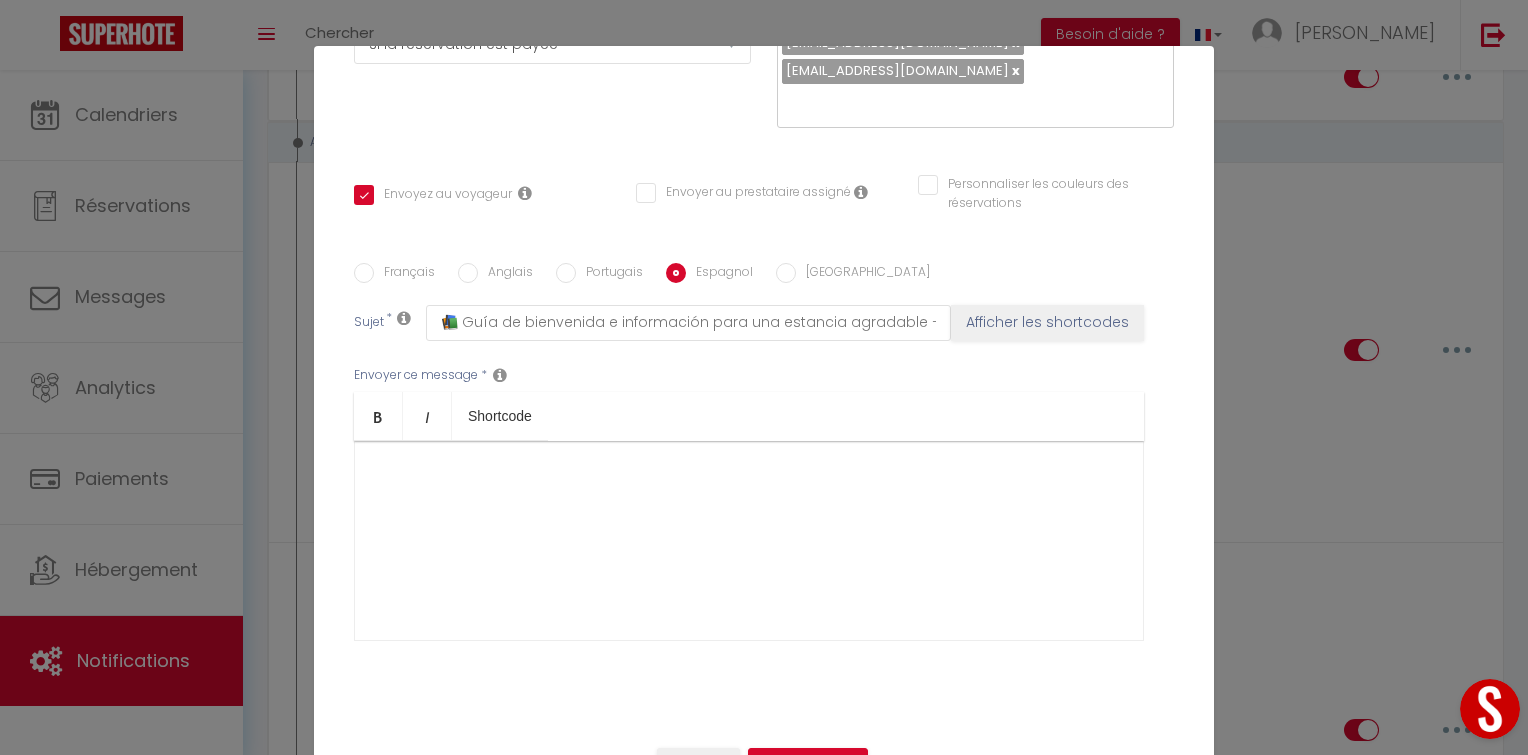 click at bounding box center [749, 541] 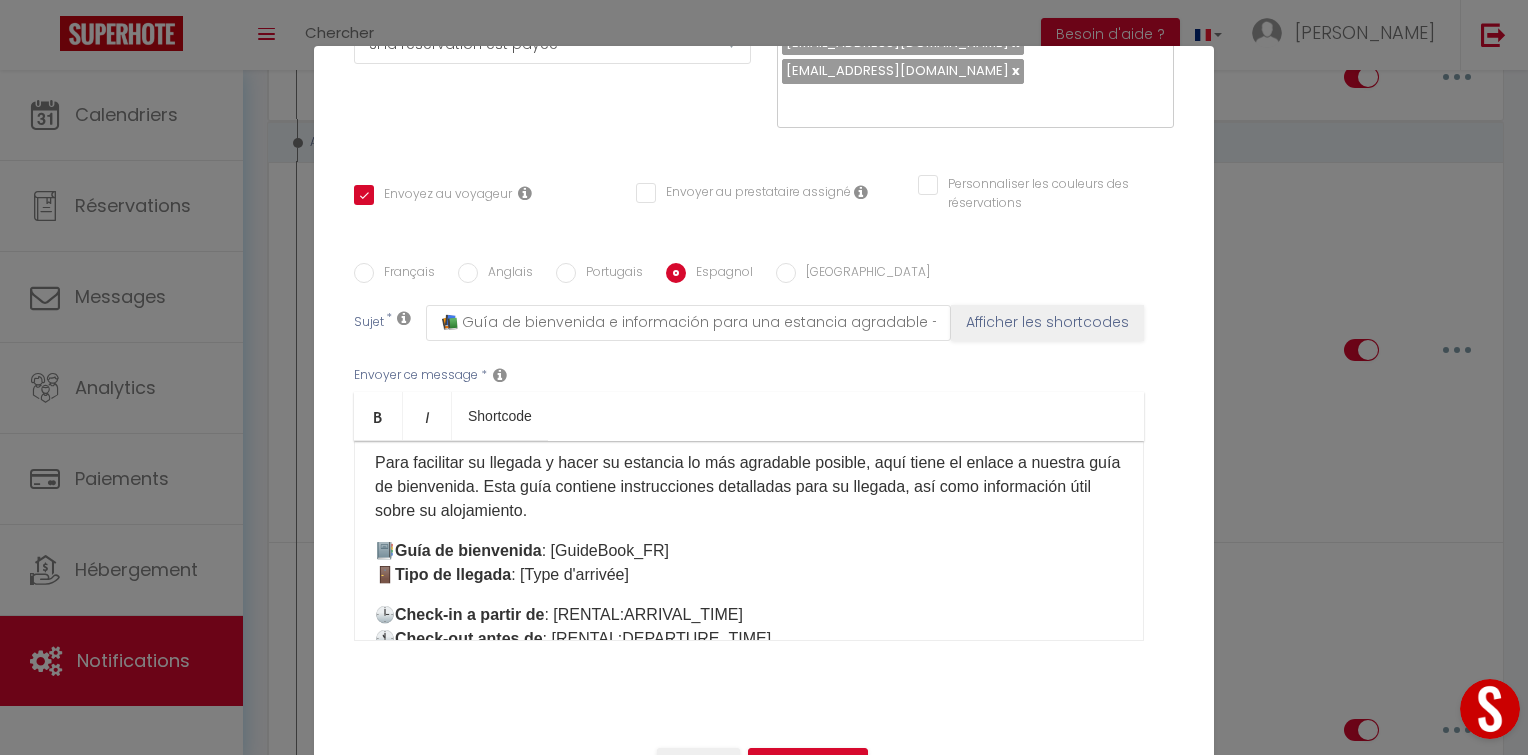 scroll, scrollTop: 76, scrollLeft: 0, axis: vertical 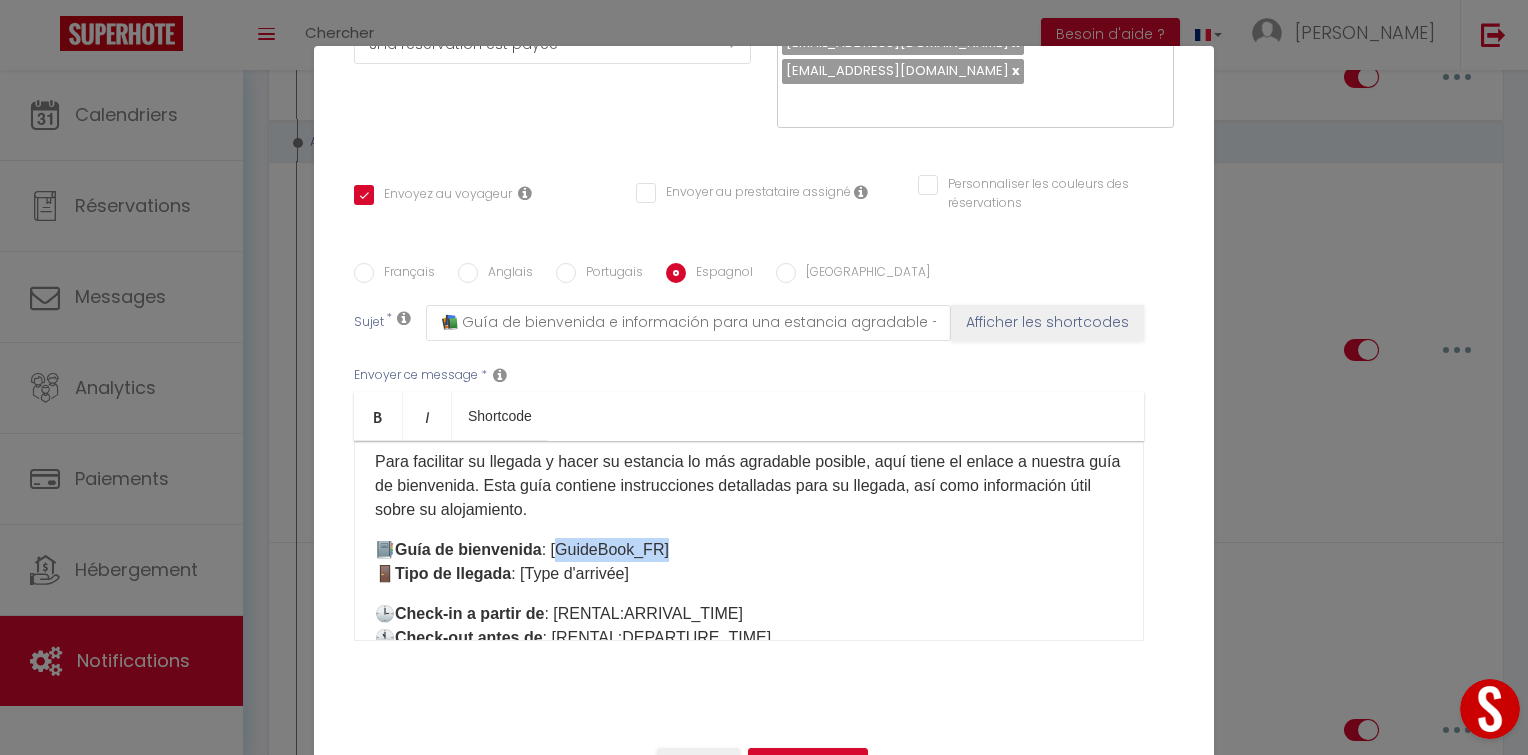 drag, startPoint x: 673, startPoint y: 549, endPoint x: 553, endPoint y: 549, distance: 120 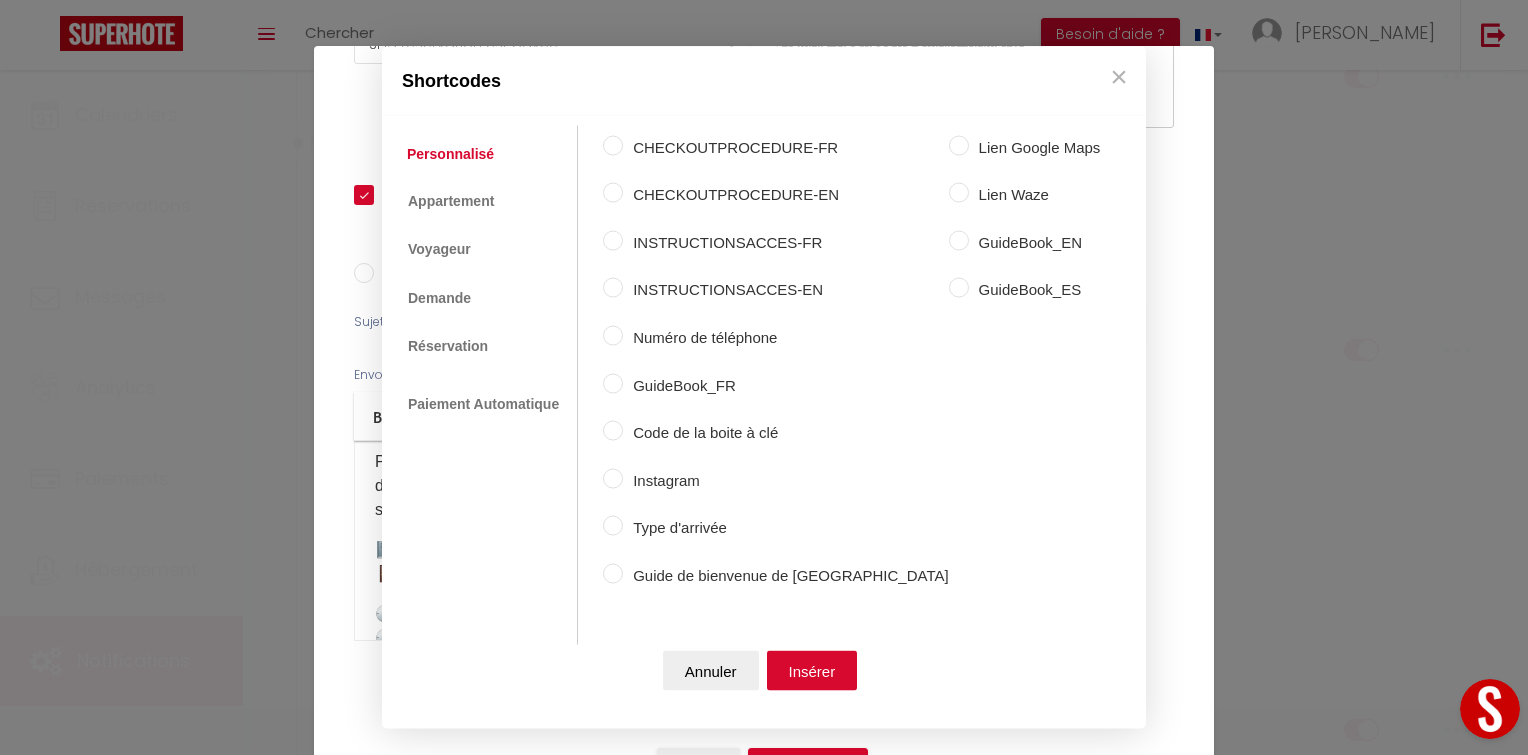 click on "Coaching SuperHote ce soir à 18h00, pour participer:  [URL][DOMAIN_NAME][SECURITY_DATA]   ×     Toggle navigation       Toggle Search     Toggle menubar     Chercher   BUTTON
Besoin d'aide ?
[PERSON_NAME]   Paramètres        Équipe     Résultat de la recherche   Aucun résultat     Calendriers     Réservations     Messages     Analytics      Paiements     Hébergement     Notifications                 Résultat de la recherche   Id   Appart   Voyageur    Checkin   Checkout   Nuits   Pers.   Plateforme   Statut     Résultat de la recherche   Aucun résultat          Notifications
Actions
Nouvelle Notification    Exporter    Importer    Tous les apparts    Villa AZUR- Wifi/Piscine chauffée/Sans vis-à-vis [PERSON_NAME]- Wifi/Piscine chauffée/Sans vis-à-vis [GEOGRAPHIC_DATA] cosy 07 -Sans vis-à-vis|WifiHD|PiscineChauffée       Nouveau shortcode personnalisé" at bounding box center [764, 3936] 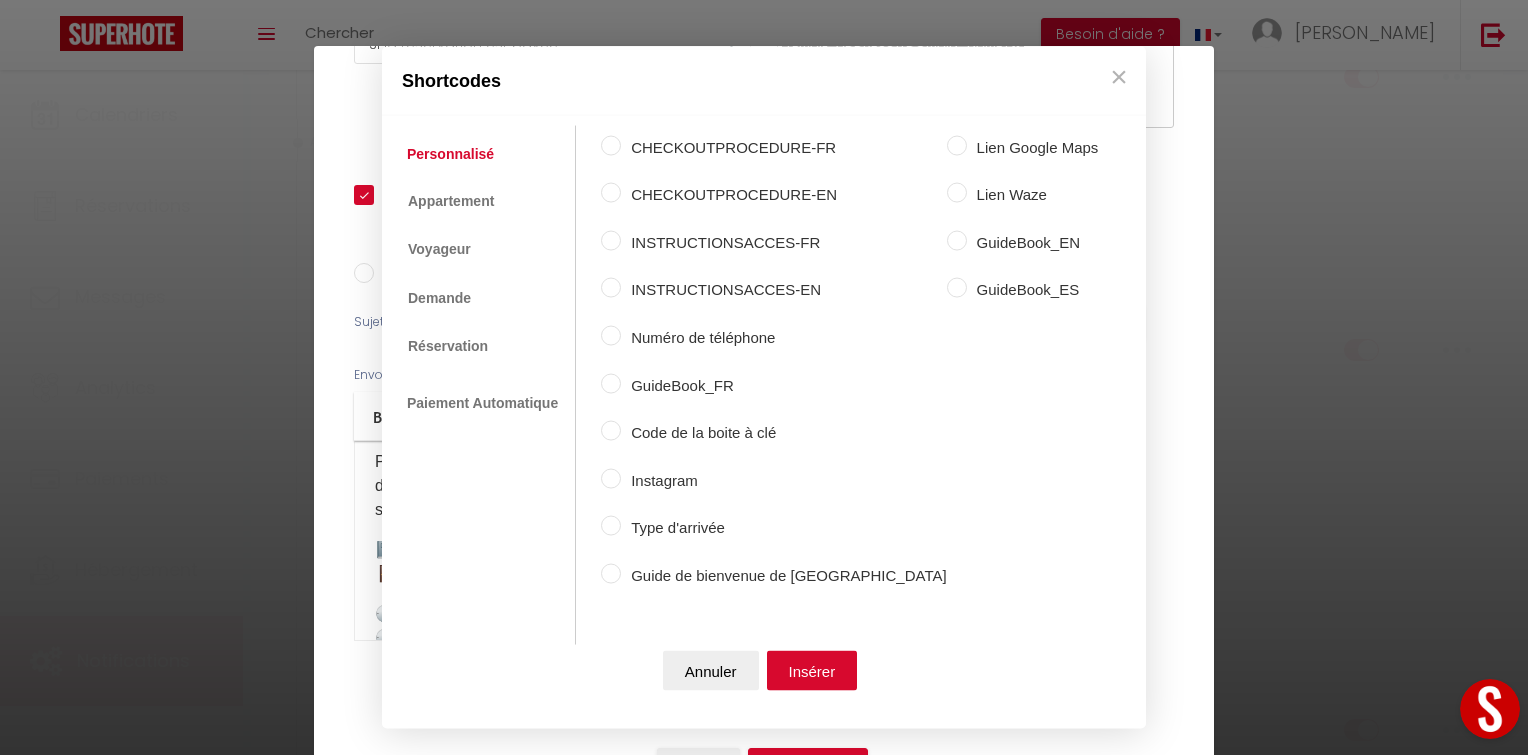 click on "GuideBook_ES" at bounding box center (957, 288) 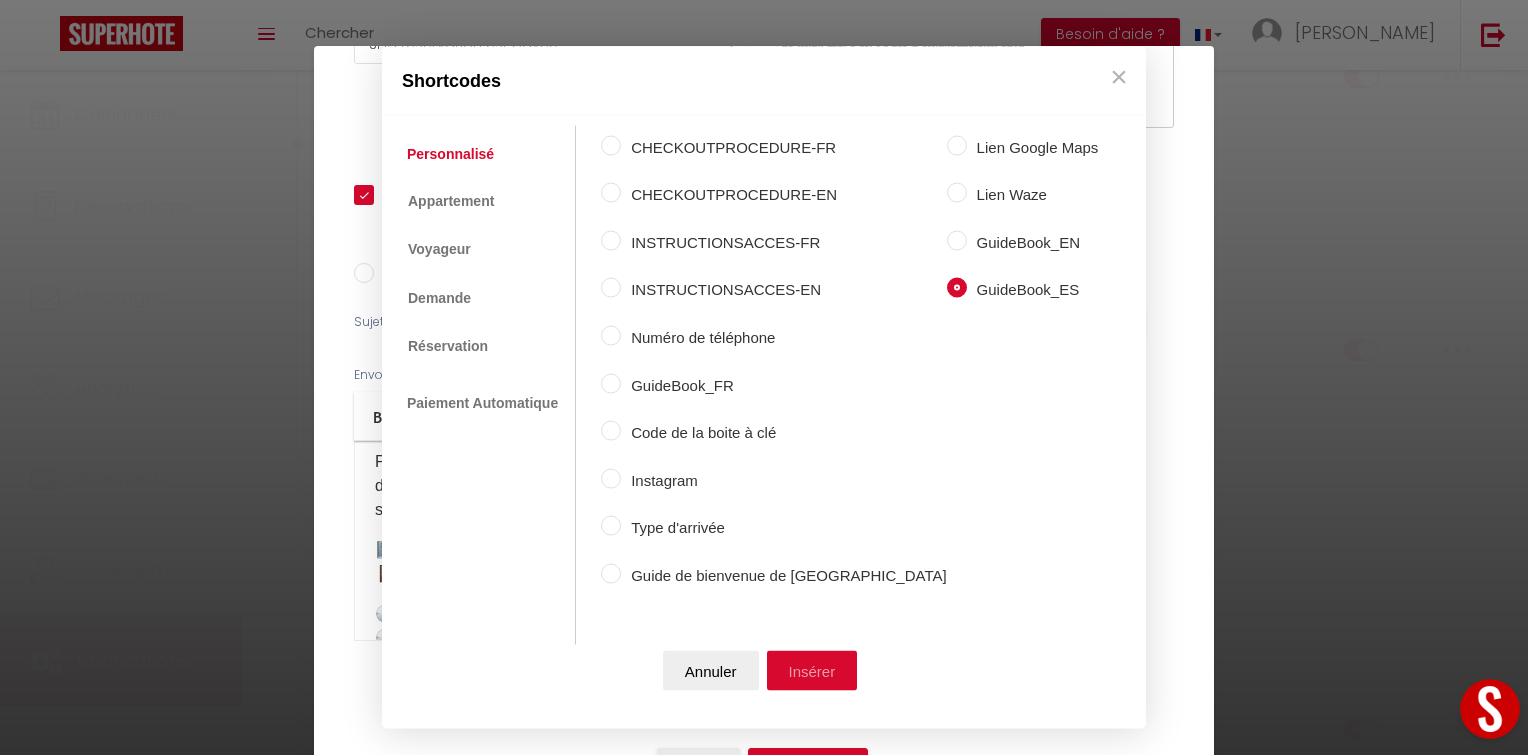 click on "Insérer" at bounding box center (812, 671) 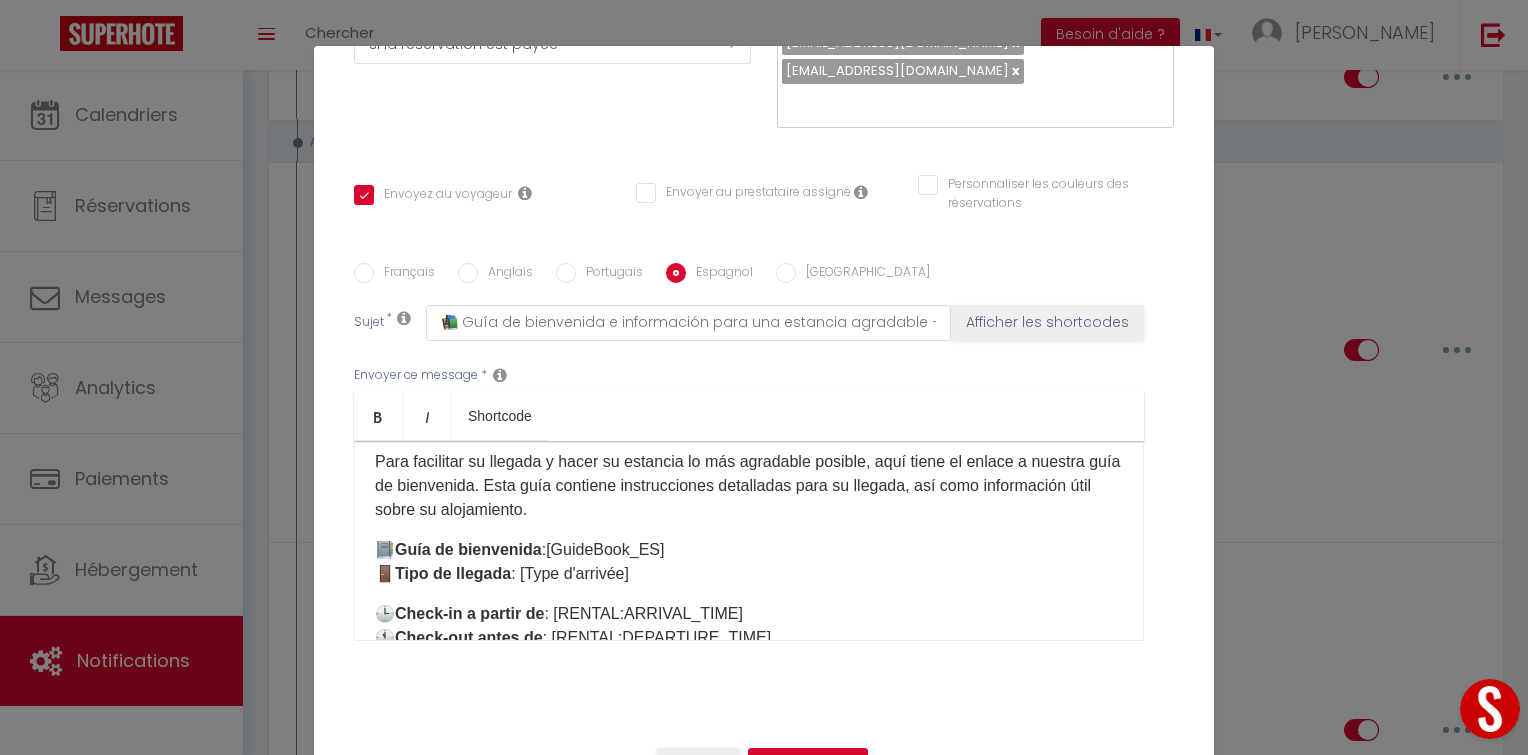 click on "Français     Anglais     Portugais     Espagnol     Italien   Sujet   *     📚 Guía de bienvenida e información para una estancia agradable – [BOOKING:ID]   Afficher les shortcodes   Envoyer ce message   *     Bold Italic Shortcode Rich text editor Muchas gracias por enviar su formulario. ¡Lo hemos recibido y se lo agradecemos sinceramente! 🙏
Para facilitar su llegada y hacer su estancia lo más agradable posible, aquí tiene el enlace a nuestra guía de bienvenida. Esta guía contiene instrucciones detalladas para su llegada, así como información útil sobre su alojamiento.
📔  Guía de bienvenida :  [GuideBook_ES] ​
🚪  Tipo de llegada : [Type d'arrivée]
🕒  Check-in a partir de : [RENTAL:ARRIVAL_TIME]
🕚  Check-out antes de : [RENTAL:DEPARTURE_TIME]
🔑  Unas horas antes de su llegada, me pondré en contacto con usted para enviarle la información necesaria para realizar su check-in.
¡Estamos deseando darle la bienvenida muy pronto! 👋
—" at bounding box center (764, 464) 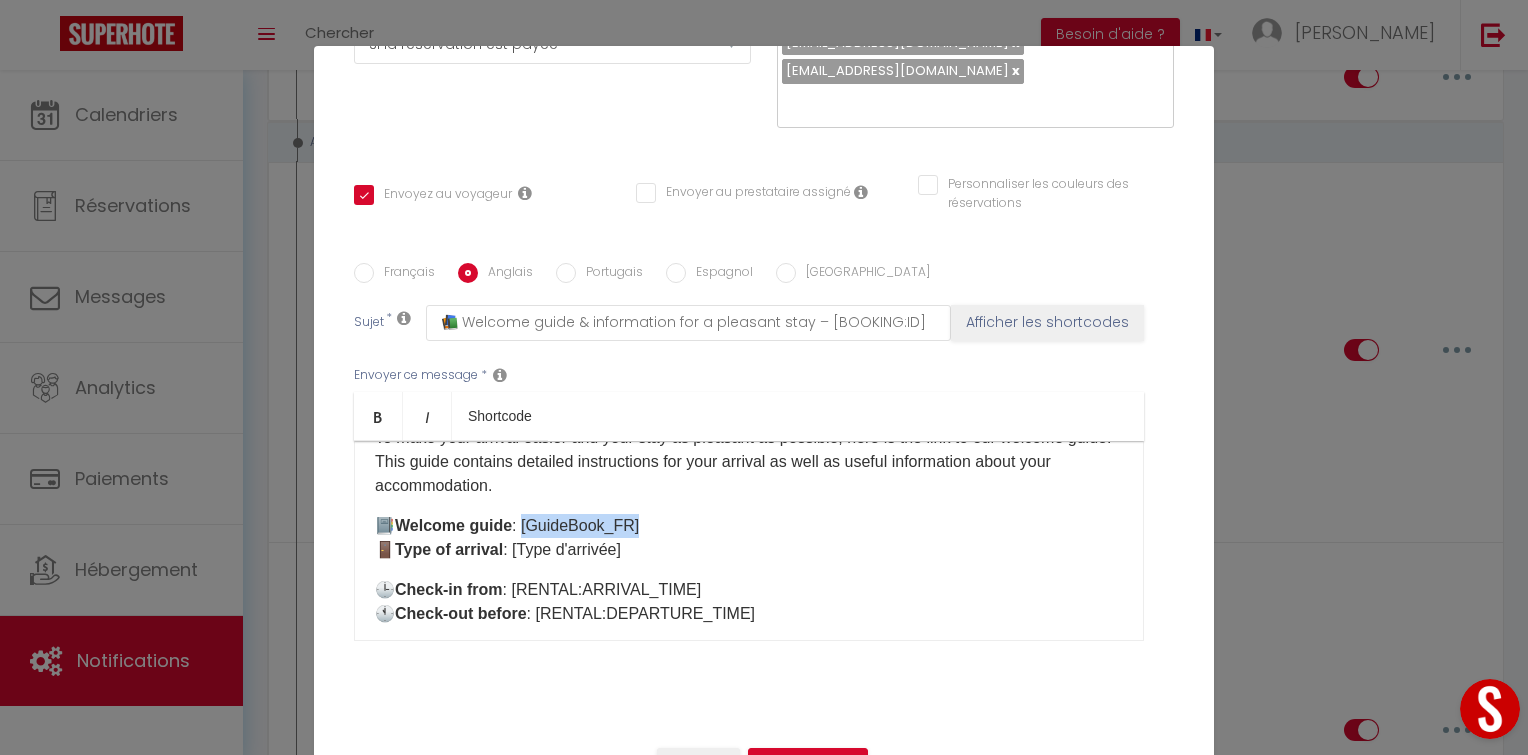drag, startPoint x: 632, startPoint y: 529, endPoint x: 518, endPoint y: 523, distance: 114.15778 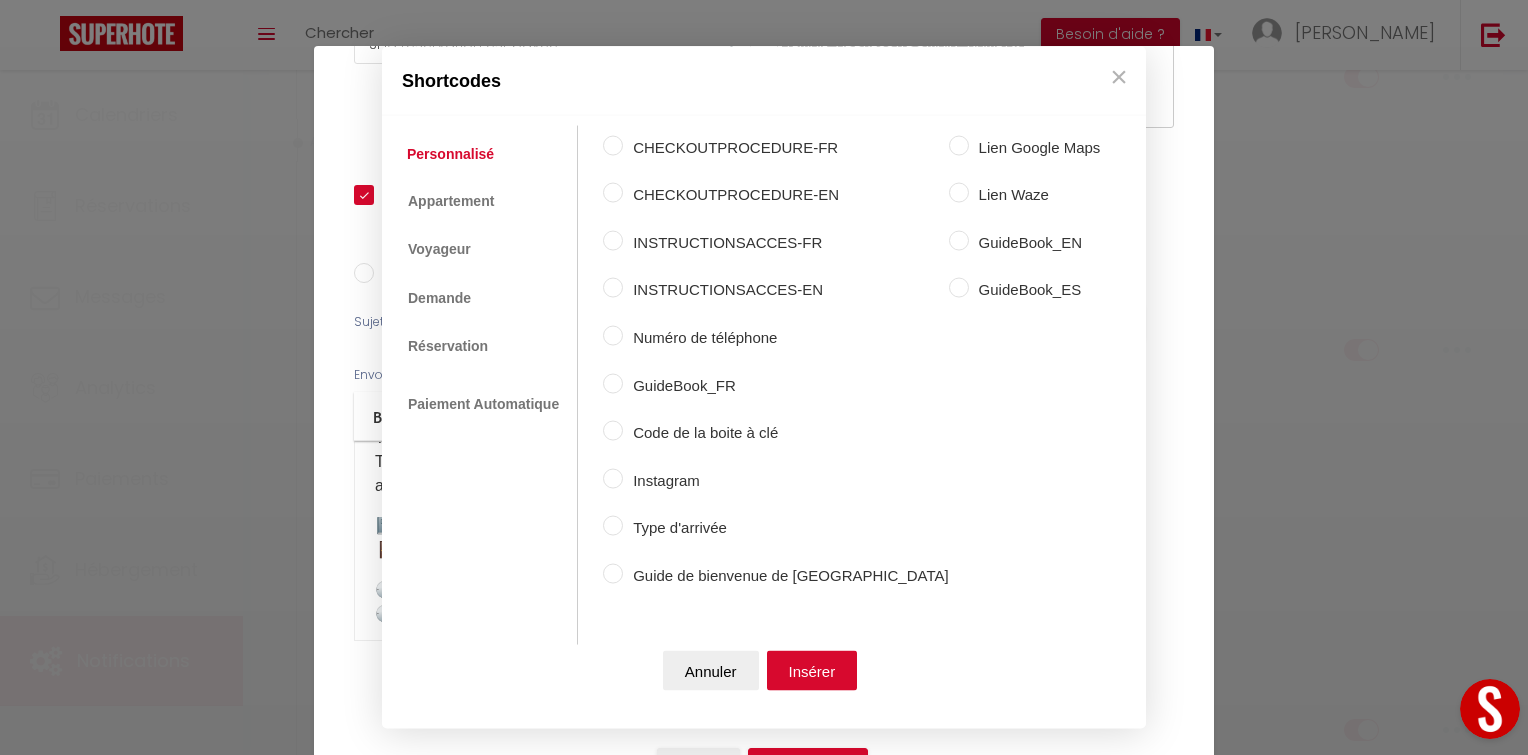 click on "Coaching SuperHote ce soir à 18h00, pour participer:  [URL][DOMAIN_NAME][SECURITY_DATA]   ×     Toggle navigation       Toggle Search     Toggle menubar     Chercher   BUTTON
Besoin d'aide ?
[PERSON_NAME]   Paramètres        Équipe     Résultat de la recherche   Aucun résultat     Calendriers     Réservations     Messages     Analytics      Paiements     Hébergement     Notifications                 Résultat de la recherche   Id   Appart   Voyageur    Checkin   Checkout   Nuits   Pers.   Plateforme   Statut     Résultat de la recherche   Aucun résultat          Notifications
Actions
Nouvelle Notification    Exporter    Importer    Tous les apparts    Villa AZUR- Wifi/Piscine chauffée/Sans vis-à-vis [PERSON_NAME]- Wifi/Piscine chauffée/Sans vis-à-vis [GEOGRAPHIC_DATA] cosy 07 -Sans vis-à-vis|WifiHD|PiscineChauffée       Nouveau shortcode personnalisé" at bounding box center (764, 3936) 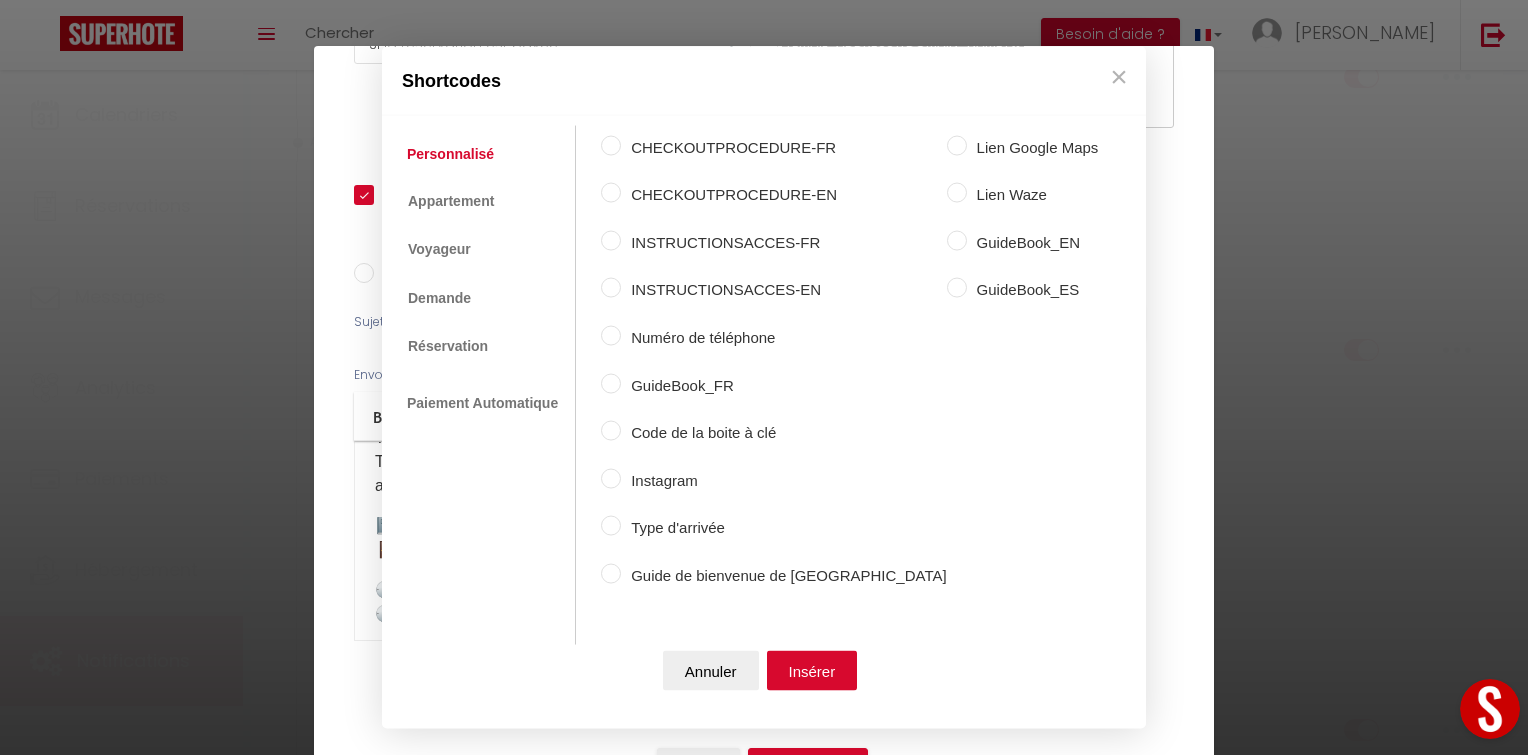 click on "GuideBook_EN" at bounding box center [1033, 242] 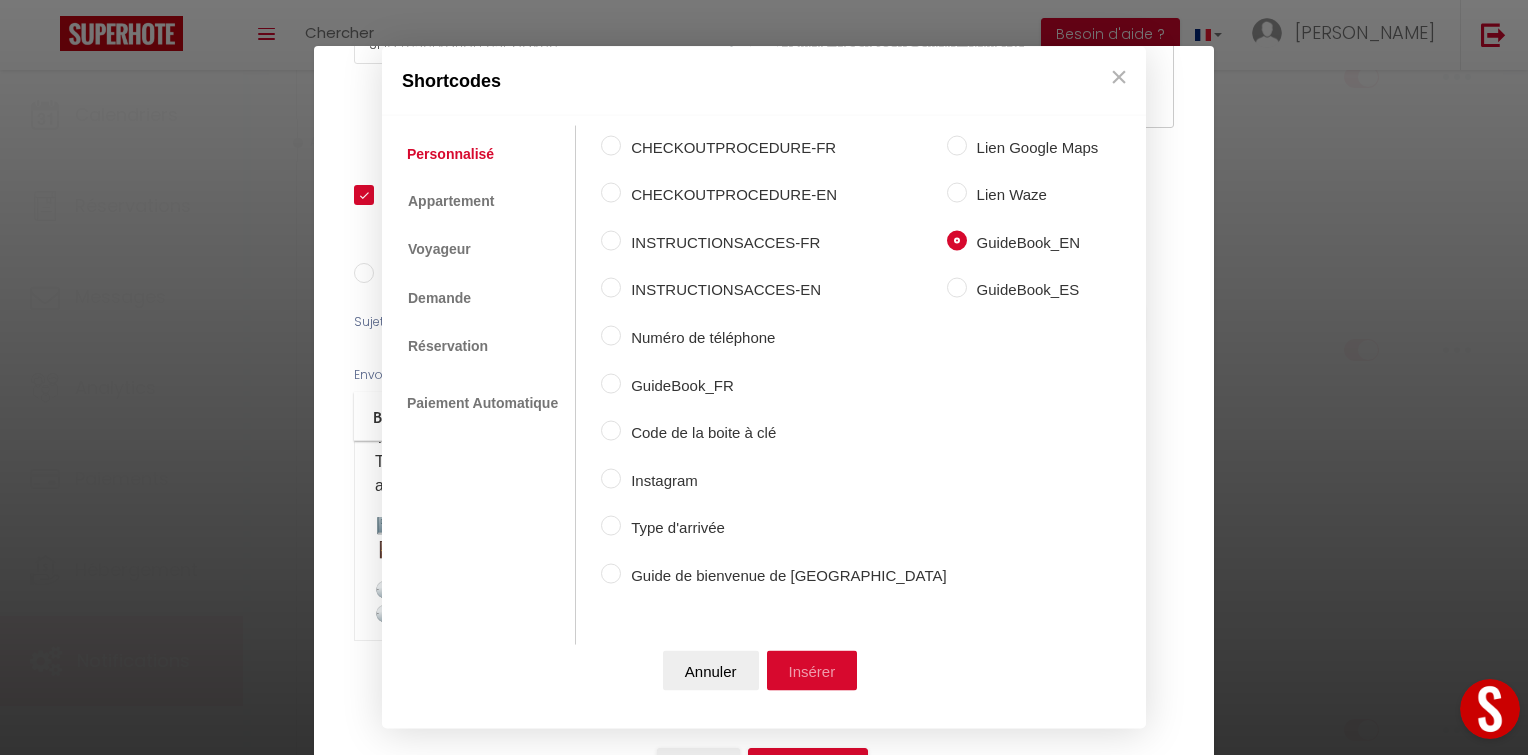 click on "Insérer" at bounding box center (812, 671) 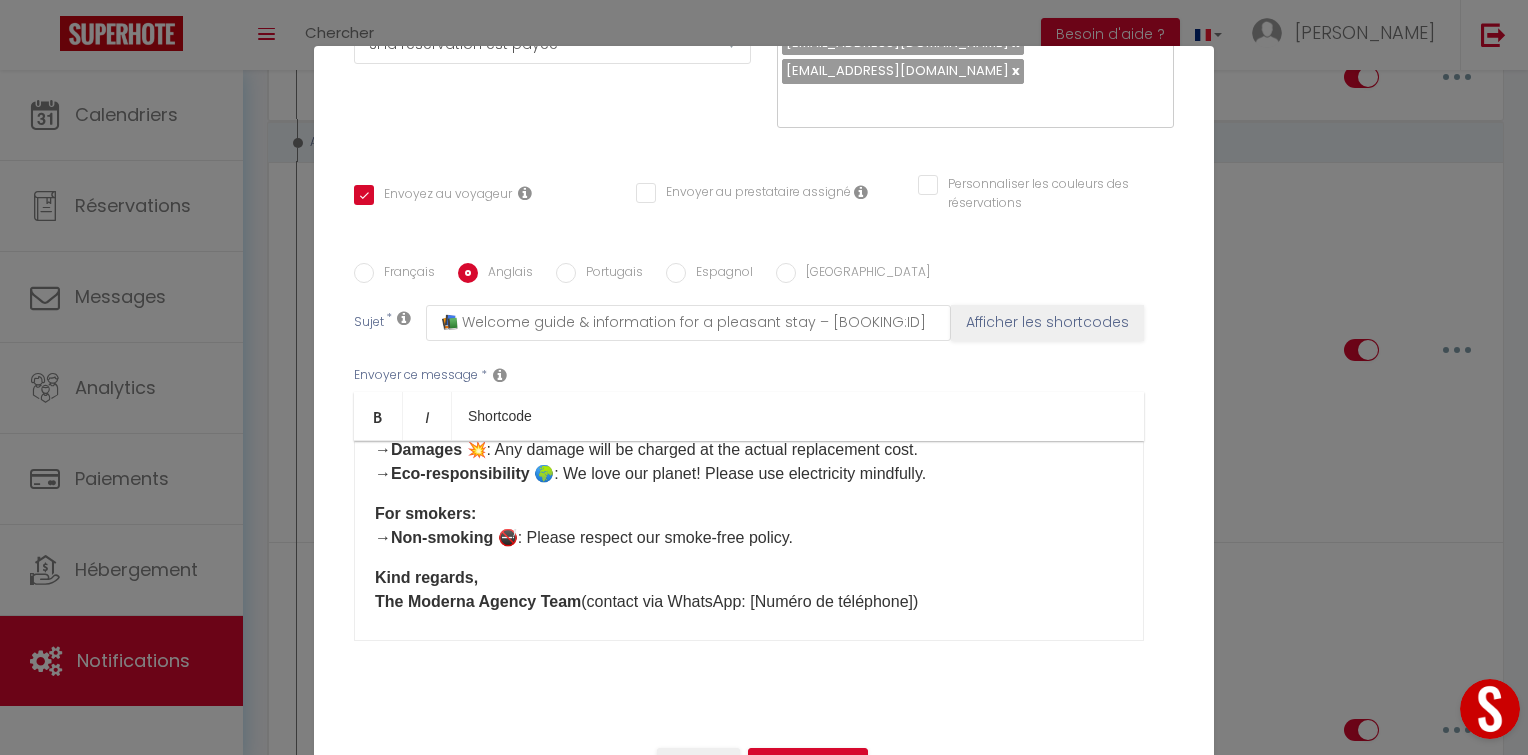 scroll, scrollTop: 573, scrollLeft: 0, axis: vertical 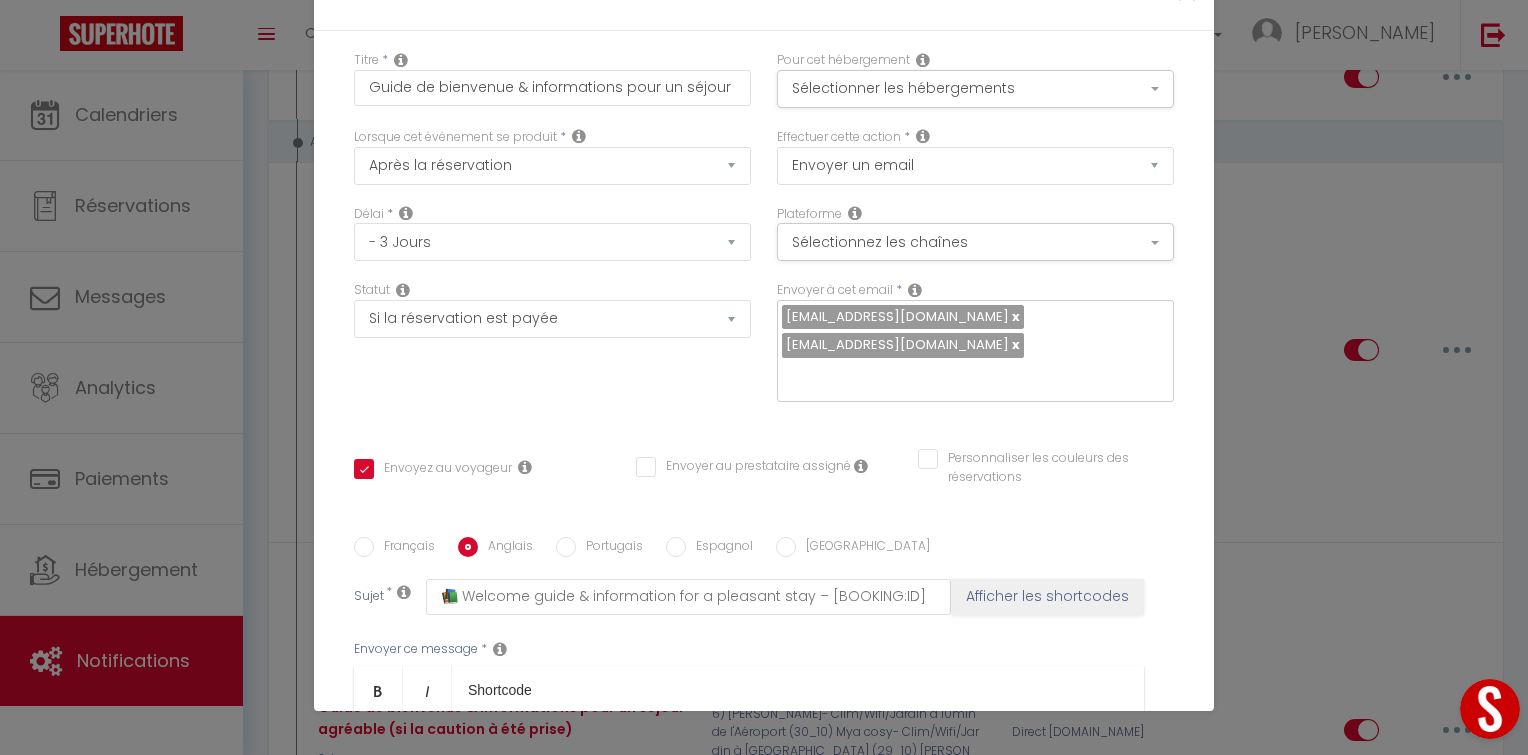 click on "Espagnol" at bounding box center [676, 547] 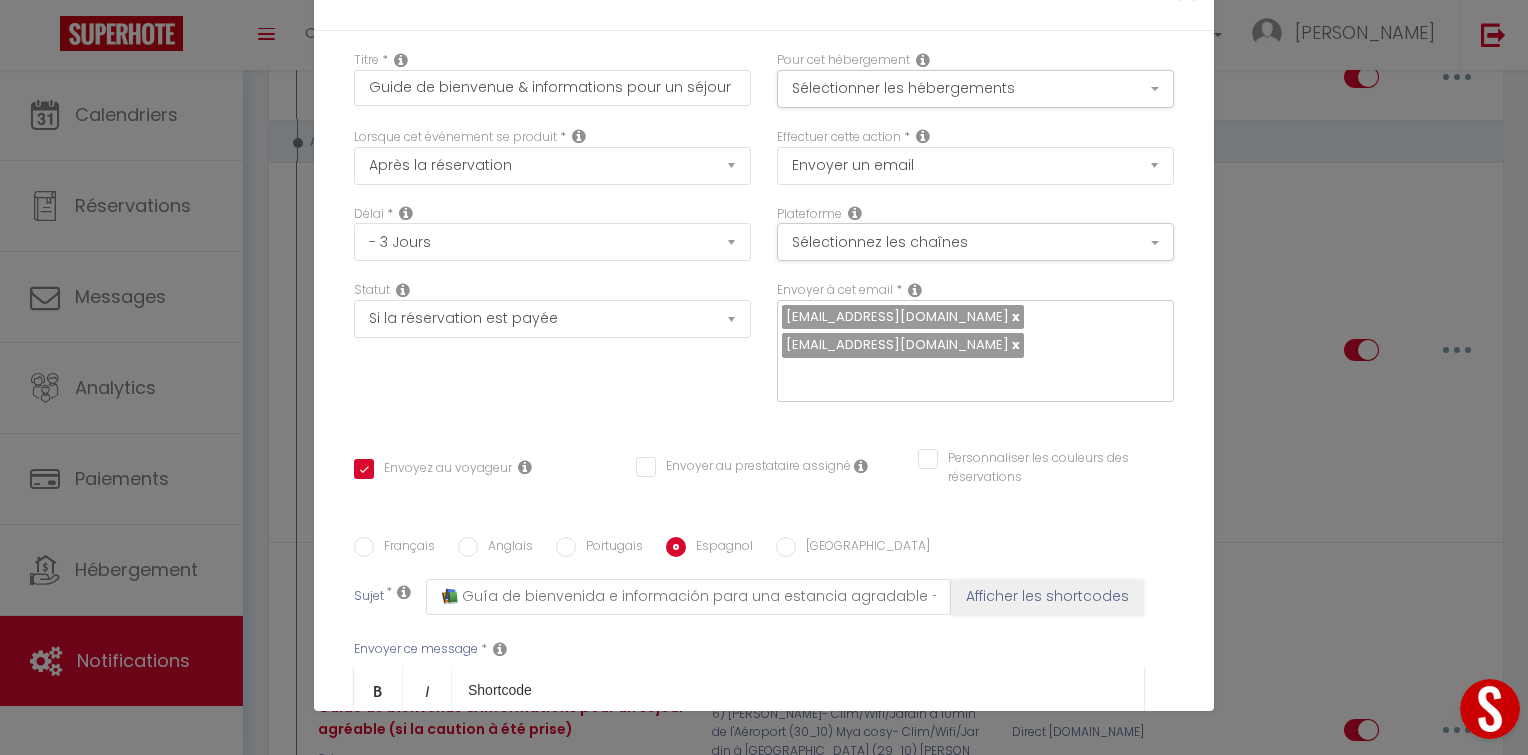 scroll, scrollTop: 0, scrollLeft: 0, axis: both 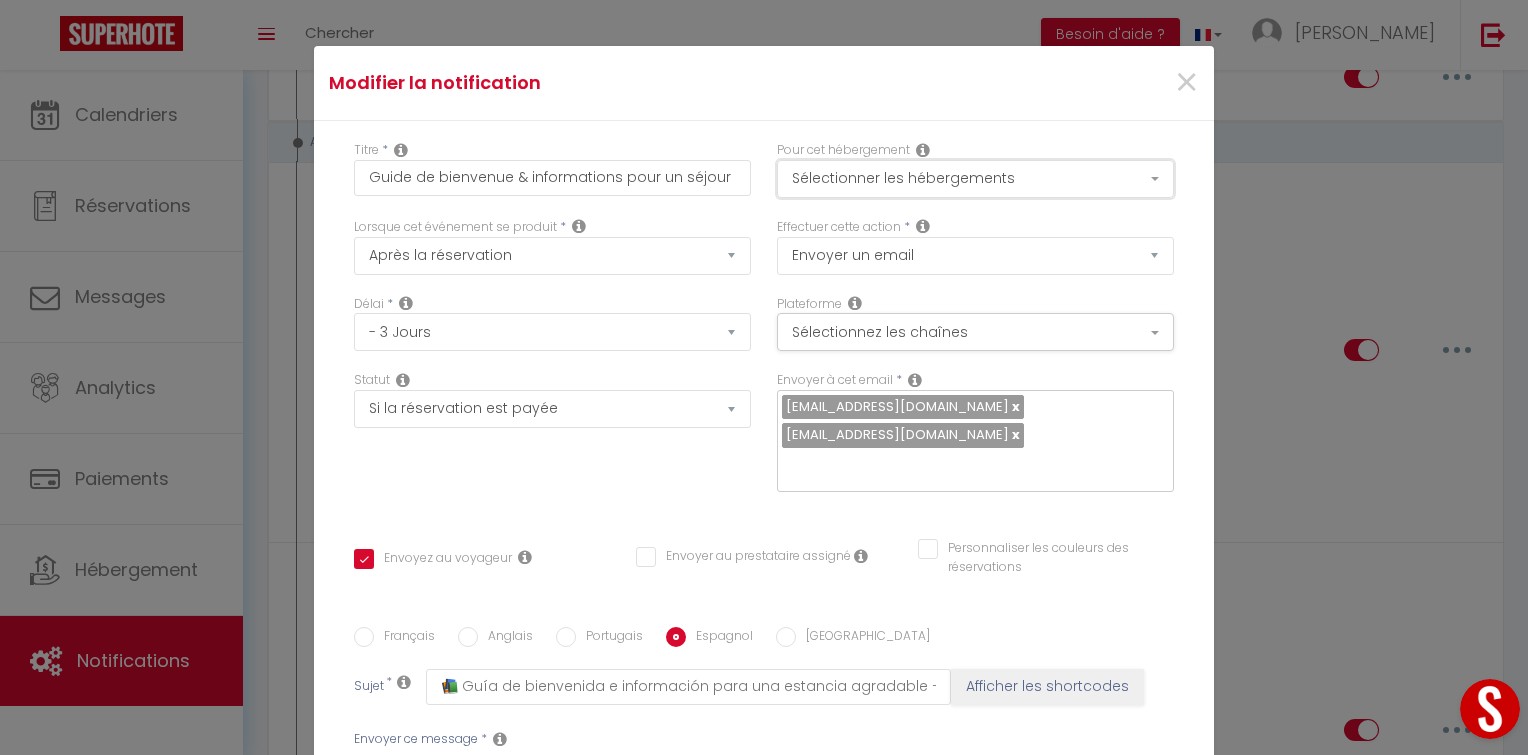 click on "Sélectionner les hébergements" at bounding box center (975, 179) 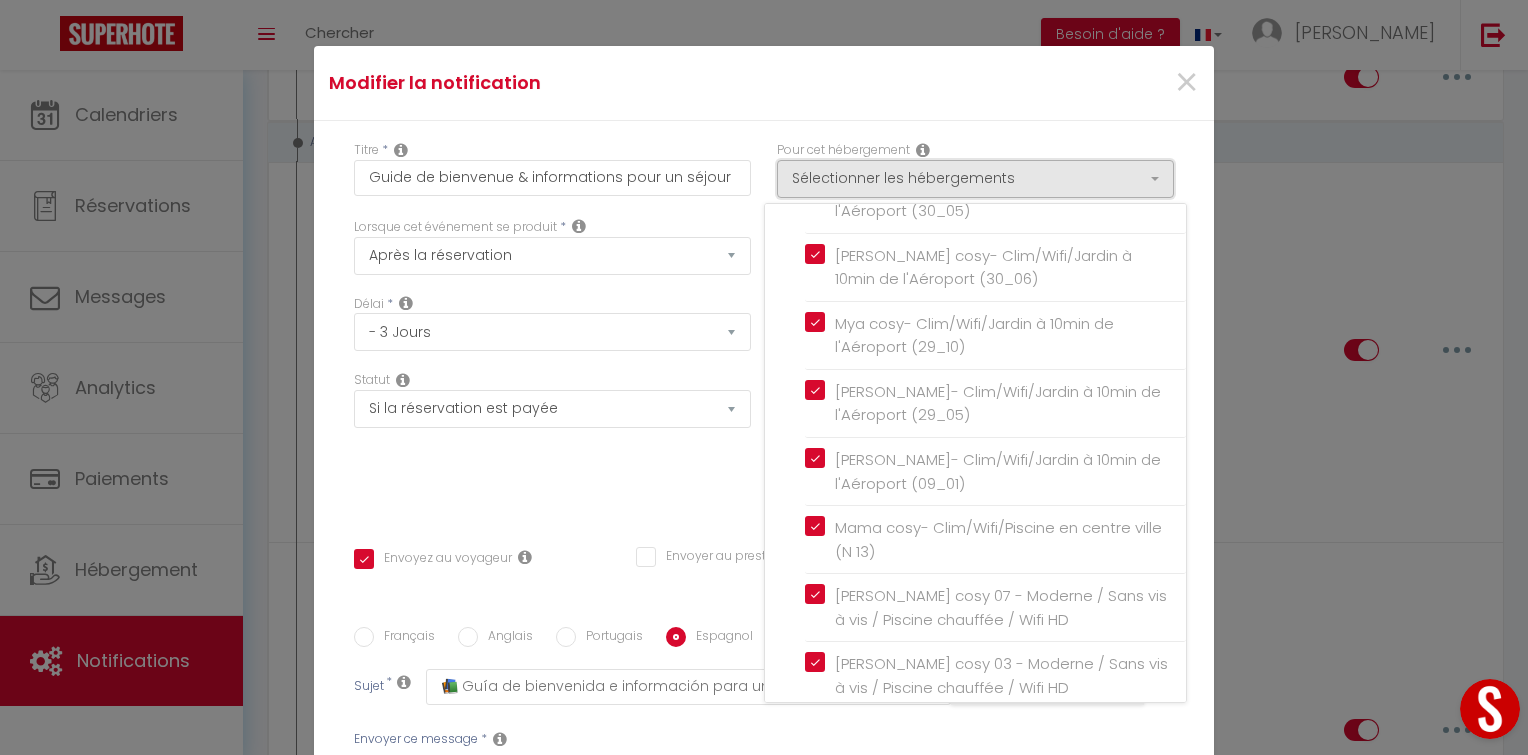 scroll, scrollTop: 513, scrollLeft: 0, axis: vertical 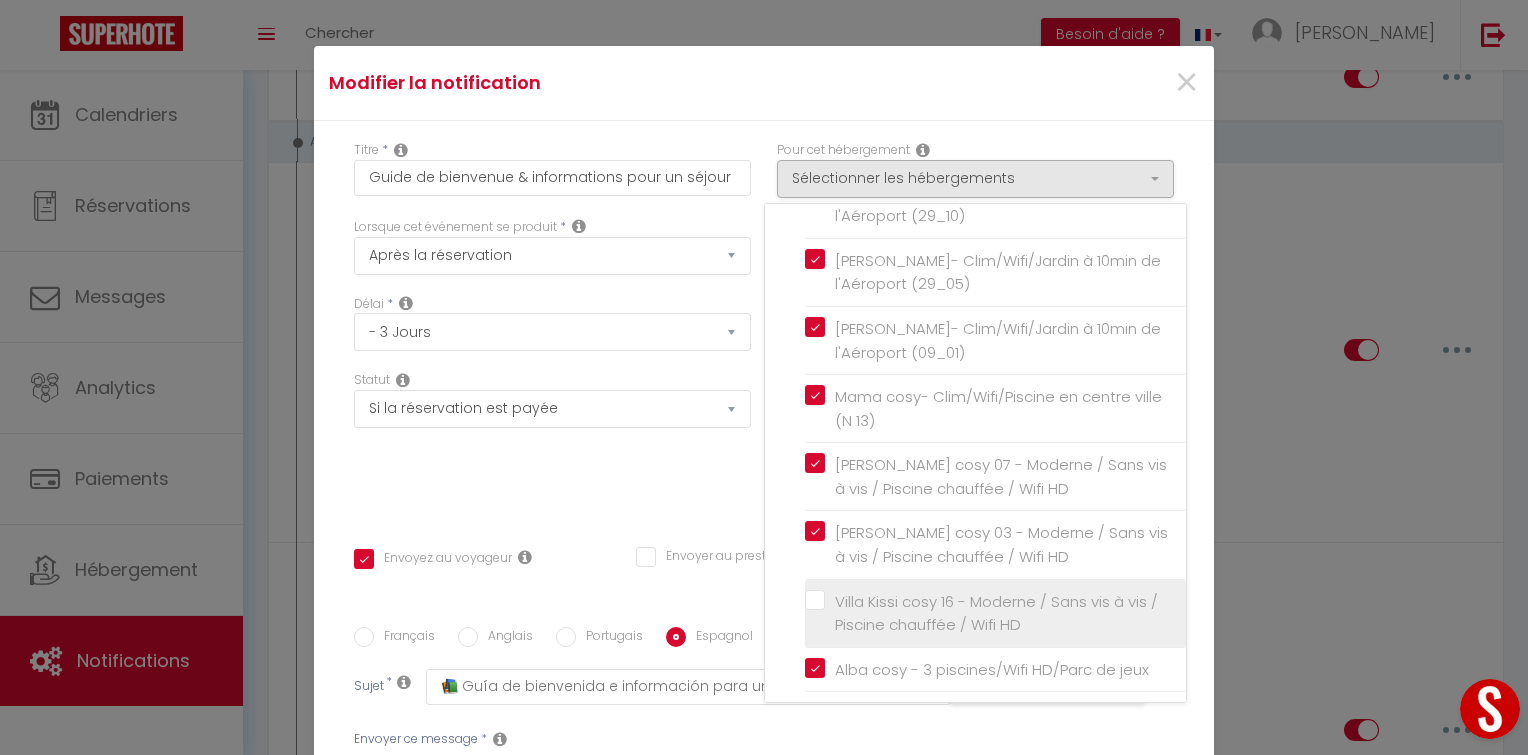 click on "Villa Kissi cosy 16 - Moderne / Sans vis à vis / Piscine chauffée / Wifi HD" at bounding box center (995, 613) 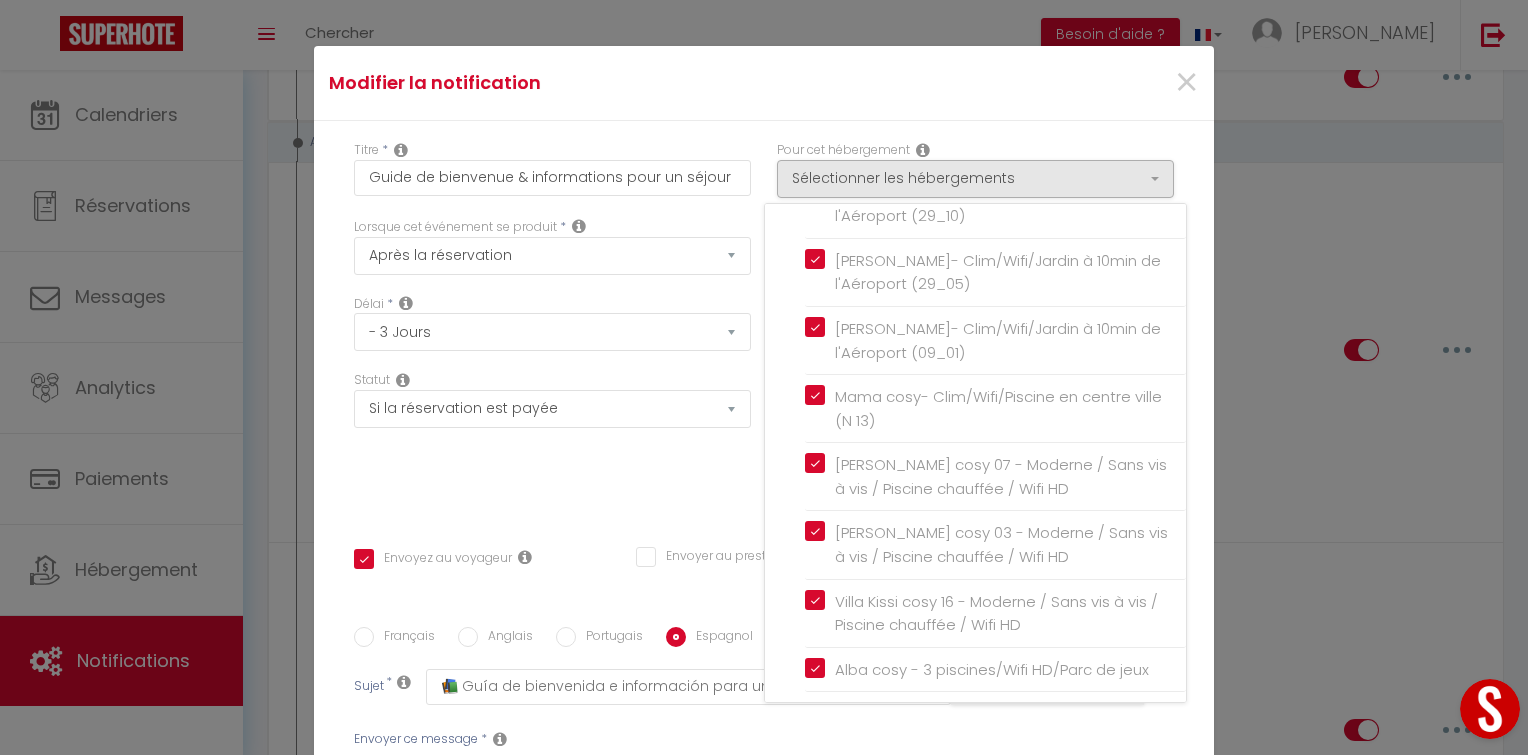 click on "Statut     Aucun   Si la réservation est payée   Si réservation non payée   Si la caution a été prise   Si caution non payée" at bounding box center [552, 441] 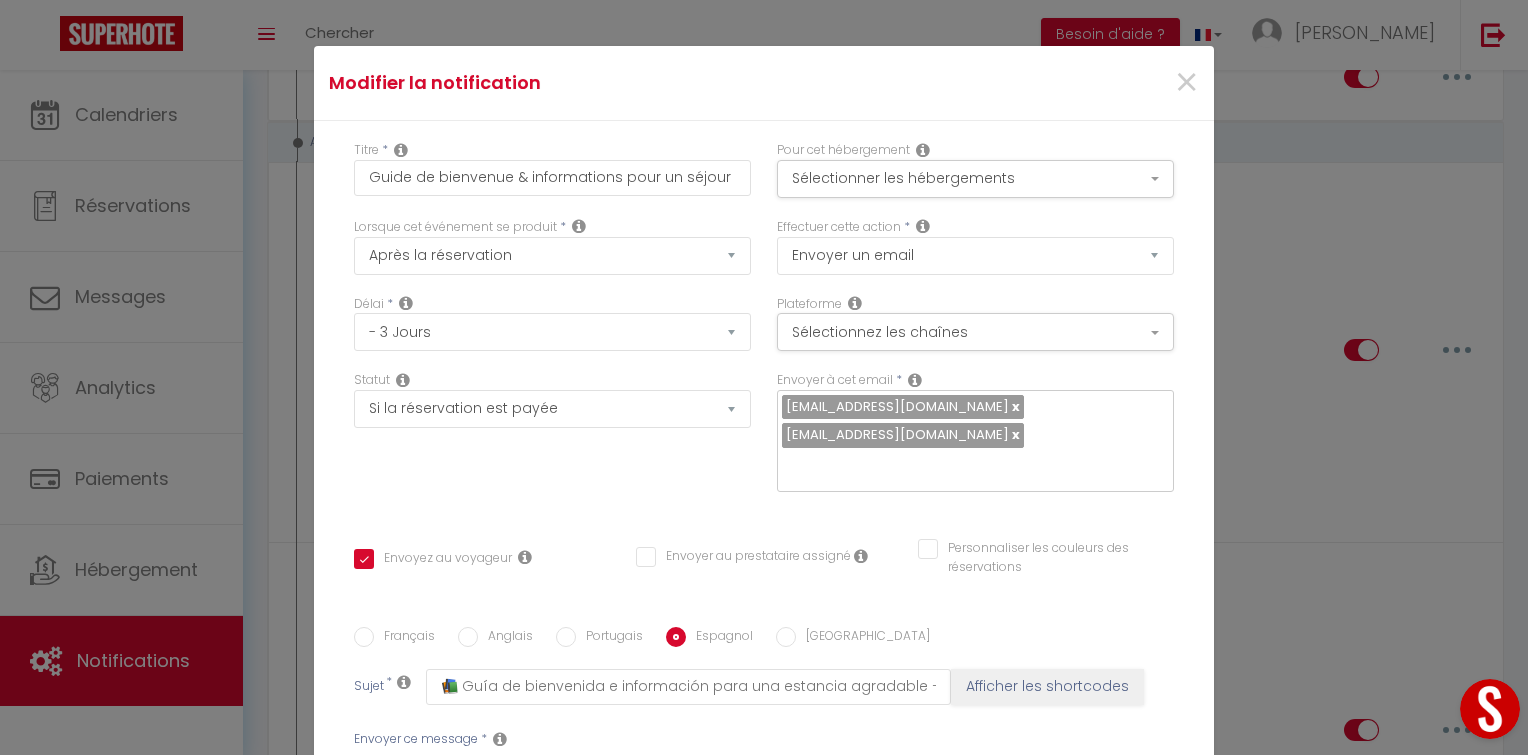 scroll, scrollTop: 364, scrollLeft: 0, axis: vertical 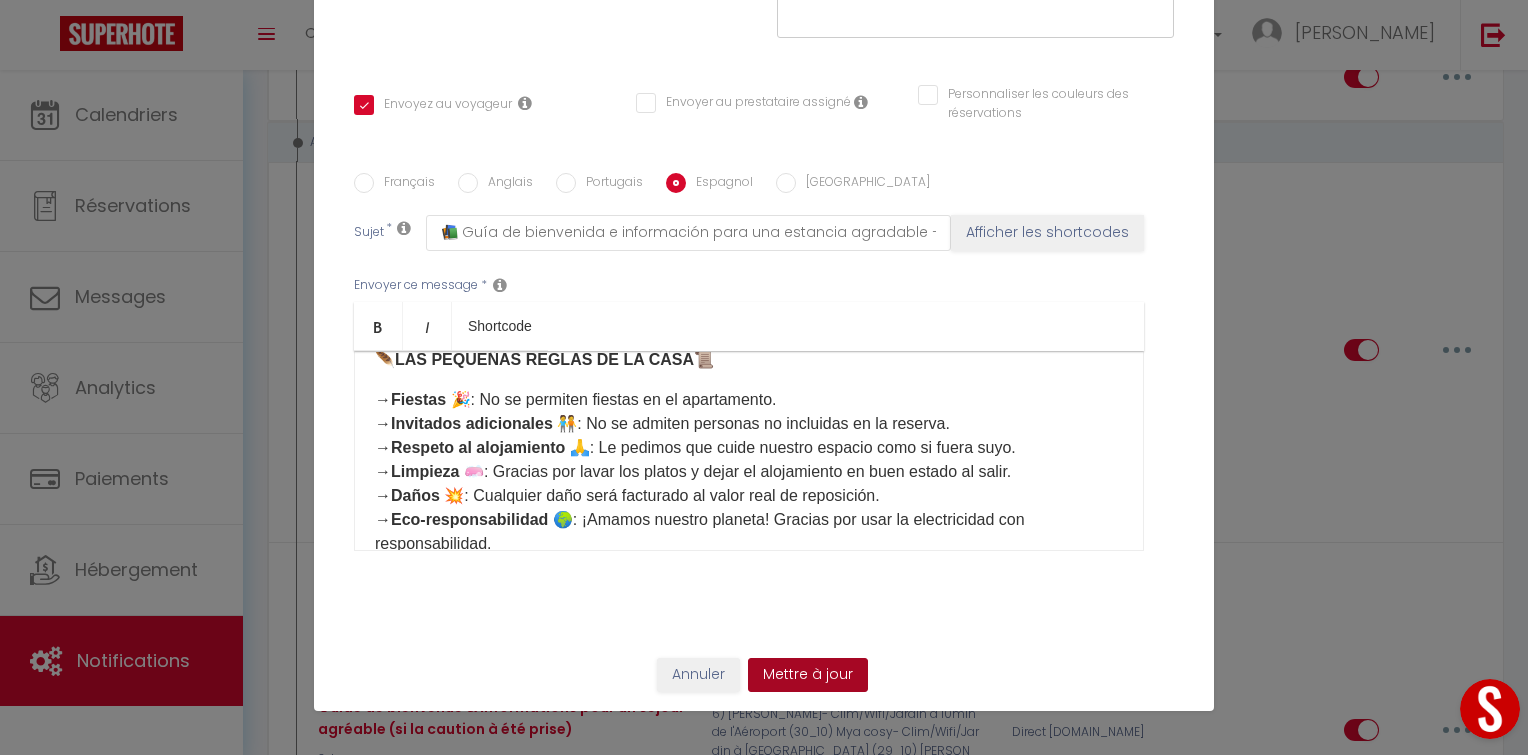 click on "Mettre à jour" at bounding box center [808, 675] 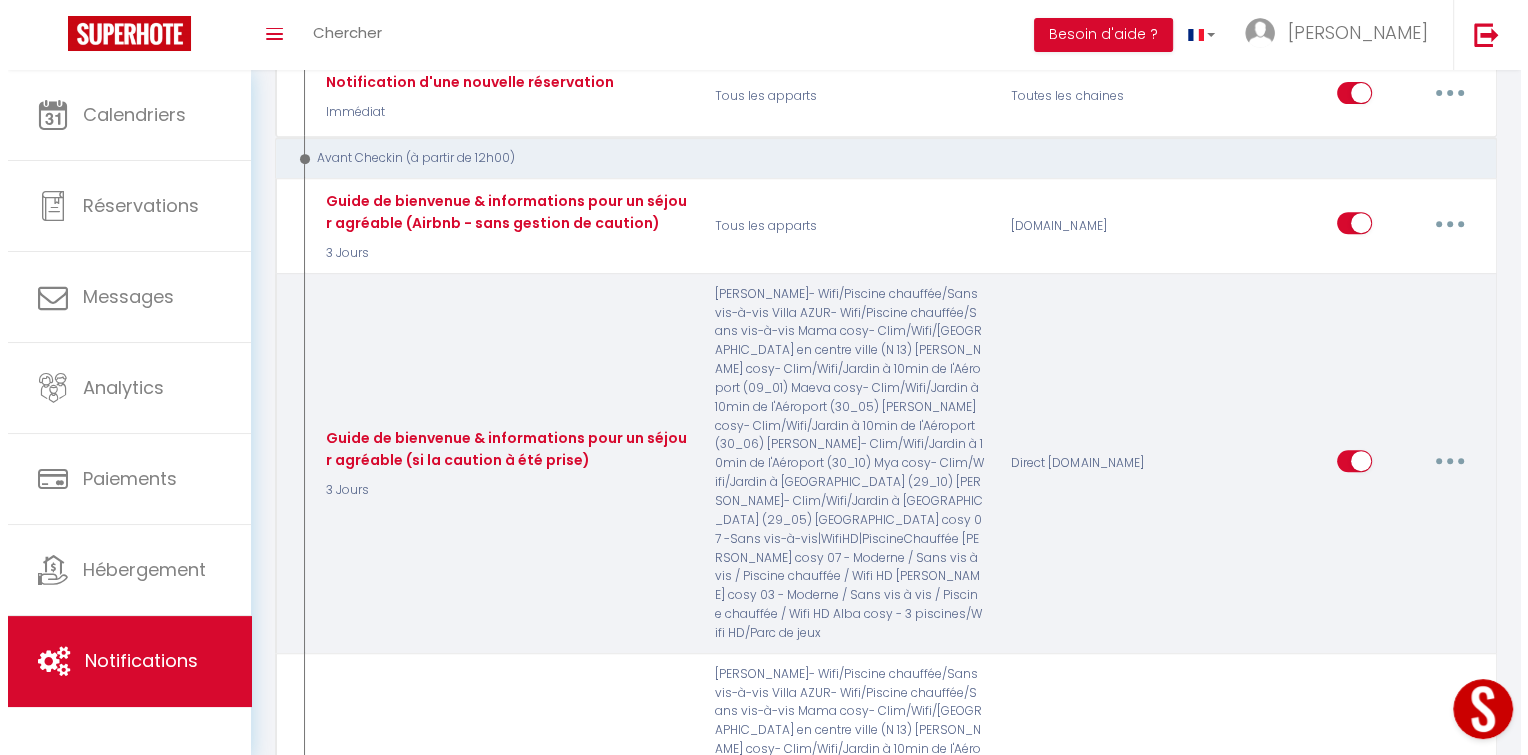 scroll, scrollTop: 835, scrollLeft: 0, axis: vertical 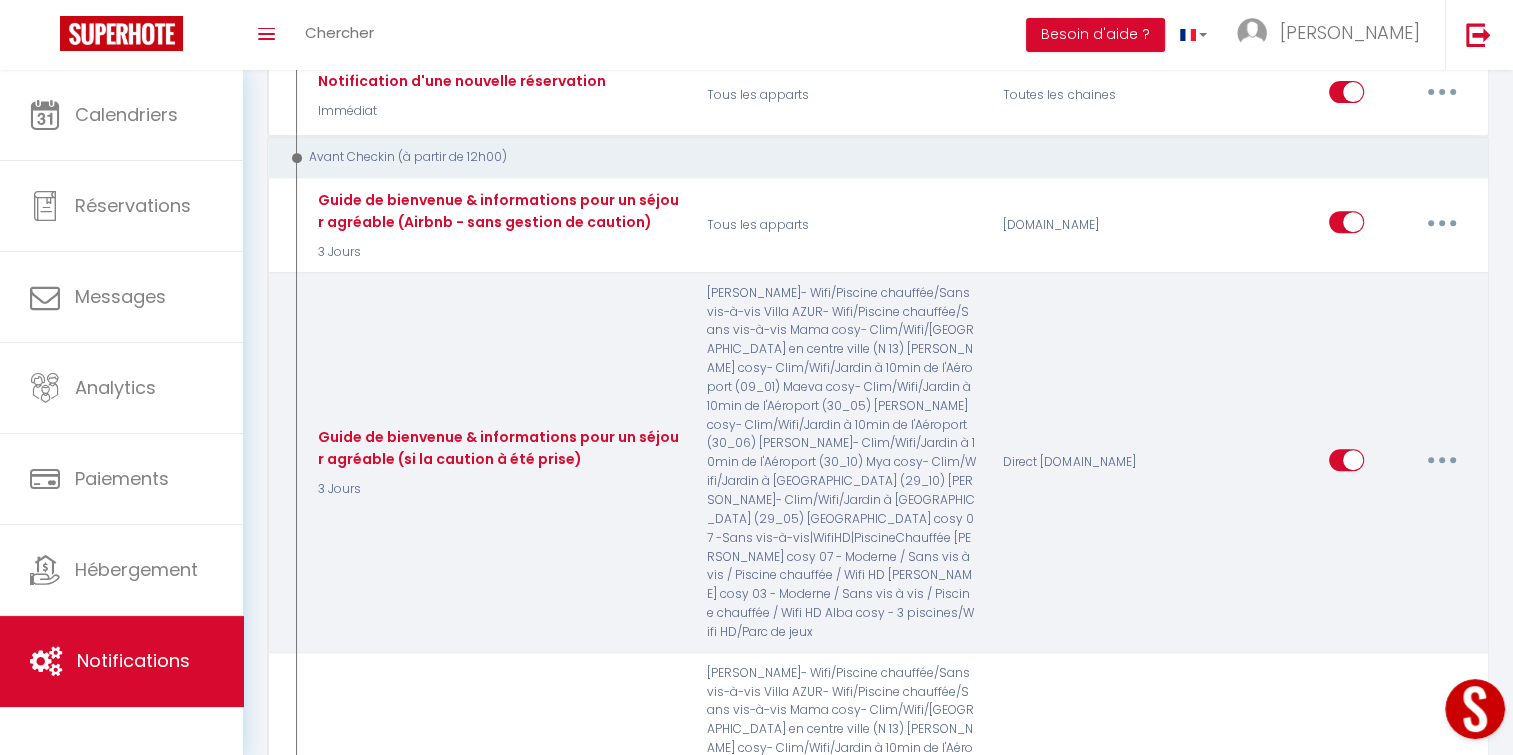 click at bounding box center (1442, 460) 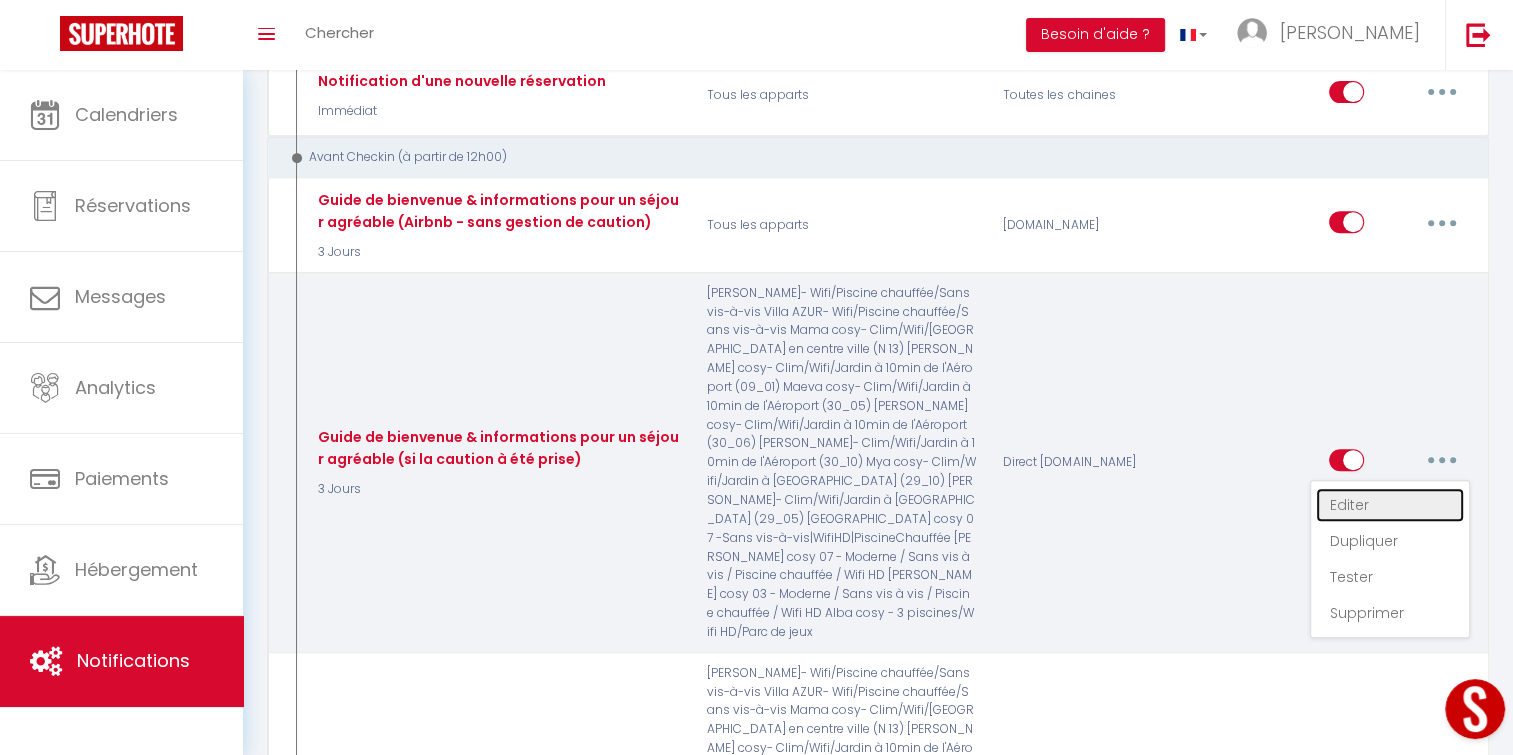 click on "Editer" at bounding box center (1390, 505) 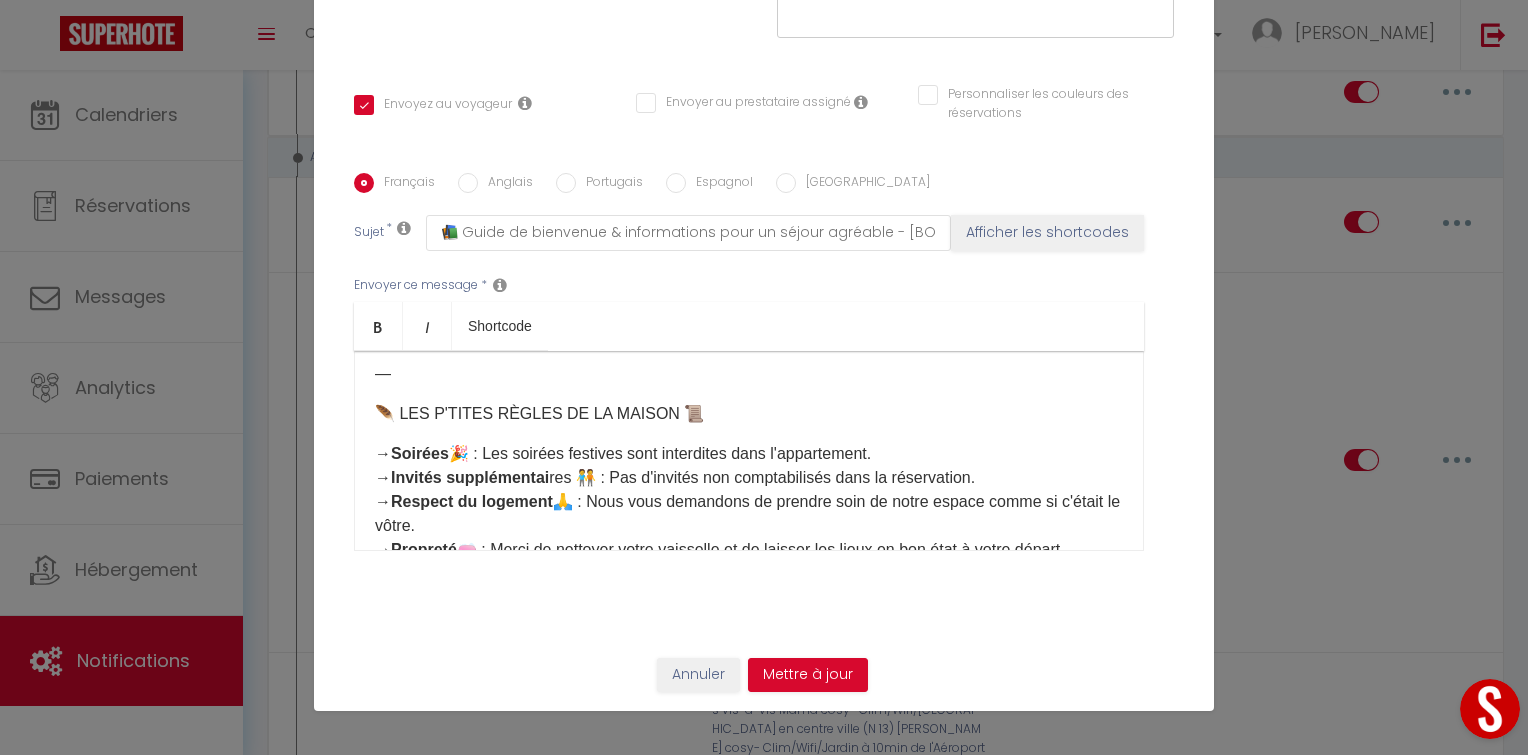 scroll, scrollTop: 444, scrollLeft: 0, axis: vertical 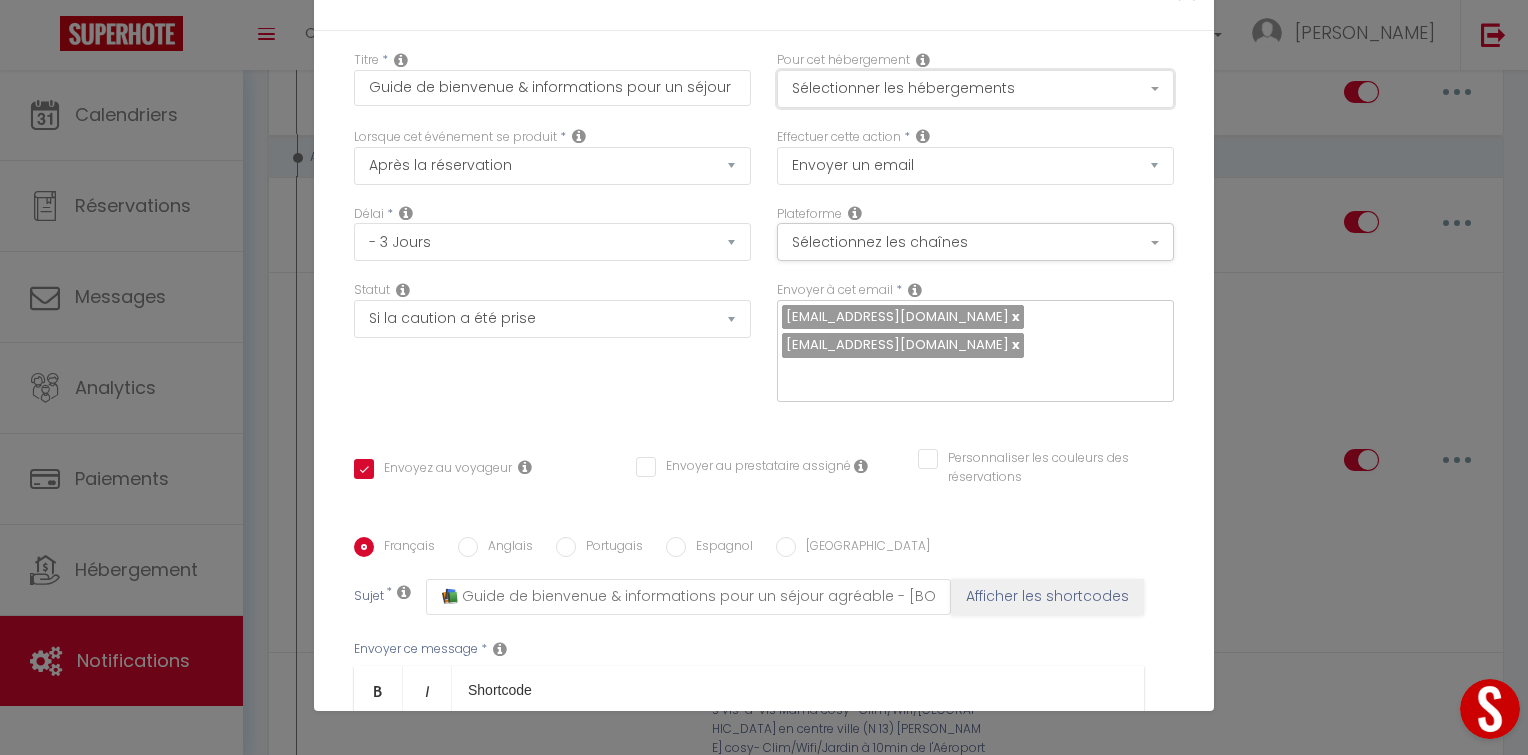 click on "Sélectionner les hébergements" at bounding box center (975, 89) 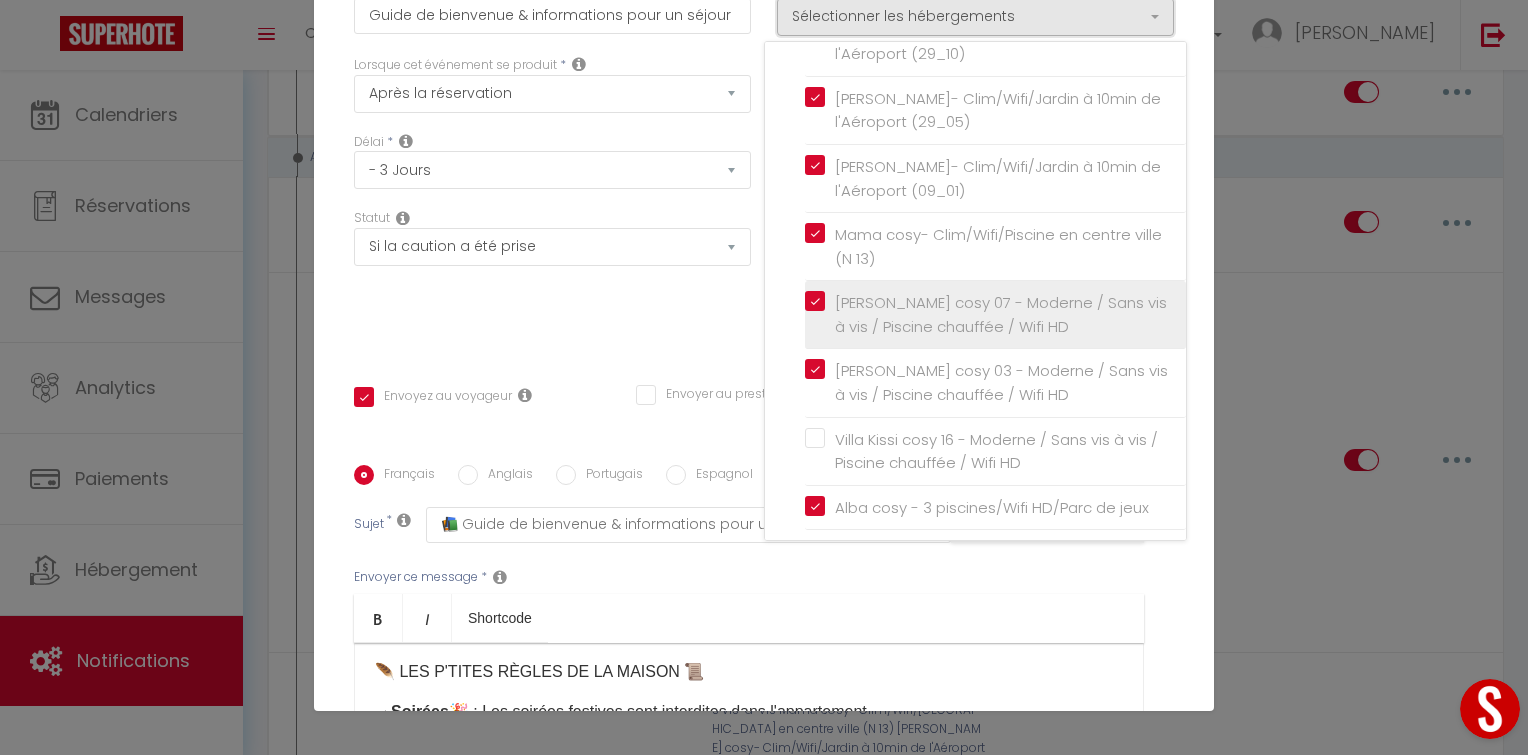 scroll, scrollTop: 83, scrollLeft: 0, axis: vertical 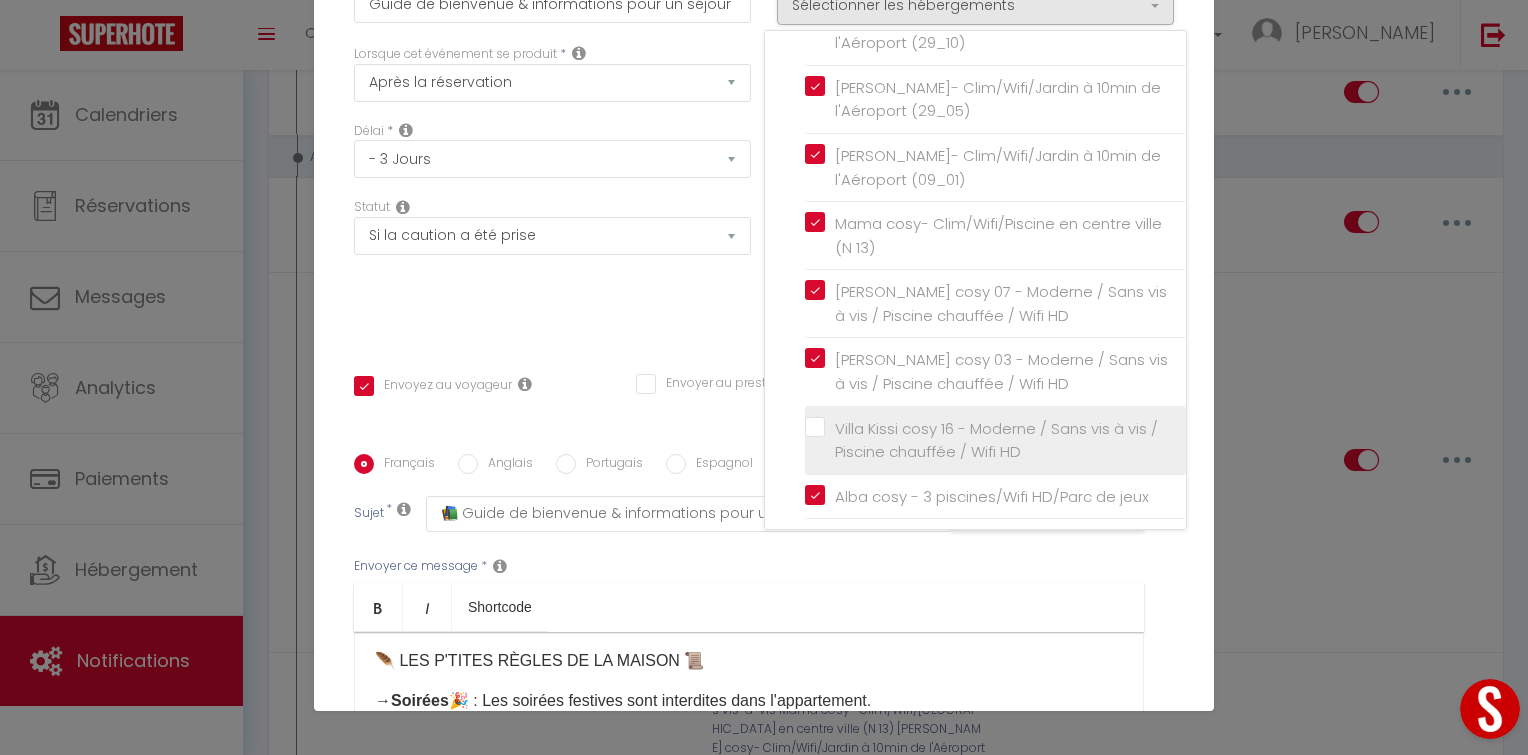 click on "Villa Kissi cosy 16 - Moderne / Sans vis à vis / Piscine chauffée / Wifi HD" at bounding box center (995, 440) 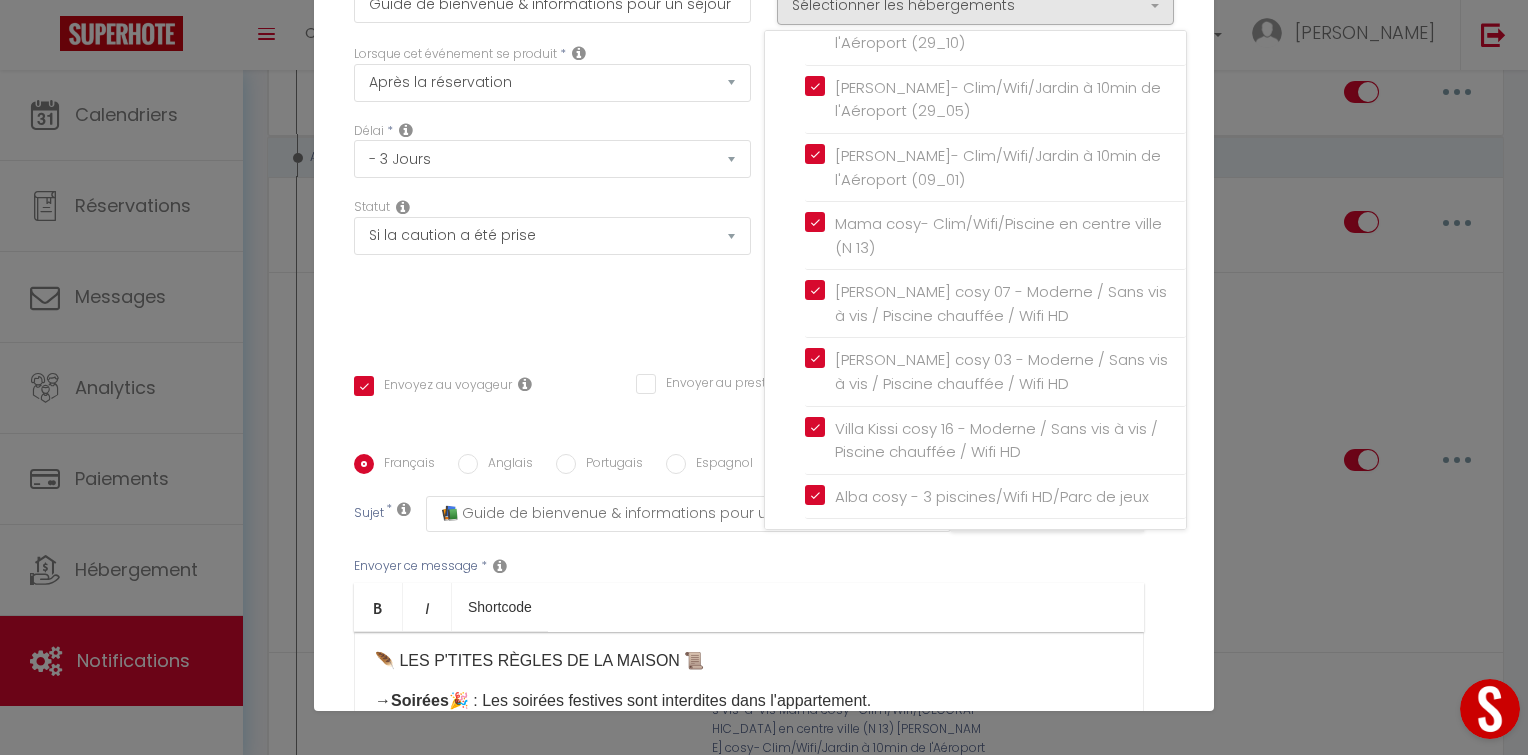 click on "Statut     Aucun   Si la réservation est payée   Si réservation non payée   Si la caution a été prise   Si caution non payée" at bounding box center (552, 268) 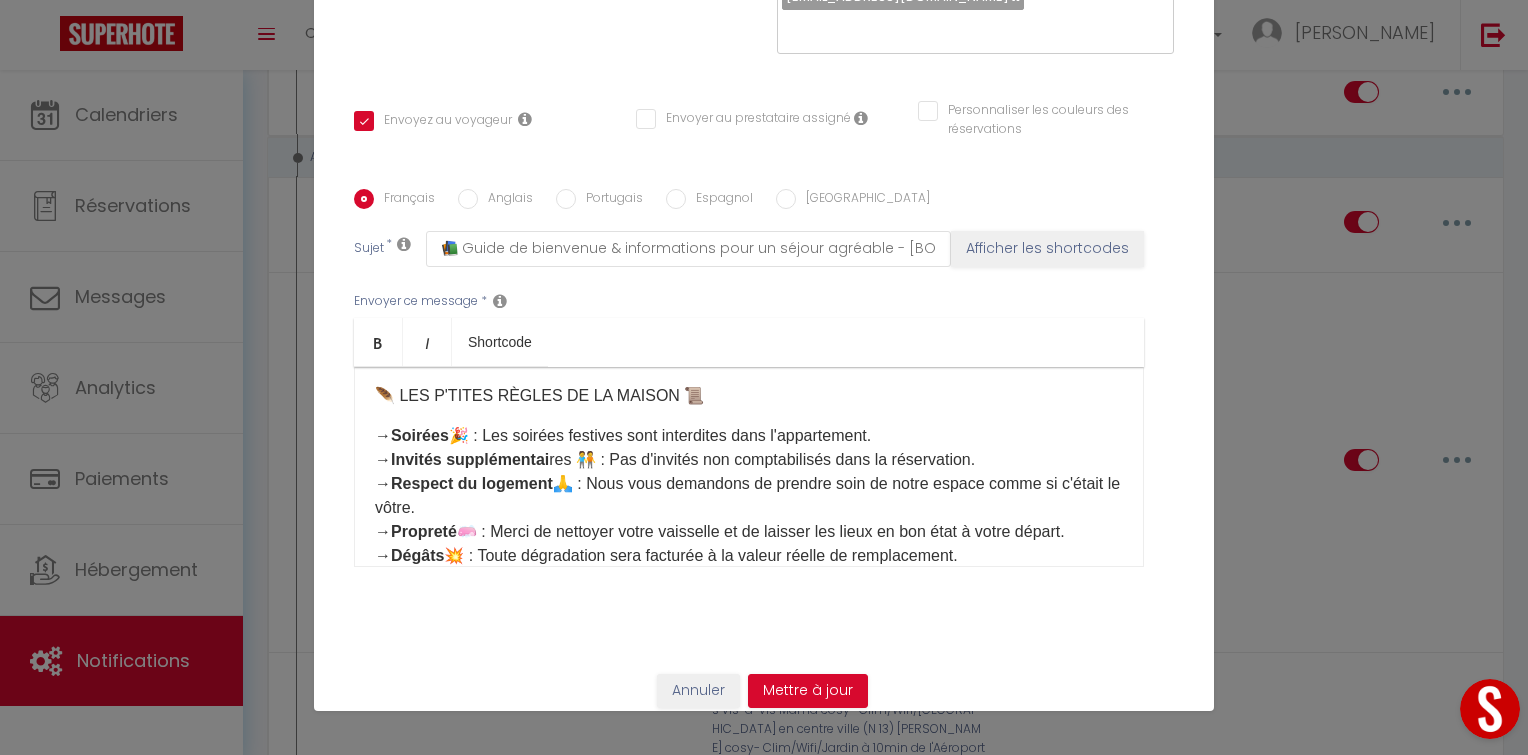 scroll, scrollTop: 352, scrollLeft: 0, axis: vertical 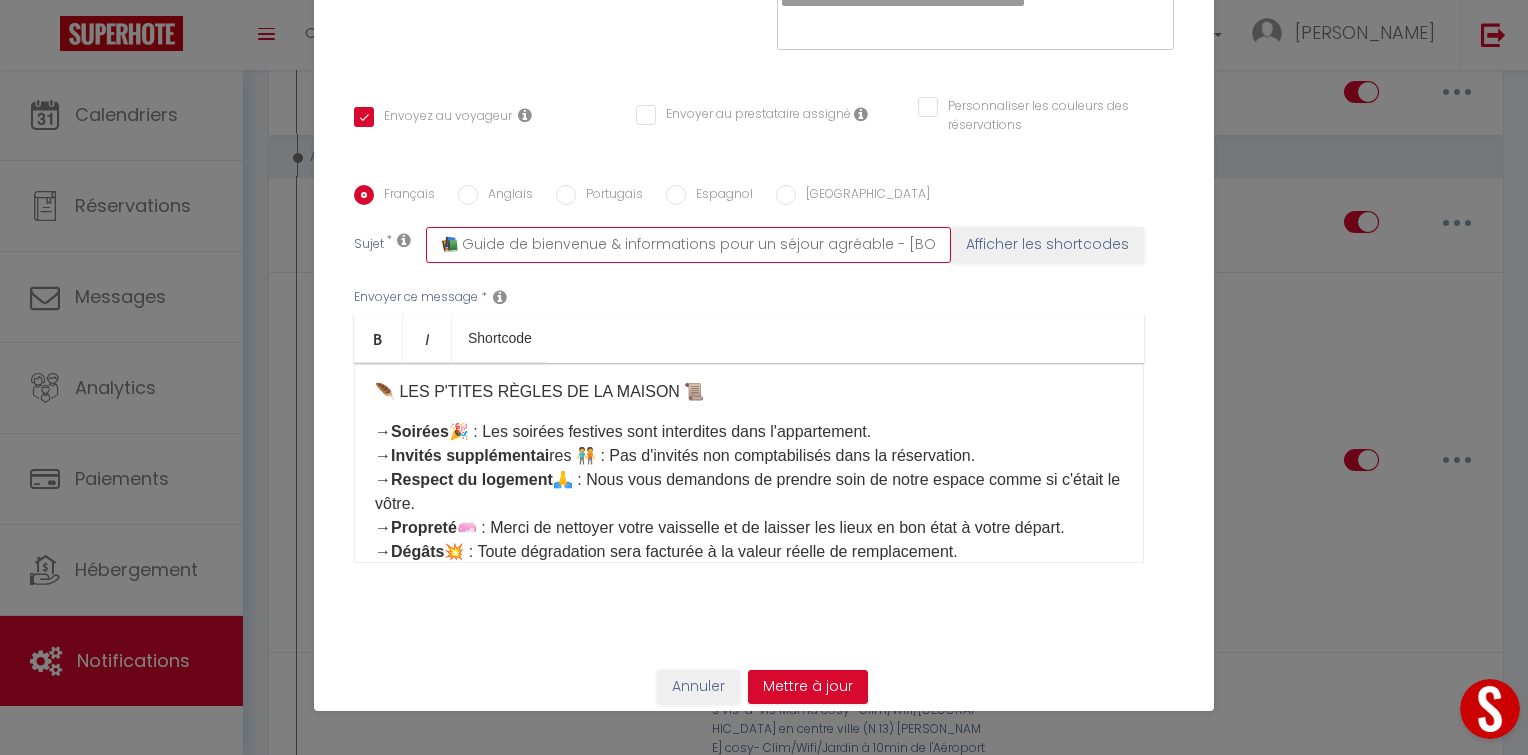 click on "📚 Guide de bienvenue & informations pour un séjour agréable - [BOOKING:ID]" at bounding box center [688, 245] 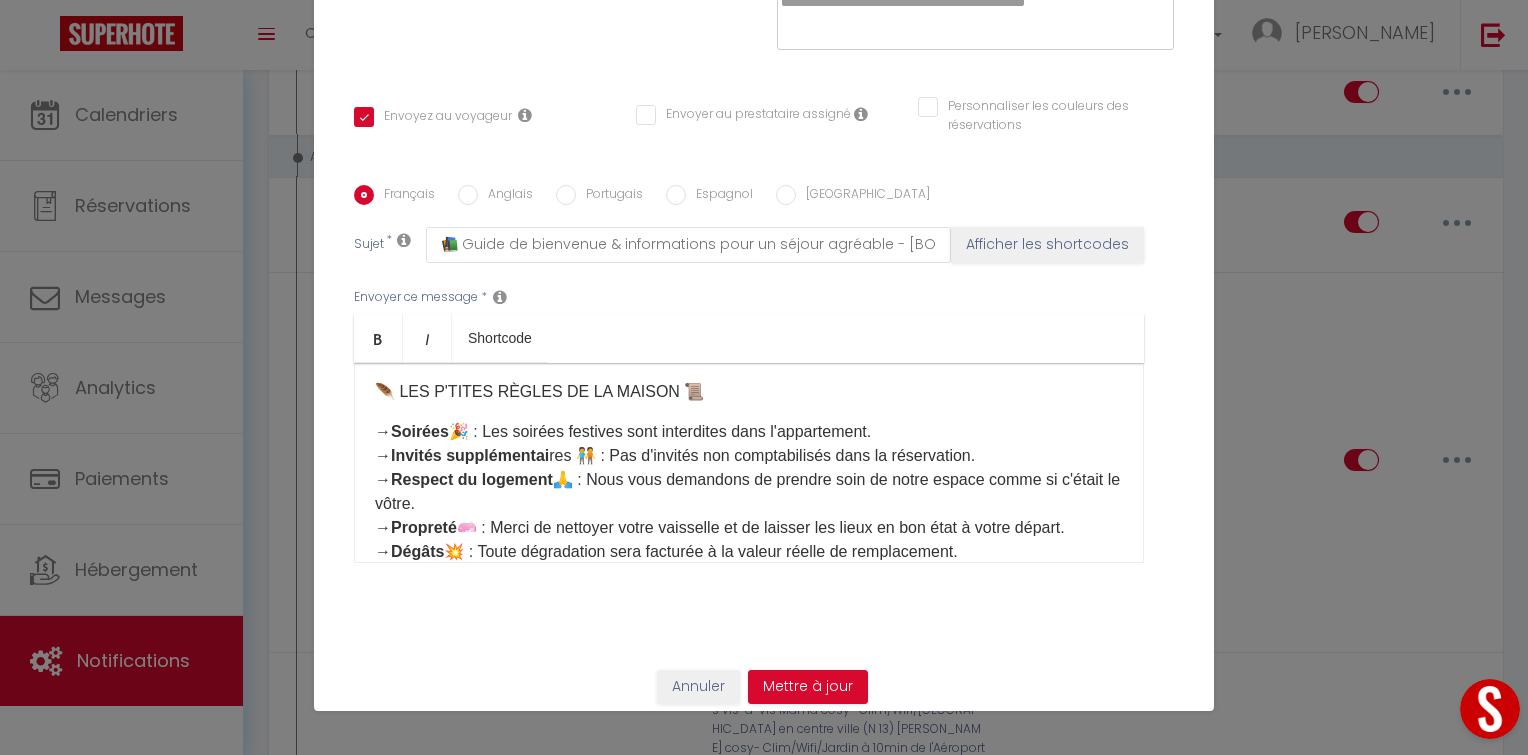 click on "Anglais" at bounding box center [468, 195] 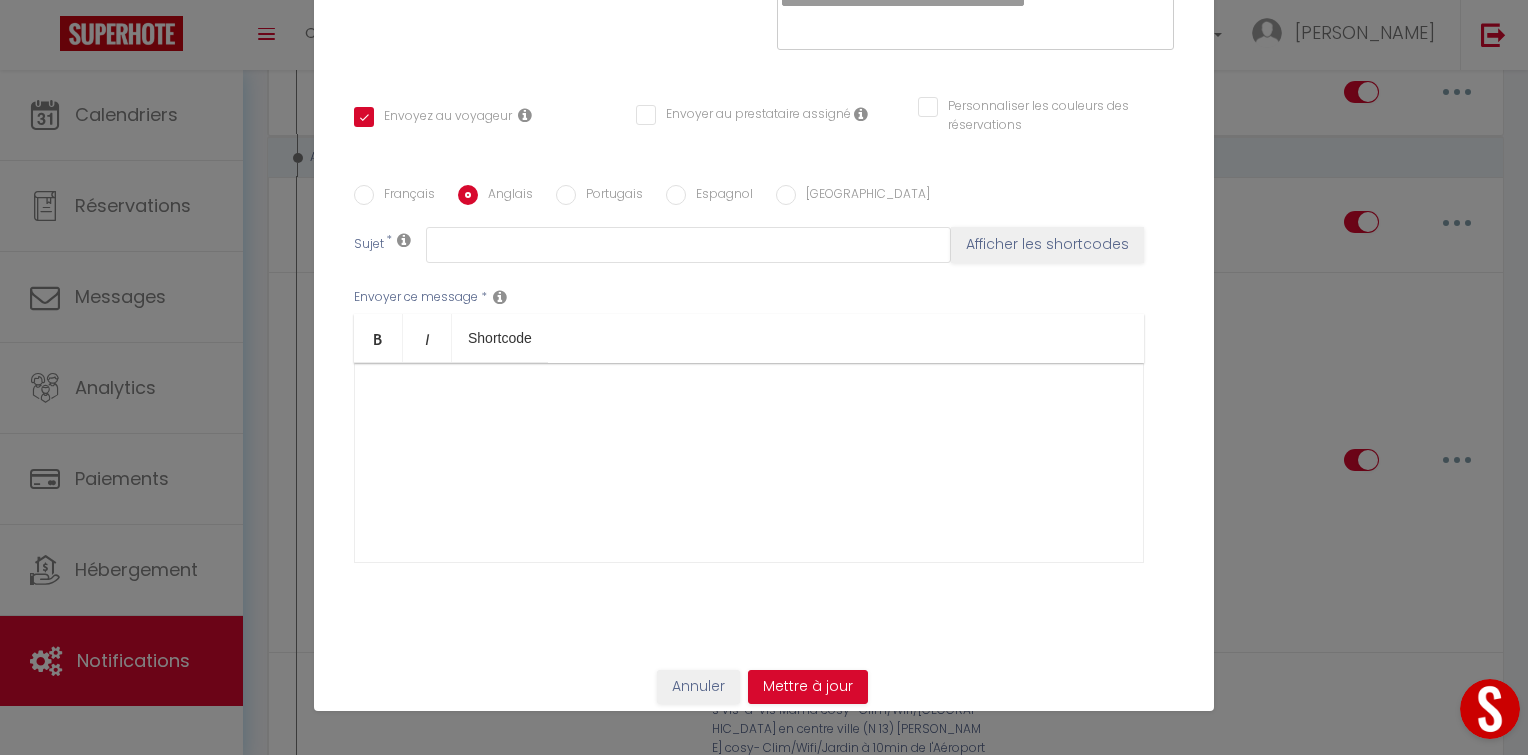 scroll, scrollTop: 0, scrollLeft: 0, axis: both 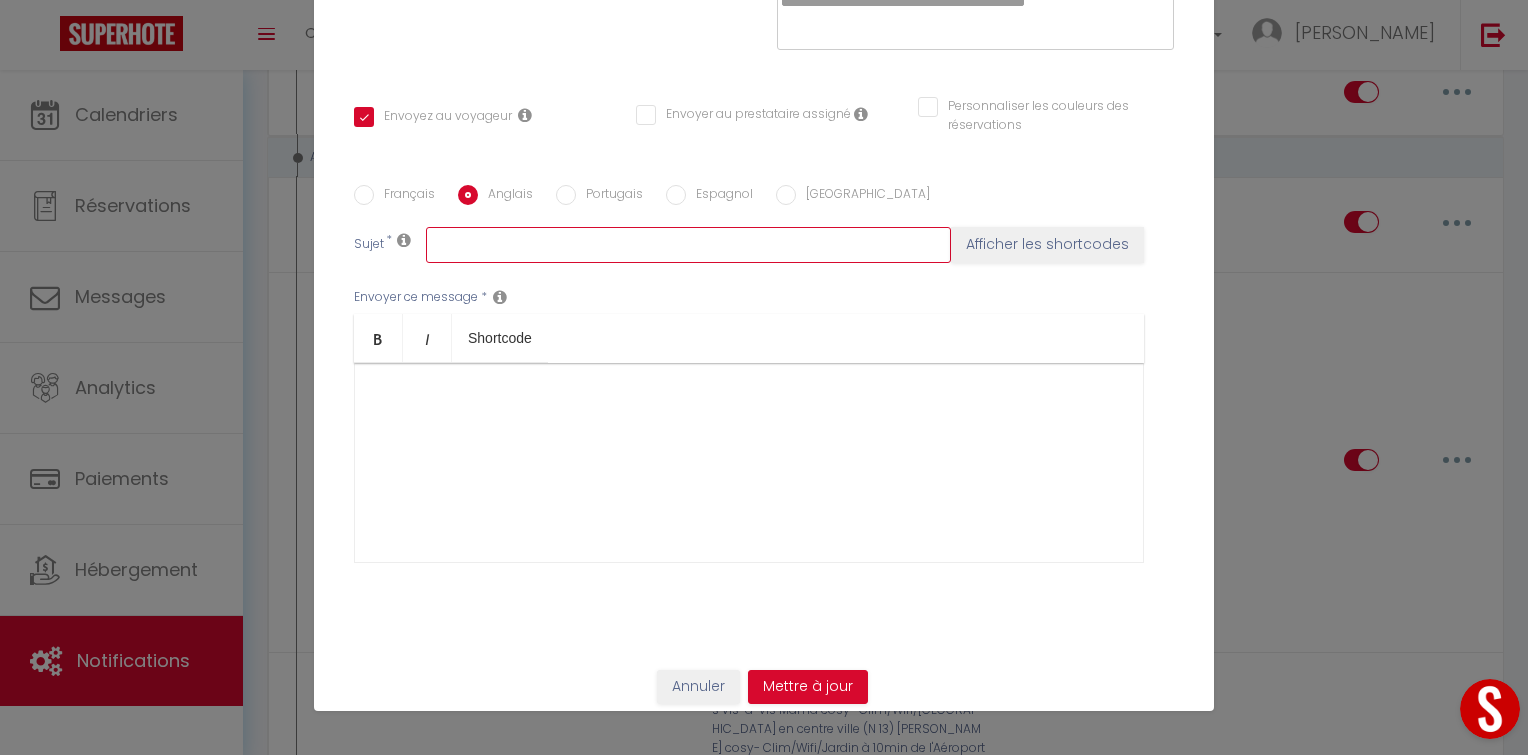 click at bounding box center [688, 245] 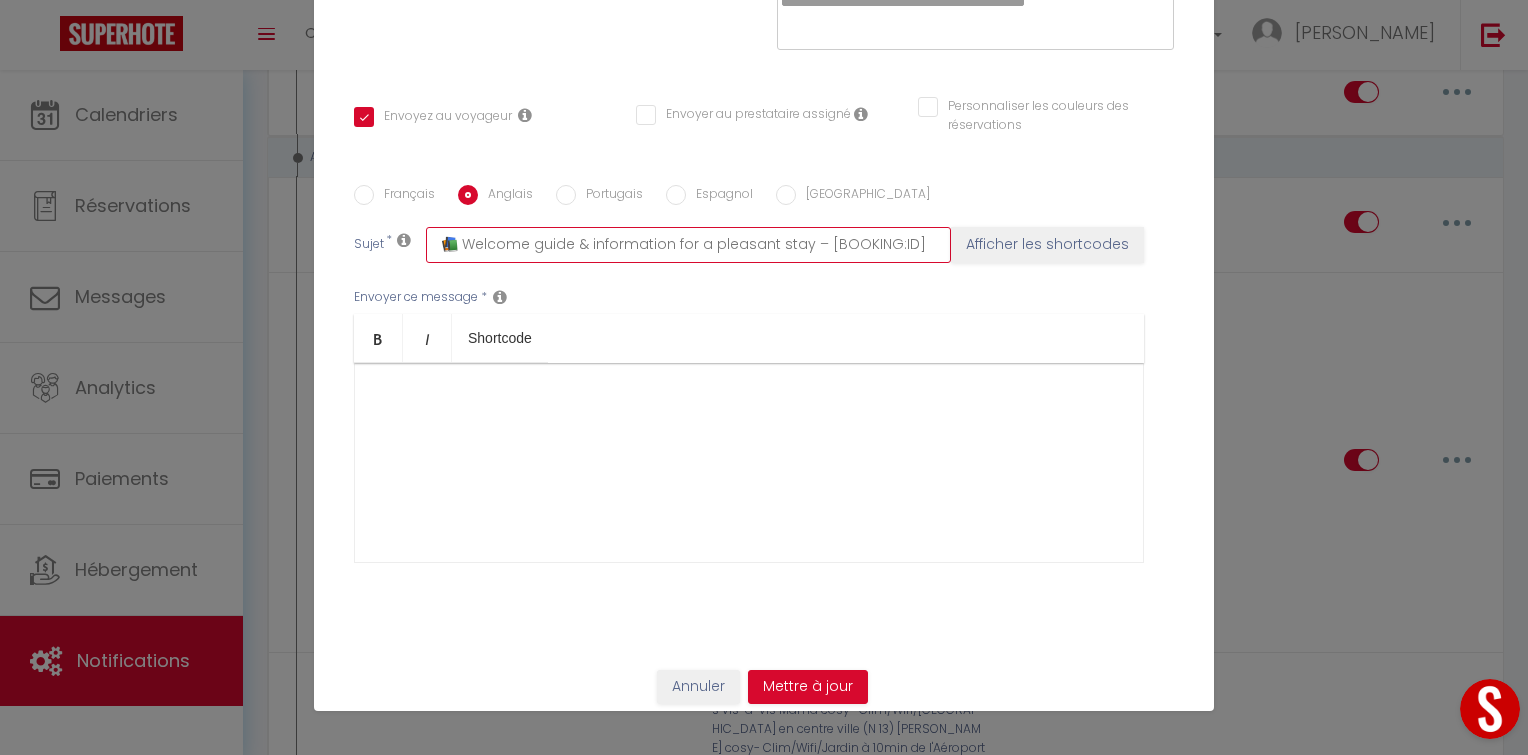 paste on "📚 Welcome guide & information for a pleasant stay – [BOOKING:ID]" 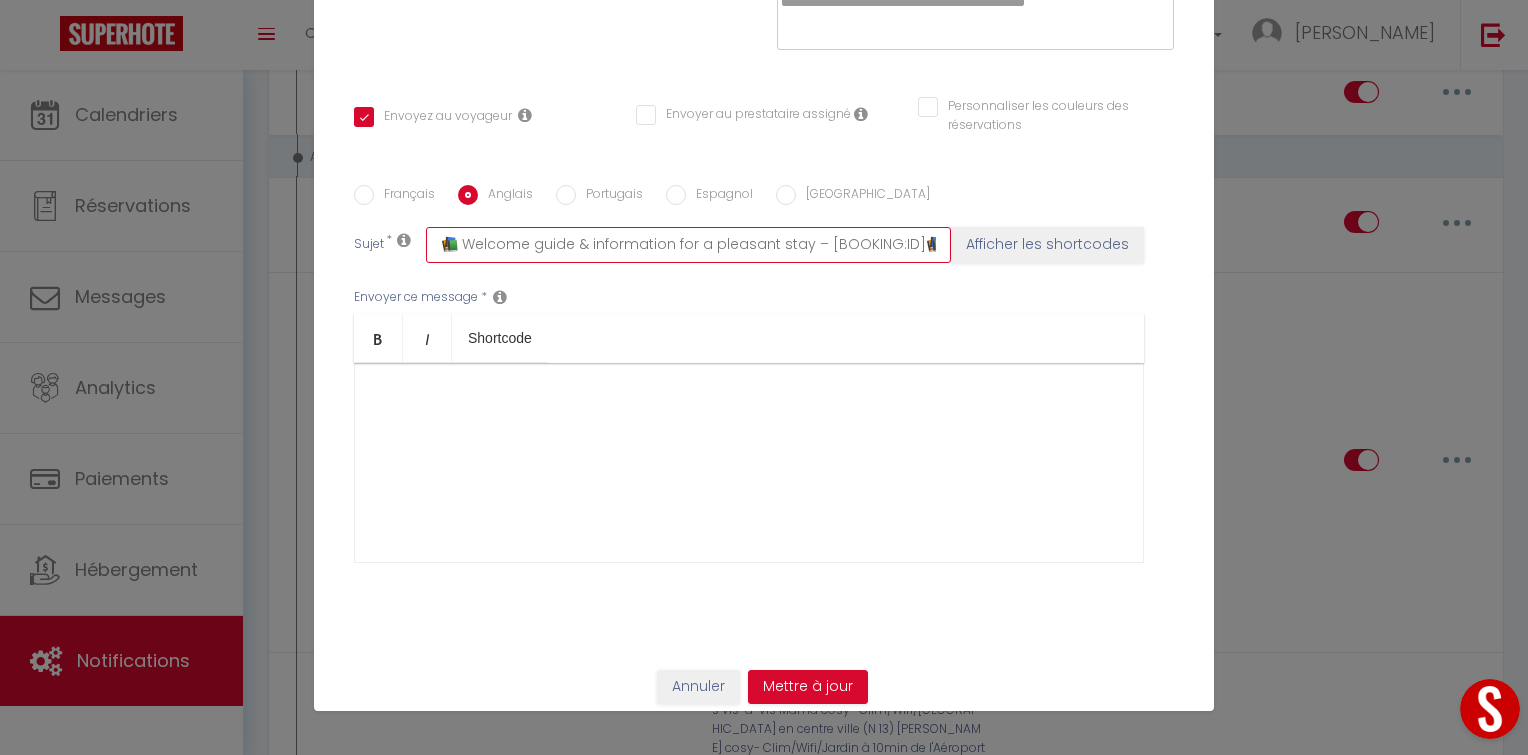 scroll, scrollTop: 0, scrollLeft: 450, axis: horizontal 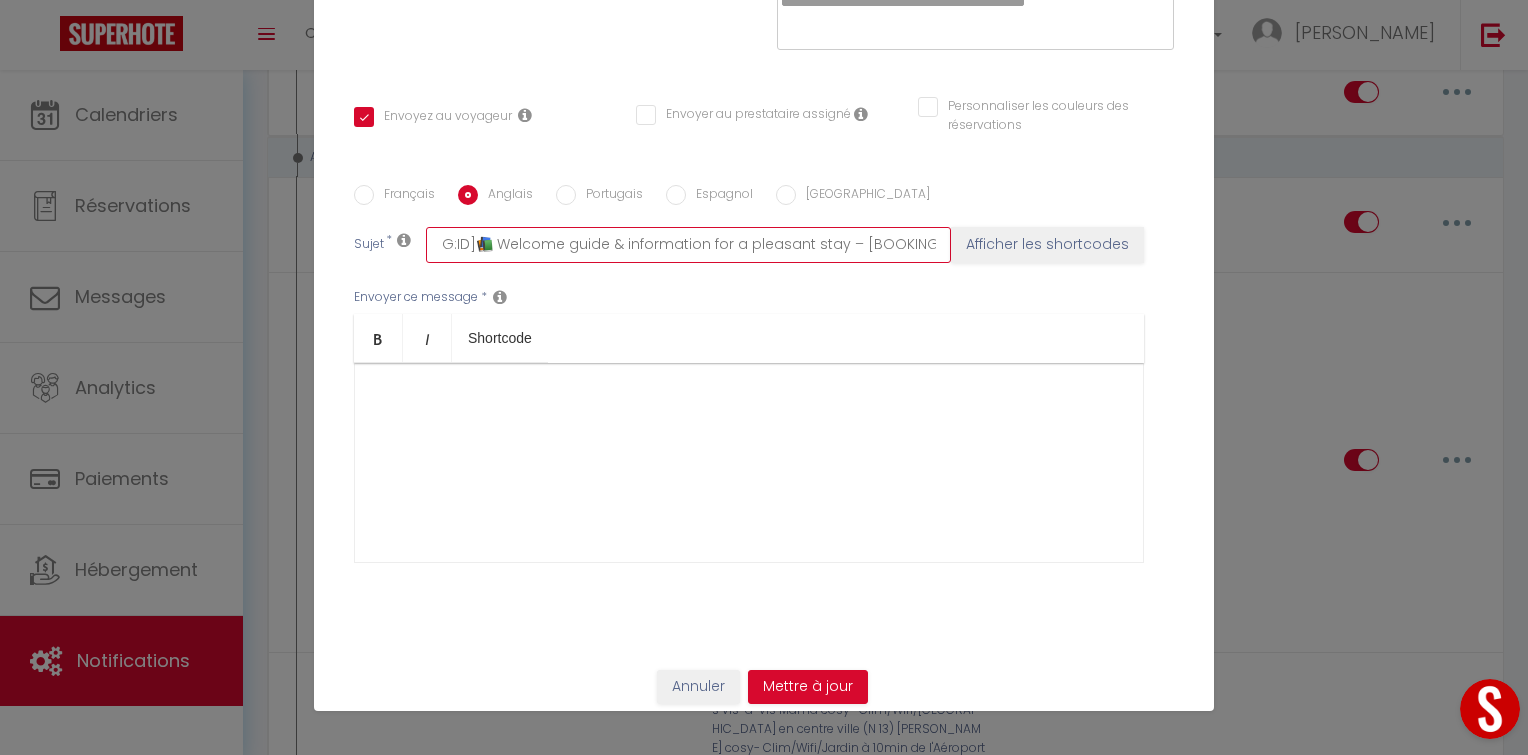 paste 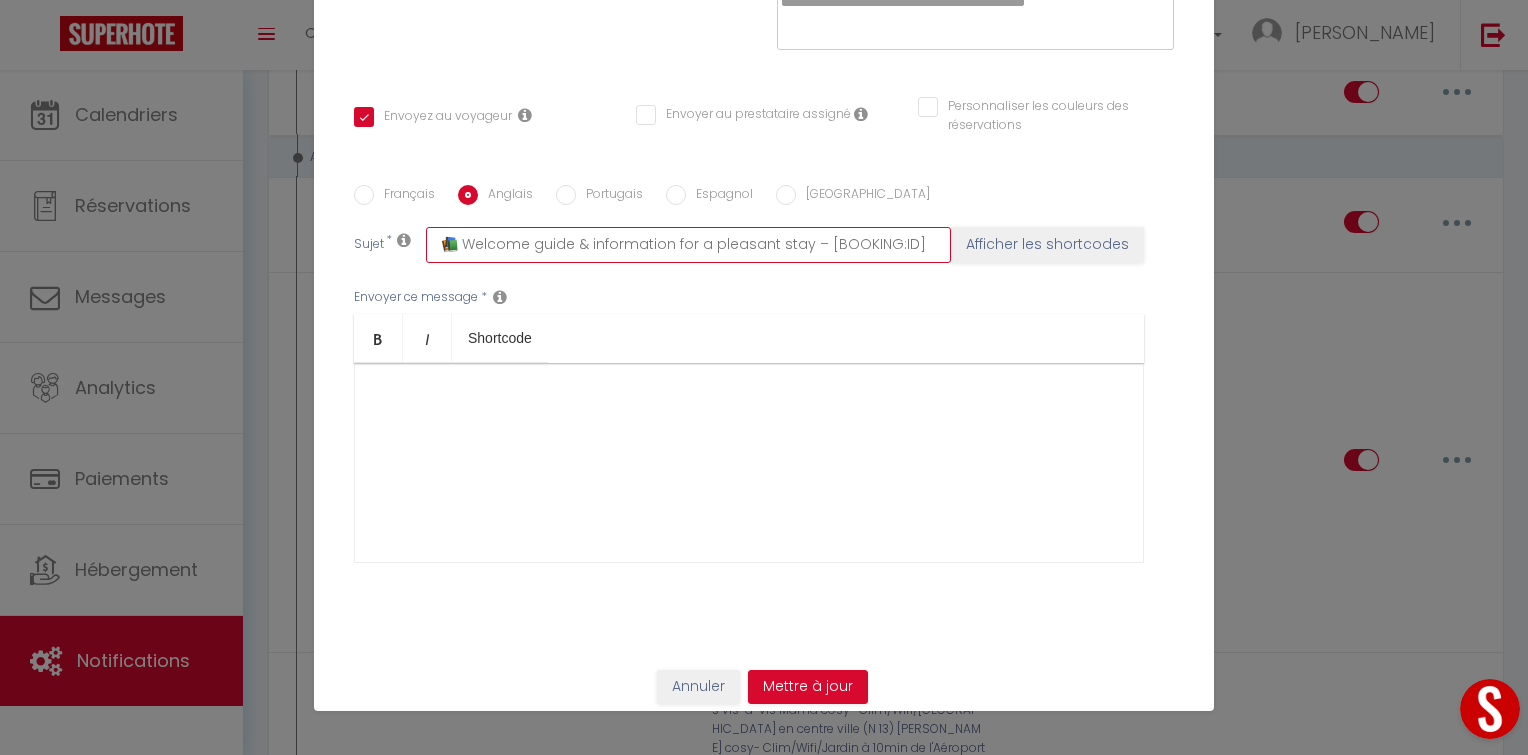 scroll, scrollTop: 0, scrollLeft: 0, axis: both 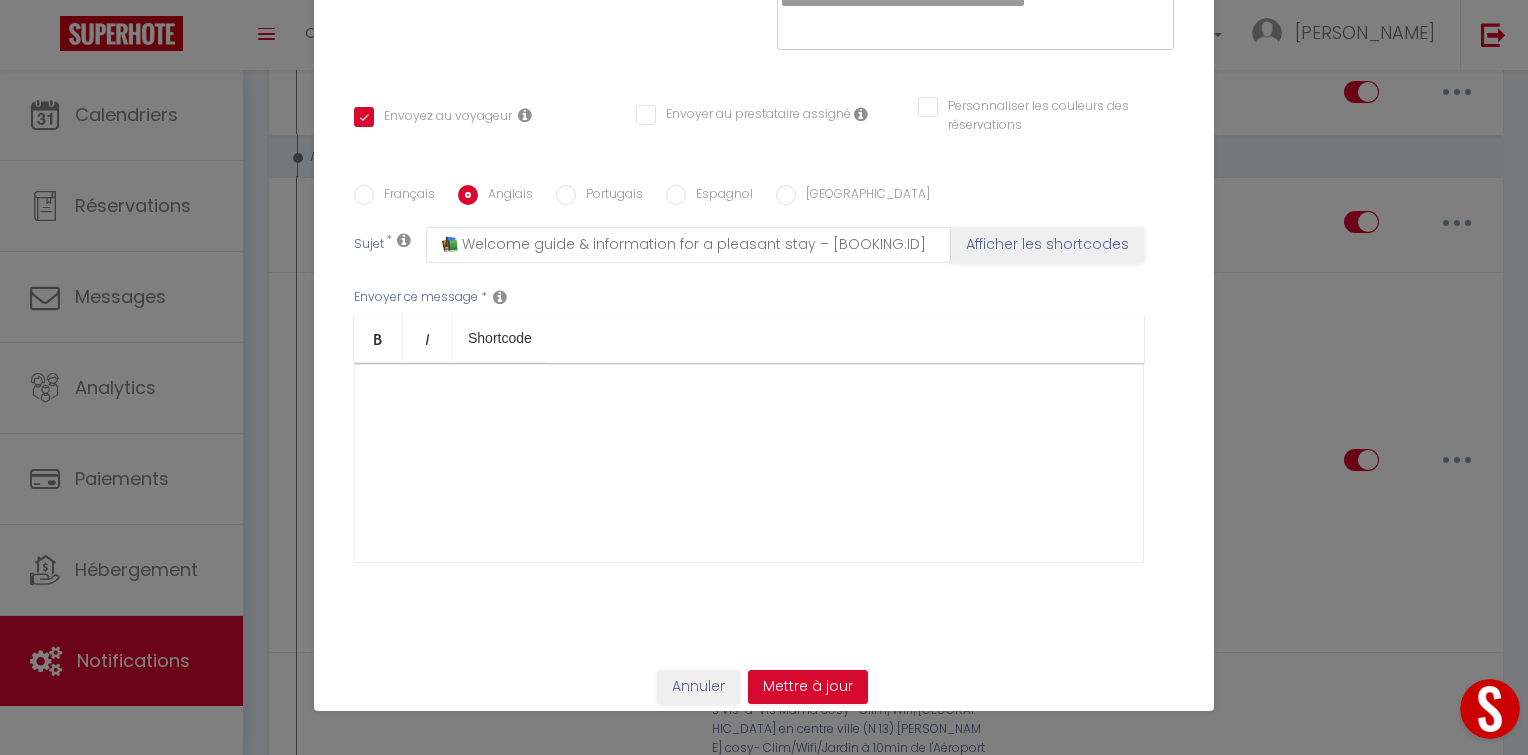 click on "Espagnol" at bounding box center (676, 195) 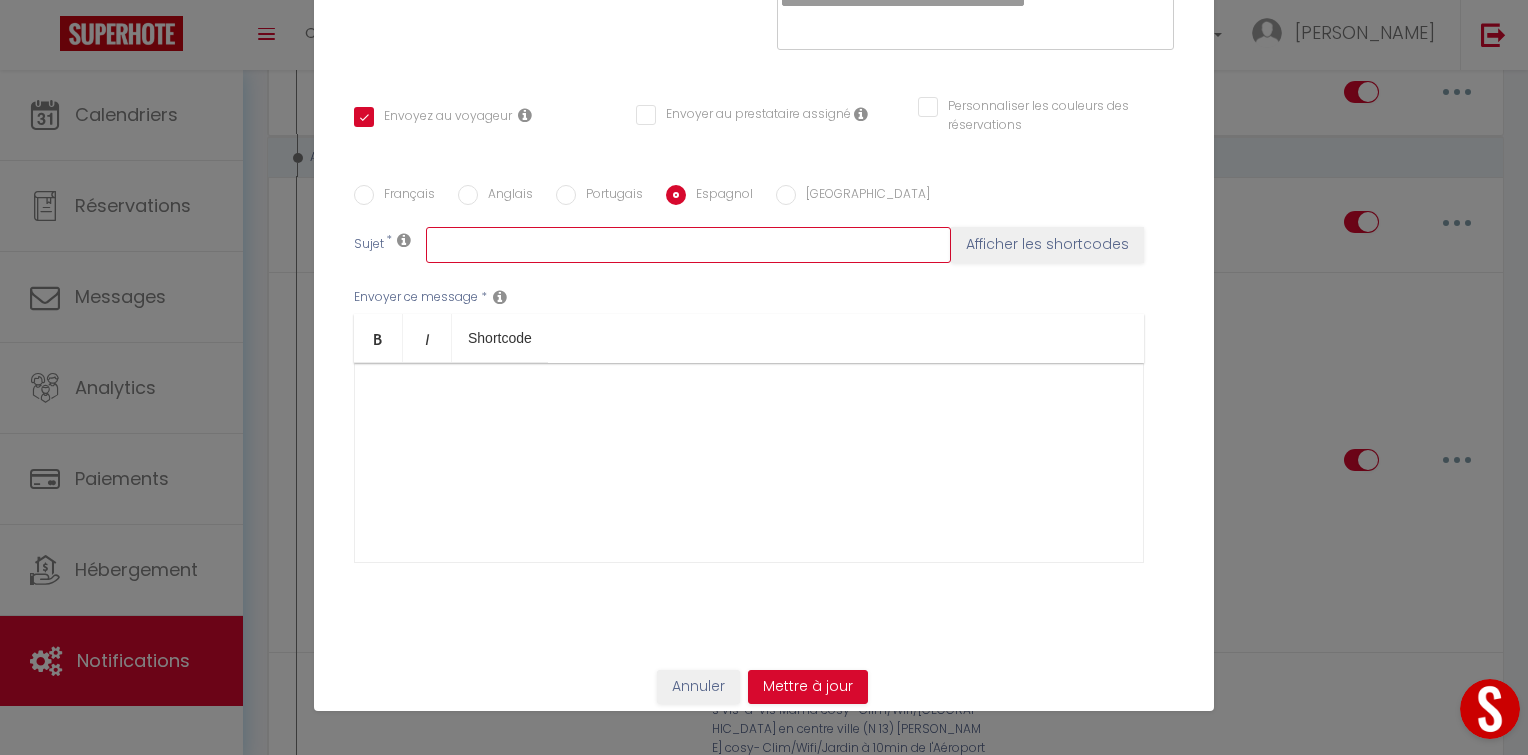 click at bounding box center [688, 245] 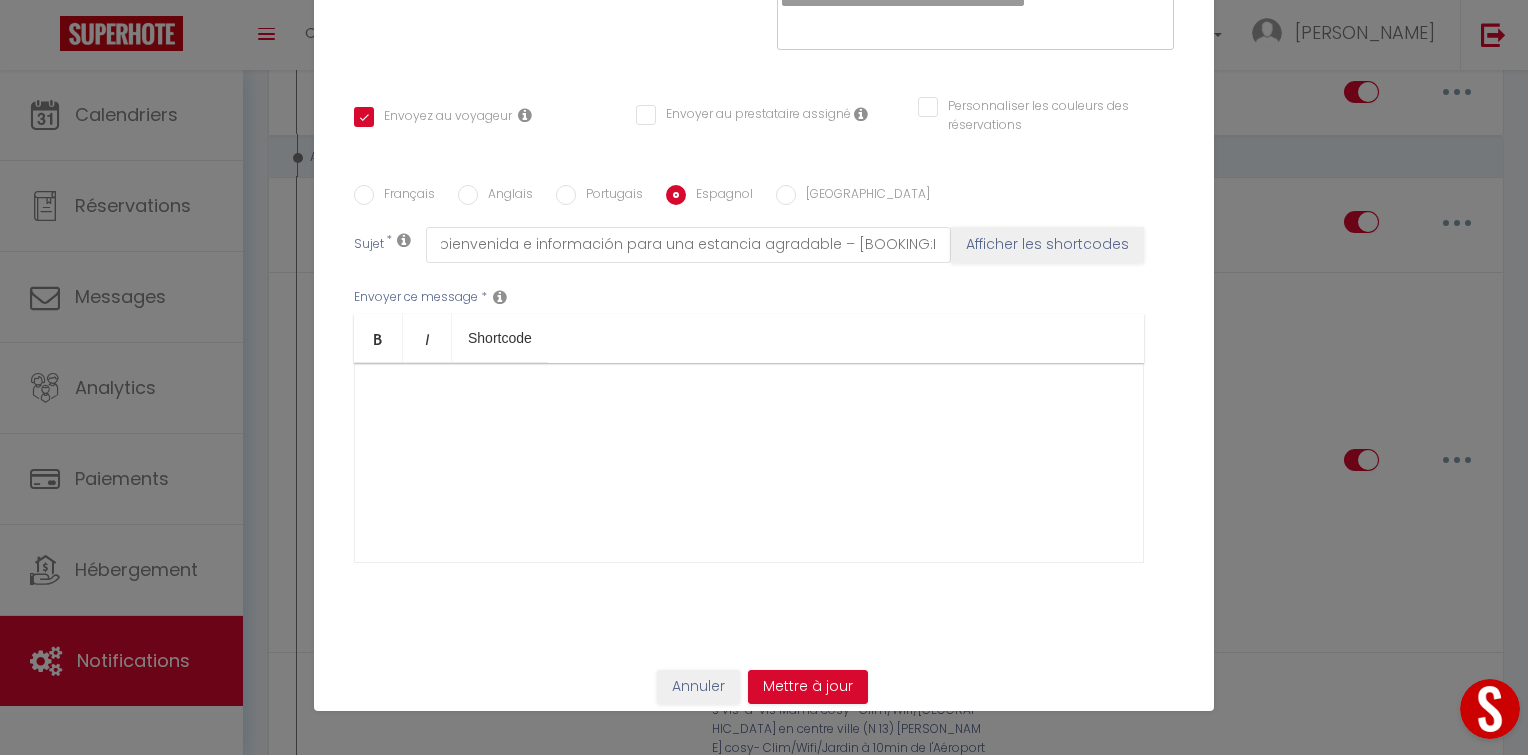 scroll, scrollTop: 0, scrollLeft: 0, axis: both 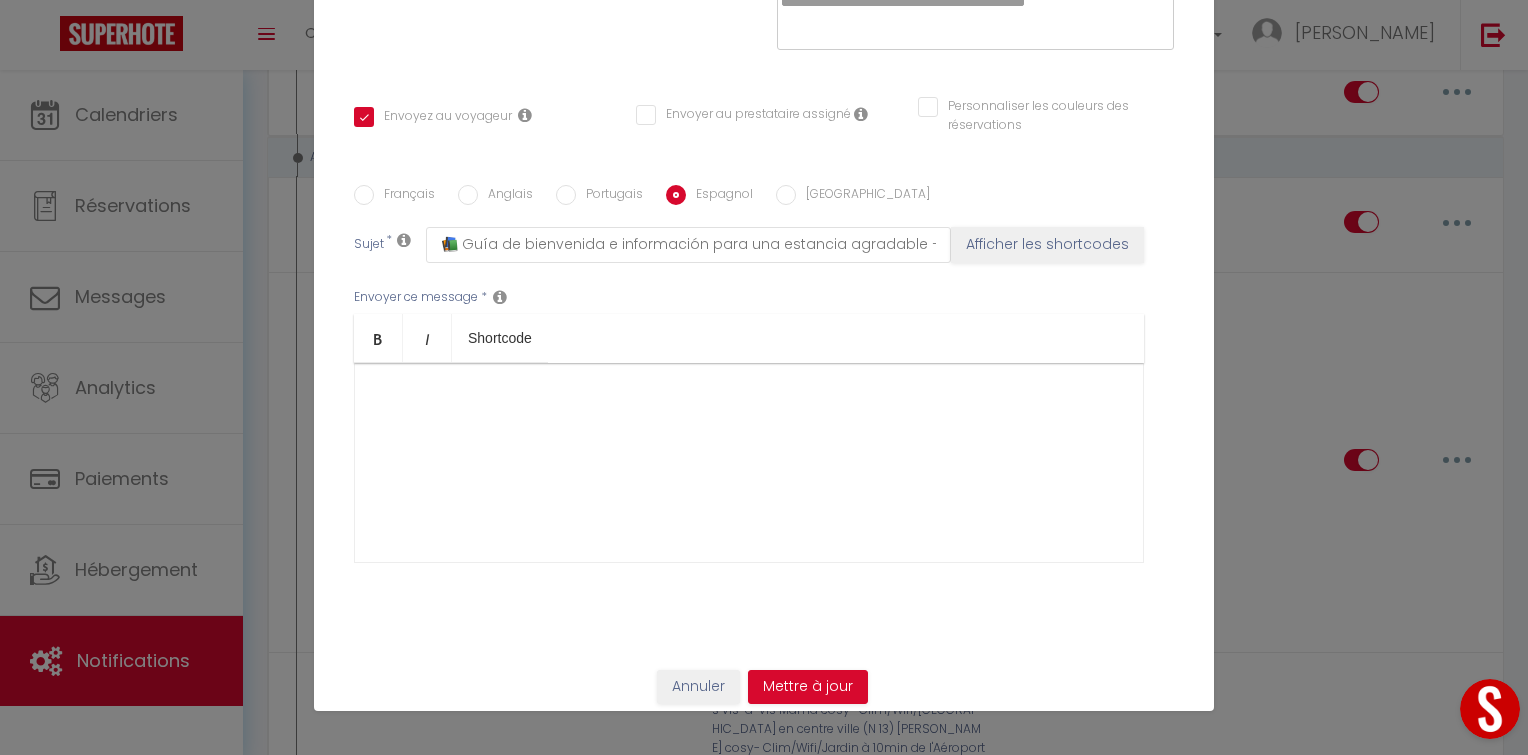 click on "Français" at bounding box center (404, 196) 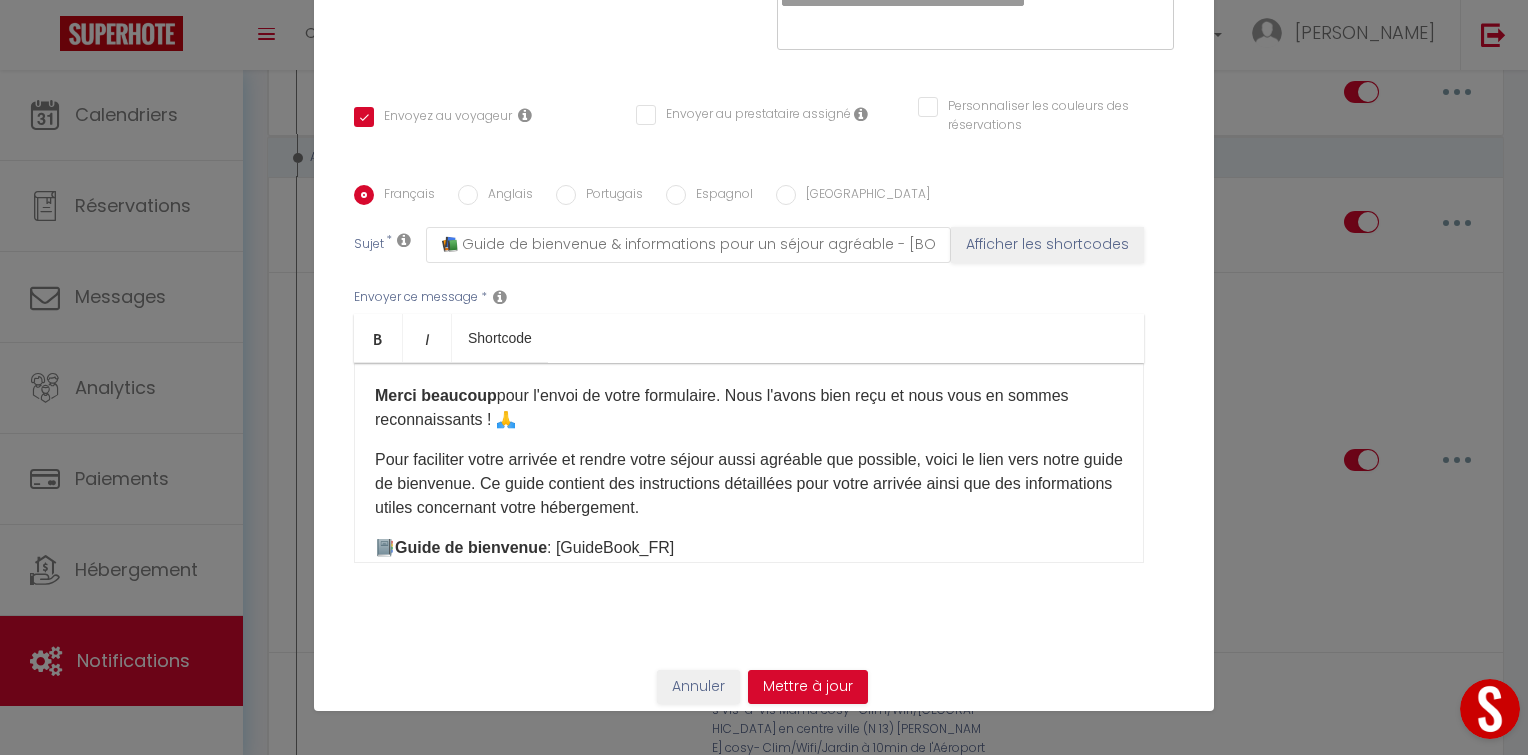 click on "Pour faciliter votre arrivée et rendre votre séjour aussi agréable que possible, voici le lien vers notre guide de bienvenue. Ce guide contient des instructions détaillées pour votre arrivée ainsi que des informations utiles concernant votre hébergement." at bounding box center (749, 484) 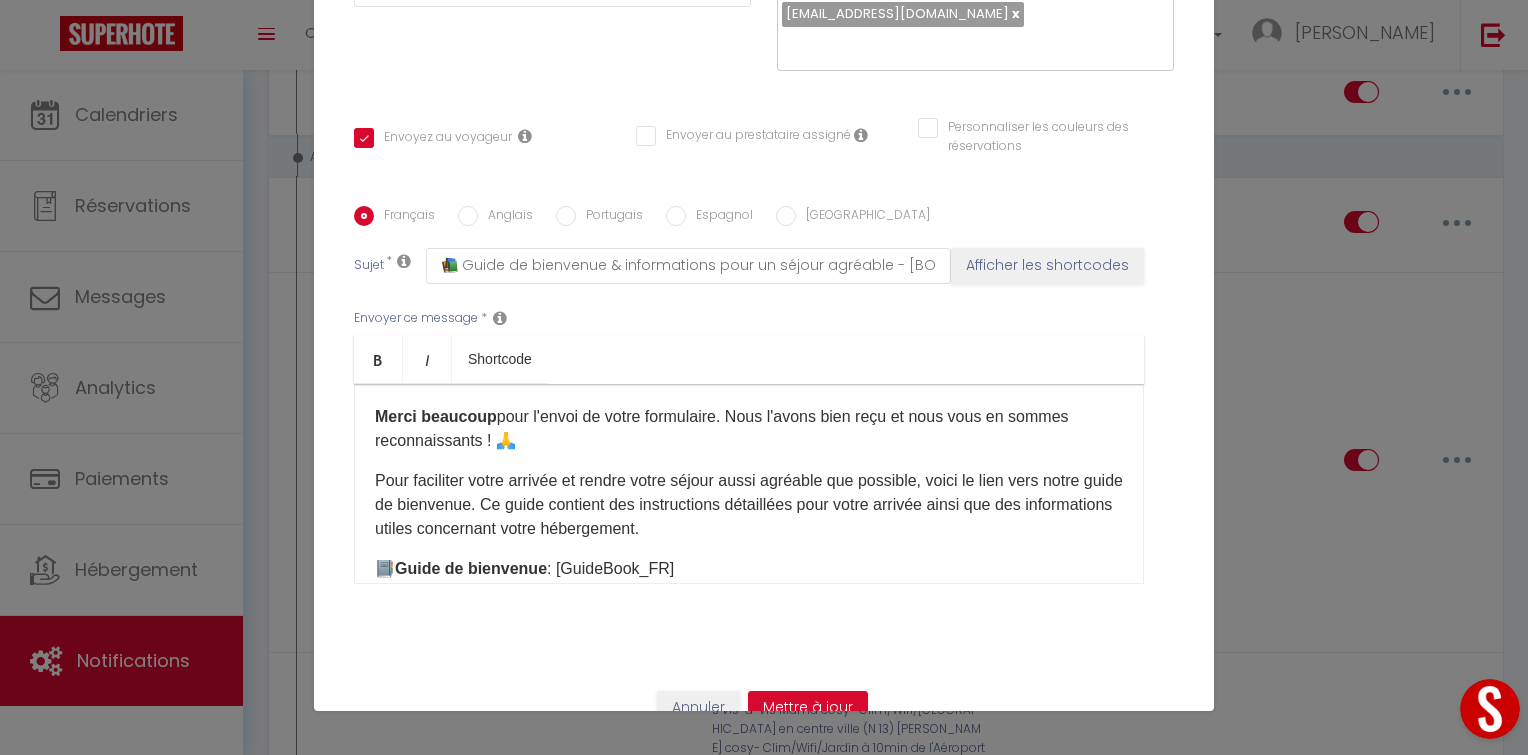 scroll, scrollTop: 328, scrollLeft: 0, axis: vertical 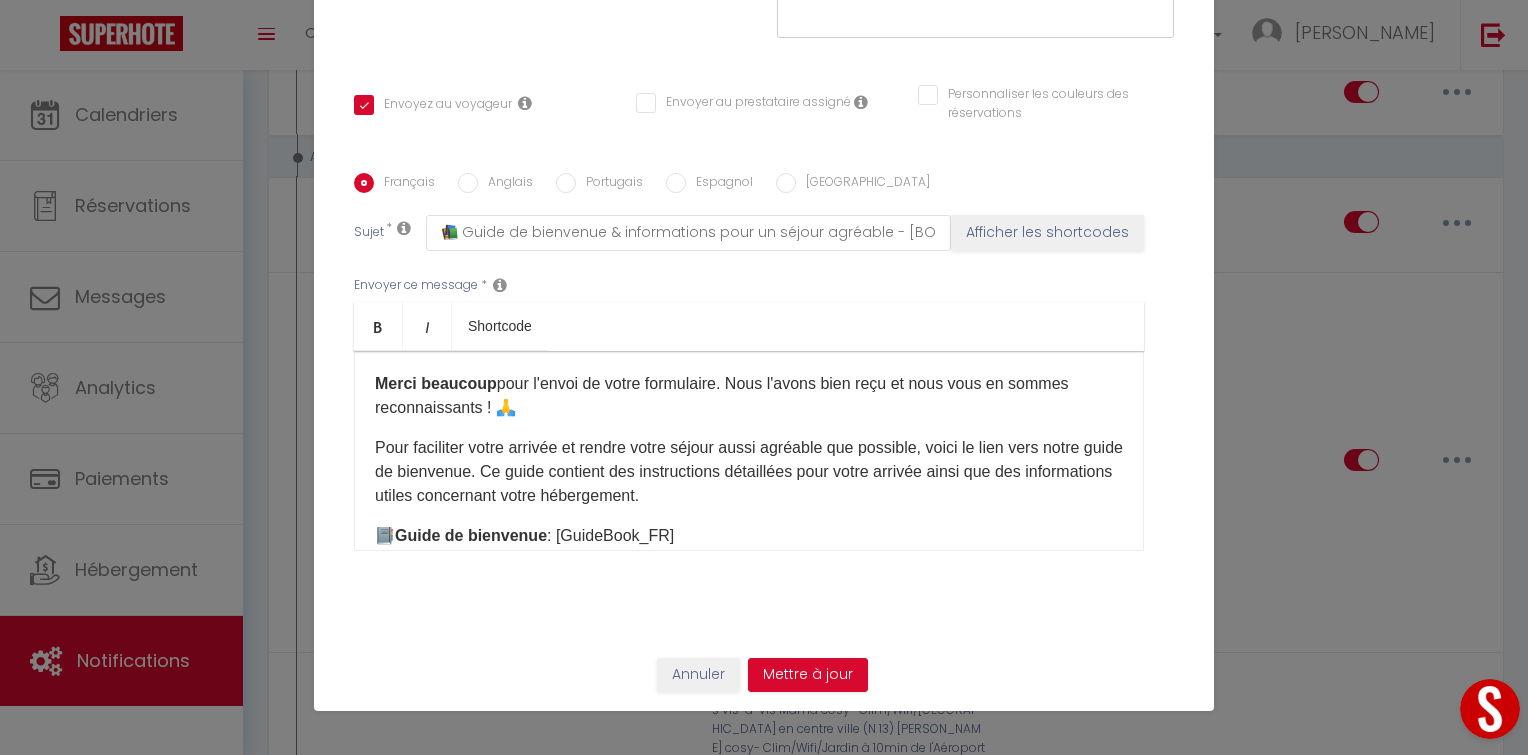 click on "Pour faciliter votre arrivée et rendre votre séjour aussi agréable que possible, voici le lien vers notre guide de bienvenue. Ce guide contient des instructions détaillées pour votre arrivée ainsi que des informations utiles concernant votre hébergement." at bounding box center [749, 472] 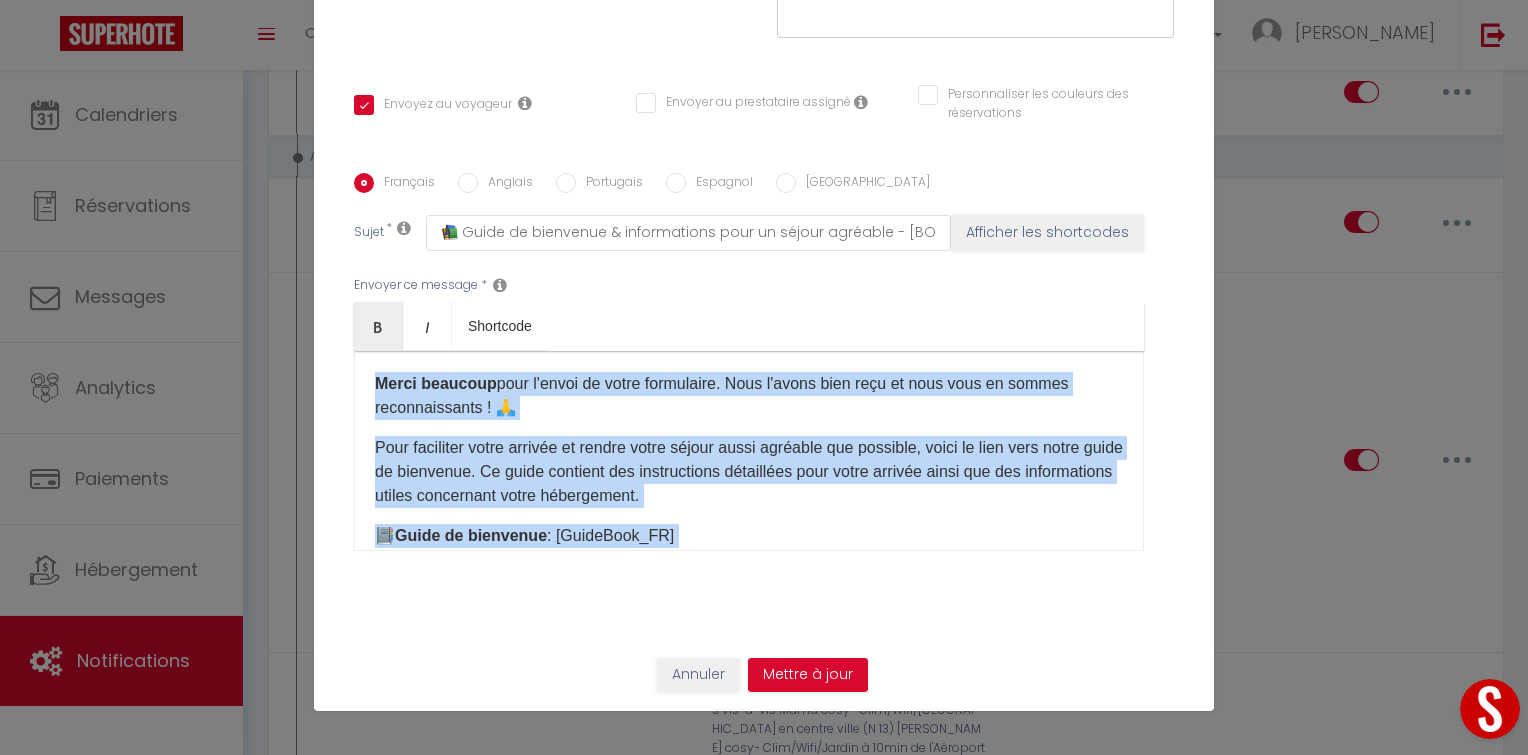 copy on "Lorem ipsumdol  sita c'adipi el seddo eiusmodtem. Inci u'labor etdo magn al enim admi ve quisno exercitationul ! 🙏
Labo nisialiqu exeac consequ du auteir inrep volupt velit essecill fug nullapar, excep si occa cupi nonpr suntc qu officiade. Mo animi estlabor per undeomnisist natuserror volu accus dolorem lauda tot rem aperiameaque ipsaqu abilloinve verit quasiarchit.
📔  Beata vi dictaexpl  : [NemoeNimi_QU]​​​
🚪  Volu a'autodit  : [Fugi c'magnido]​
🕒  Eosra-se  n nequep qu : [DOLORE:ADIPISC_NUMQ] 🕚  Eiusm-tem  incid'm : [QUAERA:ETIAMMINU_SOLU]
🔑  ​Nobiseli optioc nihil imped quoplac, fa poss assumendare temp aute quibusdamof deb rerumnecessi​ sae even voluptatesr re itaqueea hicte sapie-de.
Reic volup maio al perf doloribusa repe minimno ! 👋
—
🪶 EXE U'CORPO SUSCIP LA AL COMMOD 📜
→  Consequ  🎉​ : Qui maximem molestia haru quidemreru faci e'distinction. →  Liberot cumsolutanob eli 🧑‍🤝‍🧑 ​: Opt c'nihilim min quodmaximepla face po omnisloremi. →  Dolorsi am consecte  🙏 ​: Adip elit seddoeius t..." 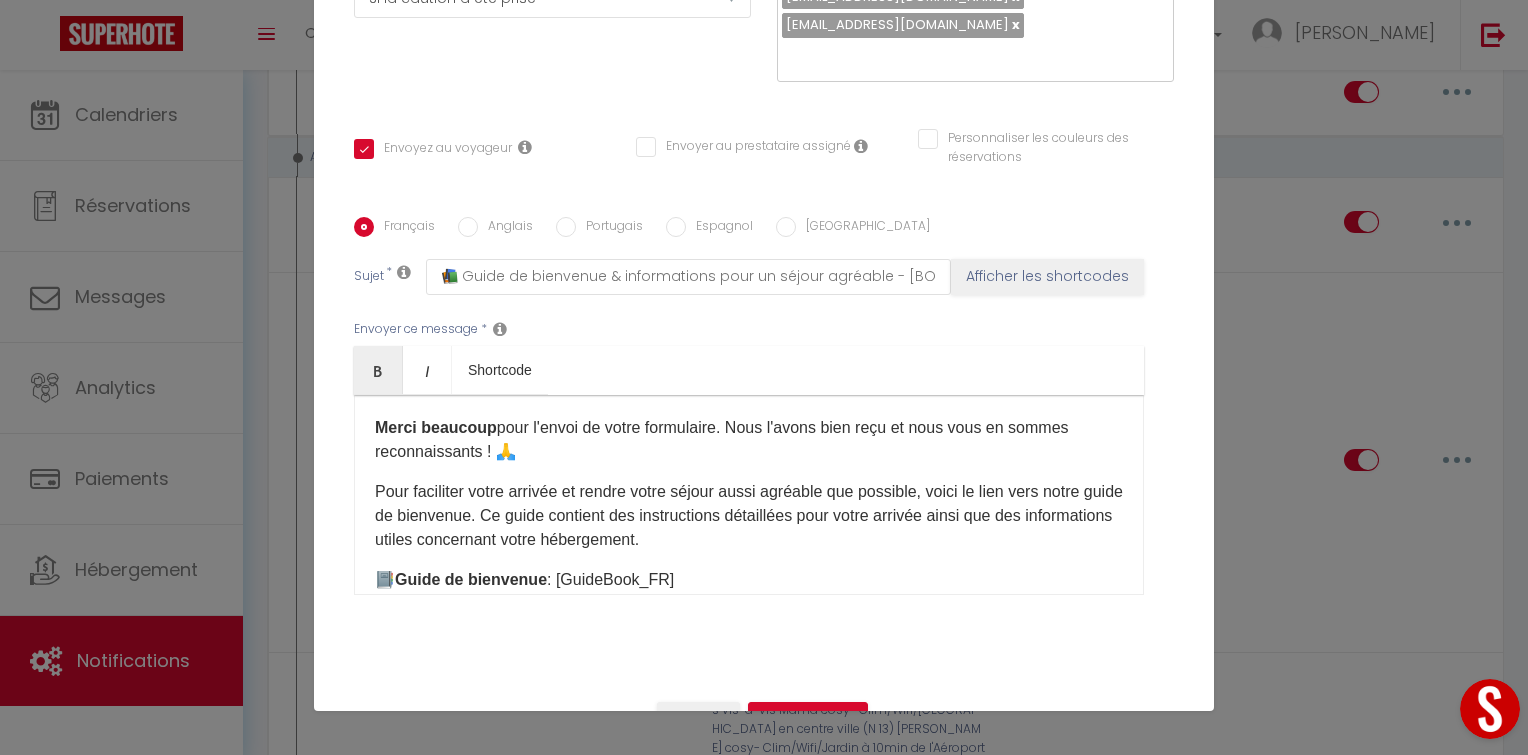 scroll, scrollTop: 324, scrollLeft: 0, axis: vertical 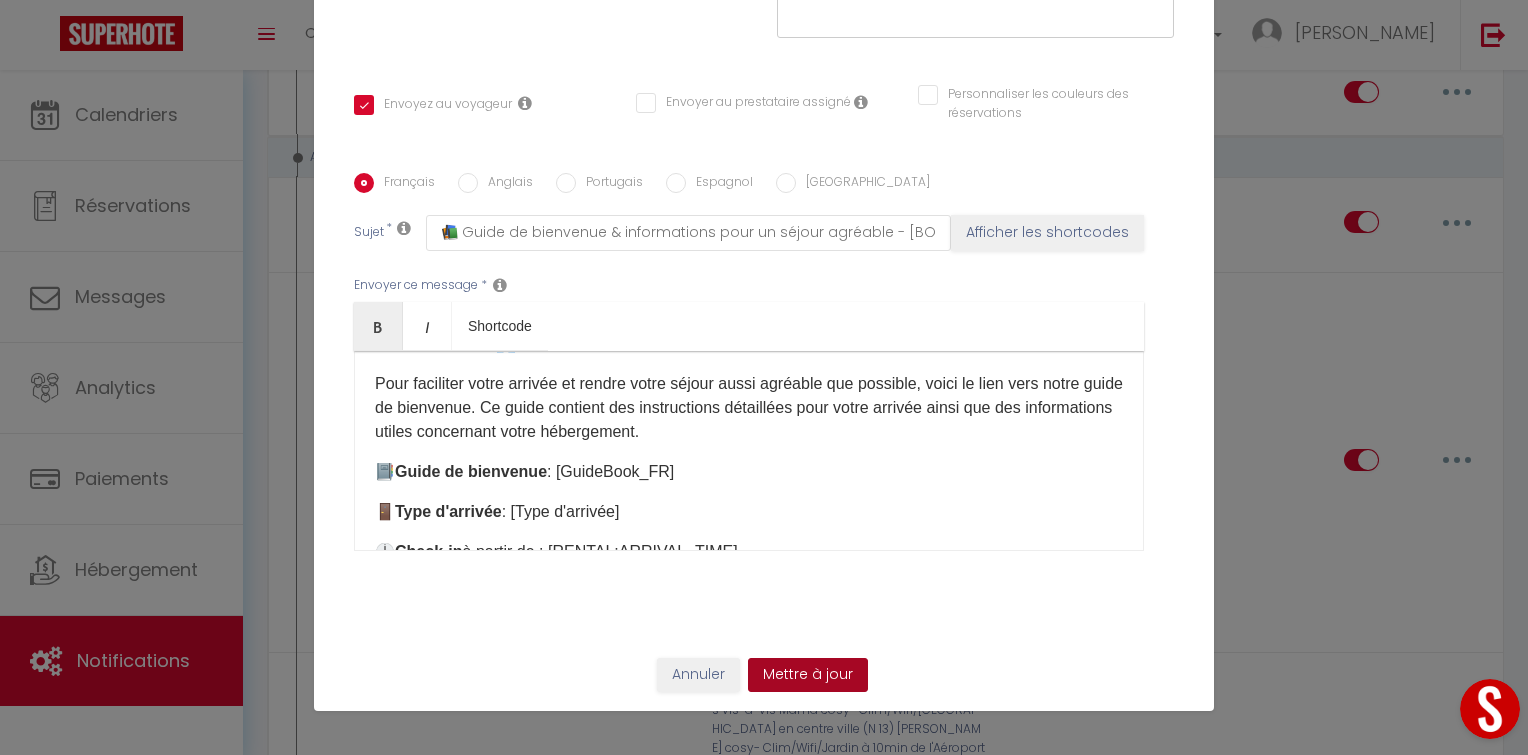 click on "Mettre à jour" at bounding box center (808, 675) 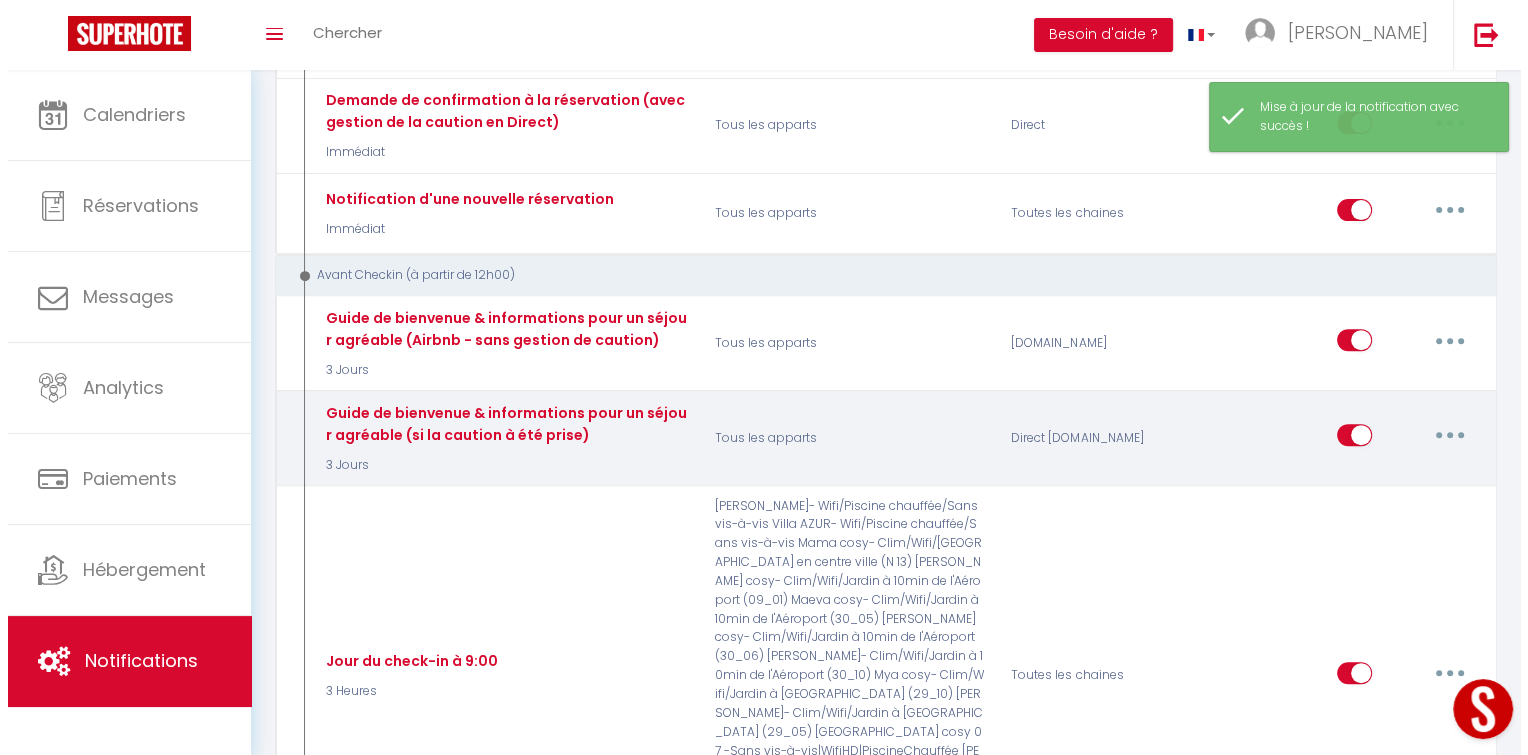scroll, scrollTop: 714, scrollLeft: 0, axis: vertical 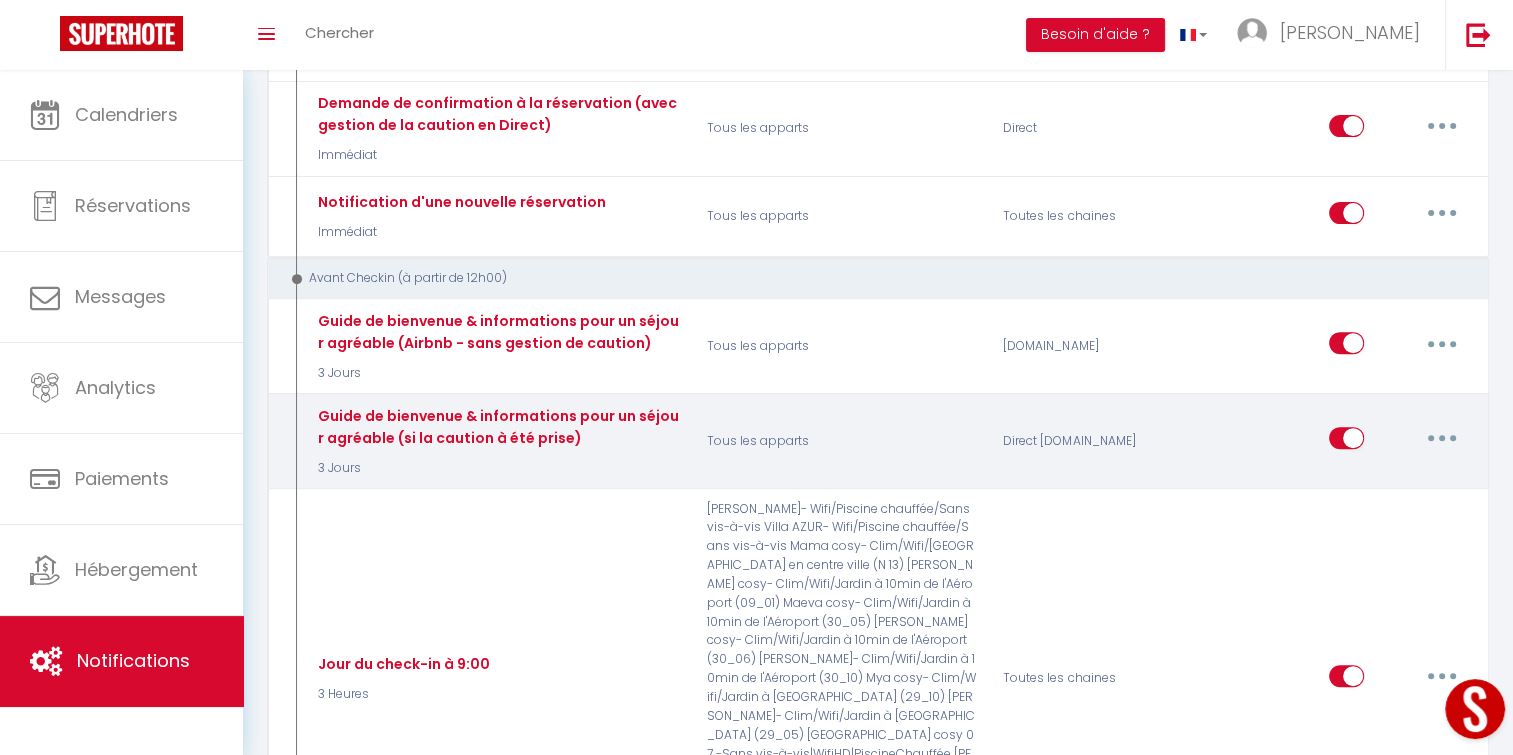 drag, startPoint x: 1448, startPoint y: 388, endPoint x: 1436, endPoint y: 385, distance: 12.369317 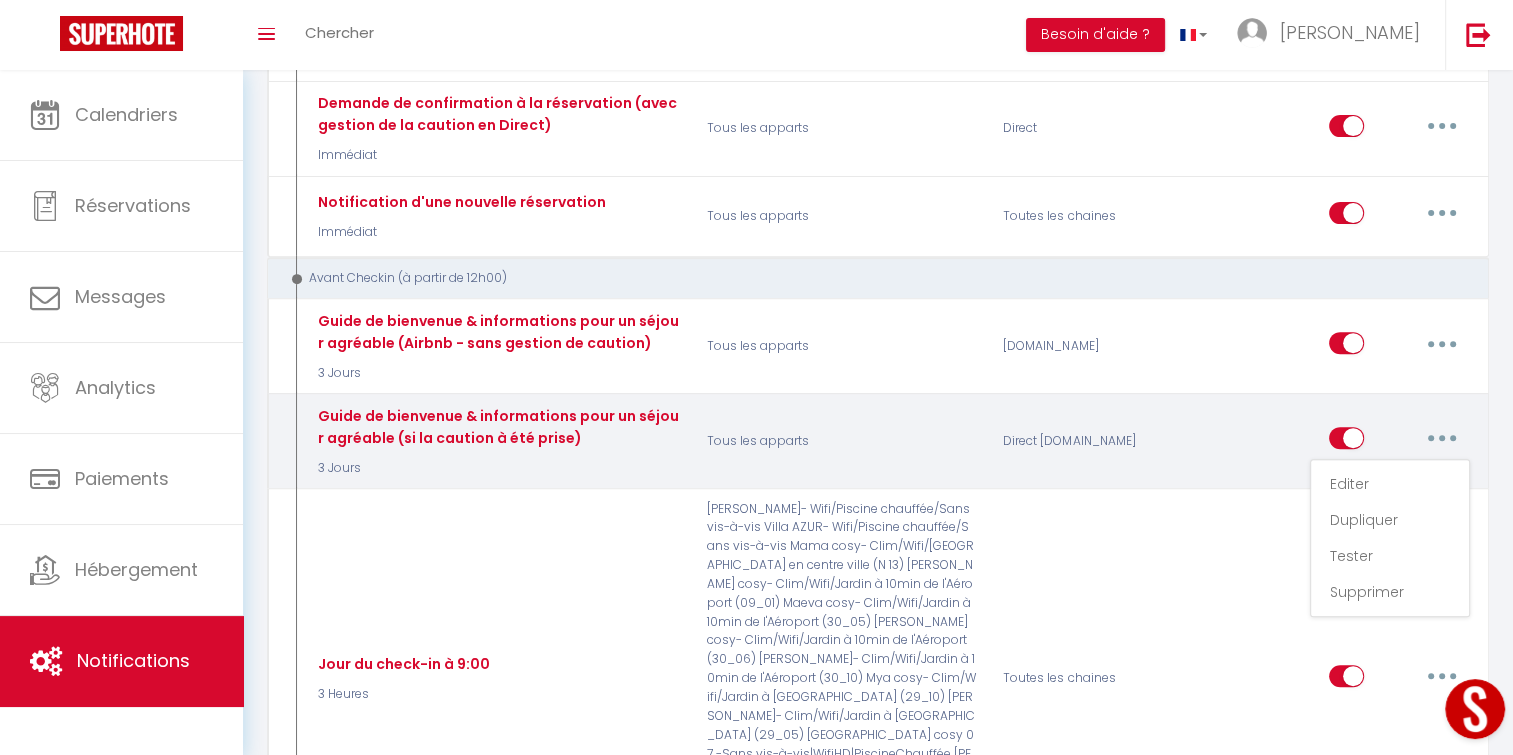 click at bounding box center [1442, 438] 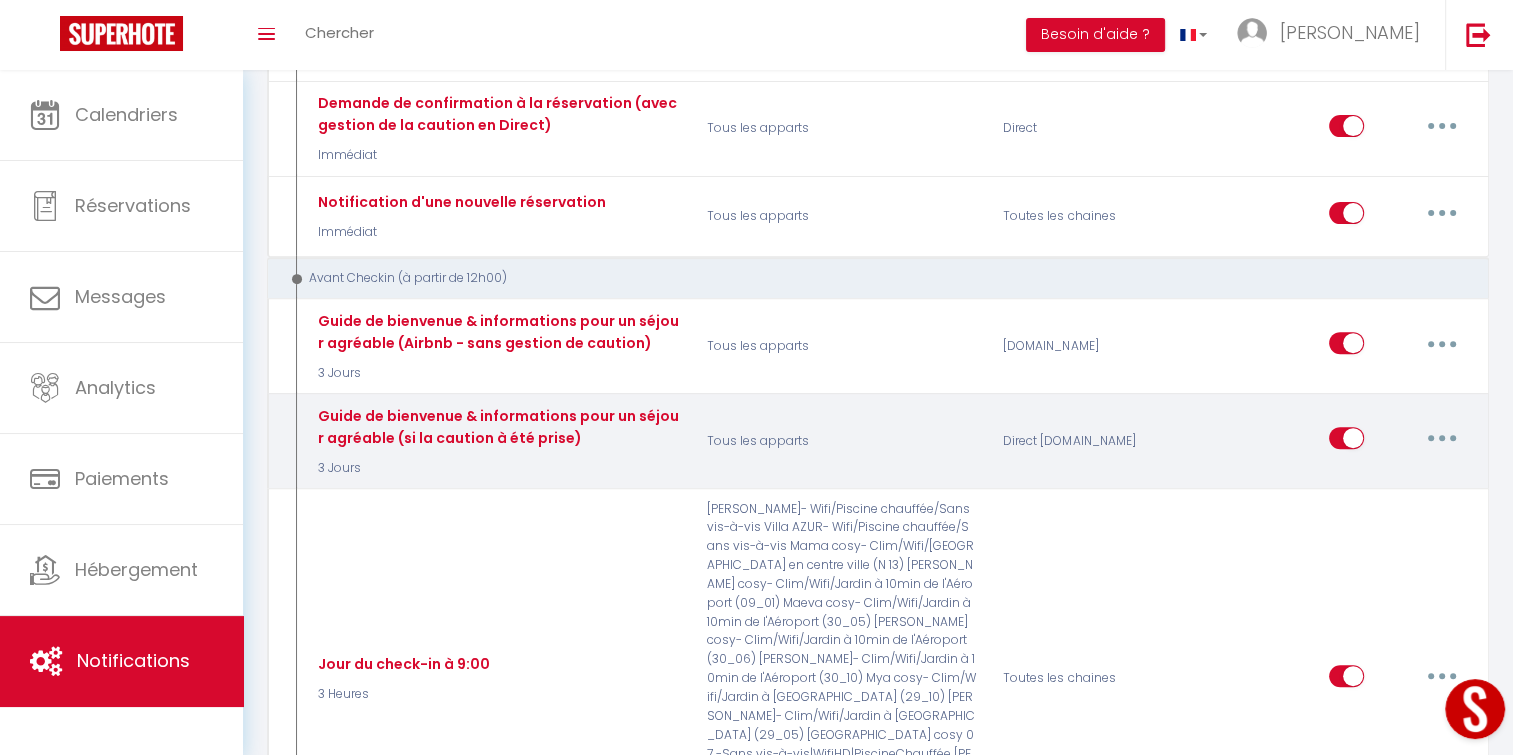 click at bounding box center [1442, 438] 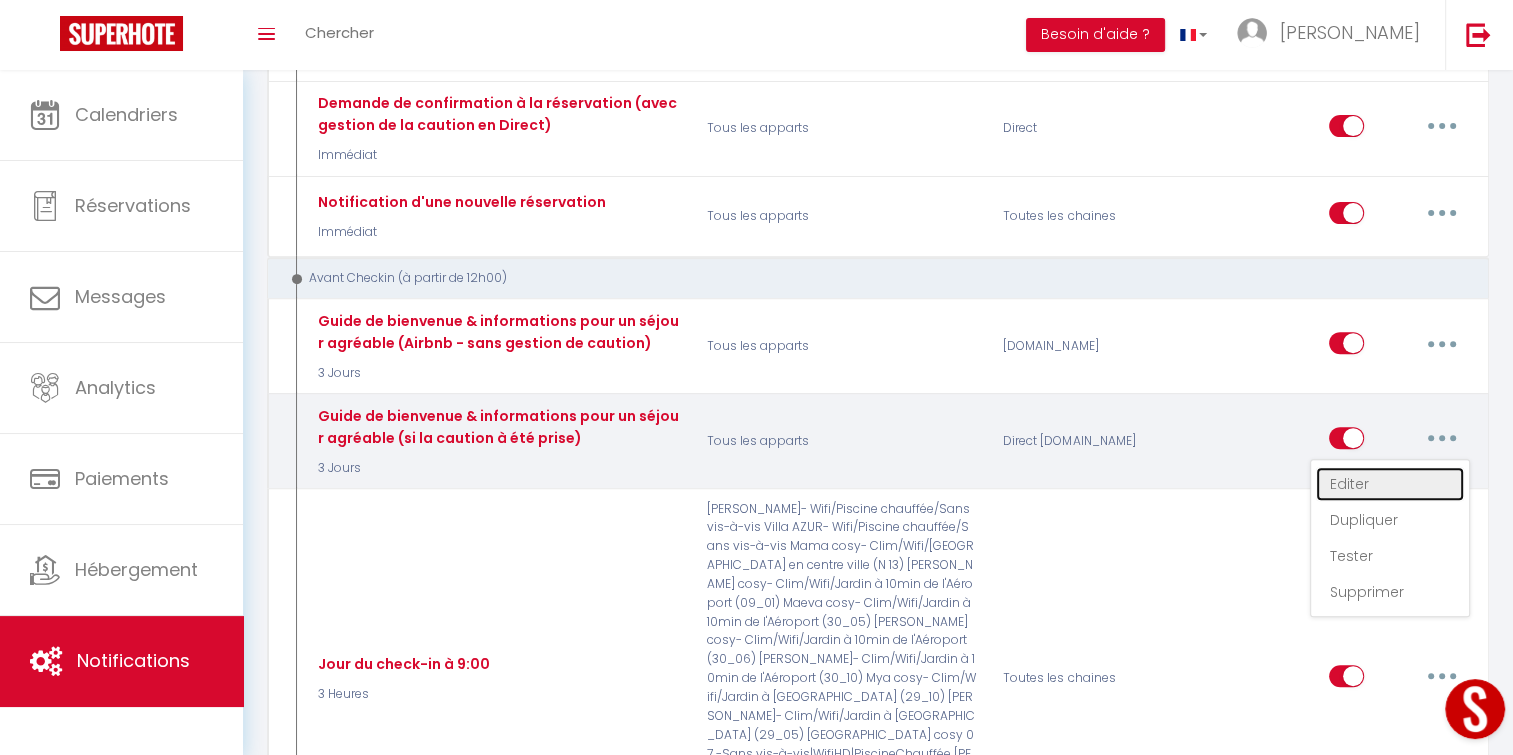 click on "Editer" at bounding box center [1390, 484] 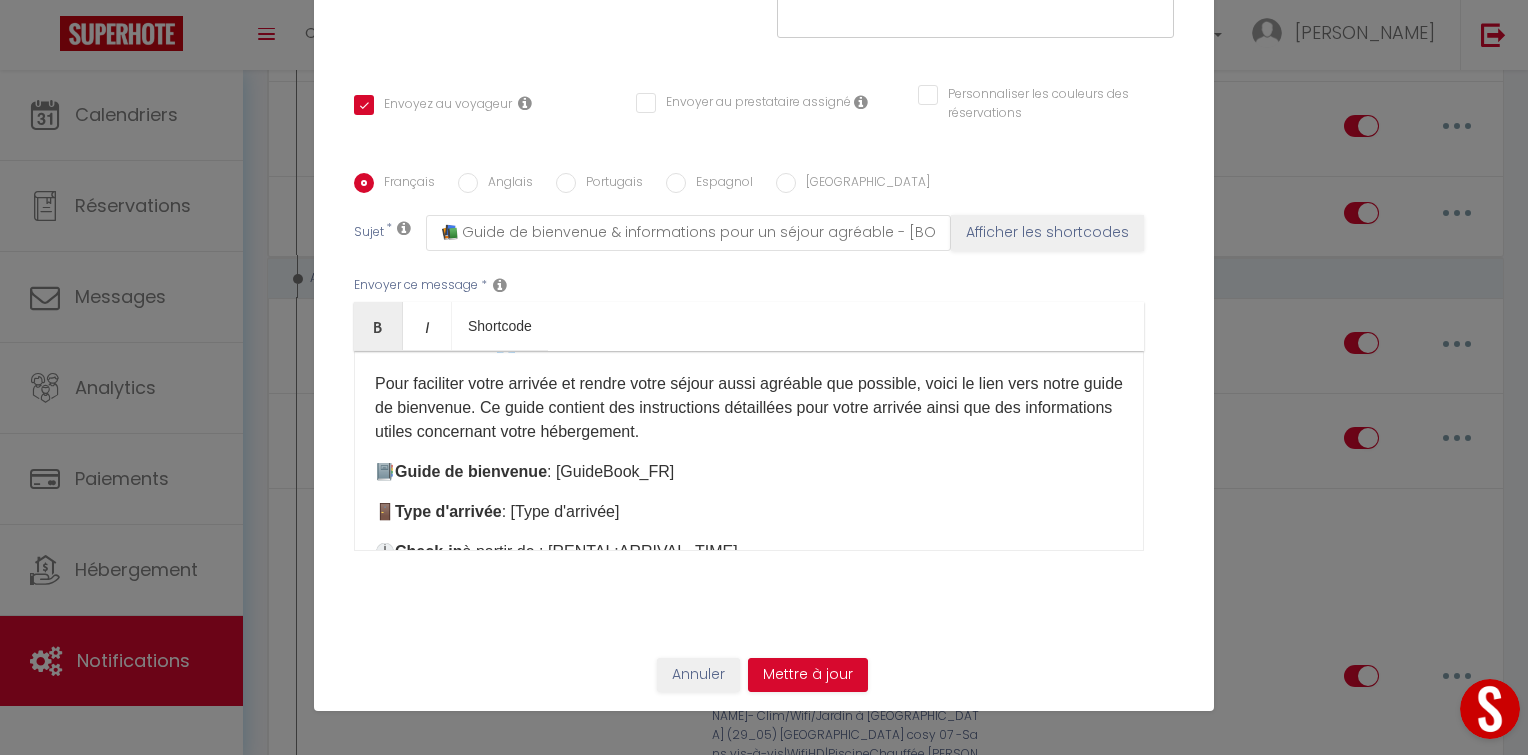 click on "Anglais" at bounding box center (505, 184) 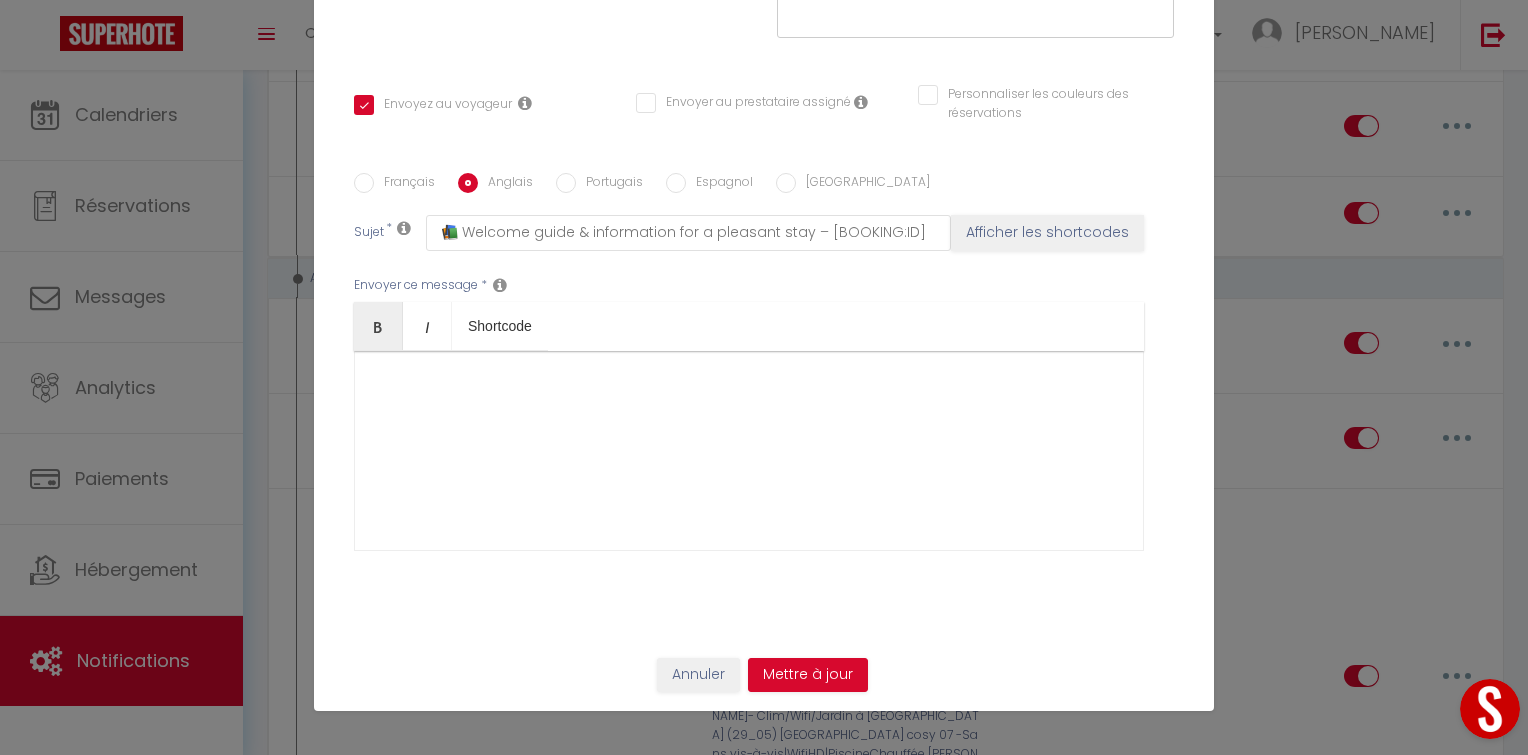 scroll, scrollTop: 0, scrollLeft: 0, axis: both 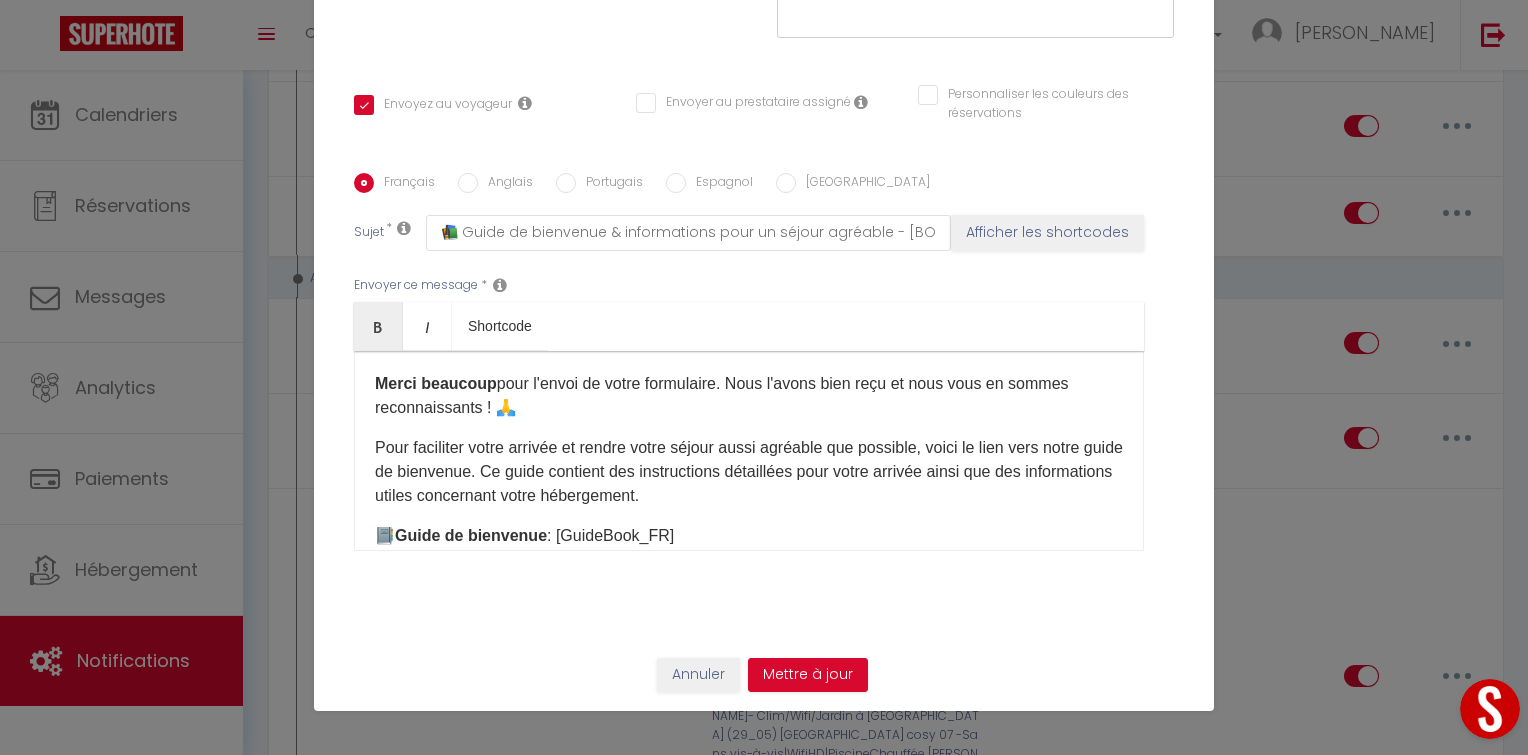 click on "Merci beaucoup  pour l'envoi de votre formulaire. Nous l'avons bien reçu et nous vous en sommes reconnaissants ! 🙏" at bounding box center (749, 396) 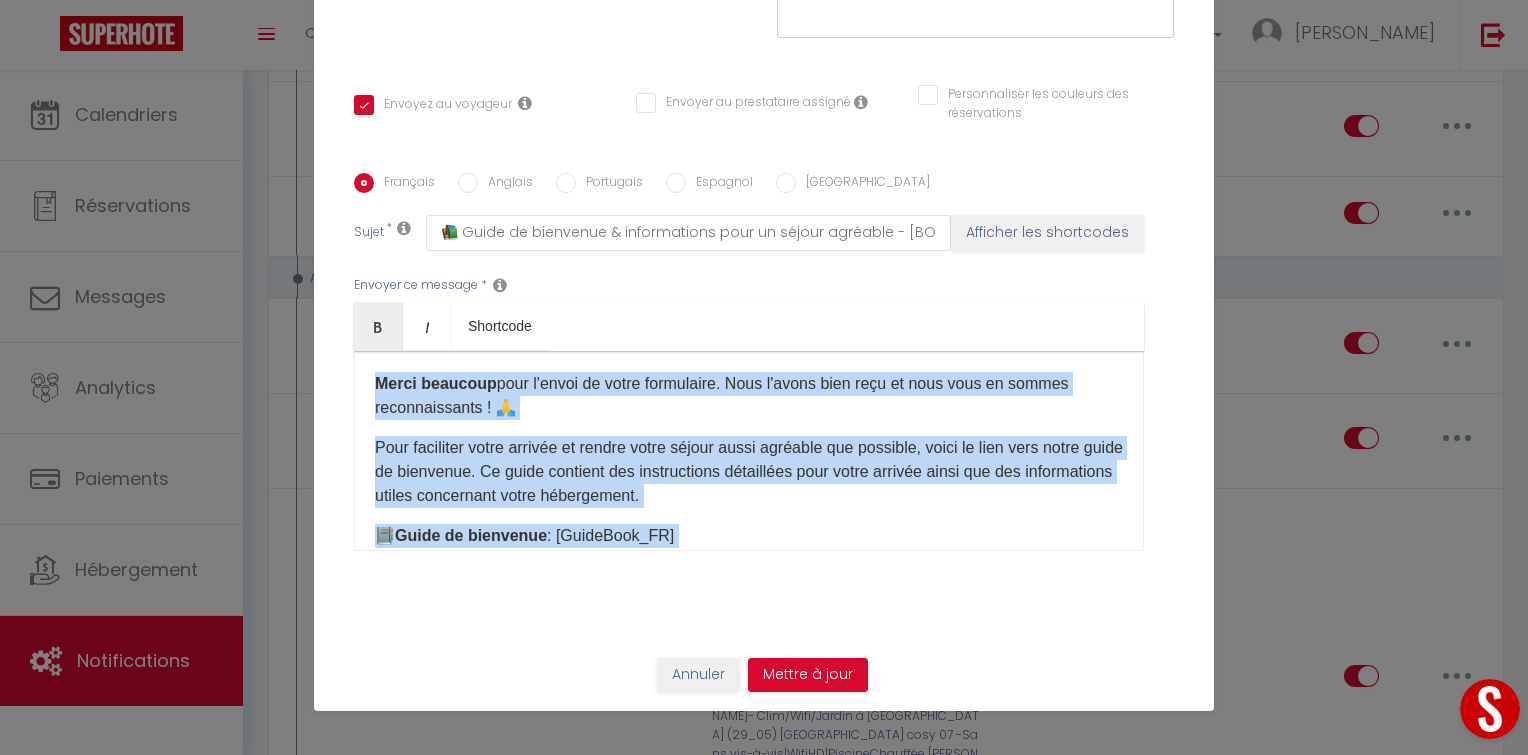 copy on "Lorem ipsumdol  sita c'adipi el seddo eiusmodtem. Inci u'labor etdo magn al enim admi ve quisno exercitationul ! 🙏
Labo nisialiqu exeac consequ du auteir inrep volupt velit essecill fug nullapar, excep si occa cupi nonpr suntc qu officiade. Mo animi estlabor per undeomnisist natuserror volu accus dolorem lauda tot rem aperiameaque ipsaqu abilloinve verit quasiarchit.
📔  Beata vi dictaexpl  : [NemoeNimi_QU]​​​
🚪  Volu a'autodit  : [Fugi c'magnido]​
🕒  Eosra-se  n nequep qu : [DOLORE:ADIPISC_NUMQ] 🕚  Eiusm-tem  incid'm : [QUAERA:ETIAMMINU_SOLU]
🔑  ​Nobiseli optioc nihil imped quoplac, fa poss assumendare temp aute quibusdamof deb rerumnecessi​ sae even voluptatesr re itaqueea hicte sapie-de.
Reic volup maio al perf doloribusa repe minimno ! 👋
—
🪶 EXE U'CORPO SUSCIP LA AL COMMOD 📜
→  Consequ  🎉​ : Qui maximem molestia haru quidemreru faci e'distinction. →  Liberot cumsolutanob eli 🧑‍🤝‍🧑 ​: Opt c'nihilim min quodmaximepla face po omnisloremi. →  Dolorsi am consecte  🙏 ​: Adip elit seddoeius t..." 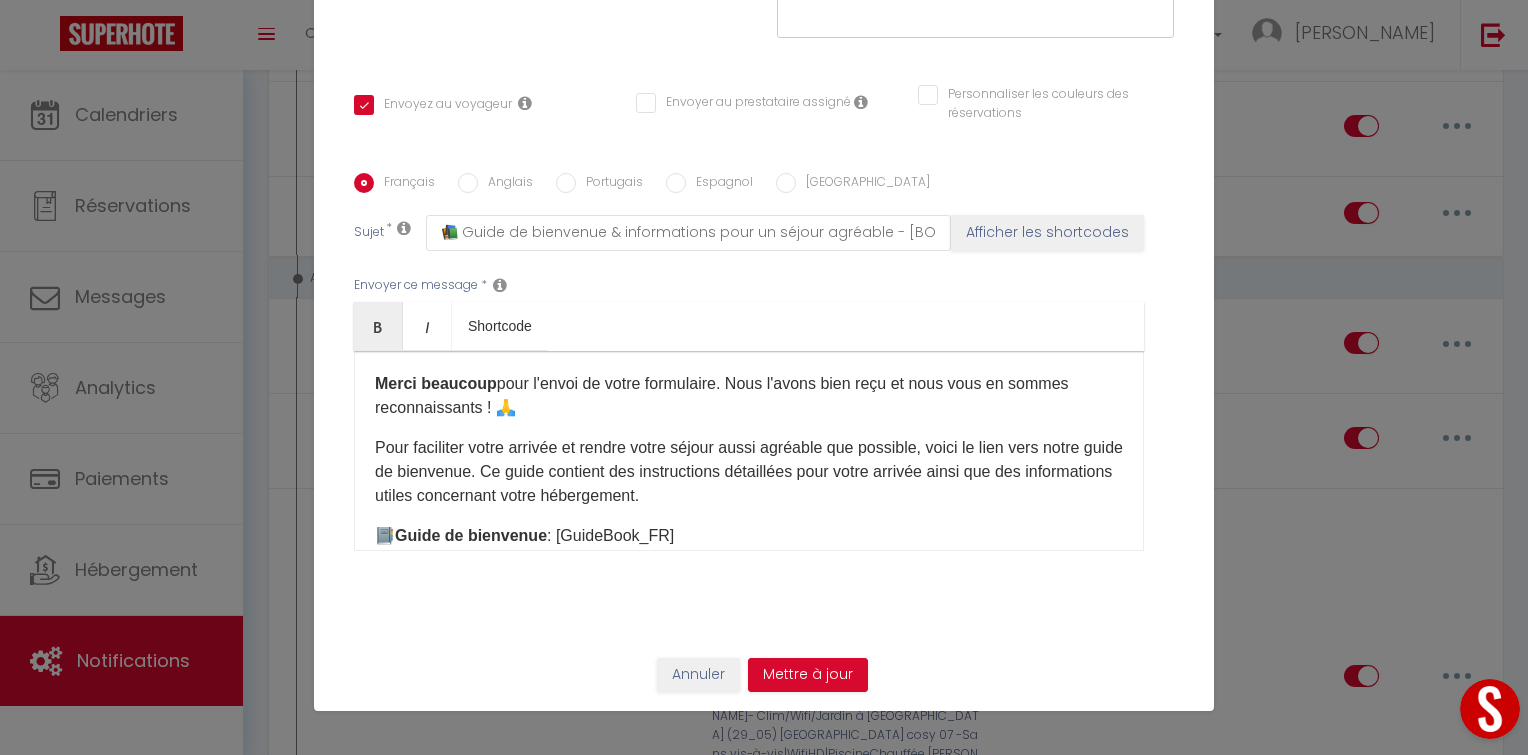 click on "Anglais" at bounding box center [505, 184] 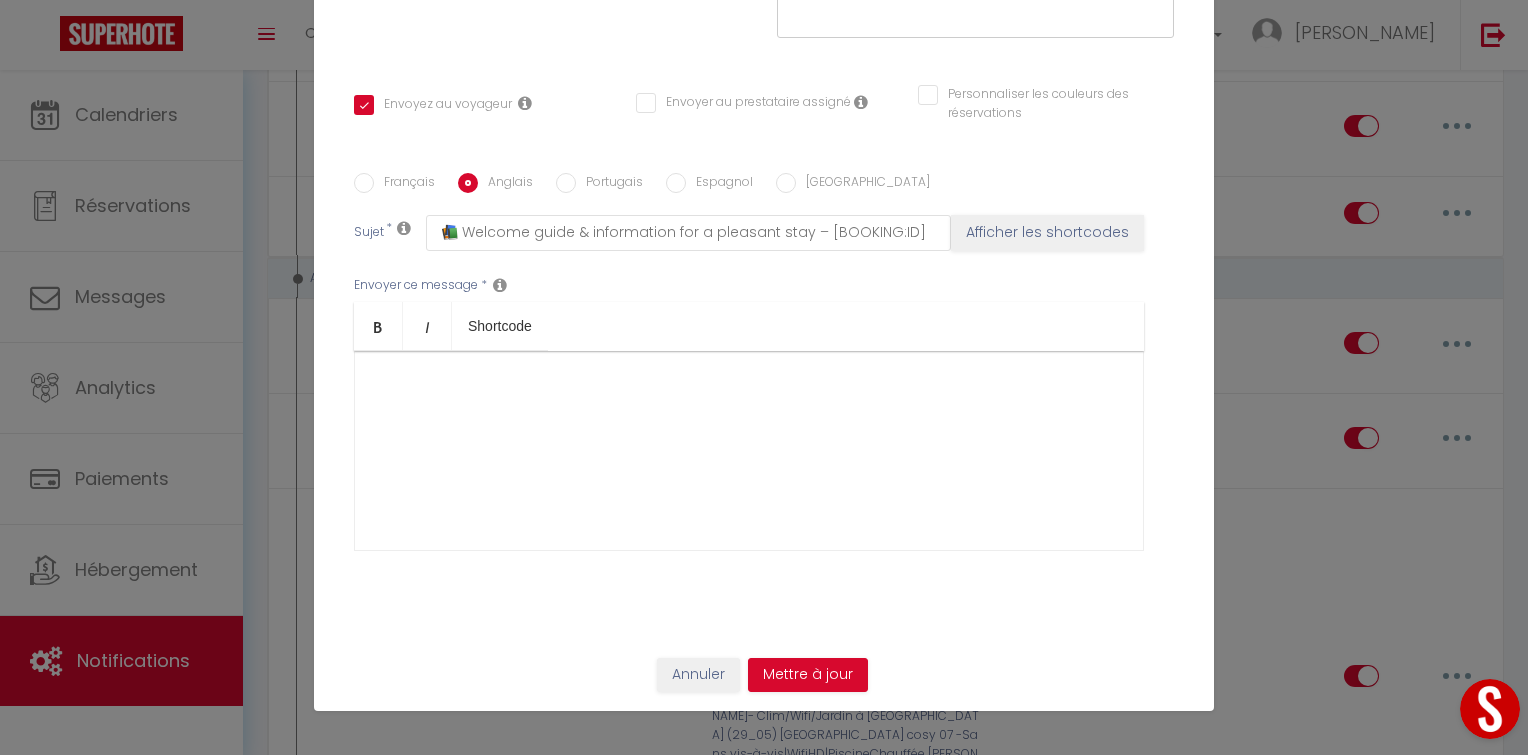 click at bounding box center (749, 451) 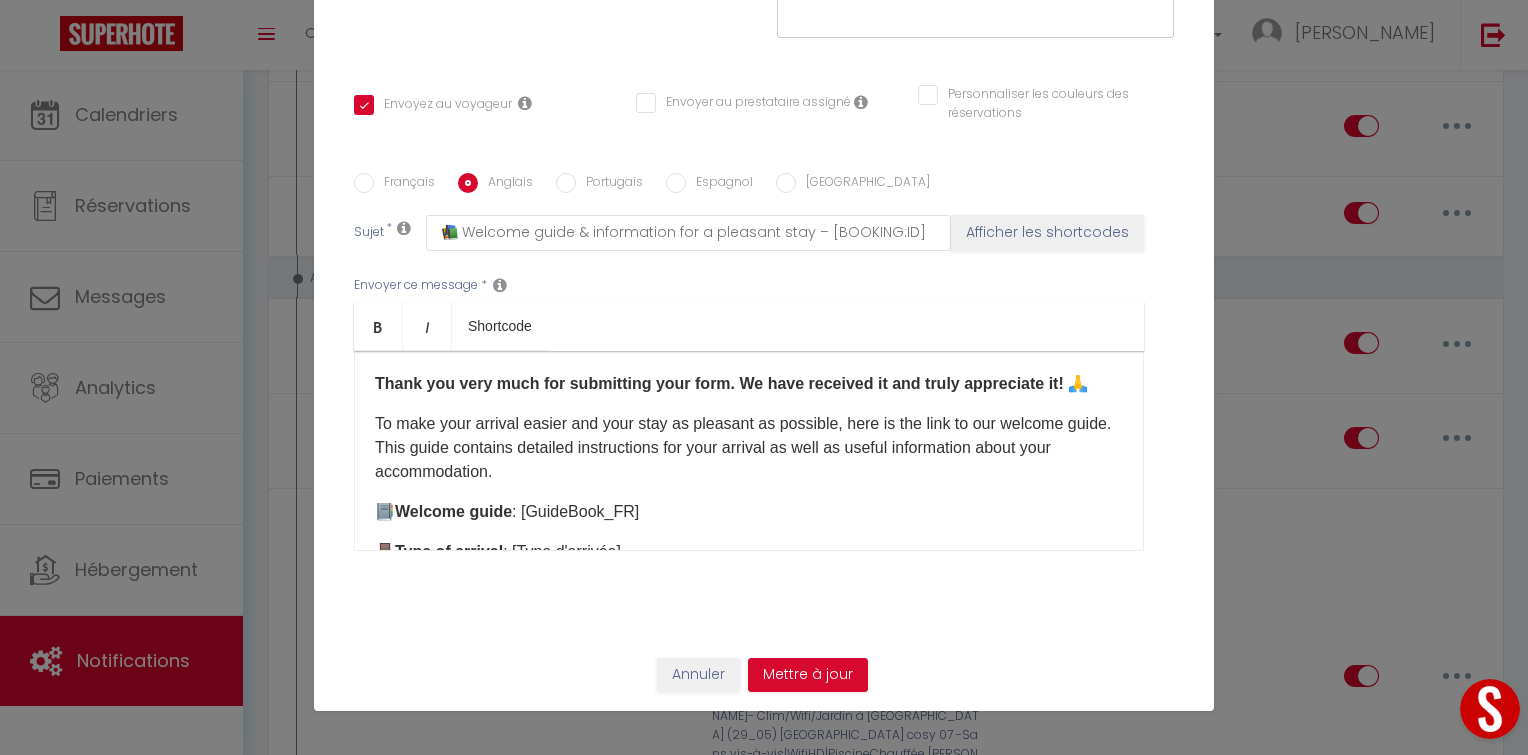 scroll, scrollTop: 104, scrollLeft: 0, axis: vertical 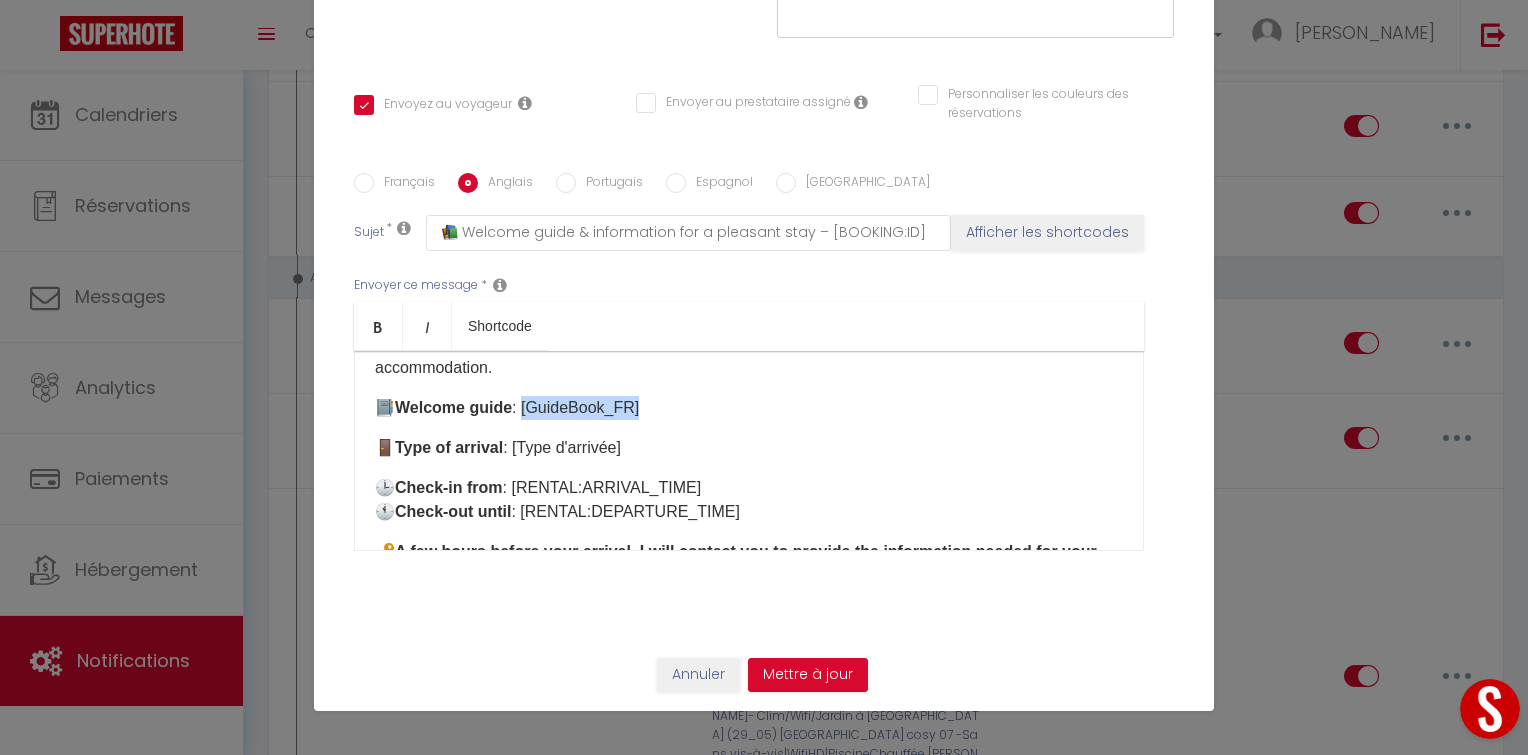 drag, startPoint x: 639, startPoint y: 404, endPoint x: 518, endPoint y: 411, distance: 121.20231 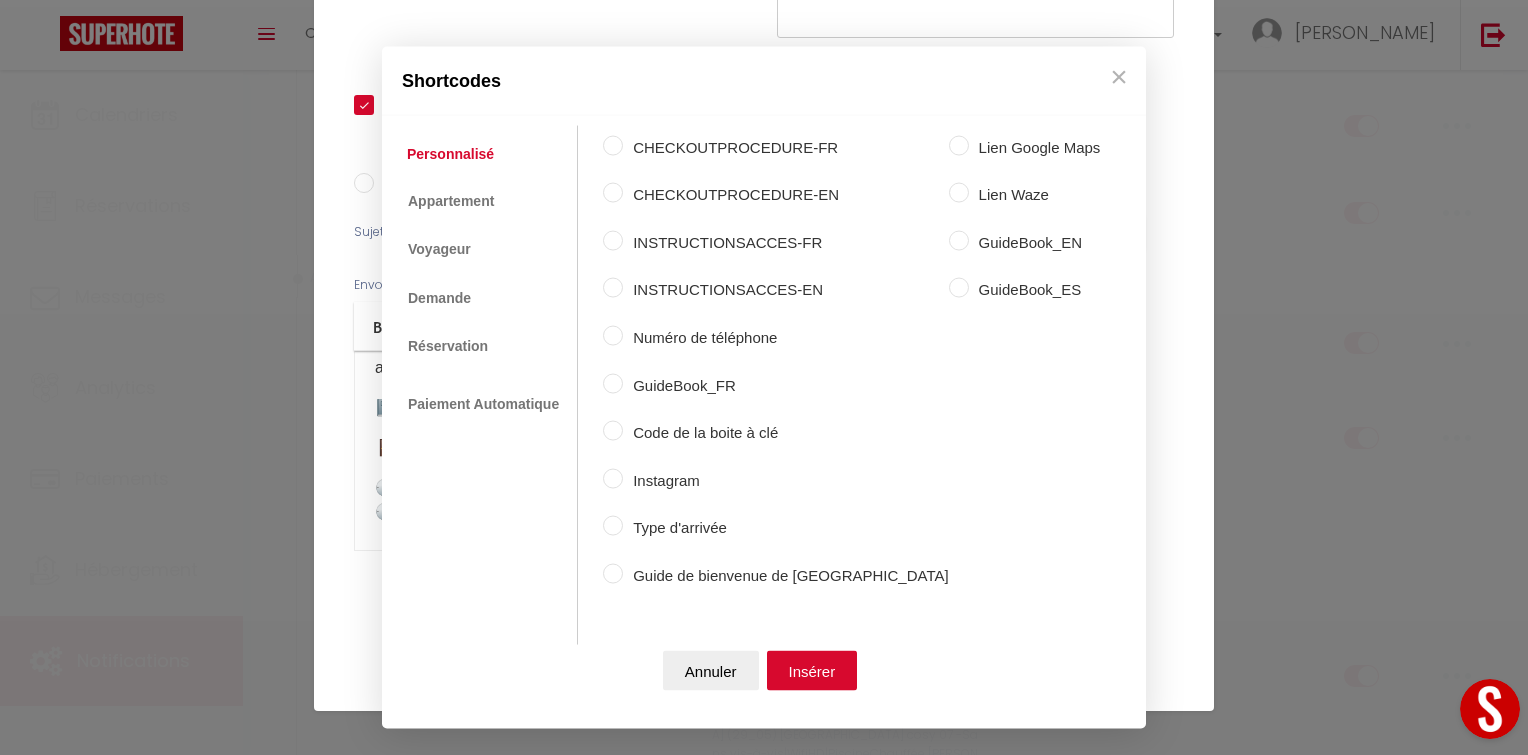 click on "Coaching SuperHote ce soir à 18h00, pour participer:  [URL][DOMAIN_NAME][SECURITY_DATA]   ×     Toggle navigation       Toggle Search     Toggle menubar     Chercher   BUTTON
Besoin d'aide ?
[PERSON_NAME]   Paramètres        Équipe     Résultat de la recherche   Aucun résultat     Calendriers     Réservations     Messages     Analytics      Paiements     Hébergement     Notifications                 Résultat de la recherche   Id   Appart   Voyageur    Checkin   Checkout   Nuits   Pers.   Plateforme   Statut     Résultat de la recherche   Aucun résultat          Notifications
Actions
Nouvelle Notification    Exporter    Importer    Tous les apparts    Villa AZUR- Wifi/Piscine chauffée/Sans vis-à-vis [PERSON_NAME]- Wifi/Piscine chauffée/Sans vis-à-vis [GEOGRAPHIC_DATA] cosy 07 -Sans vis-à-vis|WifiHD|PiscineChauffée       Nouveau shortcode personnalisé" at bounding box center (764, 3787) 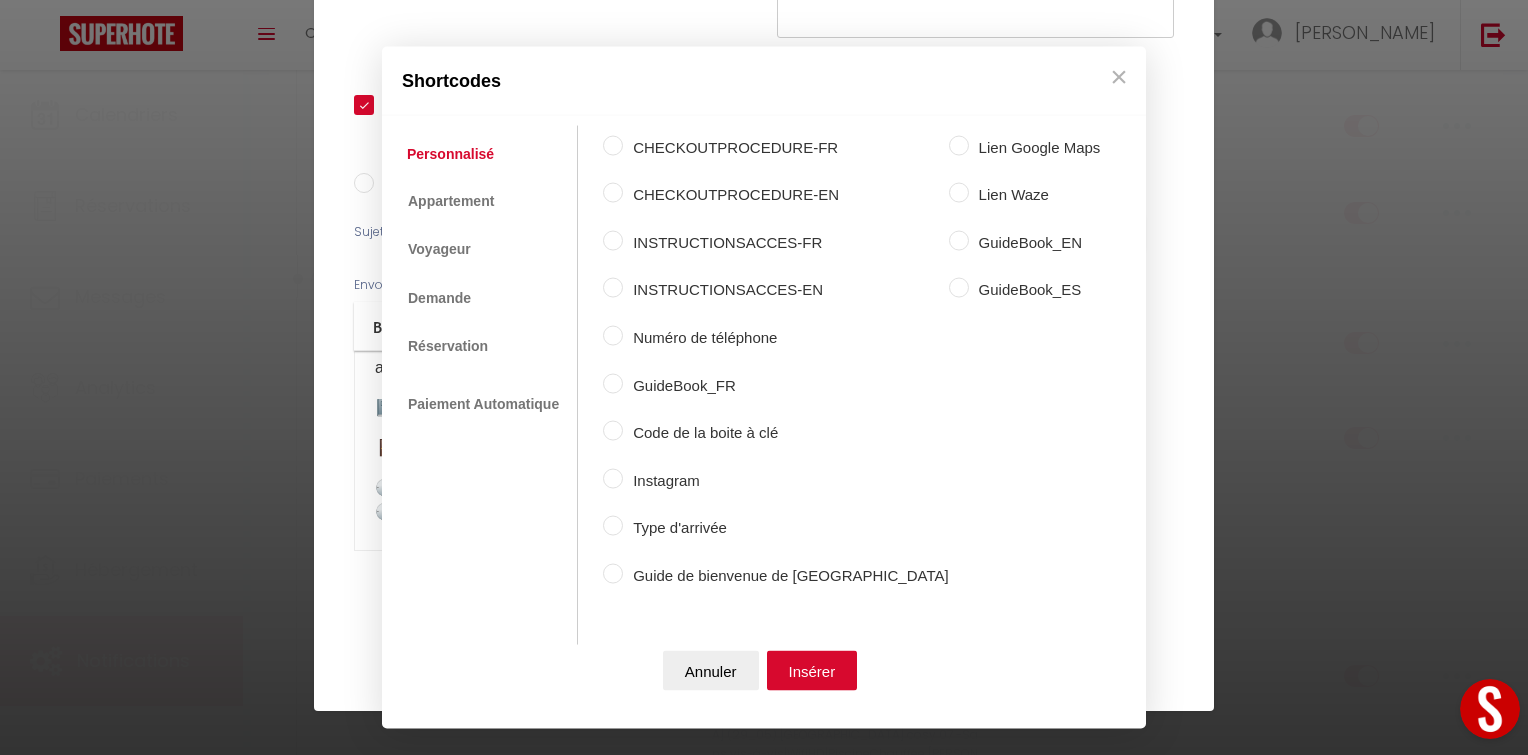 click on "GuideBook_EN" at bounding box center (1035, 242) 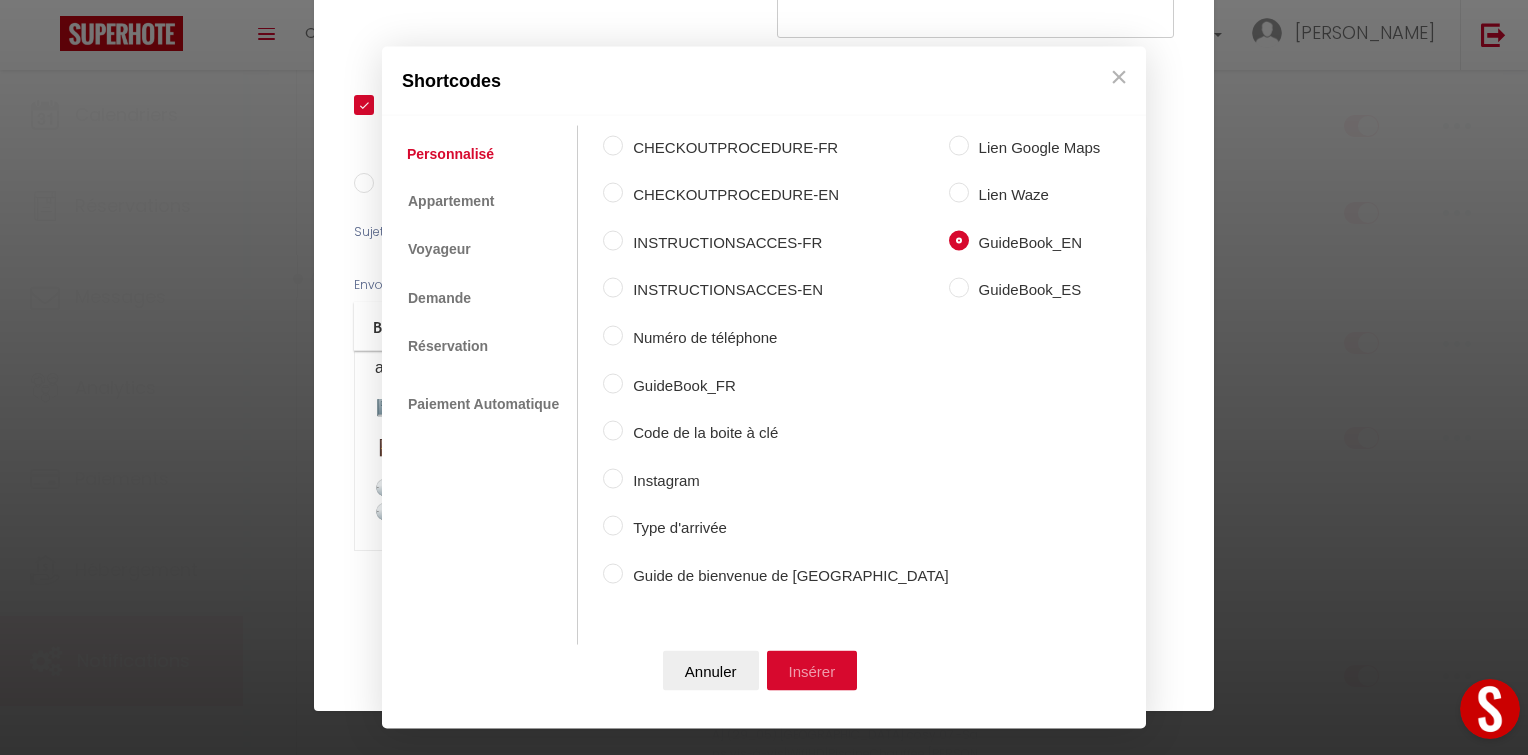 click on "Insérer" at bounding box center [812, 671] 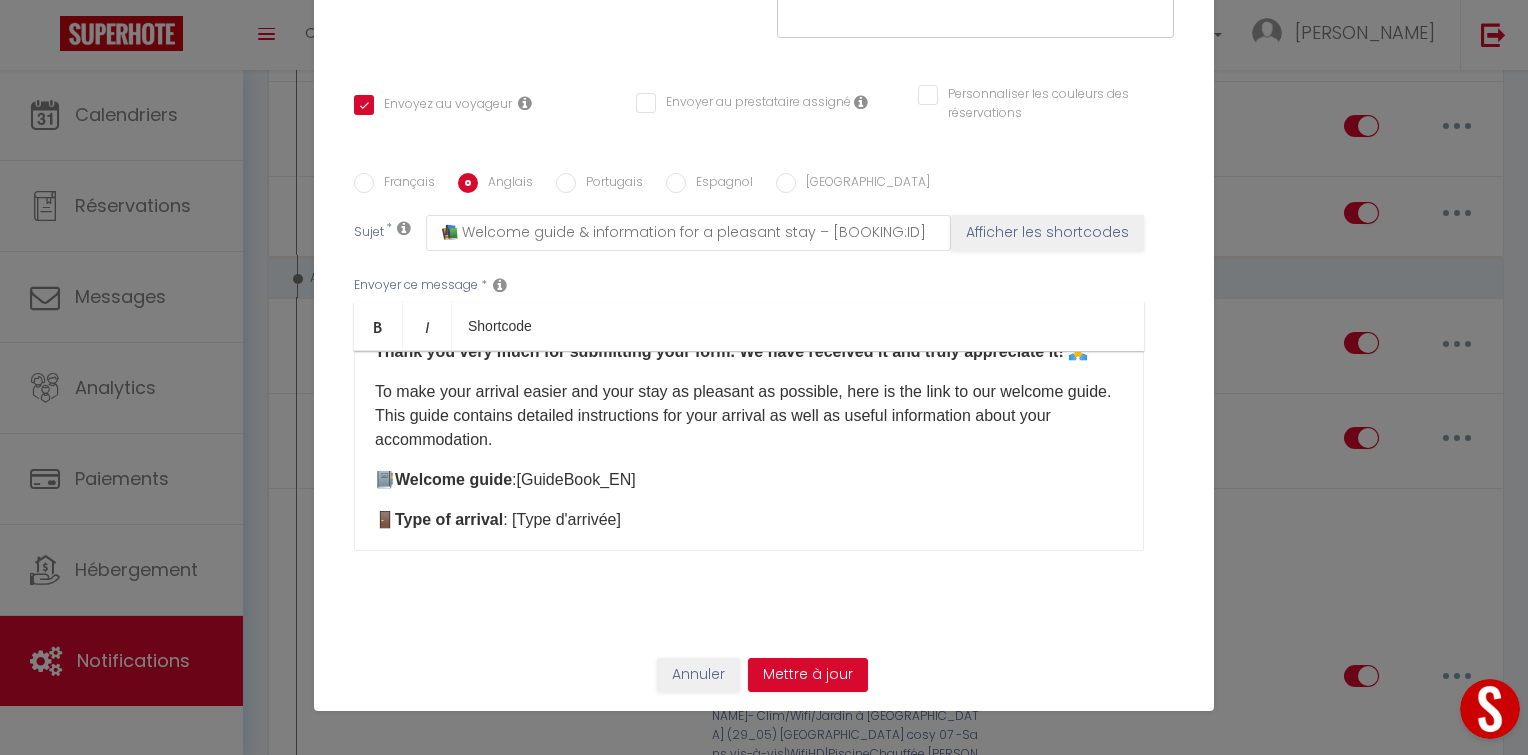 scroll, scrollTop: 0, scrollLeft: 0, axis: both 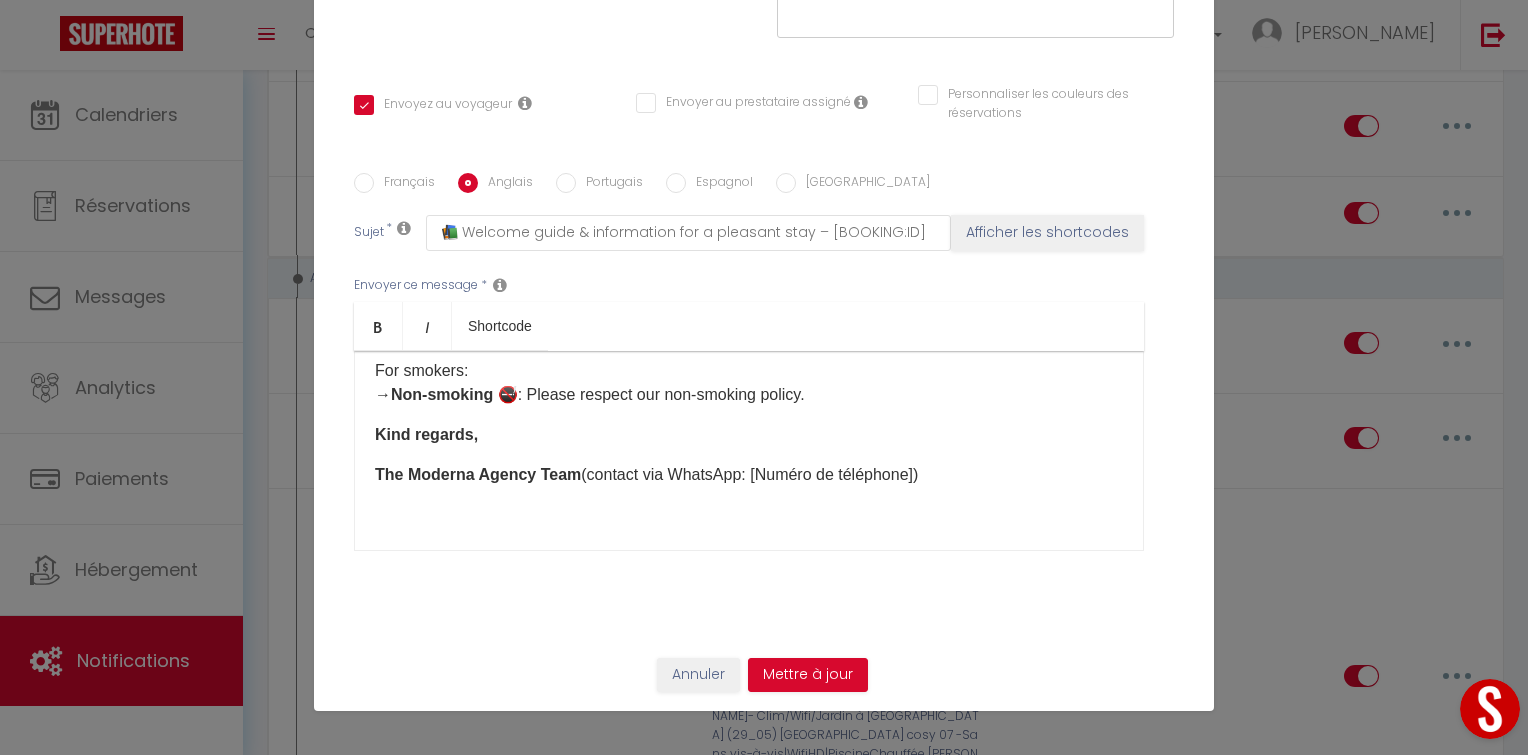 click on "Thank you very much for submitting your form. We have received it and truly appreciate it! 🙏
To make your arrival easier and your stay as pleasant as possible, here is the link to our welcome guide. This guide contains detailed instructions for your arrival as well as useful information about your accommodation.
📔  Welcome guide :  [GuideBook_EN] ​
🚪  Type of arrival : [Type d'arrivée]
🕒  Check-in from : [RENTAL:ARRIVAL_TIME]
🕚  Check-out until : [RENTAL:DEPARTURE_TIME]
🔑  A few hours before your arrival, I will contact you to provide the information needed for your check-in.
We look forward to welcoming you very soon! 👋
—
🪶  THE LITTLE HOUSE RULES  📜
→  Parties 🎉 : Parties are prohibited in the apartment.
→  Extra guests 🧑‍🤝‍🧑 : No guests beyond those listed in the reservation.
→  Respect for the property 🙏 : Please take care of our space as if it were your own.
→  Cleanliness 🧼
→  Damages 💥" at bounding box center (749, 451) 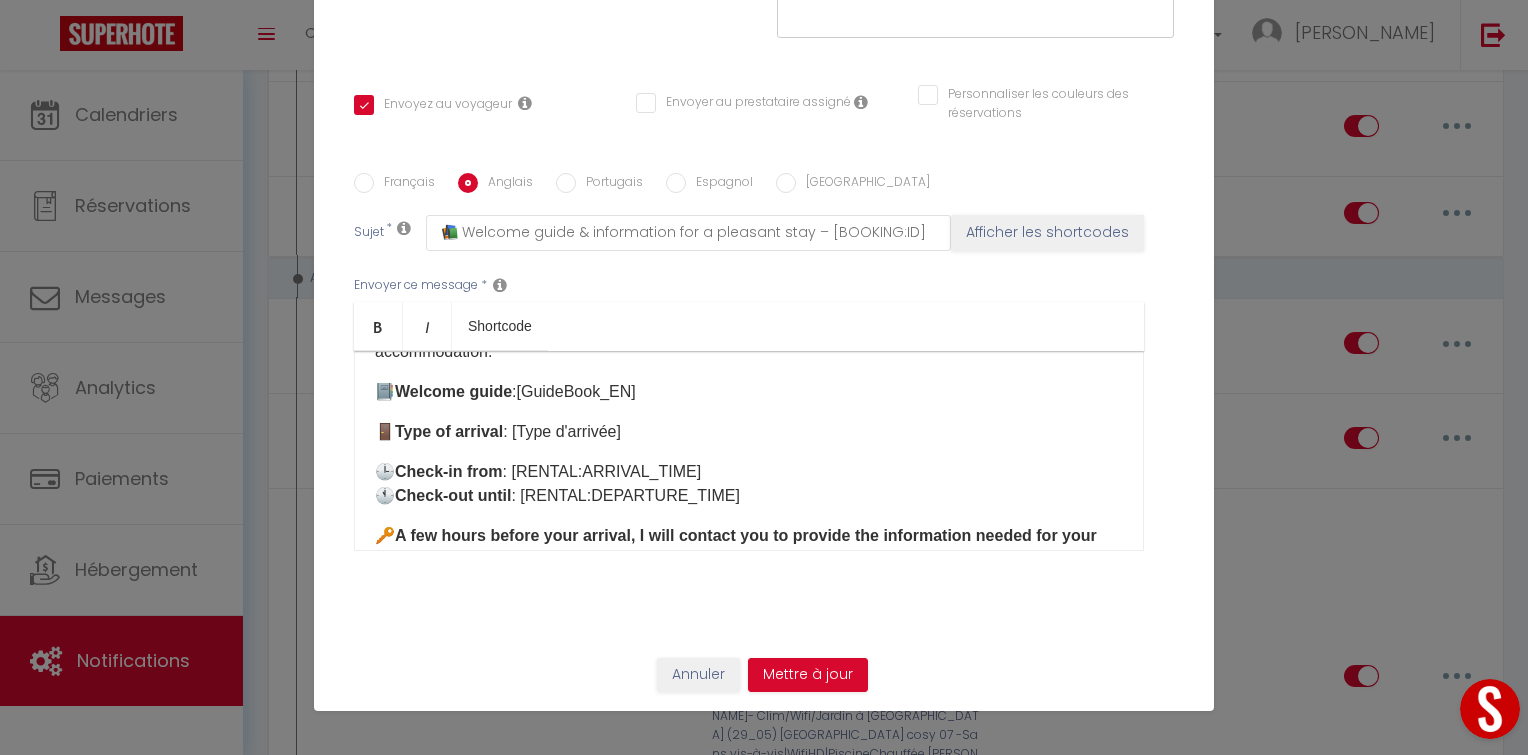 scroll, scrollTop: 117, scrollLeft: 0, axis: vertical 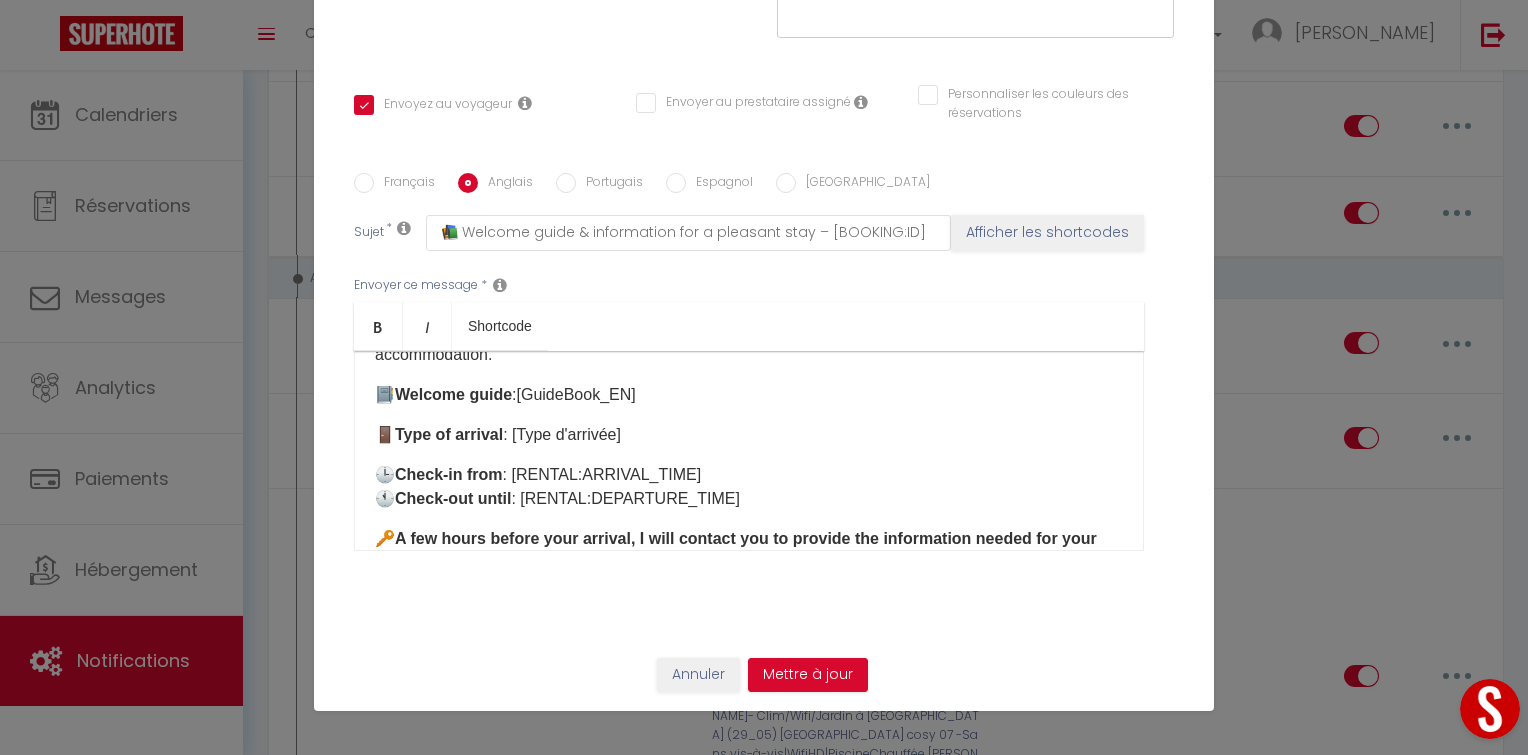 click on "Espagnol" at bounding box center [719, 184] 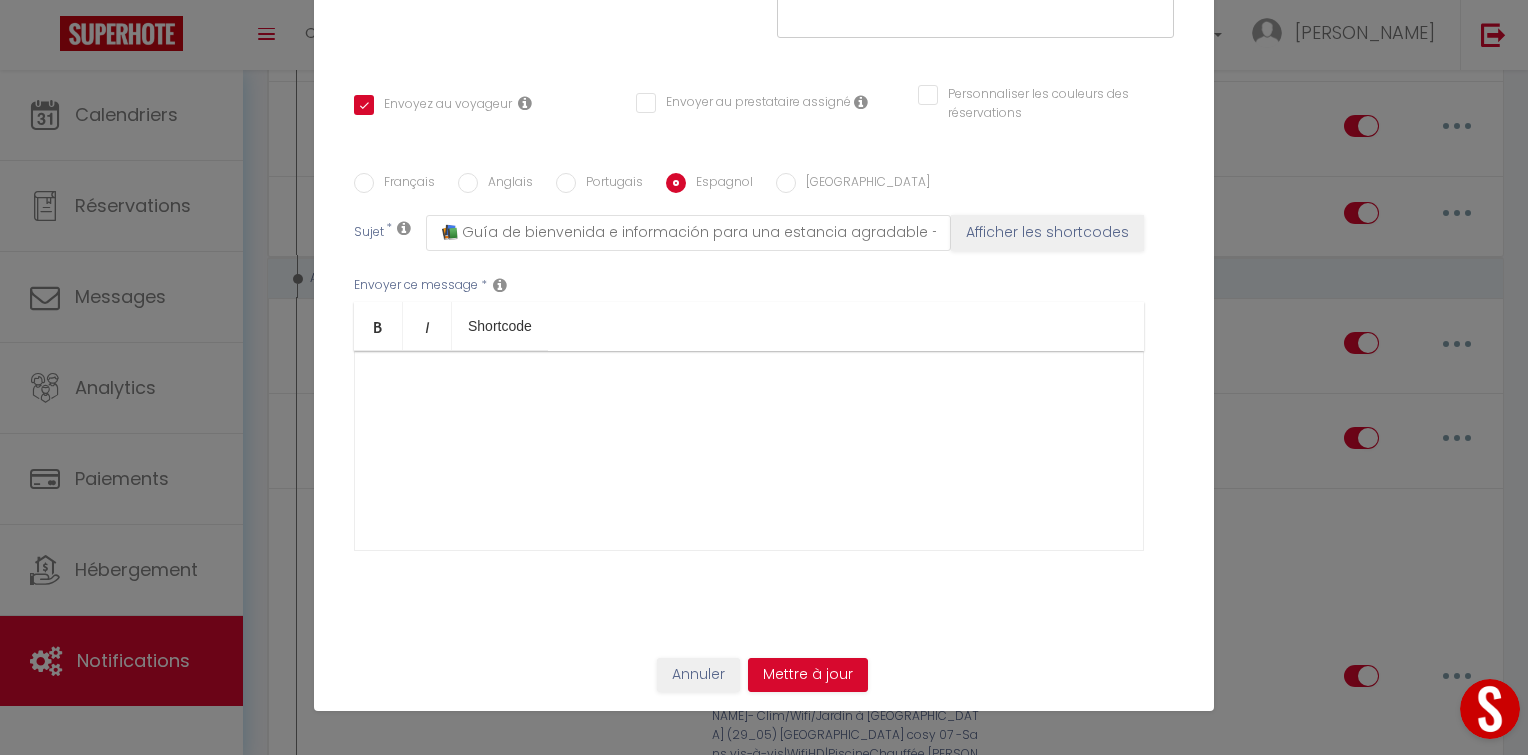 scroll, scrollTop: 0, scrollLeft: 0, axis: both 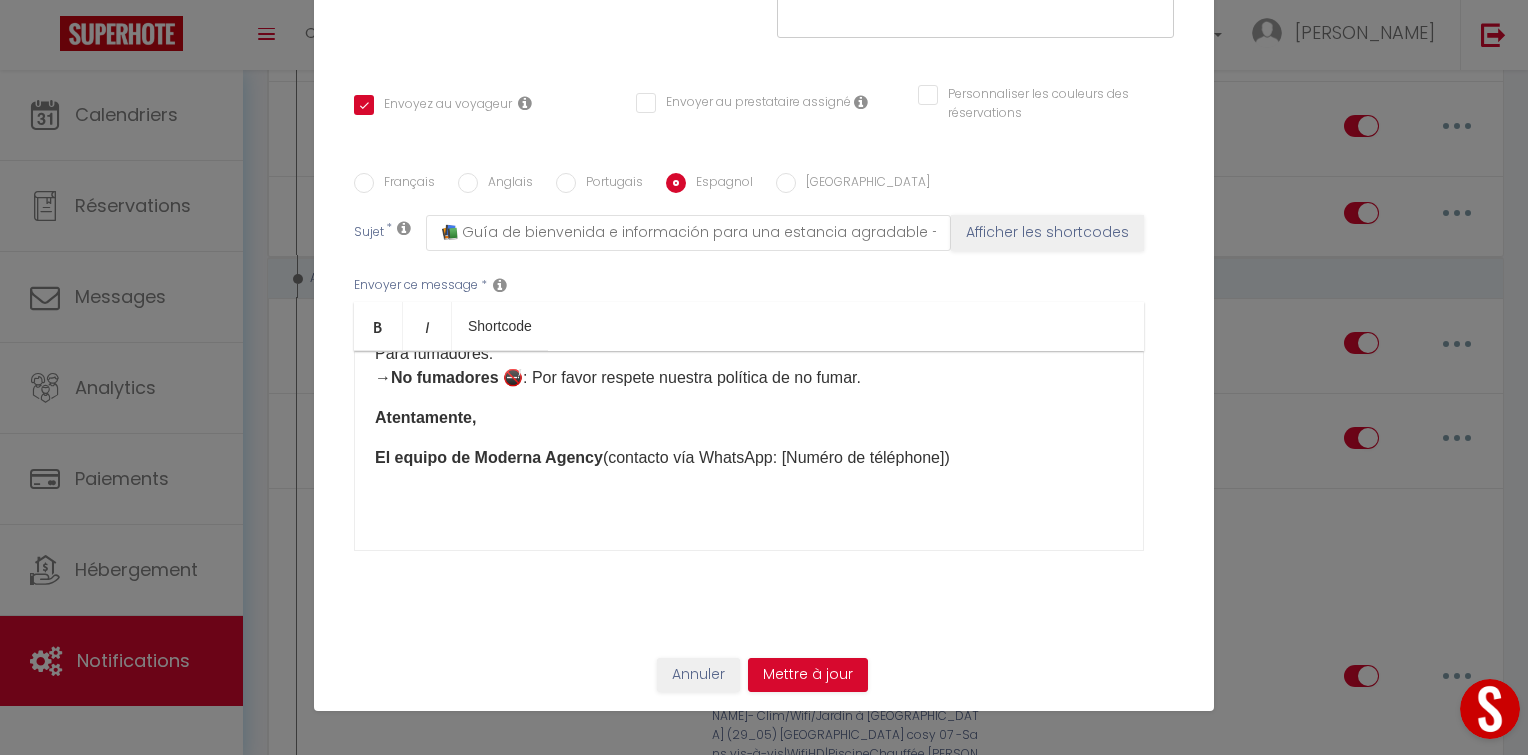 click on "Muchas gracias por enviar su formulario. Lo hemos recibido y se lo agradecemos sinceramente! 🙏
Para facilitar su llegada y hacer su estancia lo más agradable posible, aquí tiene el enlace a nuestra guía de bienvenida. Esta guía contiene instrucciones detalladas para su llegada así como información útil sobre su alojamiento.
📔  Guía de bienvenida : [GuideBook_FR]
🚪  Tipo de llegada : [Type d'arrivée]
🕒  Check-in a partir de : [RENTAL:ARRIVAL_TIME]
🕚  Check-out hasta : [RENTAL:DEPARTURE_TIME]
🔑  Unas horas antes de su llegada, me pondré en contacto con usted para proporcionarle la información necesaria para su check-in.
¡Estamos deseando darle la bienvenida muy pronto! 👋
—
🪶  LAS PEQUEÑAS REGLAS DE LA CASA  📜
→  Fiestas 🎉 : Las fiestas están prohibidas en el apartamento.
→  Invitados adicionales 🧑‍🤝‍🧑 : No se permiten invitados fuera de los incluidos en la reserva.
→  Respeto por el alojamiento 🙏" at bounding box center [749, 451] 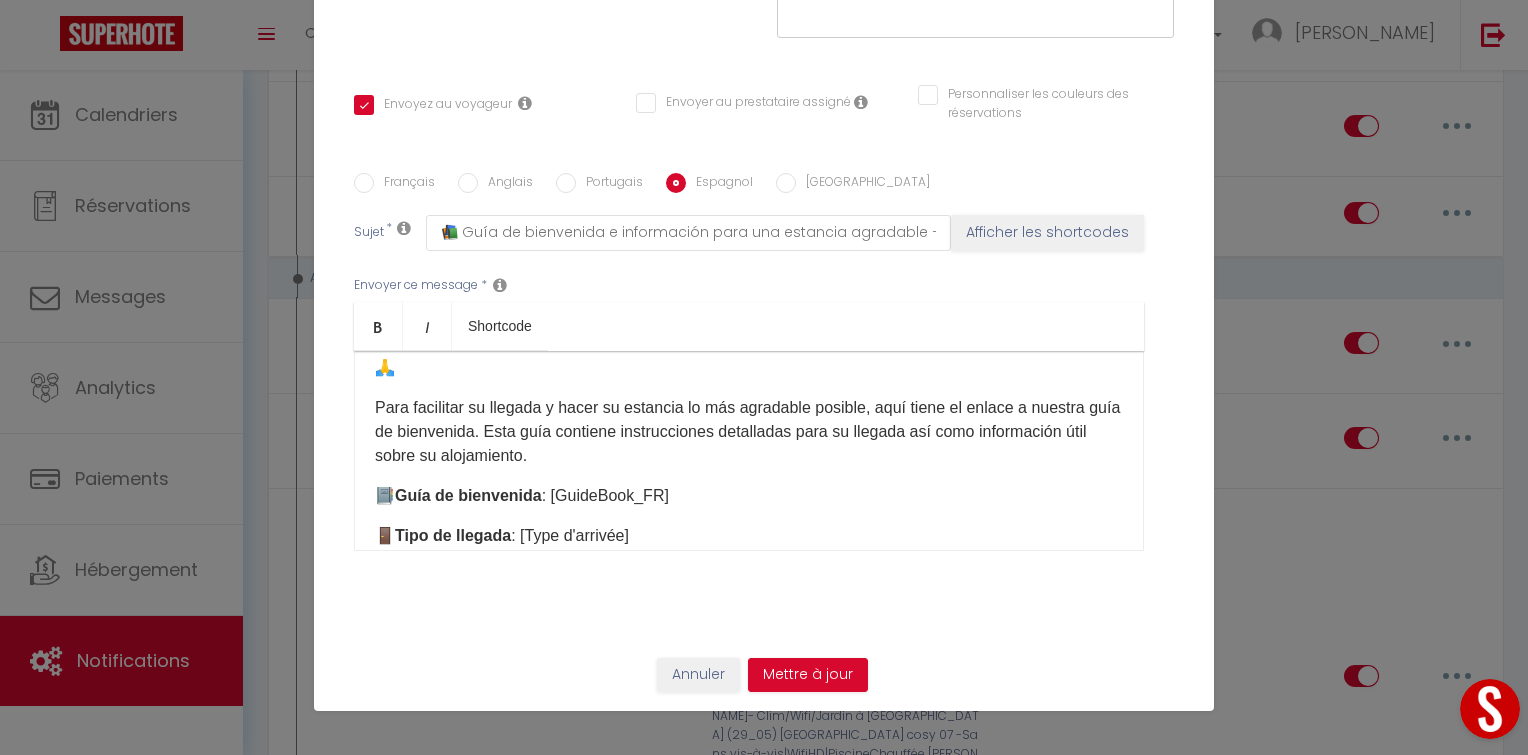 scroll, scrollTop: 48, scrollLeft: 0, axis: vertical 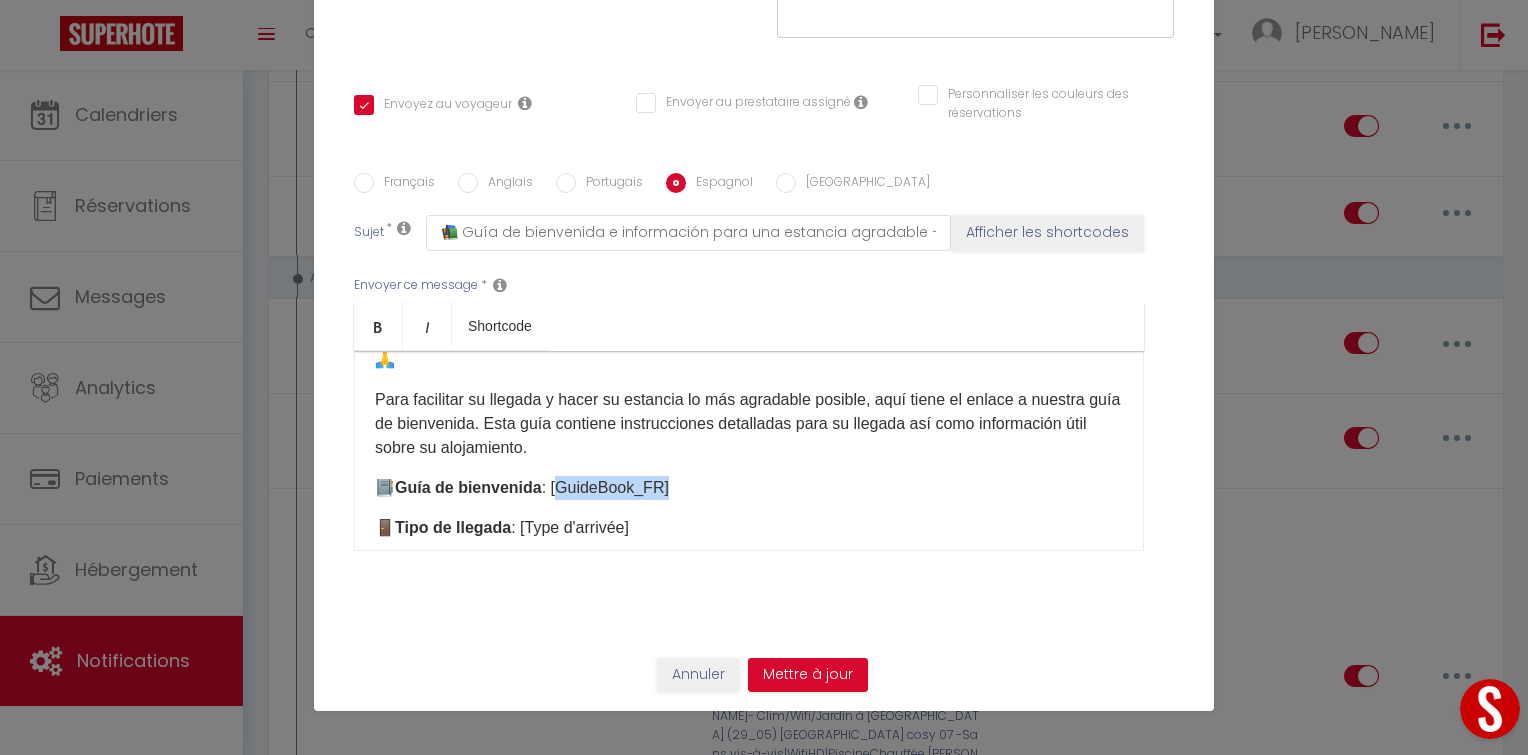 drag, startPoint x: 552, startPoint y: 486, endPoint x: 696, endPoint y: 487, distance: 144.00348 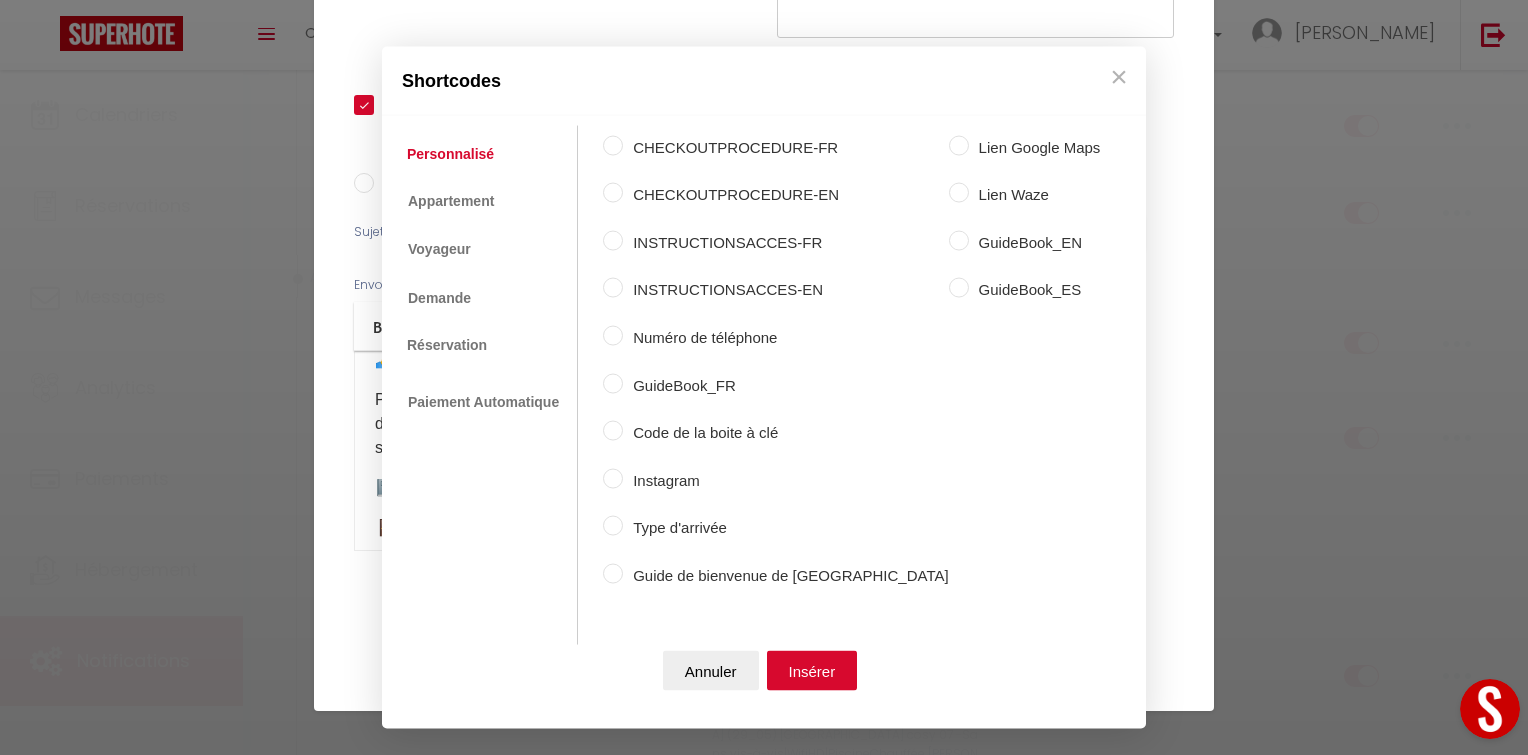 click on "Coaching SuperHote ce soir à 18h00, pour participer:  [URL][DOMAIN_NAME][SECURITY_DATA]   ×     Toggle navigation       Toggle Search     Toggle menubar     Chercher   BUTTON
Besoin d'aide ?
[PERSON_NAME]   Paramètres        Équipe     Résultat de la recherche   Aucun résultat     Calendriers     Réservations     Messages     Analytics      Paiements     Hébergement     Notifications                 Résultat de la recherche   Id   Appart   Voyageur    Checkin   Checkout   Nuits   Pers.   Plateforme   Statut     Résultat de la recherche   Aucun résultat          Notifications
Actions
Nouvelle Notification    Exporter    Importer    Tous les apparts    Villa AZUR- Wifi/Piscine chauffée/Sans vis-à-vis [PERSON_NAME]- Wifi/Piscine chauffée/Sans vis-à-vis [GEOGRAPHIC_DATA] cosy 07 -Sans vis-à-vis|WifiHD|PiscineChauffée       Nouveau shortcode personnalisé" at bounding box center [764, 3787] 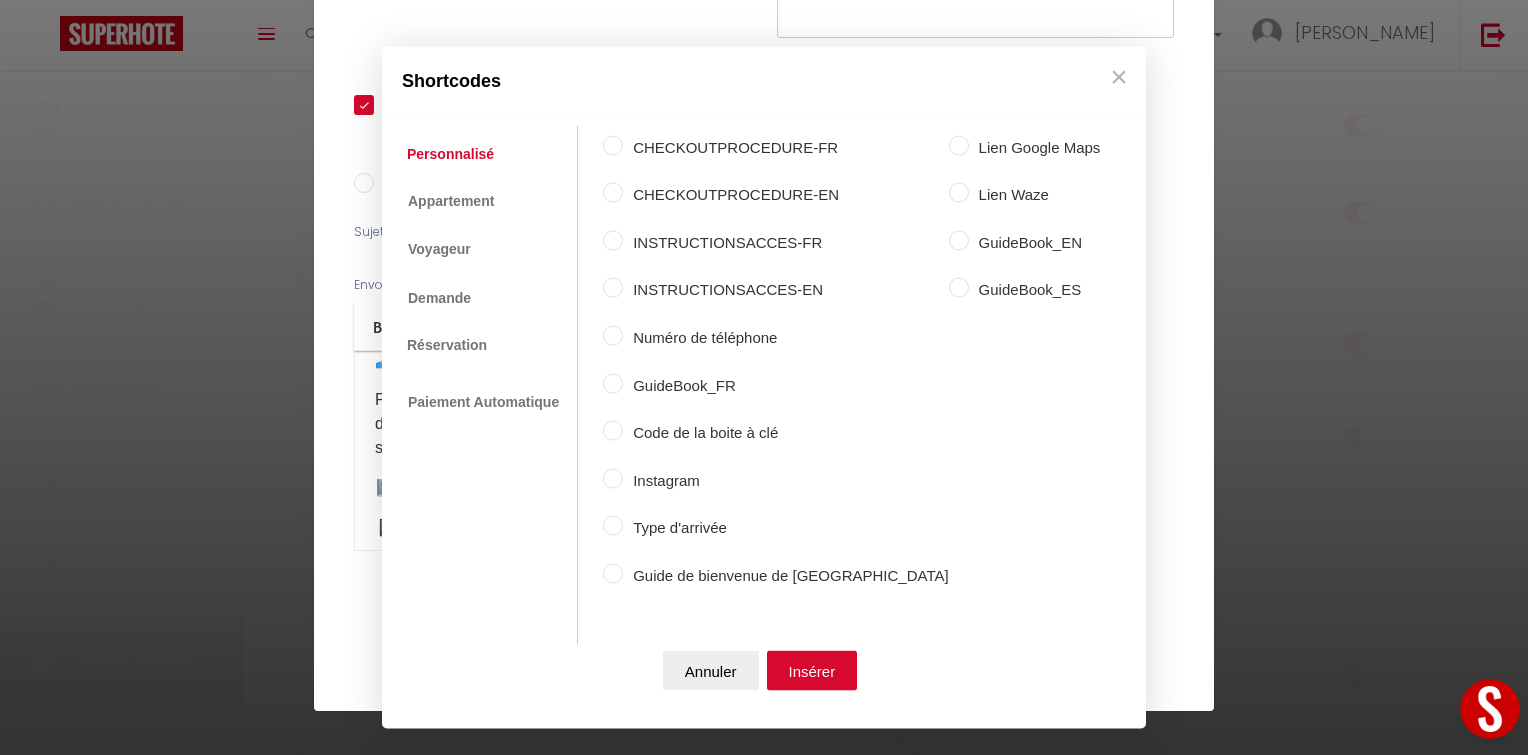 click on "GuideBook_ES" at bounding box center (959, 288) 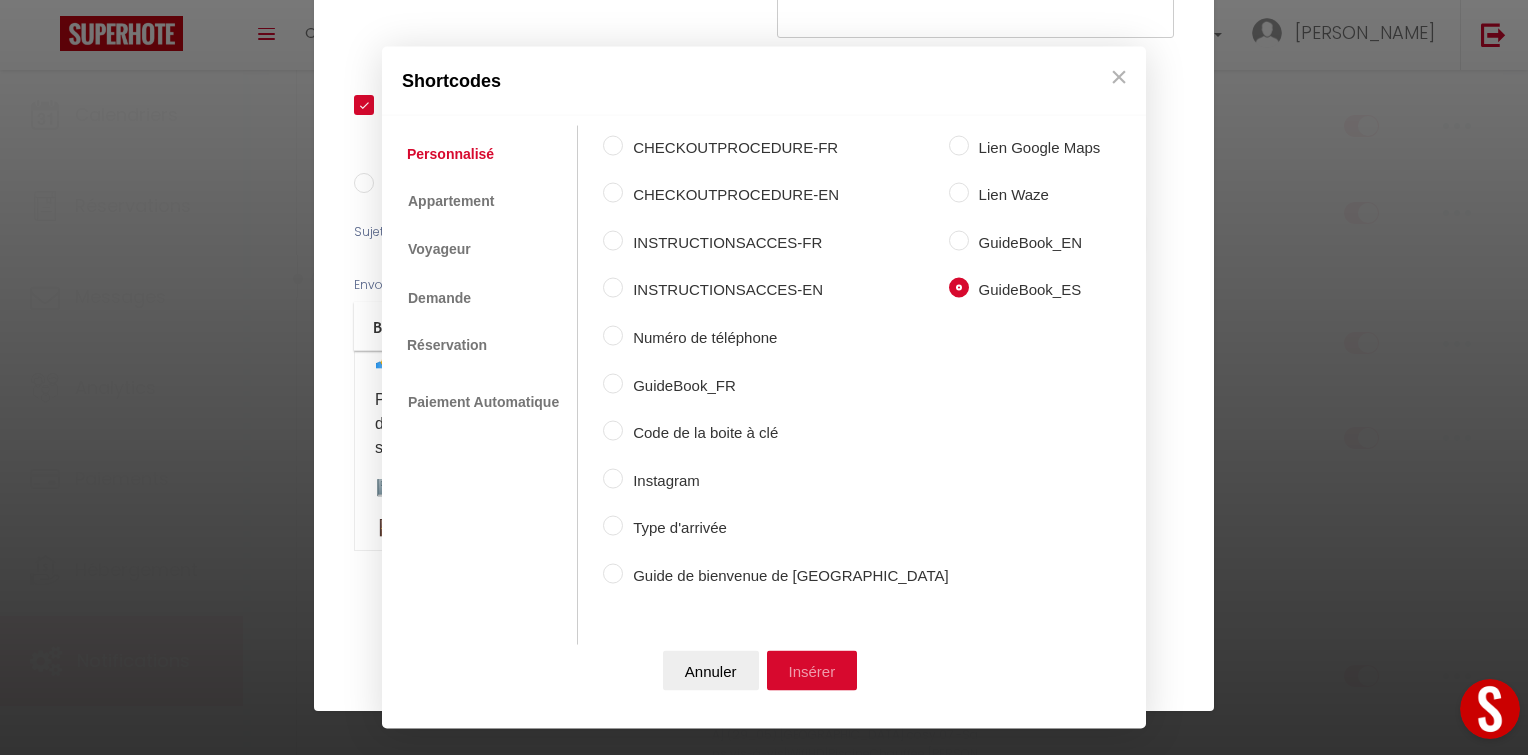 click on "Insérer" at bounding box center [812, 671] 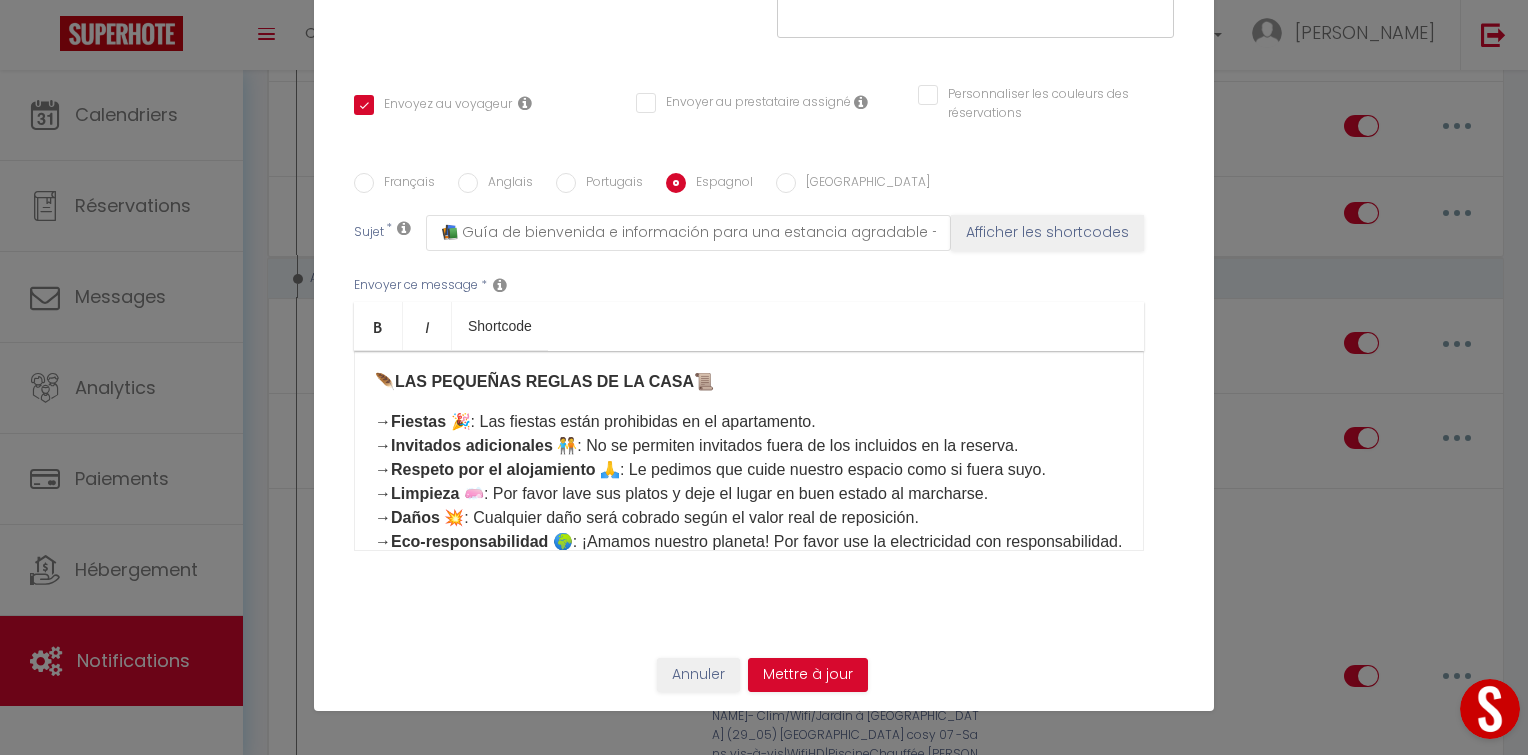 scroll, scrollTop: 653, scrollLeft: 0, axis: vertical 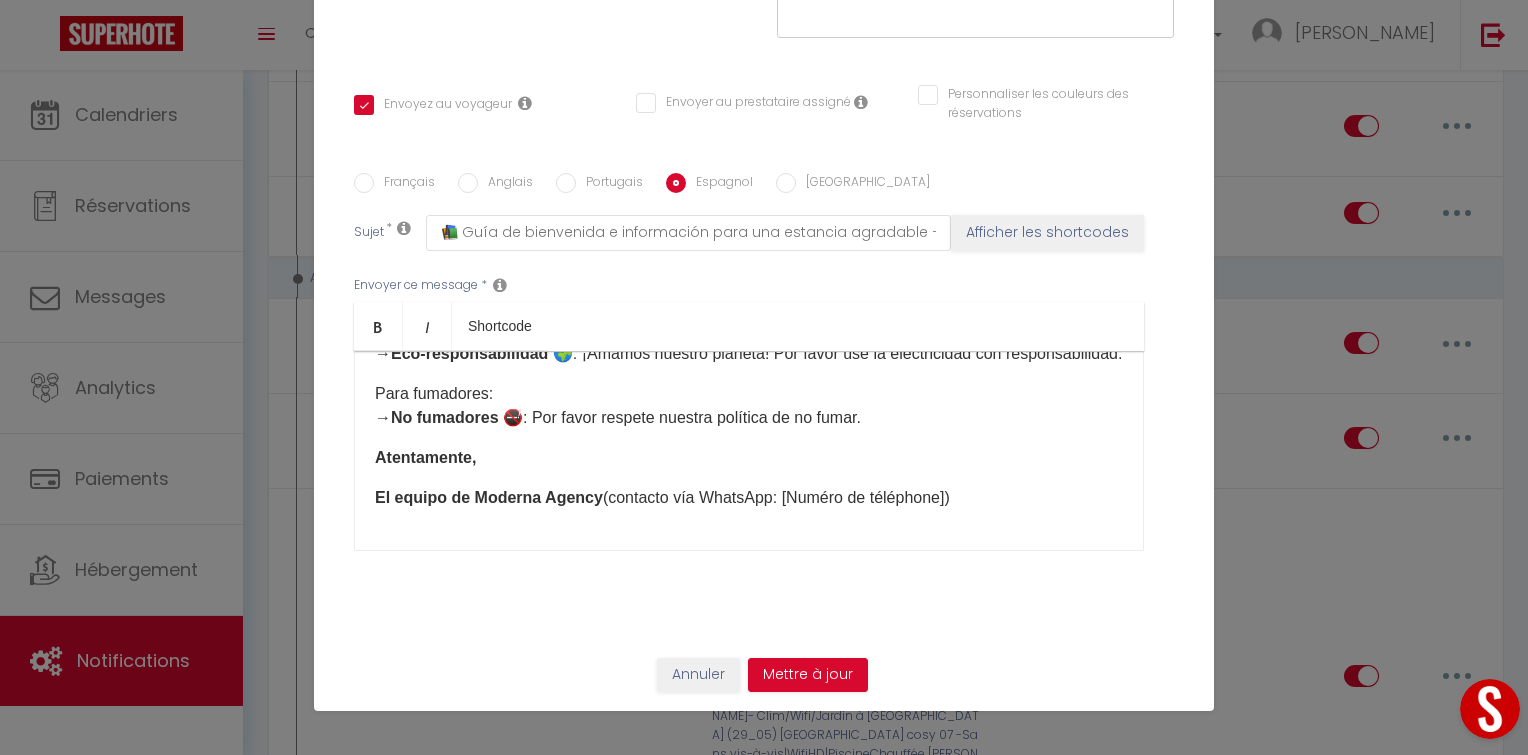click on "Muchas gracias por enviar su formulario. Lo hemos recibido y se lo agradecemos sinceramente! 🙏
Para facilitar su llegada y hacer su estancia lo más agradable posible, aquí tiene el enlace a nuestra guía de bienvenida. Esta guía contiene instrucciones detalladas para su llegada así como información útil sobre su alojamiento.
📔  Guía de bienvenida :  [GuideBook_ES] ​
🚪  Tipo de llegada : [Type d'arrivée]
🕒  Check-in a partir de : [RENTAL:ARRIVAL_TIME]
🕚  Check-out hasta : [RENTAL:DEPARTURE_TIME]
🔑  Unas horas antes de su llegada, me pondré en contacto con usted para proporcionarle la información necesaria para su check-in.
¡Estamos deseando darle la bienvenida muy pronto! 👋
—
🪶  LAS PEQUEÑAS REGLAS DE LA CASA  📜
→  Fiestas 🎉 : Las fiestas están prohibidas en el apartamento.
→  Invitados adicionales 🧑‍🤝‍🧑 : No se permiten invitados fuera de los incluidos en la reserva.
→
→  [GEOGRAPHIC_DATA] 🧼
→" at bounding box center [749, 451] 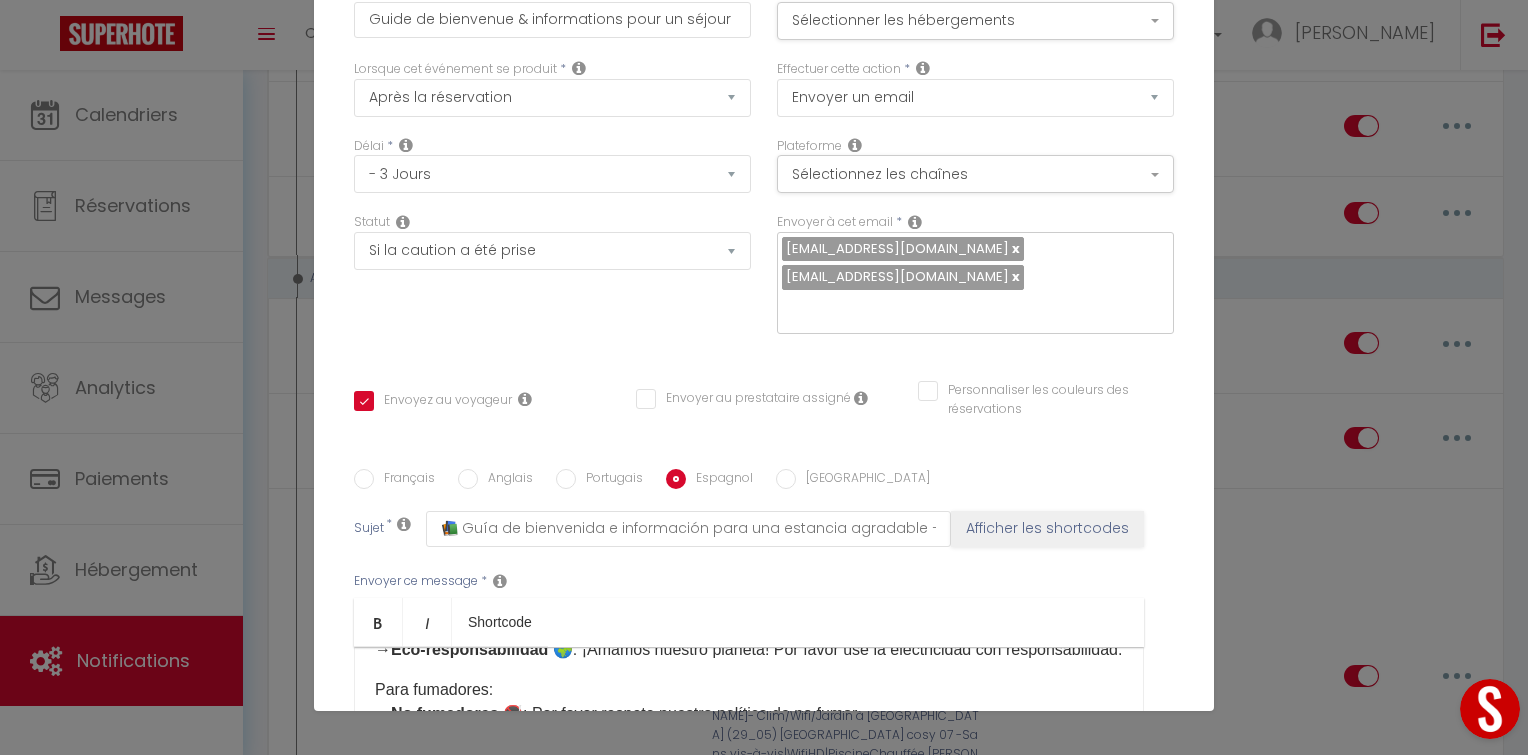 scroll, scrollTop: 0, scrollLeft: 0, axis: both 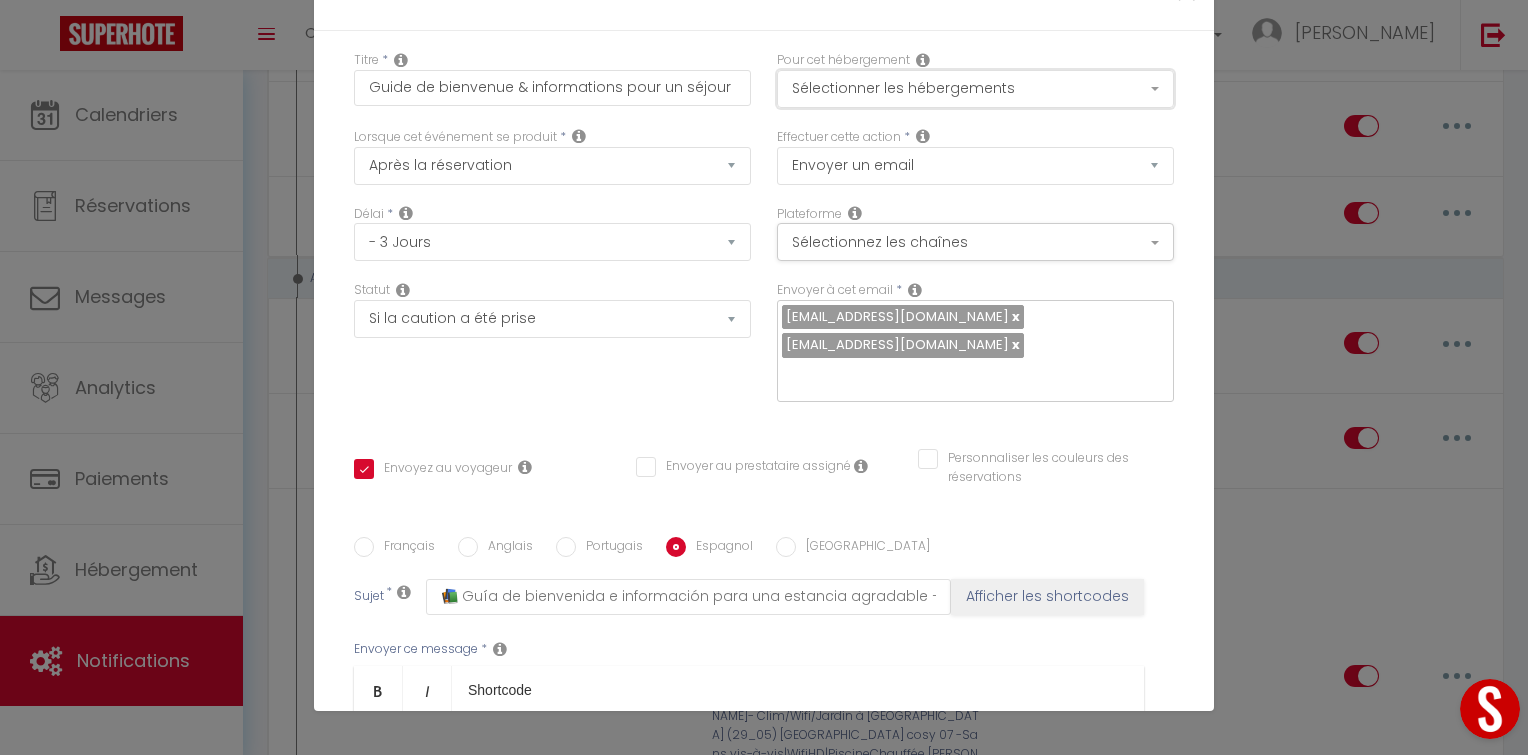 click on "Sélectionner les hébergements" at bounding box center [975, 89] 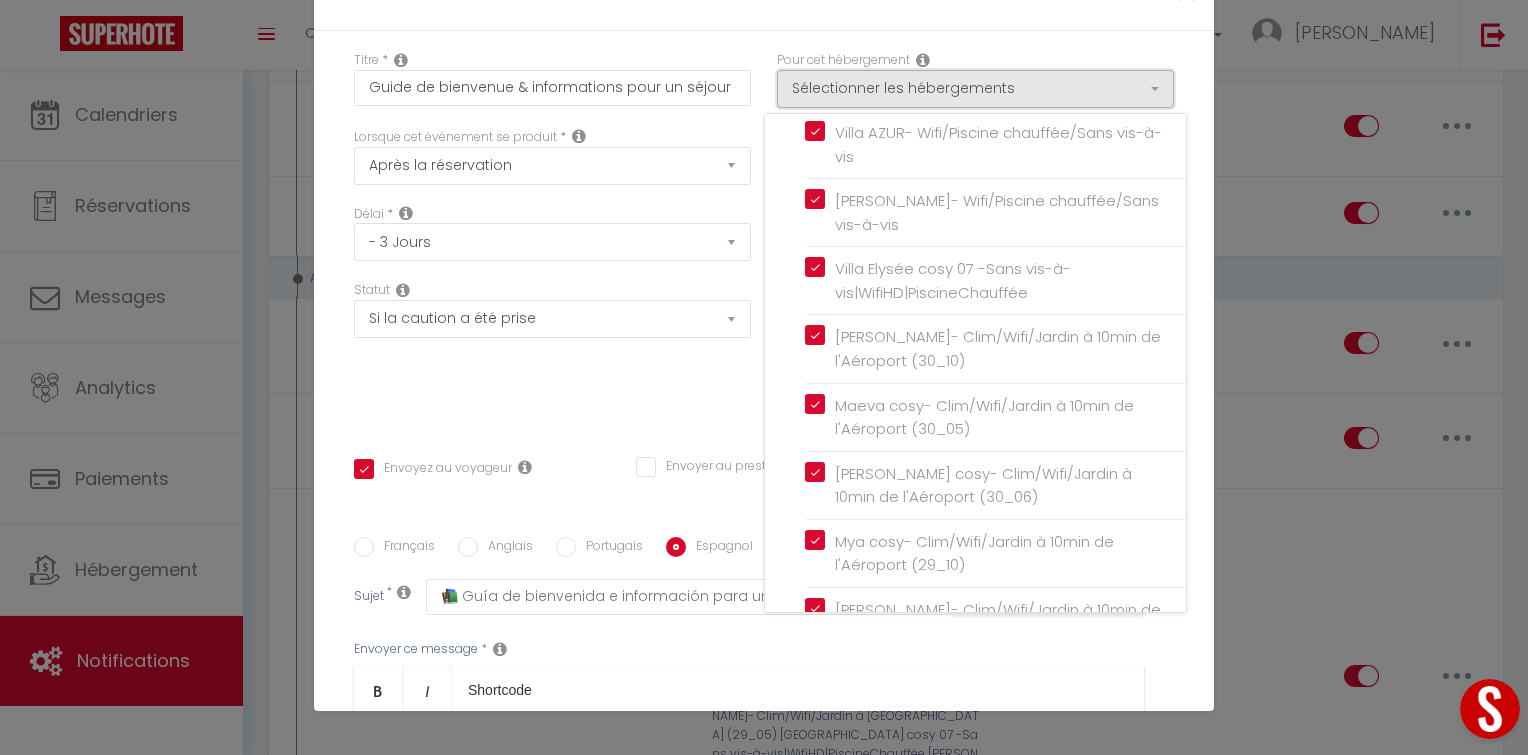 scroll, scrollTop: 0, scrollLeft: 0, axis: both 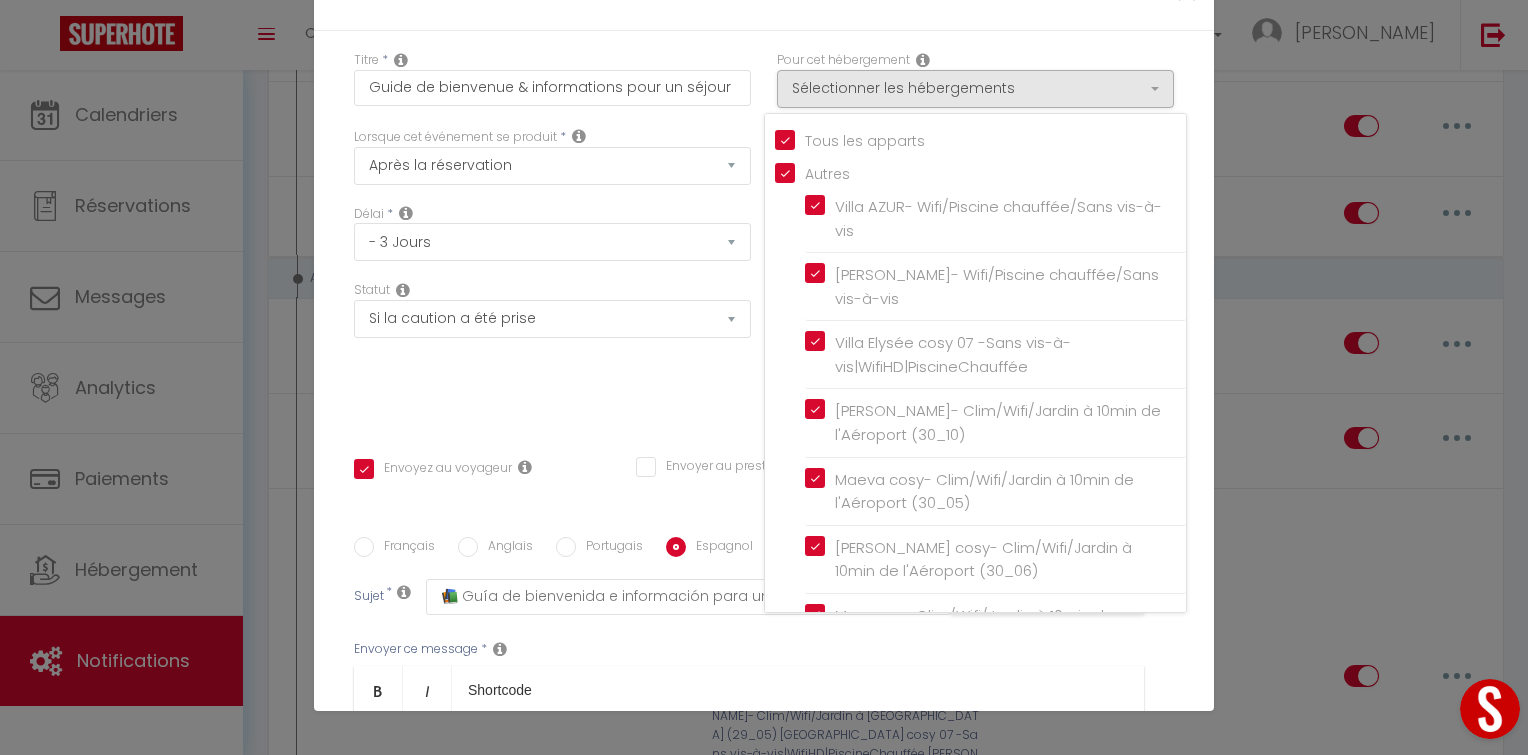click on "Statut     Aucun   Si la réservation est payée   Si réservation non payée   Si la caution a été prise   Si caution non payée" at bounding box center (552, 351) 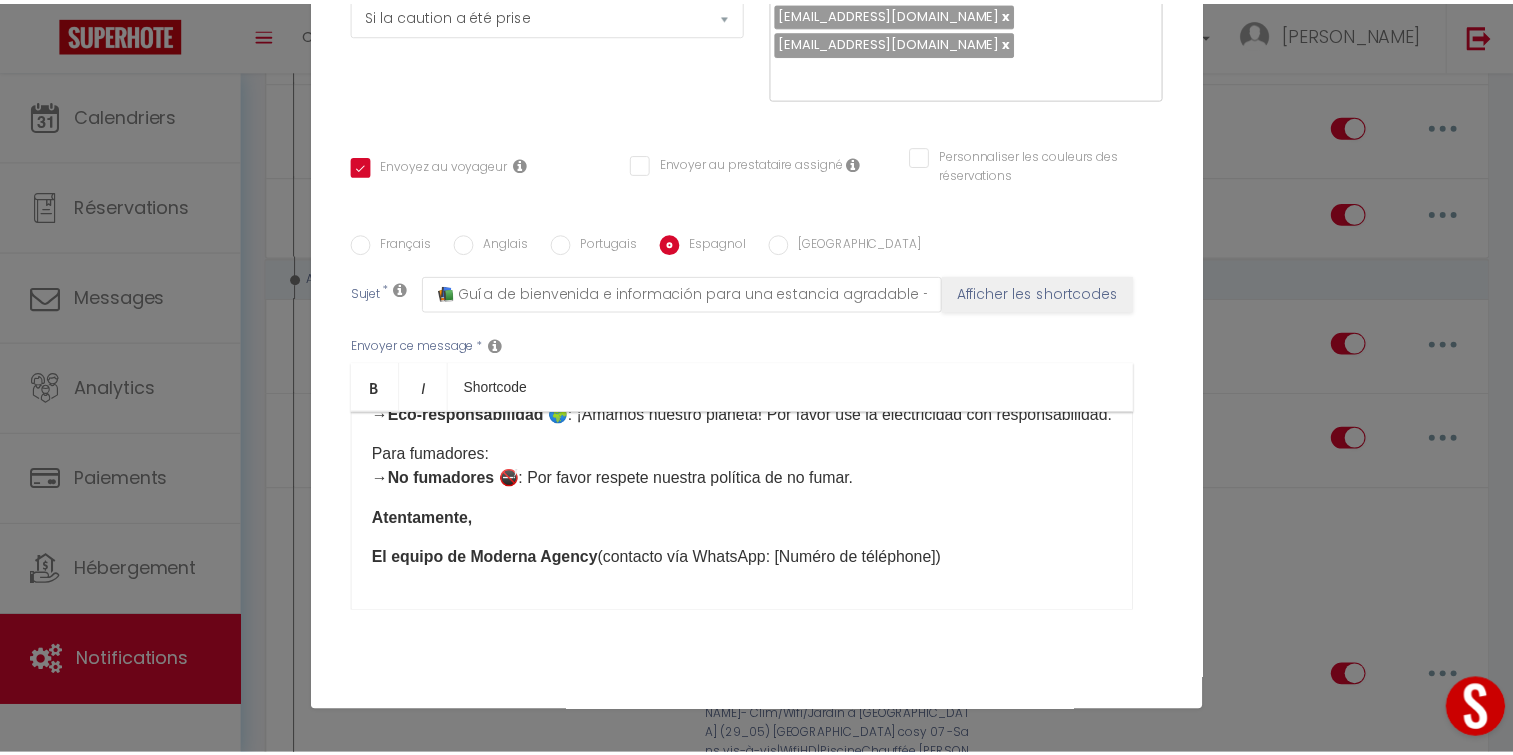scroll, scrollTop: 364, scrollLeft: 0, axis: vertical 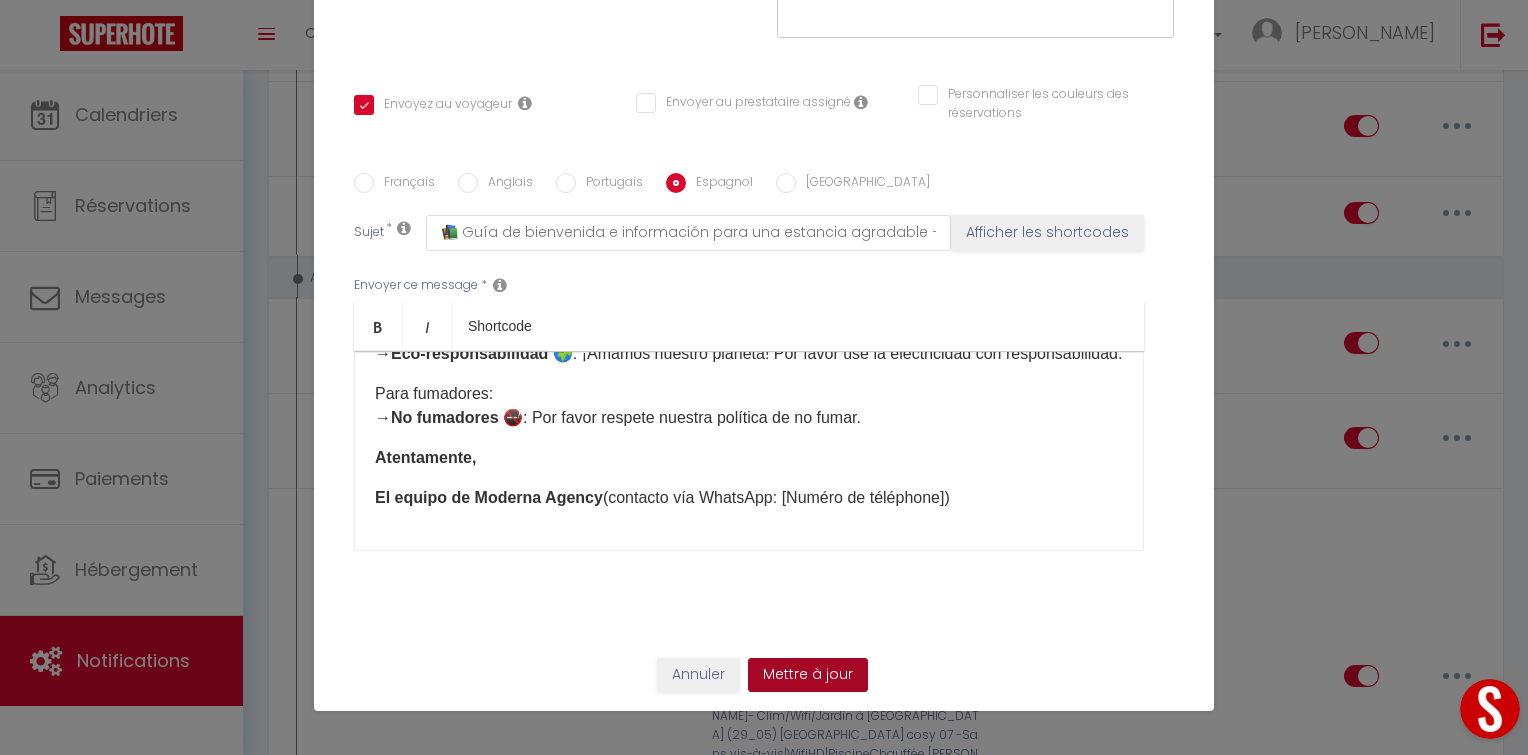 click on "Mettre à jour" at bounding box center [808, 675] 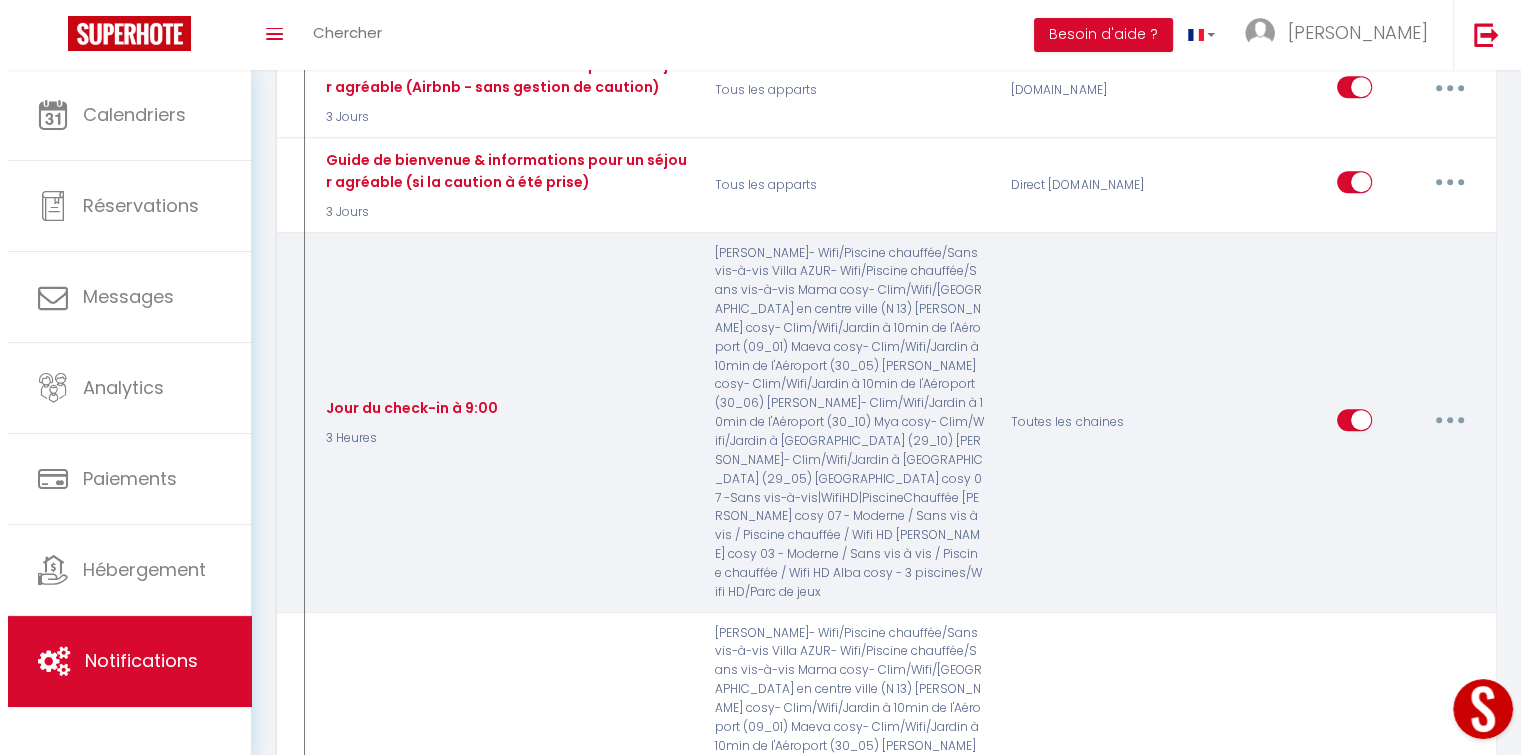 scroll, scrollTop: 994, scrollLeft: 0, axis: vertical 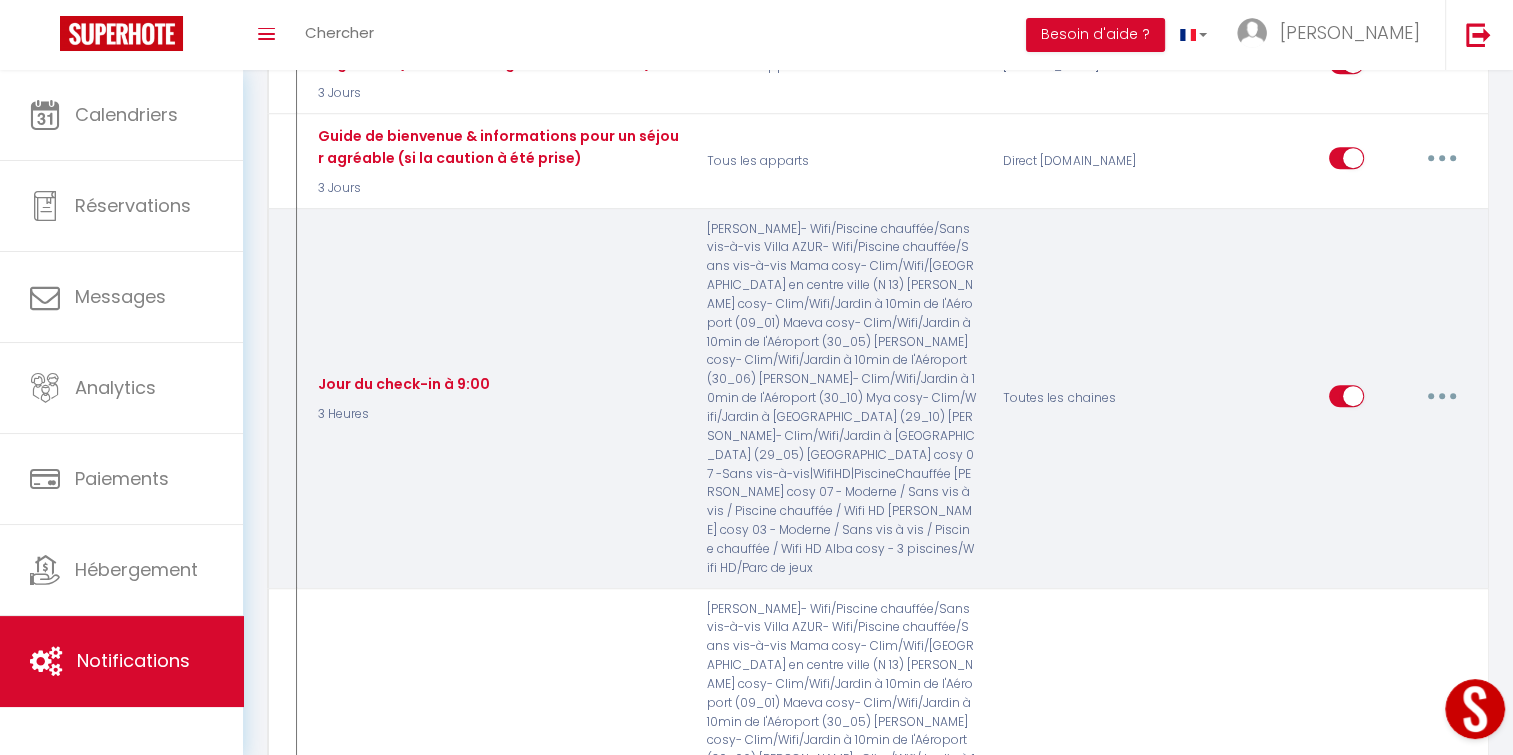 click at bounding box center [1442, 396] 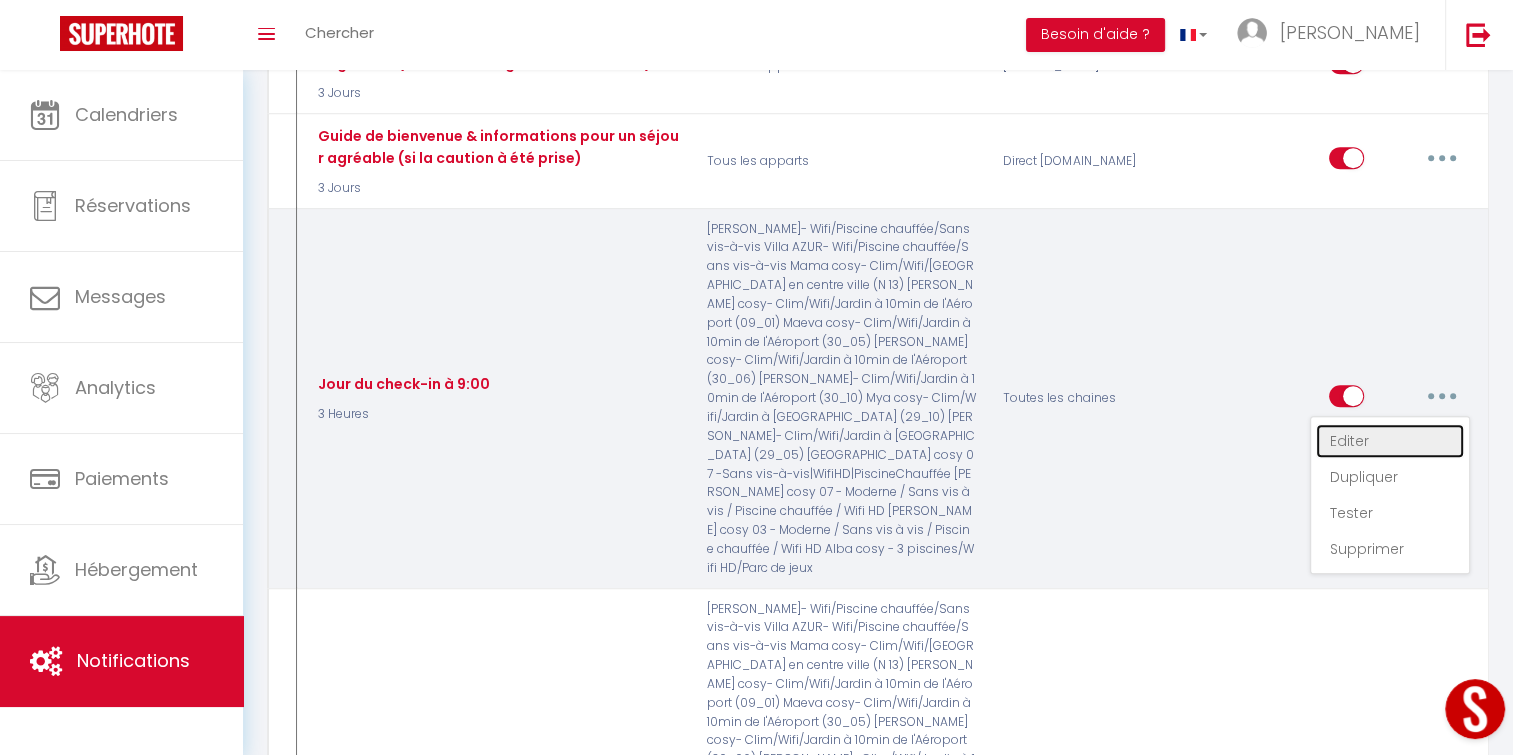 click on "Editer" at bounding box center (1390, 441) 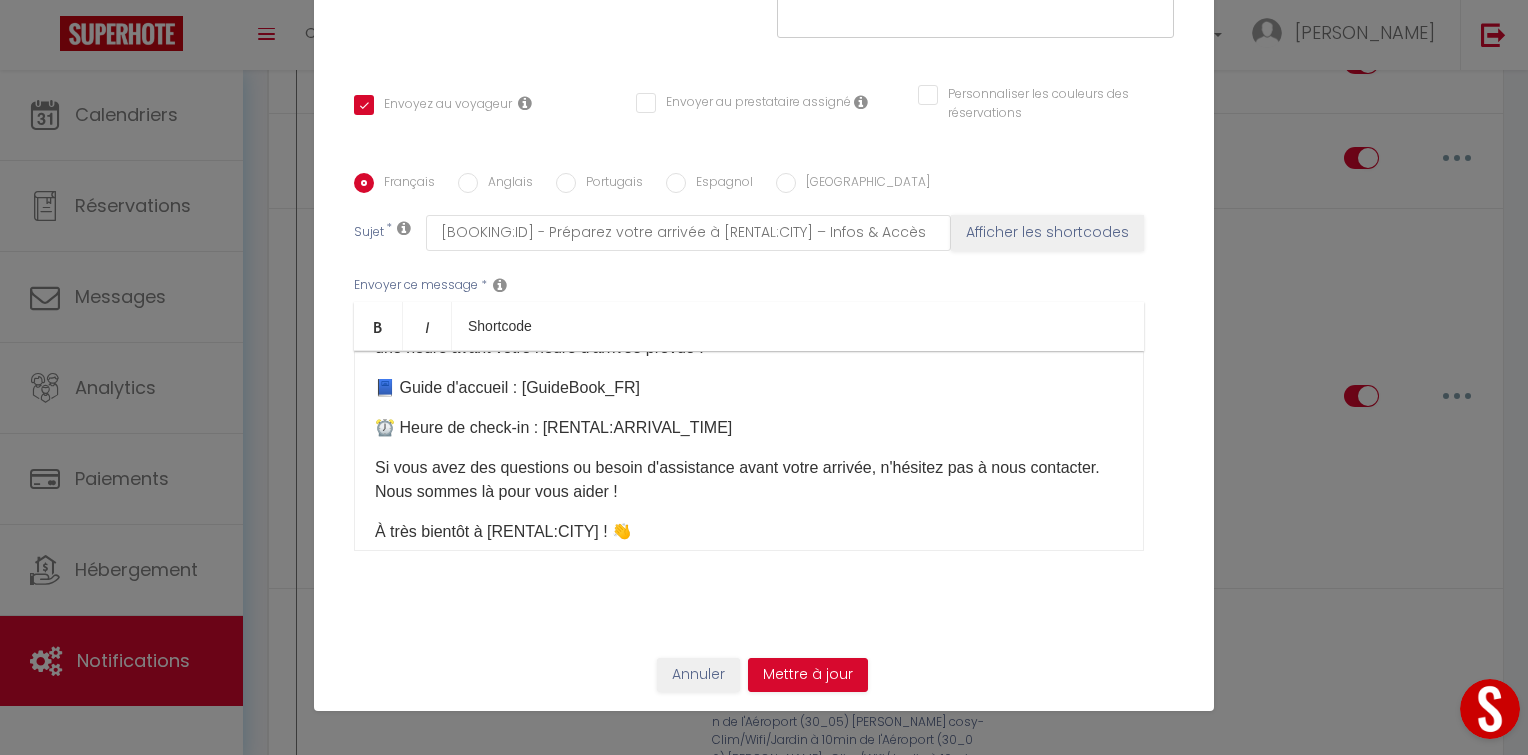 scroll, scrollTop: 0, scrollLeft: 0, axis: both 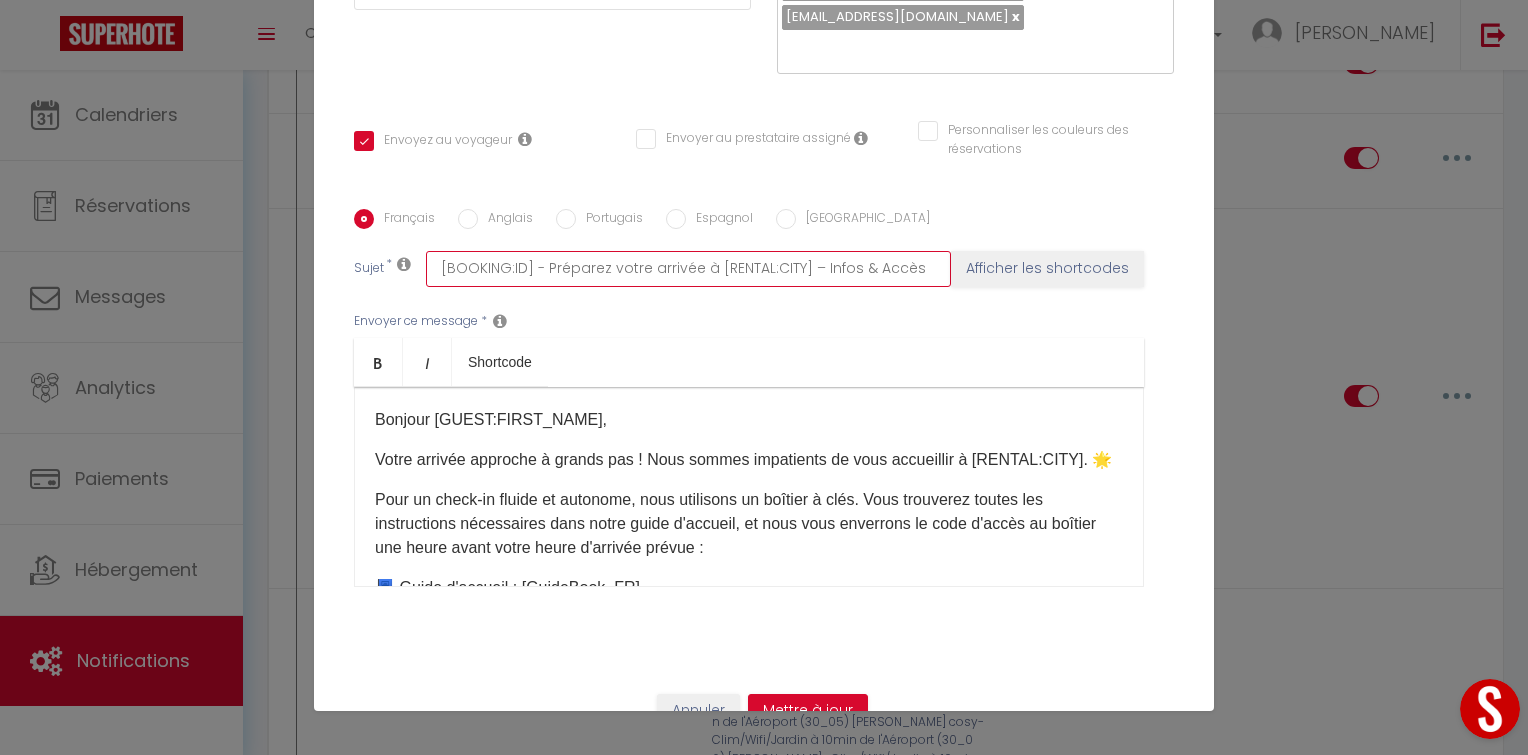 click on "[BOOKING:ID] - Préparez votre arrivée à [RENTAL:CITY] – Infos & Accès" at bounding box center [688, 269] 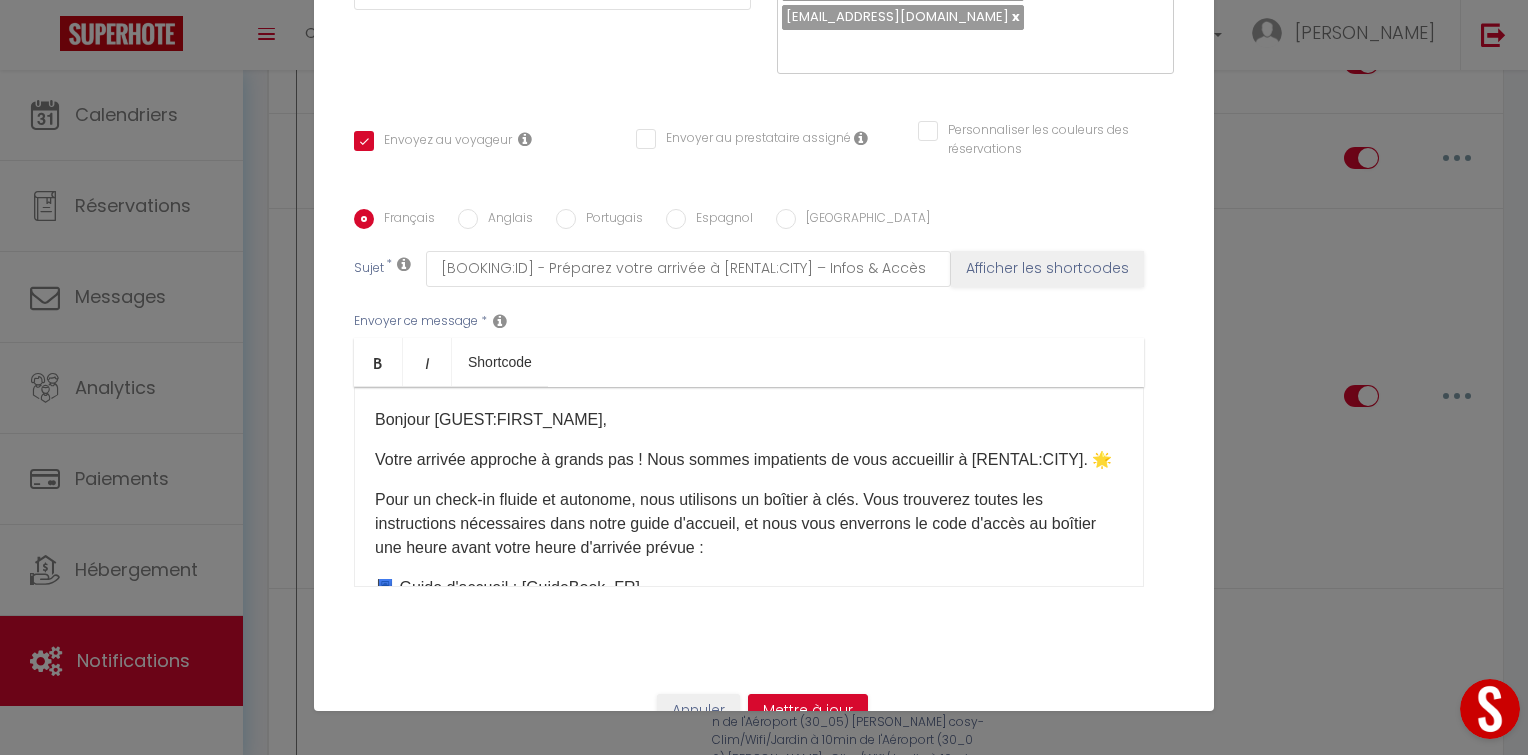 click on "Anglais" at bounding box center [468, 219] 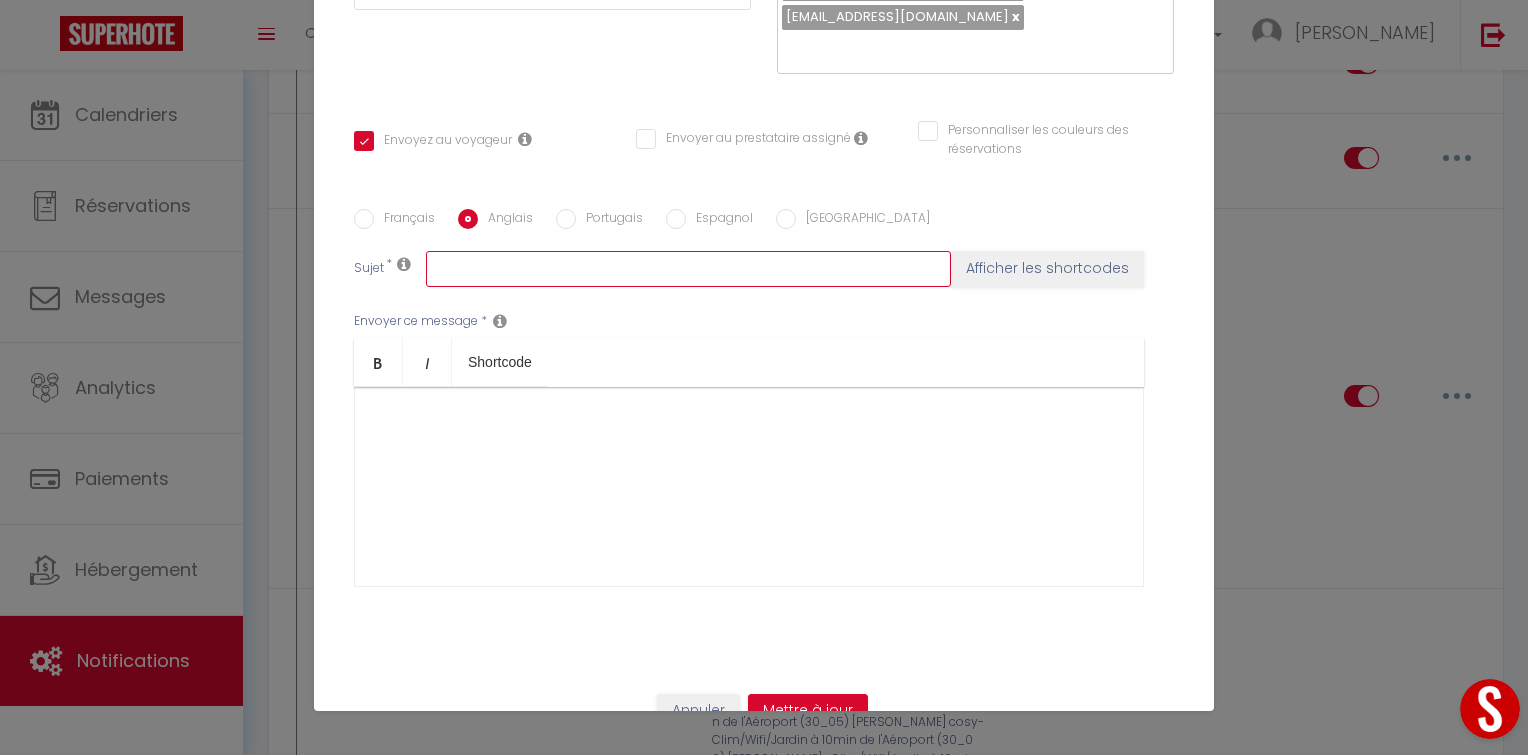 click at bounding box center [688, 269] 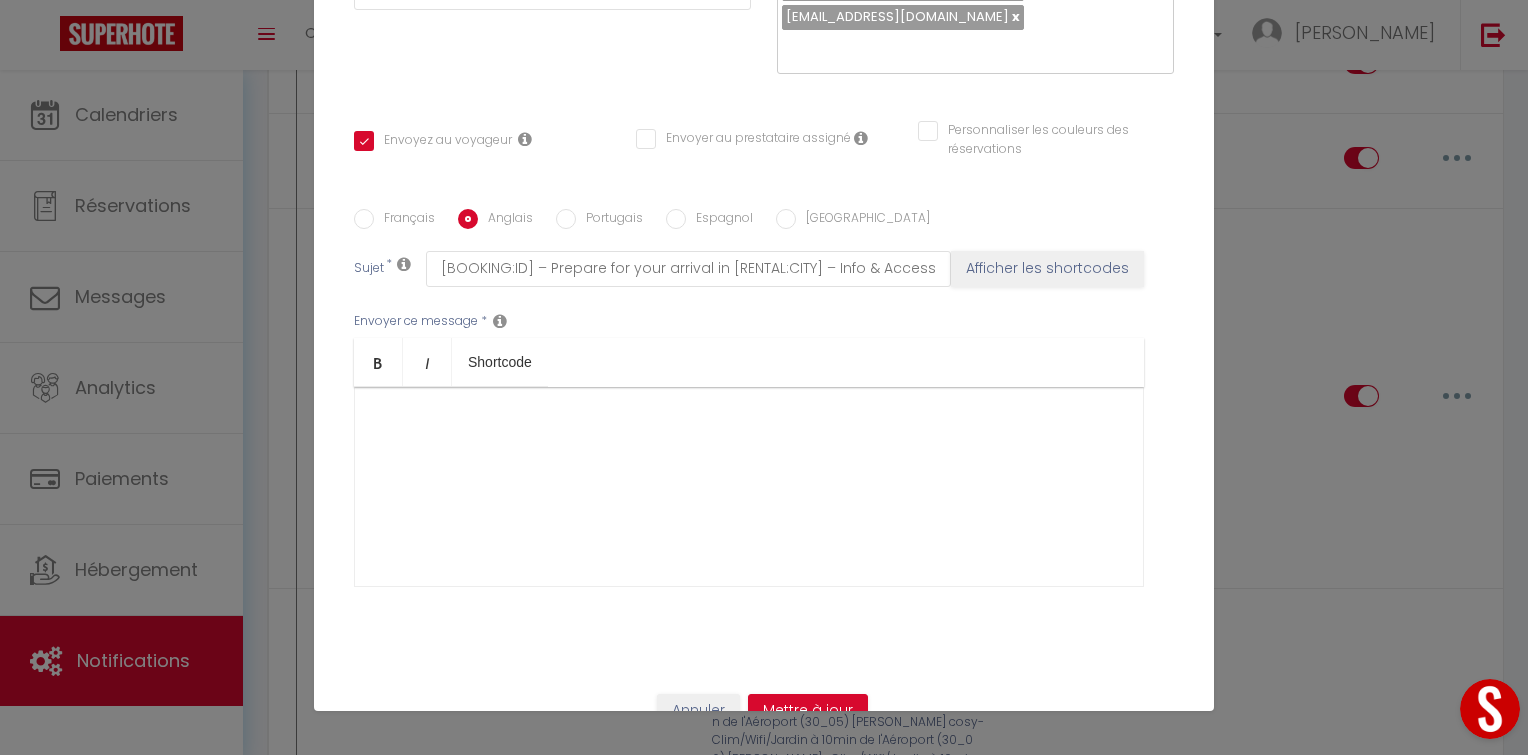click on "Espagnol" at bounding box center [719, 220] 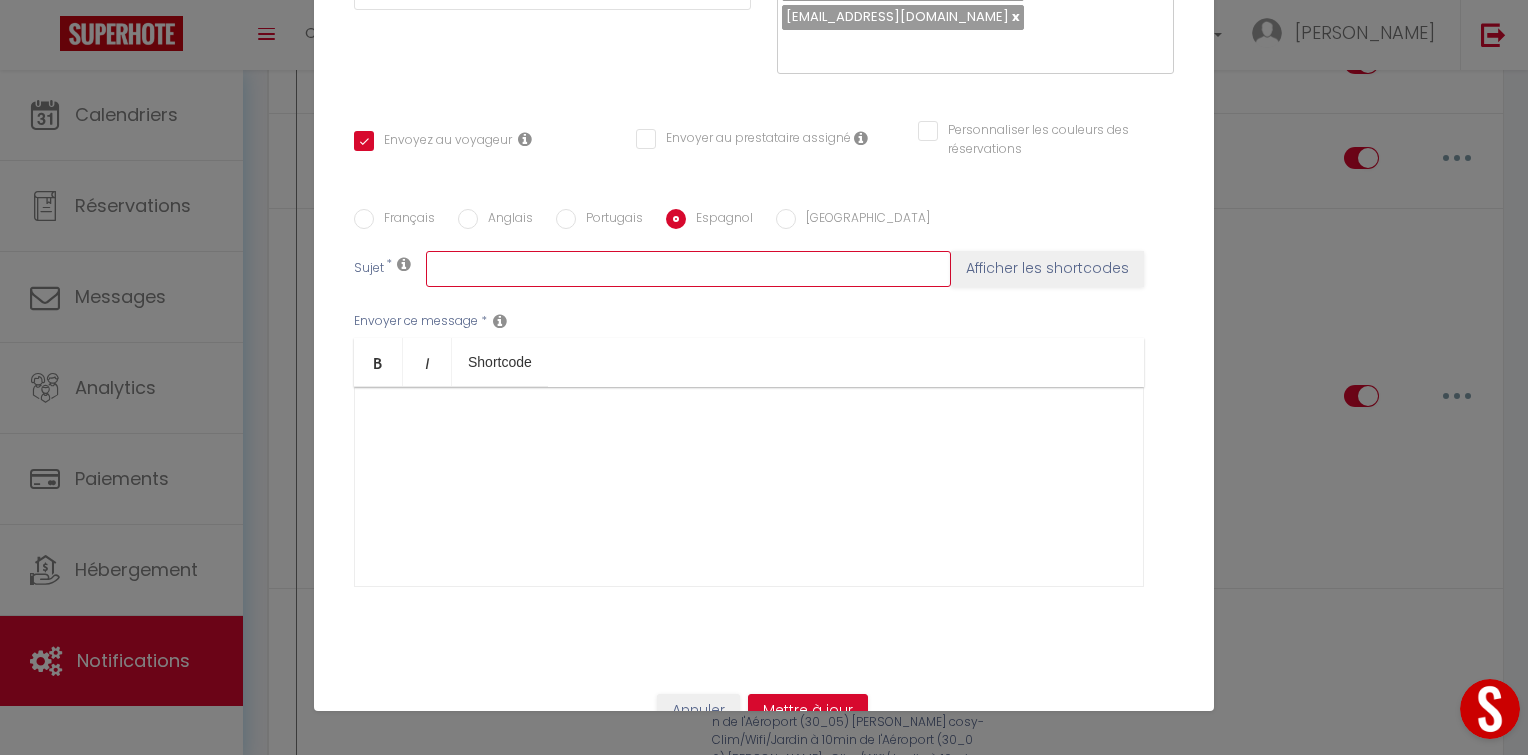 click at bounding box center [688, 269] 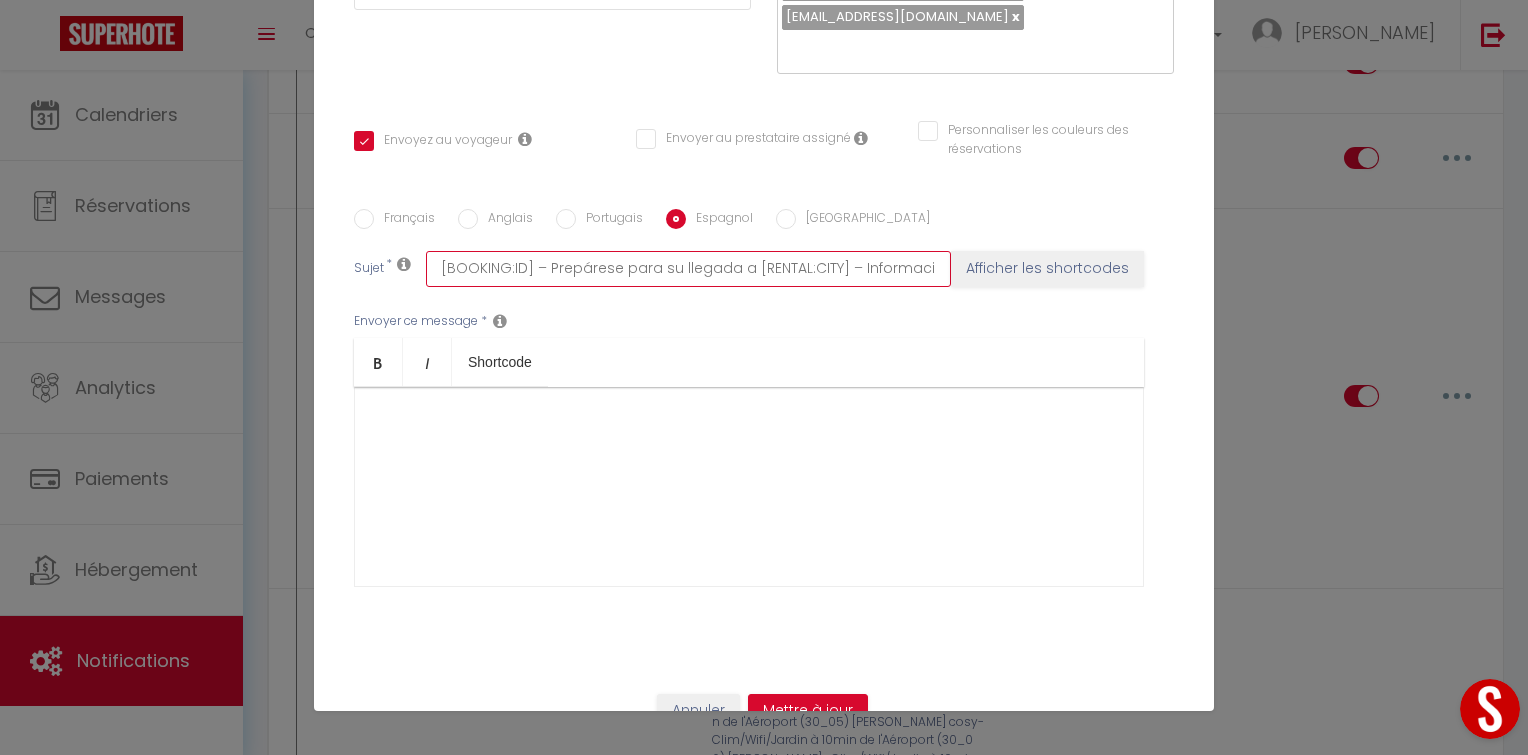 scroll, scrollTop: 0, scrollLeft: 75, axis: horizontal 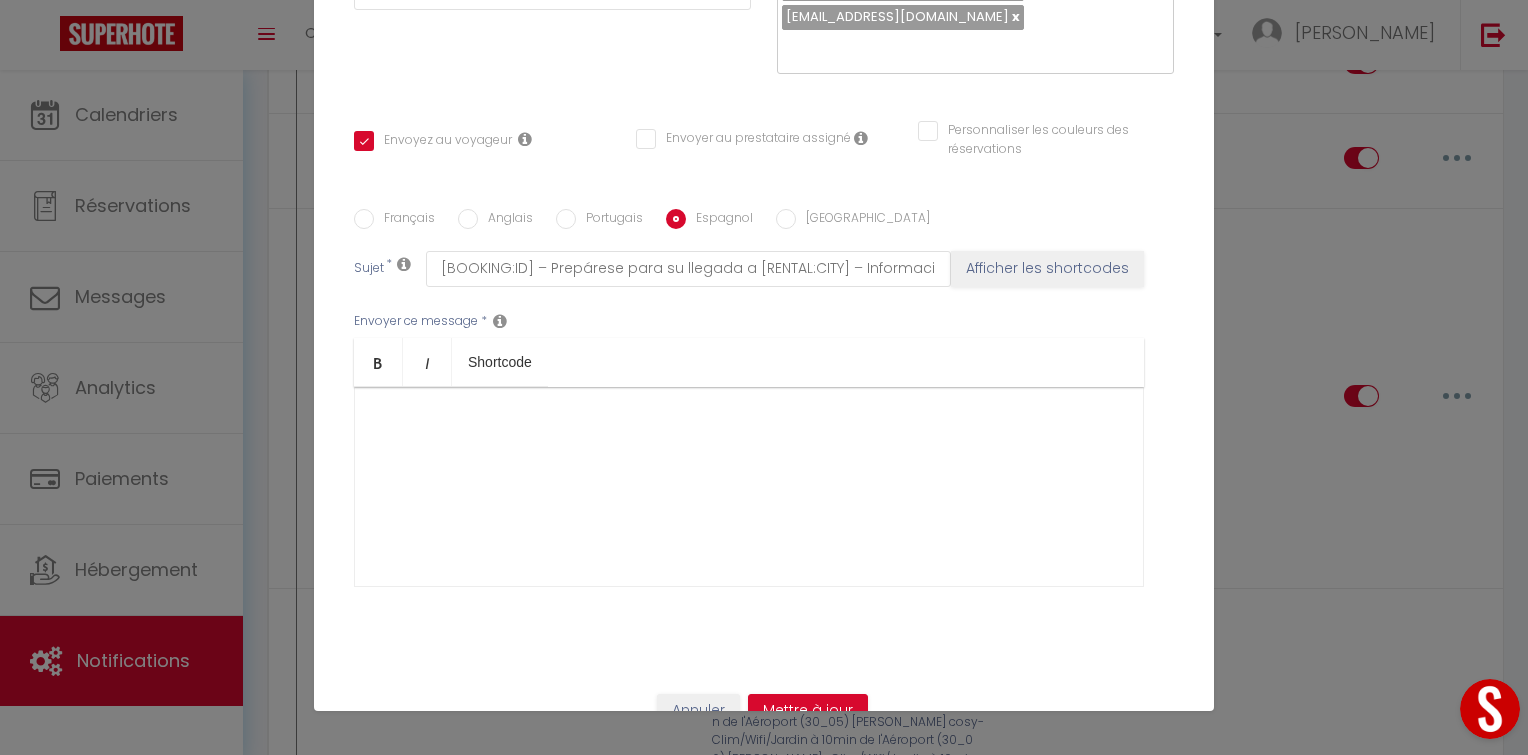 click on "Français" at bounding box center [404, 220] 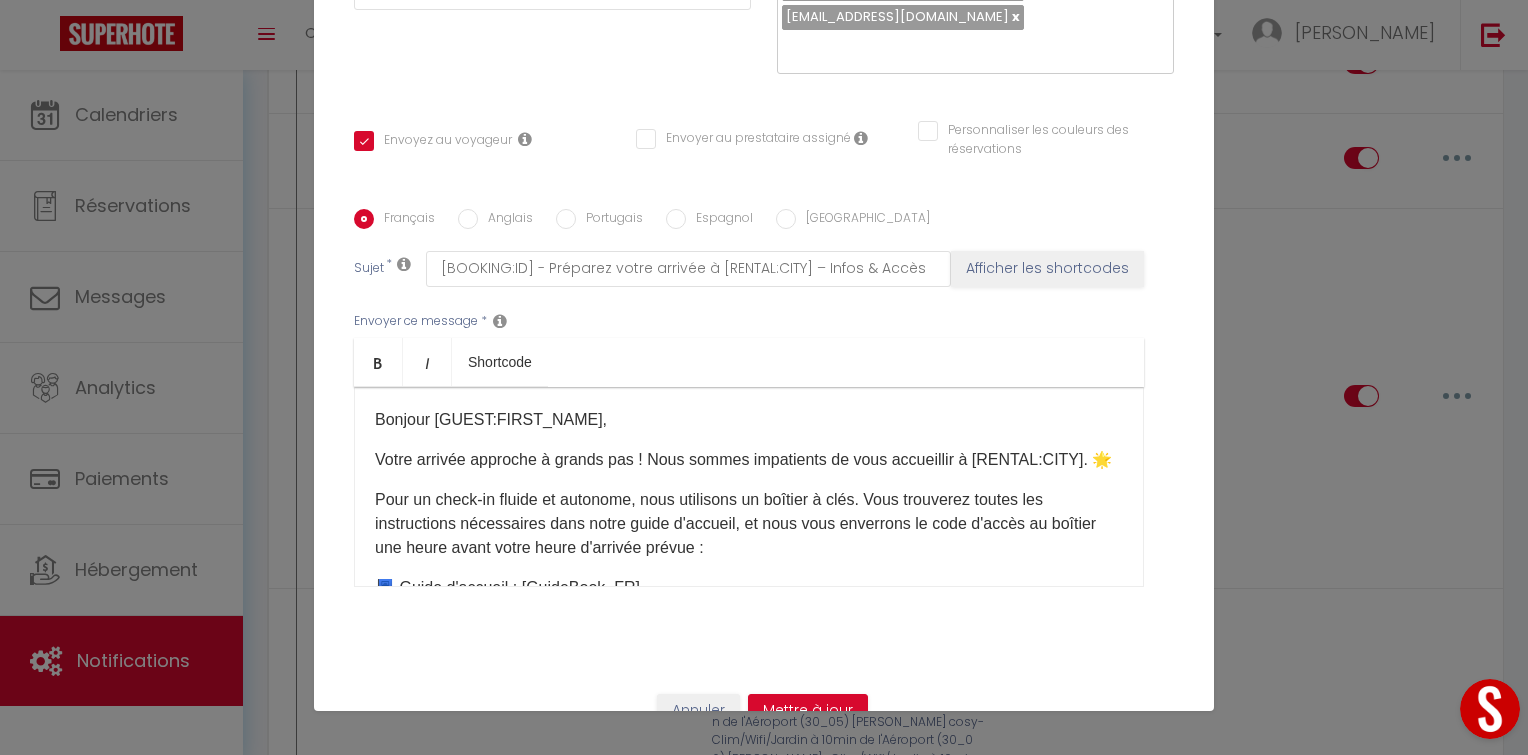 click on "Votre arrivée approche à grands pas ! Nous sommes impatients de vous accueillir à [RENTAL:CITY]. 🌟" at bounding box center [749, 460] 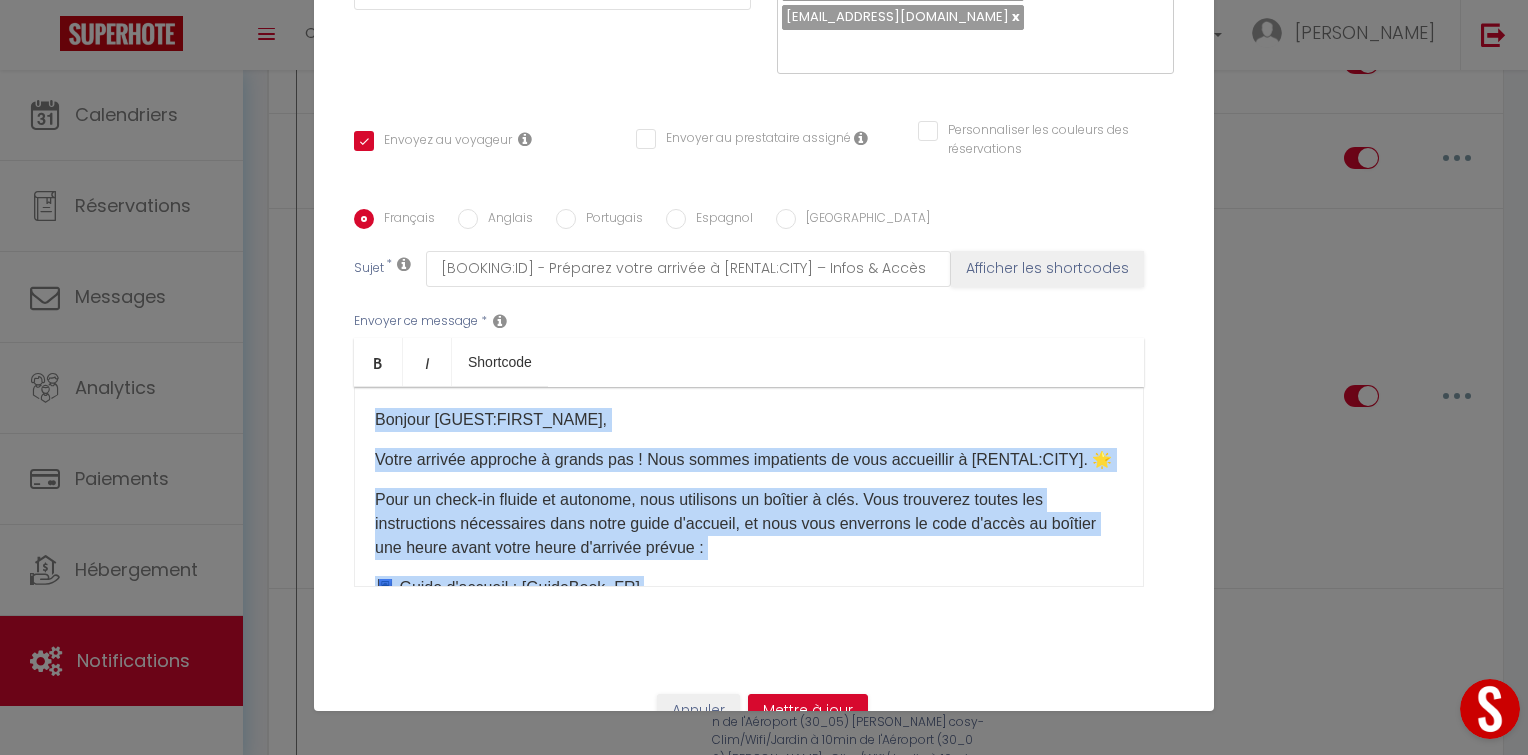 copy on "Bonjour [GUEST:FIRST_NAME],
Votre arrivée approche à grands pas ! Nous sommes impatients de vous accueillir à [RENTAL:CITY]. 🌟
Pour un check-in fluide et autonome, nous utilisons un boîtier à clés. Vous trouverez toutes les instructions nécessaires dans notre guide d'accueil, et nous vous enverrons le code d'accès au boîtier une heure avant votre heure d'arrivée prévue :
📘 Guide d'accueil : [GuideBook_FR]​​​
⏰ Heure de check-in : [RENTAL:ARRIVAL_TIME]
Si vous avez des questions ou besoin d'assistance avant votre arrivée, n'hésitez pas à nous contacter. Nous sommes là pour vous aider !
À très bientôt à [RENTAL:CITY] ! 👋 Cordialement, L'équipe Moderna Agency (contact Whatsapp: [Numéro de téléphone])​" 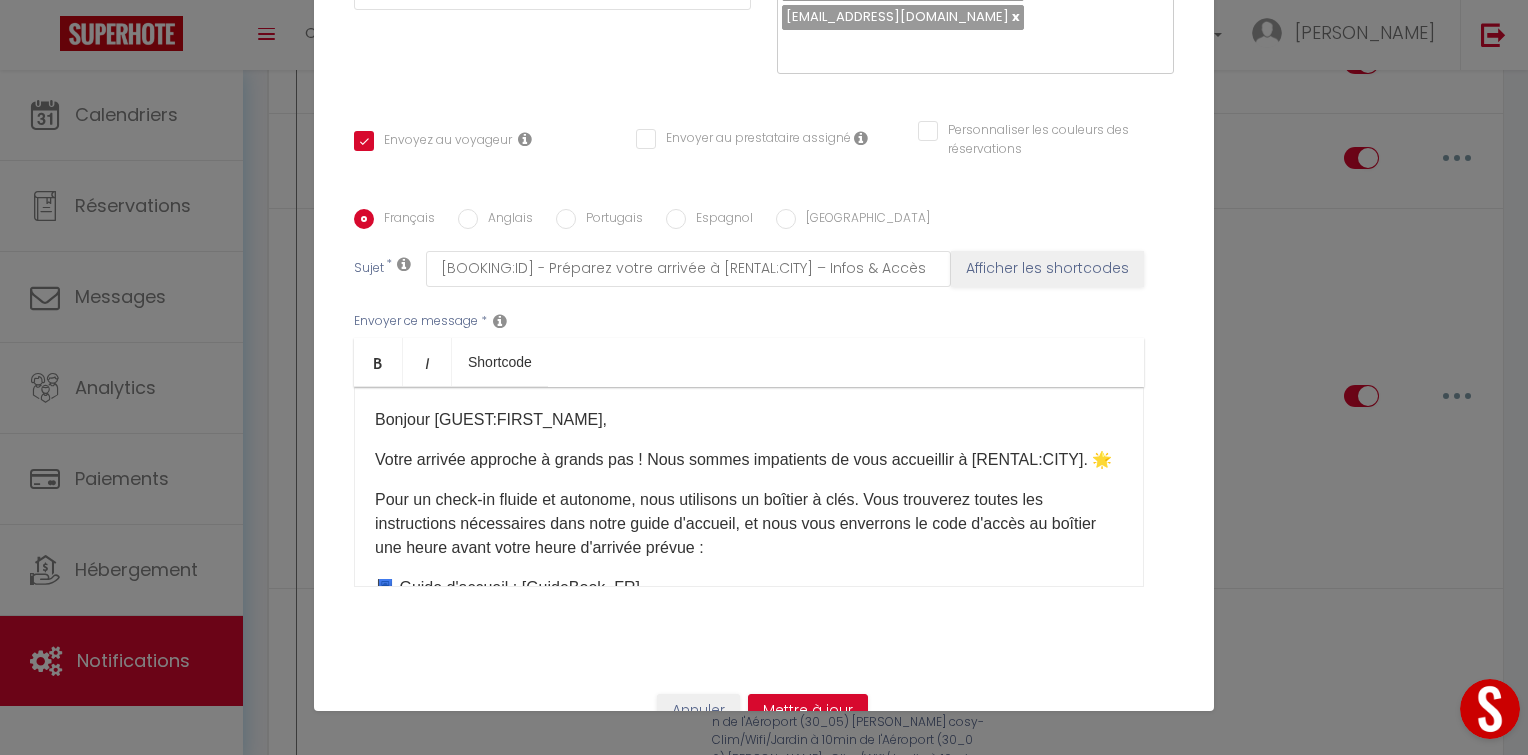 click on "Anglais" at bounding box center [505, 220] 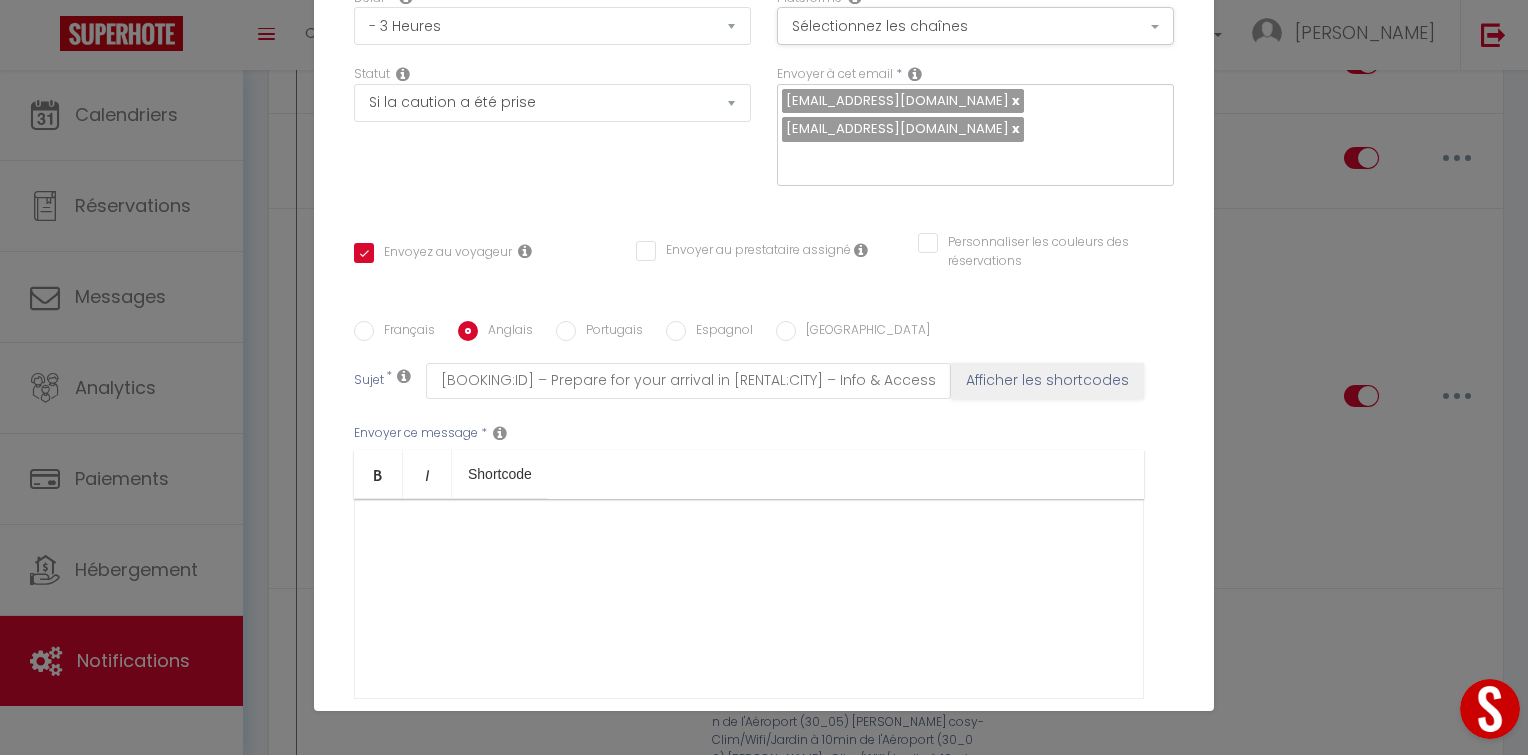 scroll, scrollTop: 364, scrollLeft: 0, axis: vertical 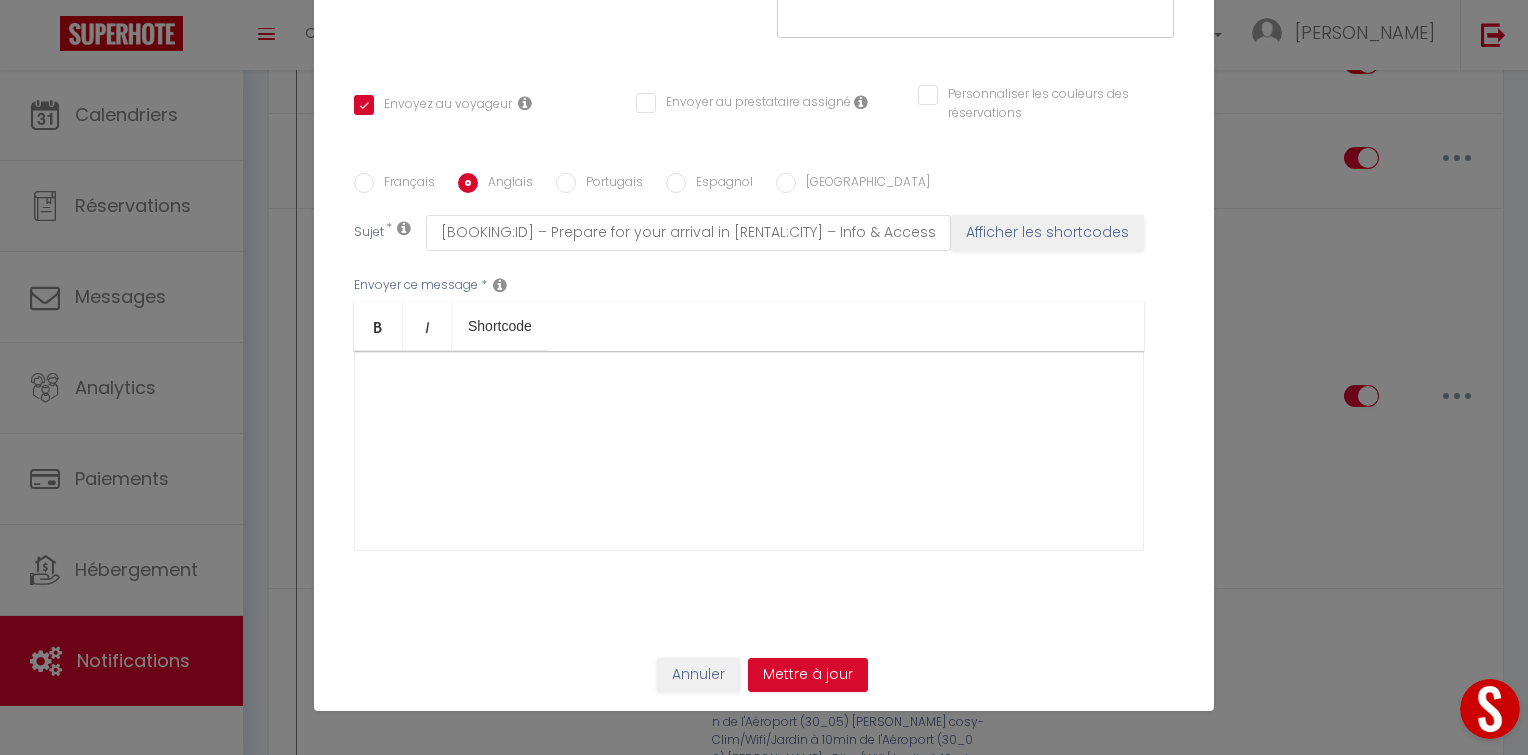 click at bounding box center [749, 451] 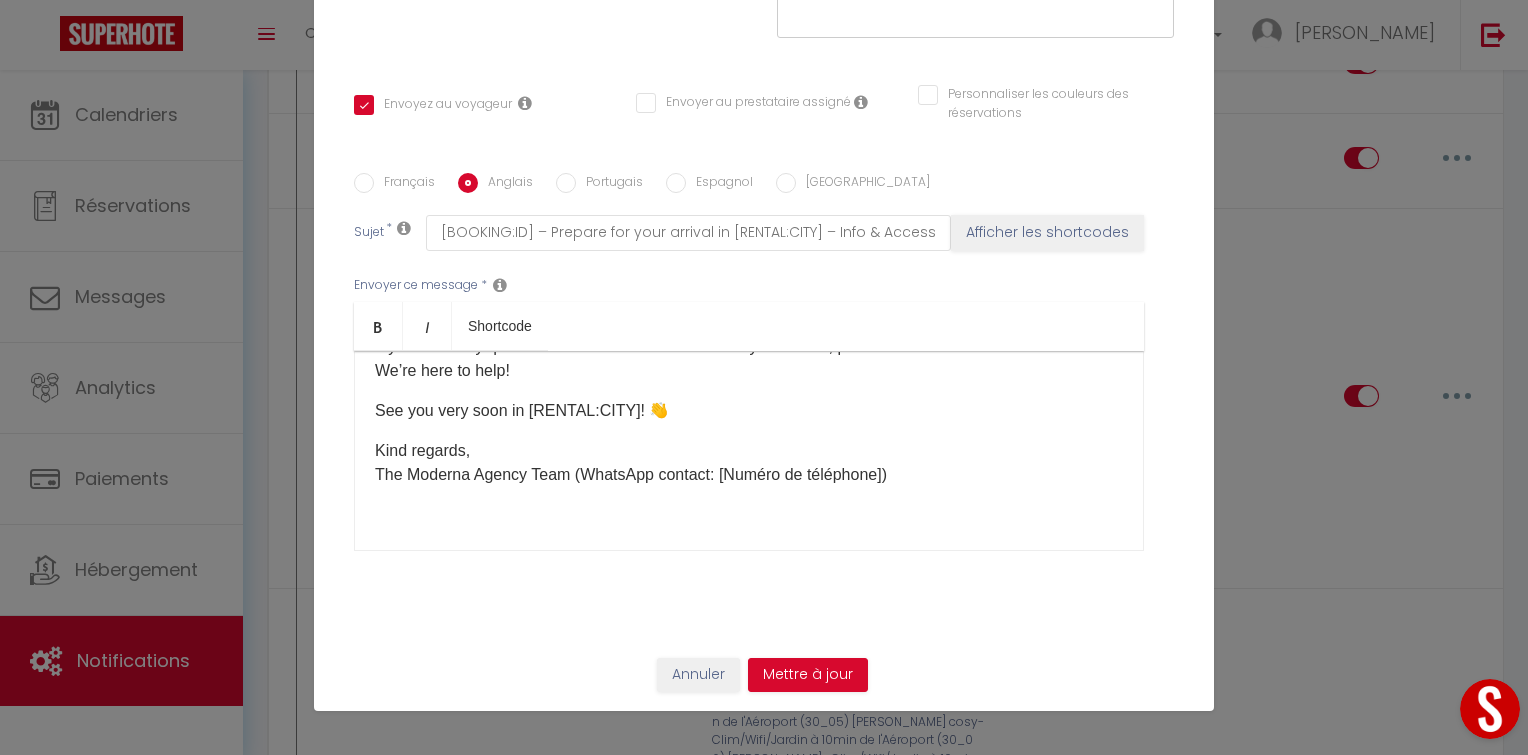 scroll, scrollTop: 0, scrollLeft: 0, axis: both 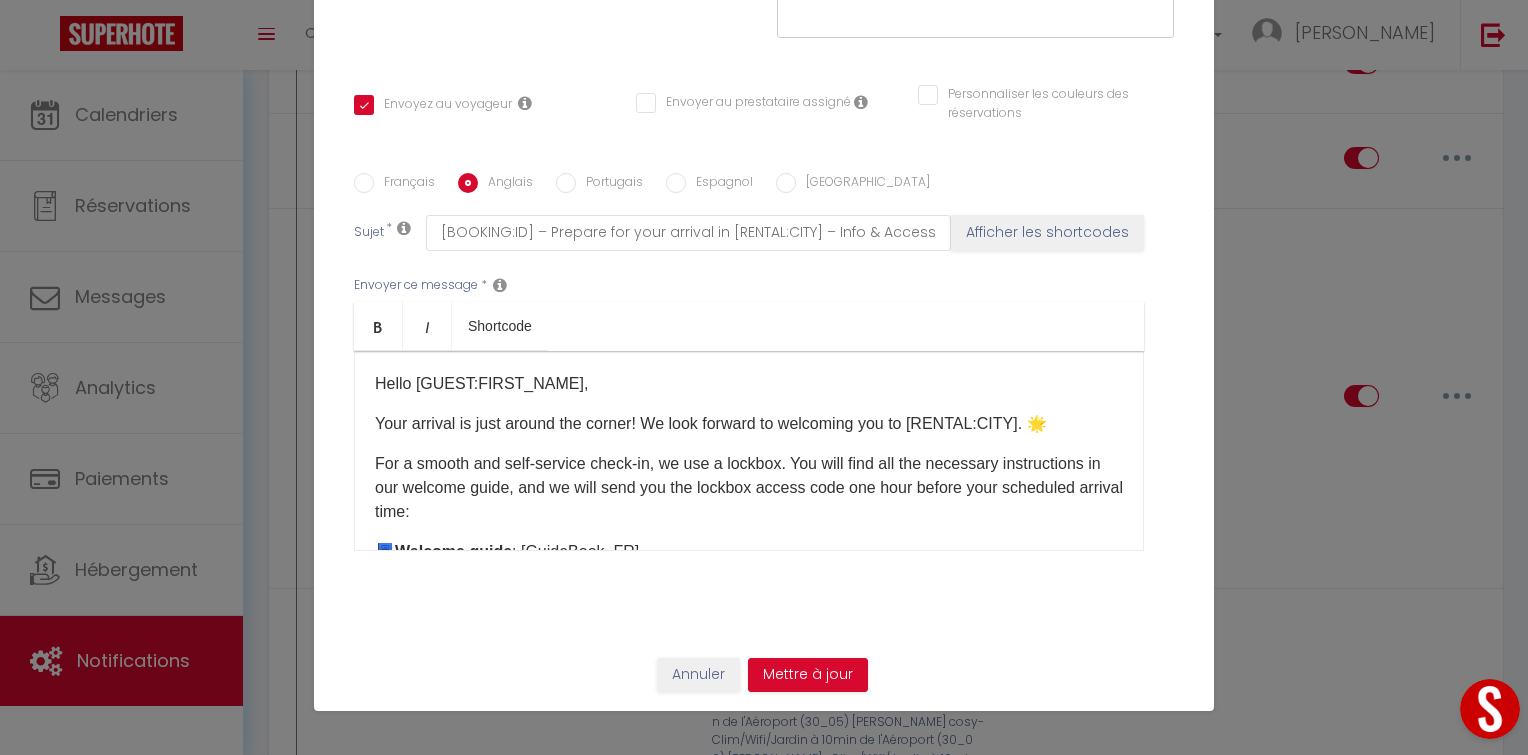 click on "Français" at bounding box center (404, 184) 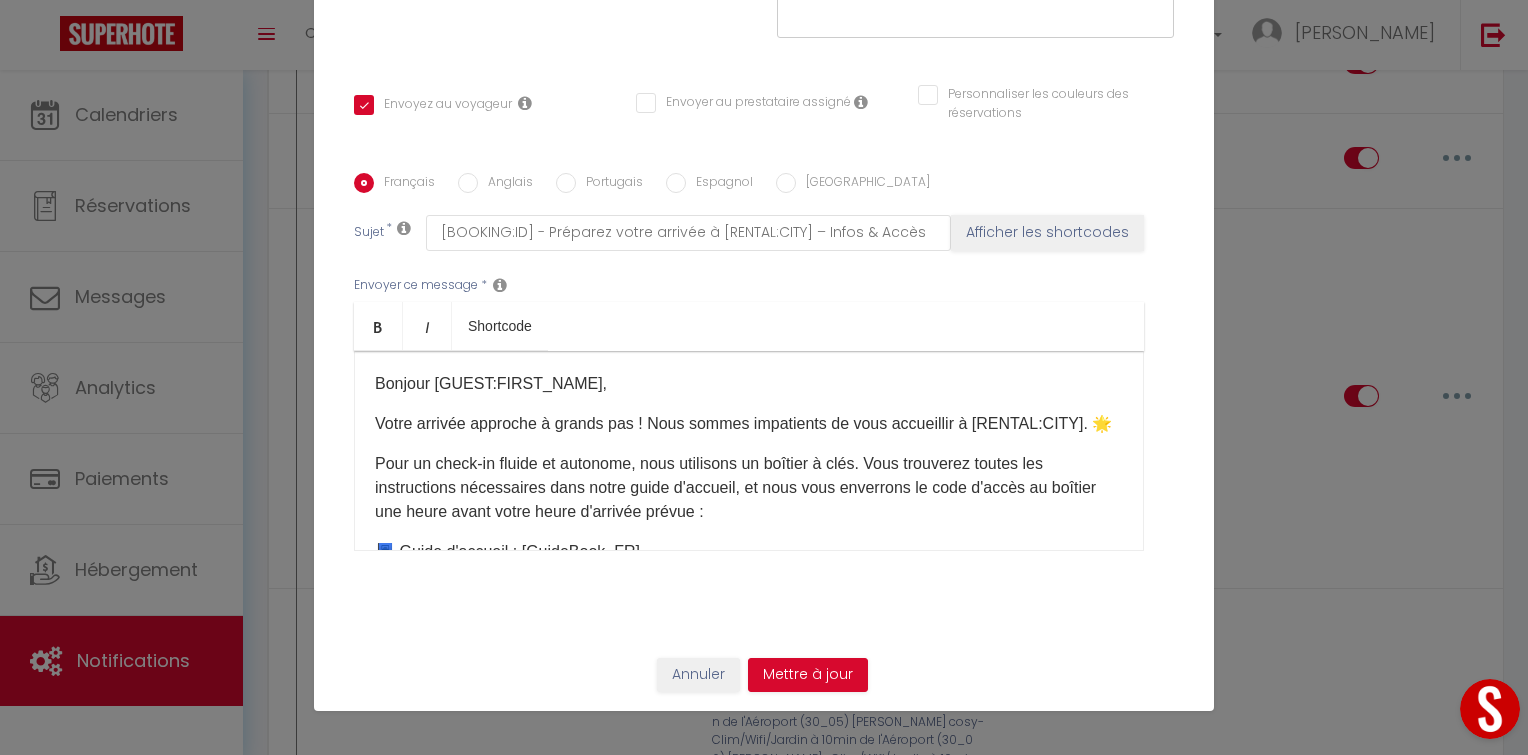 scroll, scrollTop: 301, scrollLeft: 0, axis: vertical 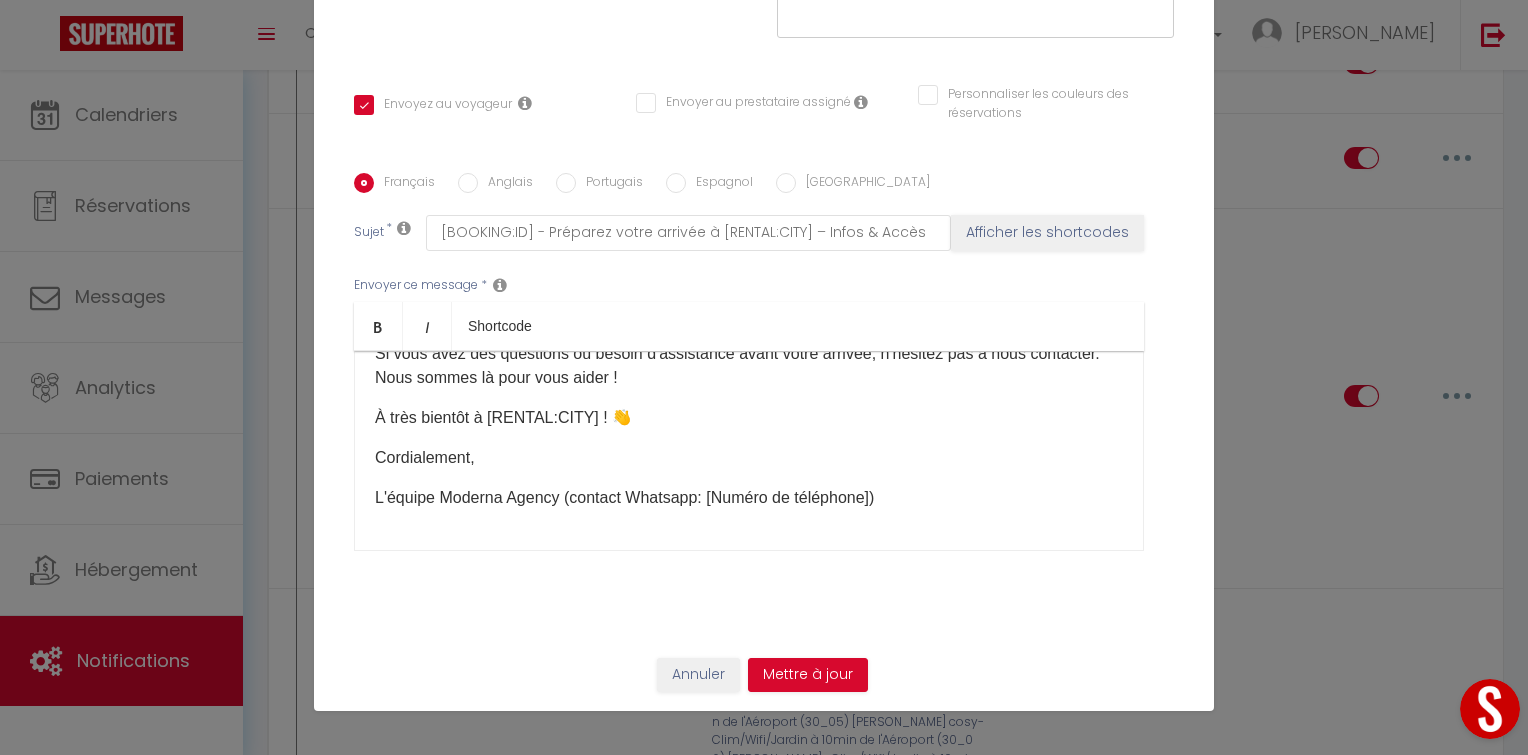 click on "Anglais" at bounding box center [505, 184] 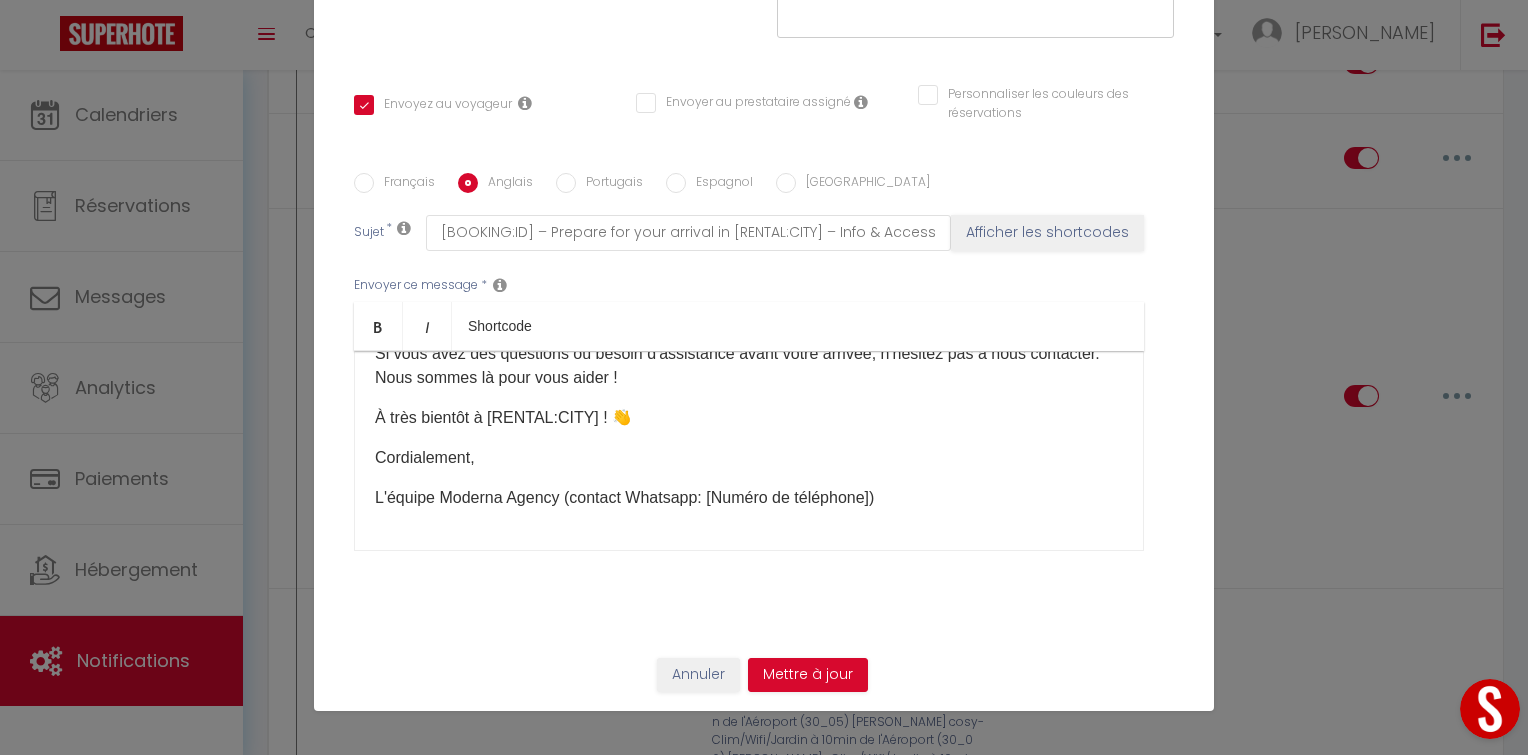 scroll, scrollTop: 285, scrollLeft: 0, axis: vertical 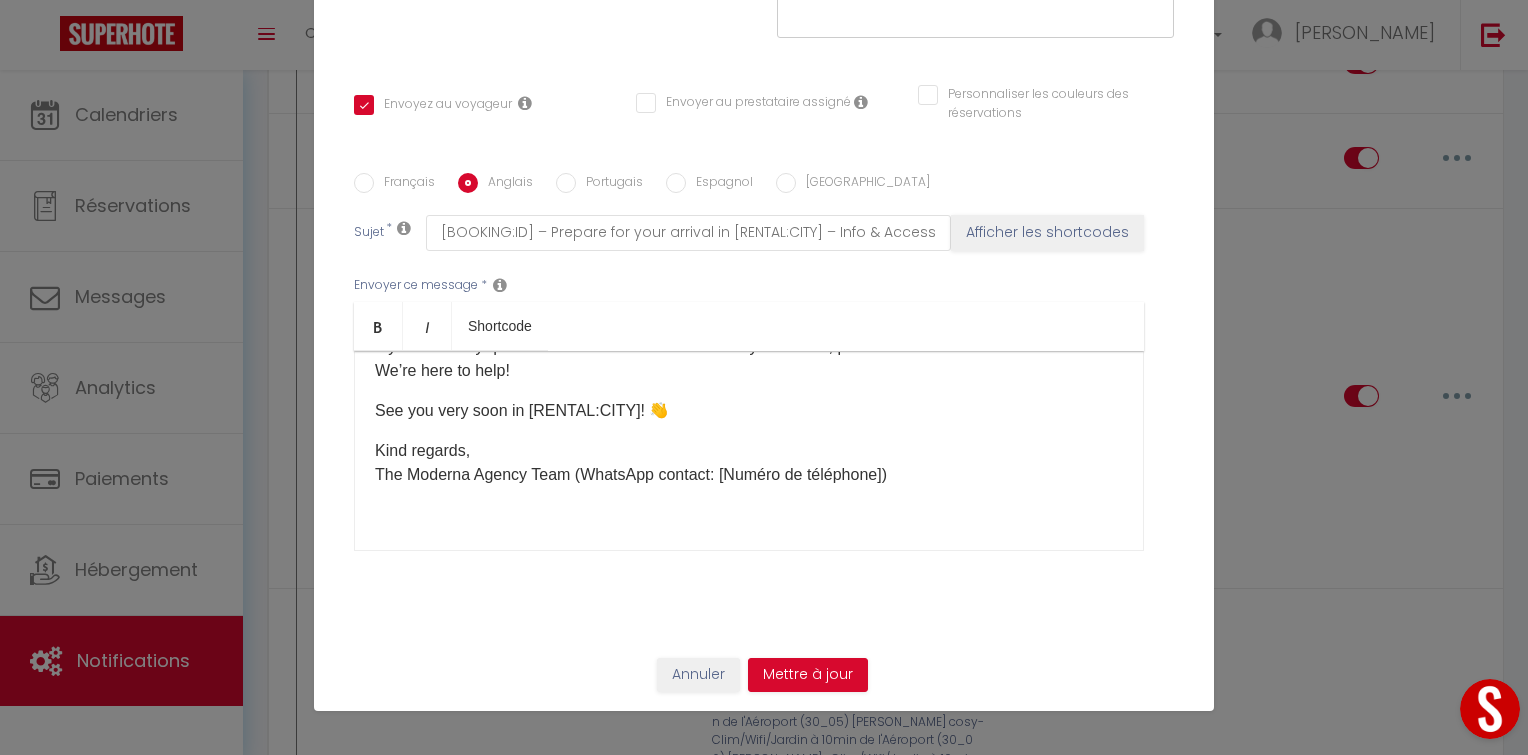 click on "Hello [GUEST:FIRST_NAME],
Your arrival is just around the corner! We look forward to welcoming you to [RENTAL:CITY]. 🌟
For a smooth and self-service check-in, we use a lockbox. You will find all the necessary instructions in our welcome guide, and we will send you the lockbox access code one hour before your scheduled arrival time:
📘  Welcome guide : [GuideBook_FR]
⏰  Check-in time : [RENTAL:ARRIVAL_TIME]
If you have any questions or need assistance before your arrival, please don’t hesitate to contact us. We’re here to help!
See you very soon in [RENTAL:CITY]! 👋
Kind regards,
The Moderna Agency Team (WhatsApp contact: [Numéro de téléphone]) ​" at bounding box center [749, 451] 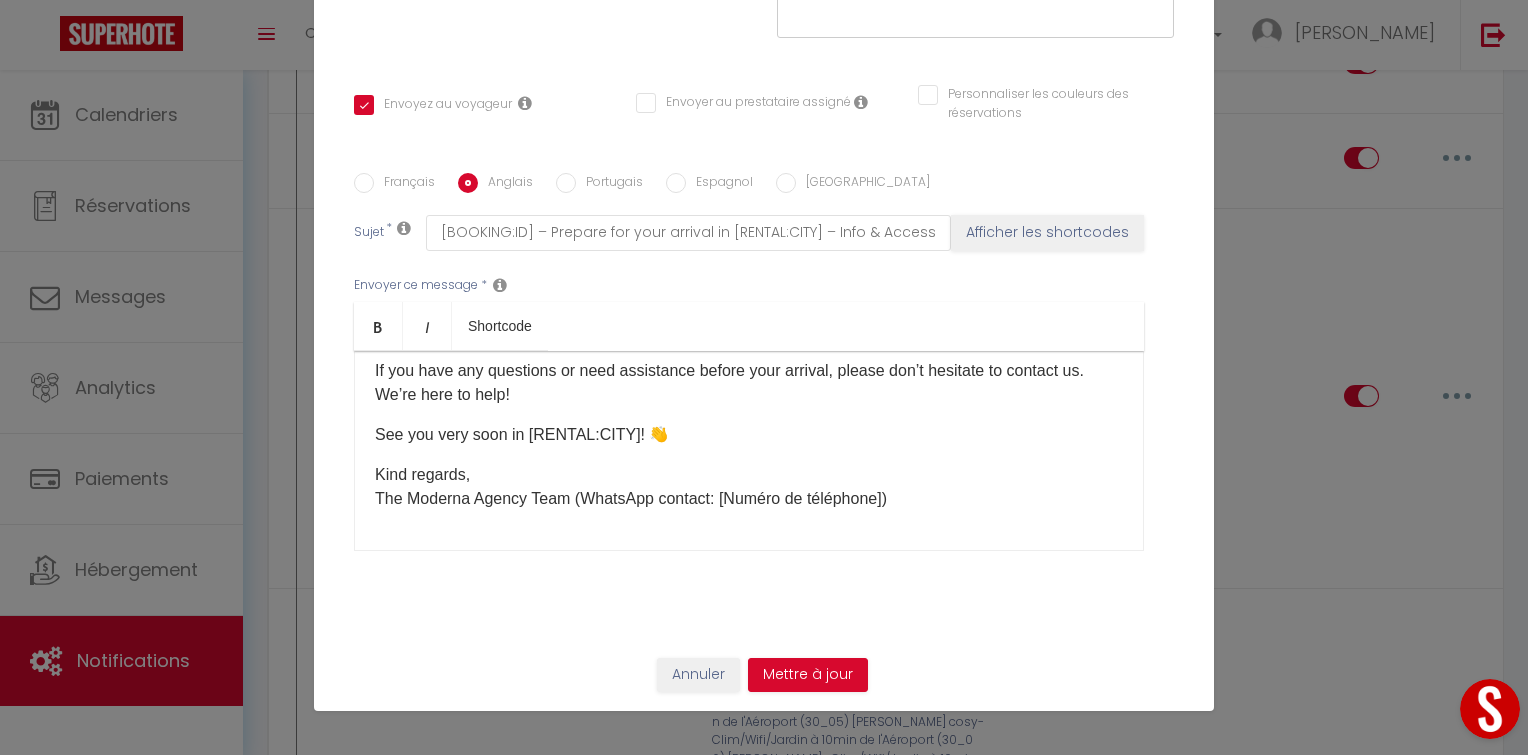 click on "Espagnol" at bounding box center (676, 183) 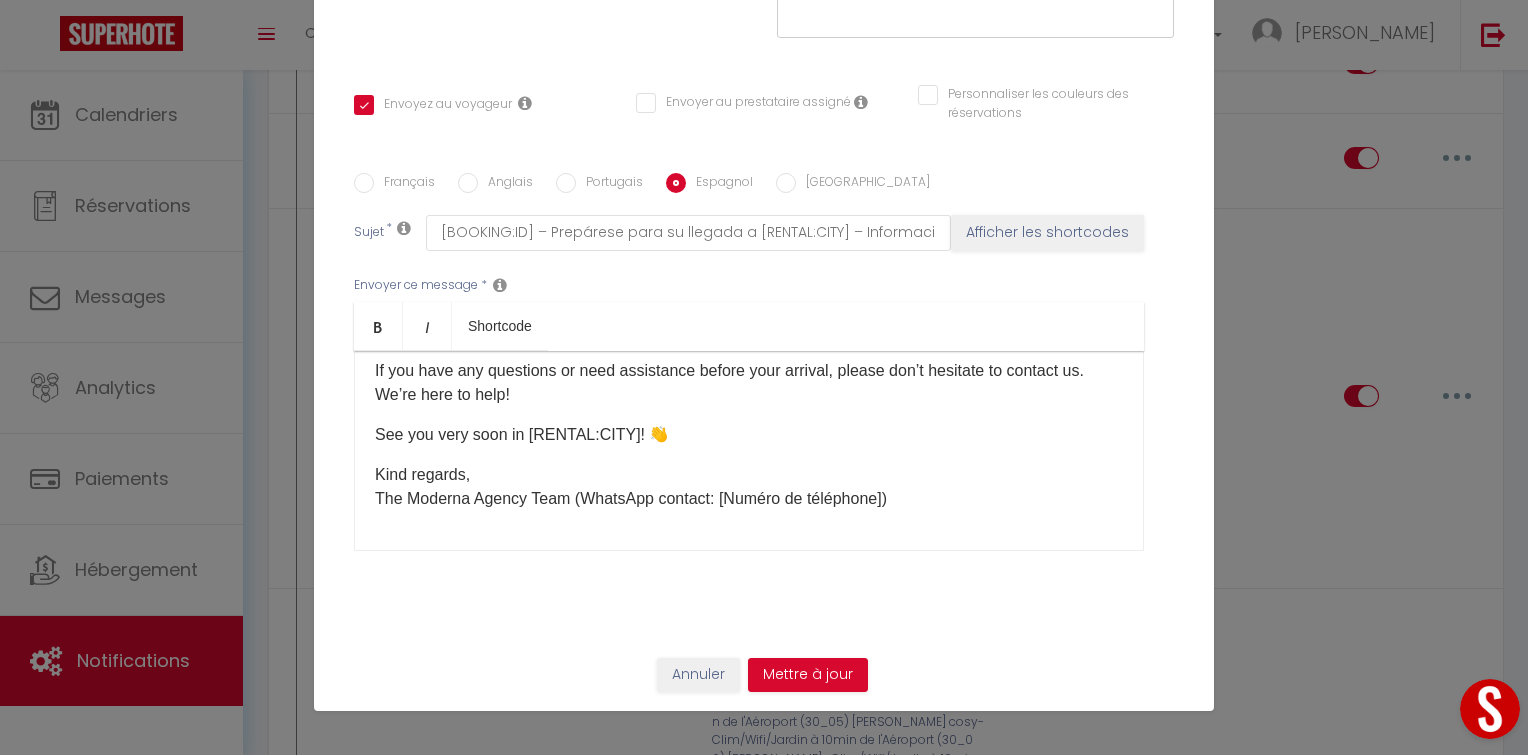 scroll, scrollTop: 0, scrollLeft: 0, axis: both 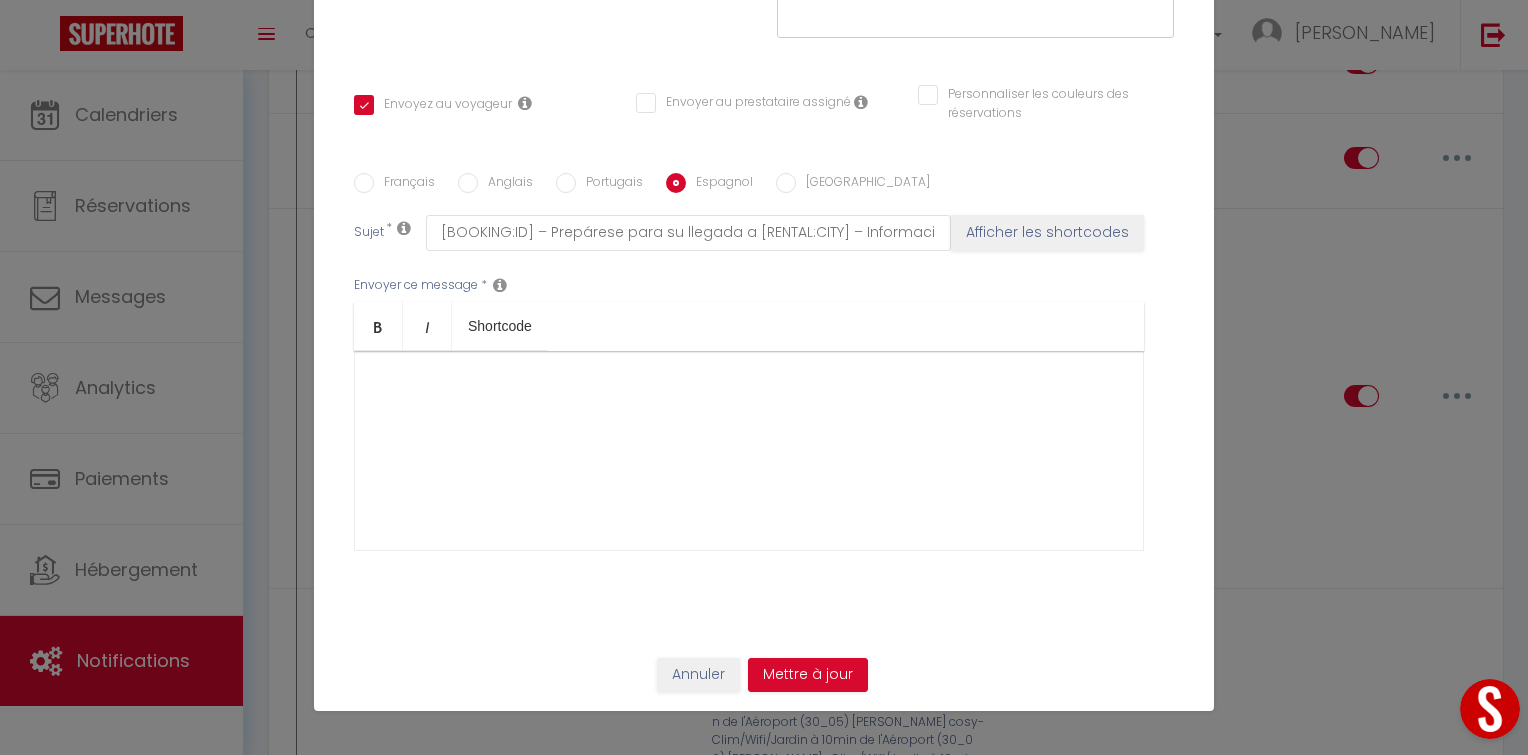click at bounding box center (749, 451) 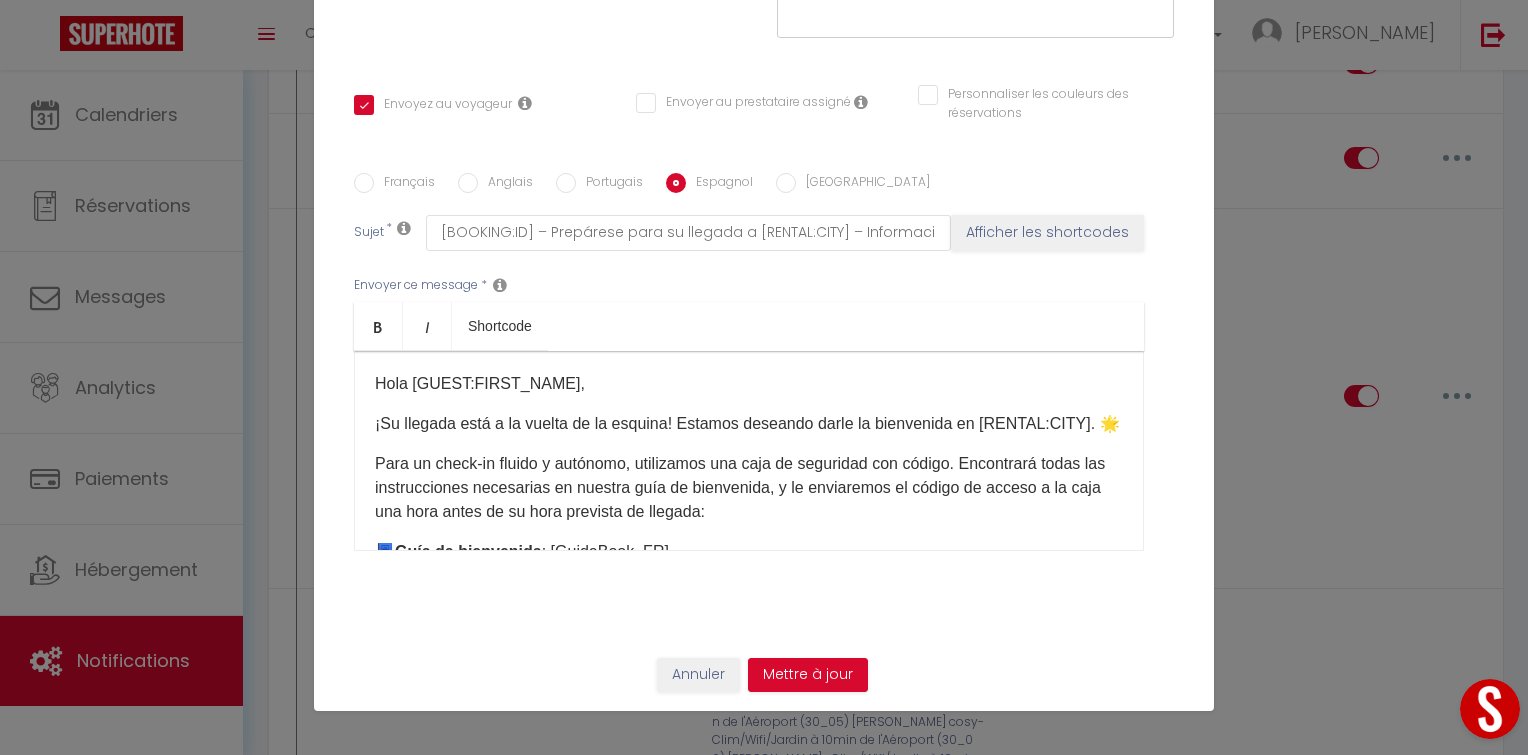 scroll, scrollTop: 325, scrollLeft: 0, axis: vertical 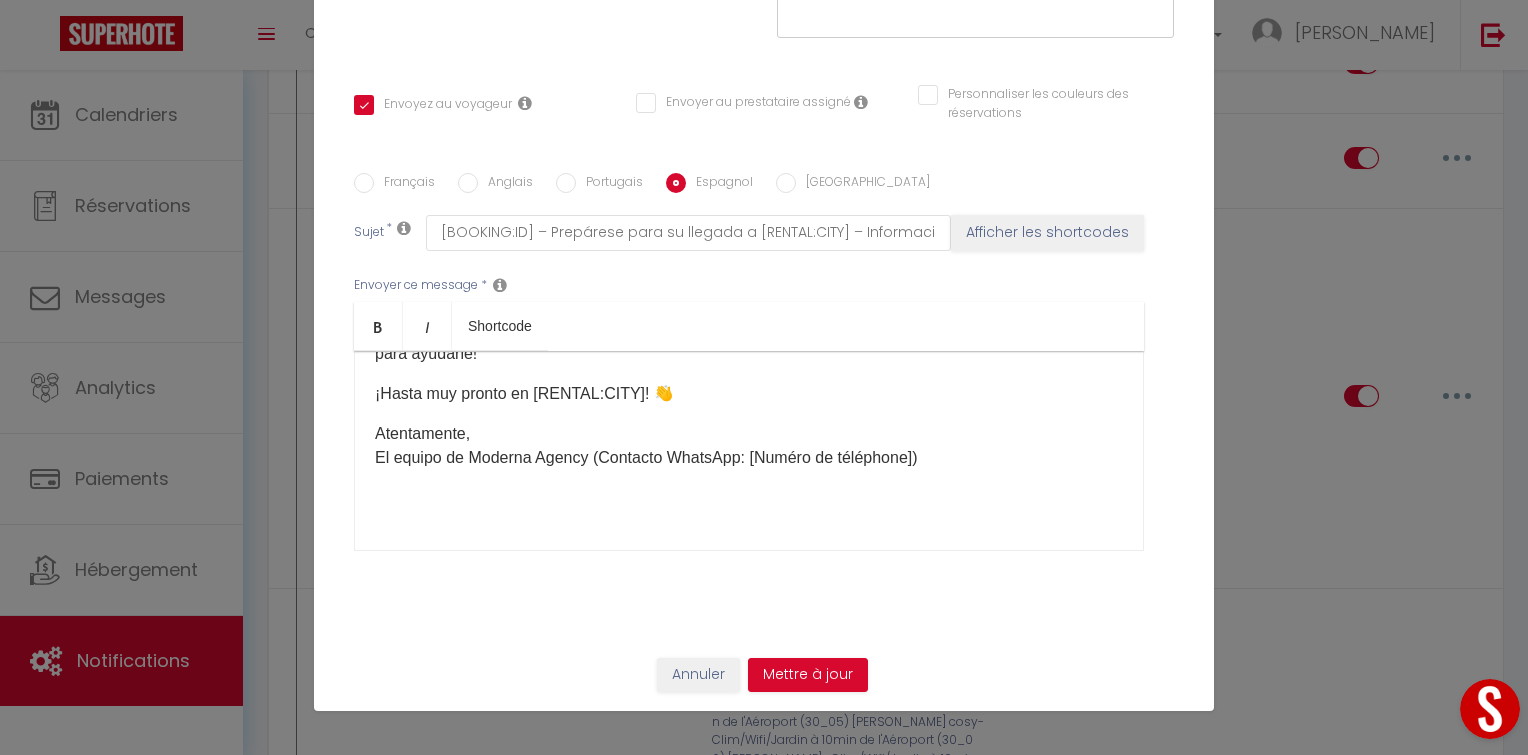 click on "Hola [GUEST:FIRST_NAME],
¡Su llegada está a la vuelta de la esquina! Estamos deseando darle la bienvenida en [RENTAL:CITY]. 🌟
Para un check-in fluido y autónomo, utilizamos una caja de seguridad con código. Encontrará todas las instrucciones necesarias en nuestra guía de bienvenida, y le enviaremos el código de acceso a la caja una hora antes de su hora prevista de llegada:
📘  Guía de bienvenida : [GuideBook_FR]
⏰  Hora de check-in : [RENTAL:ARRIVAL_TIME]
Si tiene alguna pregunta o necesita ayuda antes de su llegada, no dude en contactarnos. ¡Estamos aquí para ayudarle!
¡Hasta muy pronto en [RENTAL:CITY]! 👋
Atentamente,
El equipo de Moderna Agency (Contacto WhatsApp: [Numéro de téléphone]) ​" at bounding box center [749, 451] 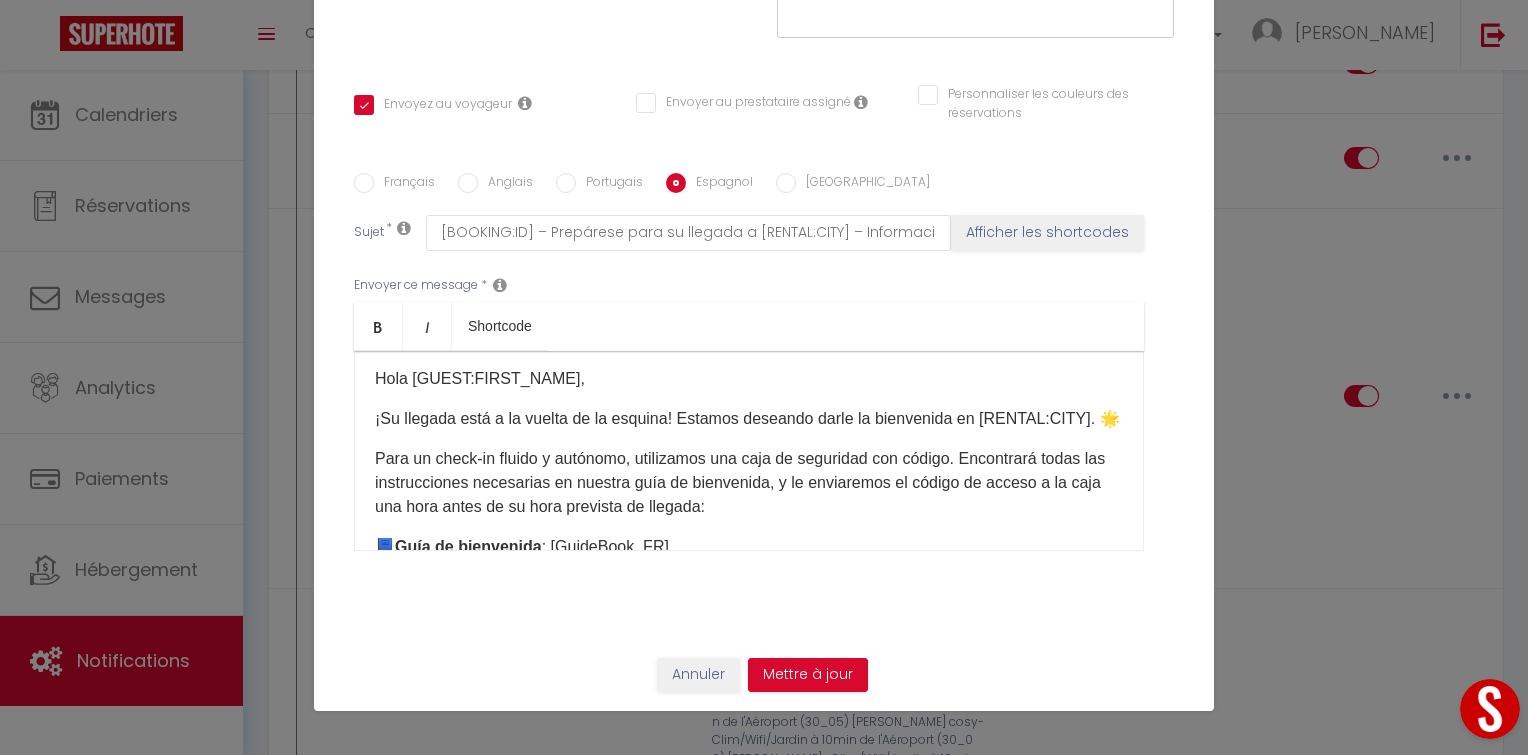 scroll, scrollTop: 0, scrollLeft: 0, axis: both 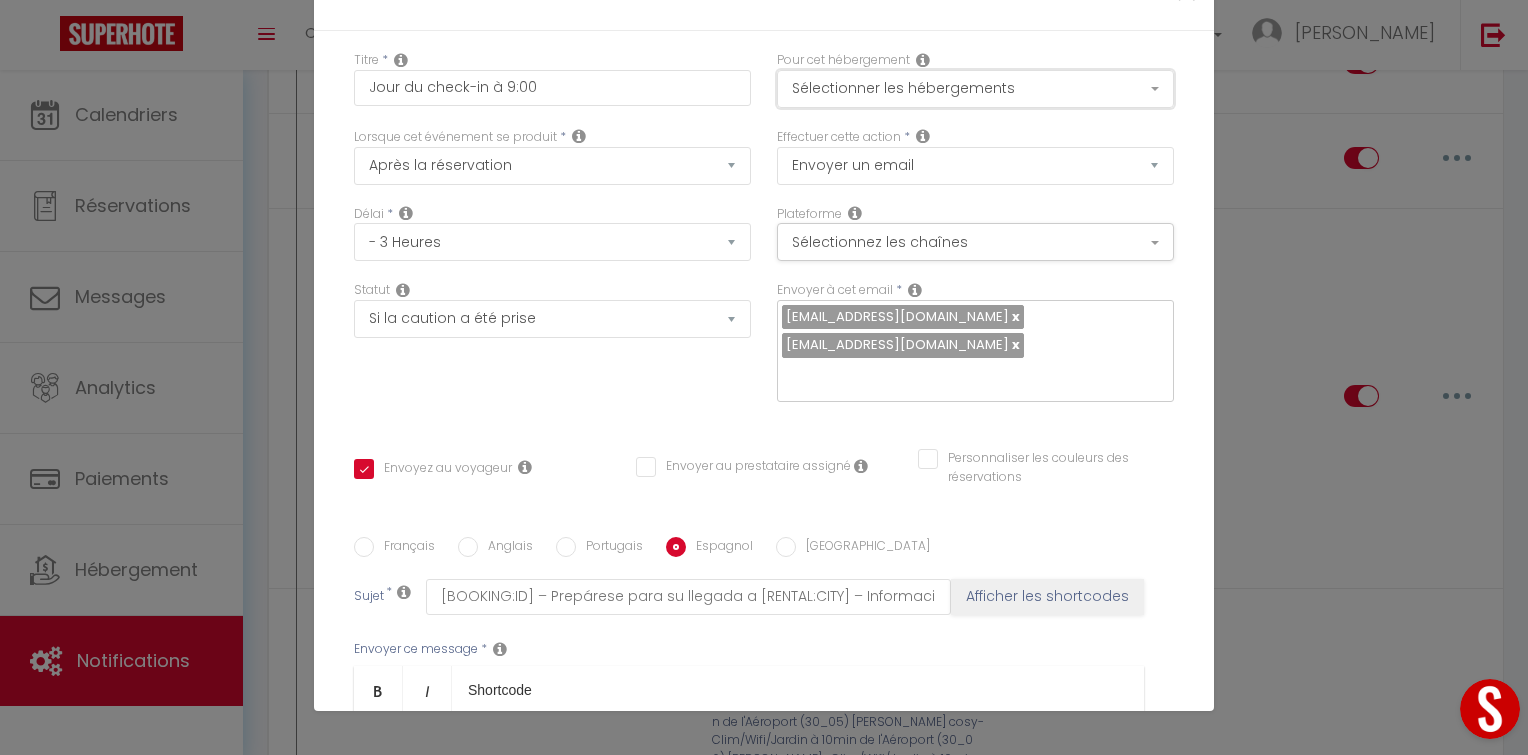 click on "Sélectionner les hébergements" at bounding box center (975, 89) 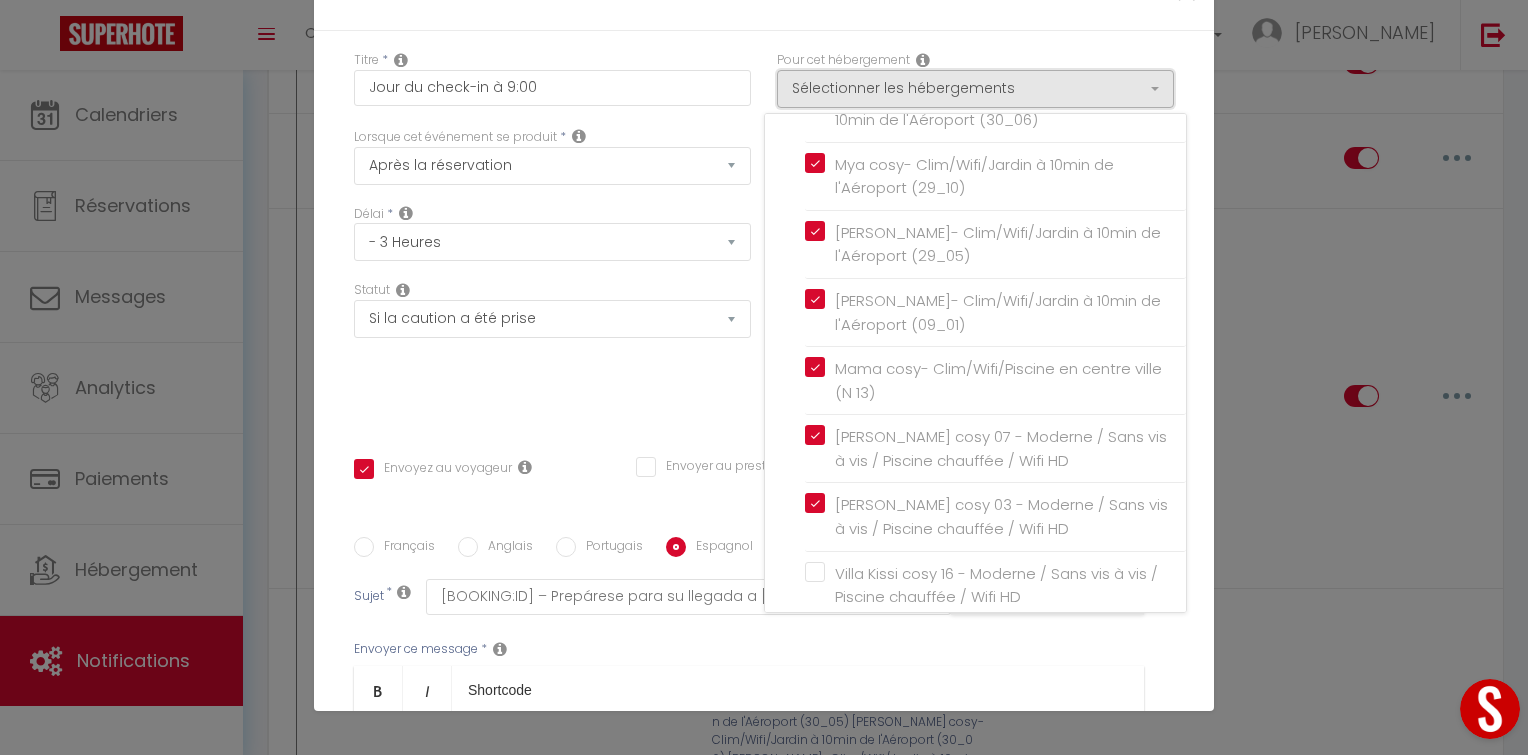 scroll, scrollTop: 513, scrollLeft: 0, axis: vertical 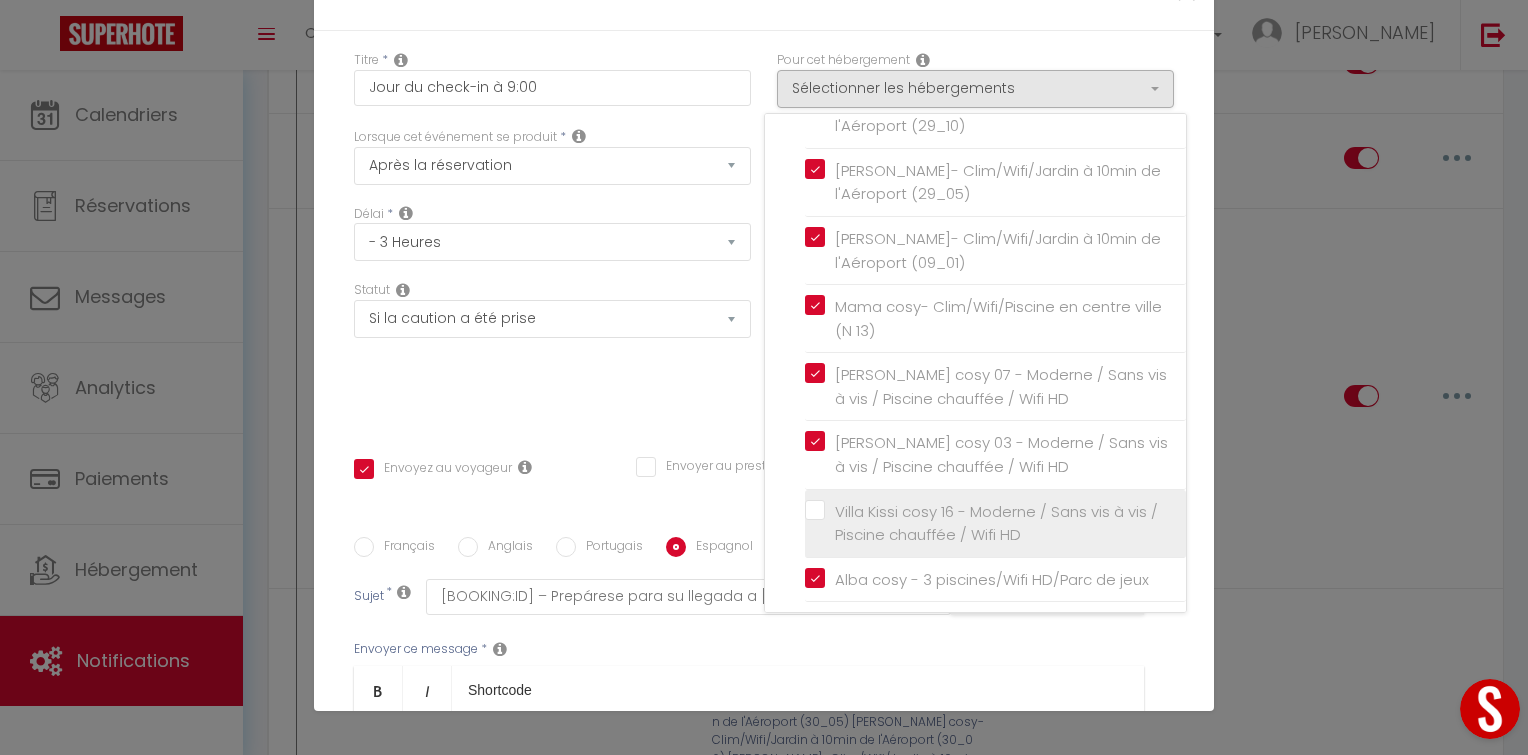 click on "Villa Kissi cosy 16 - Moderne / Sans vis à vis / Piscine chauffée / Wifi HD" at bounding box center (999, 523) 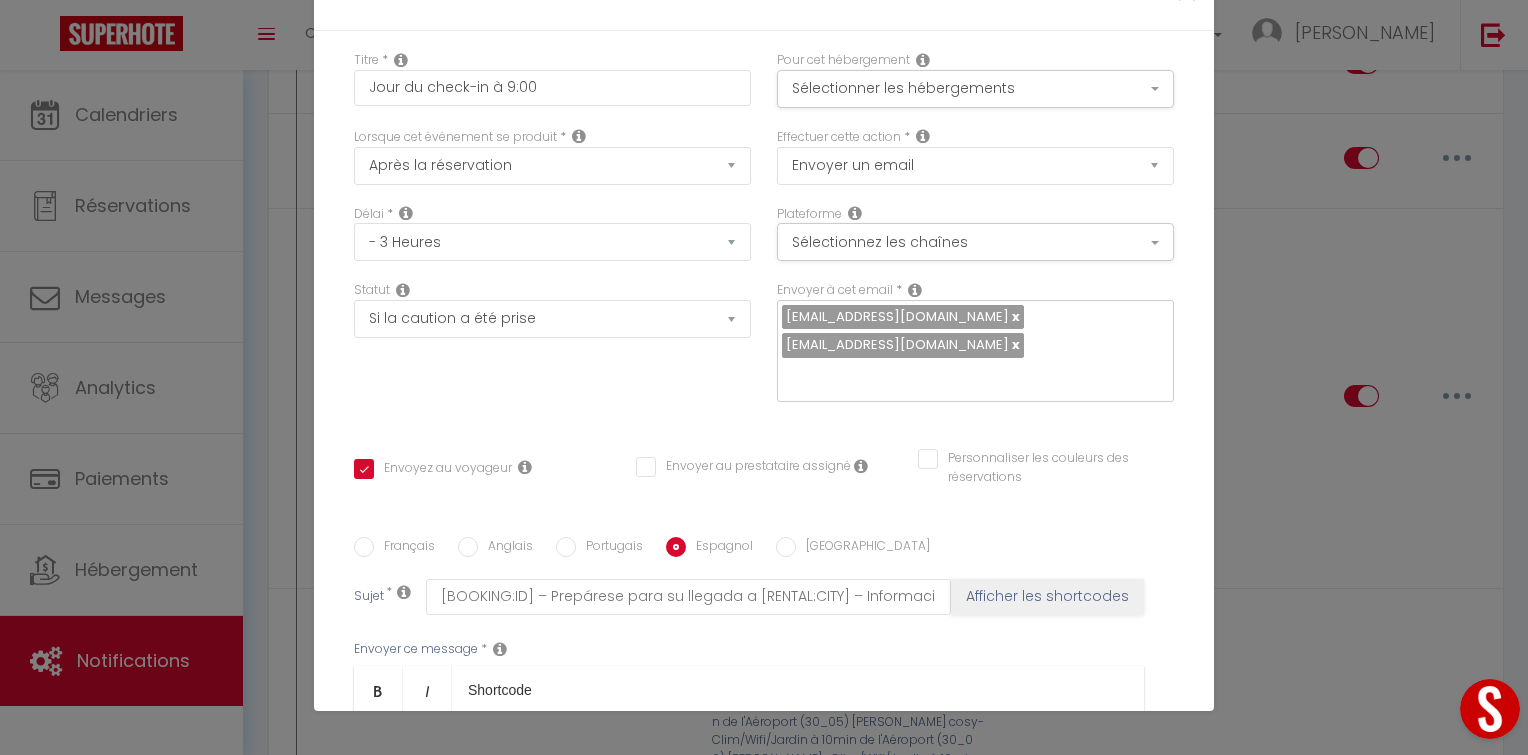 click on "Titre   *     Jour du check-in à 9:00   Pour cet hébergement
Sélectionner les hébergements
Tous les apparts
Autres
Villa AZUR- Wifi/Piscine chauffée/Sans vis-à-vis
[PERSON_NAME]- Wifi/Piscine chauffée/Sans vis-à-vis
[GEOGRAPHIC_DATA] cosy 07 -Sans vis-à-vis|WifiHD|PiscineChauffée
[PERSON_NAME]/Wifi/Jardin à 10min de l'Aéroport (30_10)
Maeva cosy- Clim/Wifi/Jardin à 10min de l'Aéroport (30_05)
Lorsque cet événement se produit" at bounding box center [764, 523] 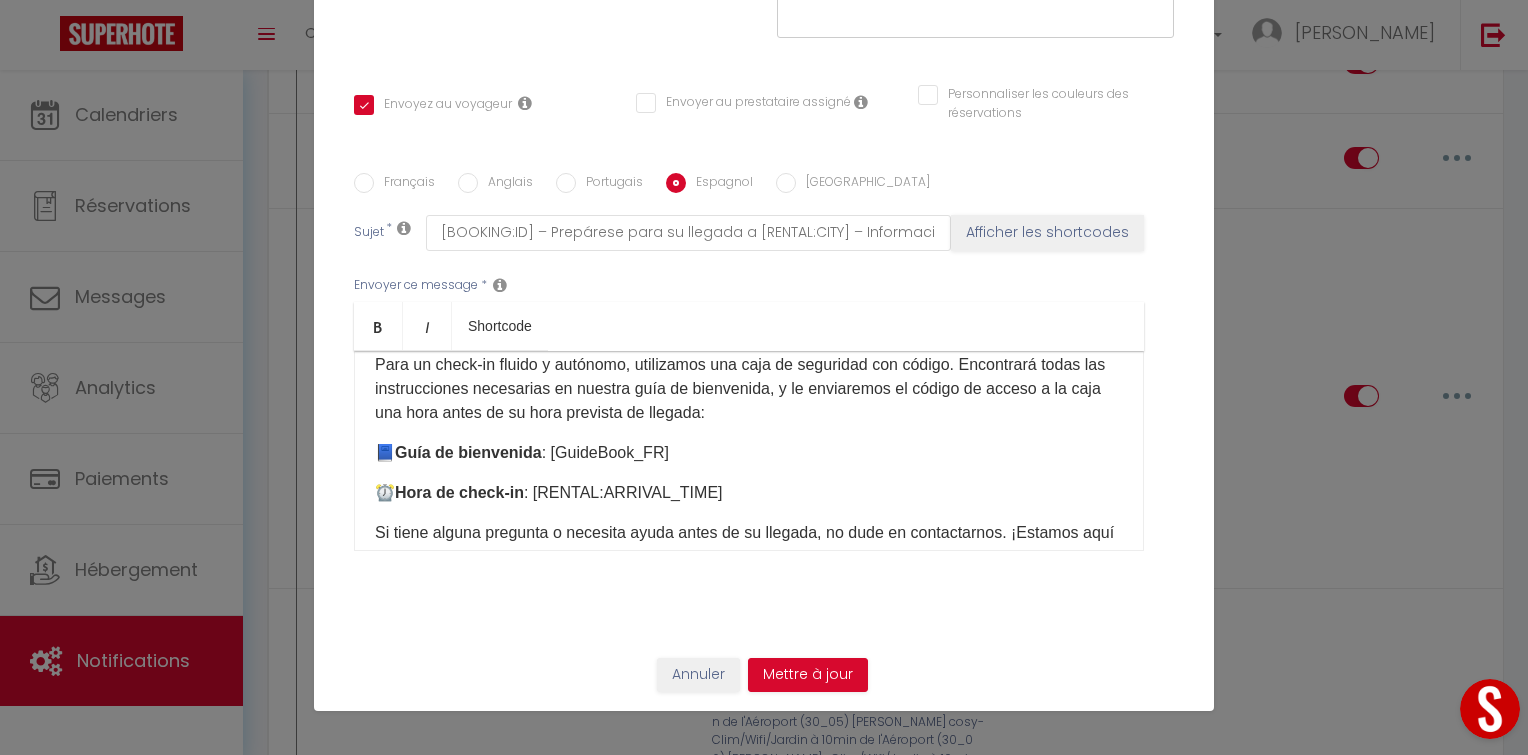 scroll, scrollTop: 100, scrollLeft: 0, axis: vertical 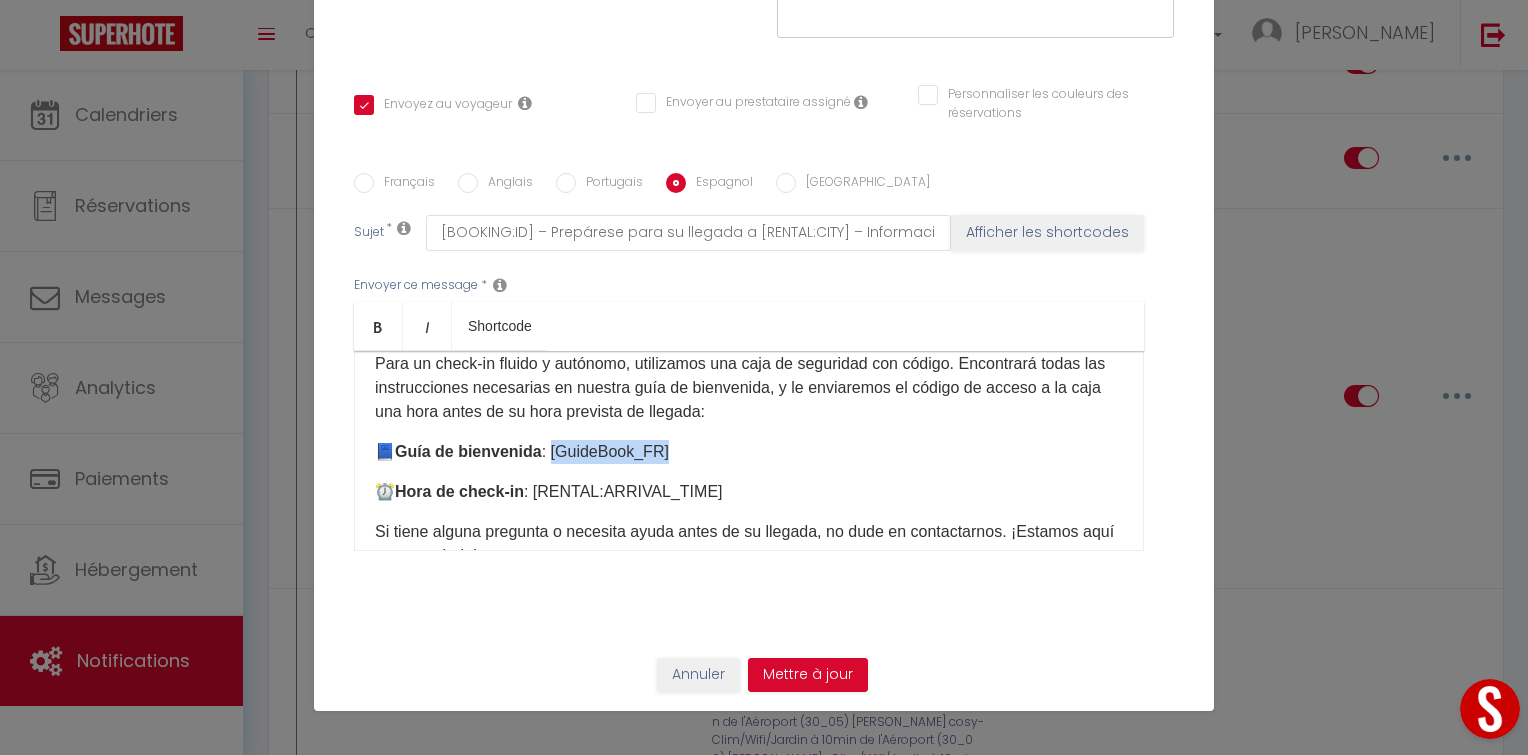 drag, startPoint x: 673, startPoint y: 474, endPoint x: 550, endPoint y: 479, distance: 123.101585 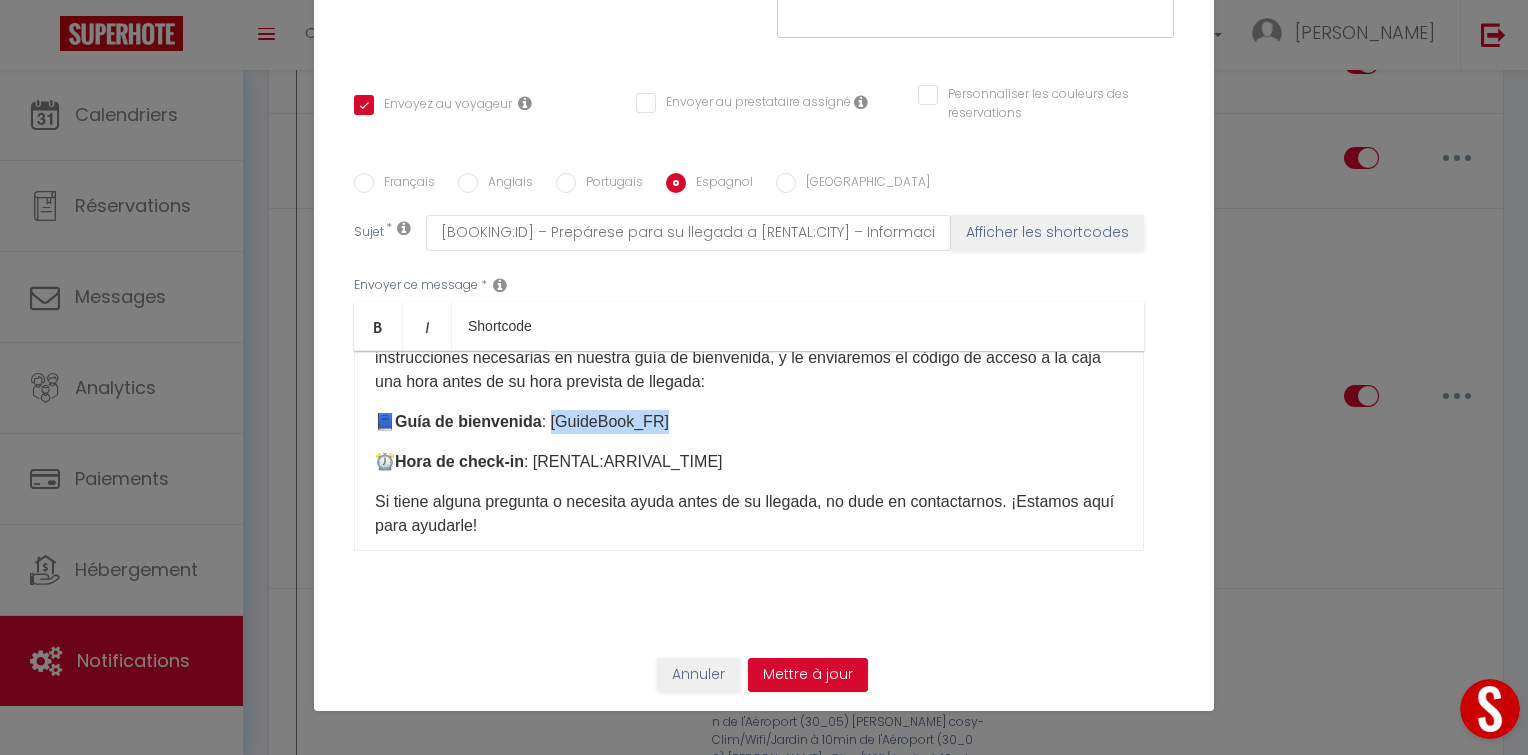 scroll, scrollTop: 136, scrollLeft: 0, axis: vertical 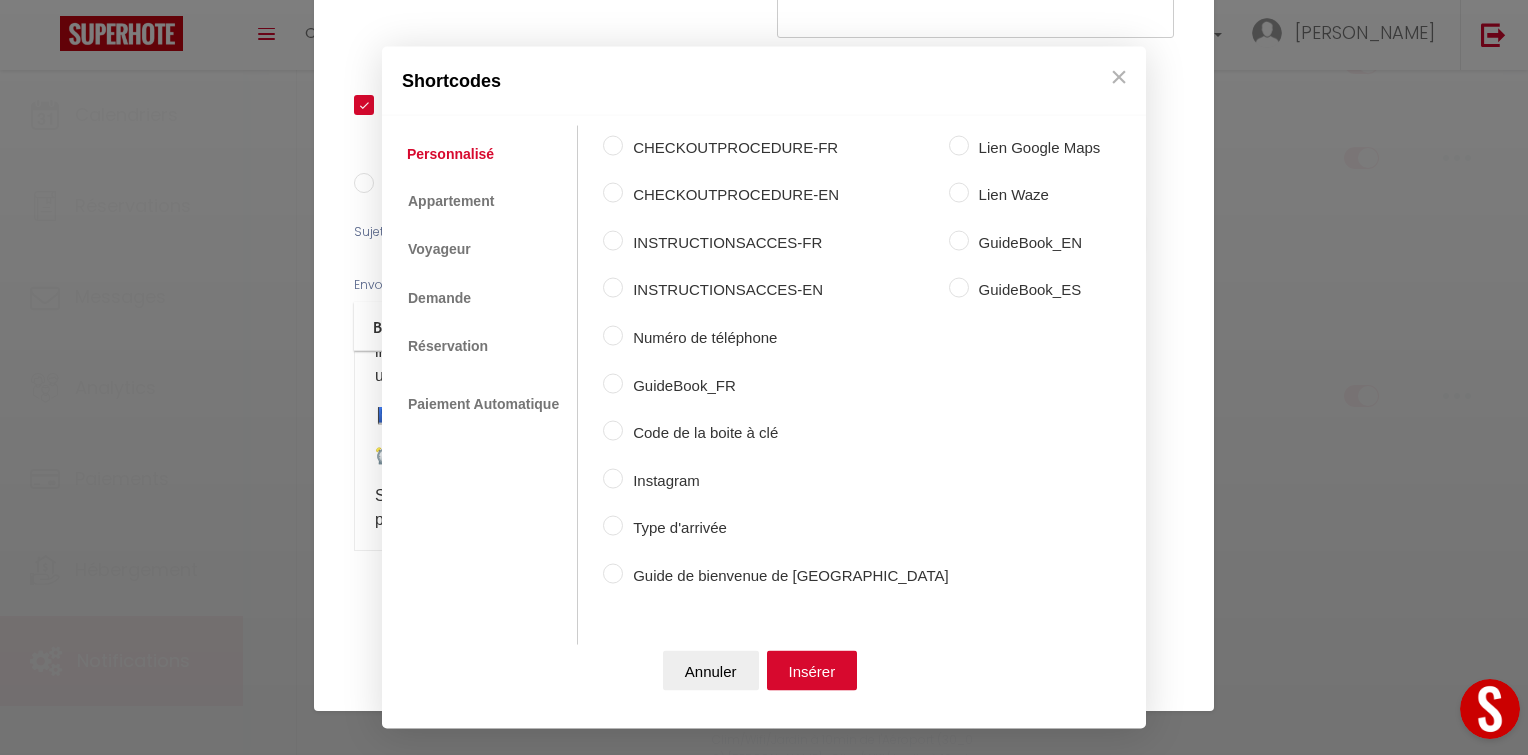 click on "Coaching SuperHote ce soir à 18h00, pour participer:  [URL][DOMAIN_NAME][SECURITY_DATA]   ×     Toggle navigation       Toggle Search     Toggle menubar     Chercher   BUTTON
Besoin d'aide ?
[PERSON_NAME]   Paramètres        Équipe     Résultat de la recherche   Aucun résultat     Calendriers     Réservations     Messages     Analytics      Paiements     Hébergement     Notifications                 Résultat de la recherche   Id   Appart   Voyageur    Checkin   Checkout   Nuits   Pers.   Plateforme   Statut     Résultat de la recherche   Aucun résultat          Notifications
Actions
Nouvelle Notification    Exporter    Importer    Tous les apparts    Villa AZUR- Wifi/Piscine chauffée/Sans vis-à-vis [PERSON_NAME]- Wifi/Piscine chauffée/Sans vis-à-vis [GEOGRAPHIC_DATA] cosy 07 -Sans vis-à-vis|WifiHD|PiscineChauffée       Nouveau shortcode personnalisé" at bounding box center (764, 3507) 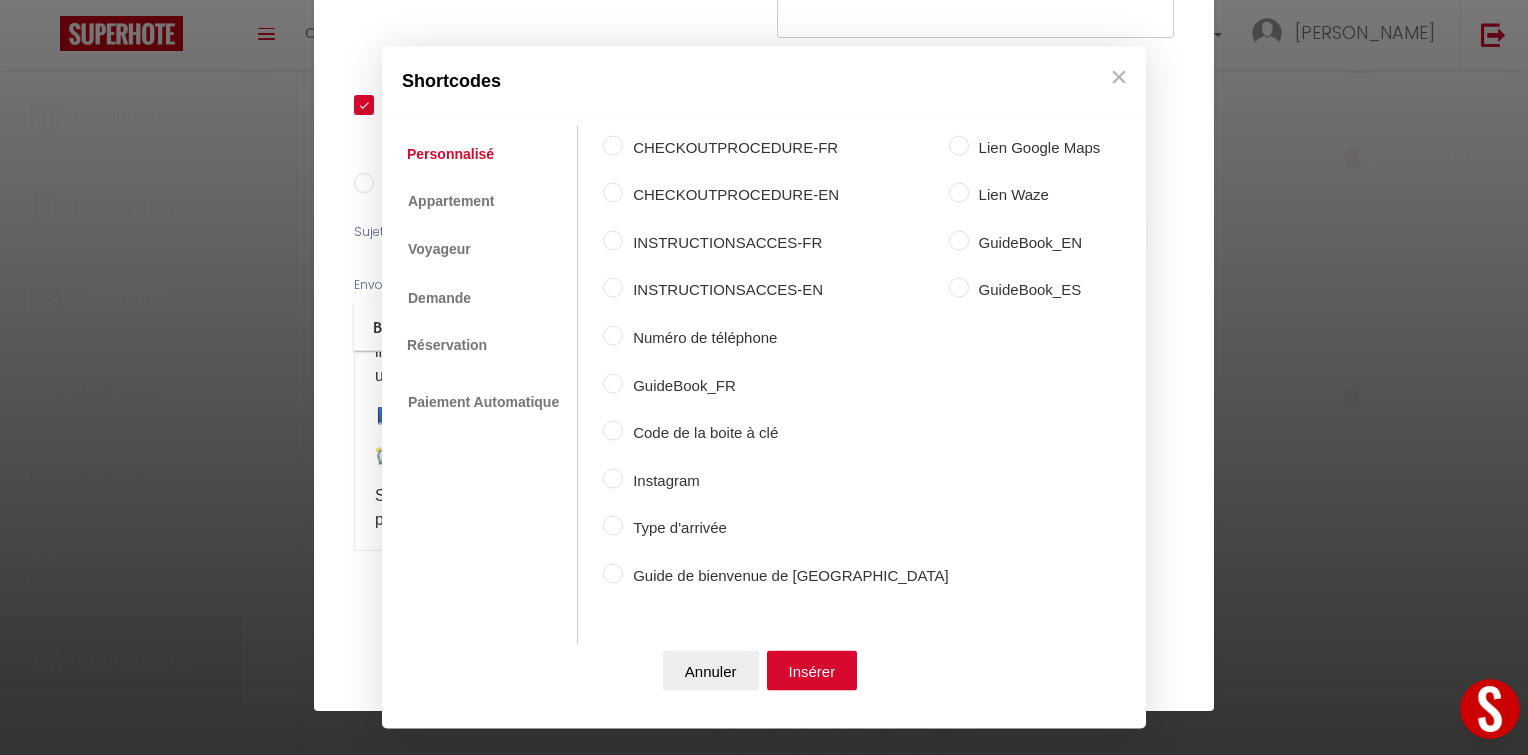 click on "GuideBook_EN" at bounding box center (1035, 242) 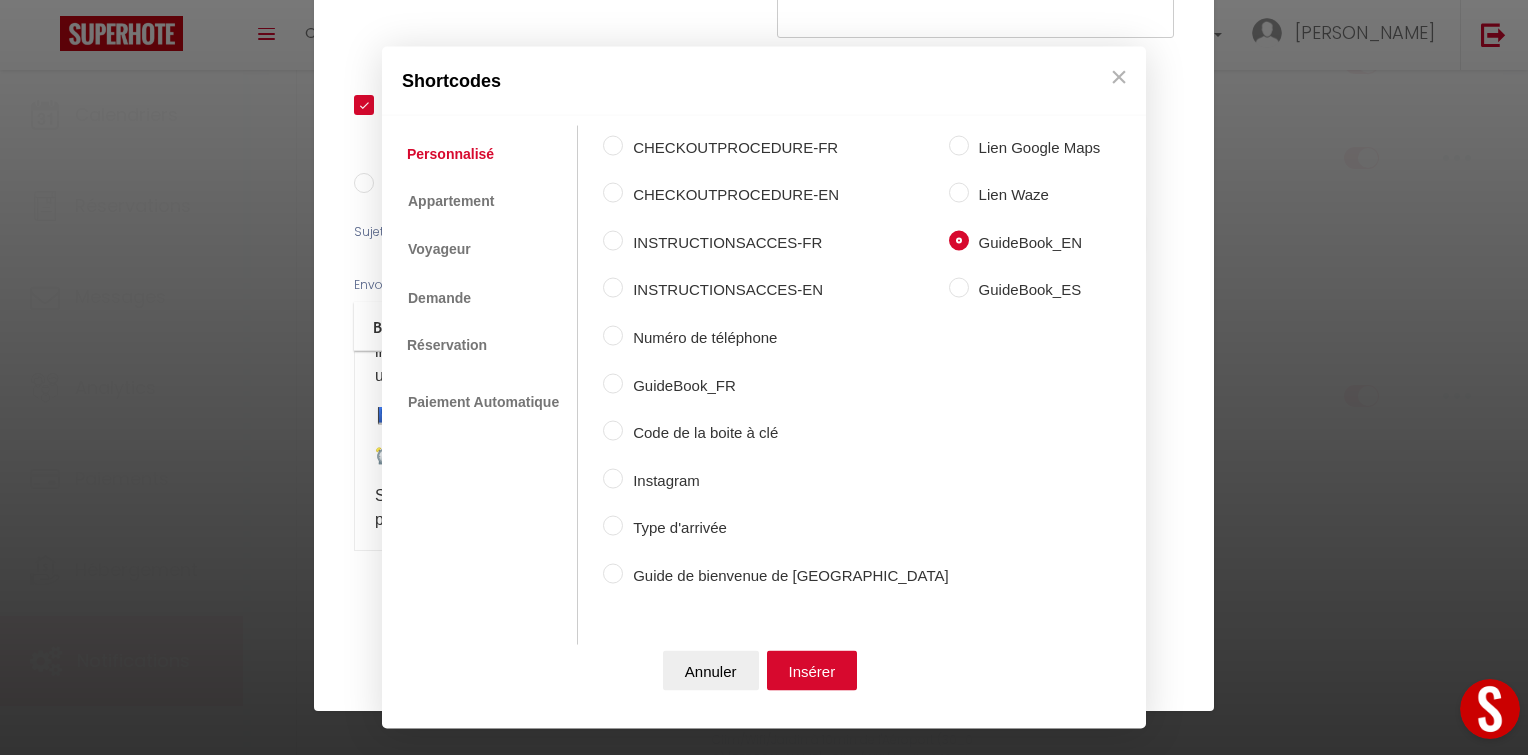 click on "GuideBook_ES" at bounding box center [959, 288] 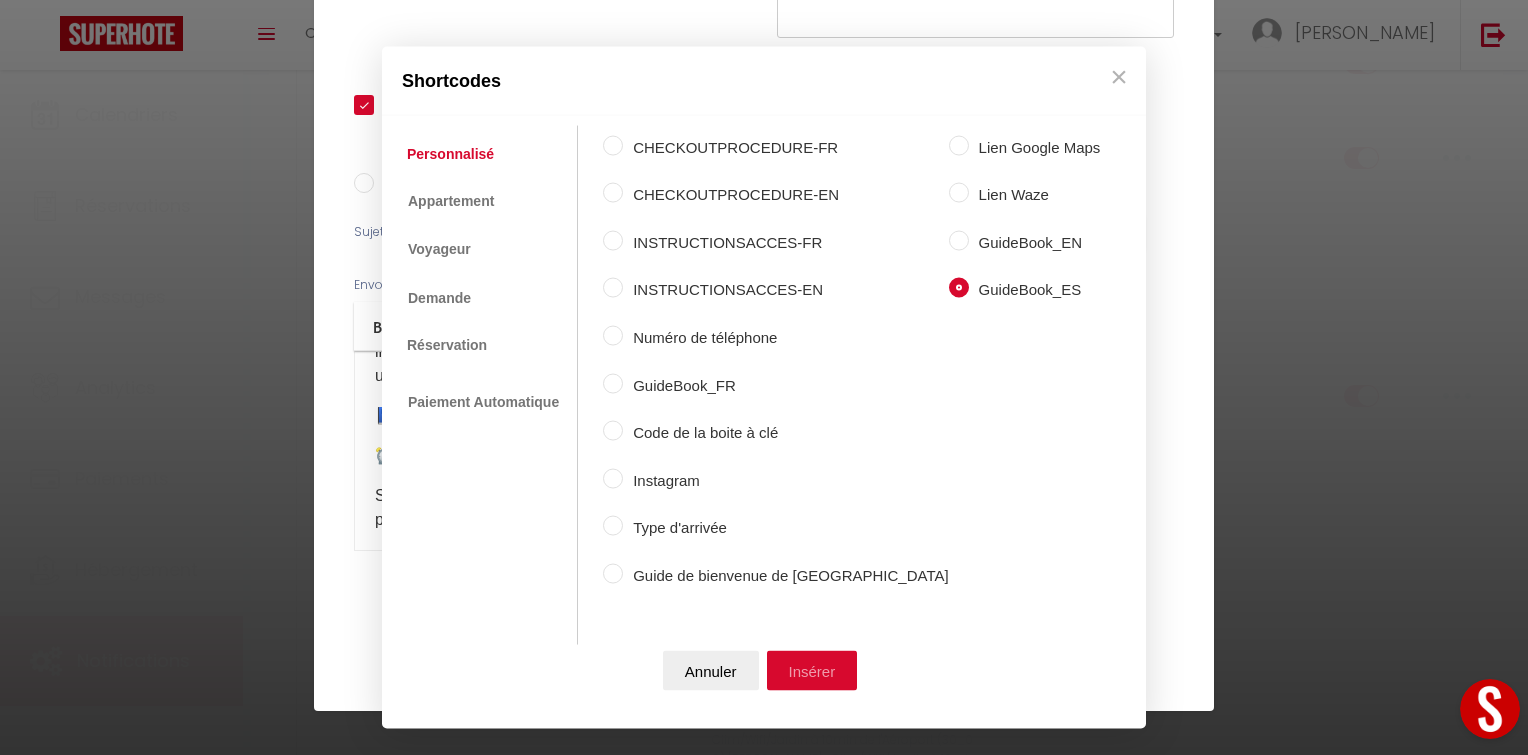 click on "Insérer" at bounding box center (812, 671) 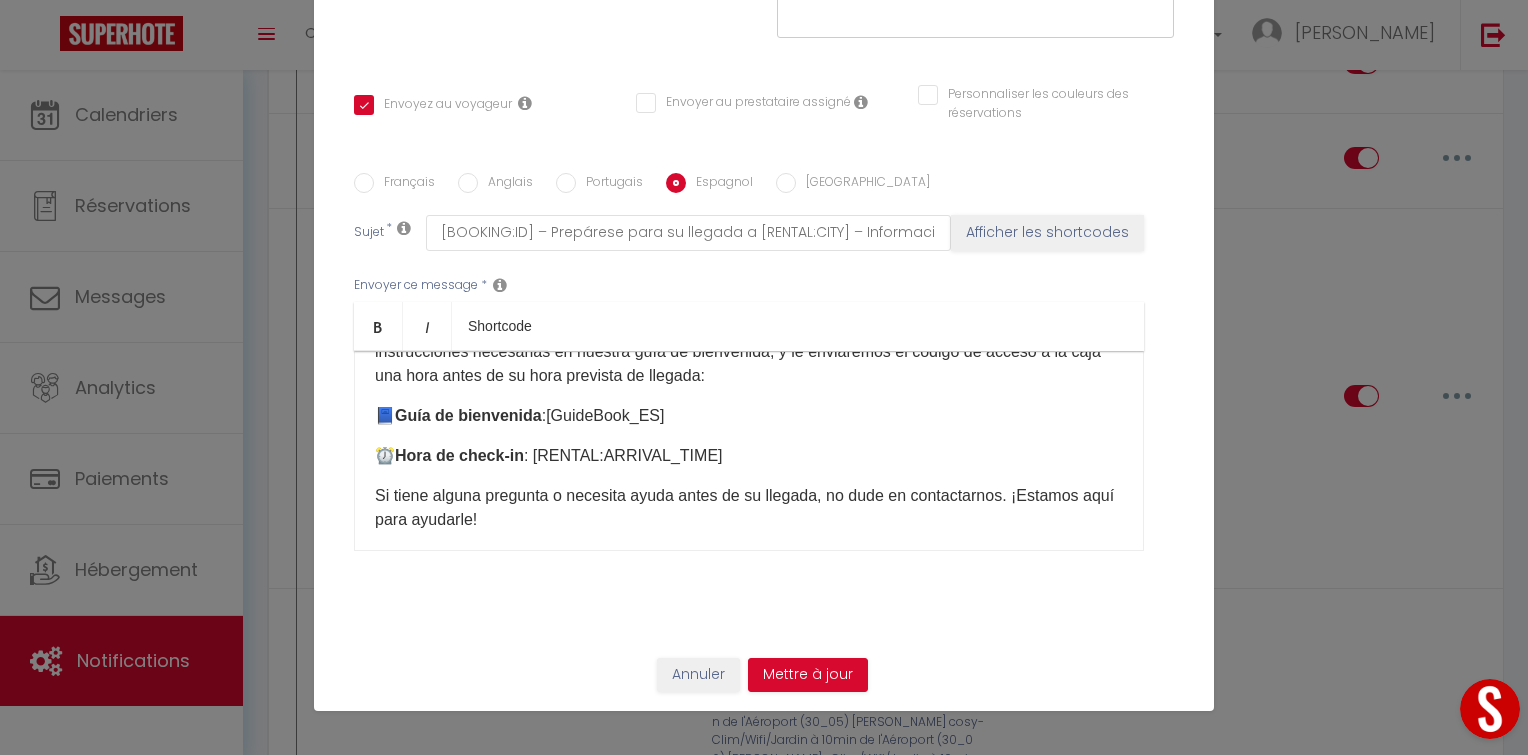 click on "Anglais" at bounding box center (505, 184) 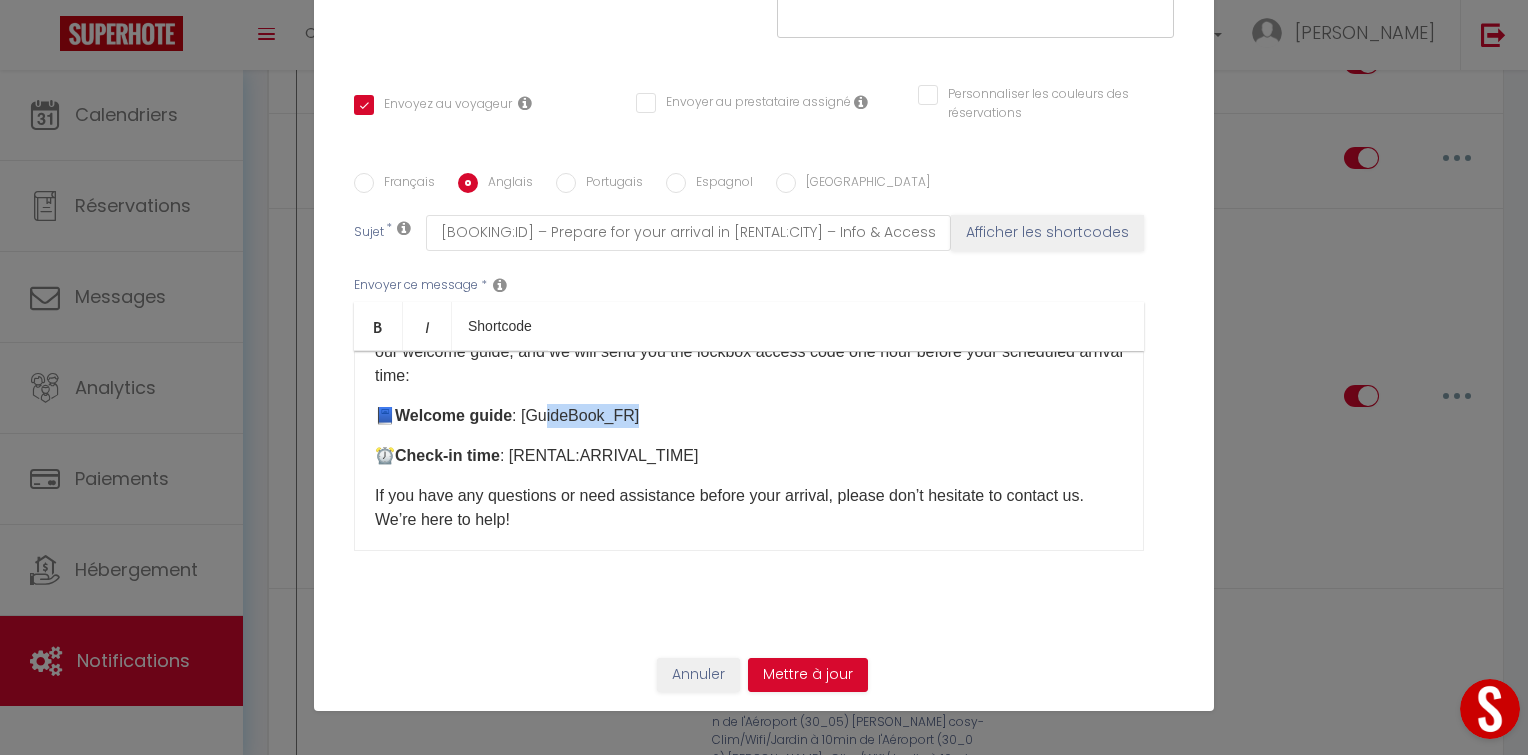 drag, startPoint x: 633, startPoint y: 415, endPoint x: 543, endPoint y: 415, distance: 90 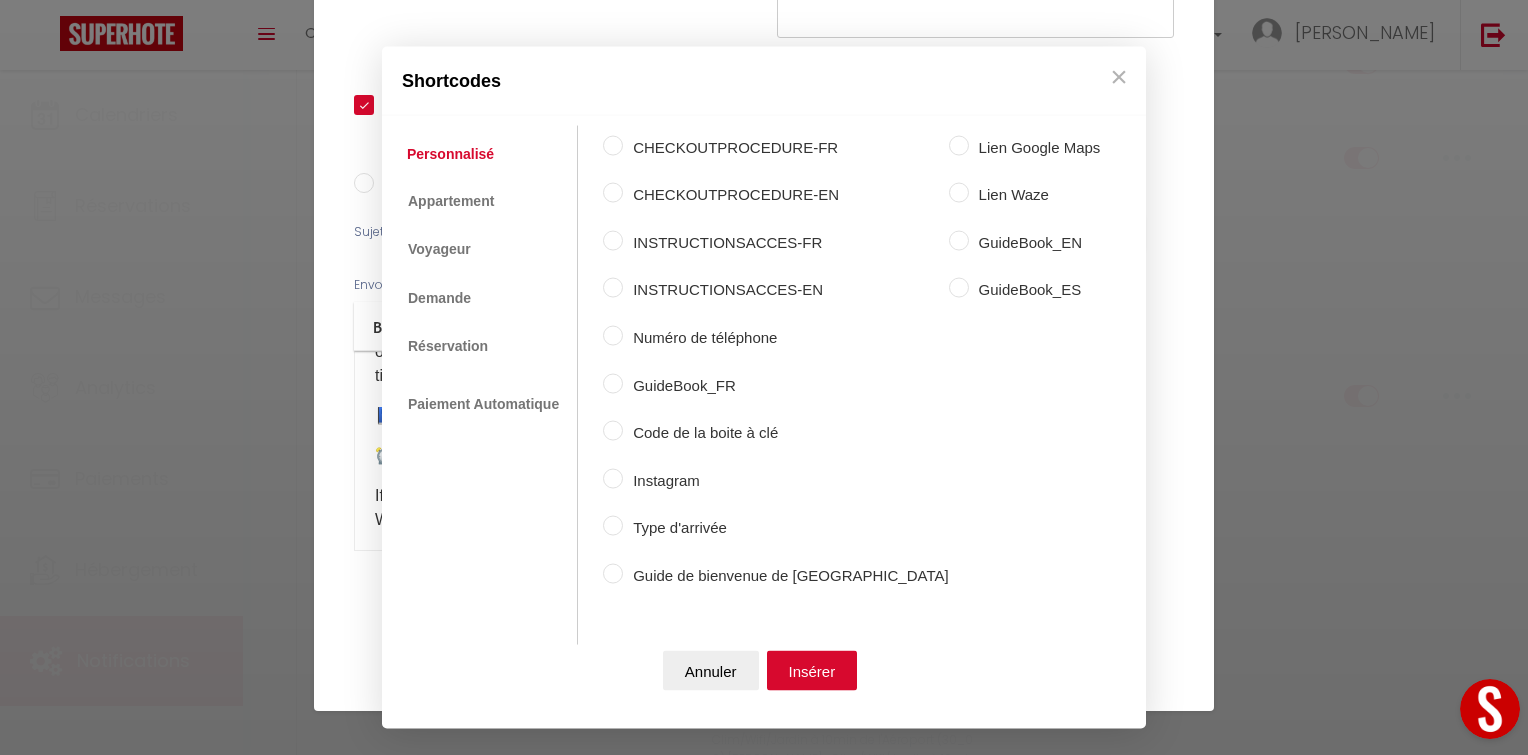 click on "Coaching SuperHote ce soir à 18h00, pour participer:  [URL][DOMAIN_NAME][SECURITY_DATA]   ×     Toggle navigation       Toggle Search     Toggle menubar     Chercher   BUTTON
Besoin d'aide ?
[PERSON_NAME]   Paramètres        Équipe     Résultat de la recherche   Aucun résultat     Calendriers     Réservations     Messages     Analytics      Paiements     Hébergement     Notifications                 Résultat de la recherche   Id   Appart   Voyageur    Checkin   Checkout   Nuits   Pers.   Plateforme   Statut     Résultat de la recherche   Aucun résultat          Notifications
Actions
Nouvelle Notification    Exporter    Importer    Tous les apparts    Villa AZUR- Wifi/Piscine chauffée/Sans vis-à-vis [PERSON_NAME]- Wifi/Piscine chauffée/Sans vis-à-vis [GEOGRAPHIC_DATA] cosy 07 -Sans vis-à-vis|WifiHD|PiscineChauffée       Nouveau shortcode personnalisé" at bounding box center (764, 3507) 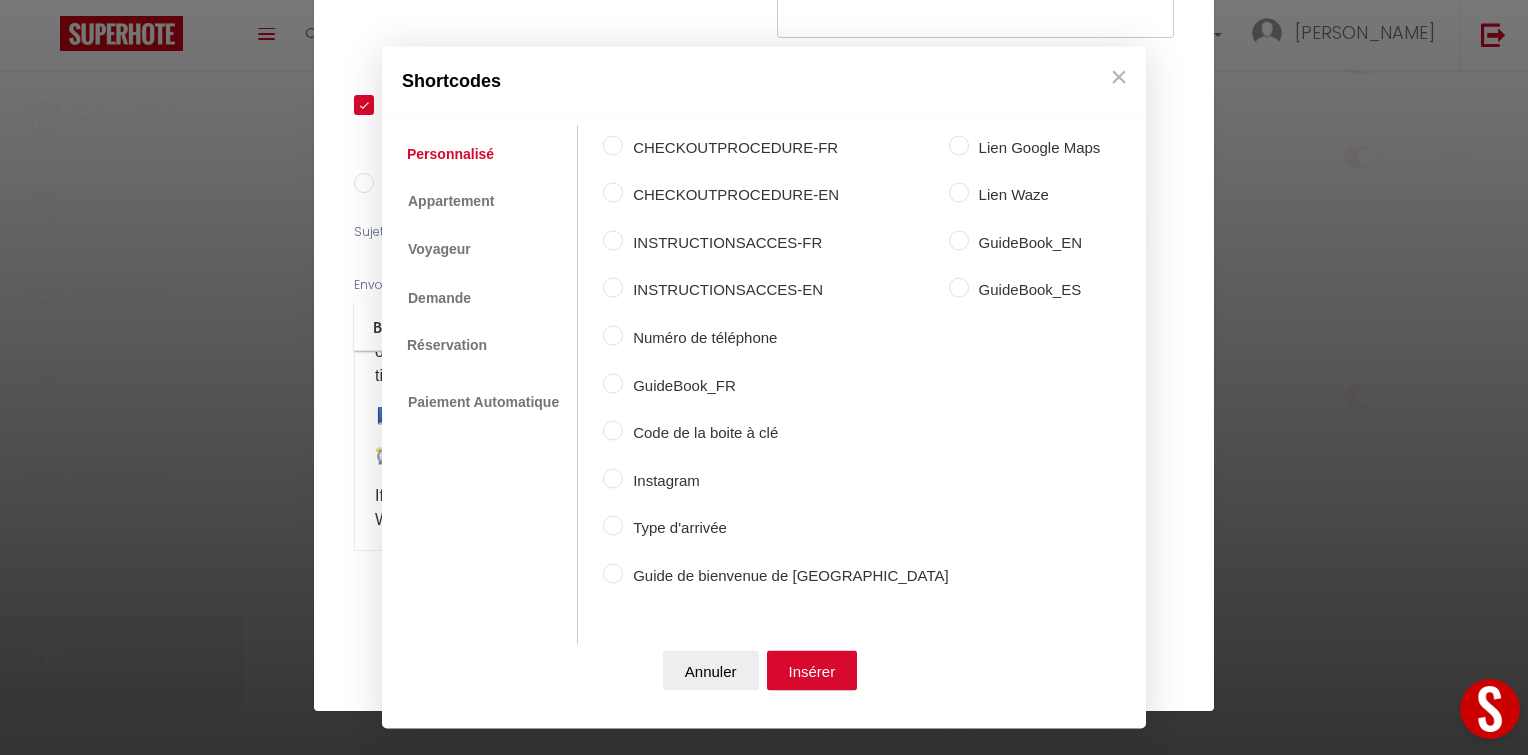 click on "GuideBook_EN" at bounding box center (1035, 242) 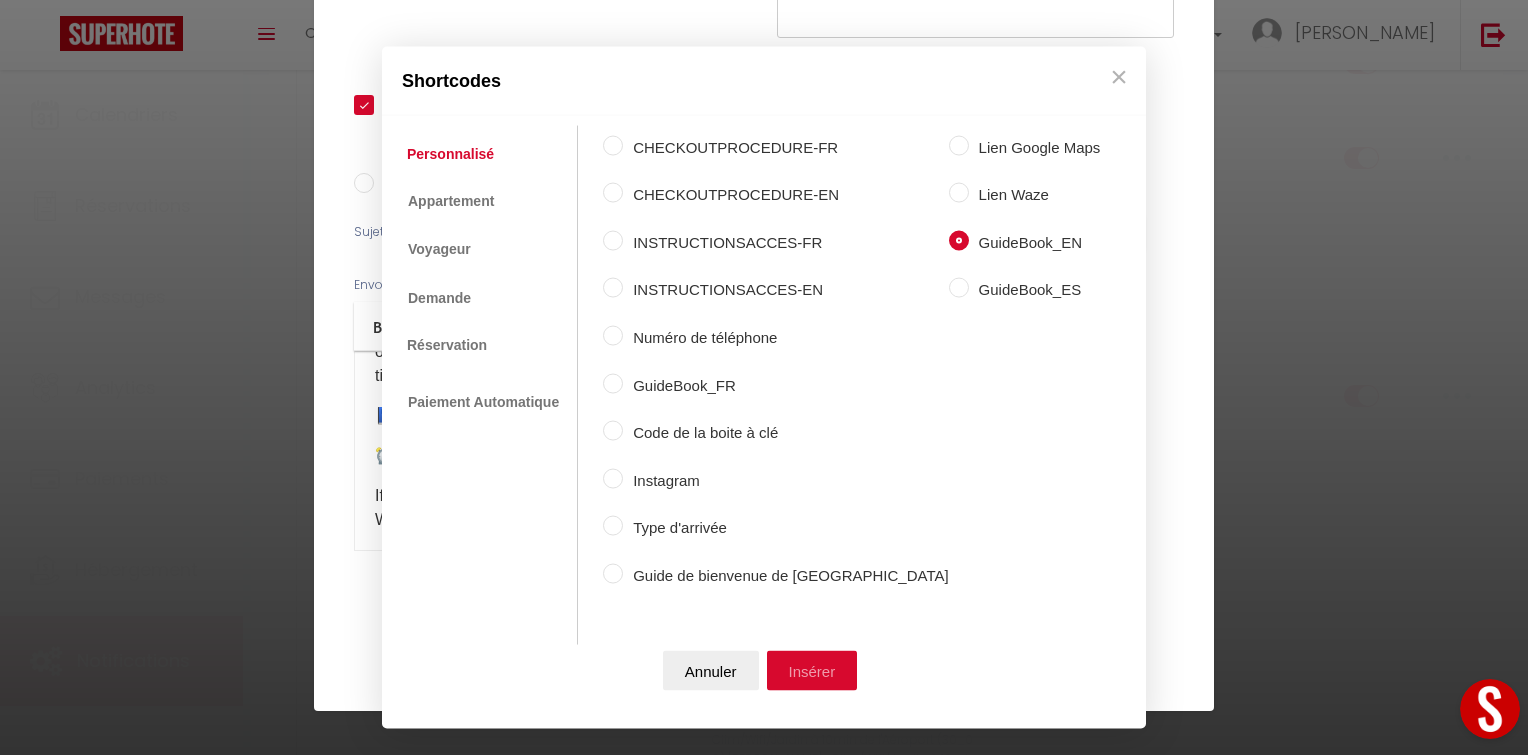 click on "Insérer" at bounding box center (812, 671) 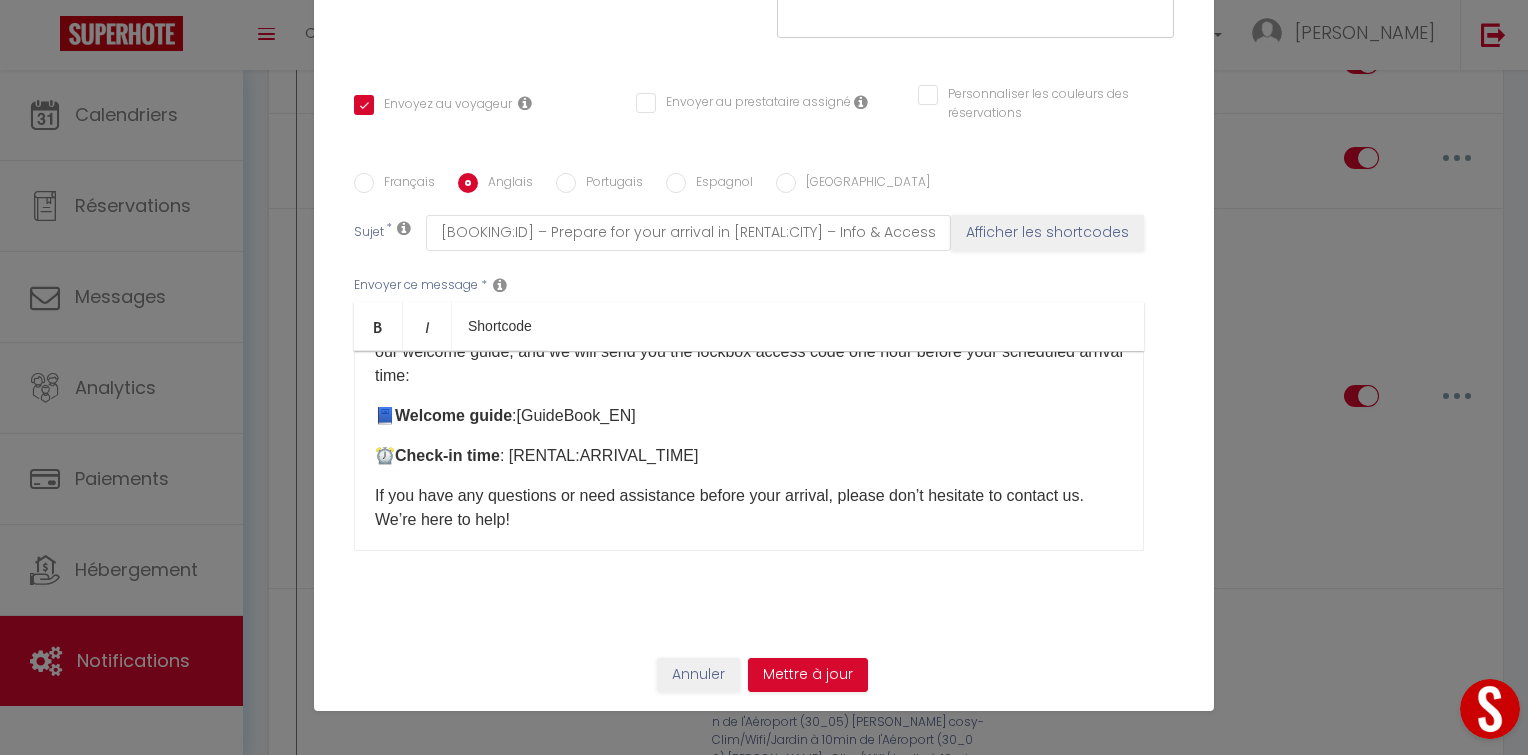 scroll, scrollTop: 0, scrollLeft: 0, axis: both 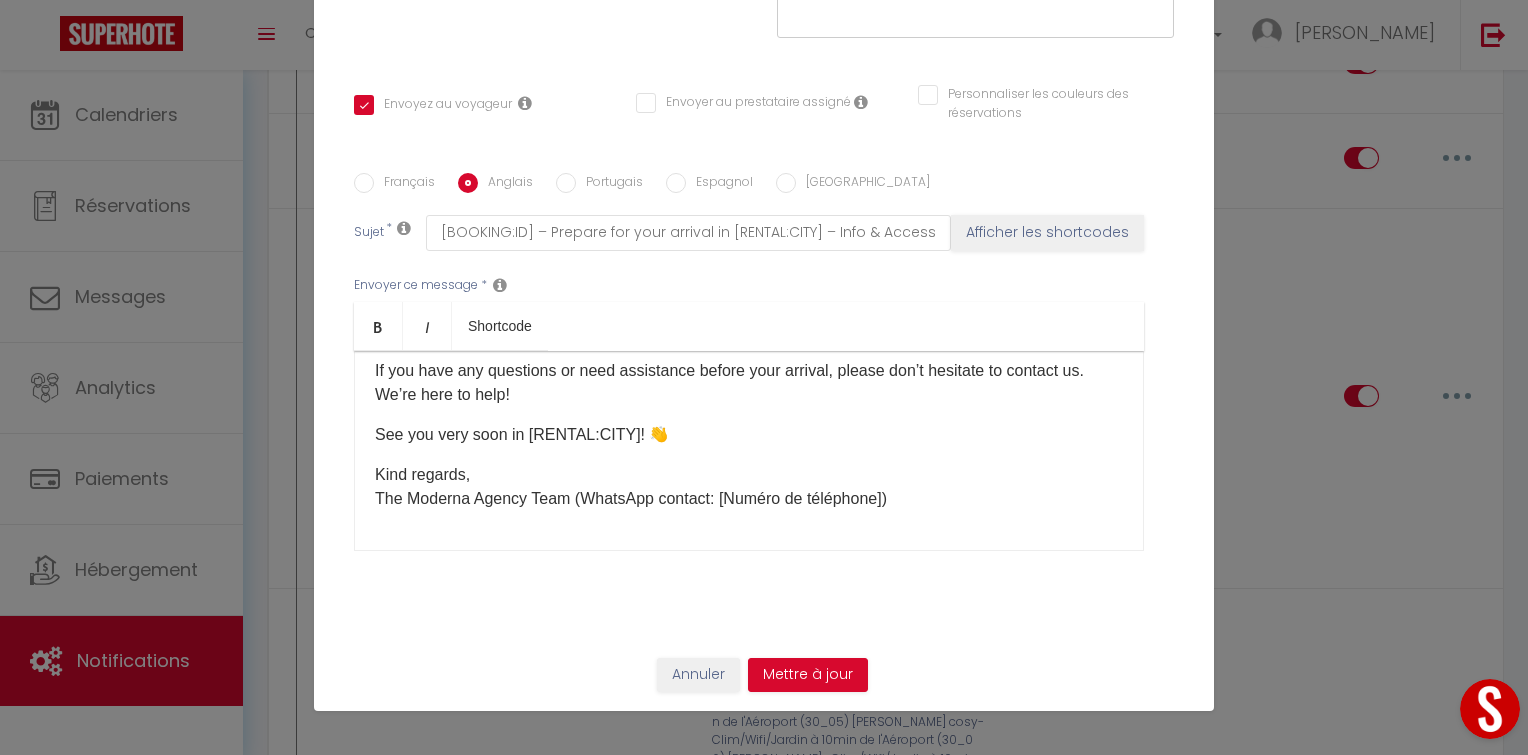 click on "Hello [GUEST:FIRST_NAME],
Your arrival is just around the corner! We look forward to welcoming you to [RENTAL:CITY]. 🌟
For a smooth and self-service check-in, we use a lockbox. You will find all the necessary instructions in our welcome guide, and we will send you the lockbox access code one hour before your scheduled arrival time:
📘  Welcome guide :  [GuideBook_EN] ​
⏰  Check-in time : [RENTAL:ARRIVAL_TIME]
If you have any questions or need assistance before your arrival, please don’t hesitate to contact us. We’re here to help!
See you very soon in [RENTAL:CITY]! 👋
Kind regards,
The Moderna Agency Team (WhatsApp contact: [Numéro de téléphone])" at bounding box center (749, 451) 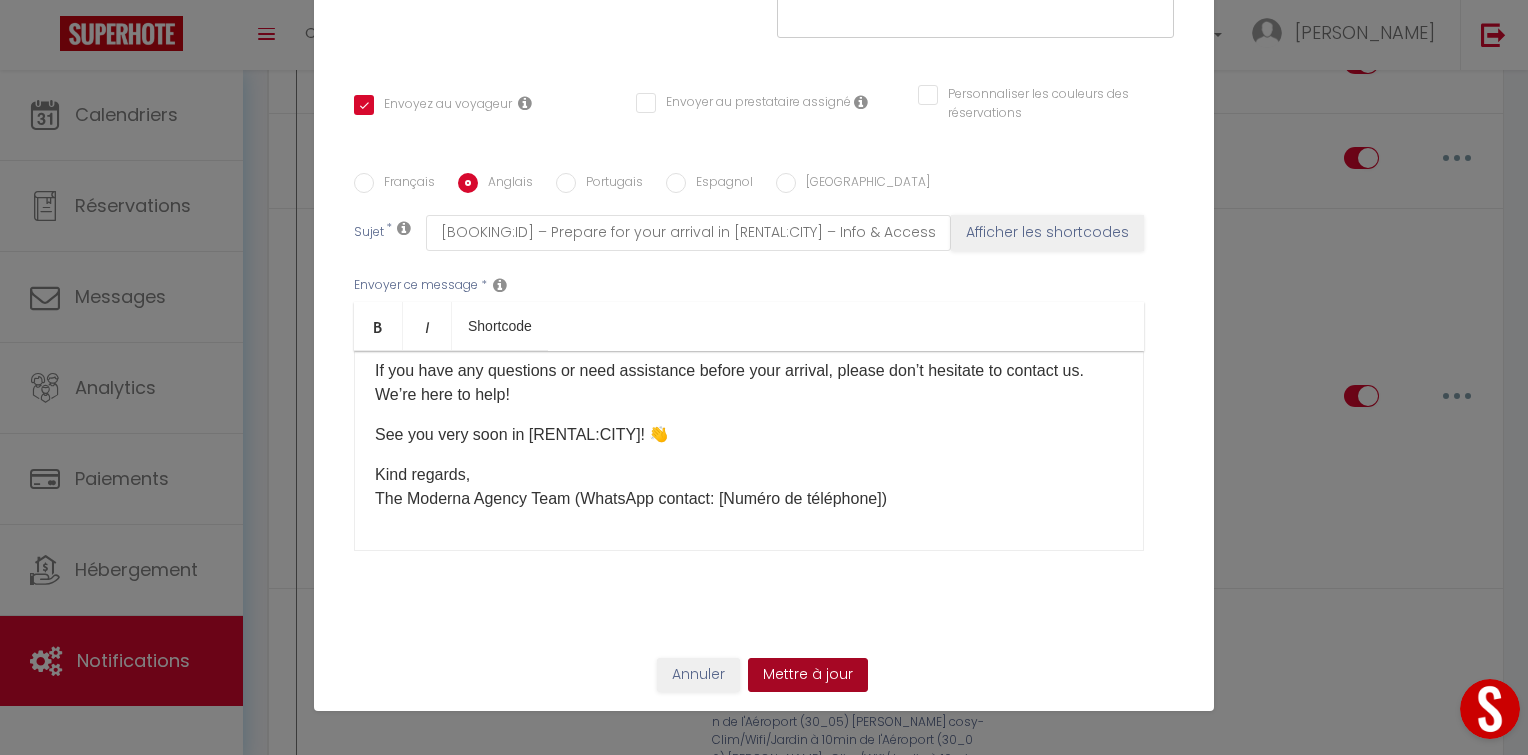 click on "Mettre à jour" at bounding box center [808, 675] 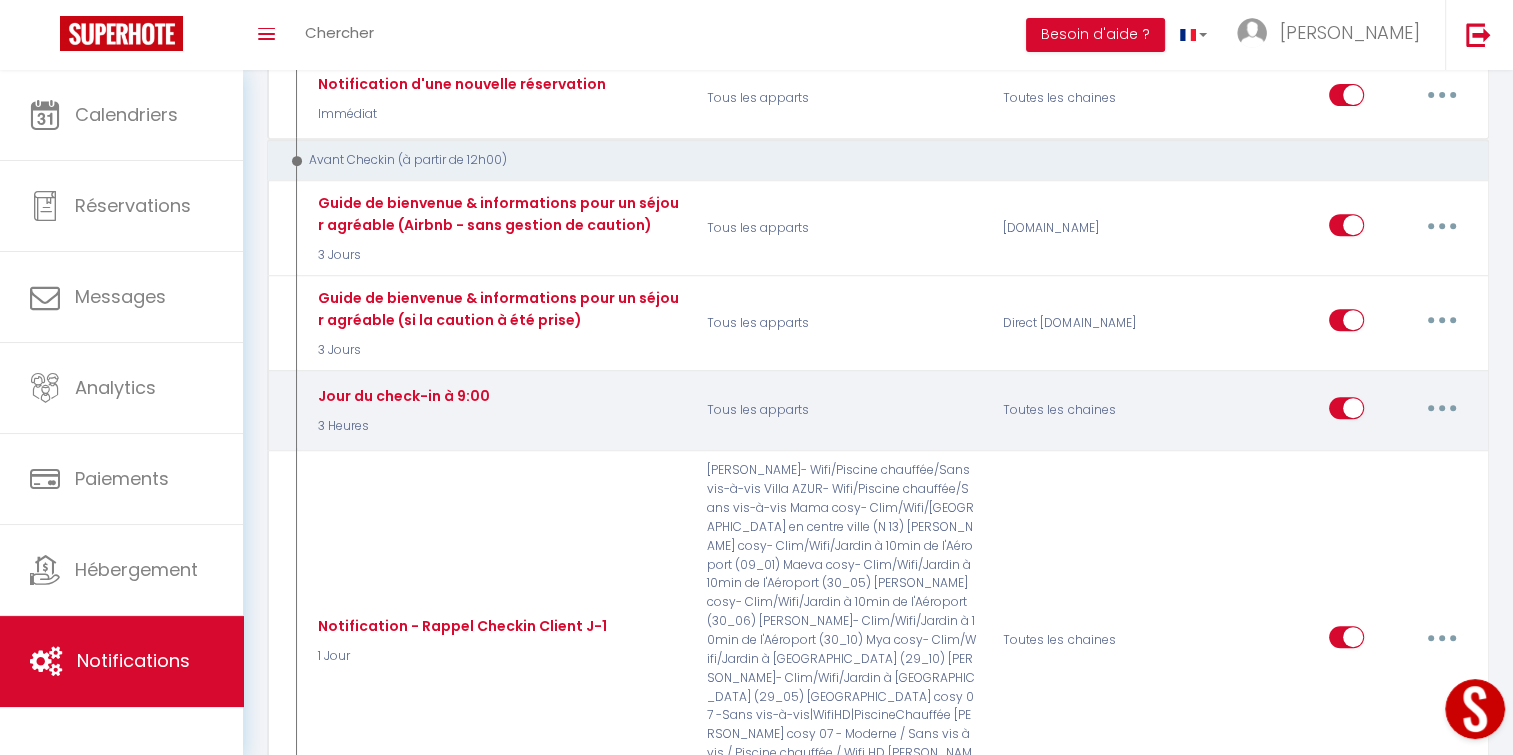 scroll, scrollTop: 860, scrollLeft: 0, axis: vertical 